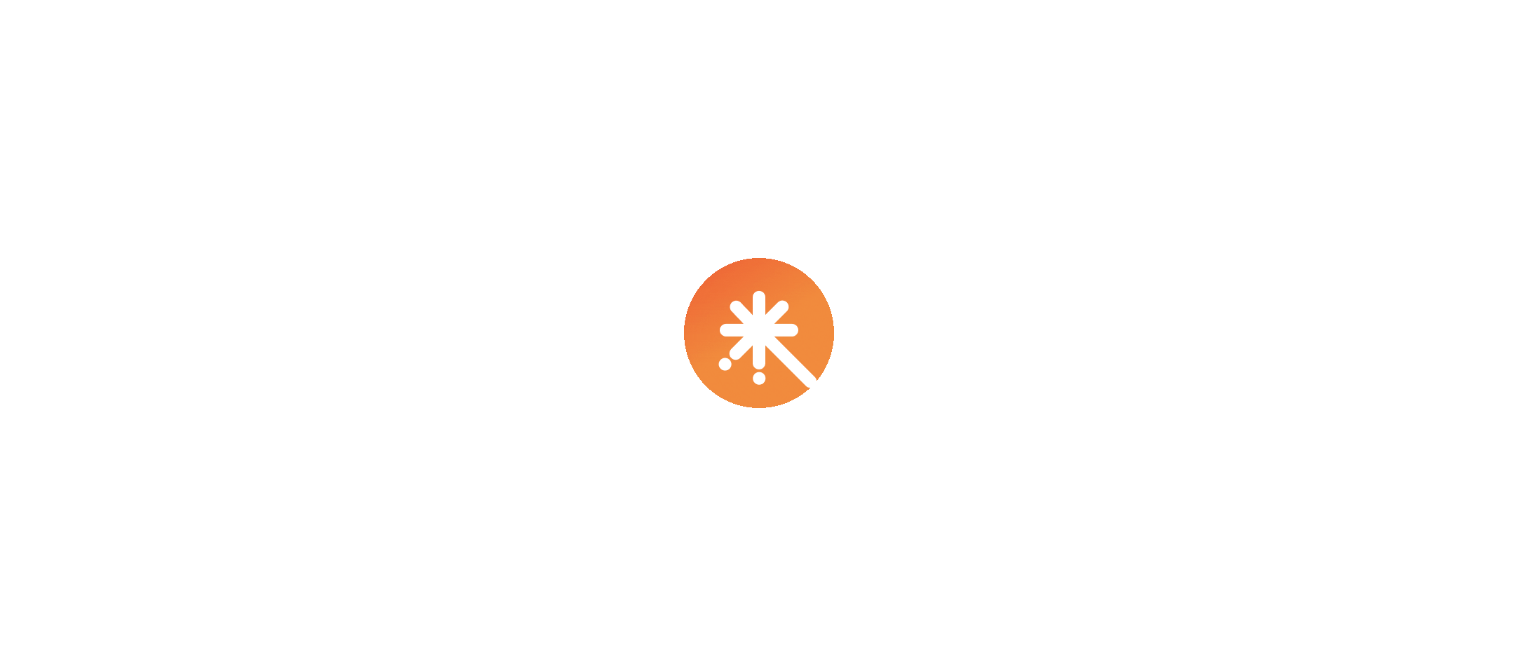 scroll, scrollTop: 0, scrollLeft: 0, axis: both 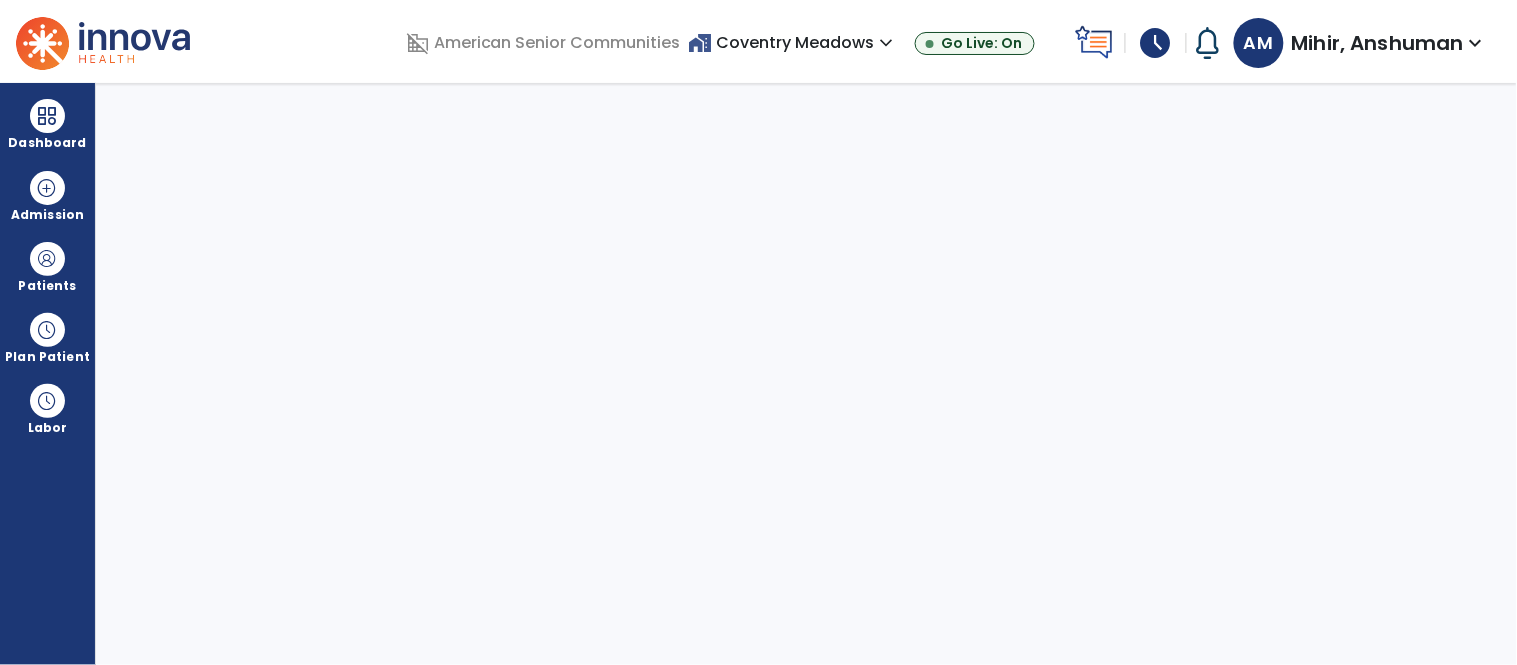 select on "****" 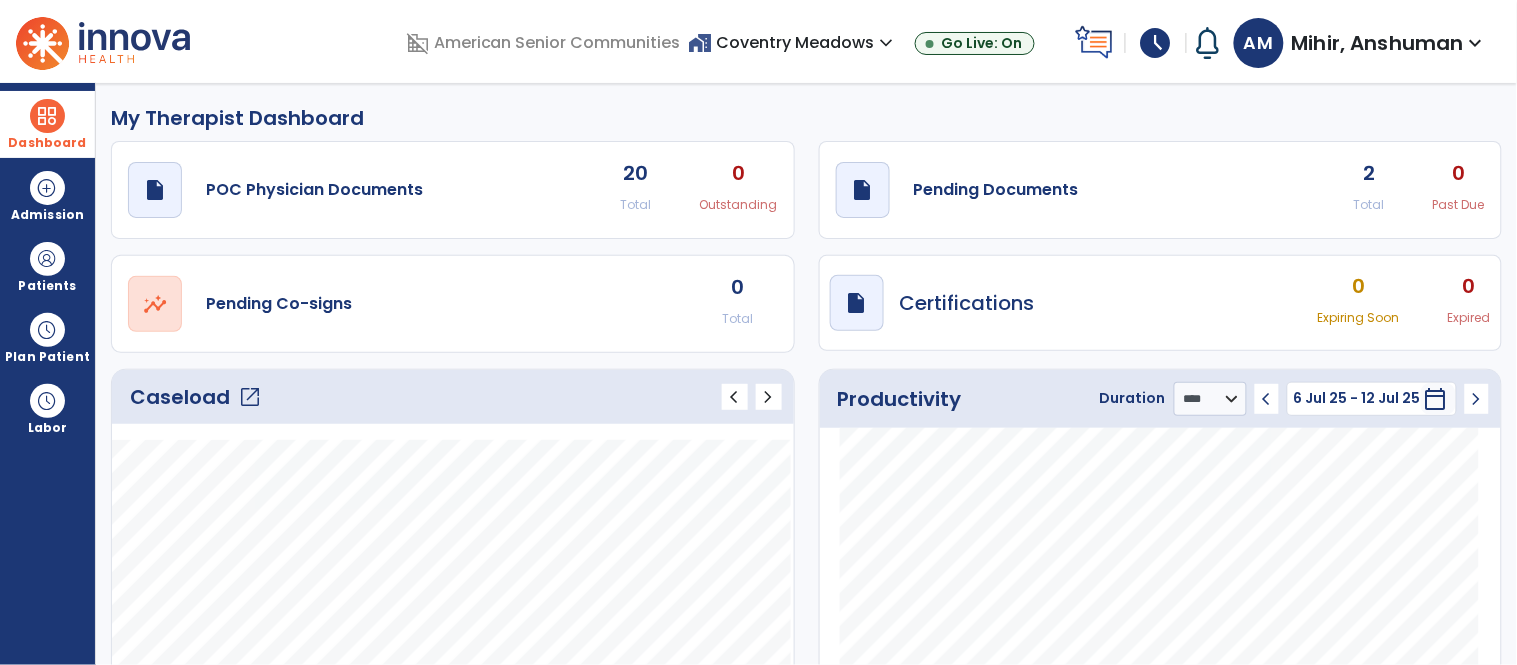 click at bounding box center [47, 116] 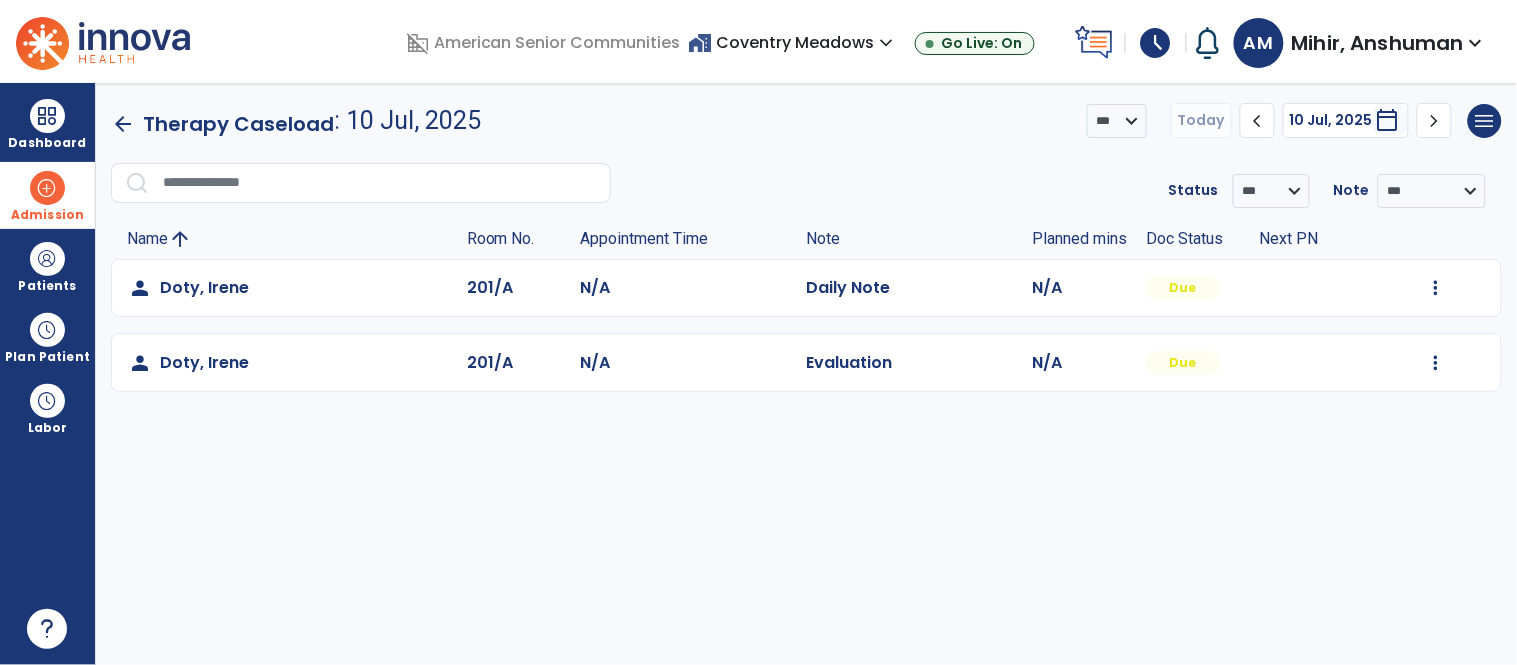 click at bounding box center (47, 188) 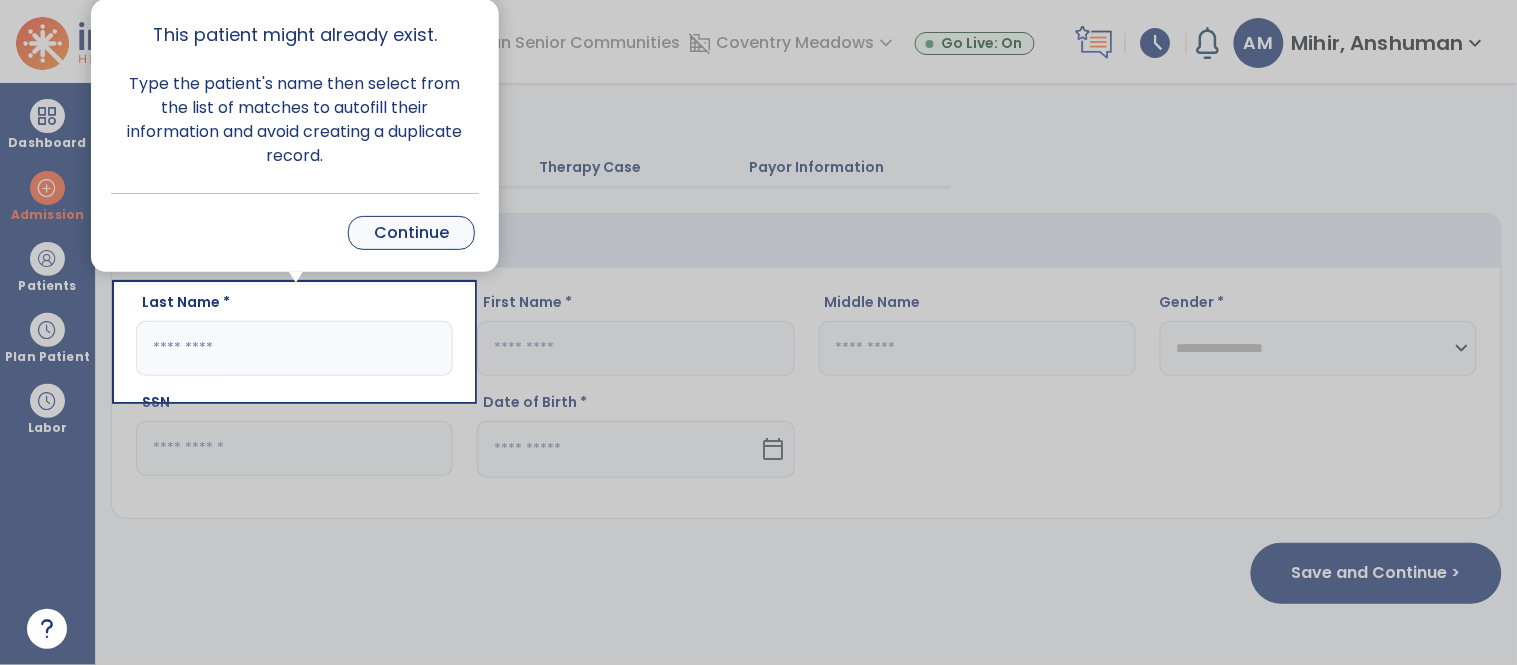 click on "Continue" at bounding box center [411, 233] 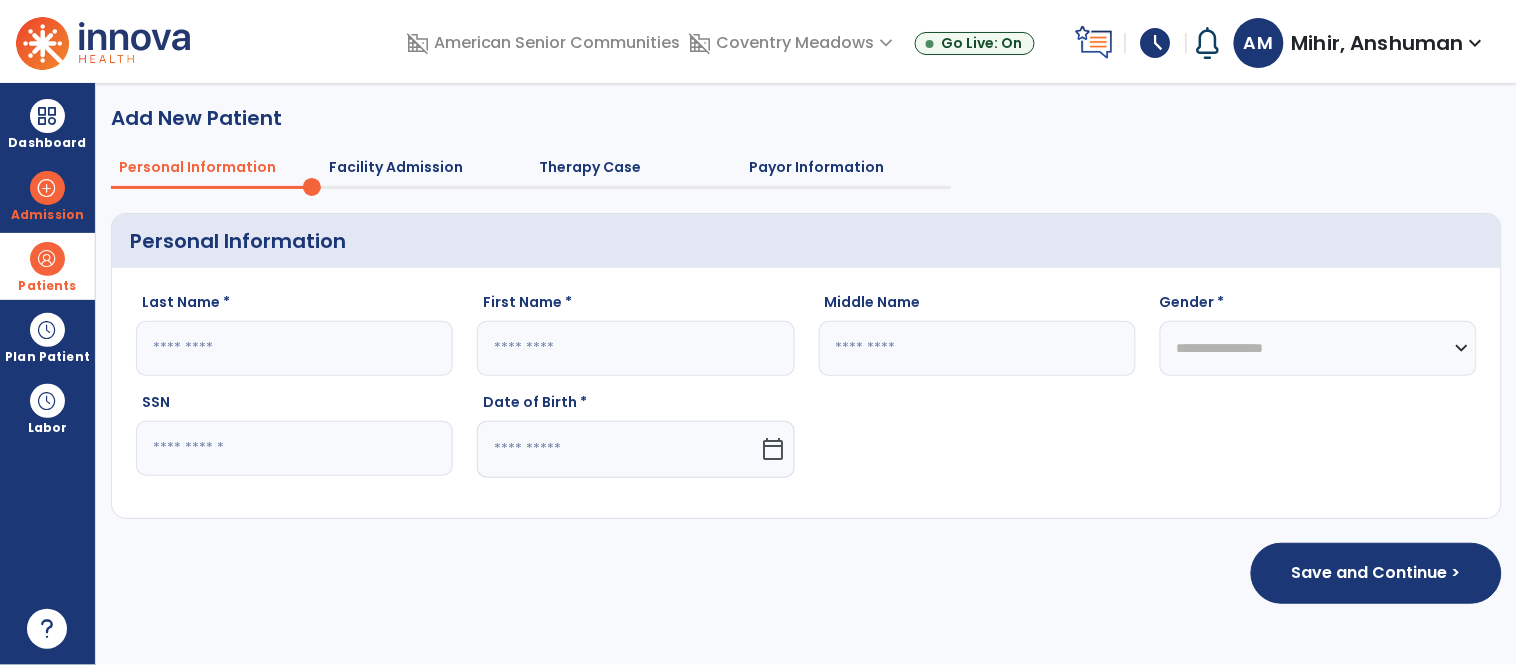 click on "Patients" at bounding box center (47, 286) 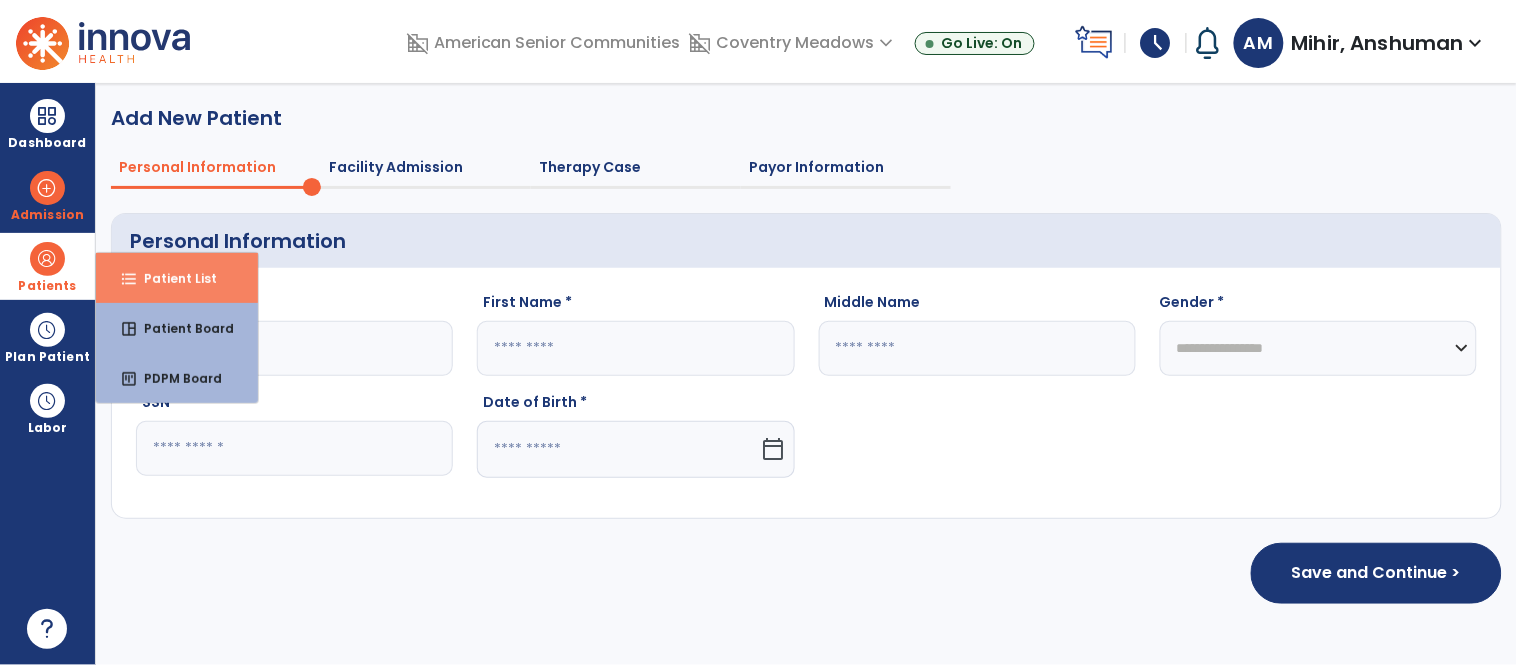 click on "Patient List" at bounding box center (172, 278) 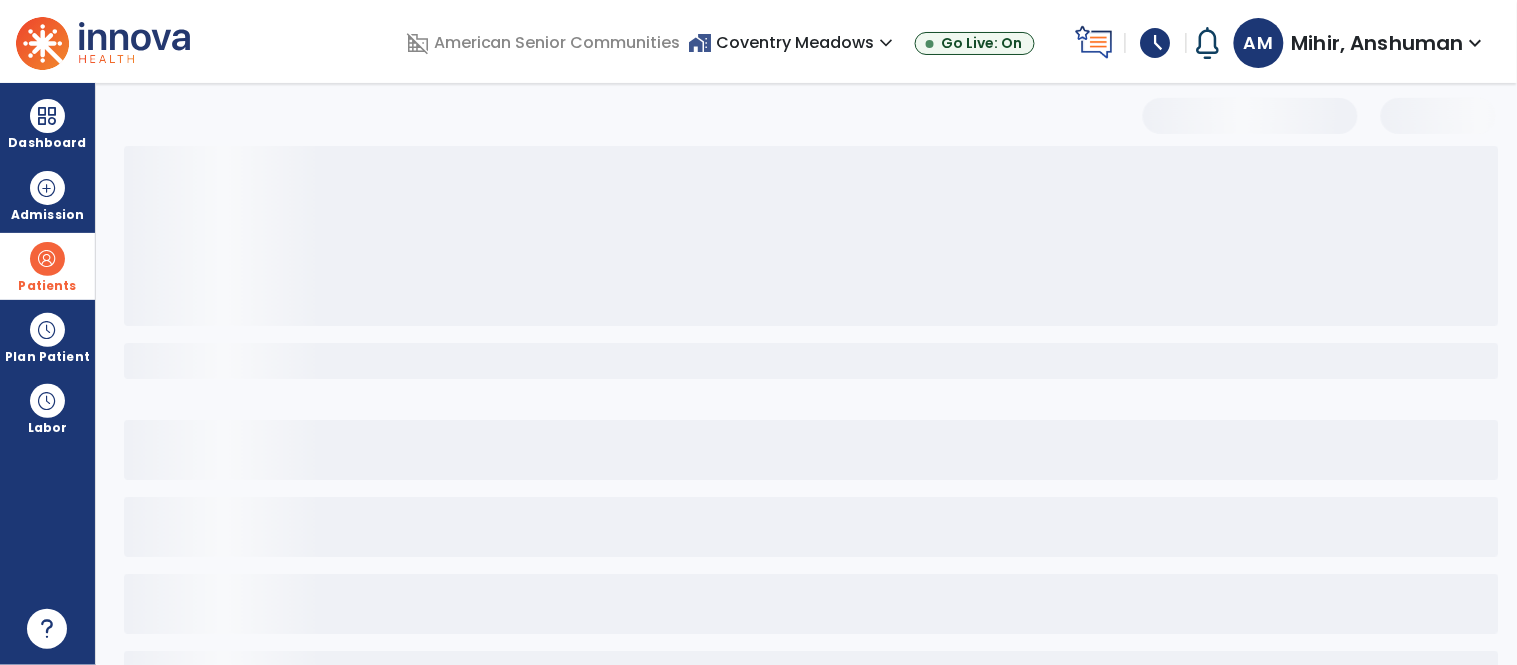 select on "***" 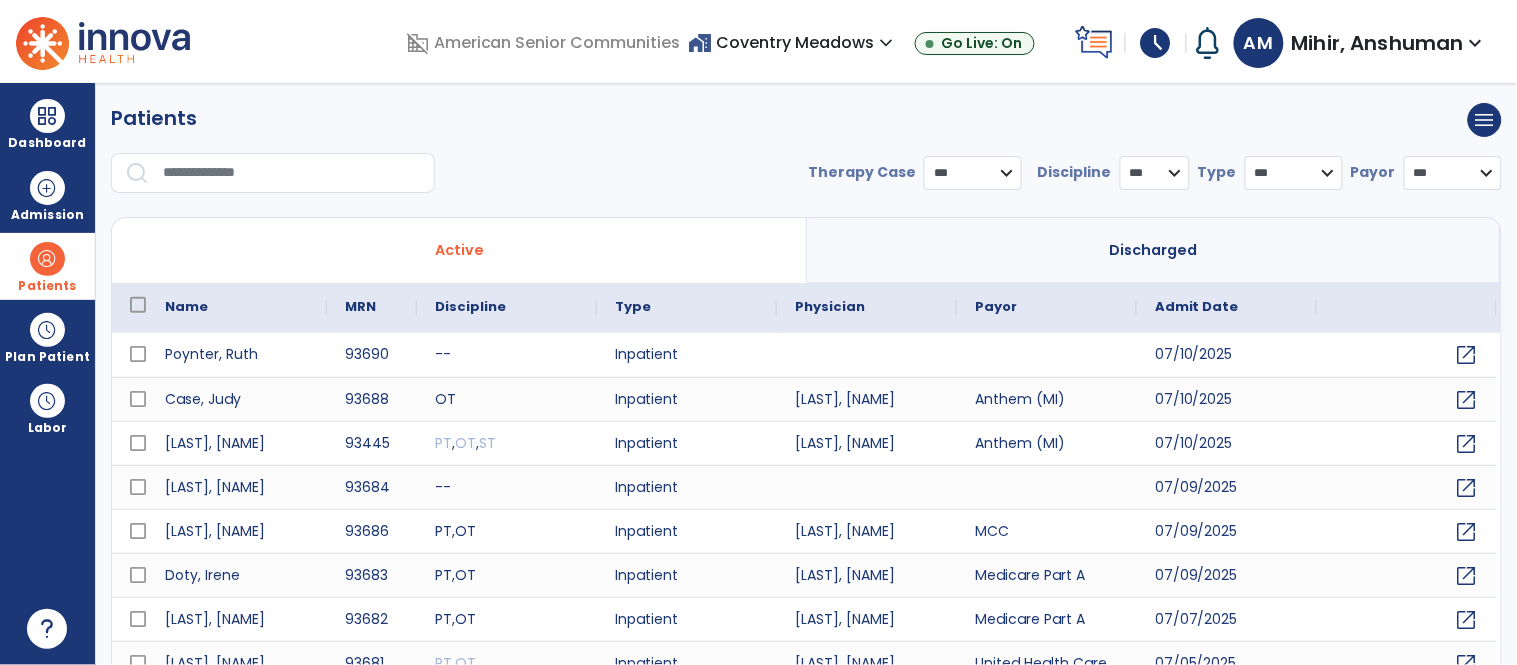 click at bounding box center (292, 173) 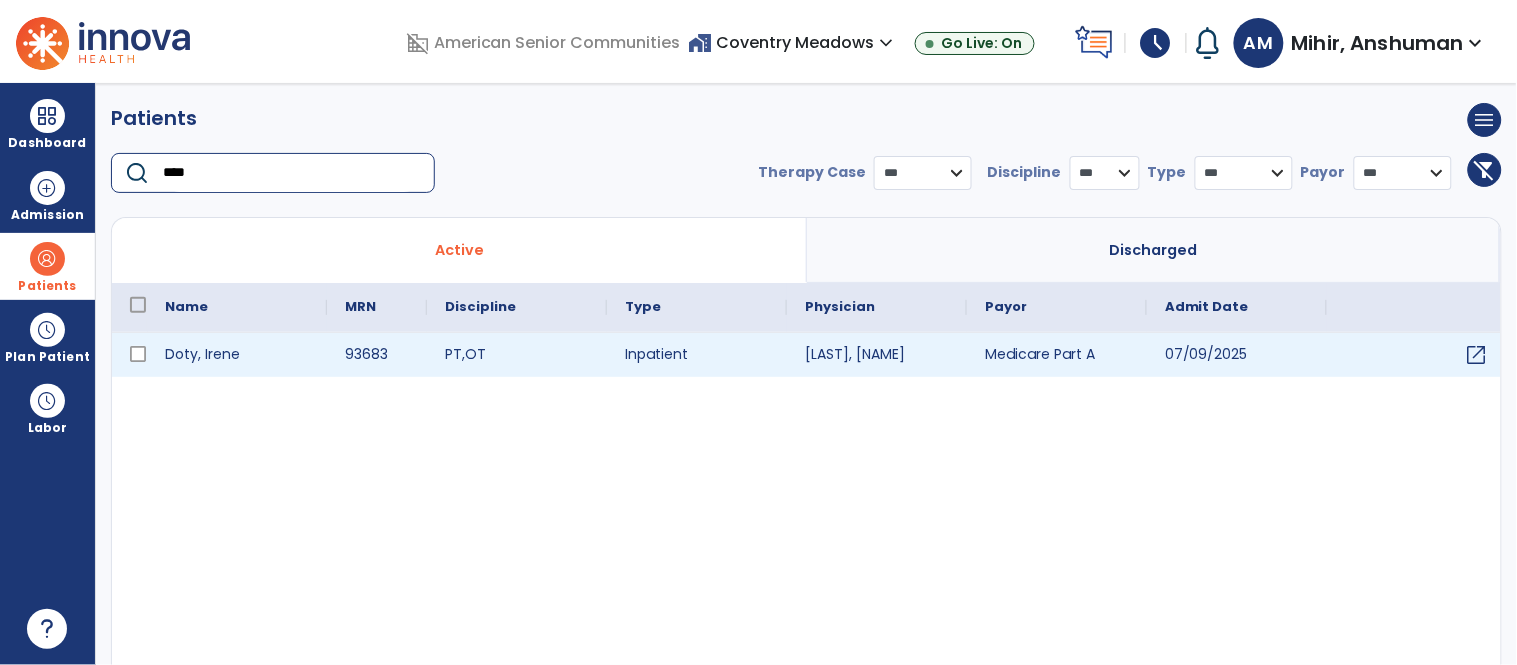 type on "****" 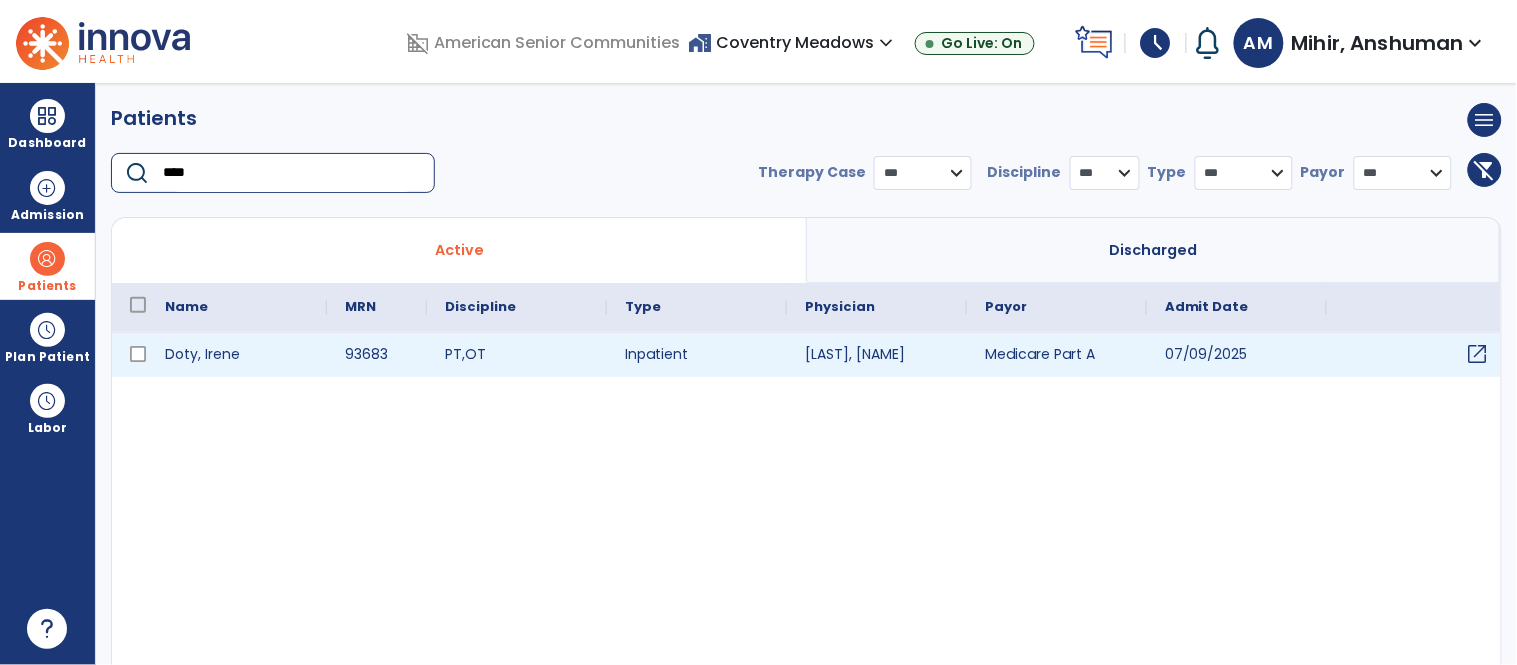 click on "open_in_new" at bounding box center [1478, 354] 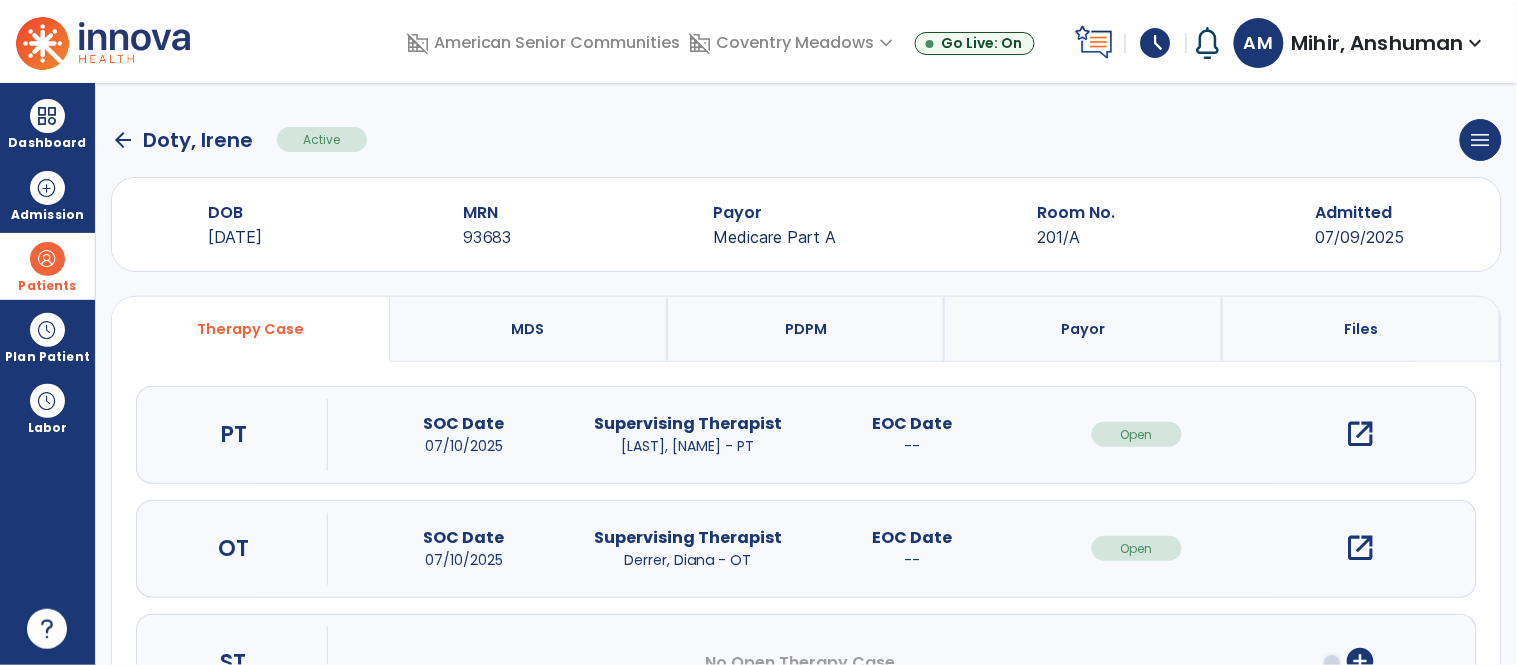 click on "open_in_new" at bounding box center [1361, 434] 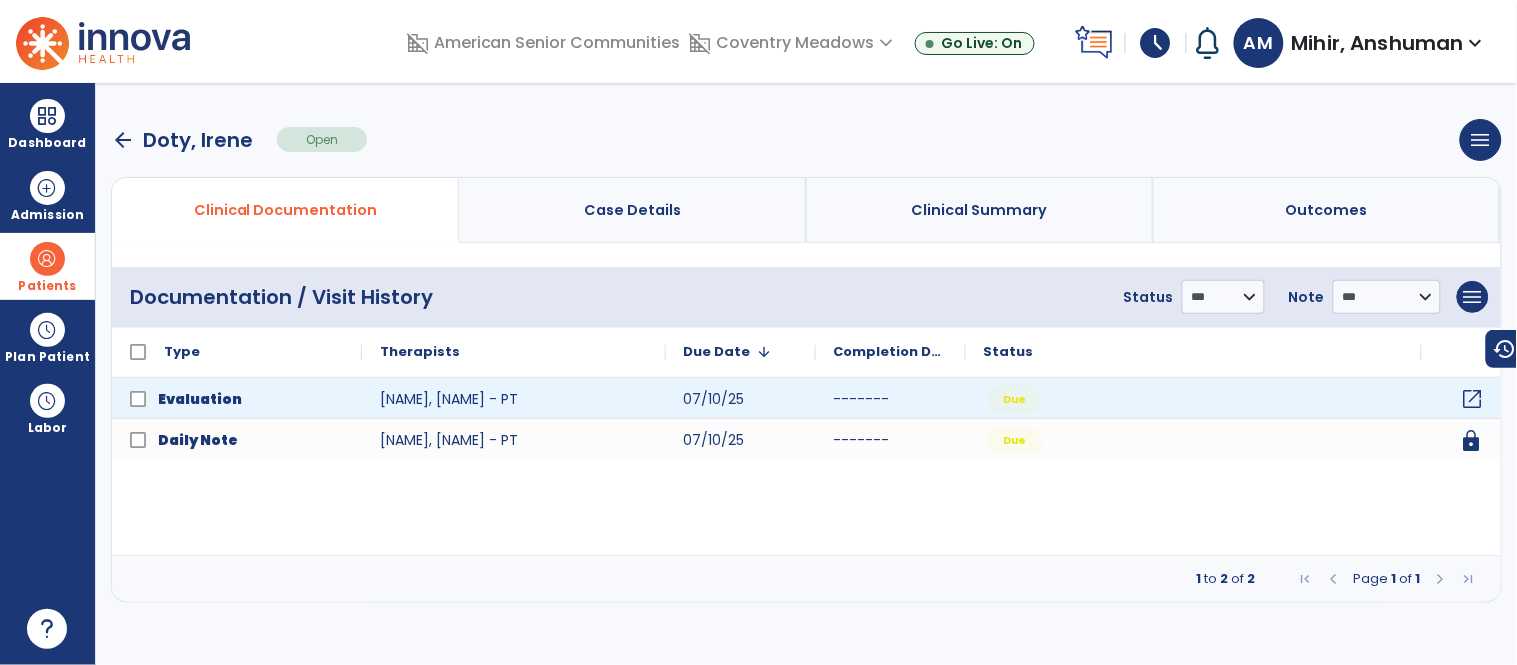 click on "open_in_new" 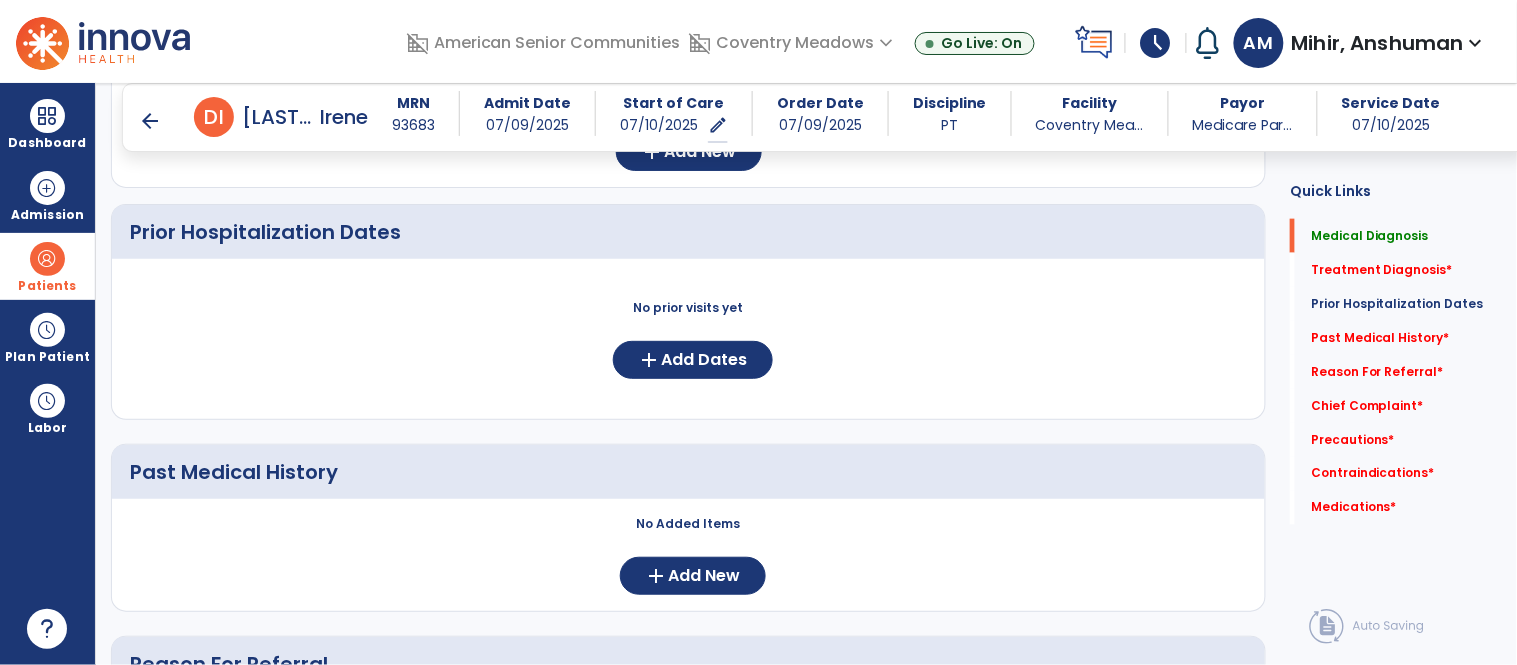 scroll, scrollTop: 607, scrollLeft: 0, axis: vertical 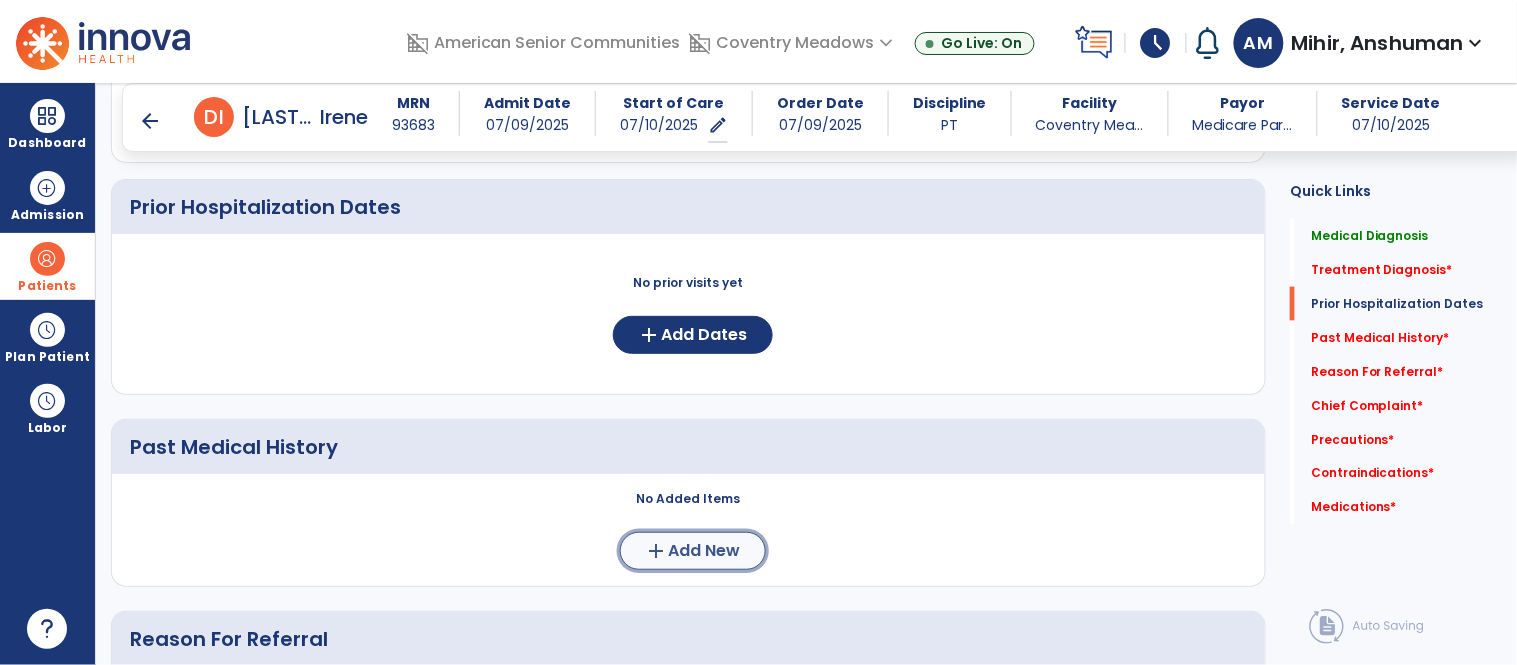 click on "Add New" 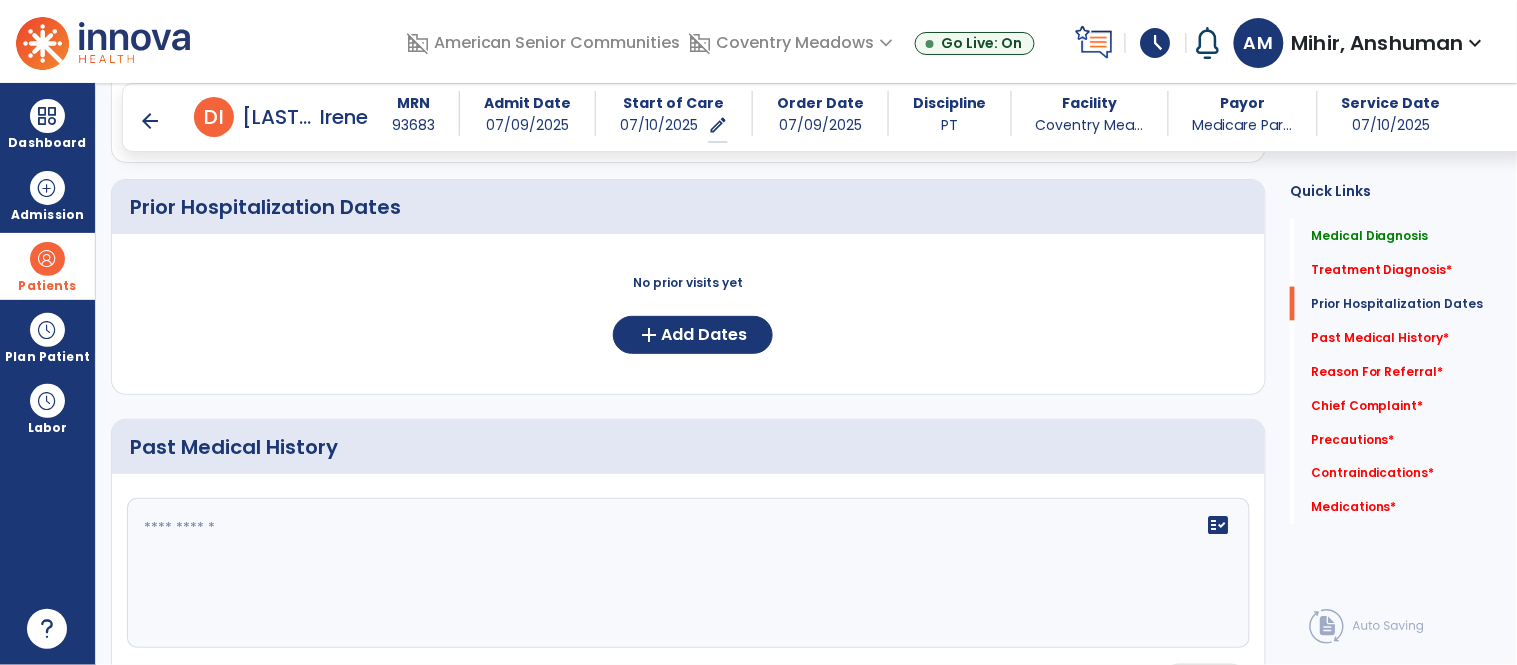 click 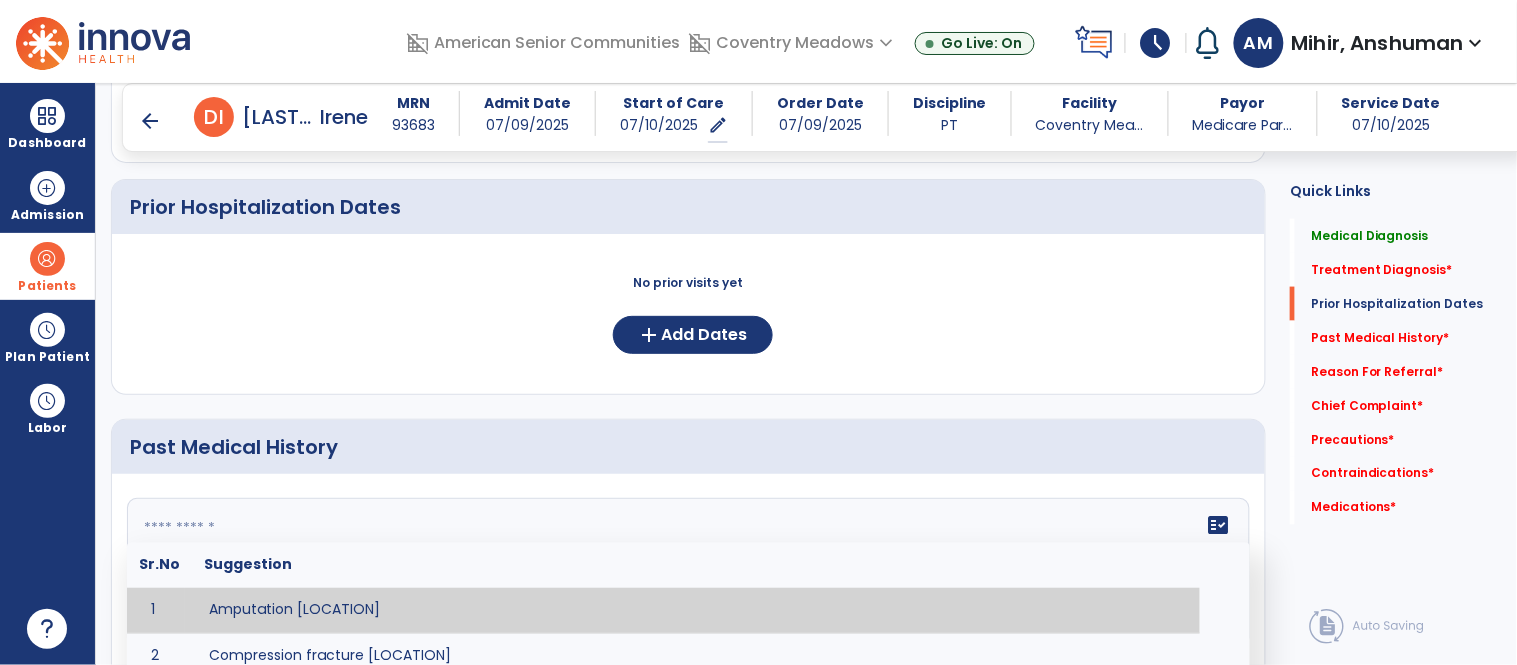 paste on "**********" 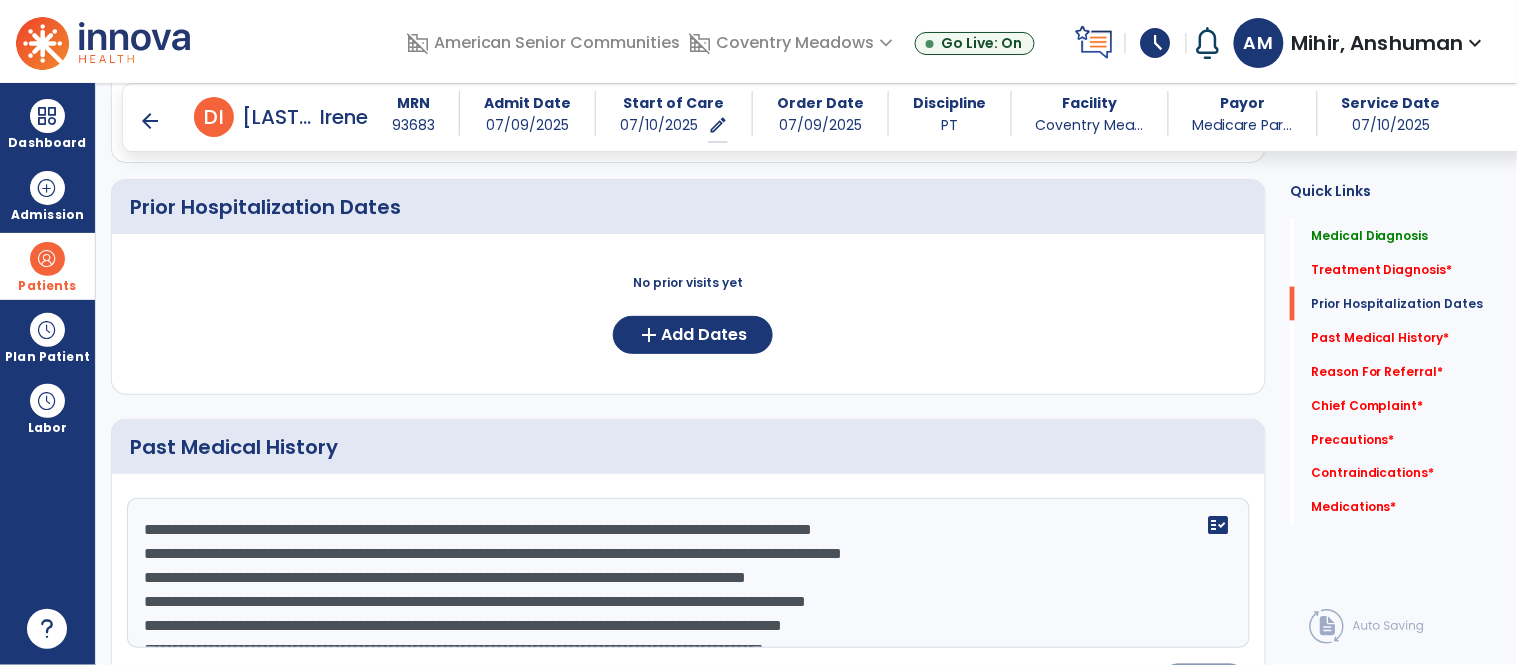 scroll, scrollTop: 111, scrollLeft: 0, axis: vertical 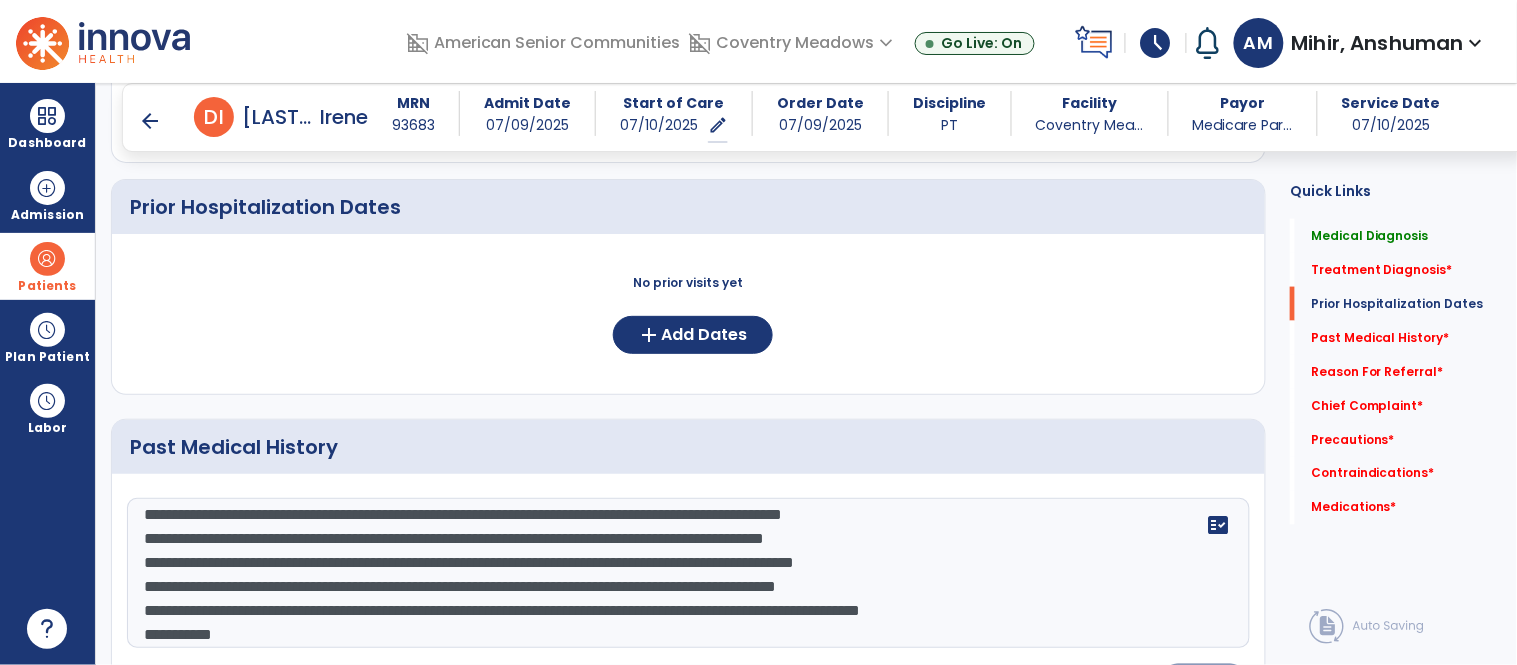type on "**********" 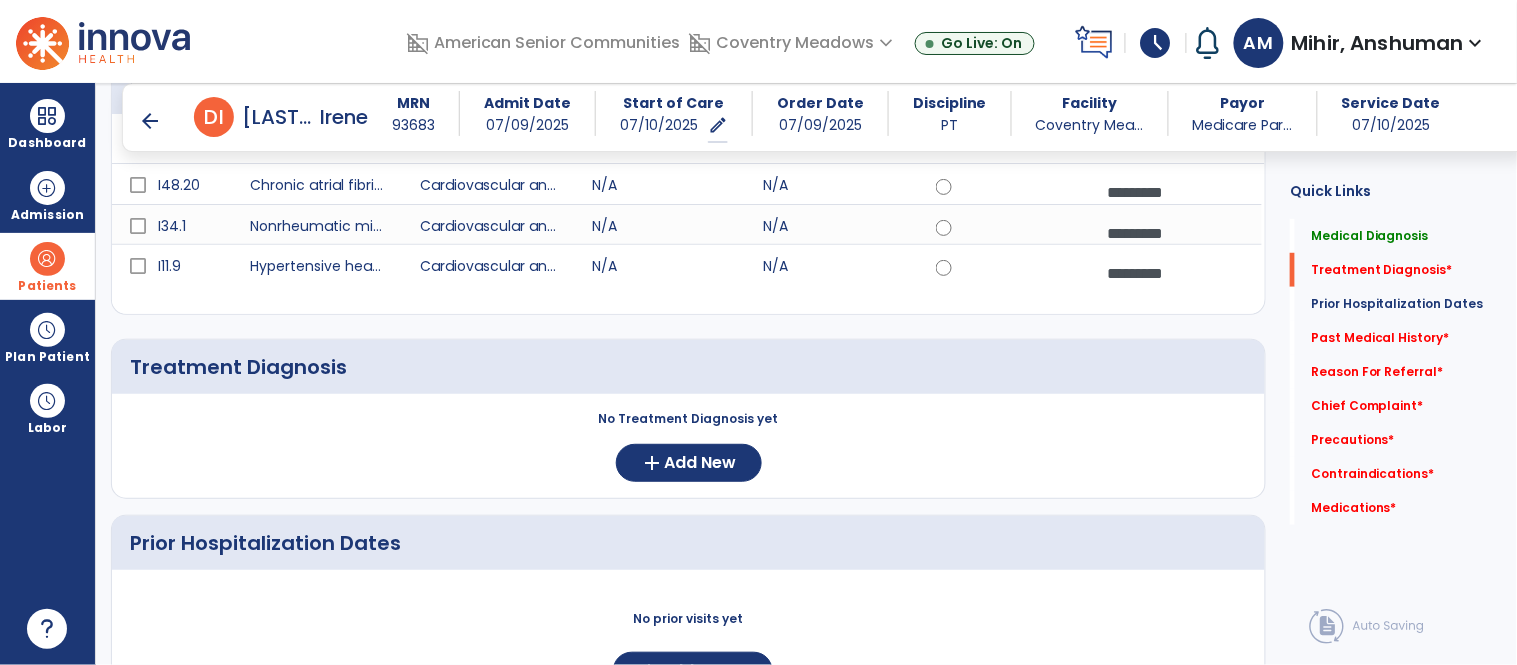 scroll, scrollTop: 270, scrollLeft: 0, axis: vertical 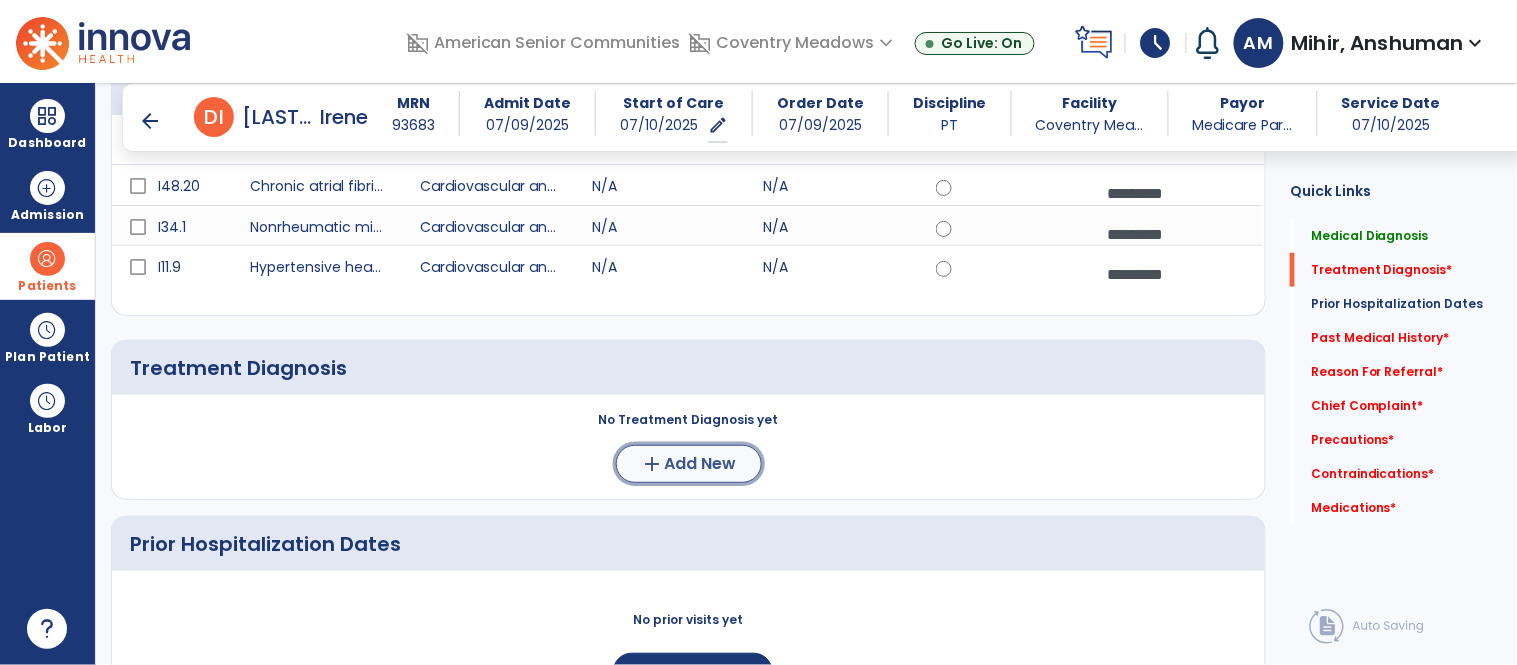 click on "Add New" 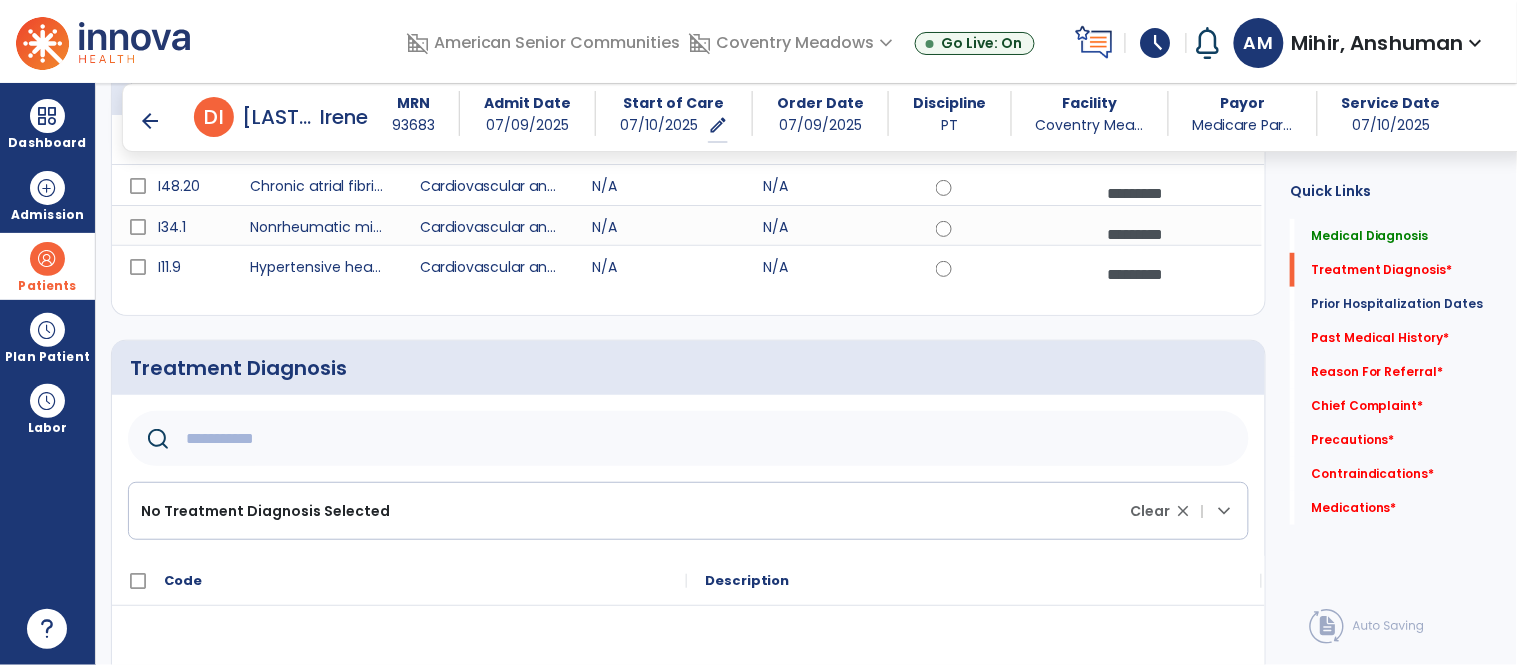 click 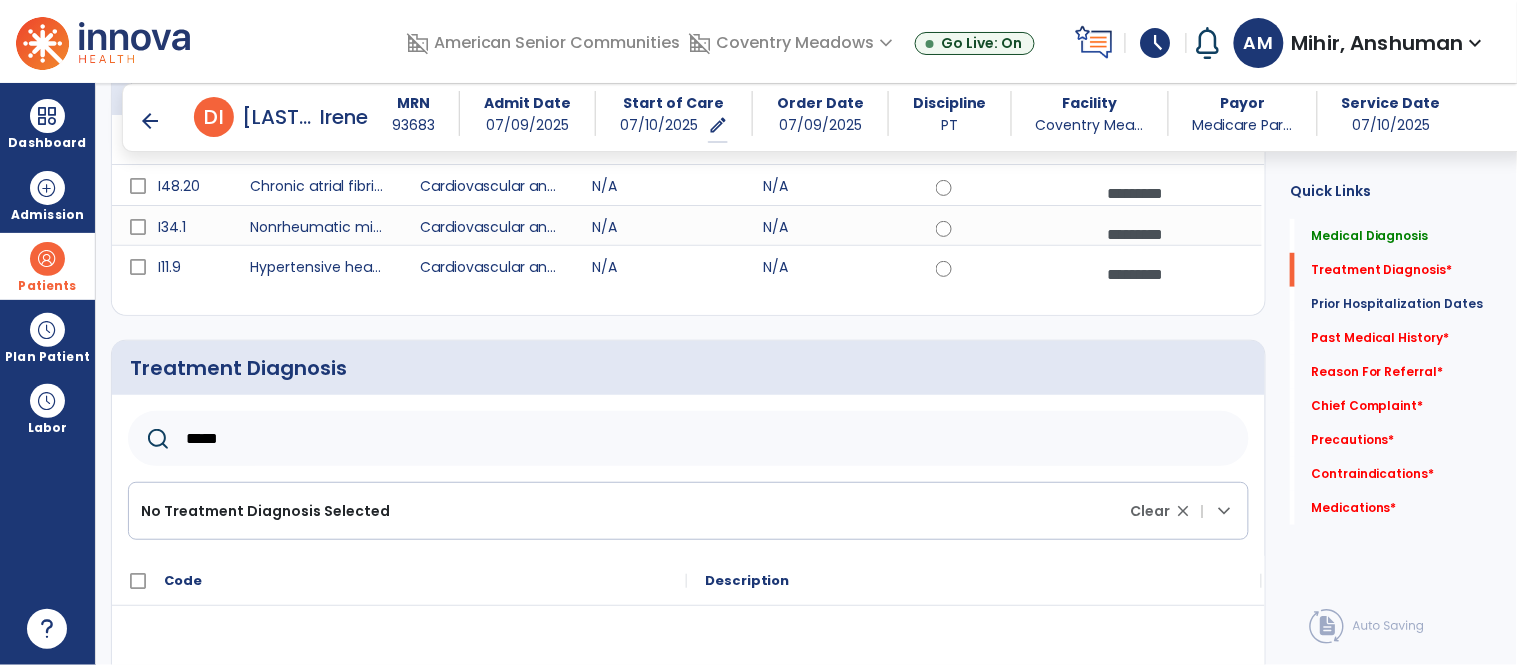 type on "*****" 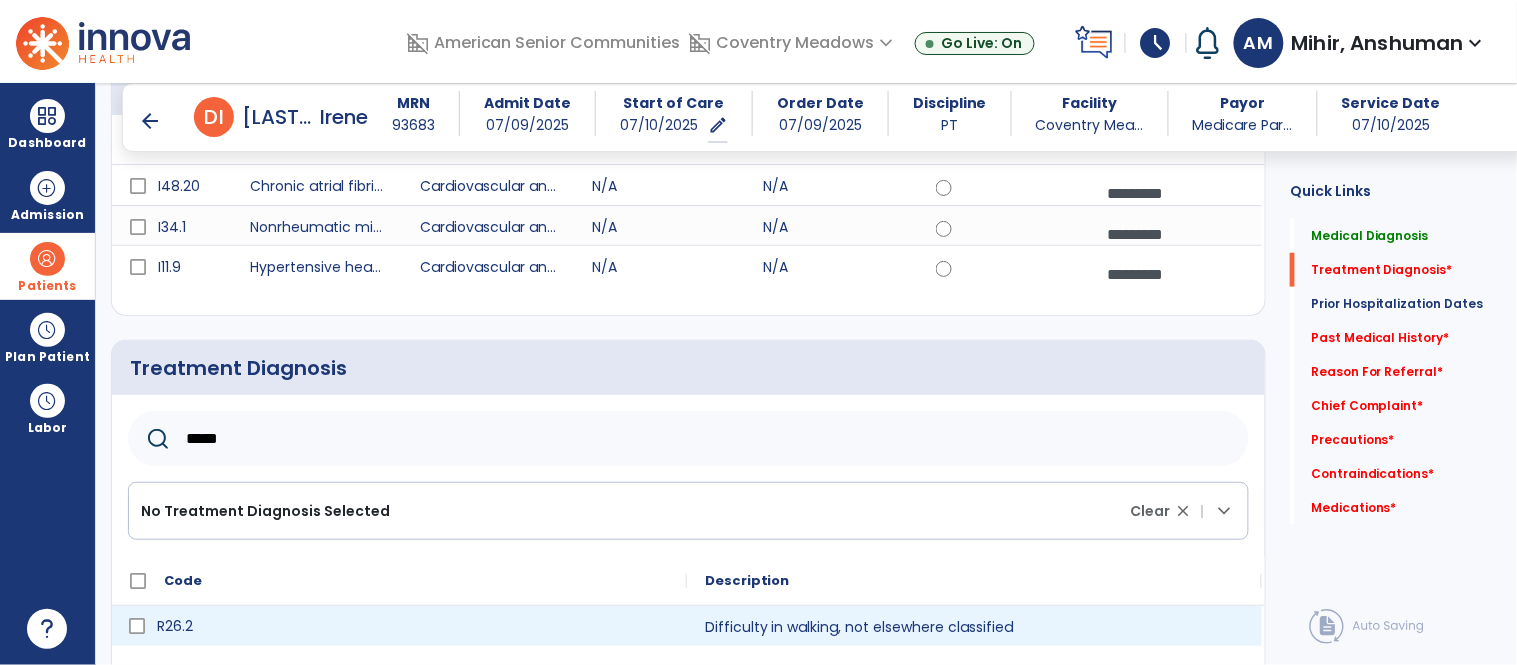 click on "R26.2" at bounding box center (413, 626) 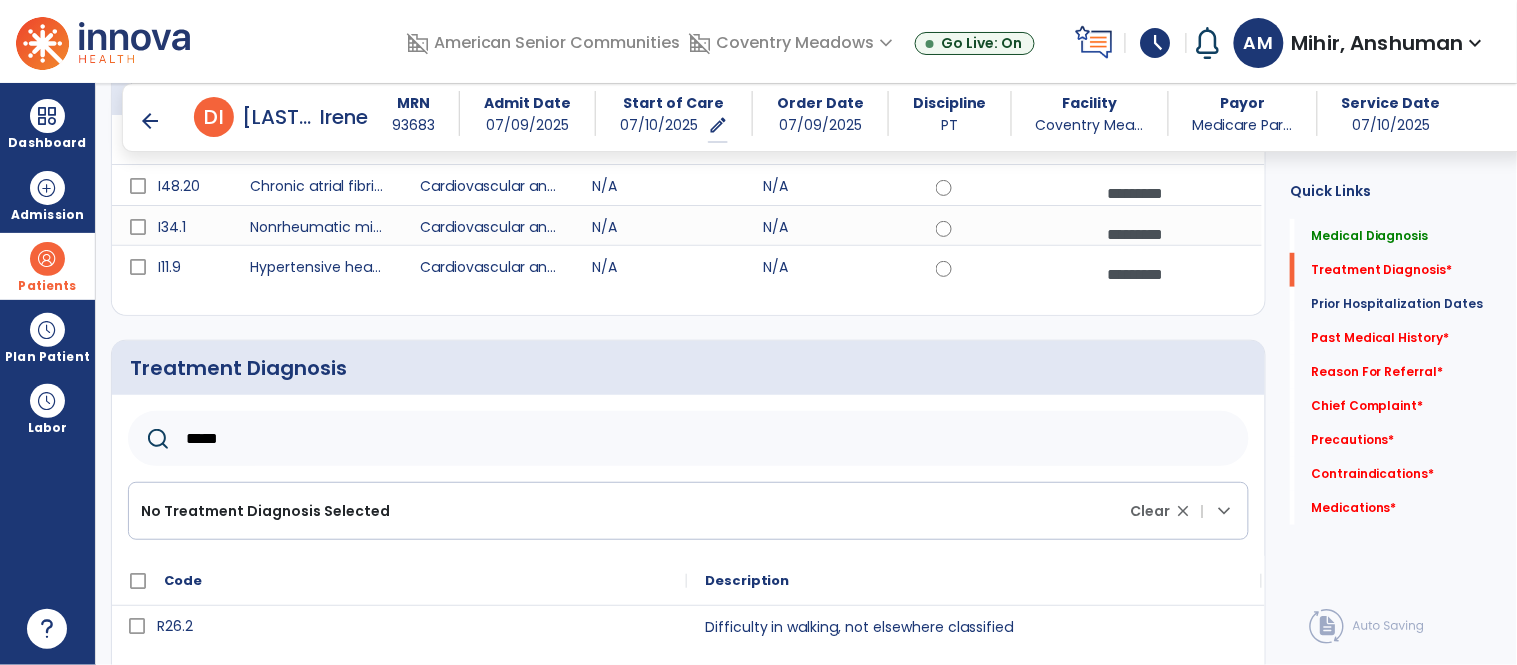 scroll, scrollTop: 281, scrollLeft: 0, axis: vertical 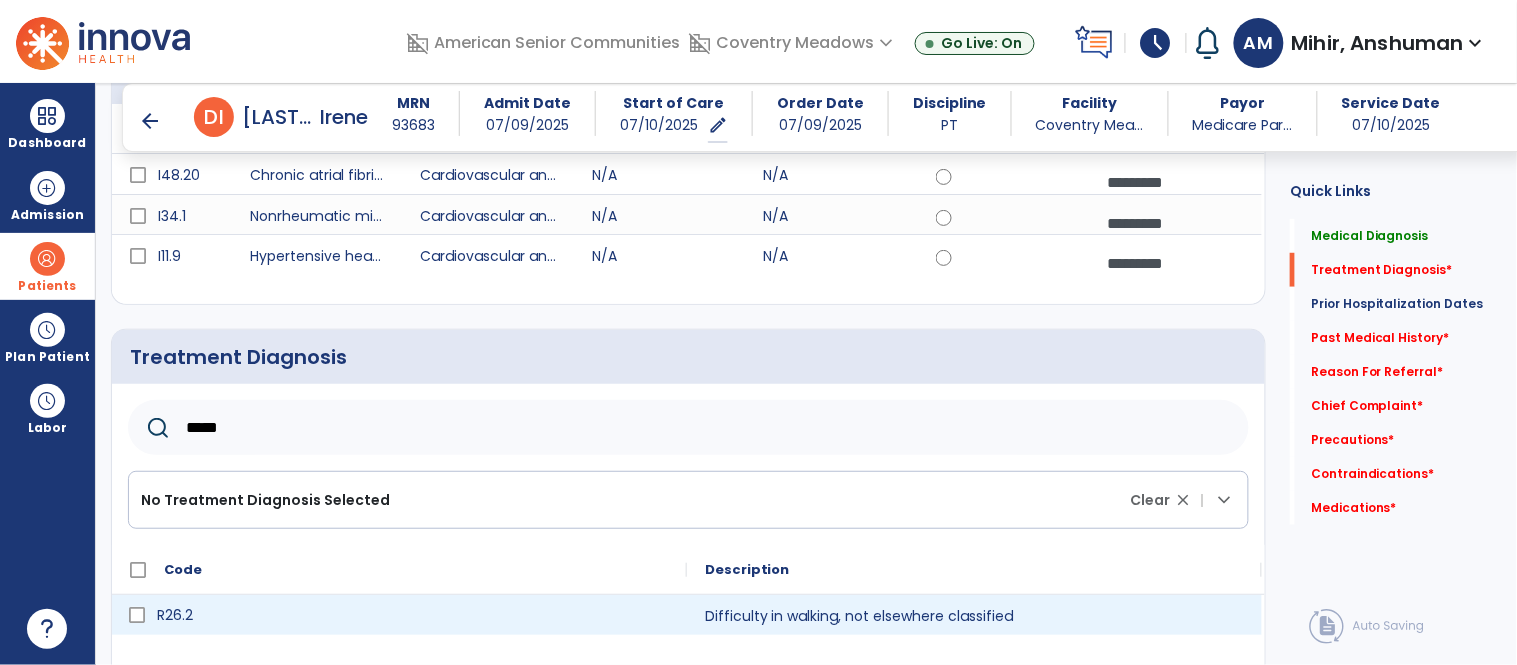 click on "Code" 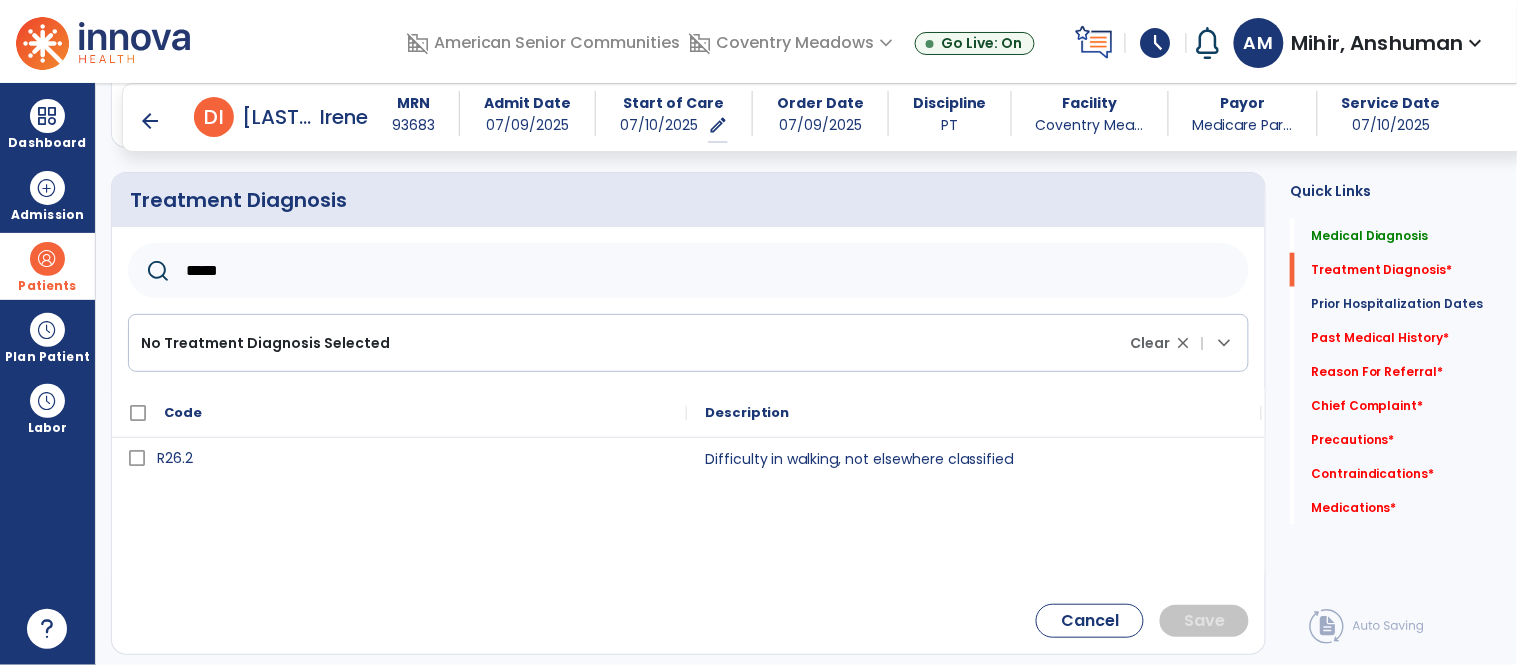 scroll, scrollTop: 477, scrollLeft: 0, axis: vertical 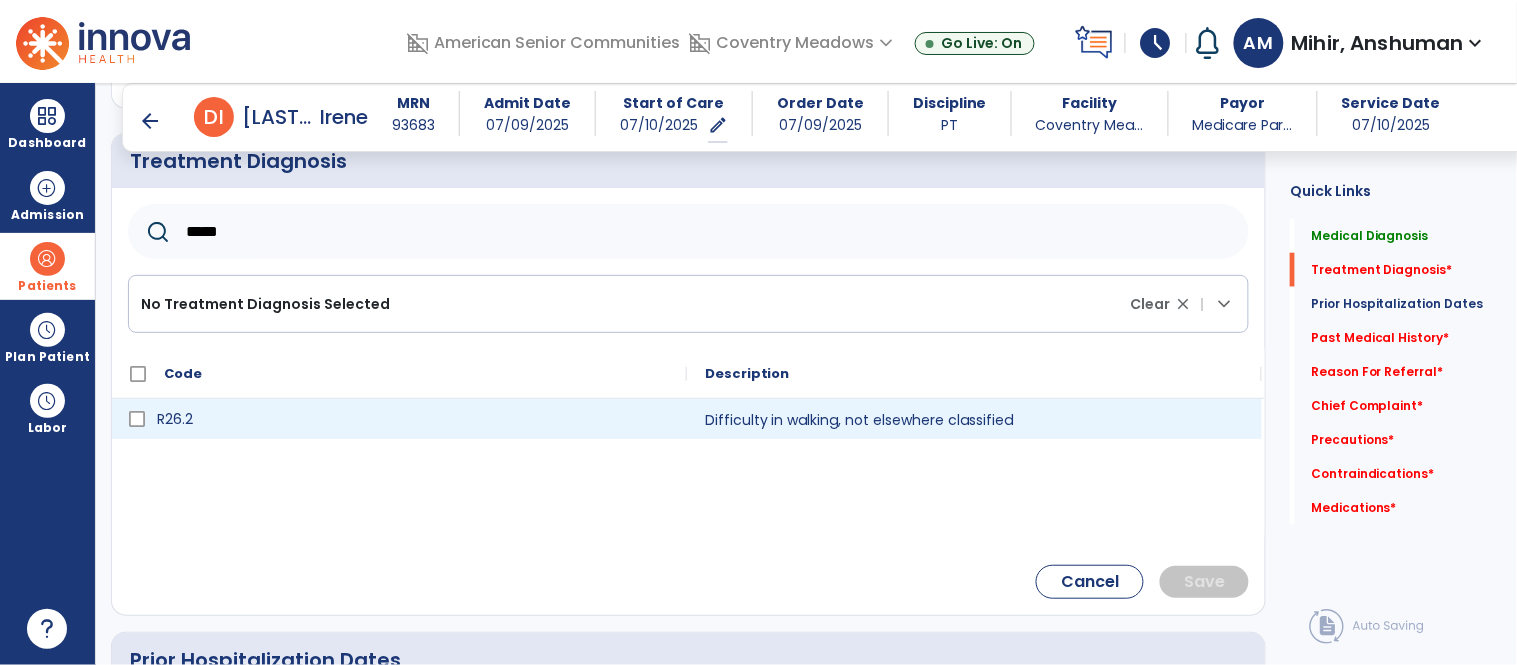 click 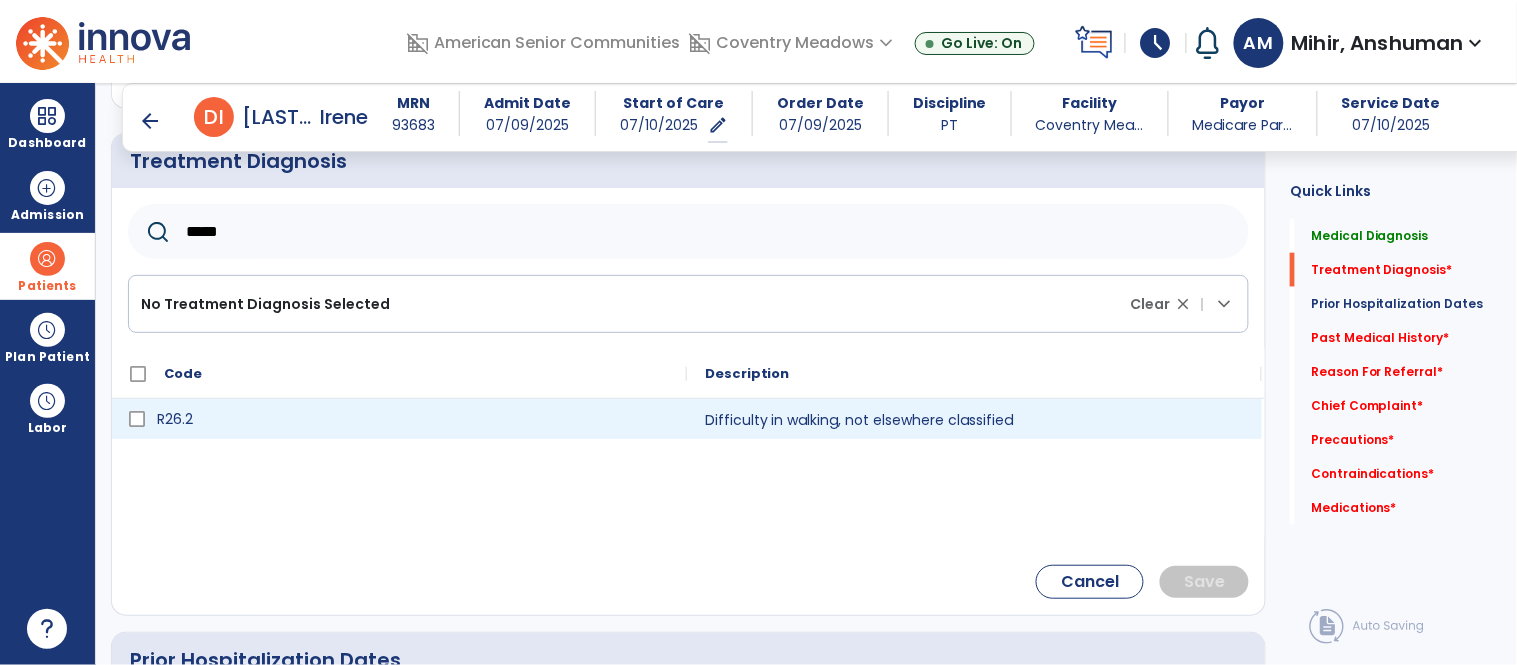 click on "R26.2" 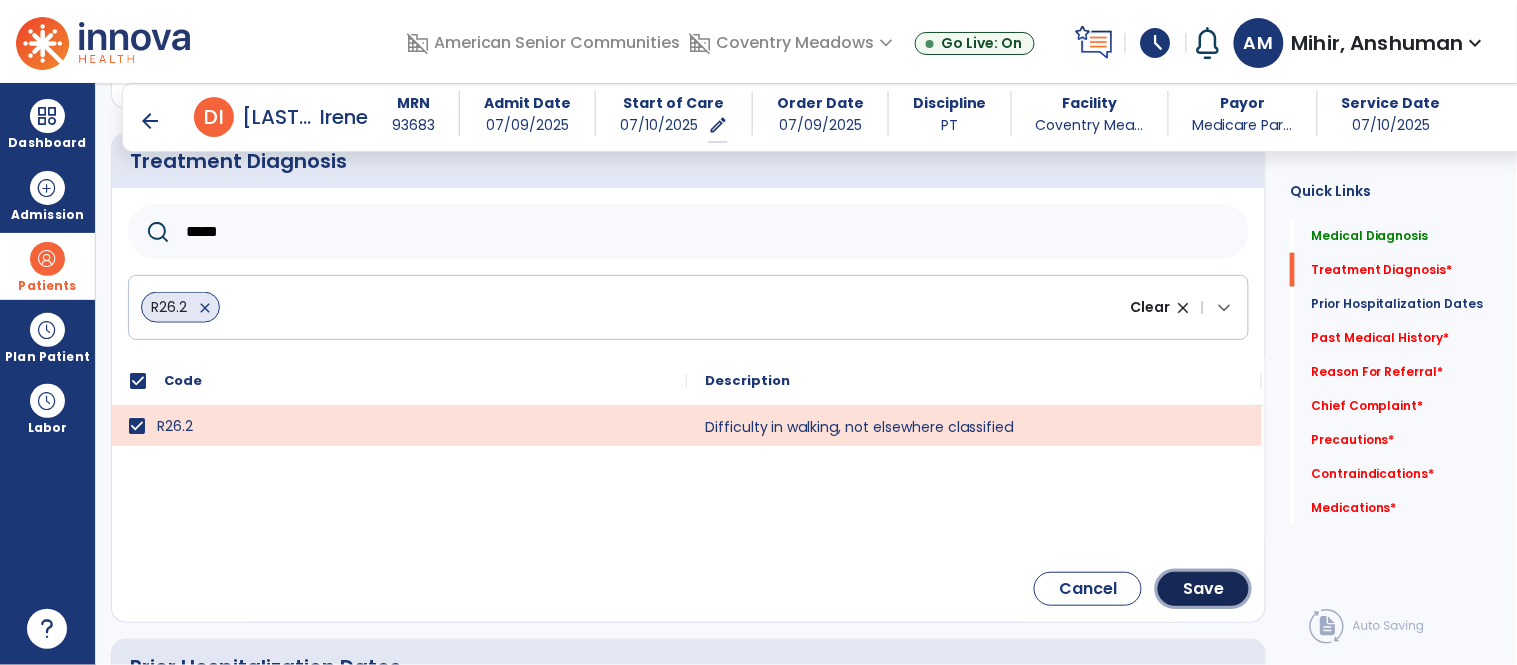 drag, startPoint x: 1216, startPoint y: 590, endPoint x: 1037, endPoint y: 514, distance: 194.46594 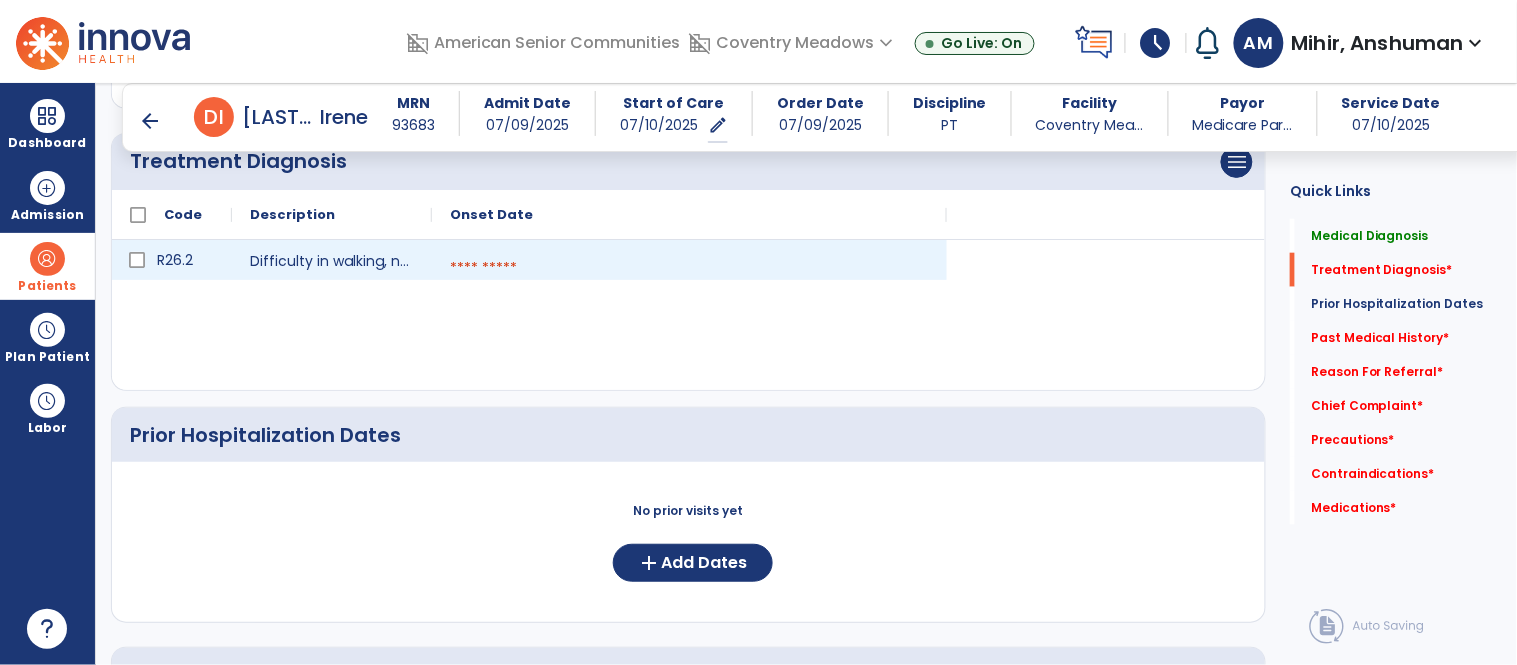click at bounding box center (689, 268) 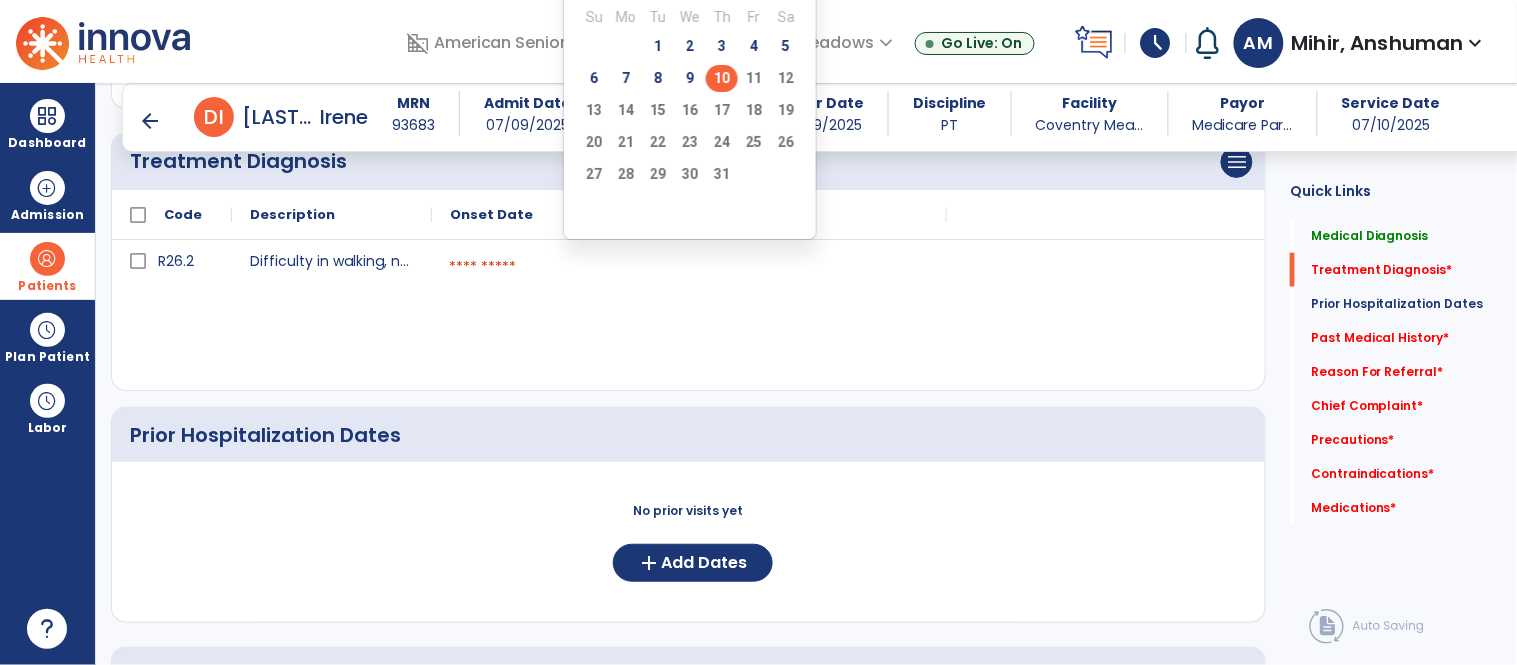 click on "10" 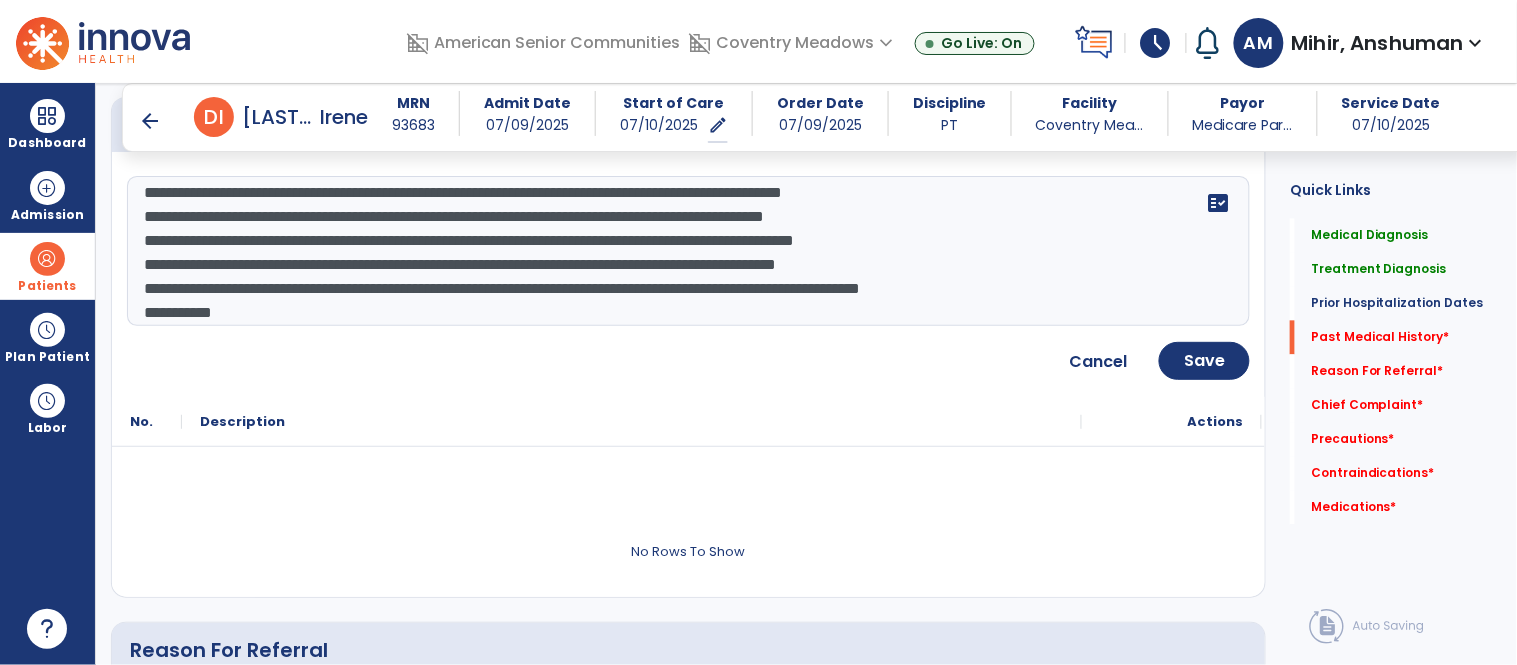 scroll, scrollTop: 1088, scrollLeft: 0, axis: vertical 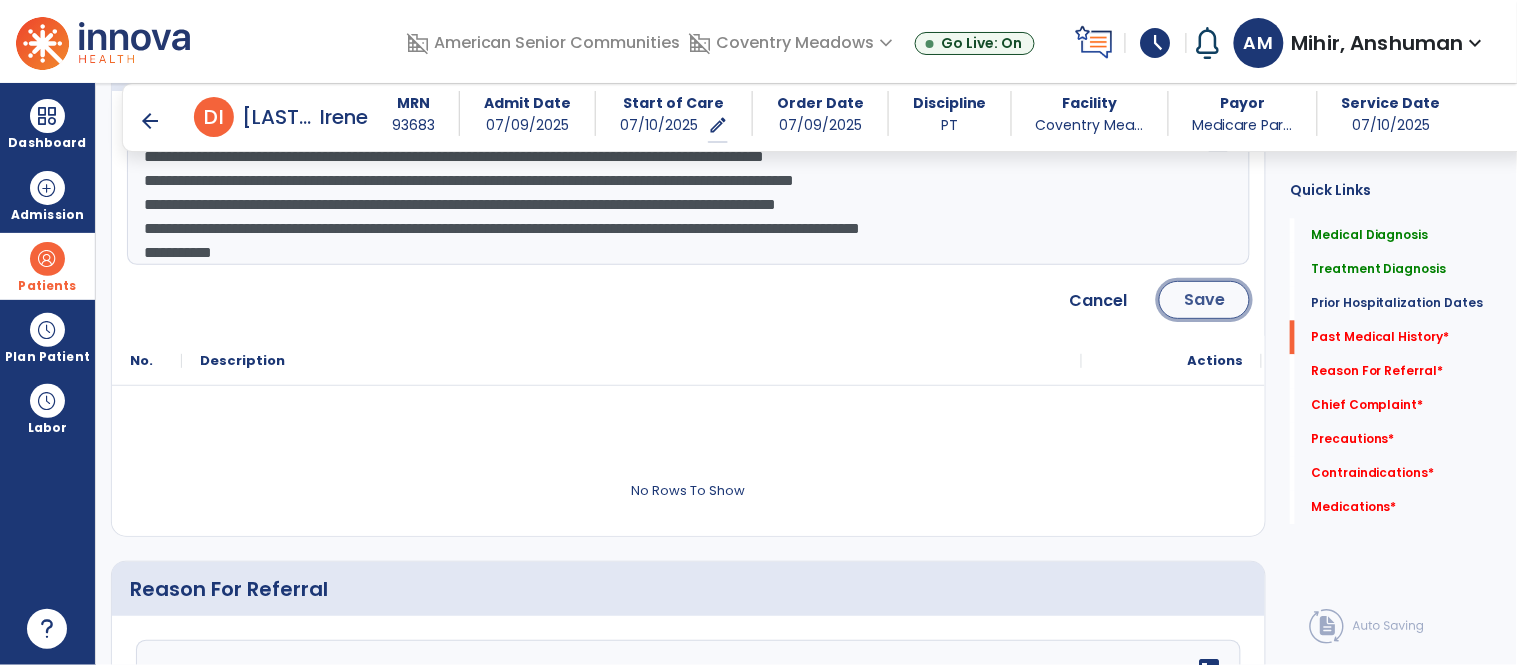 click on "Save" 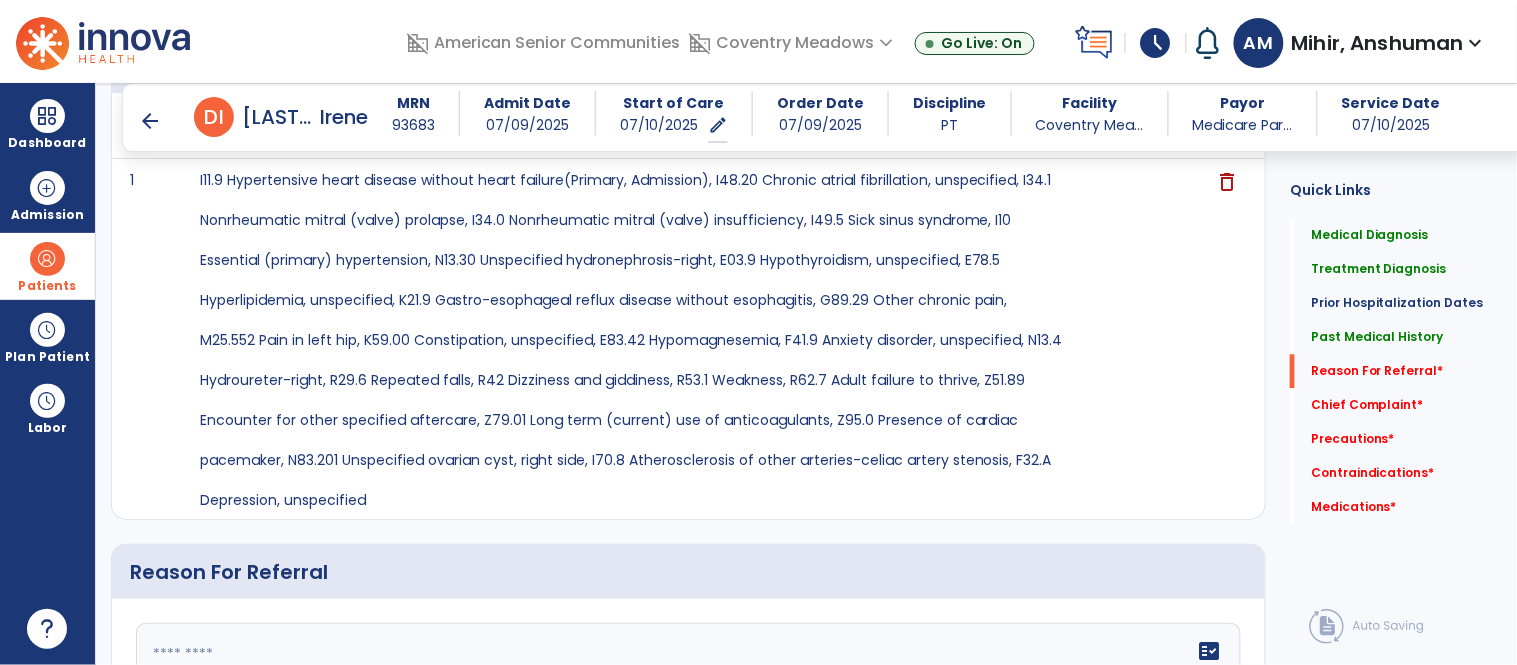 scroll, scrollTop: 1242, scrollLeft: 0, axis: vertical 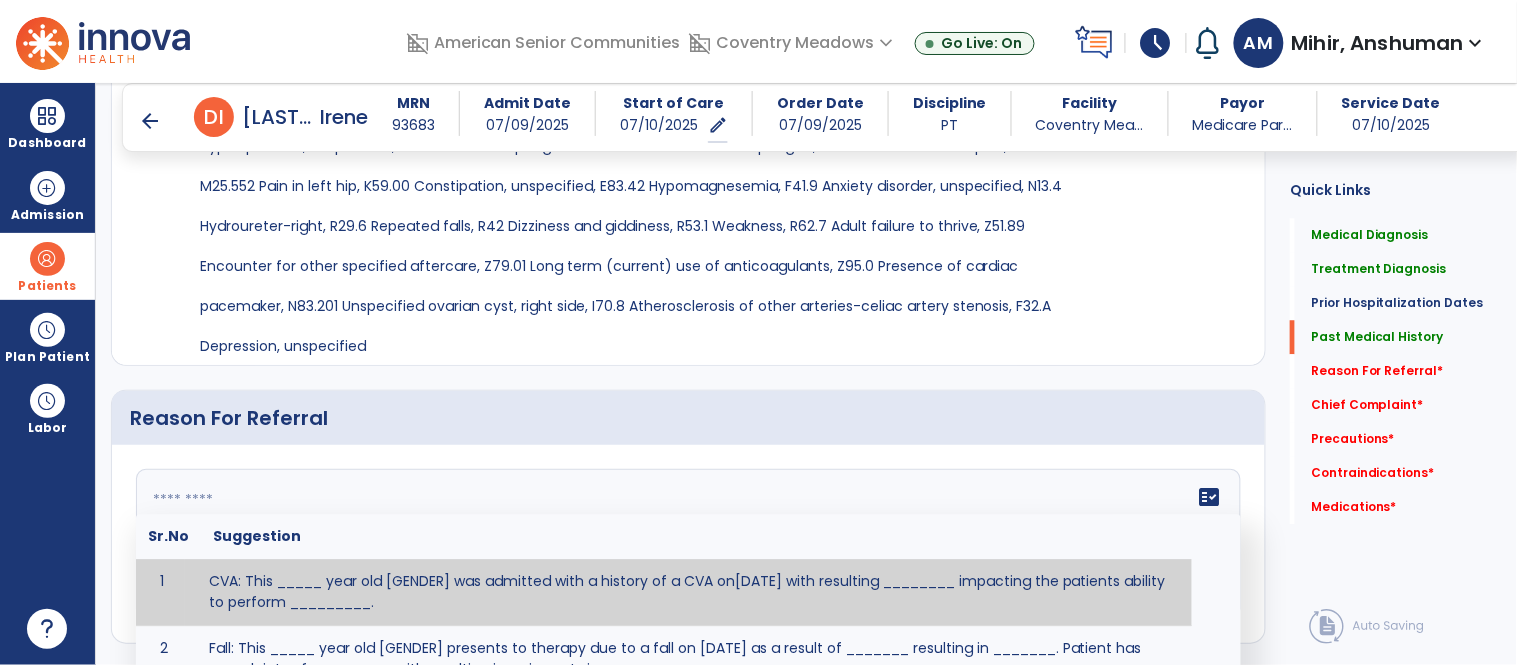 click 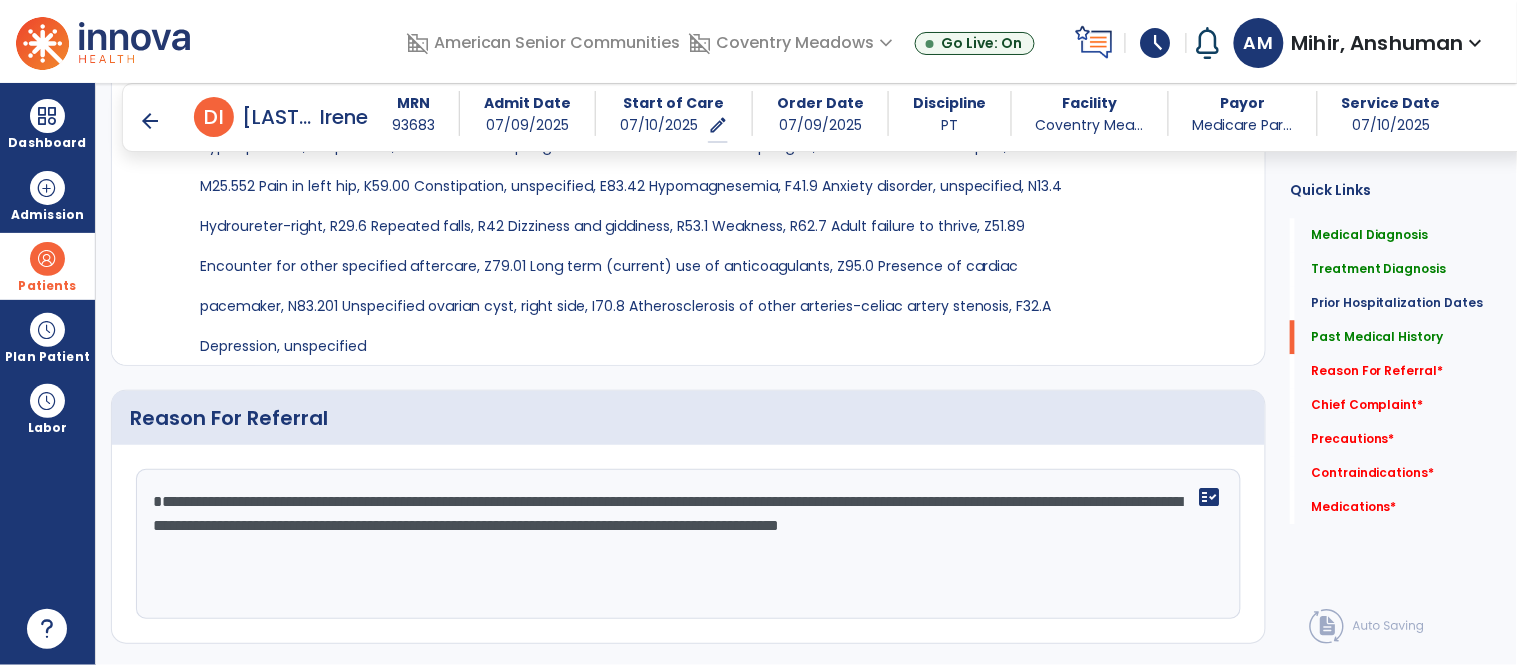 scroll, scrollTop: 1564, scrollLeft: 0, axis: vertical 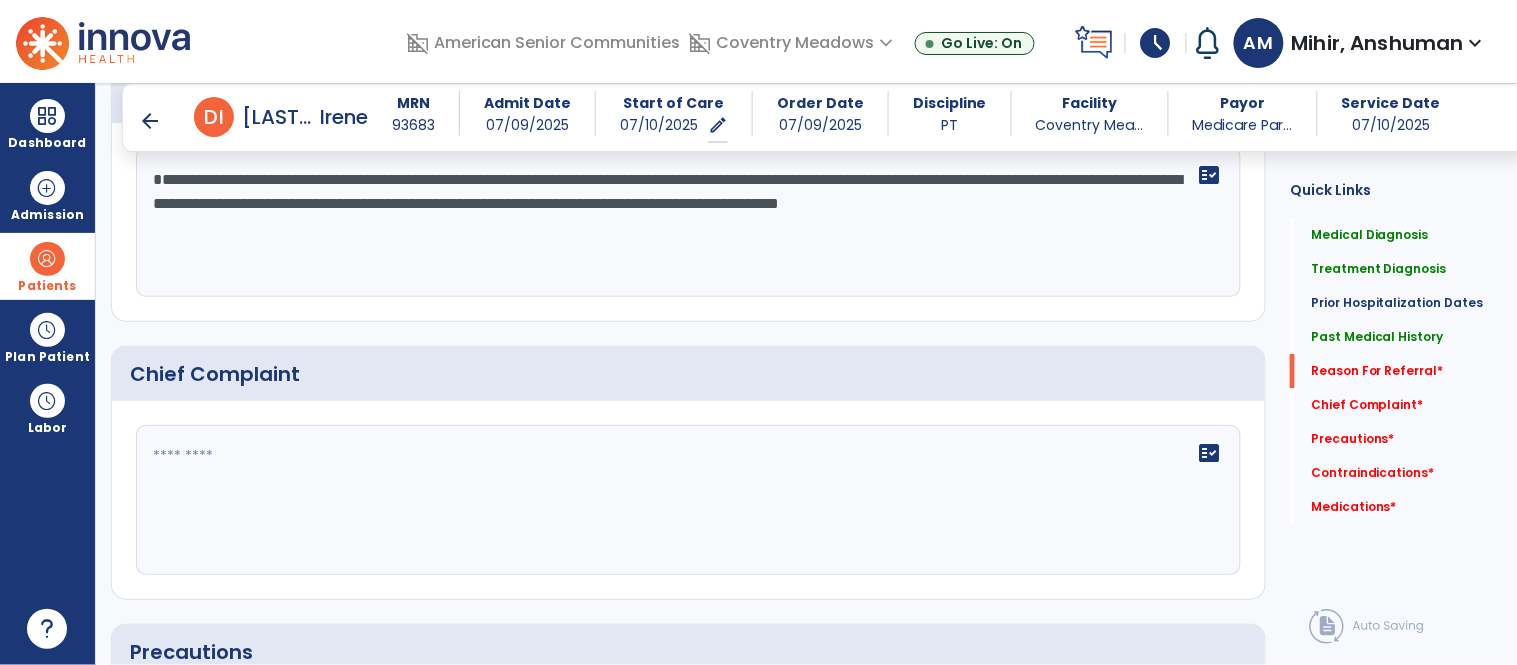 type on "**********" 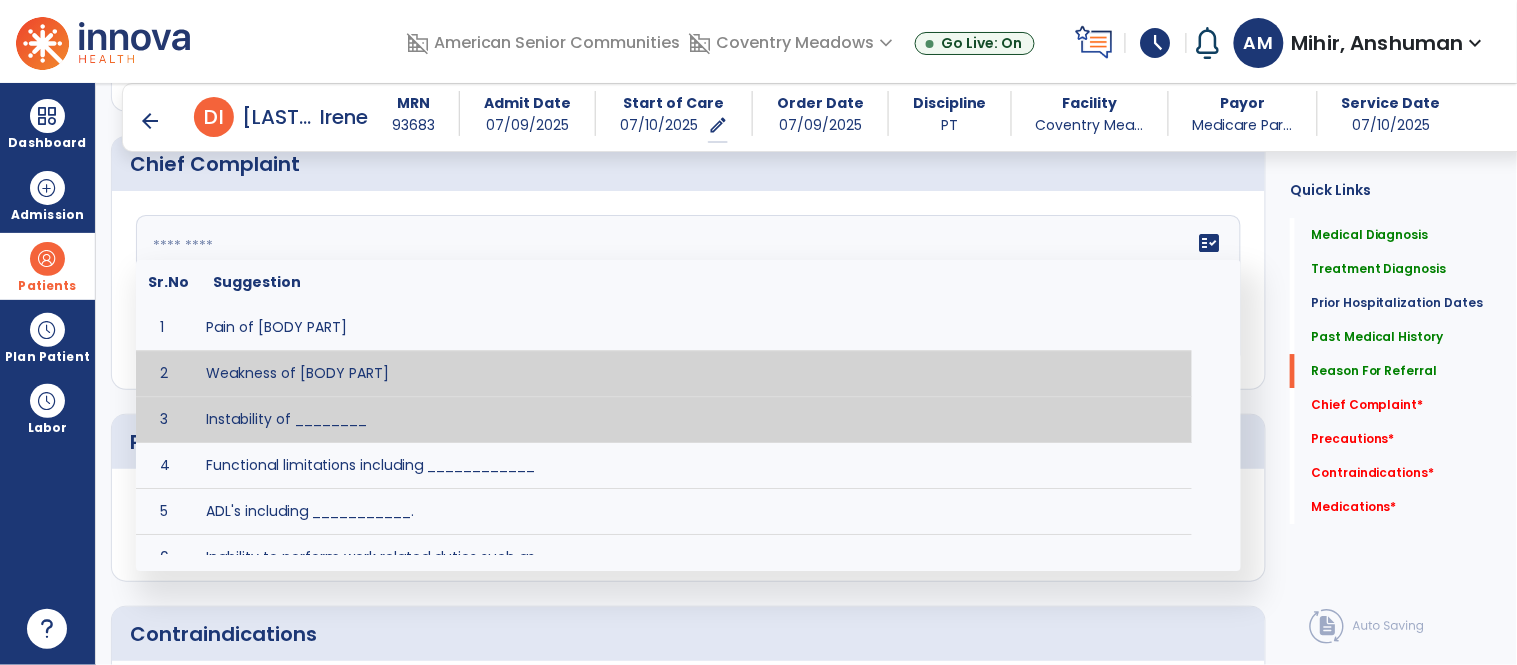 scroll, scrollTop: 1564, scrollLeft: 0, axis: vertical 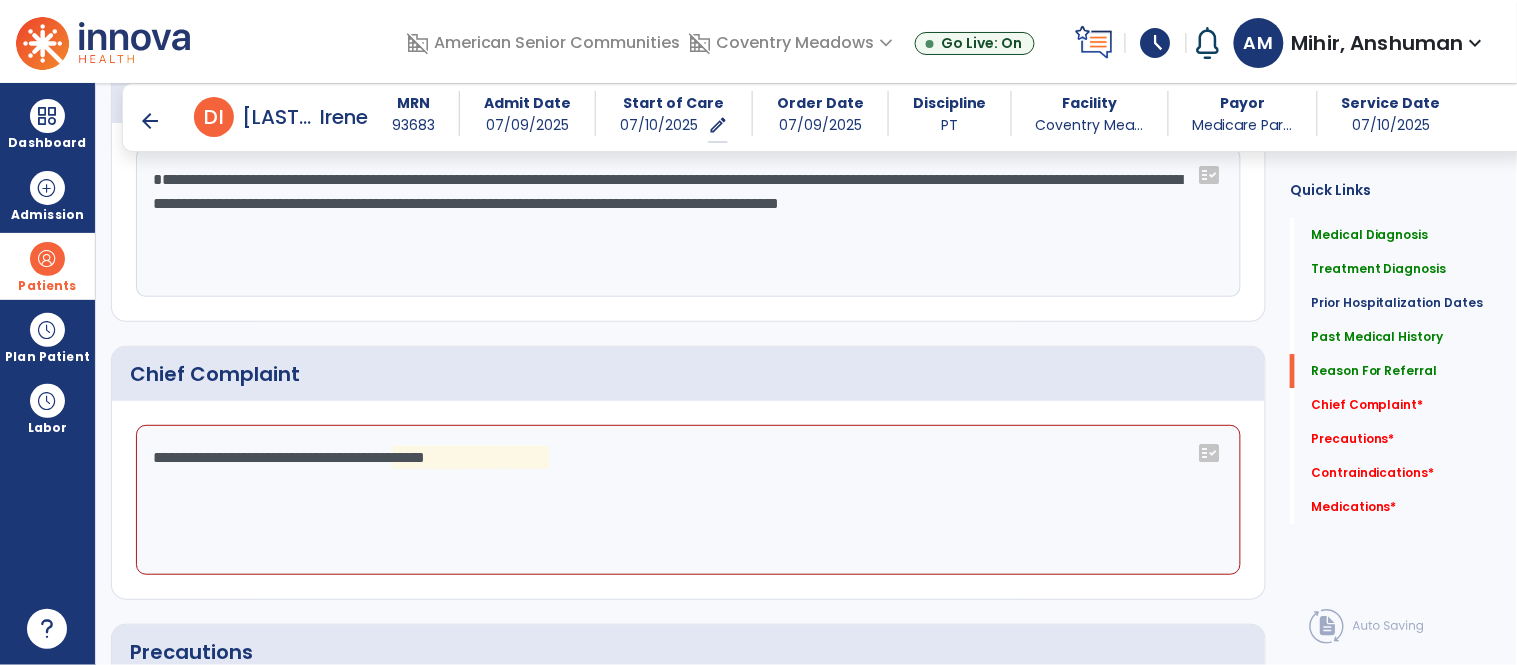 click on "**********" 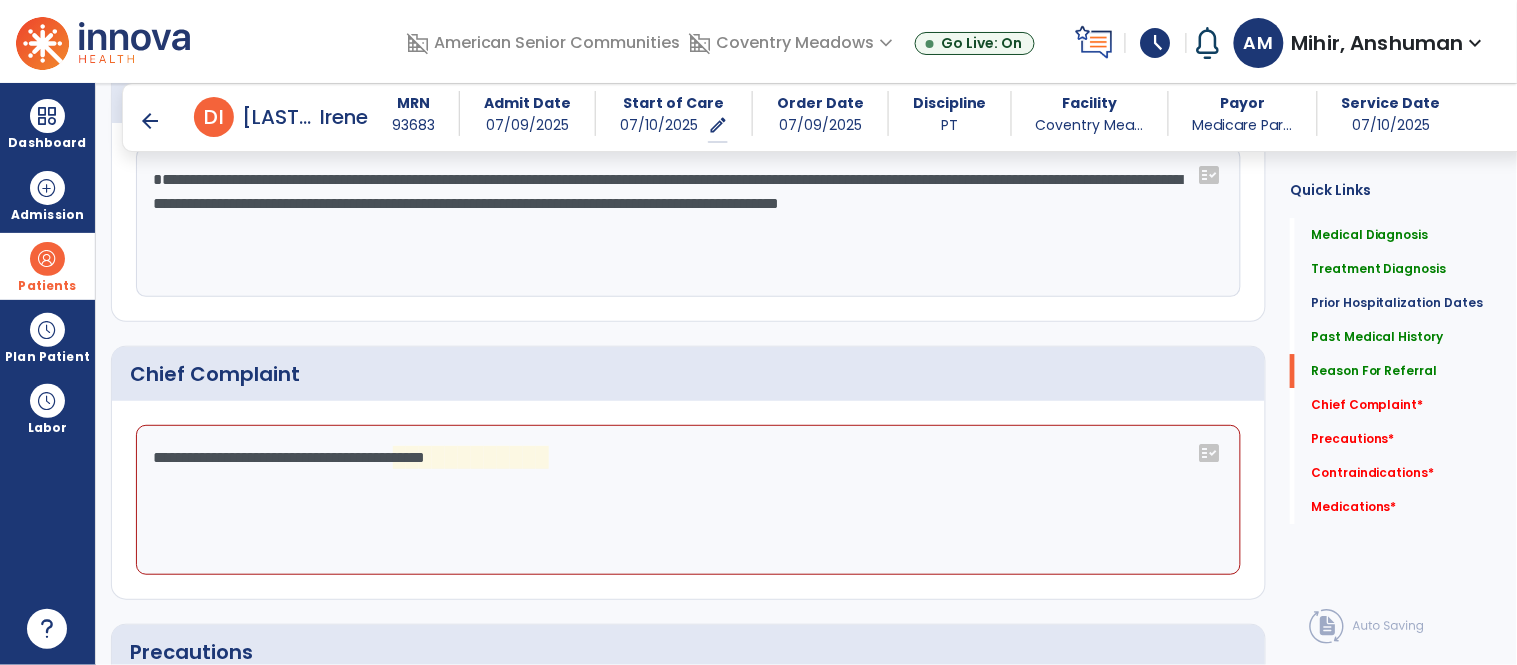 paste on "**********" 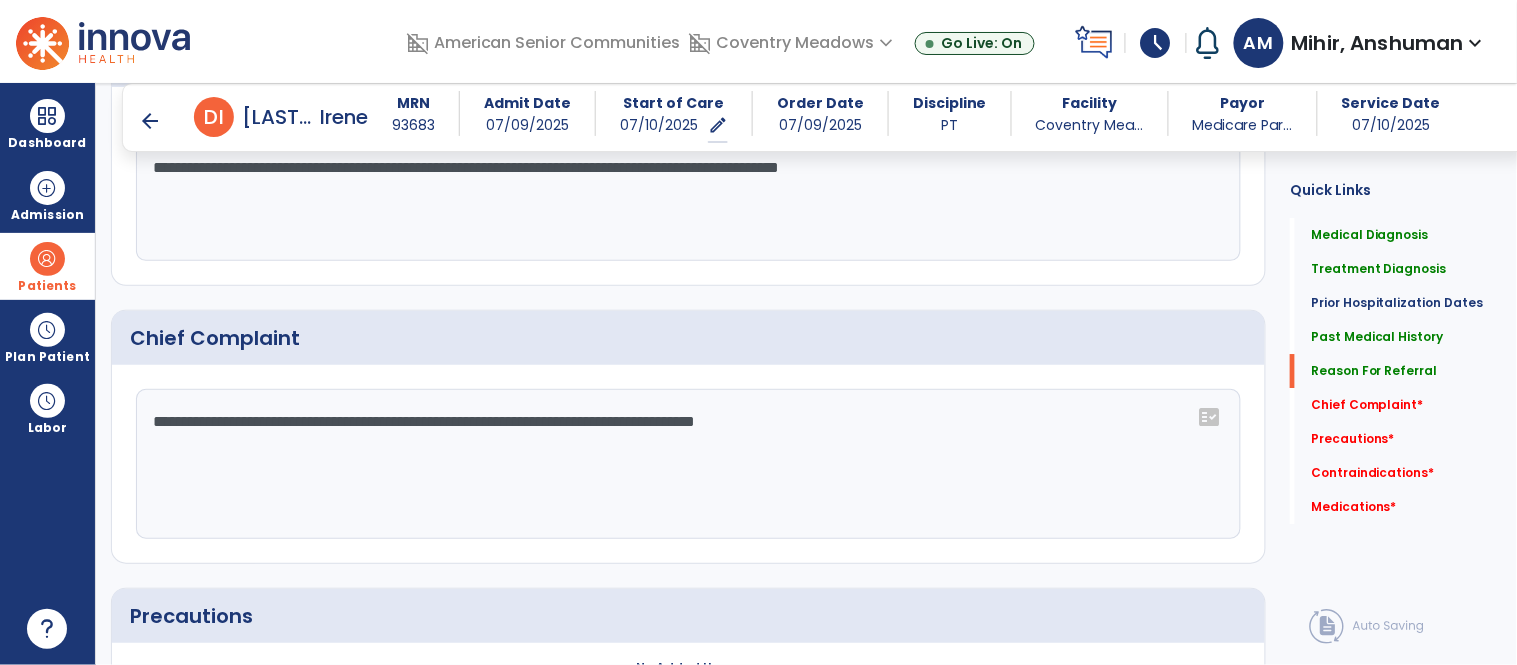 scroll, scrollTop: 1761, scrollLeft: 0, axis: vertical 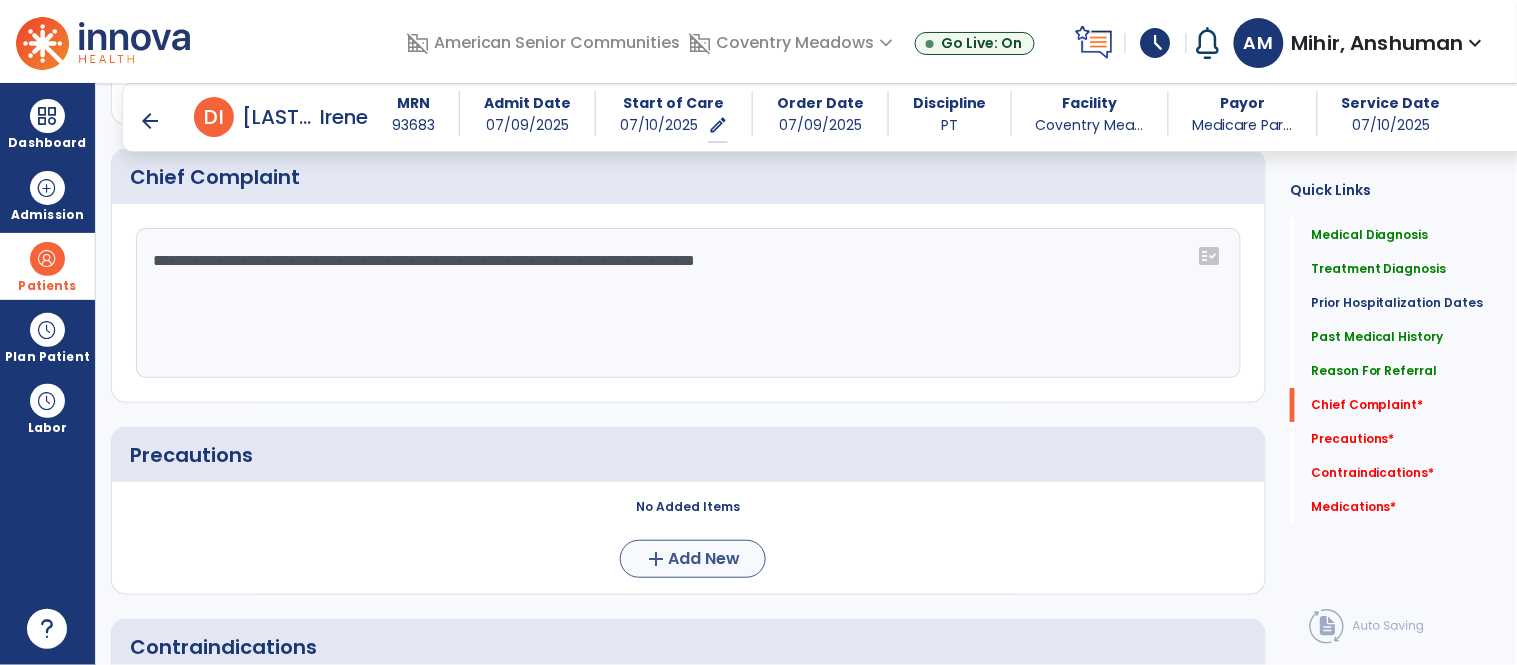 type on "**********" 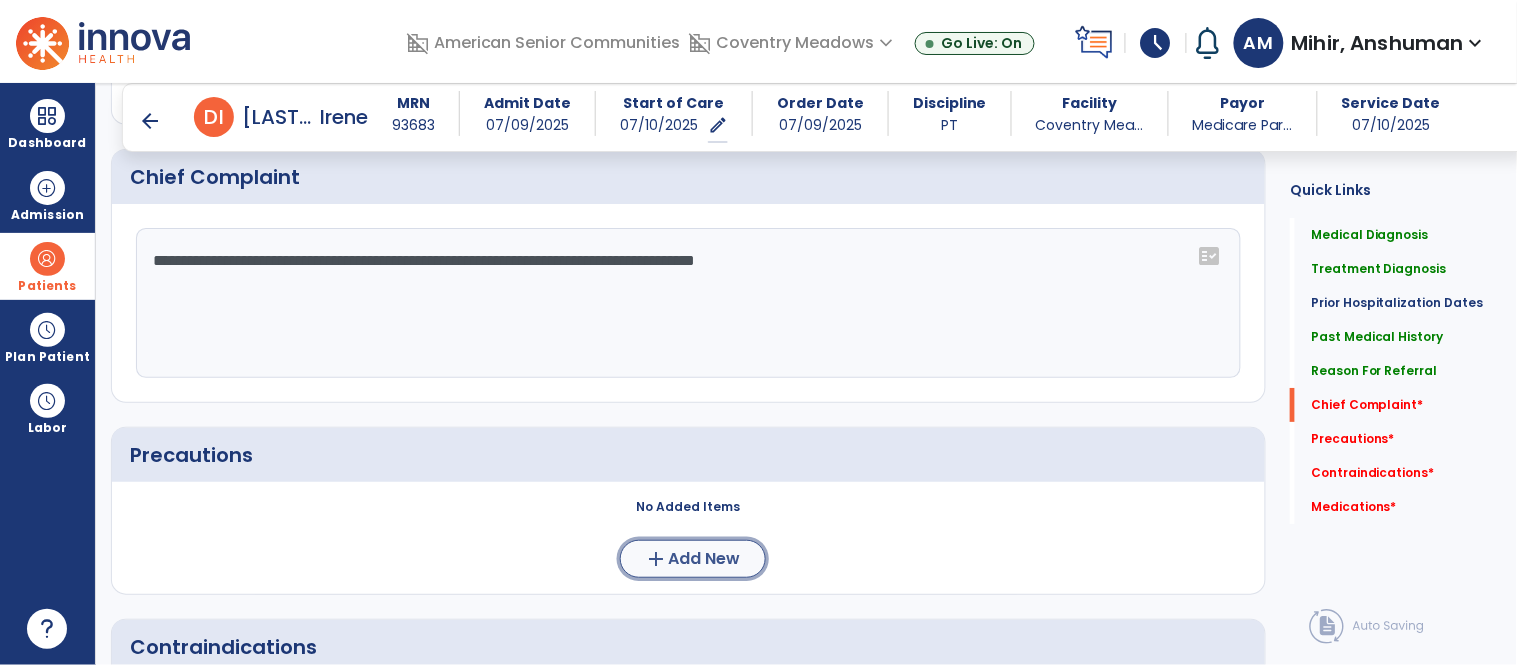 click on "Add New" 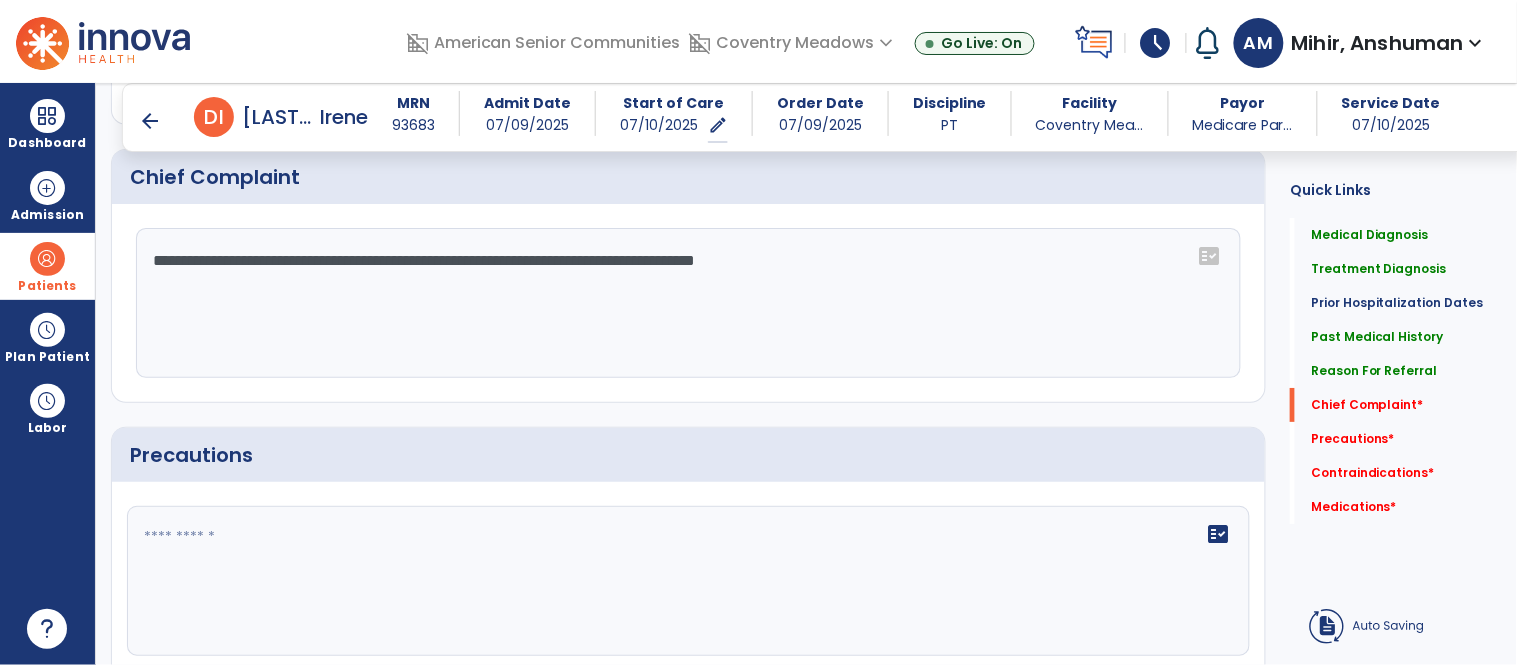 click 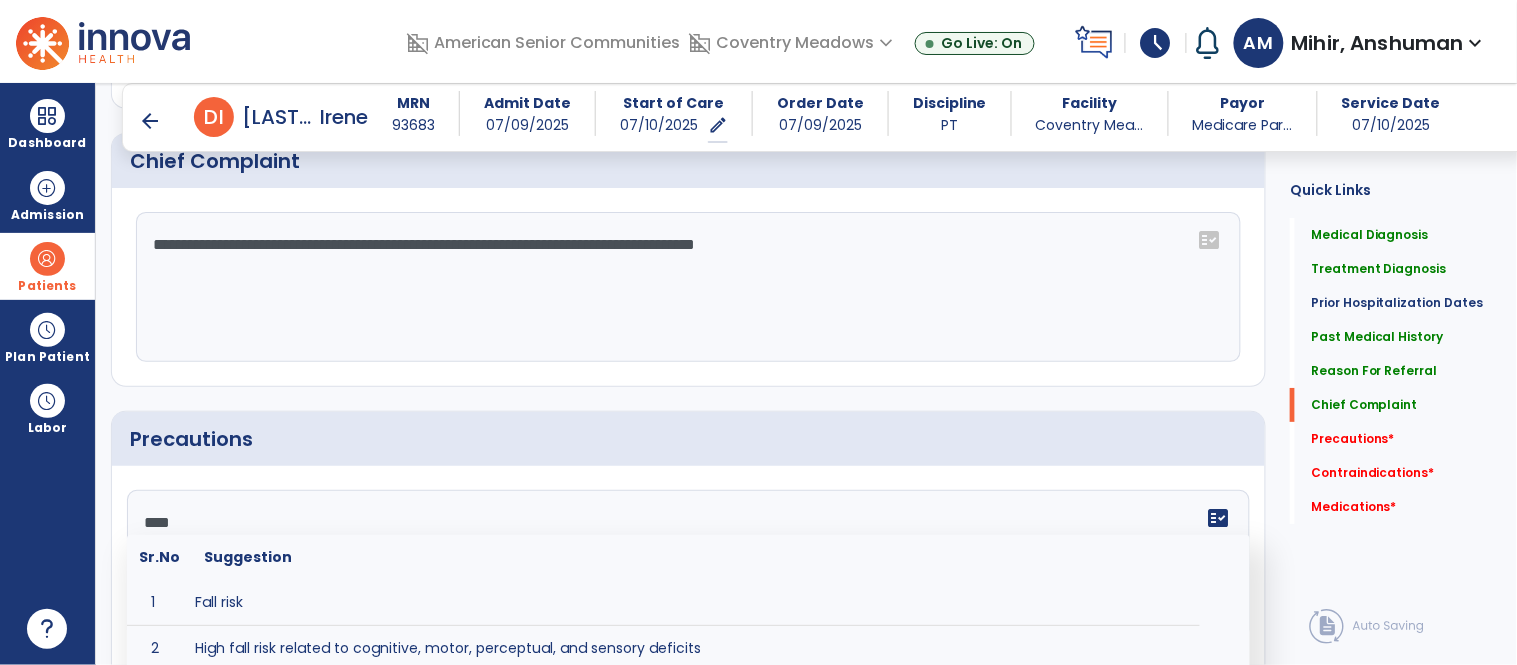 scroll, scrollTop: 1828, scrollLeft: 0, axis: vertical 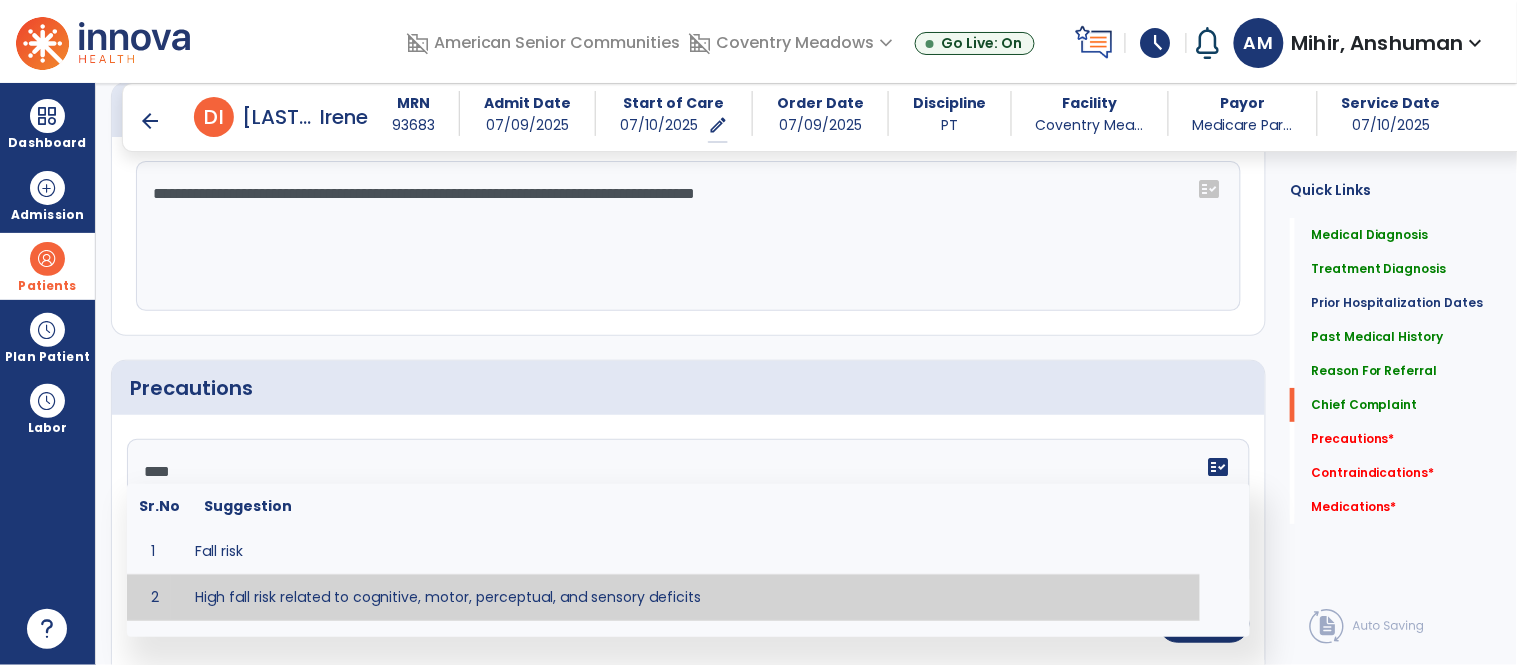 type on "**********" 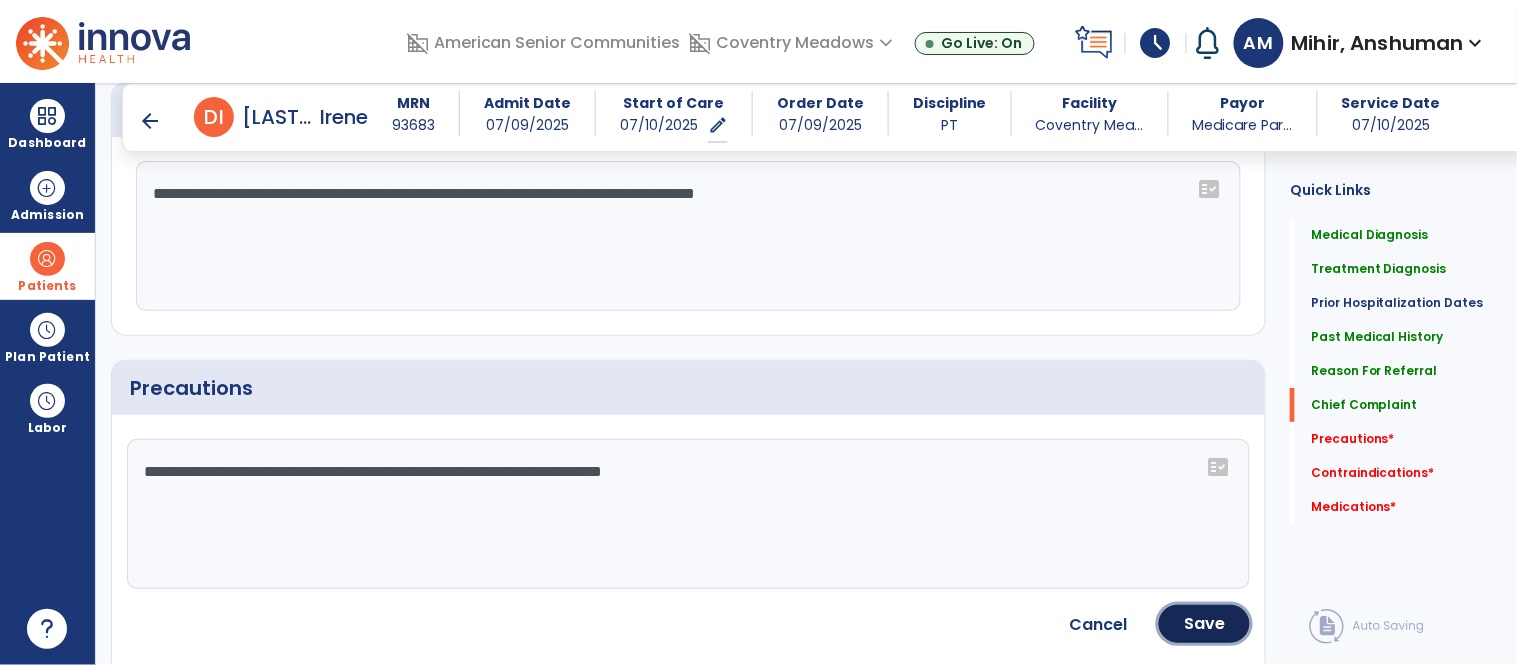 click on "Save" 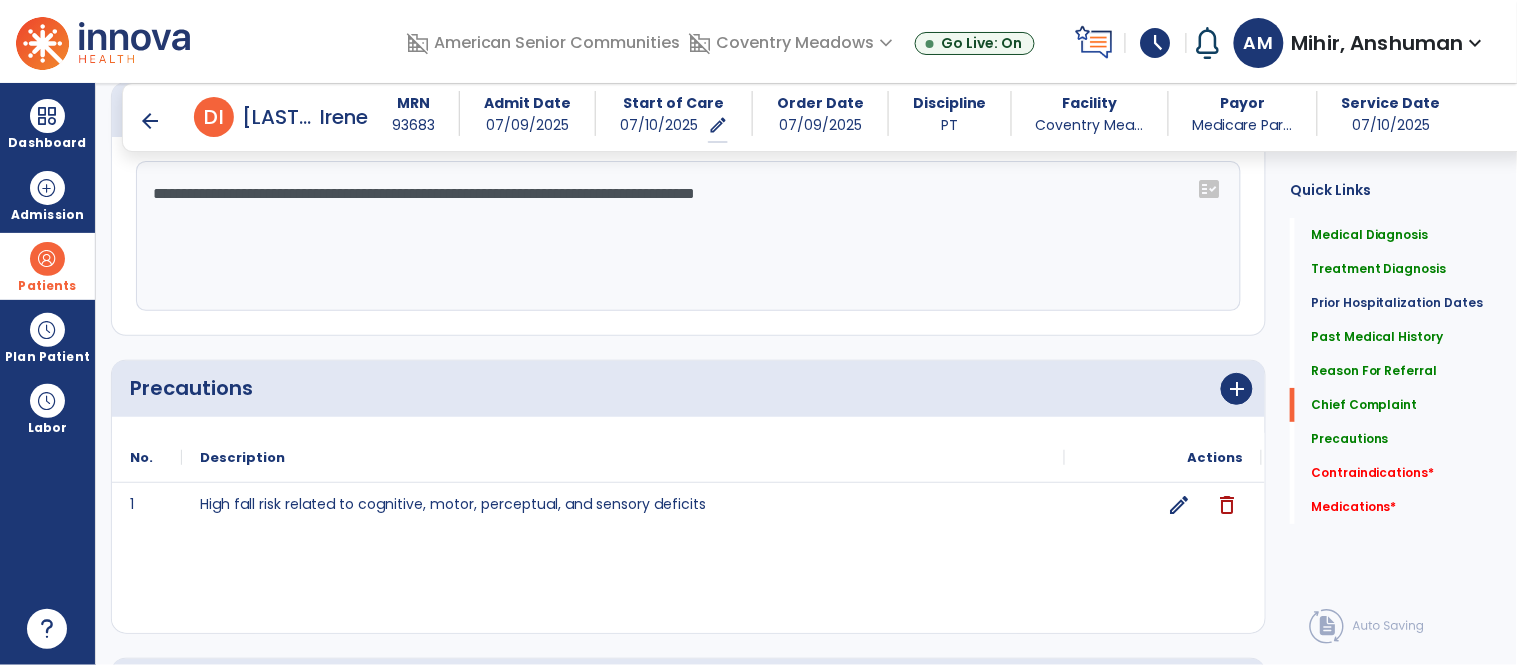 scroll, scrollTop: 2253, scrollLeft: 0, axis: vertical 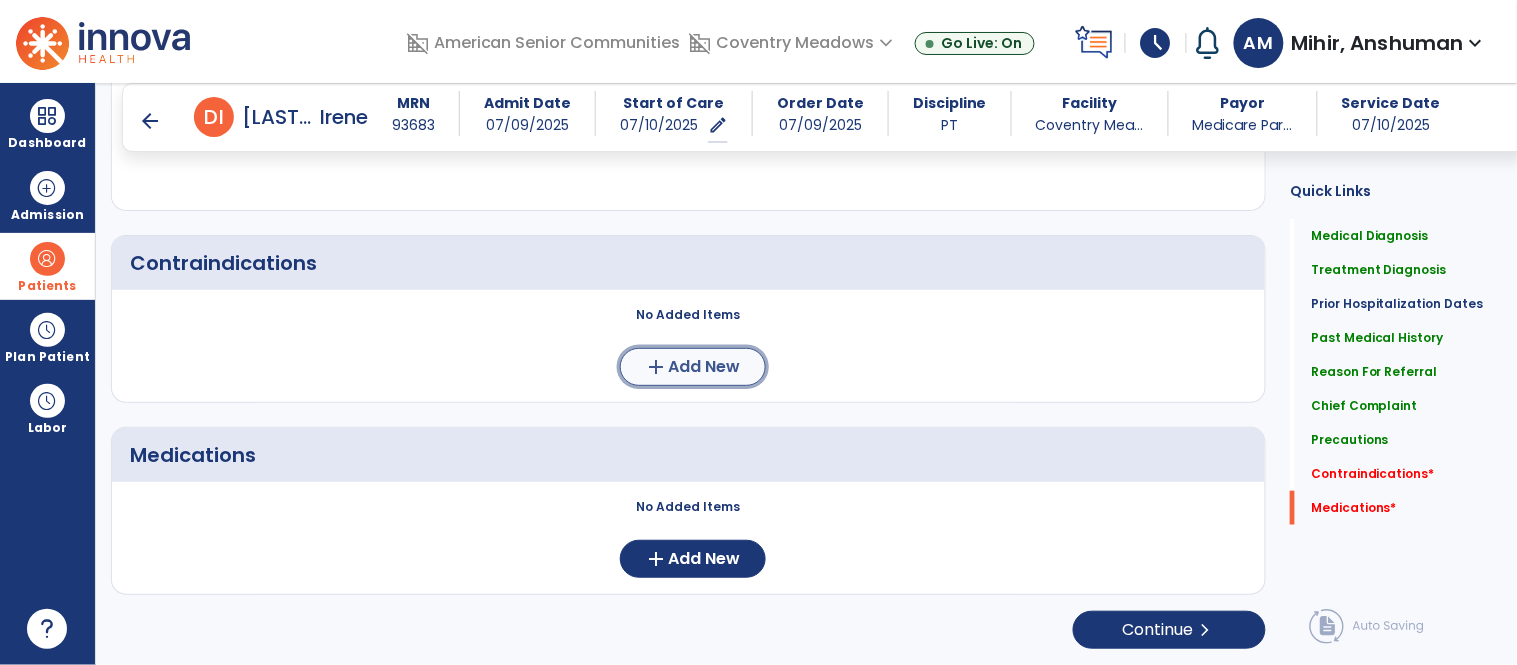 click on "Add New" 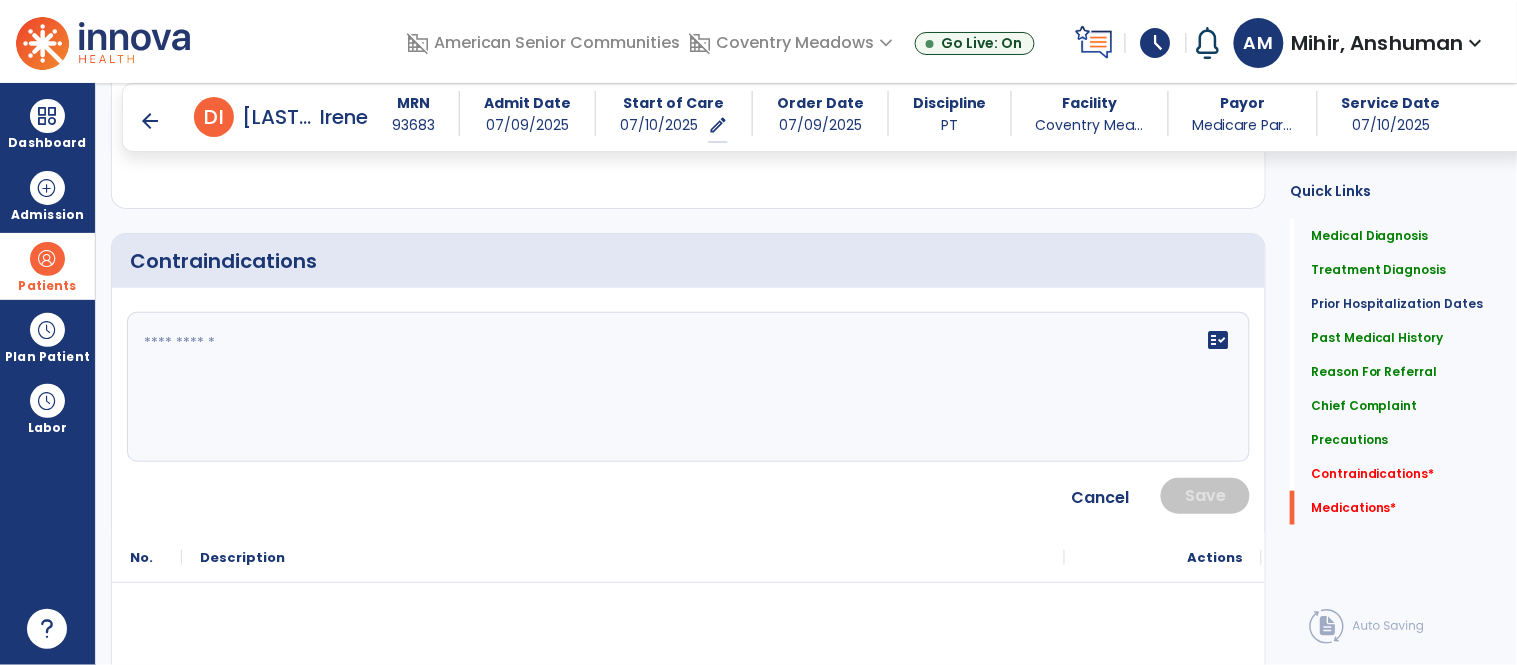click on "fact_check" 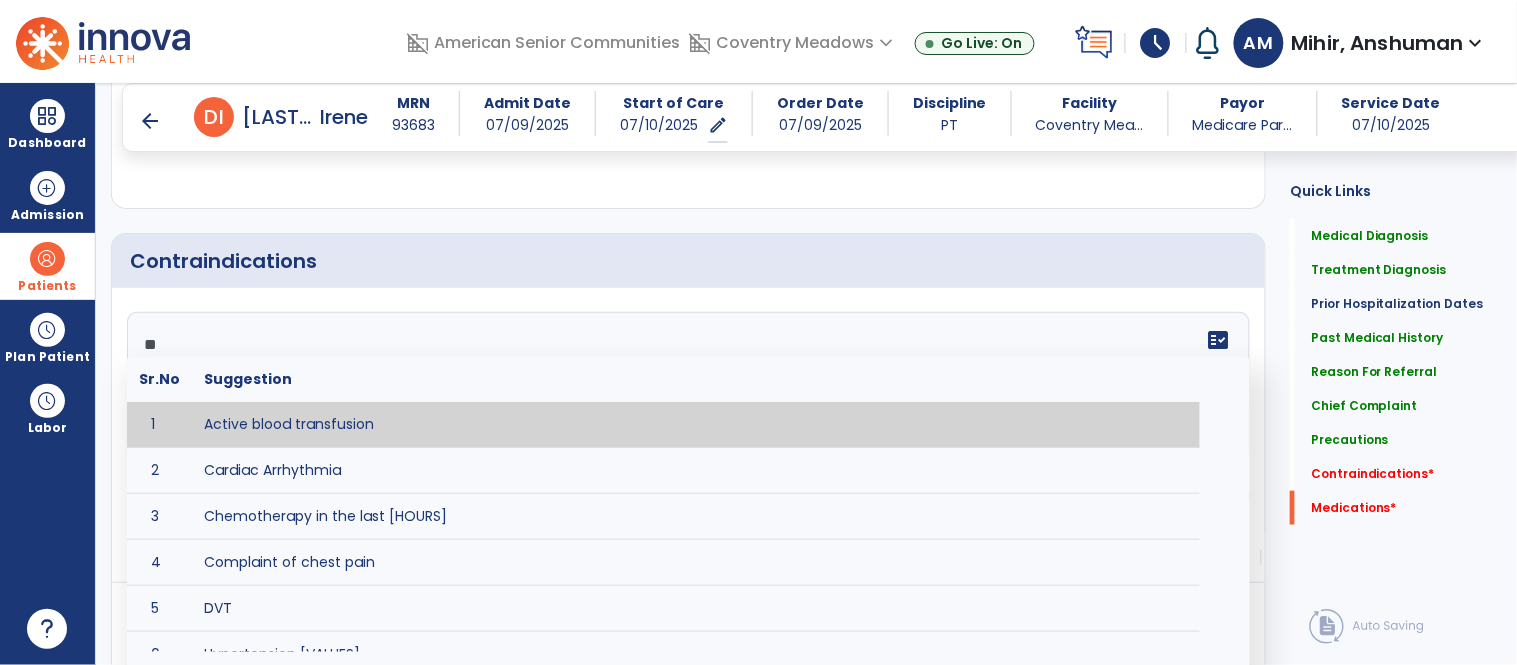 type on "**" 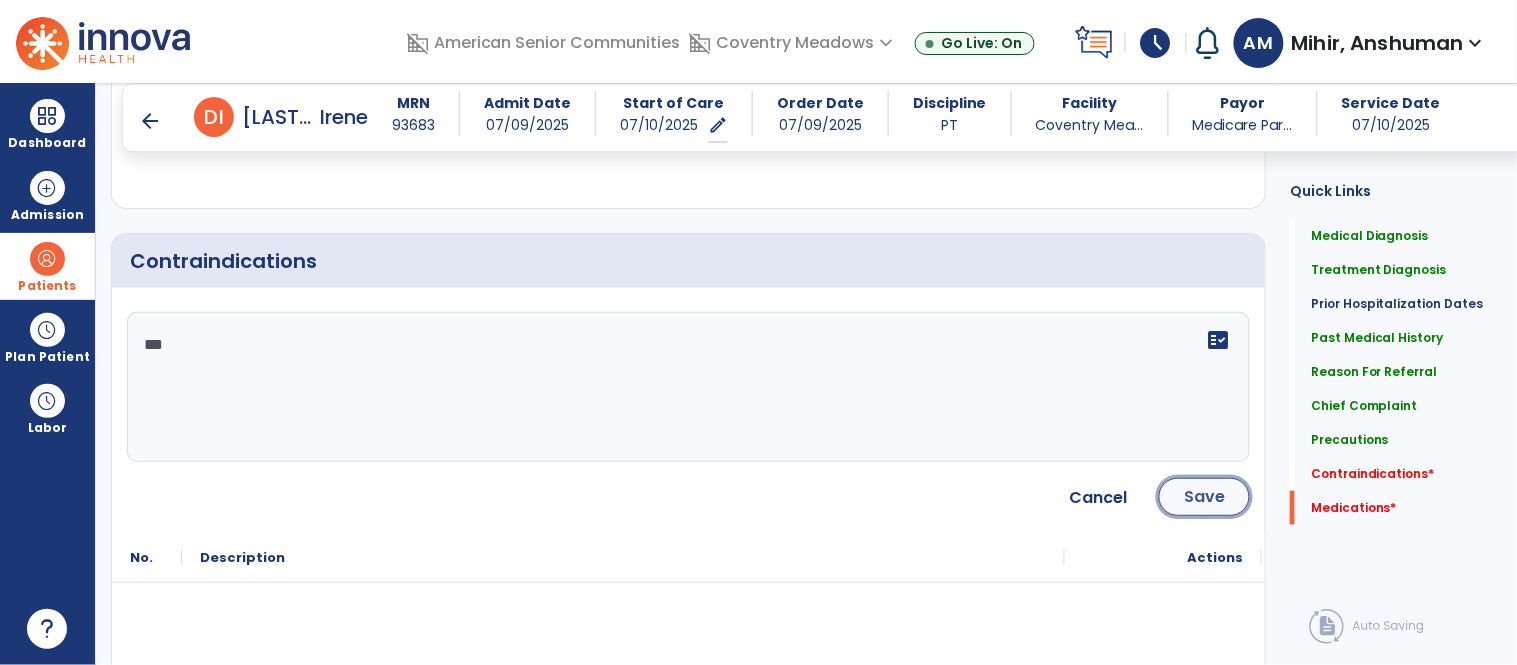 click on "Save" 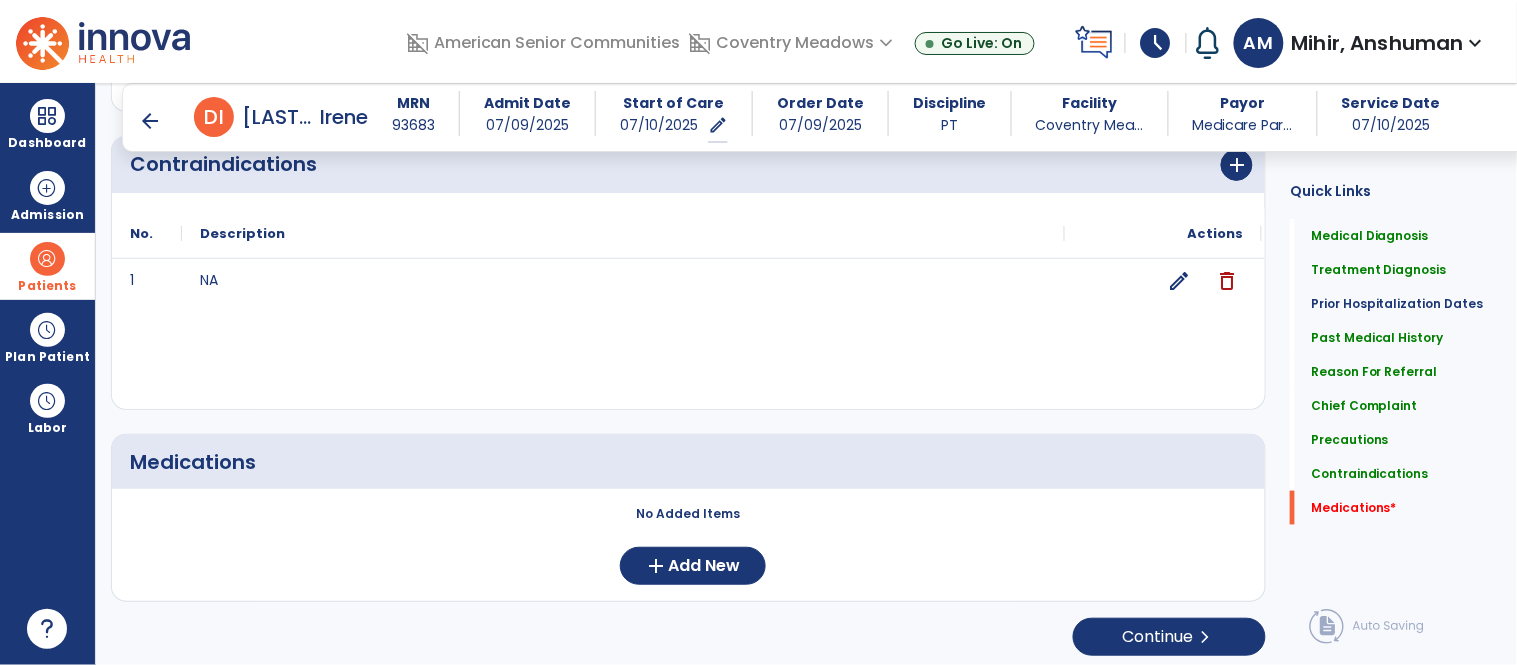 scroll, scrollTop: 2358, scrollLeft: 0, axis: vertical 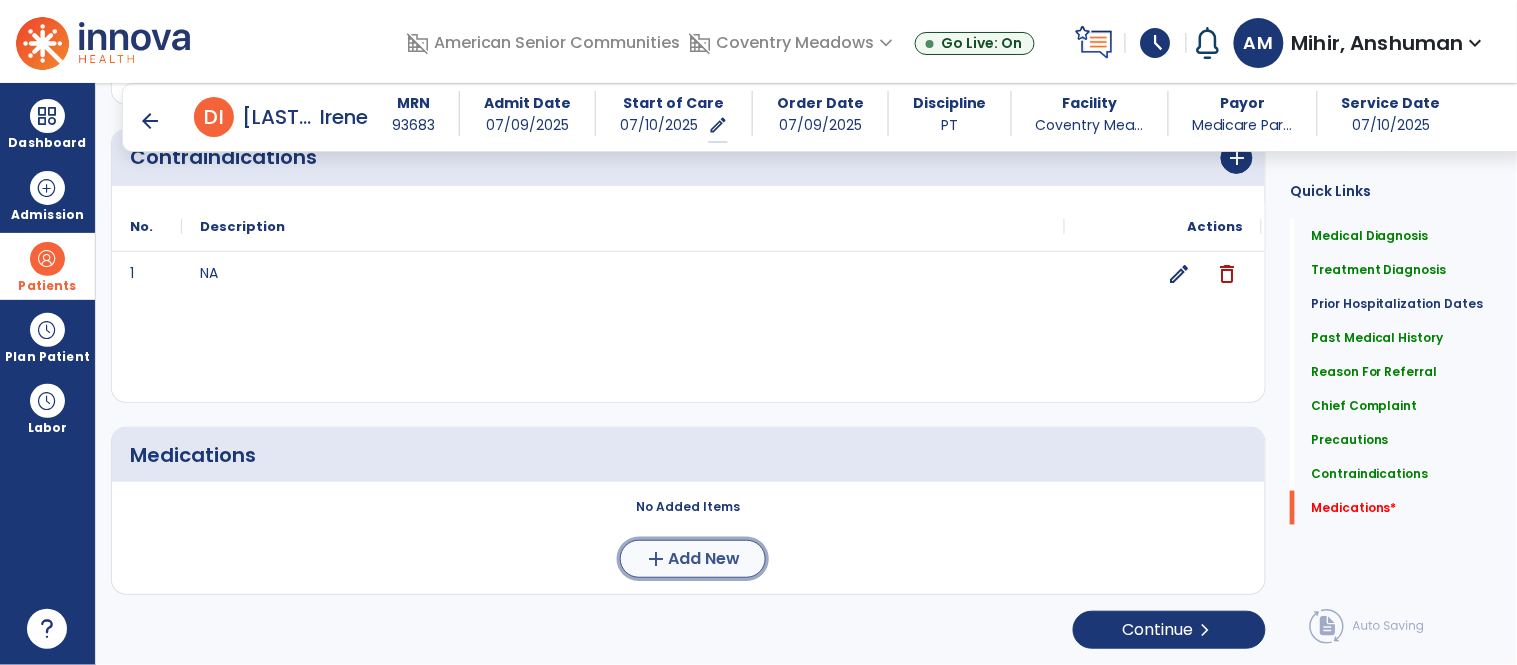 click on "Add New" 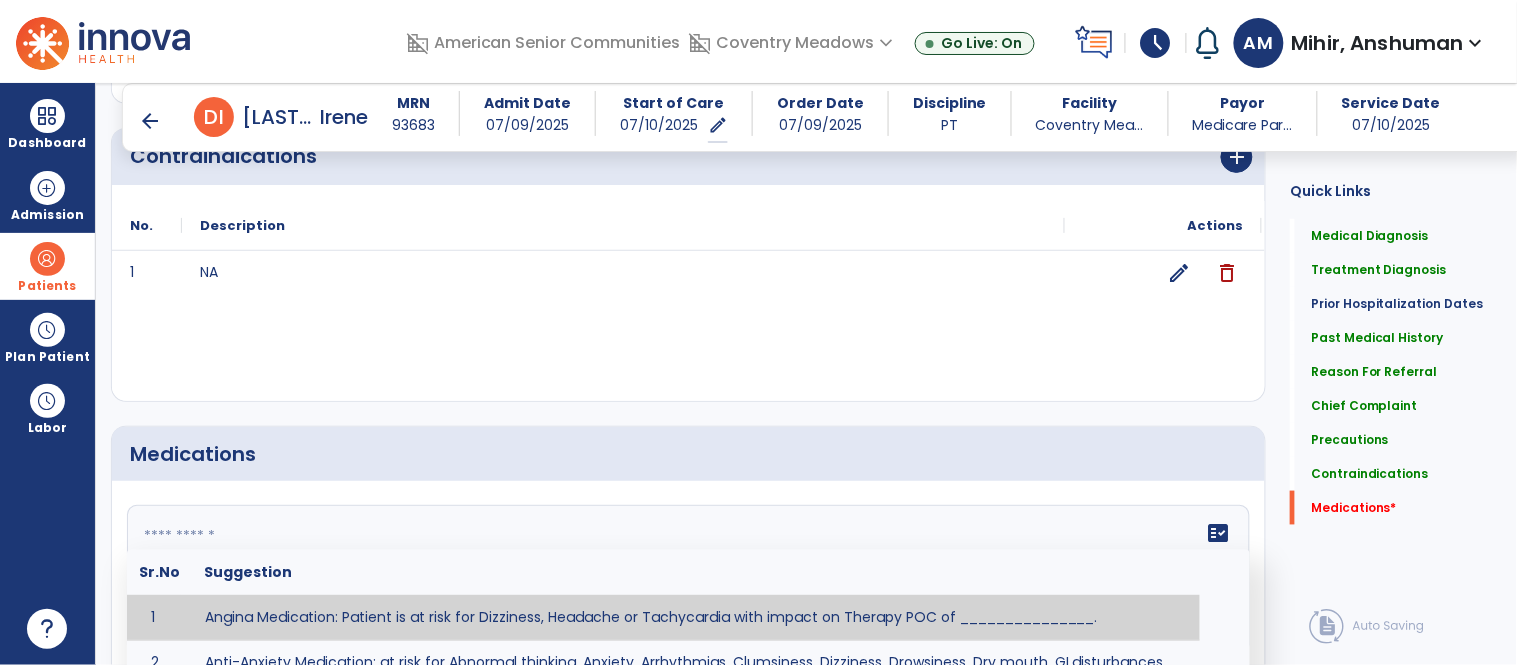click 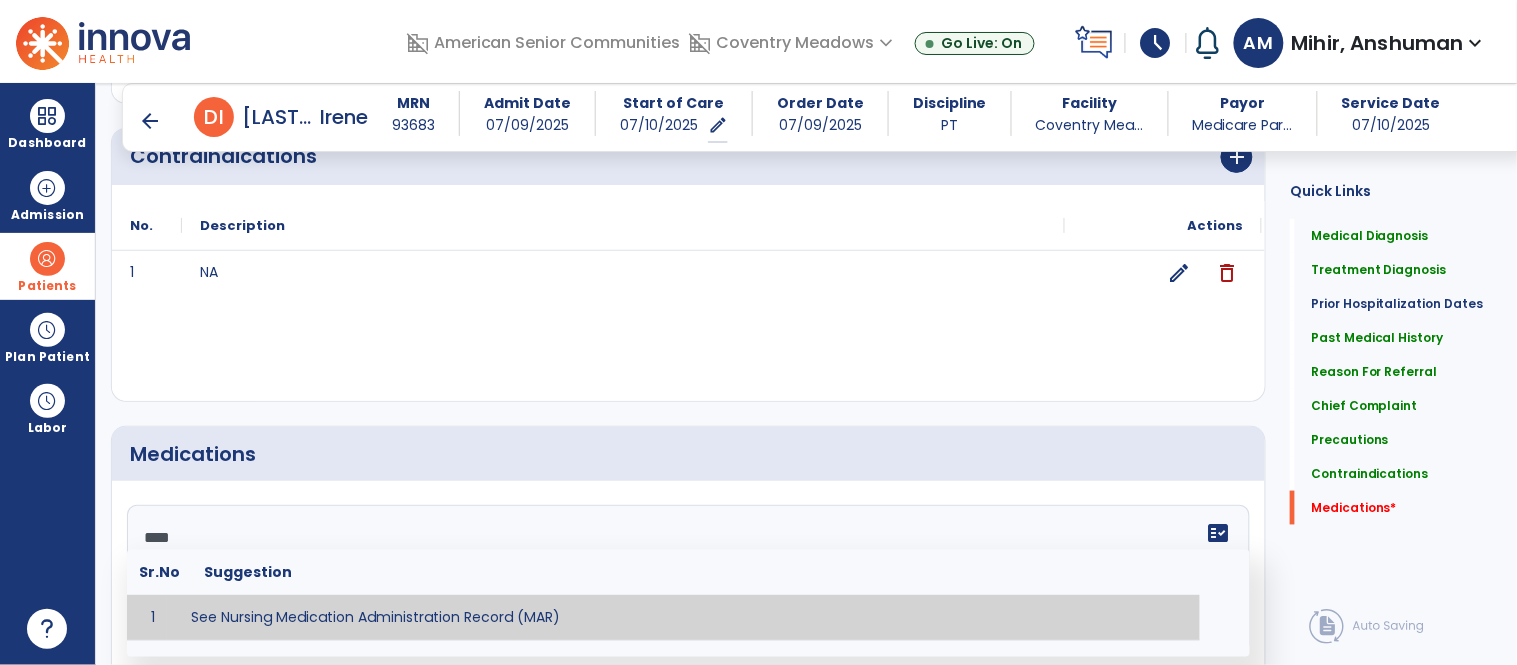 type on "**********" 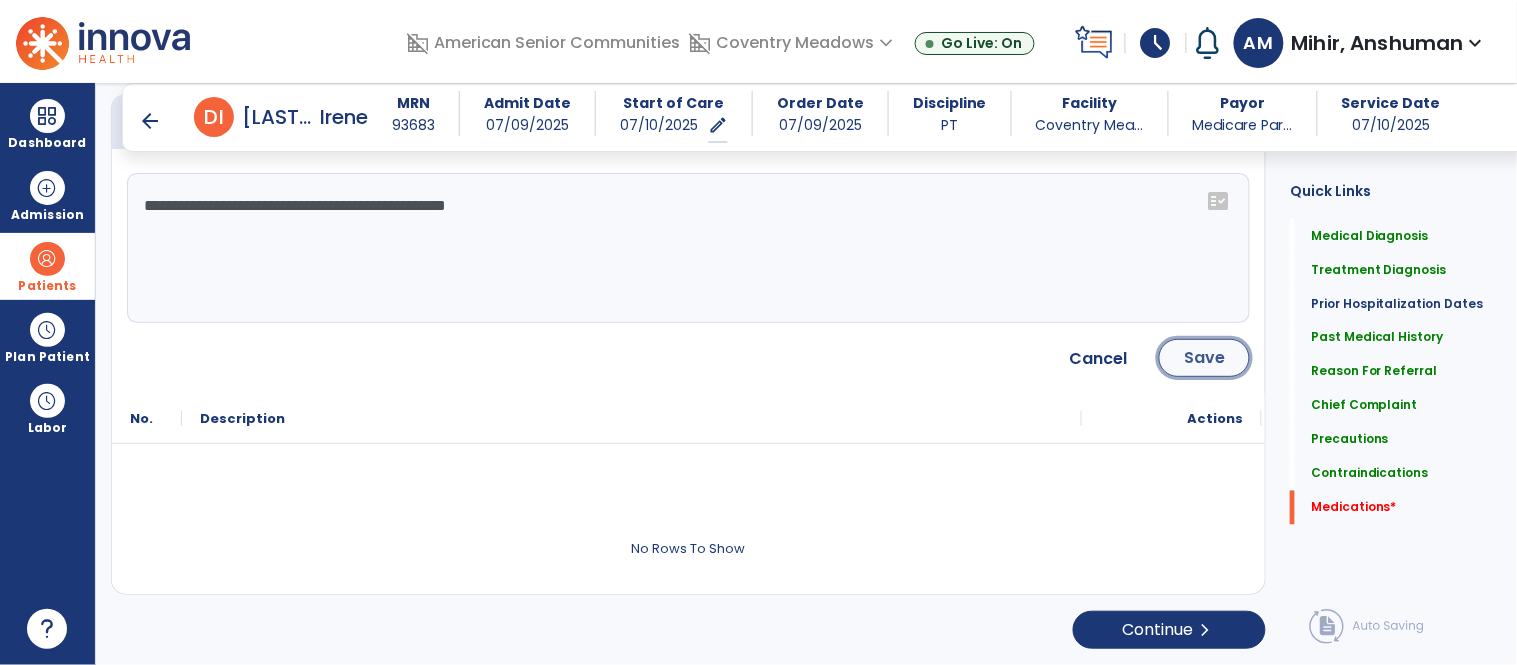 click on "Save" 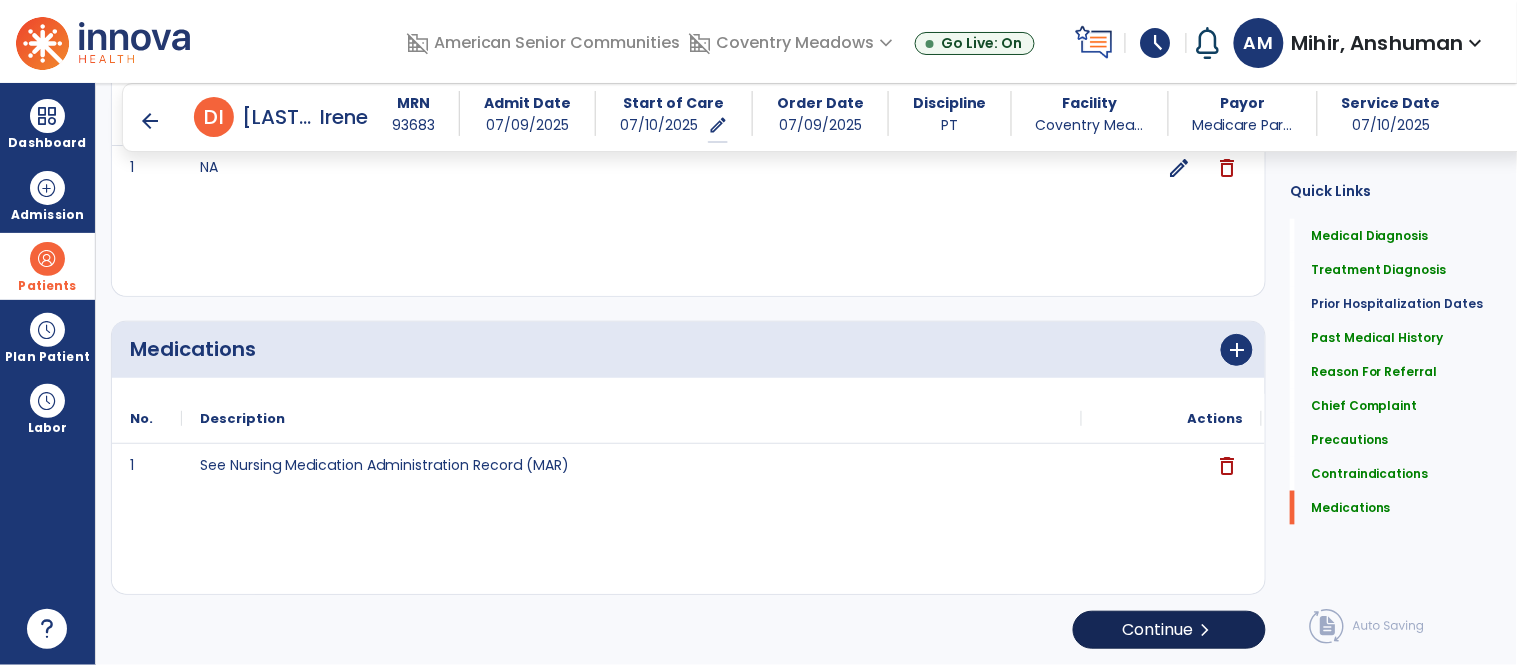 scroll, scrollTop: 2465, scrollLeft: 0, axis: vertical 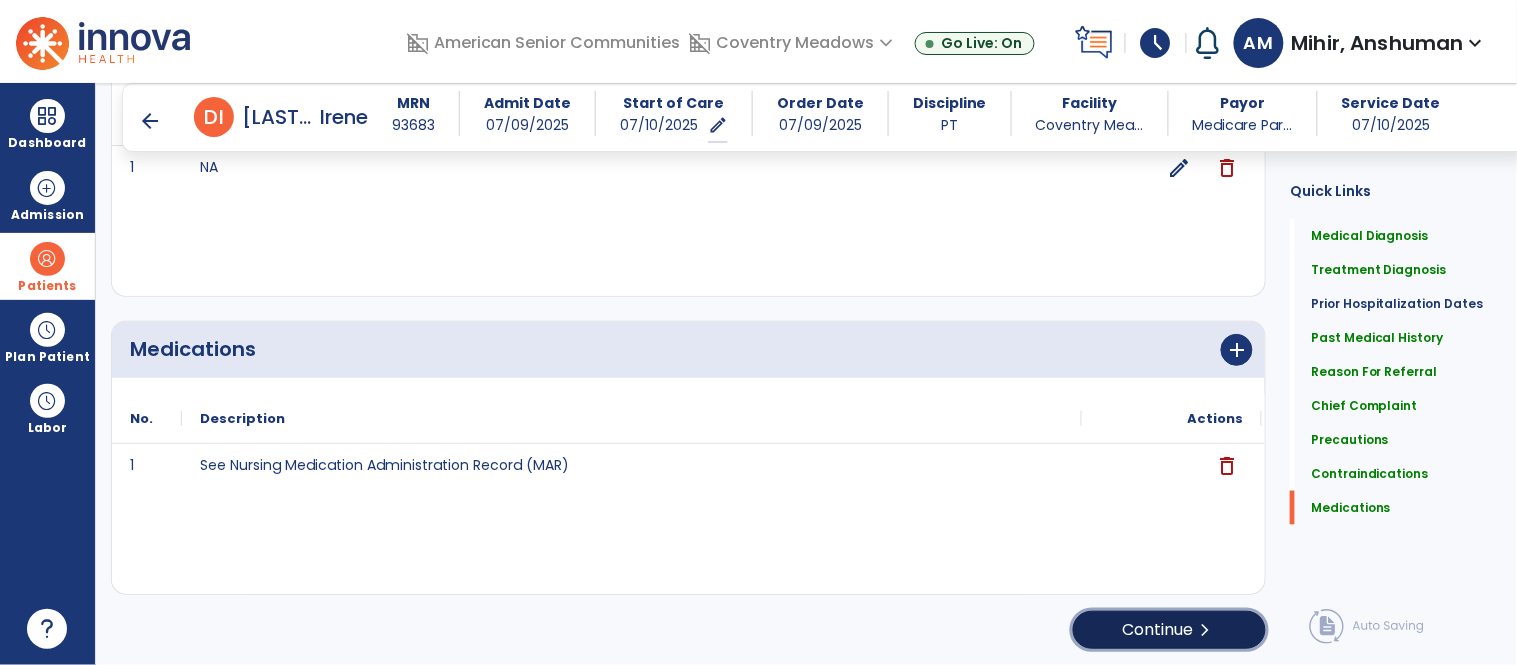 click on "Continue  chevron_right" 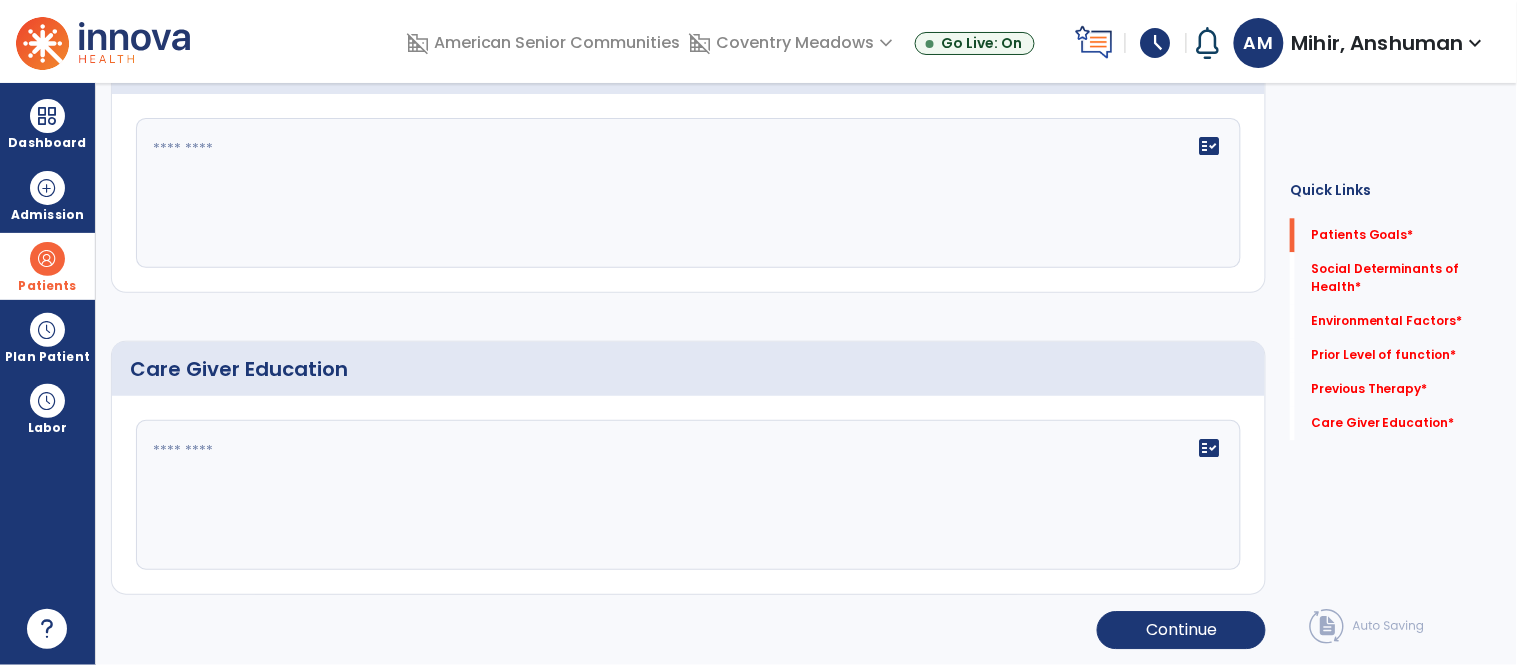 scroll, scrollTop: 38, scrollLeft: 0, axis: vertical 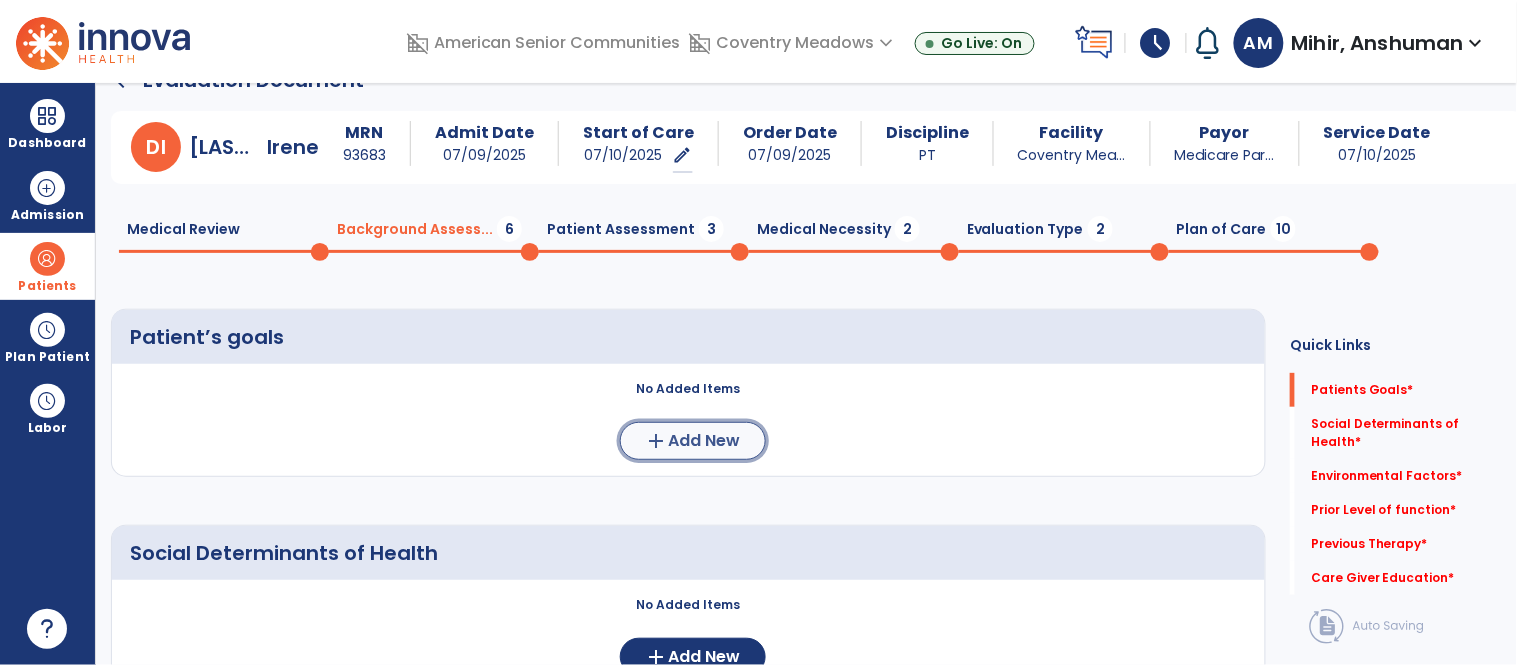 click on "add  Add New" 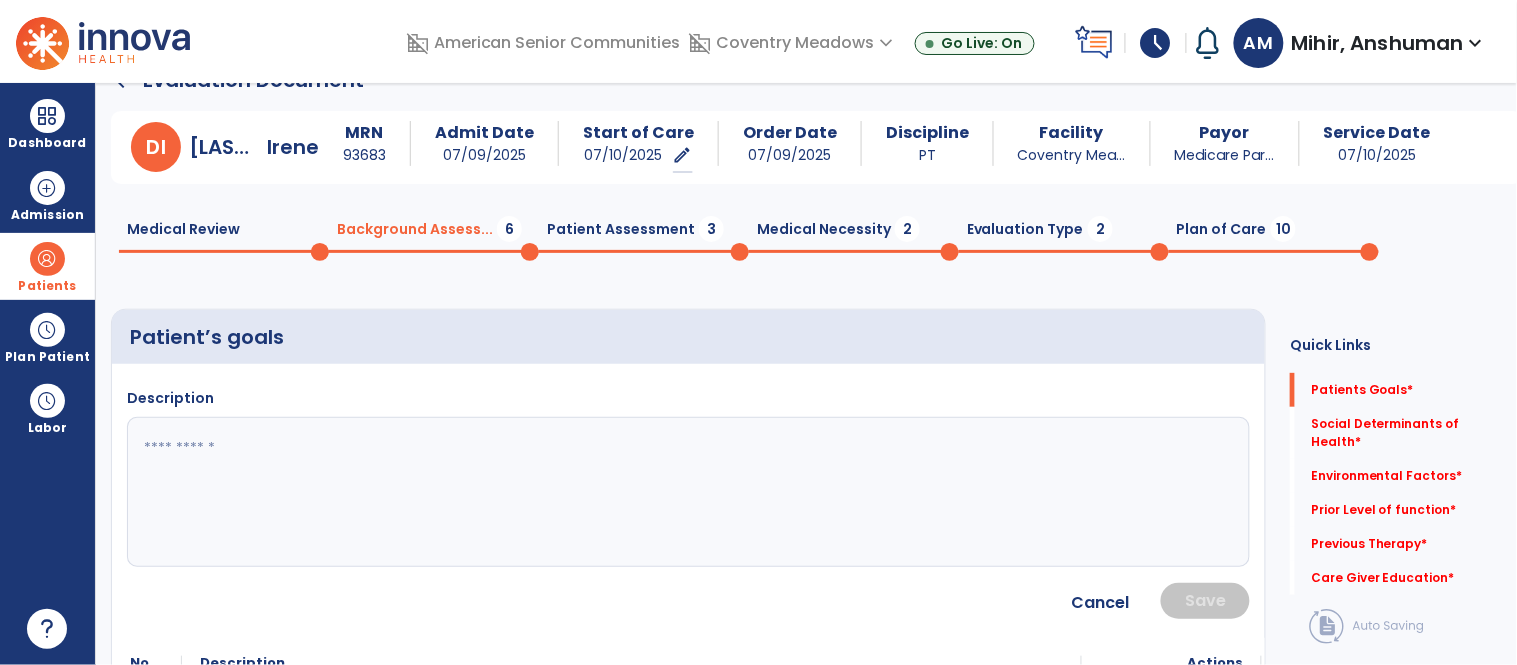 click 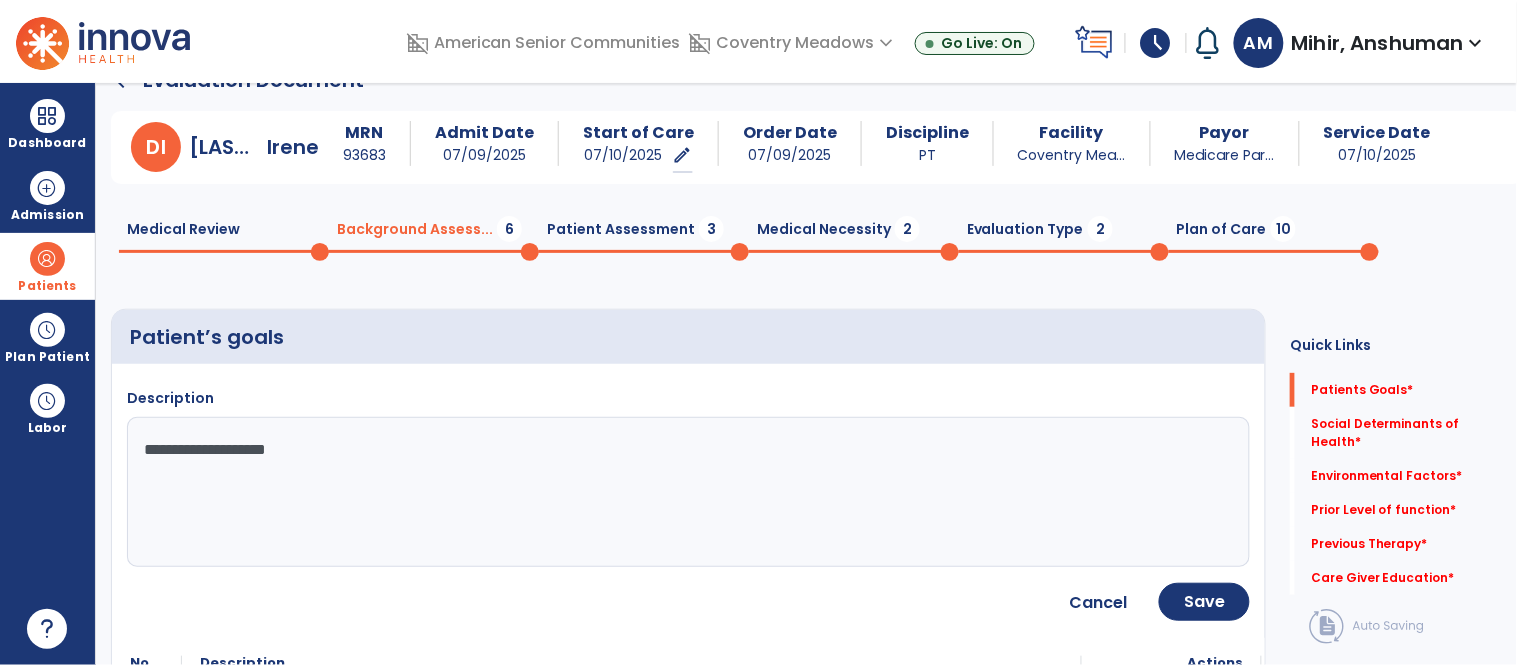 type on "**********" 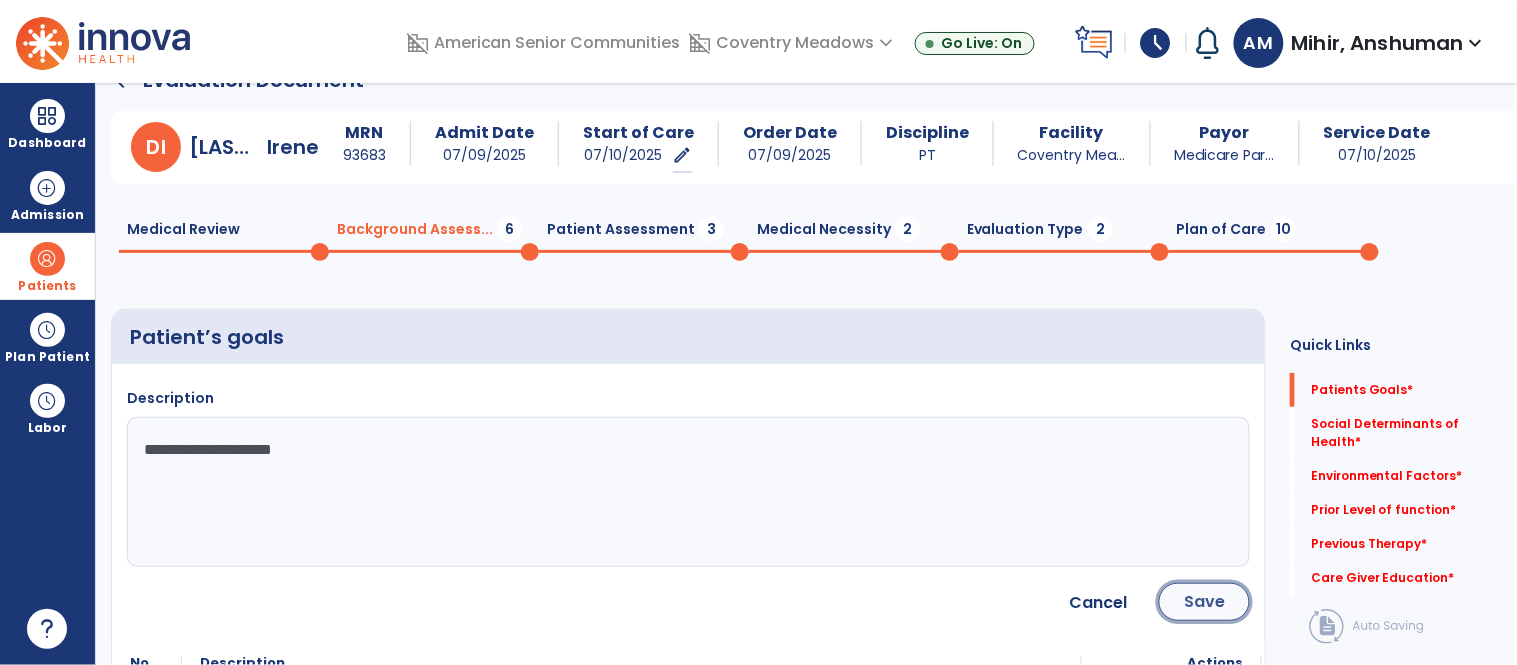 click on "Save" 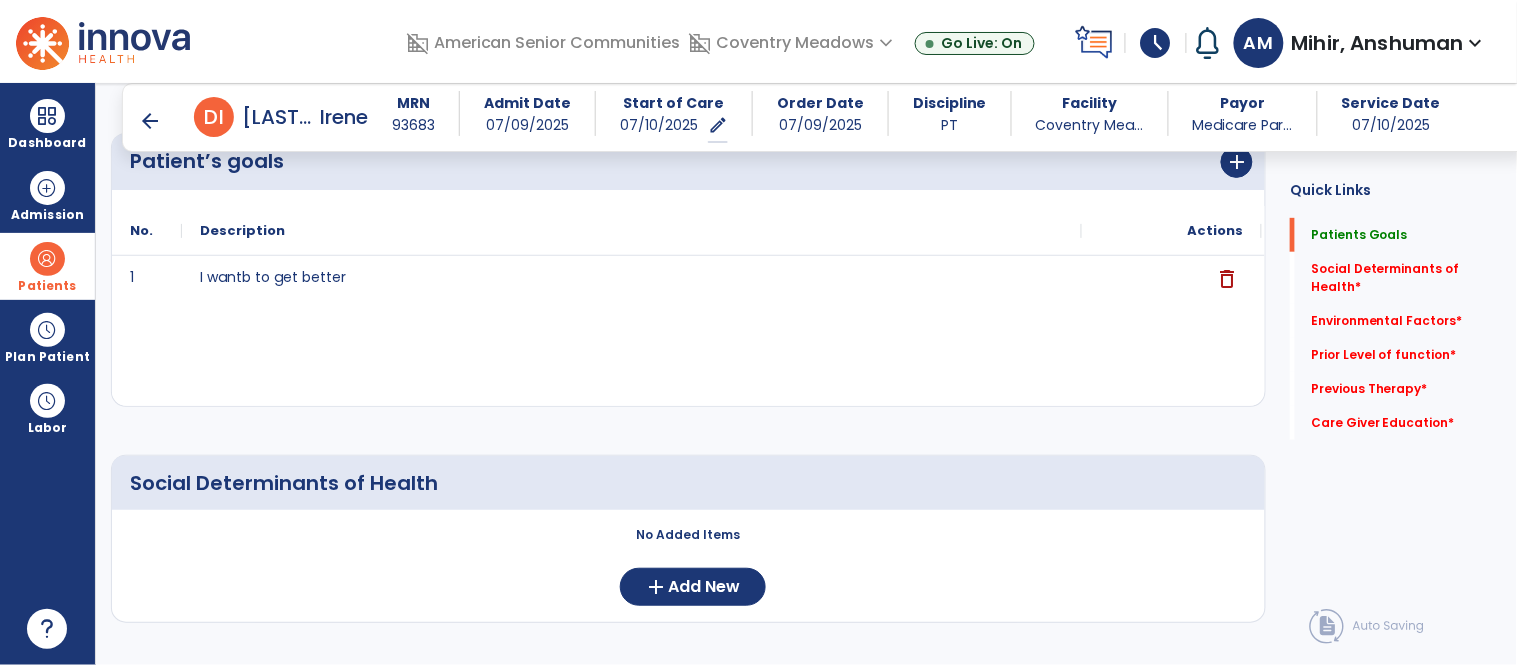scroll, scrollTop: 196, scrollLeft: 0, axis: vertical 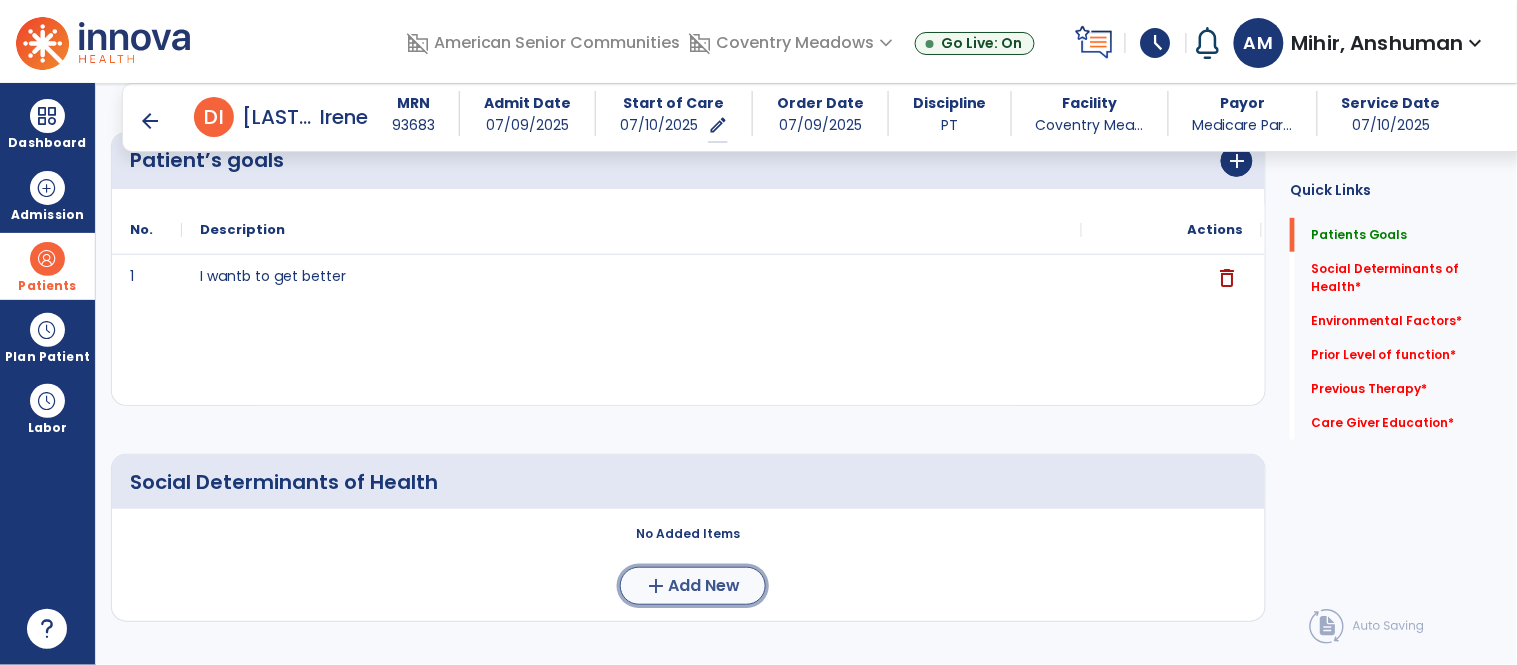 click on "Add New" 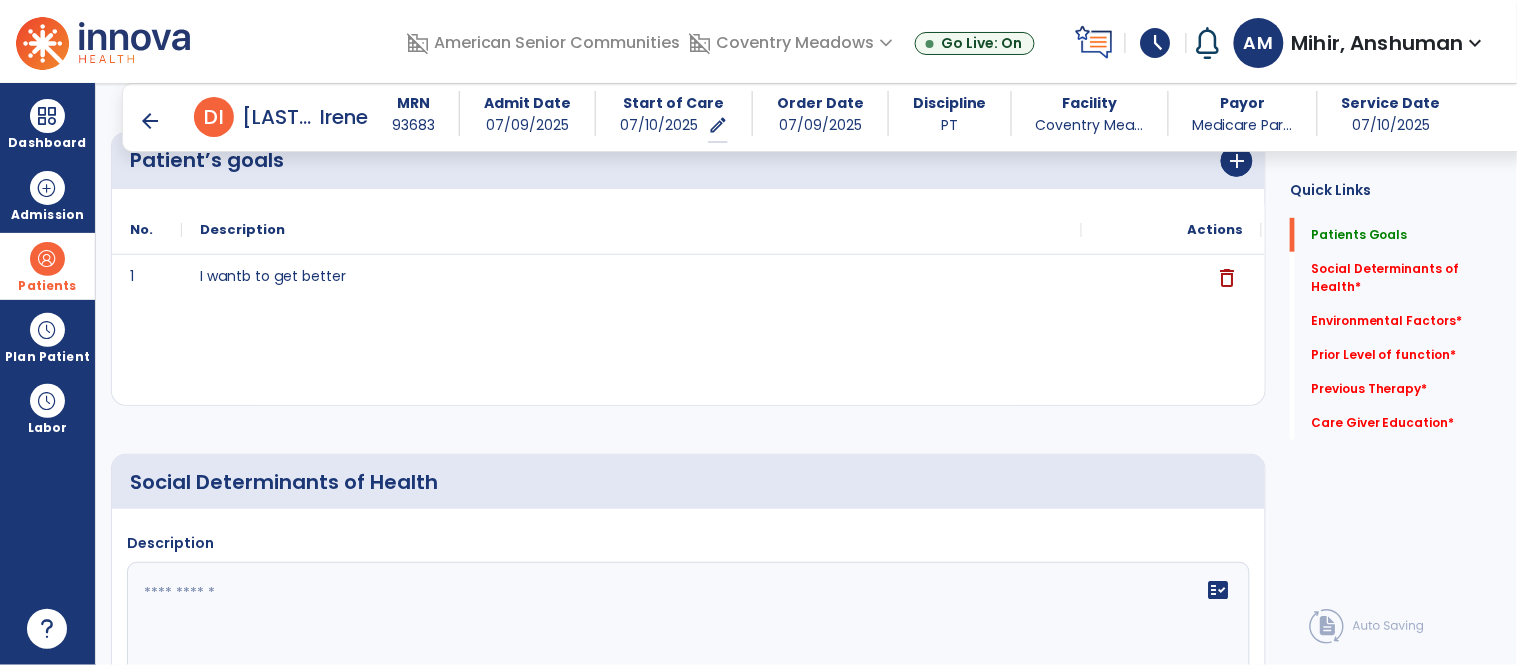 click 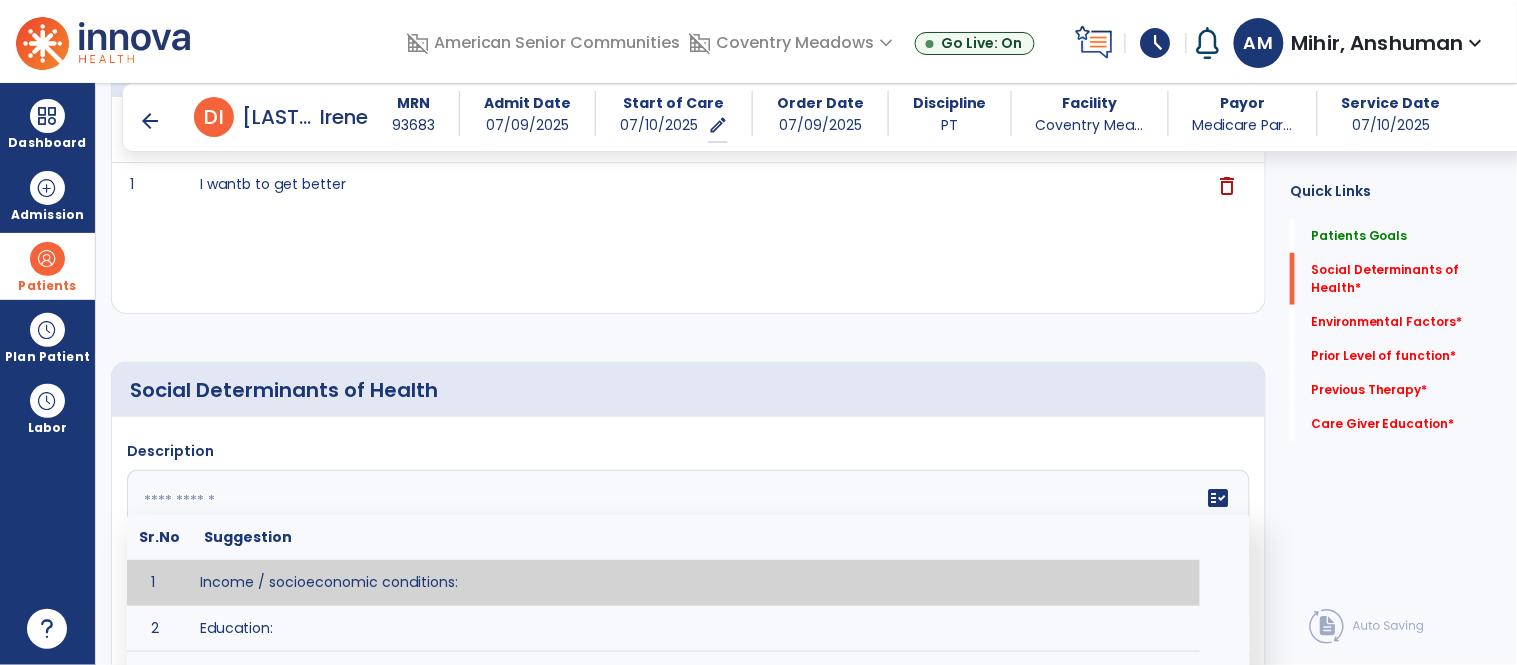 scroll, scrollTop: 398, scrollLeft: 0, axis: vertical 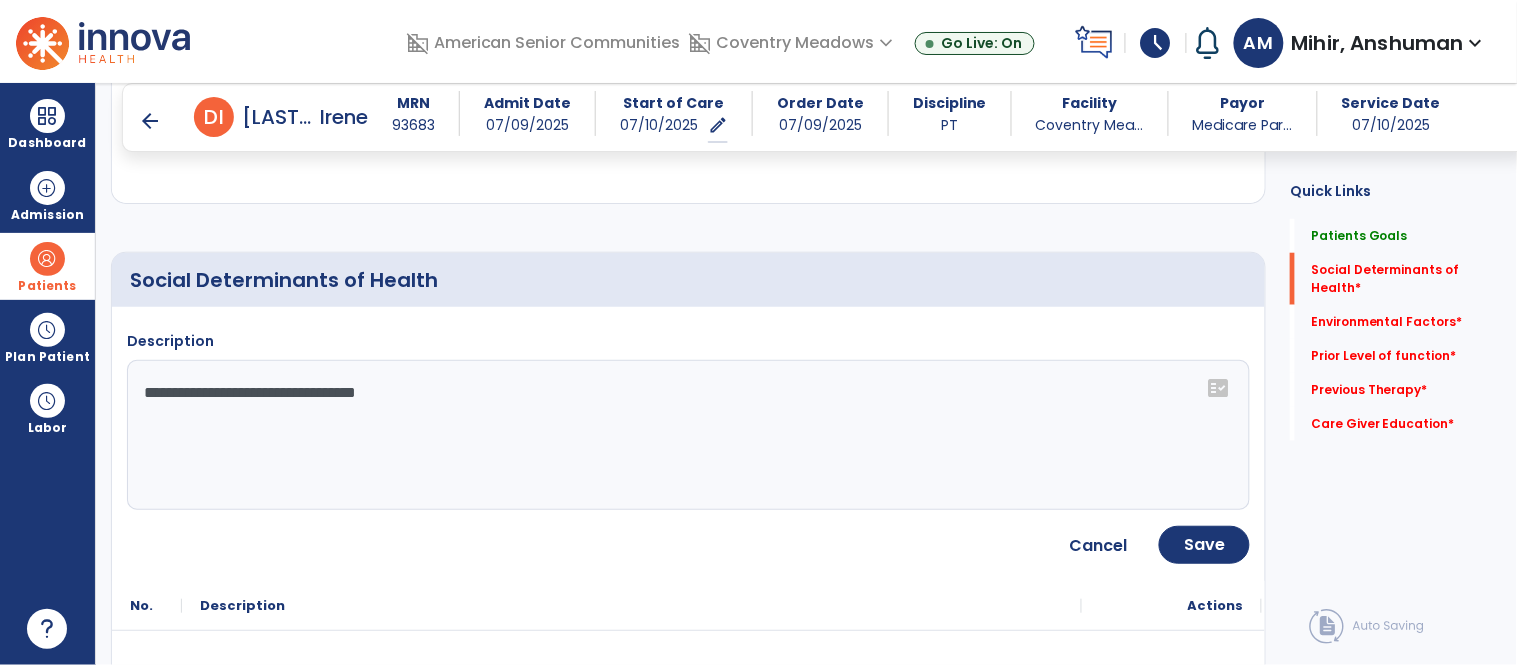 click on "**********" 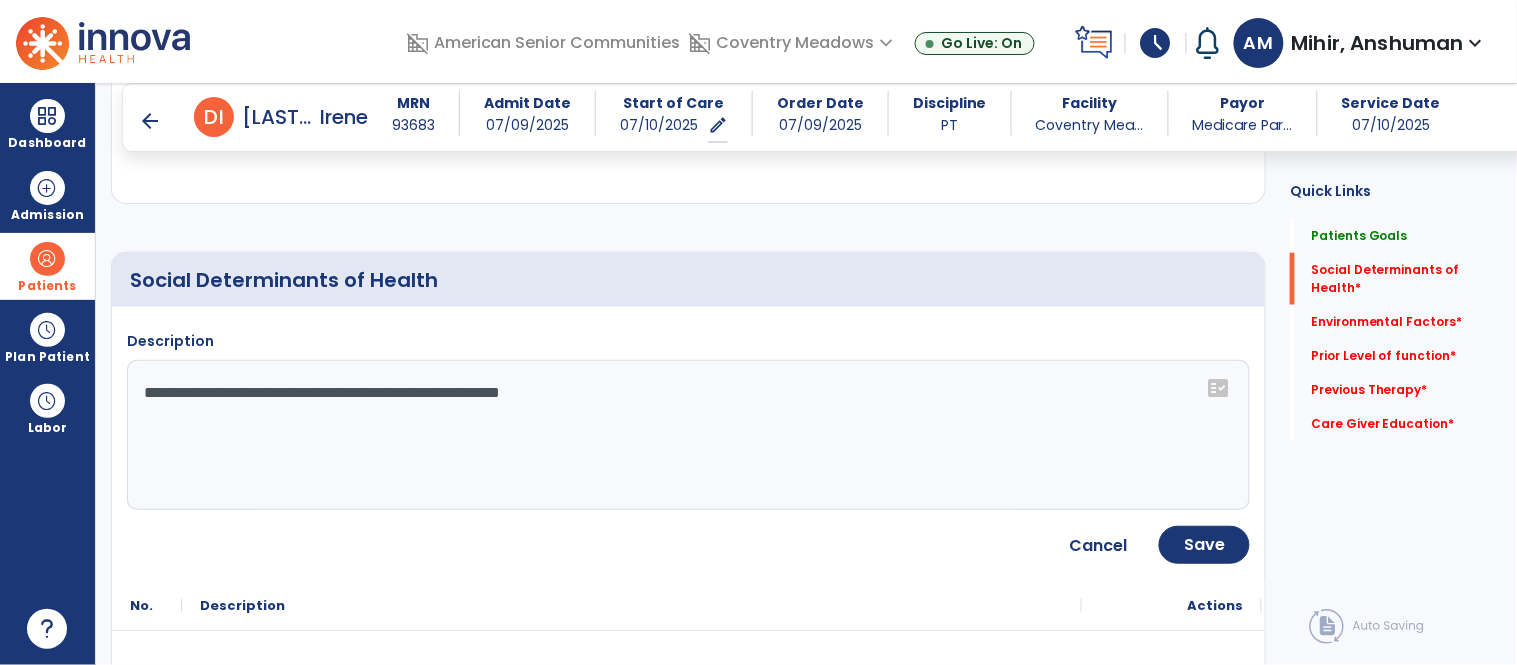 click on "**********" 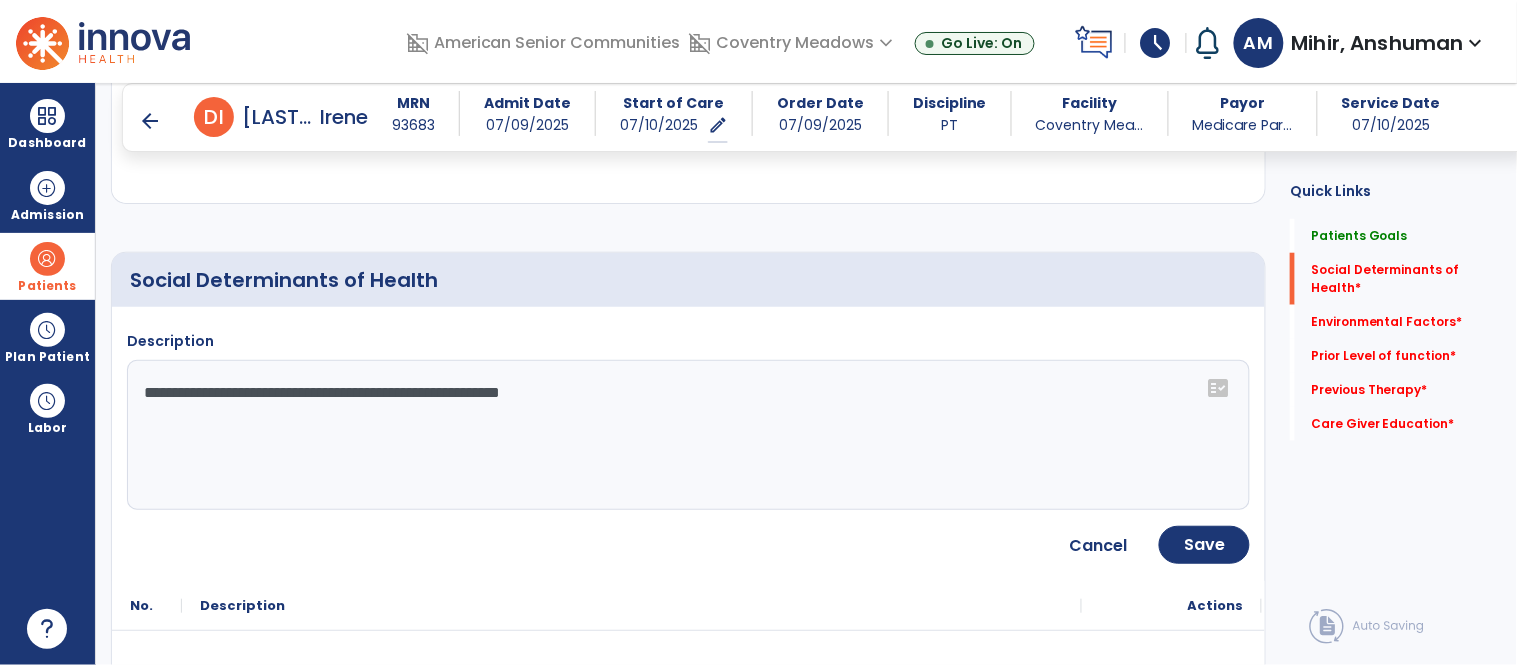 type on "**********" 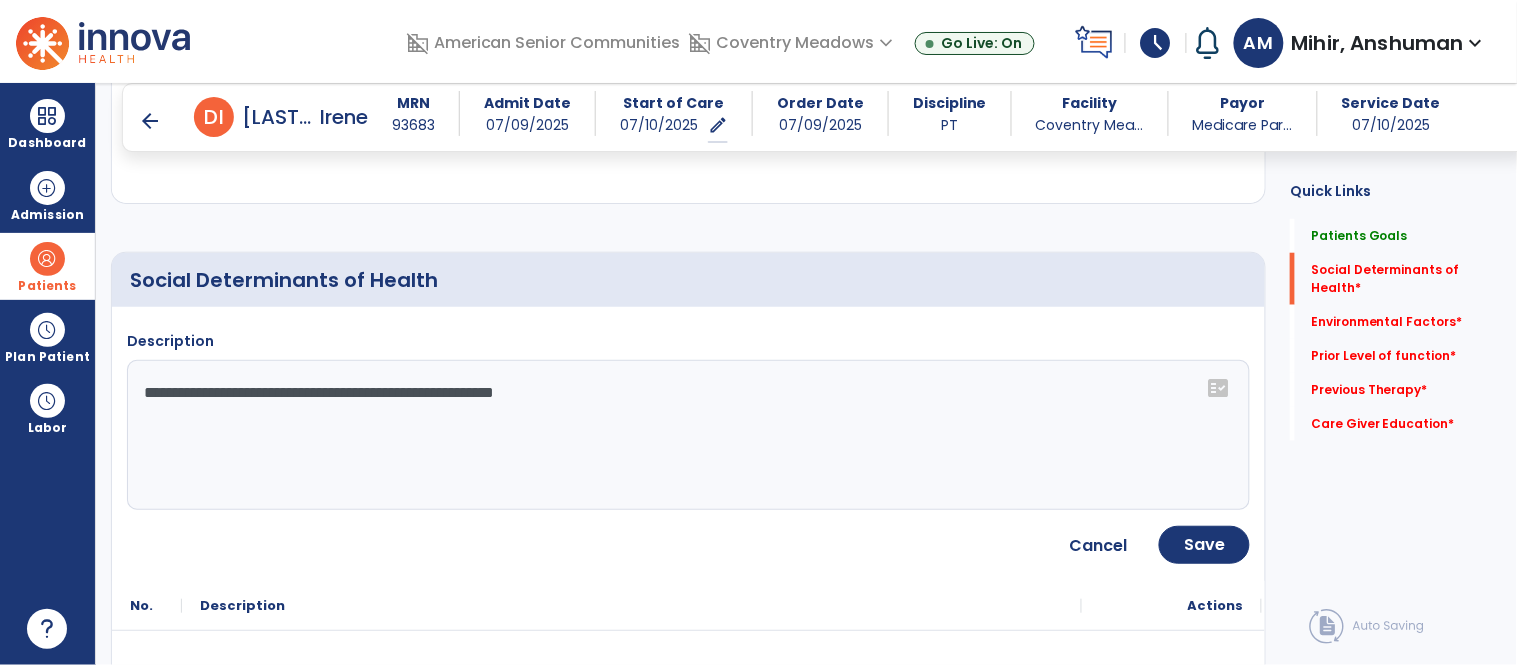 click on "**********" 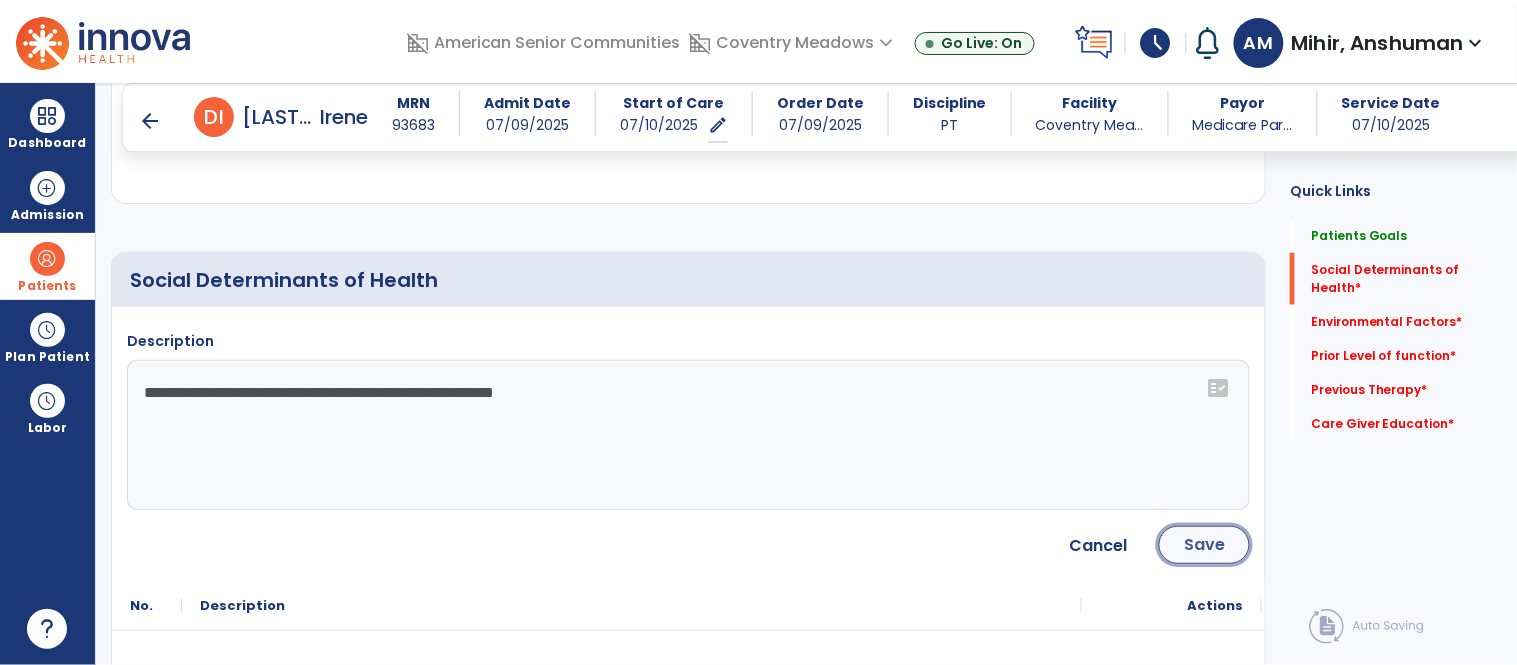 click on "Save" 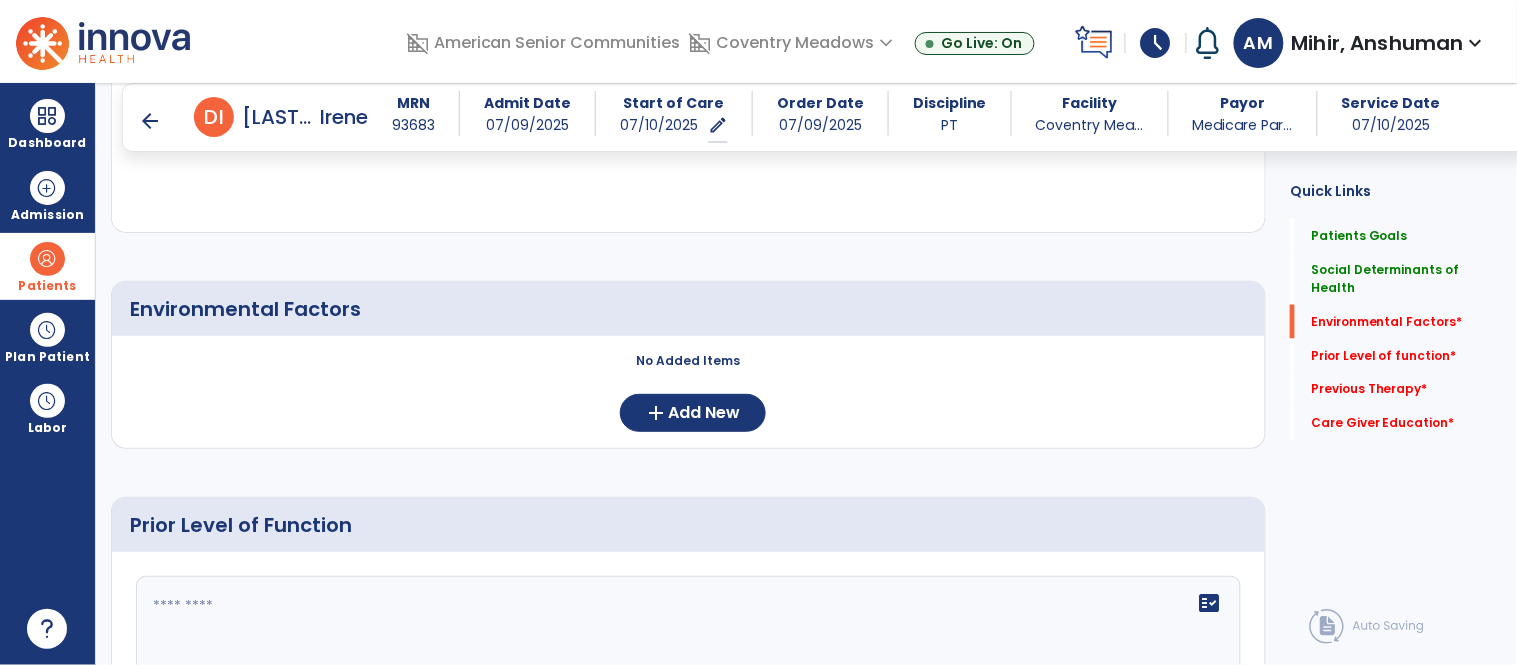 scroll, scrollTop: 692, scrollLeft: 0, axis: vertical 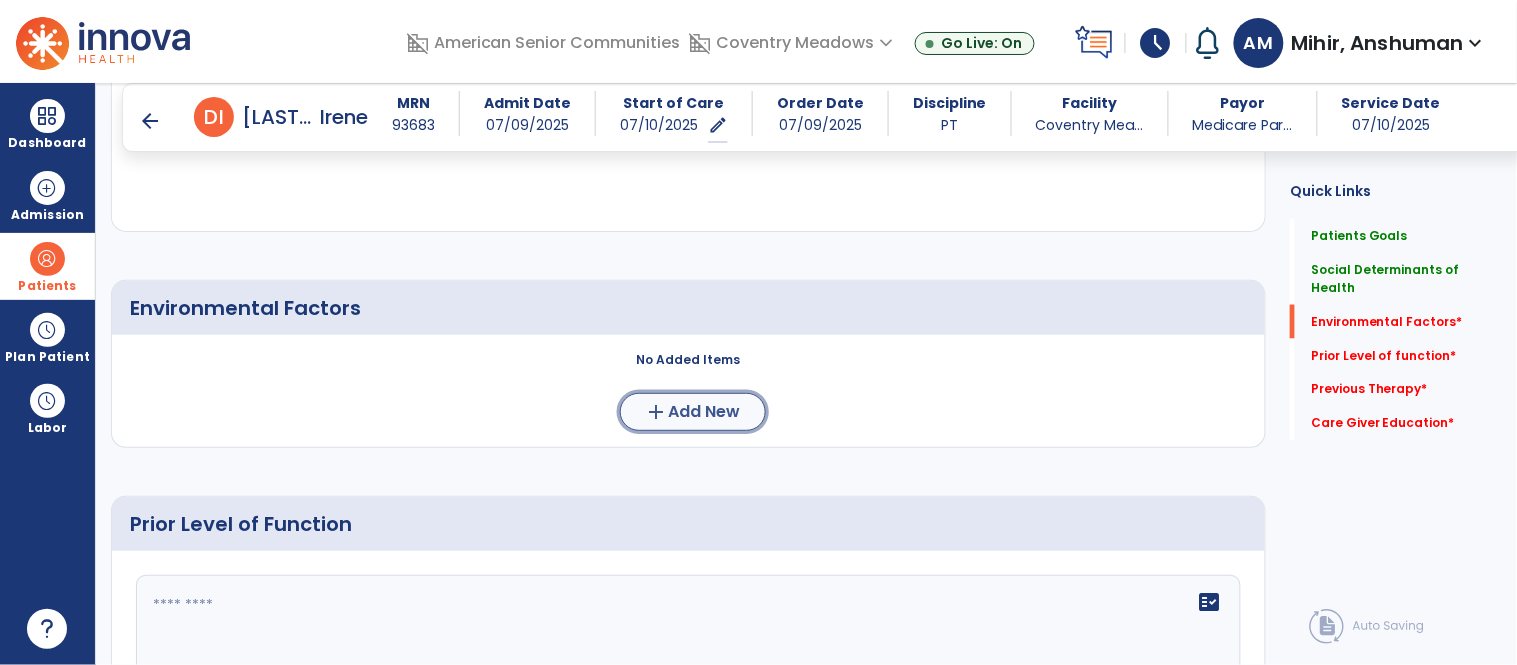 click on "Add New" 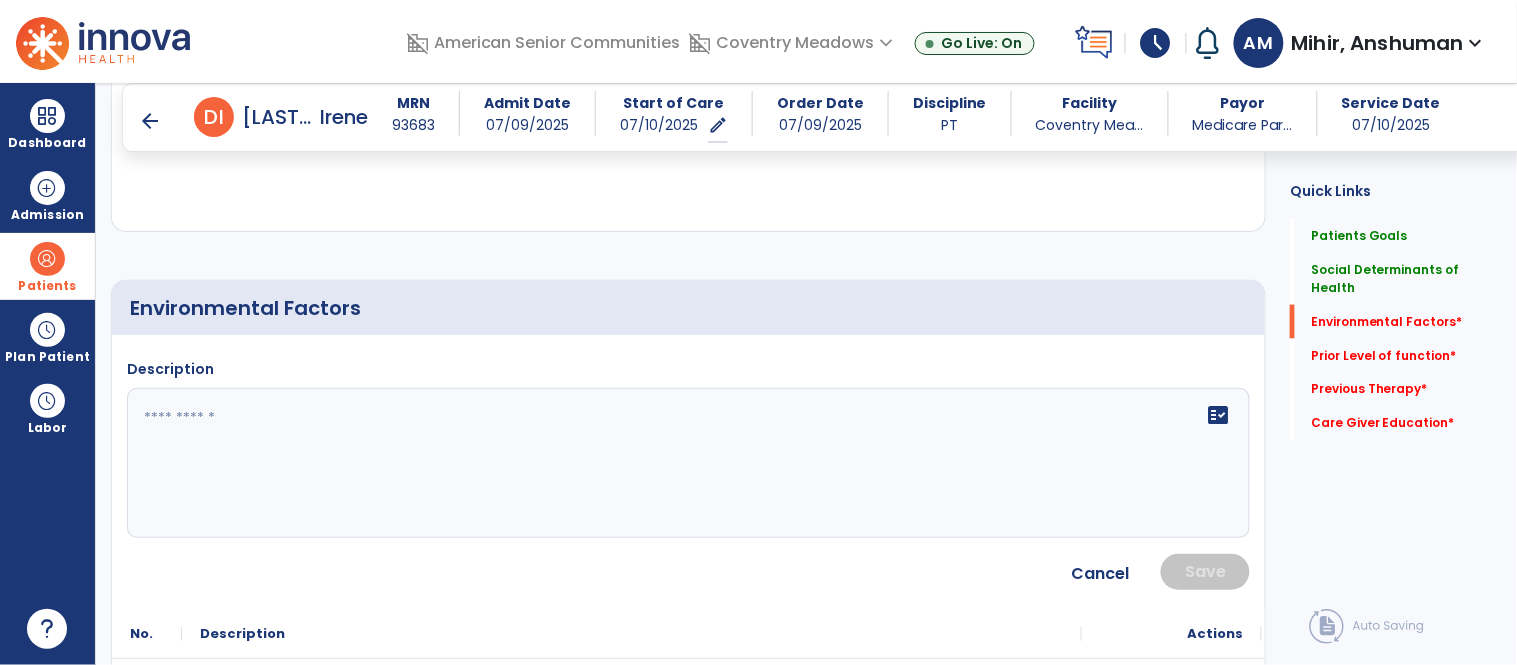click 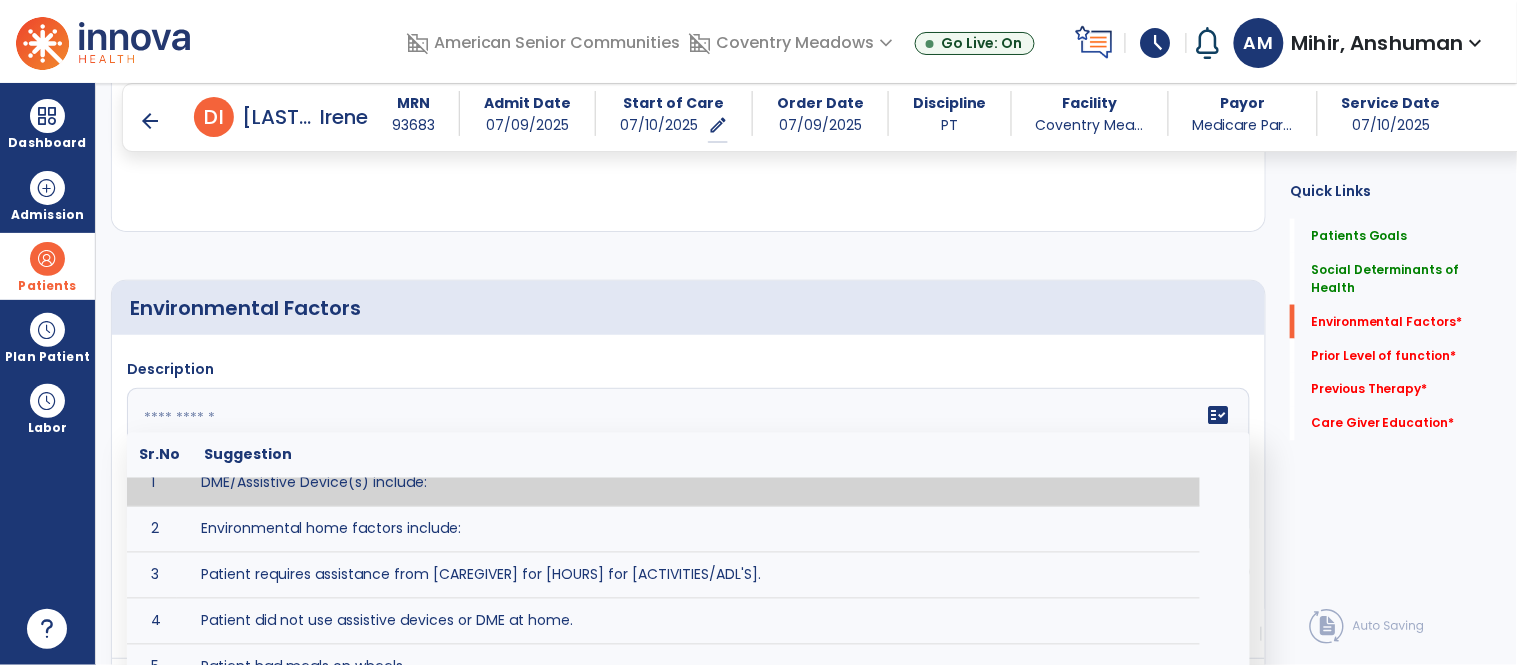 scroll, scrollTop: 1, scrollLeft: 0, axis: vertical 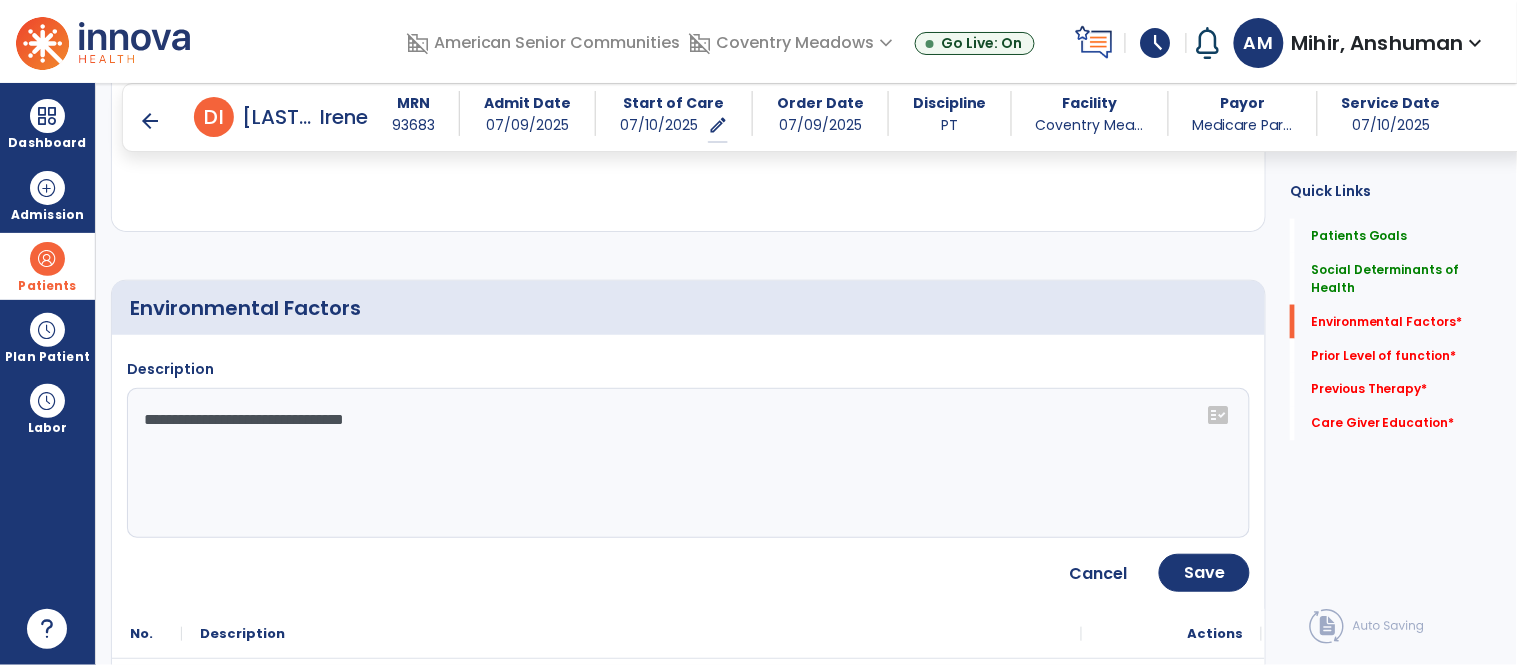 click on "**********" 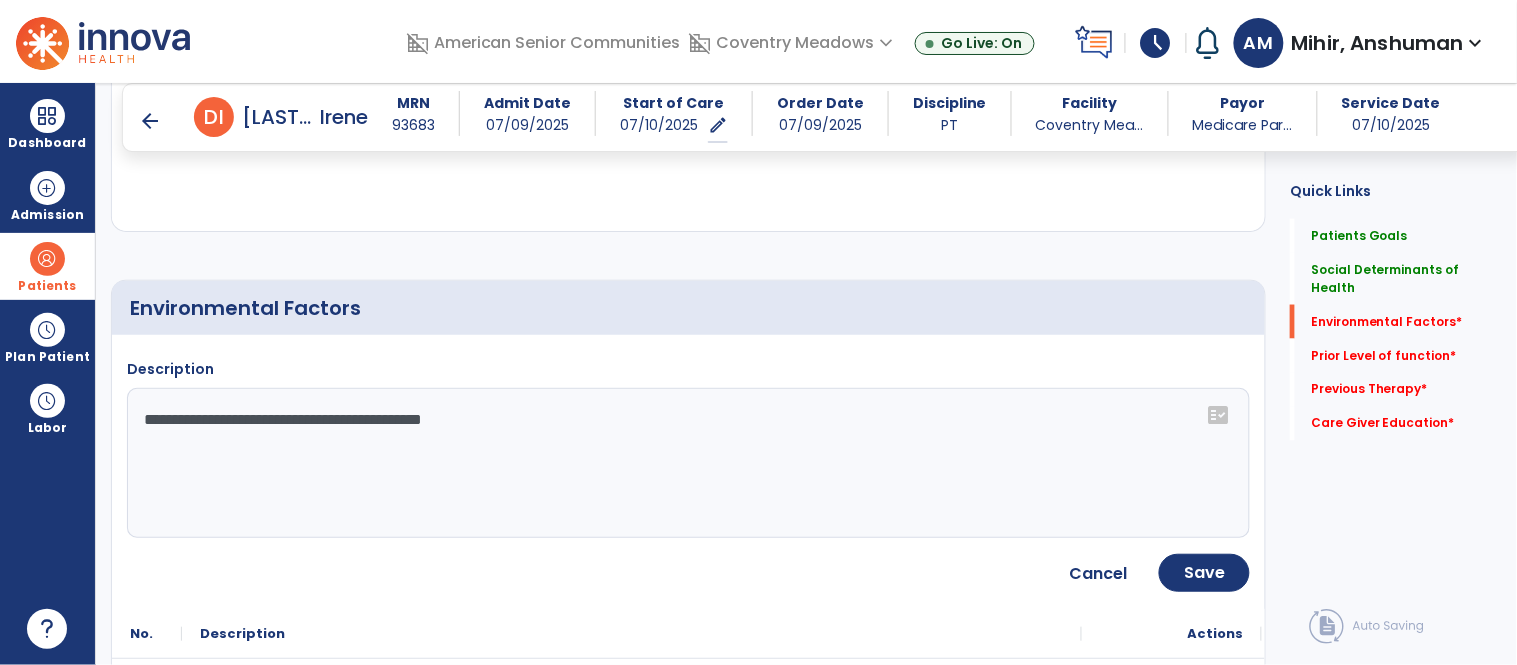 type on "**********" 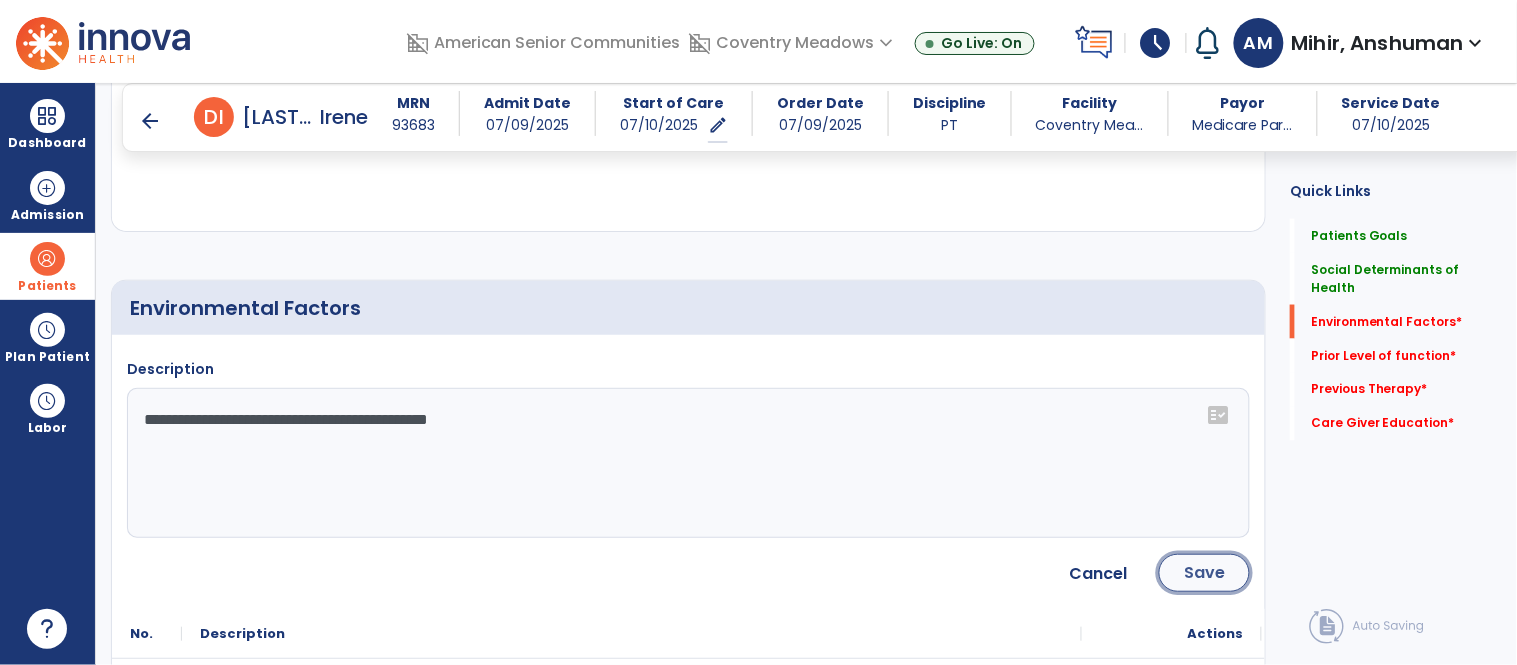click on "Save" 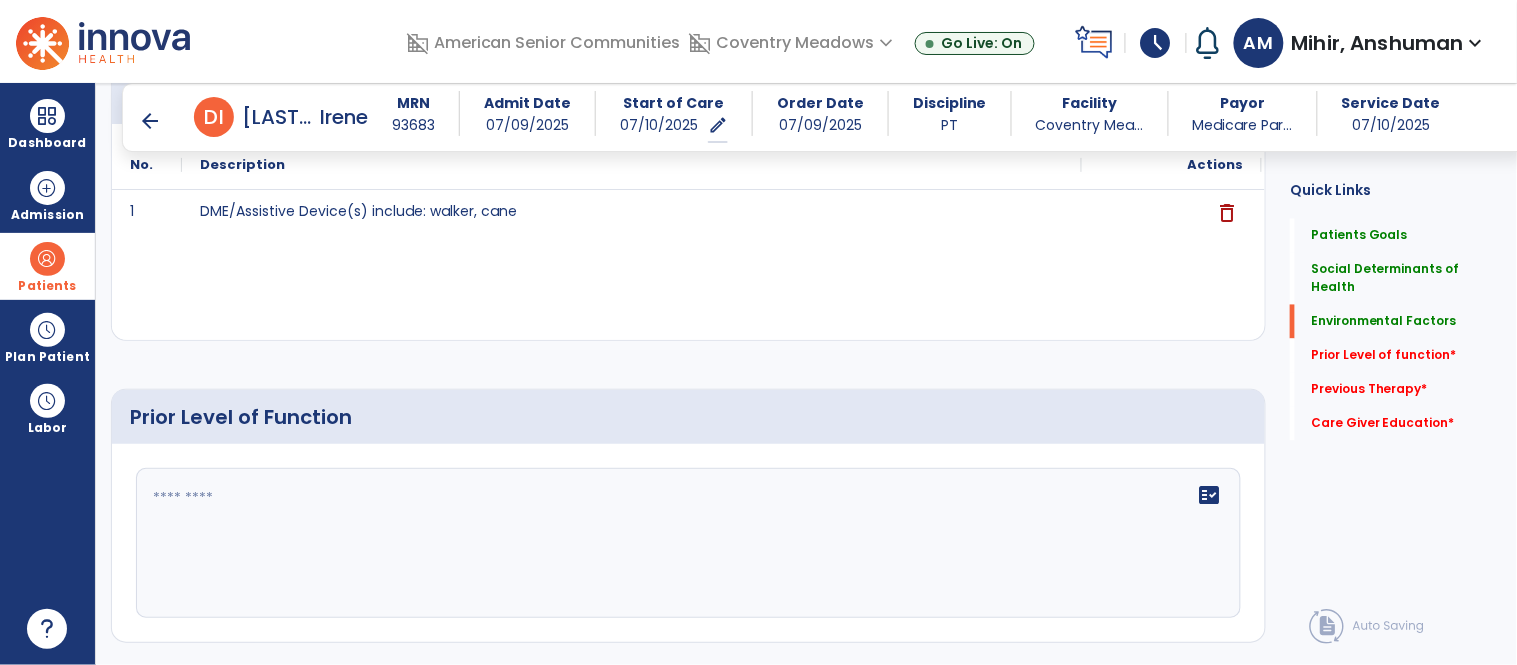 scroll, scrollTop: 880, scrollLeft: 0, axis: vertical 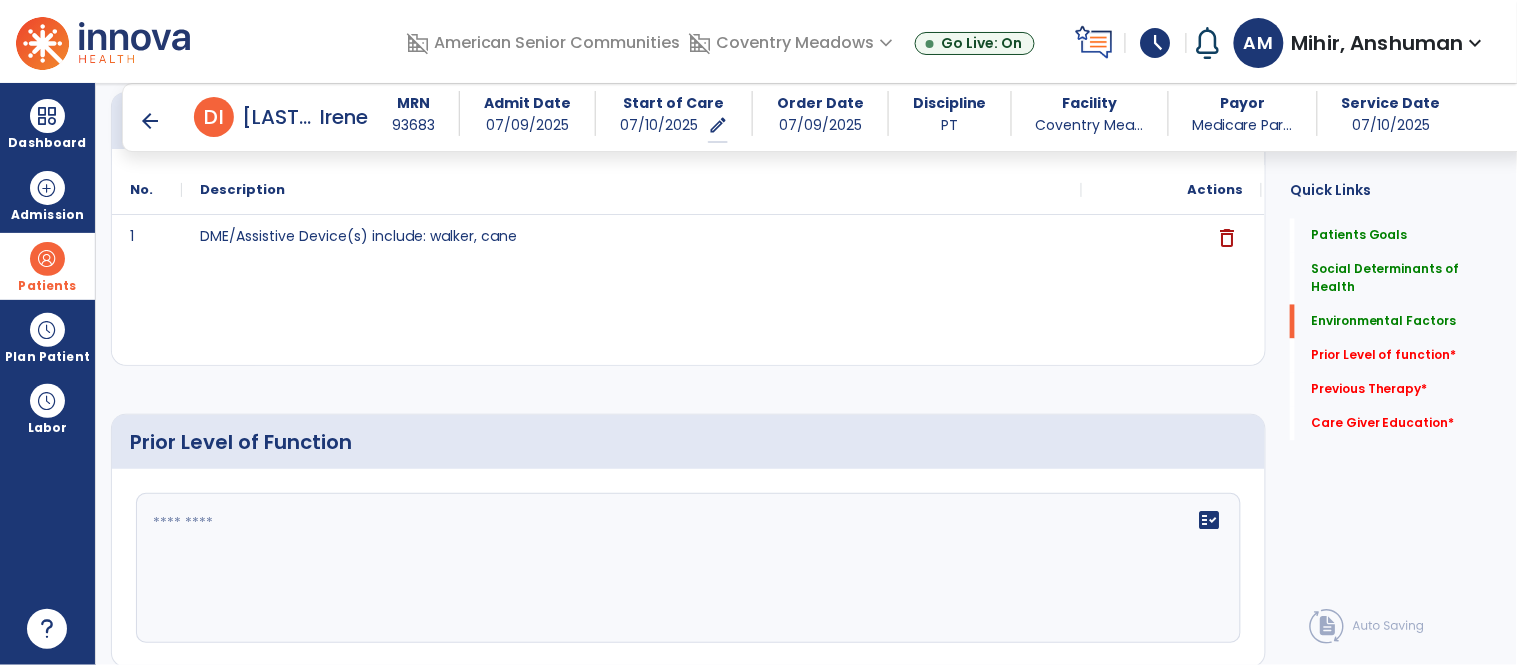 click 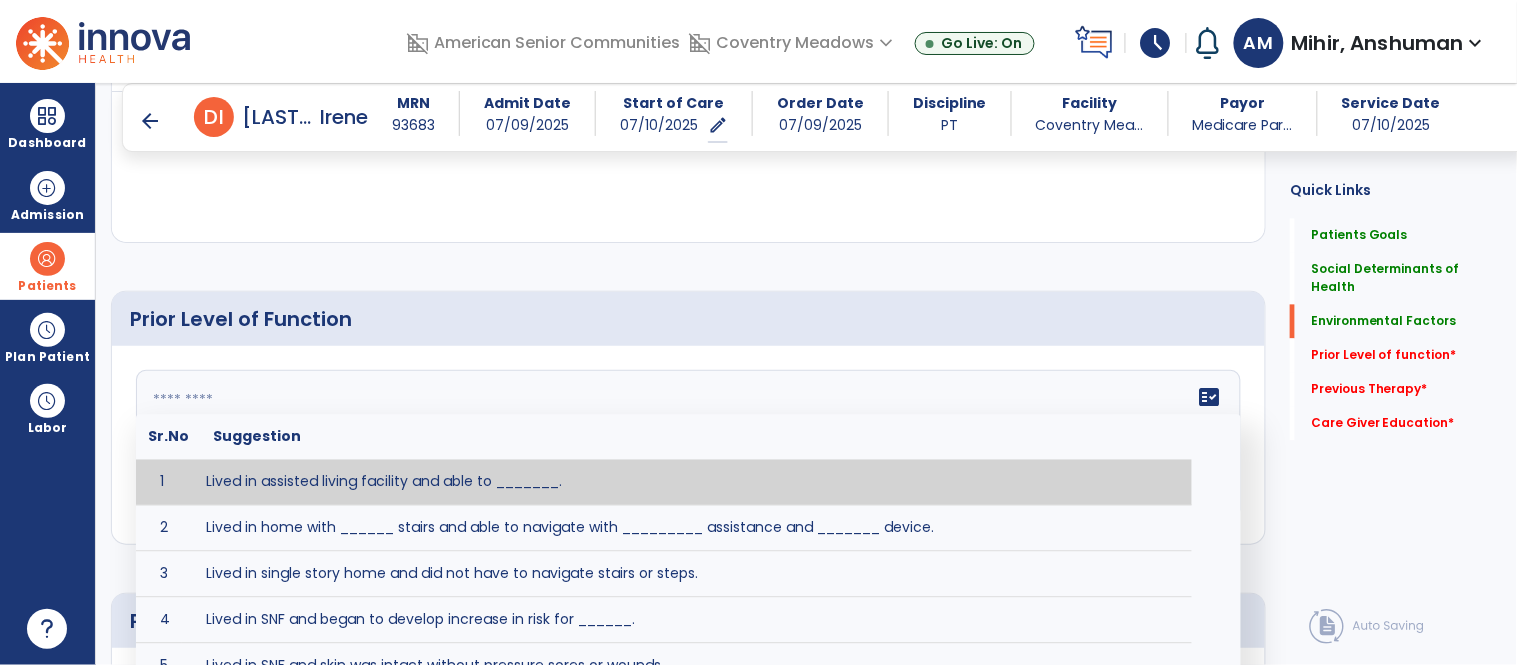 scroll, scrollTop: 1024, scrollLeft: 0, axis: vertical 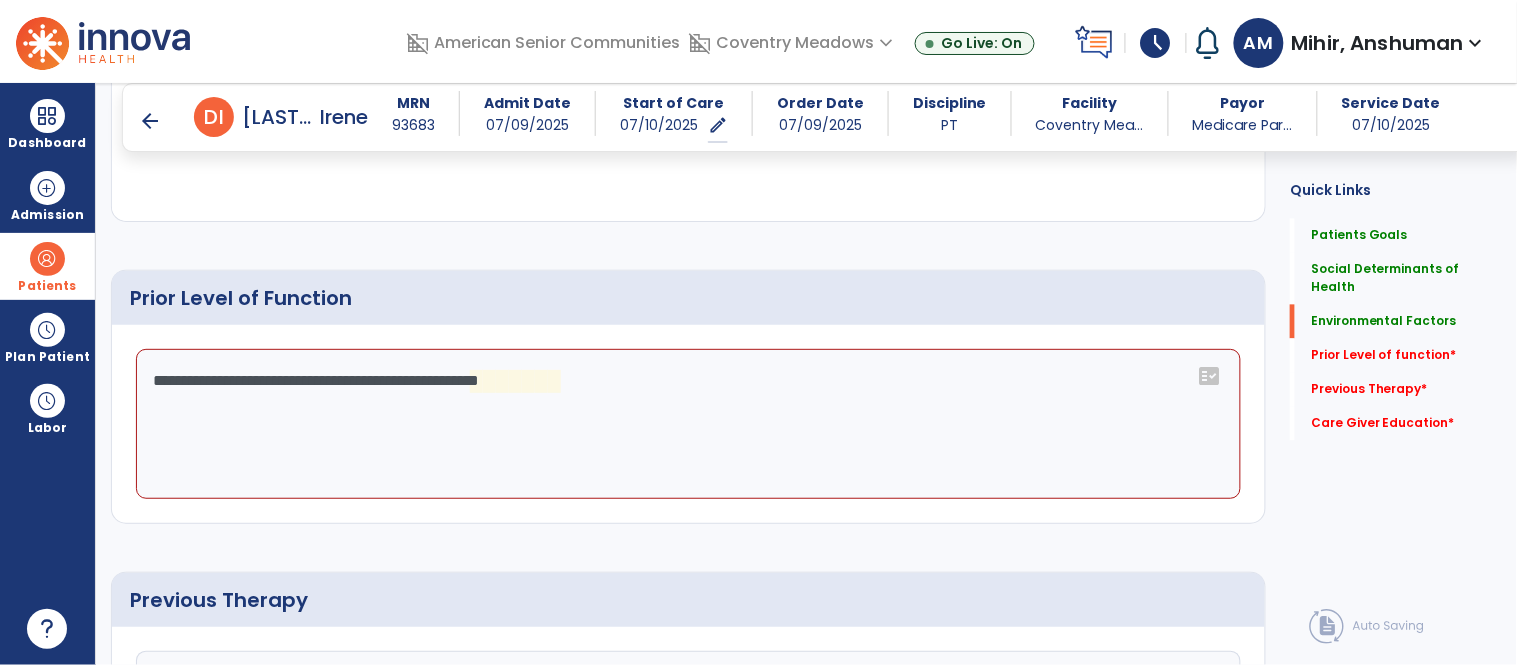 click on "**********" 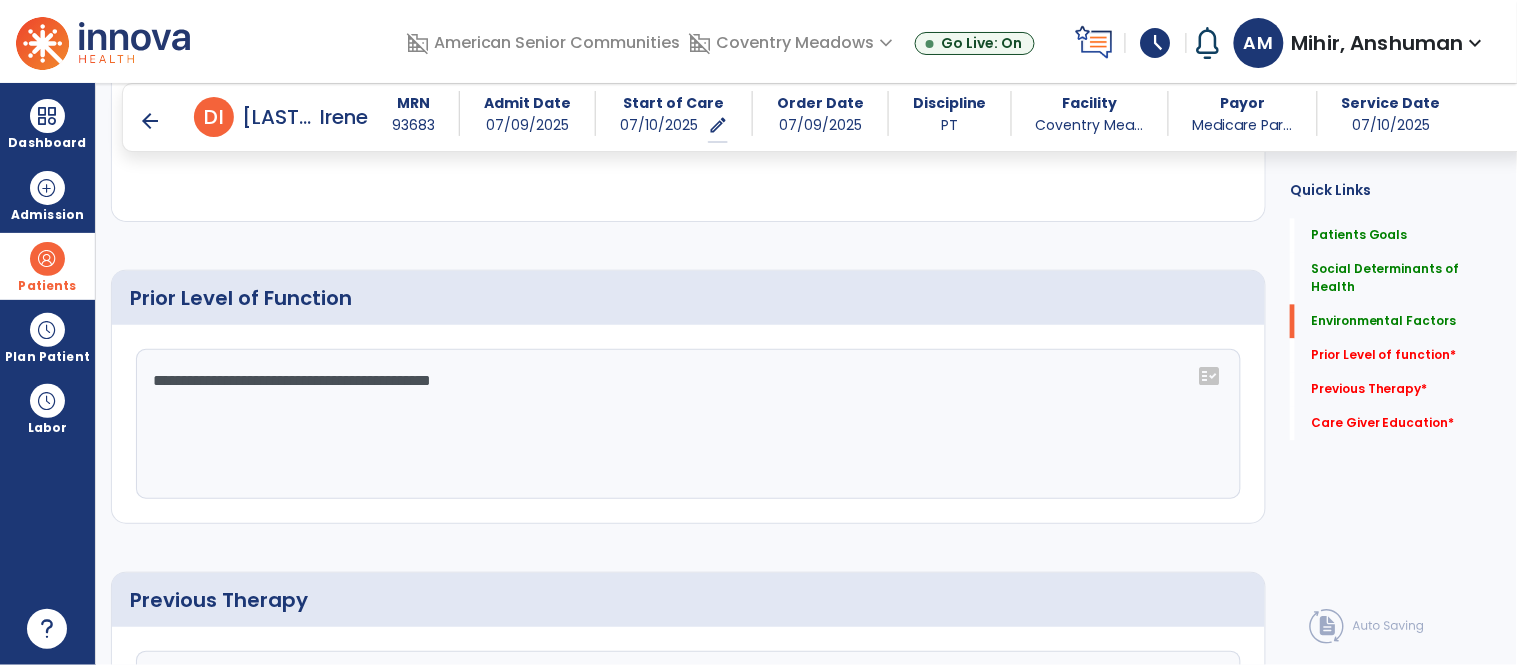 type on "**********" 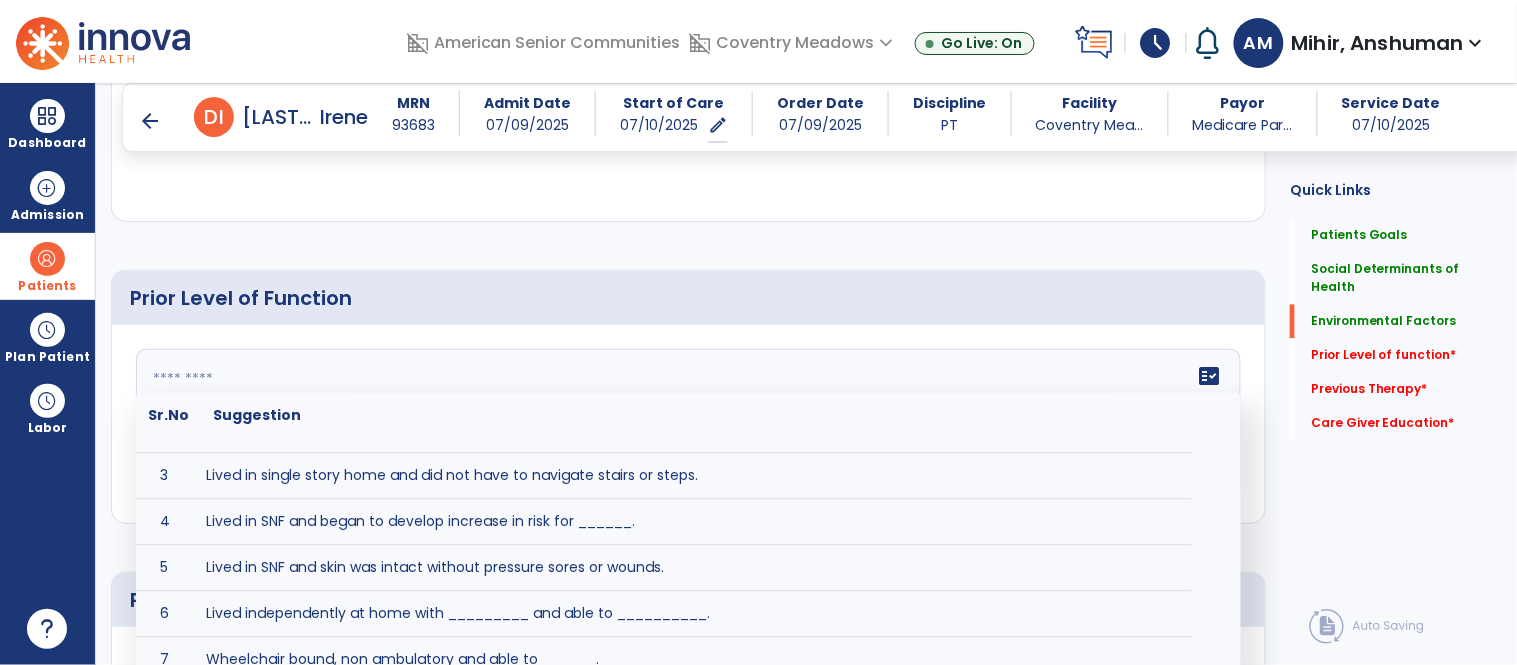 scroll, scrollTop: 0, scrollLeft: 0, axis: both 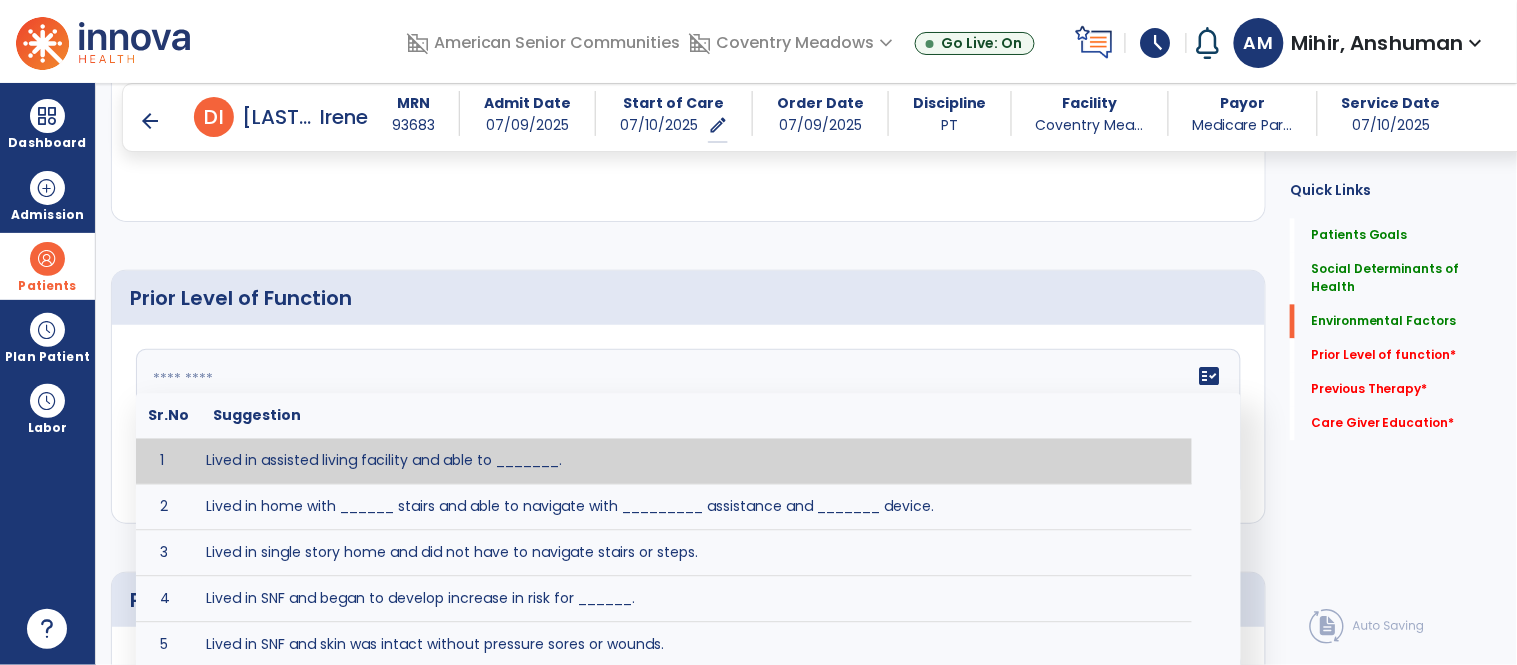 click 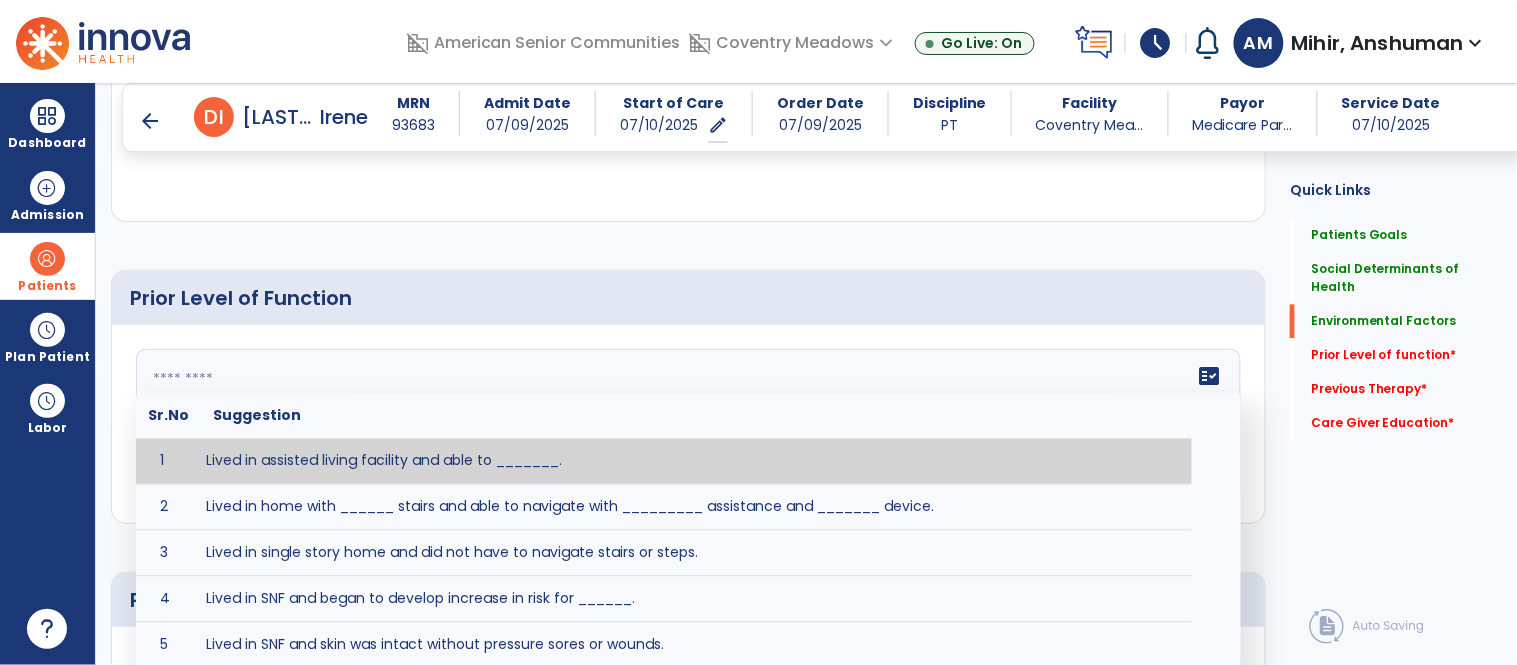 paste on "**********" 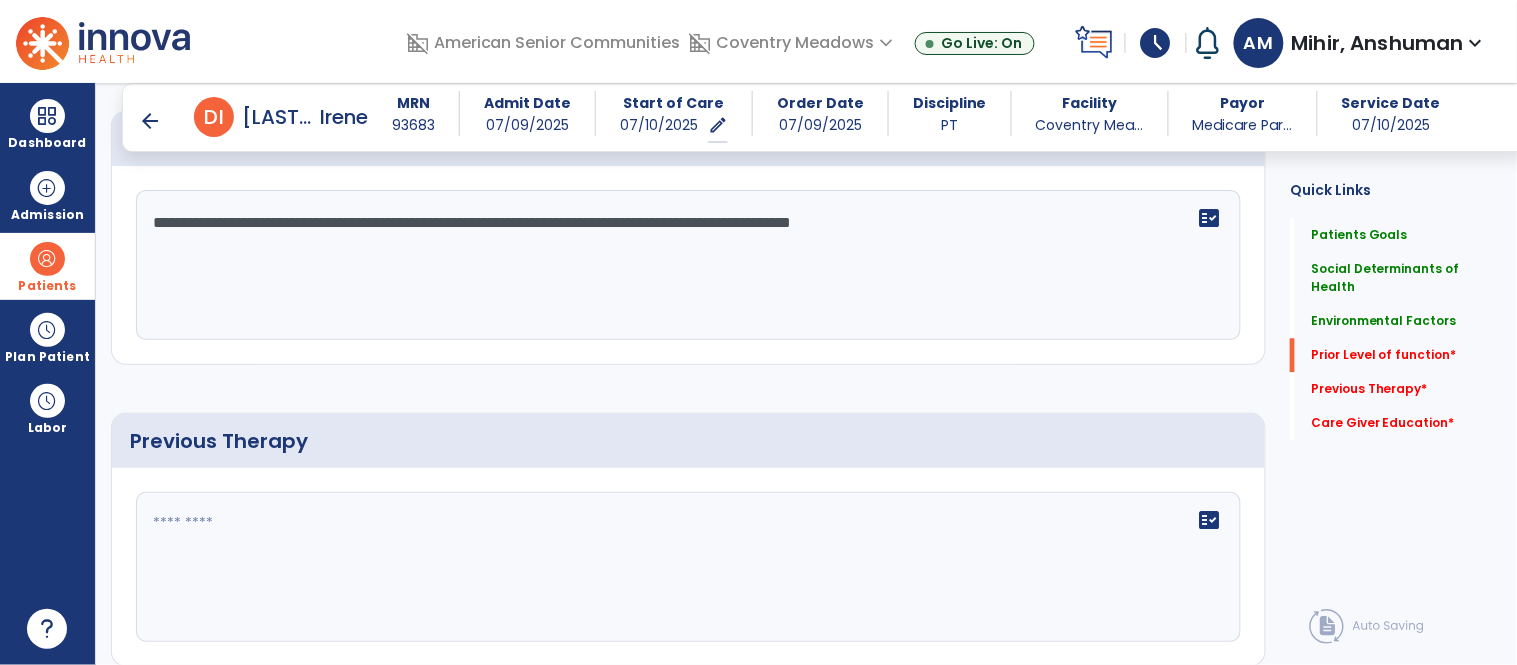 scroll, scrollTop: 1274, scrollLeft: 0, axis: vertical 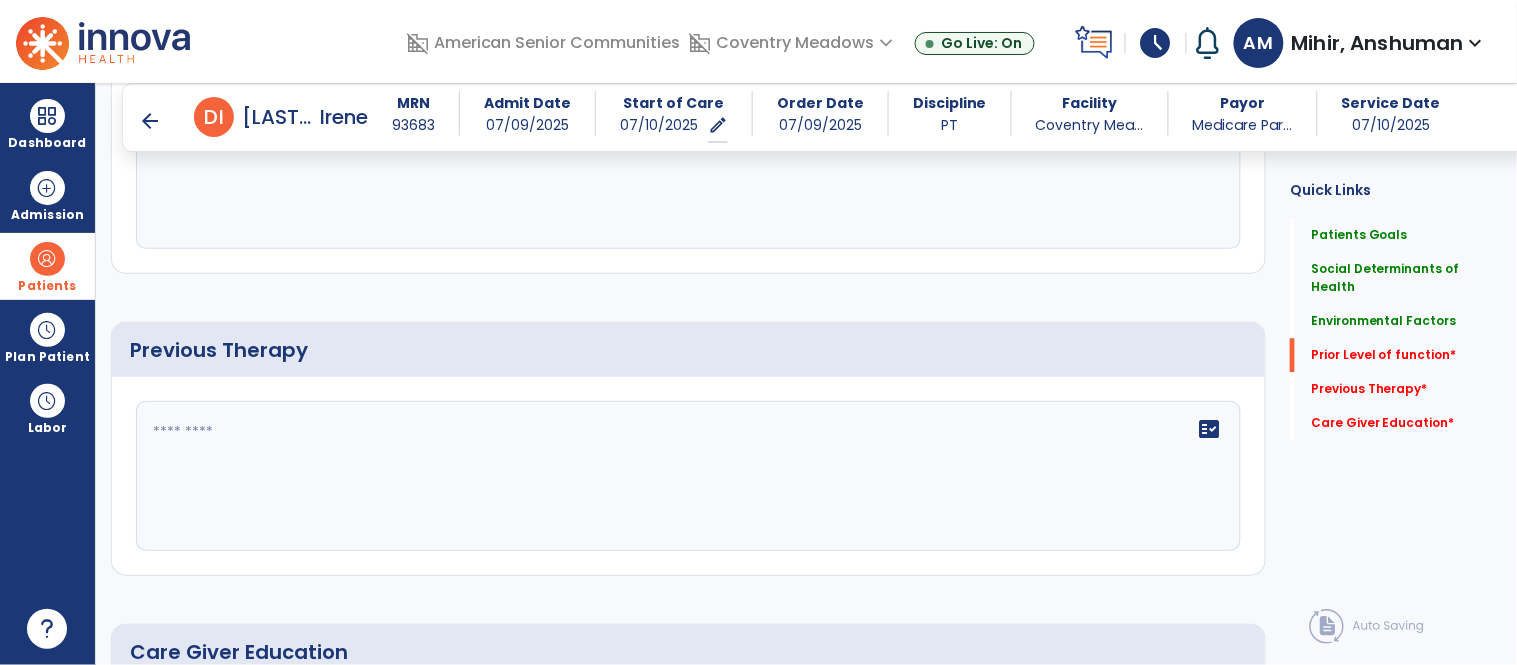 type on "**********" 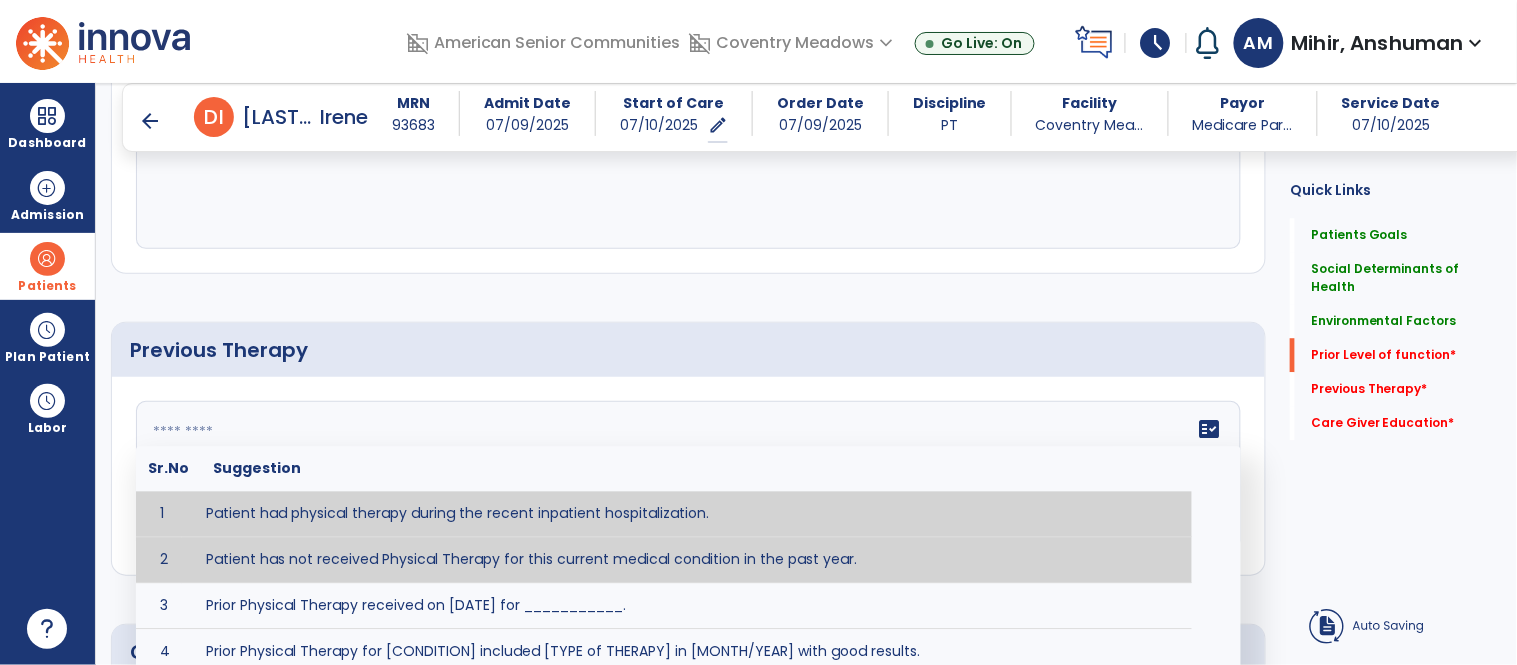 type on "**********" 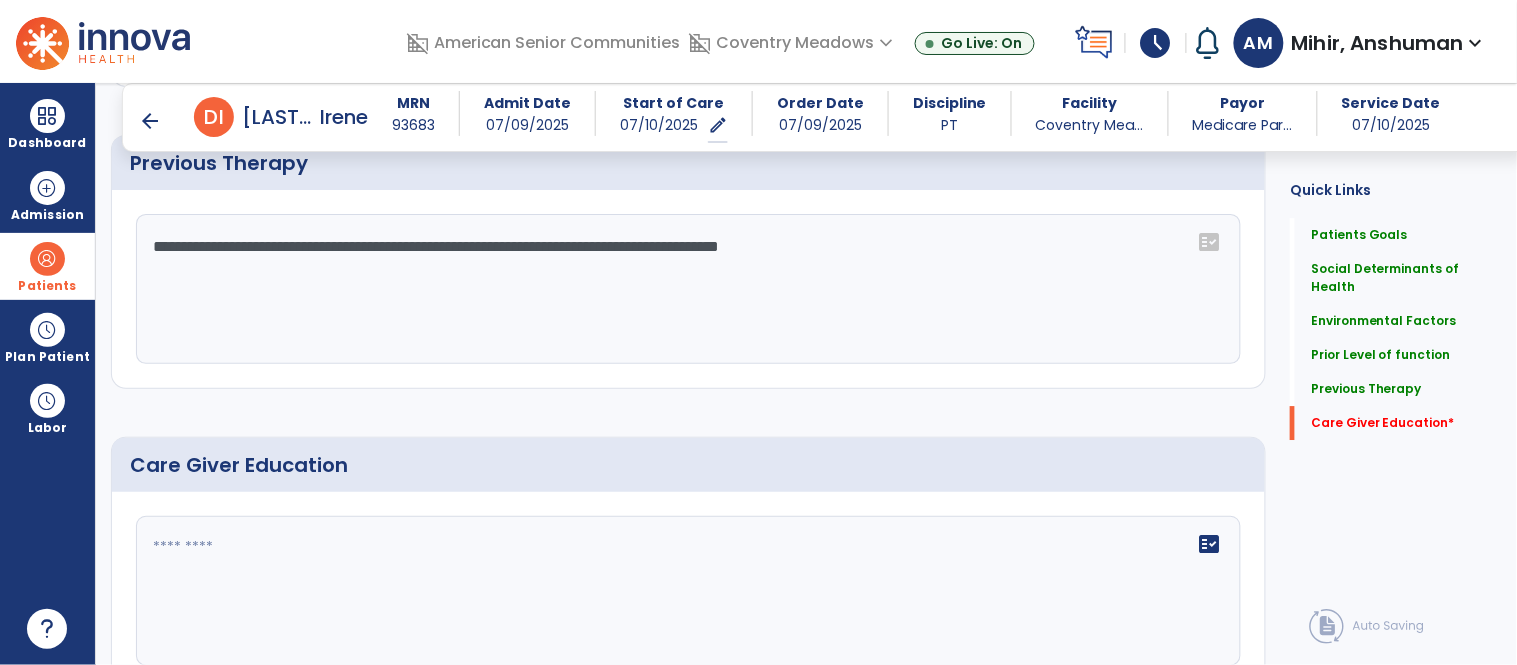 scroll, scrollTop: 1553, scrollLeft: 0, axis: vertical 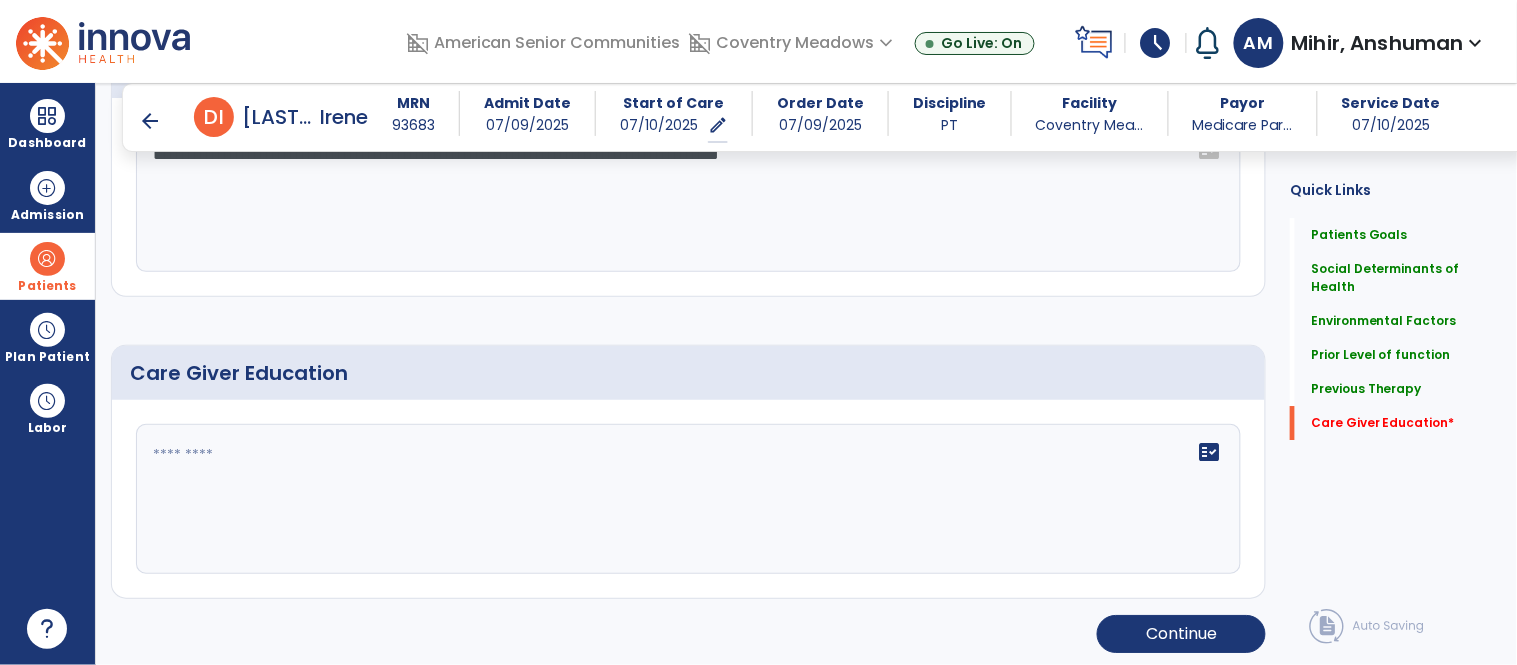 click 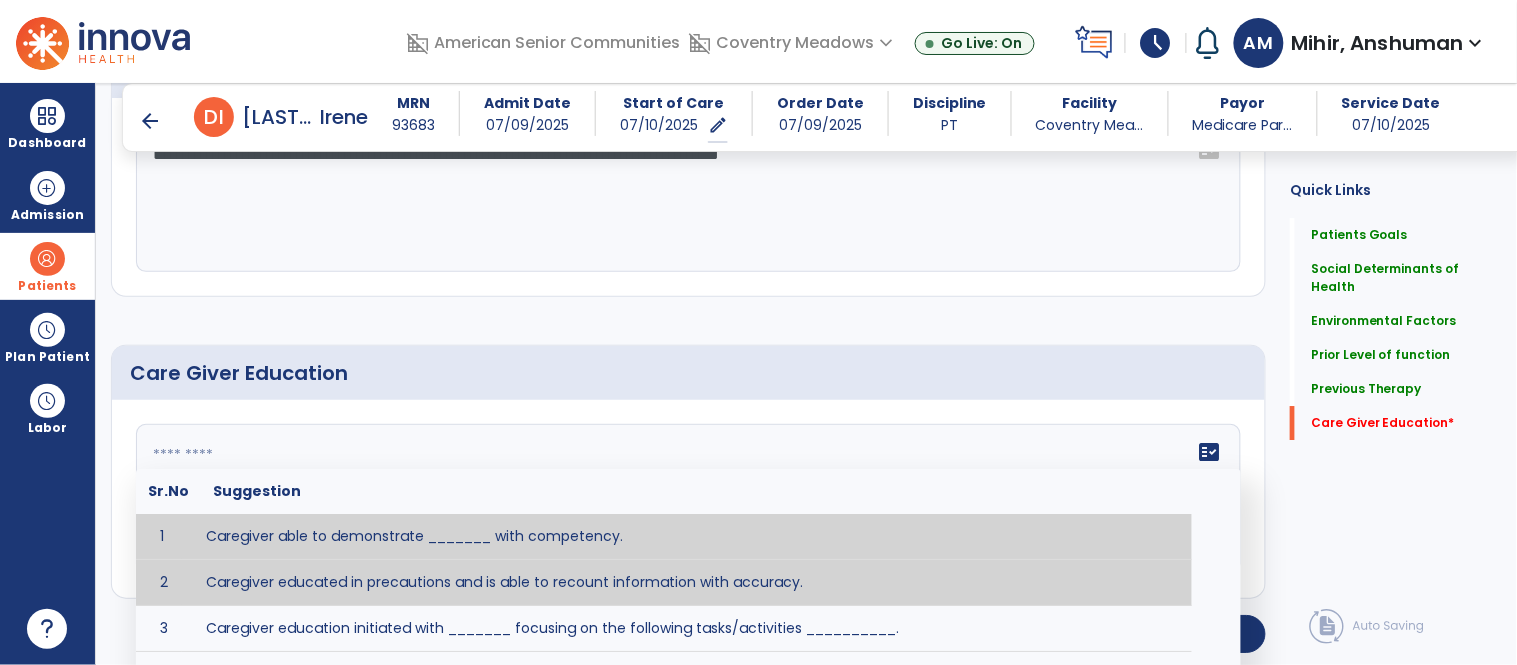type on "**********" 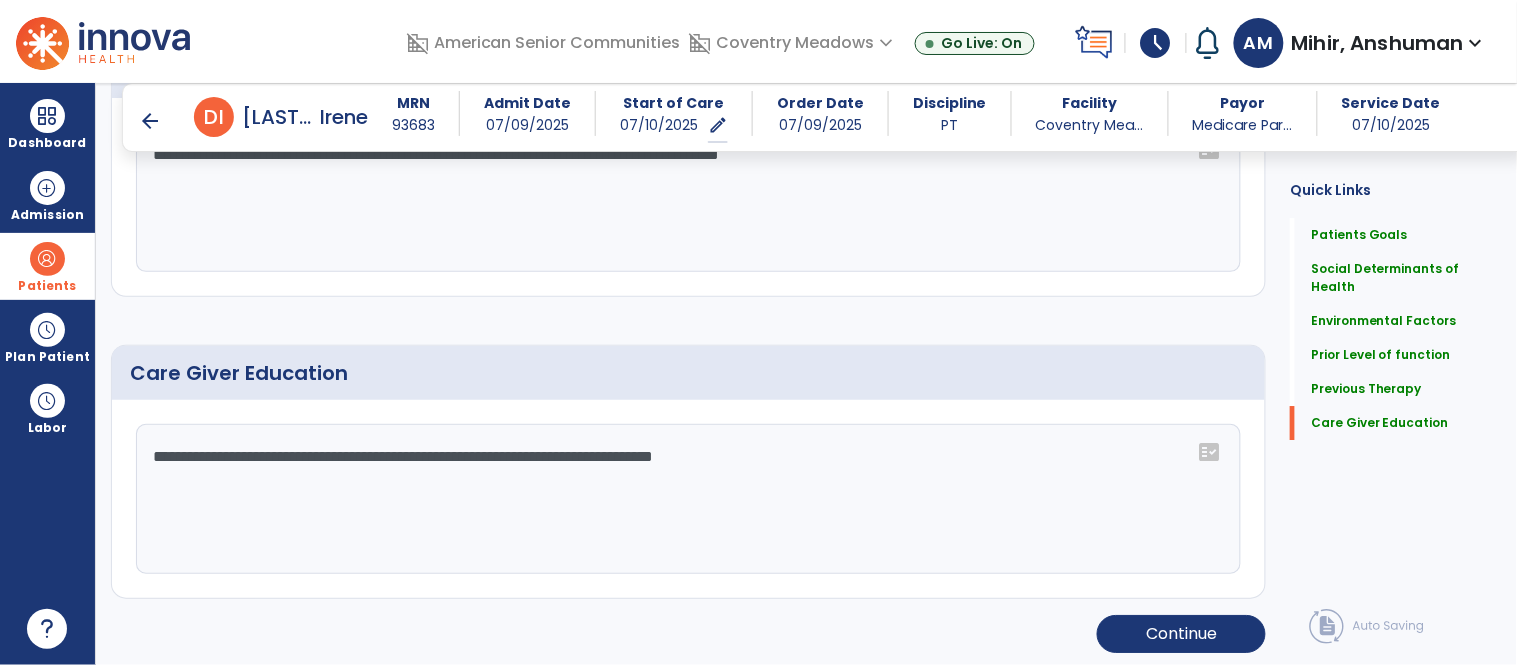 scroll, scrollTop: 1558, scrollLeft: 0, axis: vertical 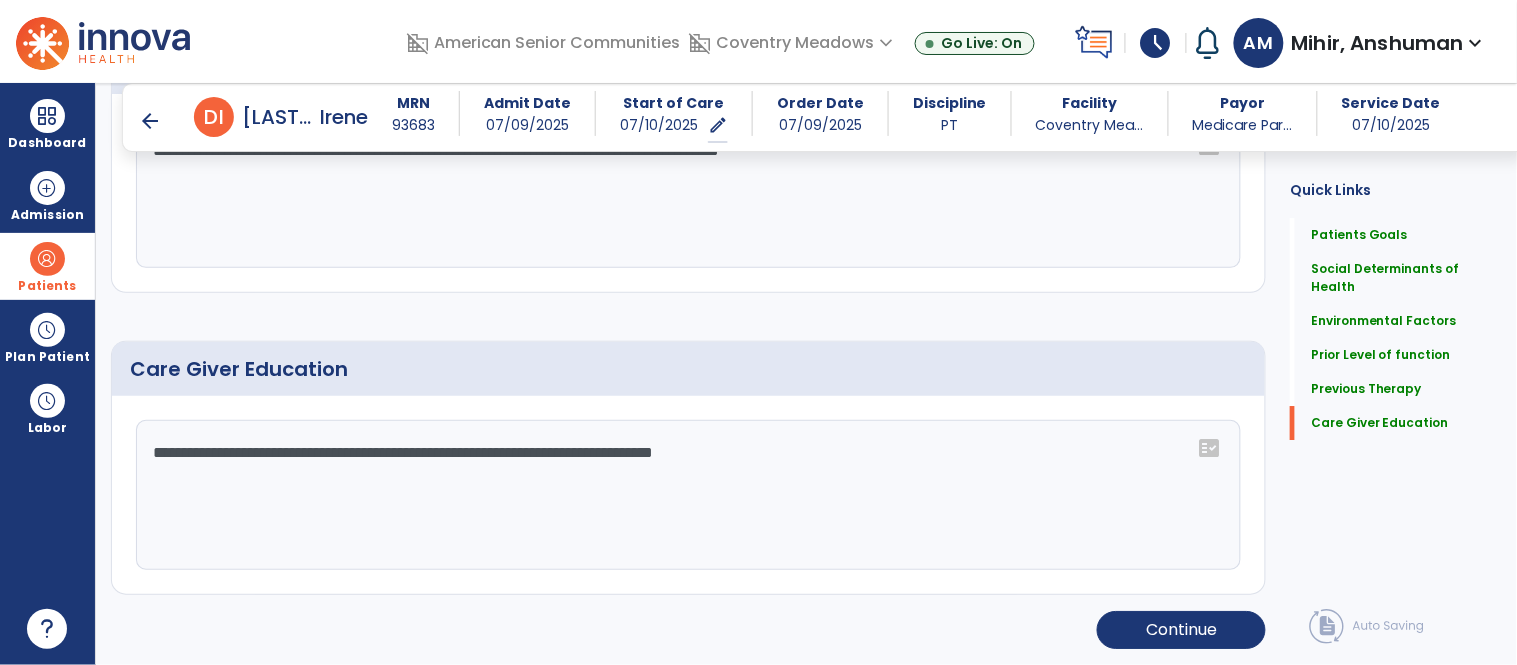 click on "**********" 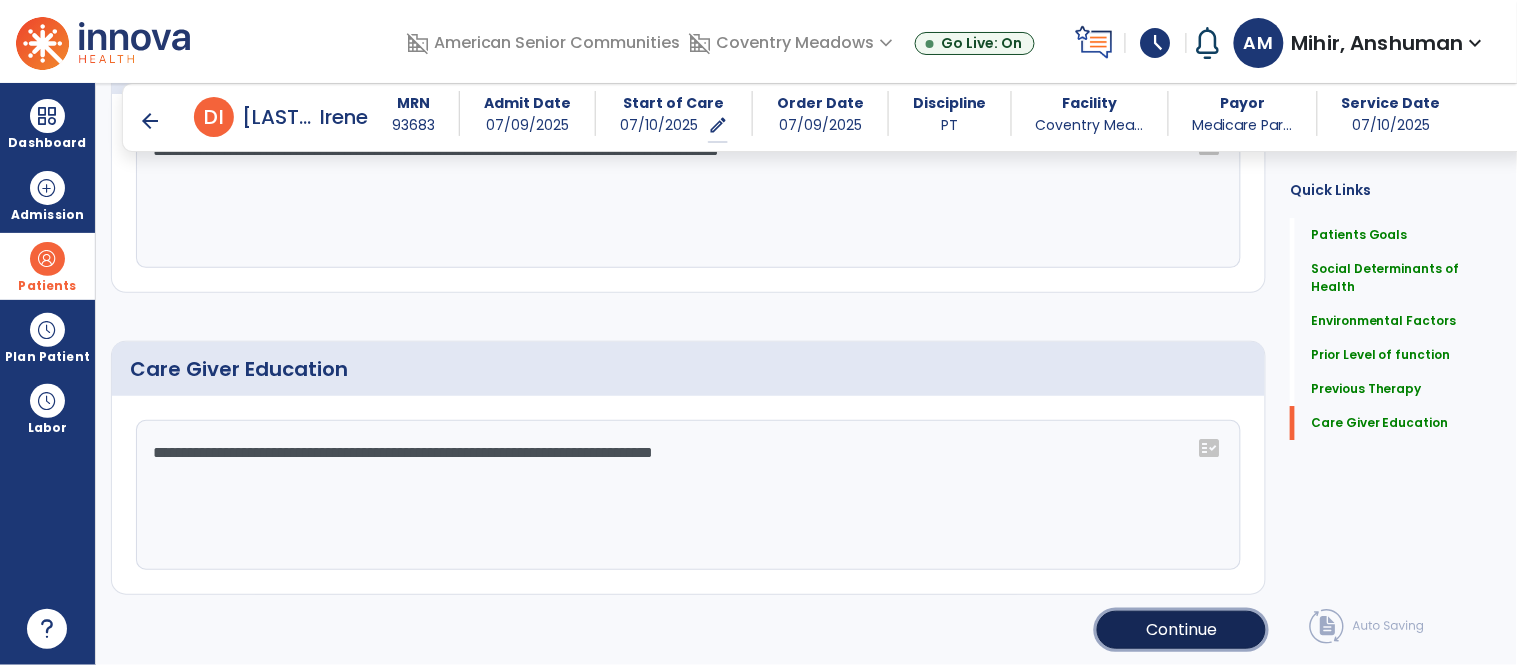click on "Continue" 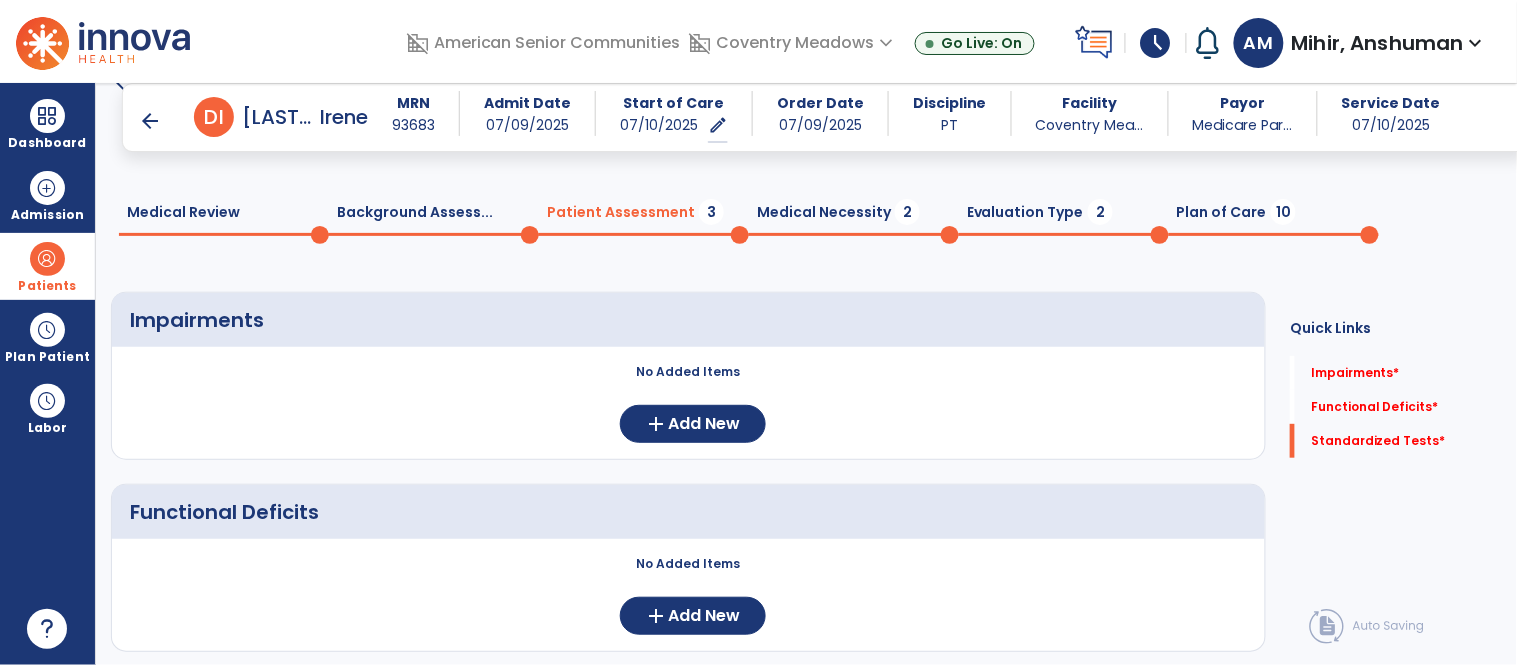 scroll, scrollTop: 0, scrollLeft: 0, axis: both 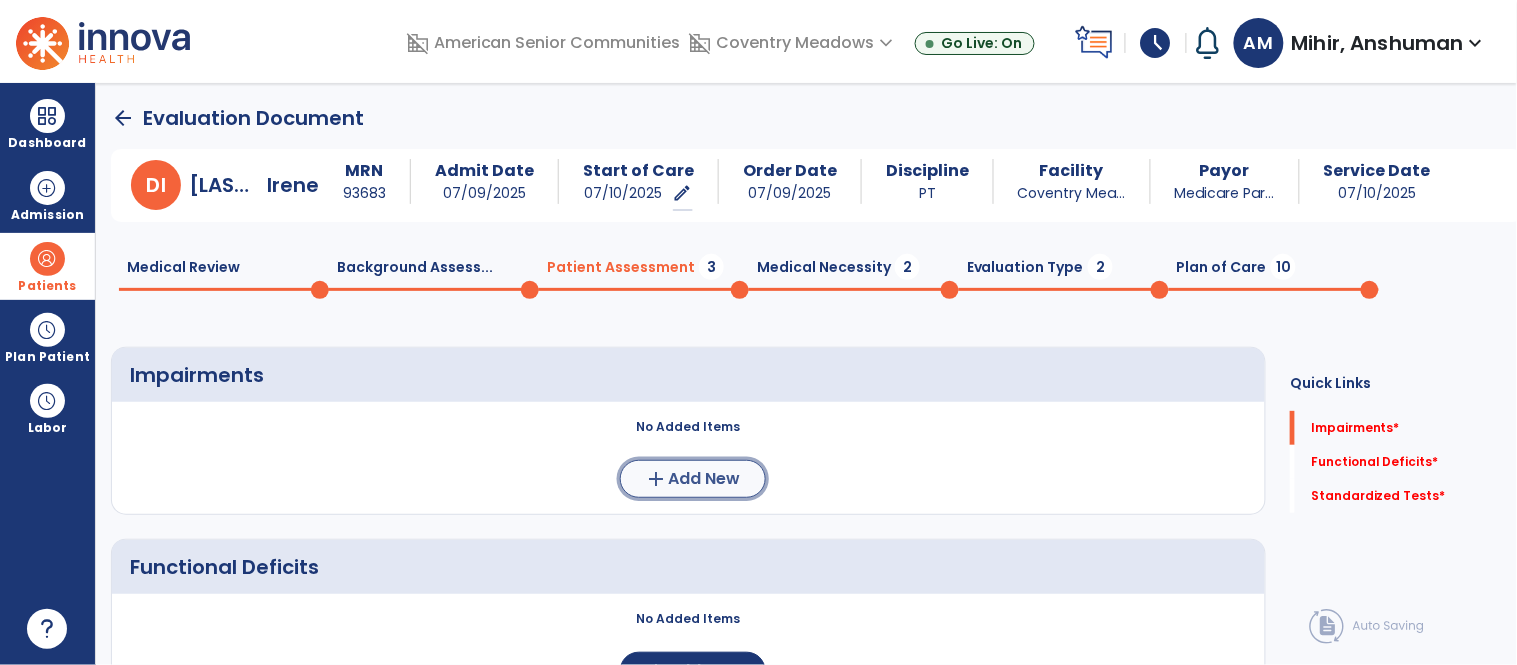 click on "Add New" 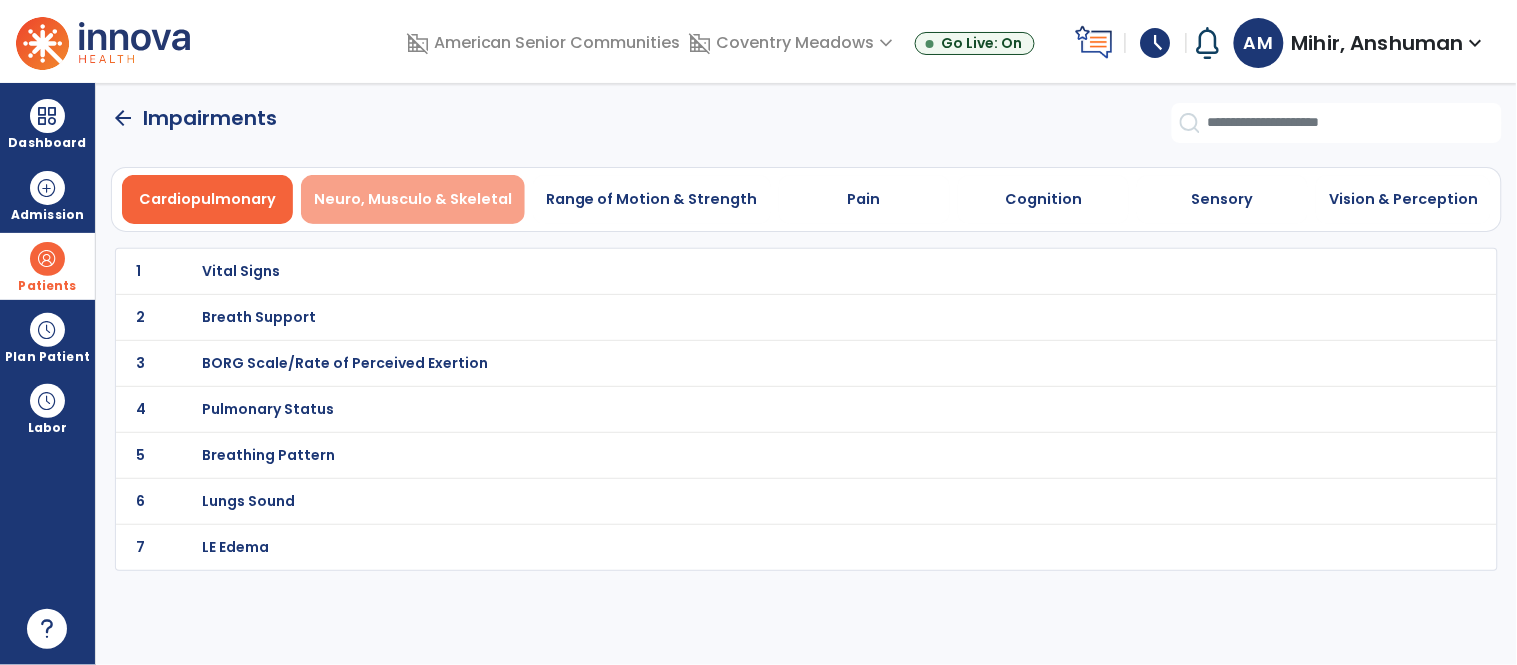 click on "Neuro, Musculo & Skeletal" at bounding box center (413, 199) 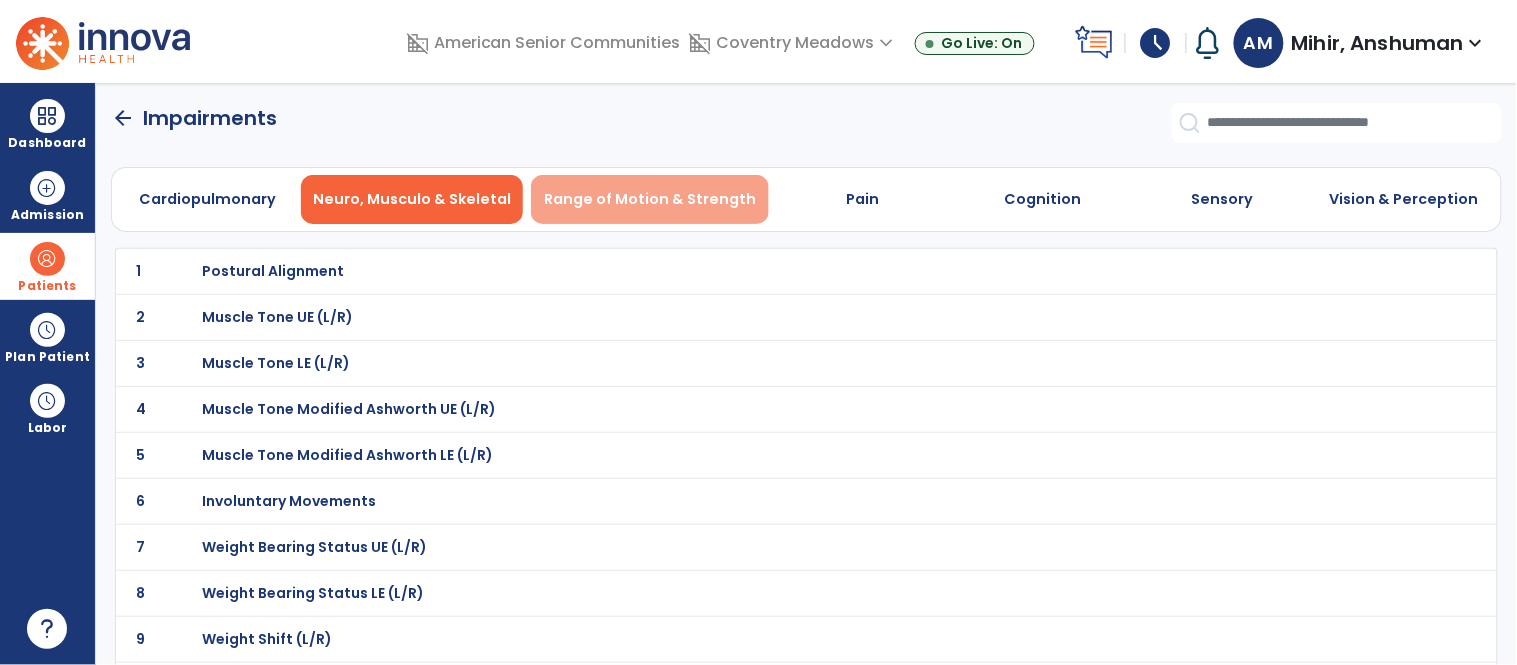 click on "Range of Motion & Strength" at bounding box center (650, 199) 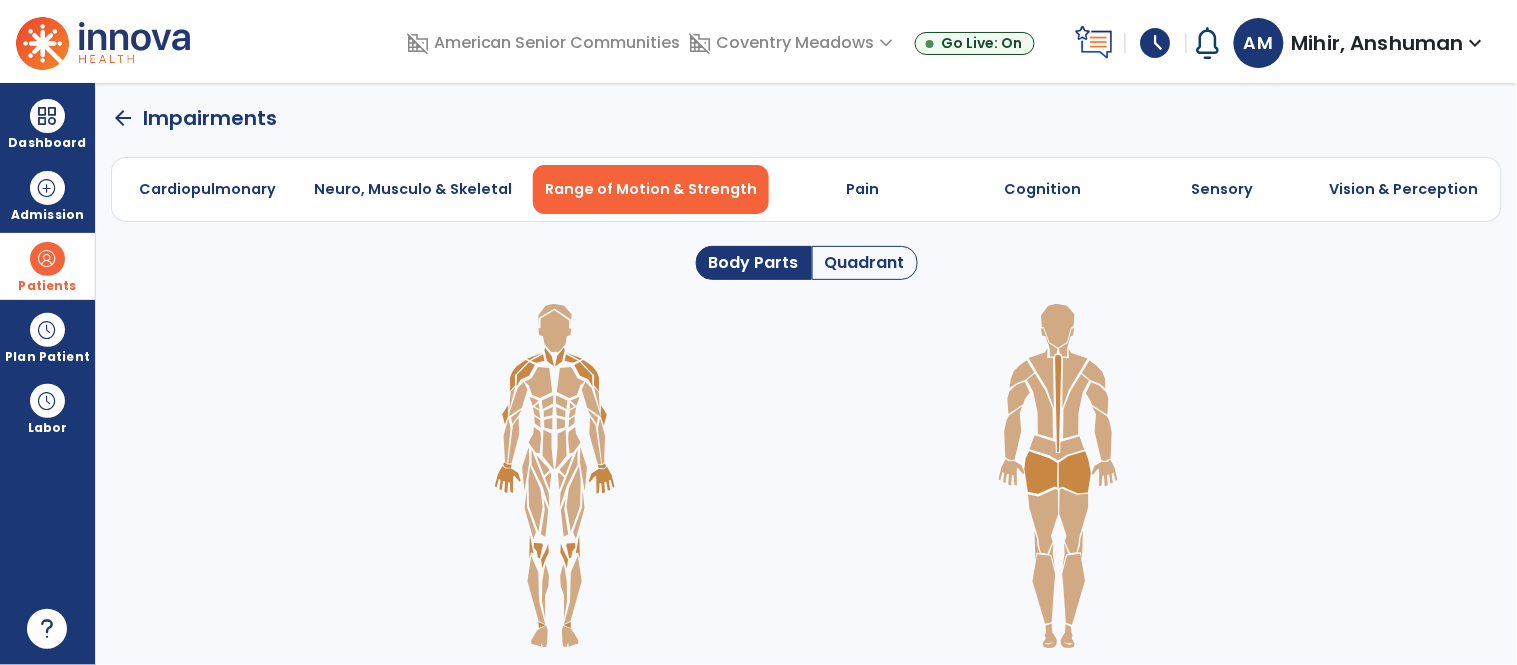 click on "Quadrant" 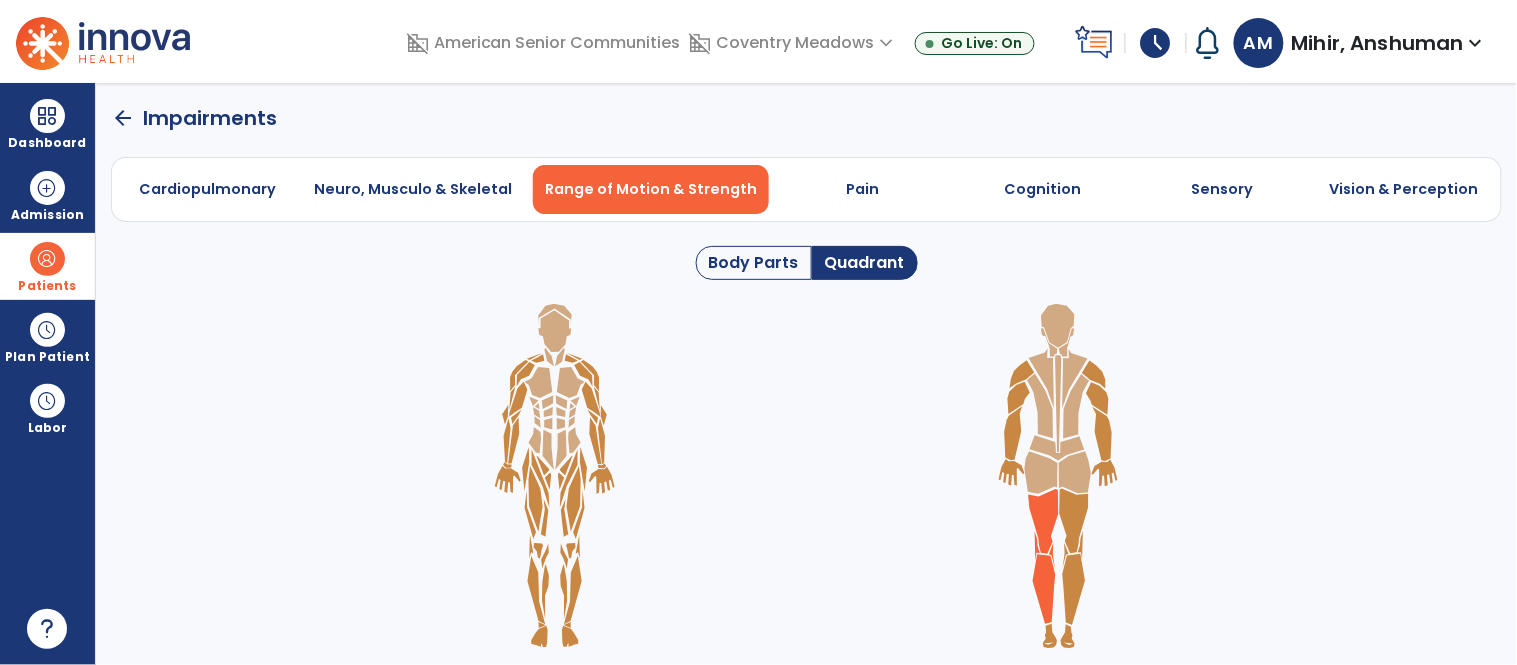 click 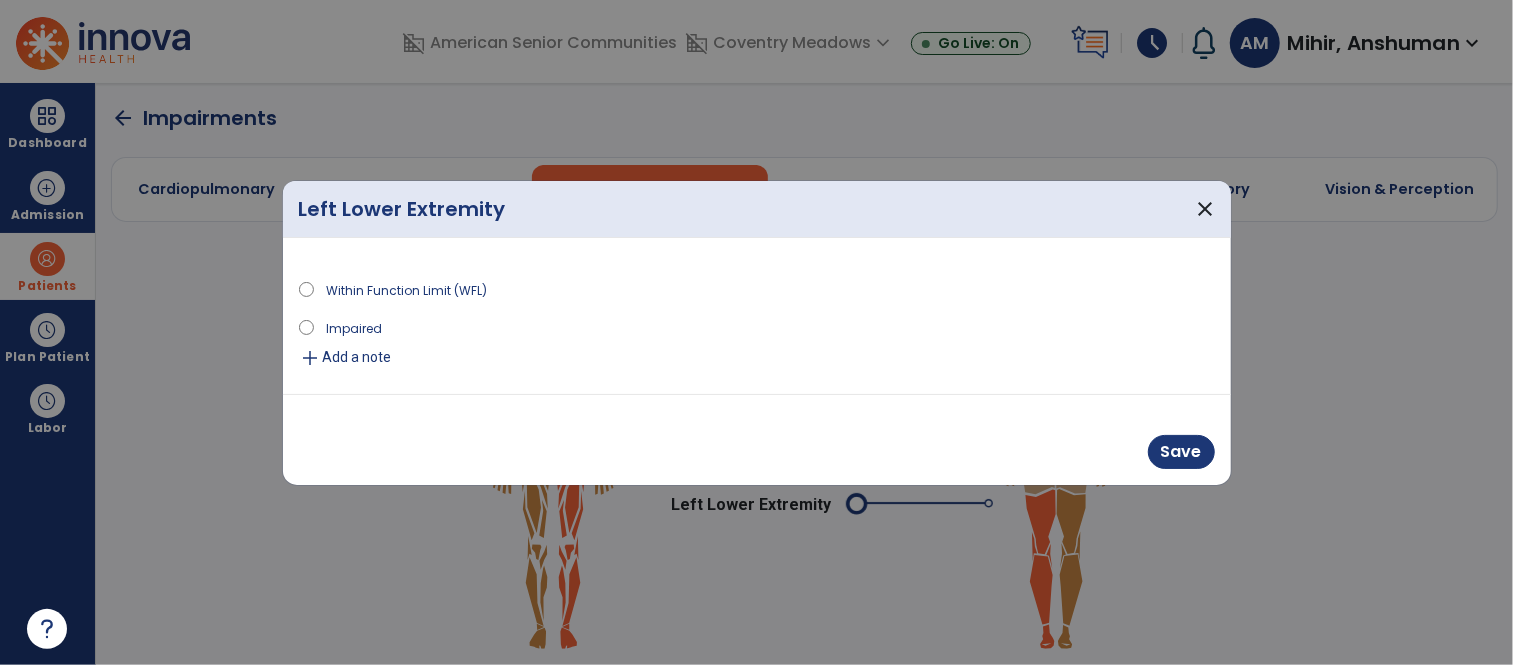 click on "Impaired" at bounding box center [354, 327] 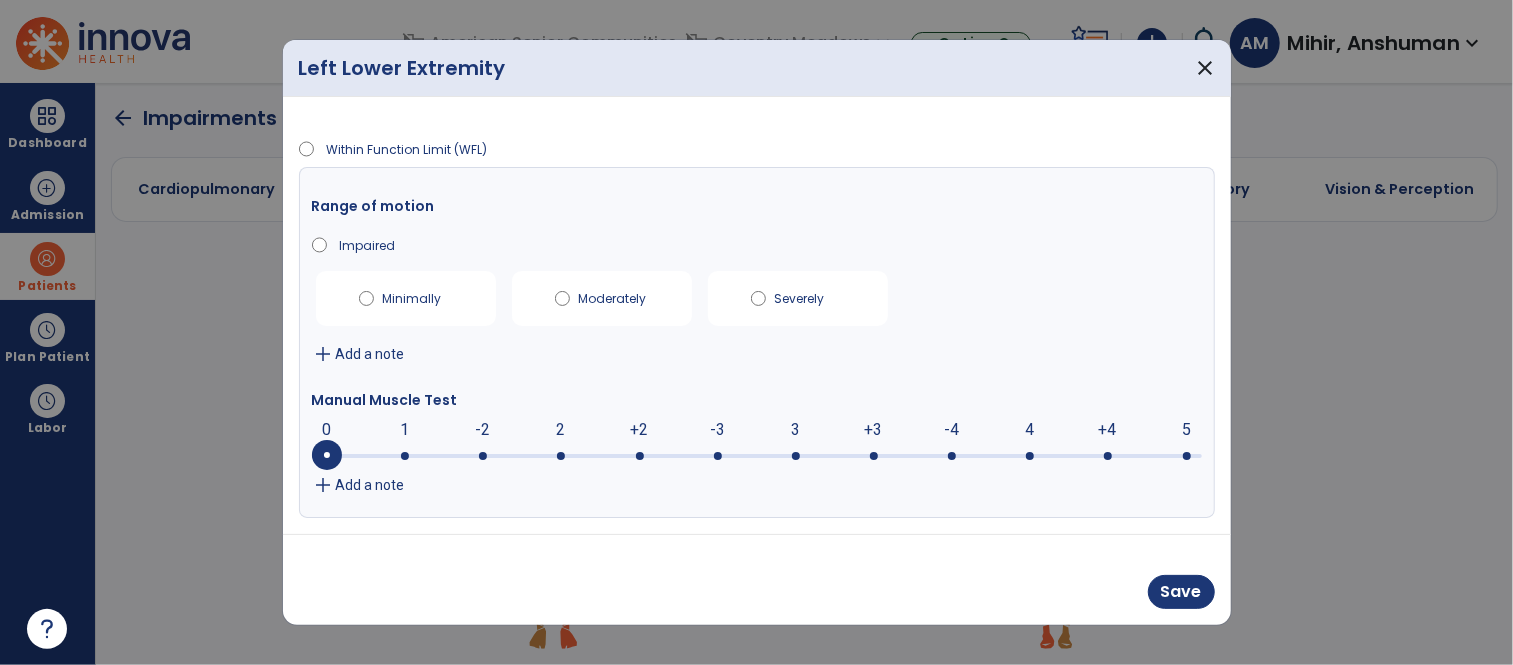 click at bounding box center [757, 456] 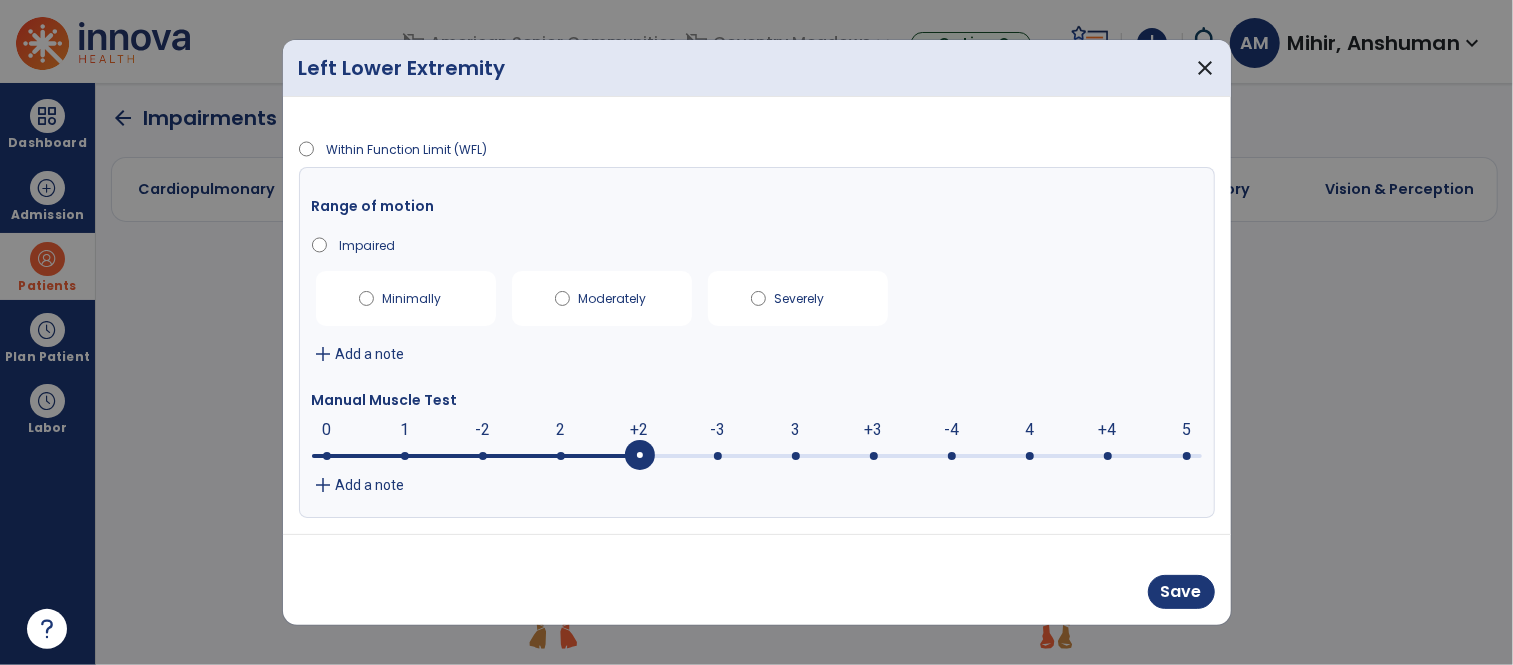 click at bounding box center [757, 456] 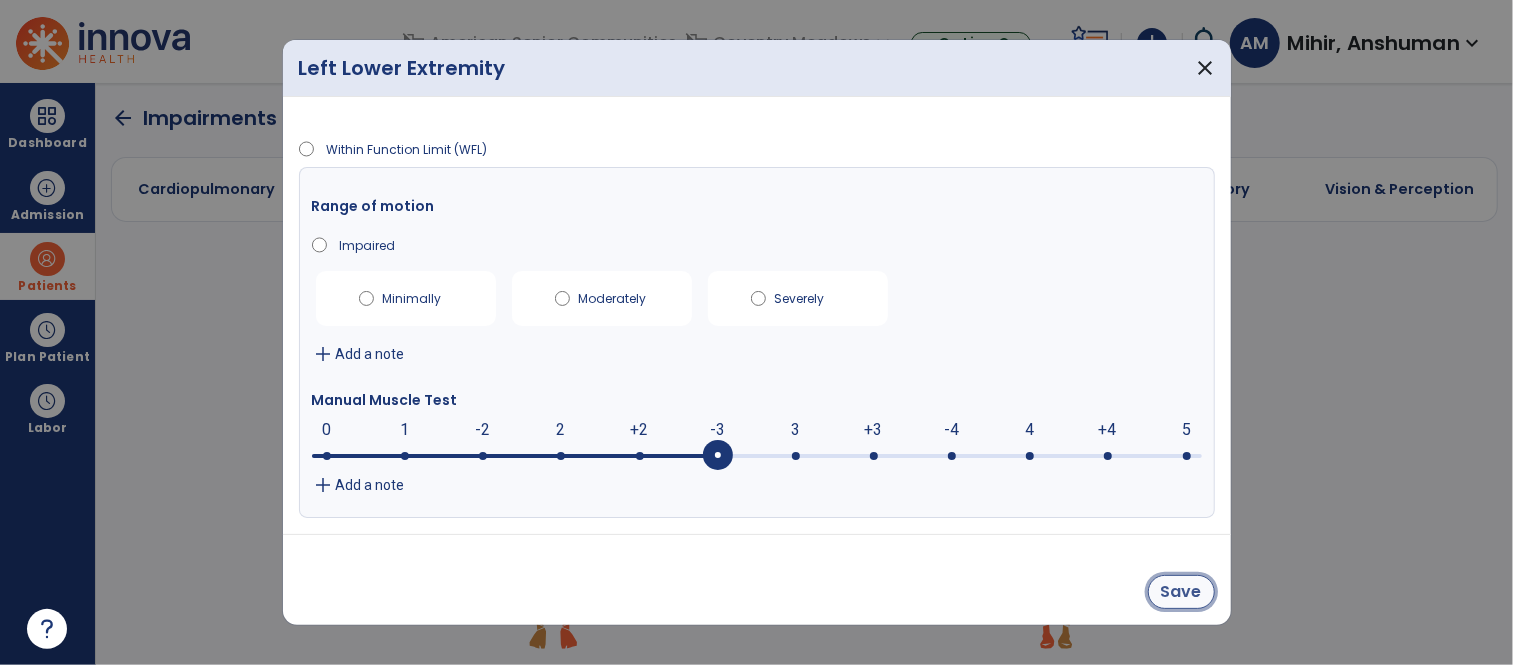 click on "Save" at bounding box center (1181, 592) 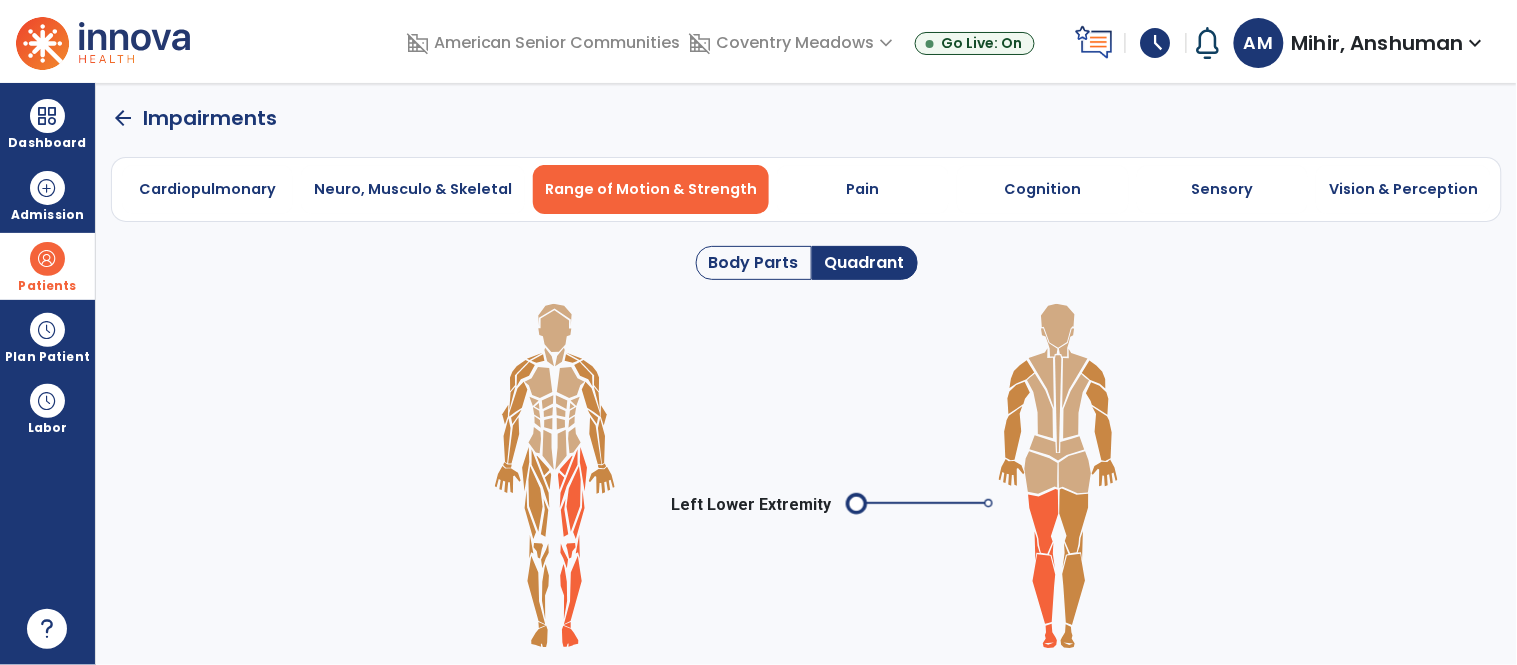 click 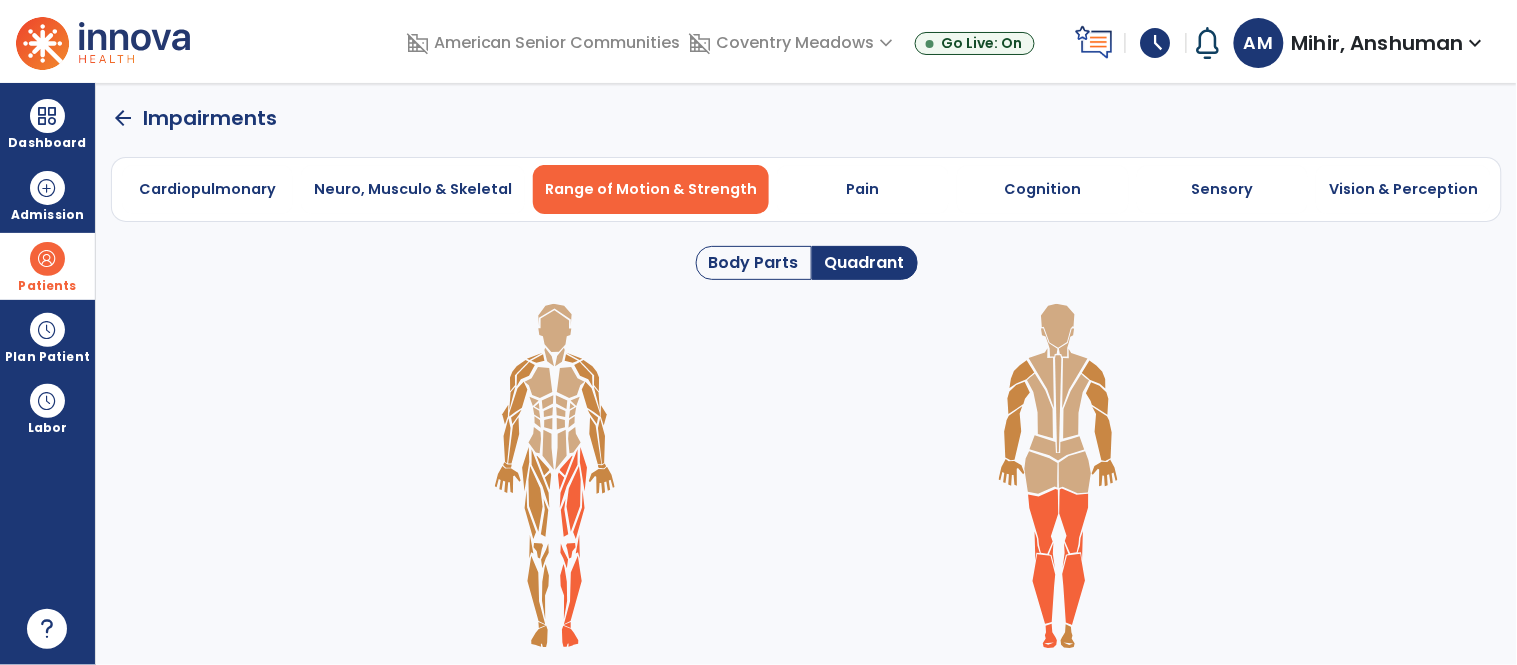 click 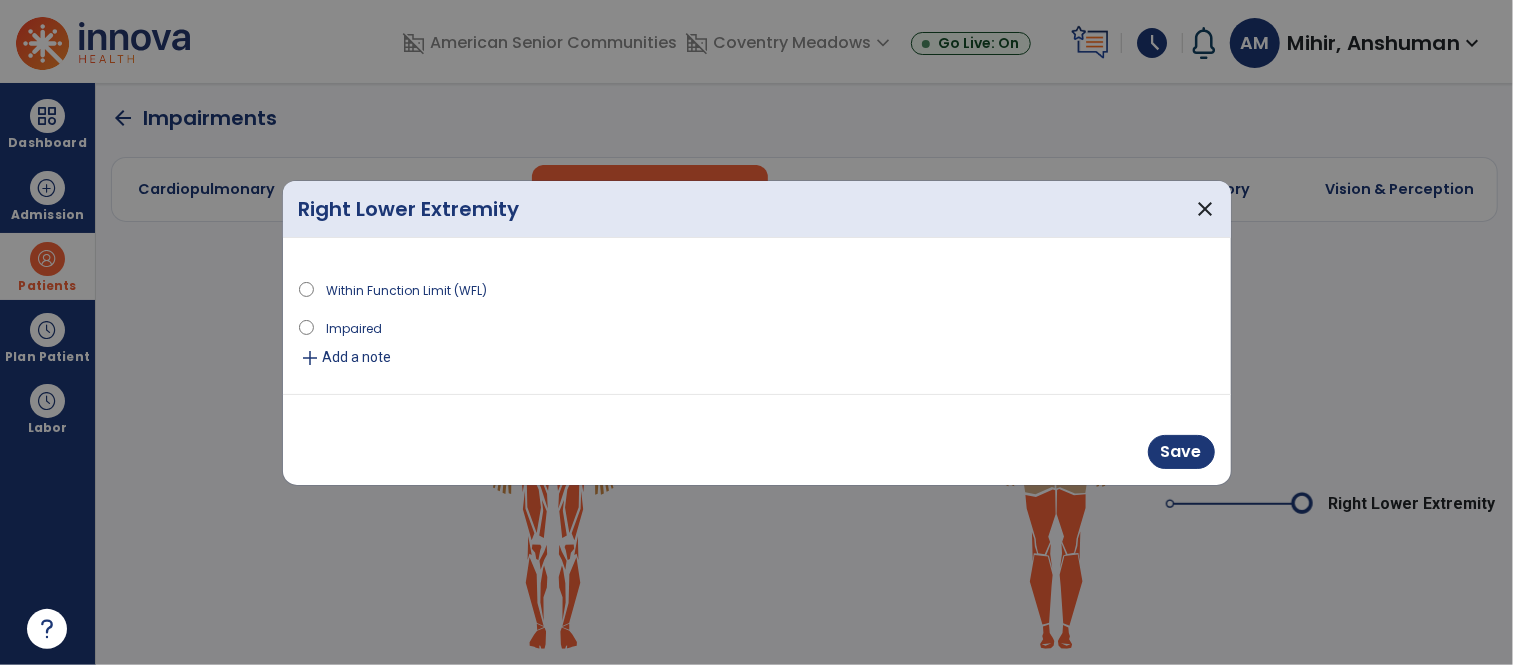 click on "Impaired" at bounding box center (354, 327) 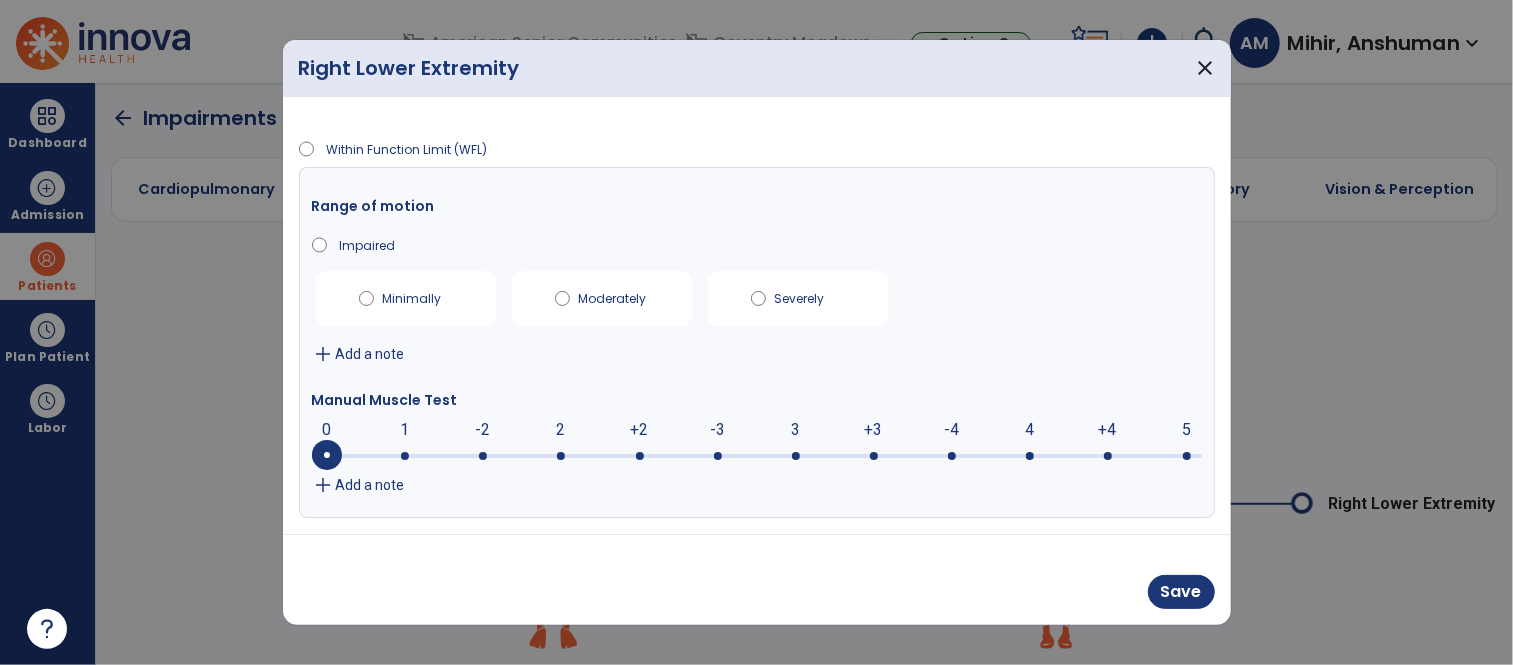 click at bounding box center (757, 456) 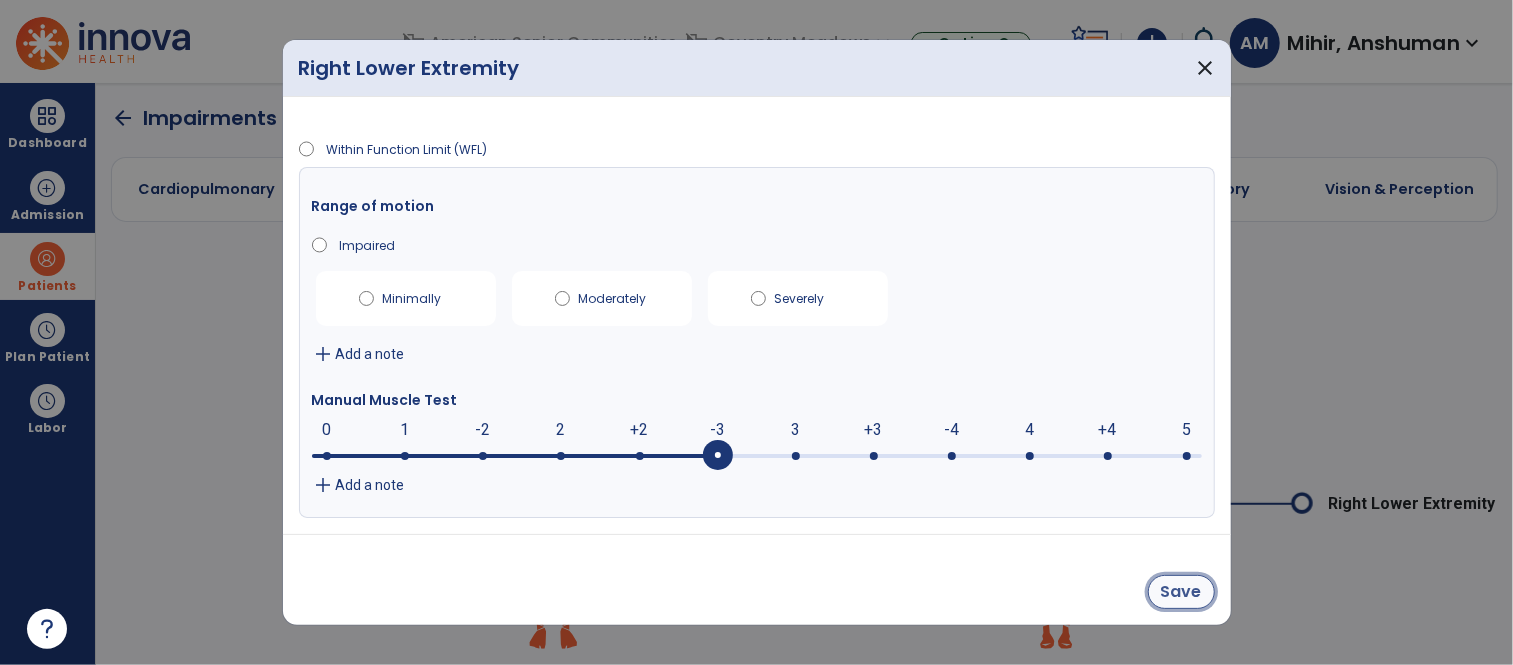 click on "Save" at bounding box center [1181, 592] 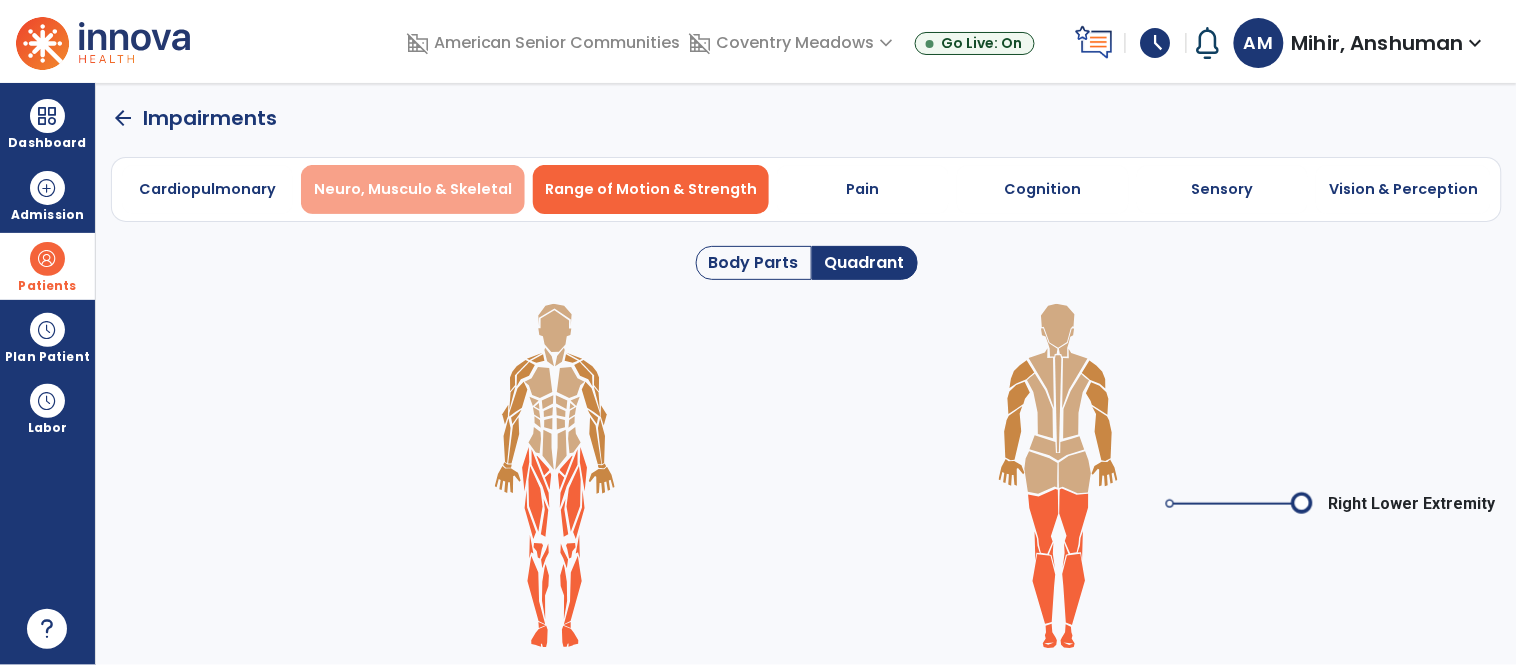 click on "Neuro, Musculo & Skeletal" at bounding box center [413, 189] 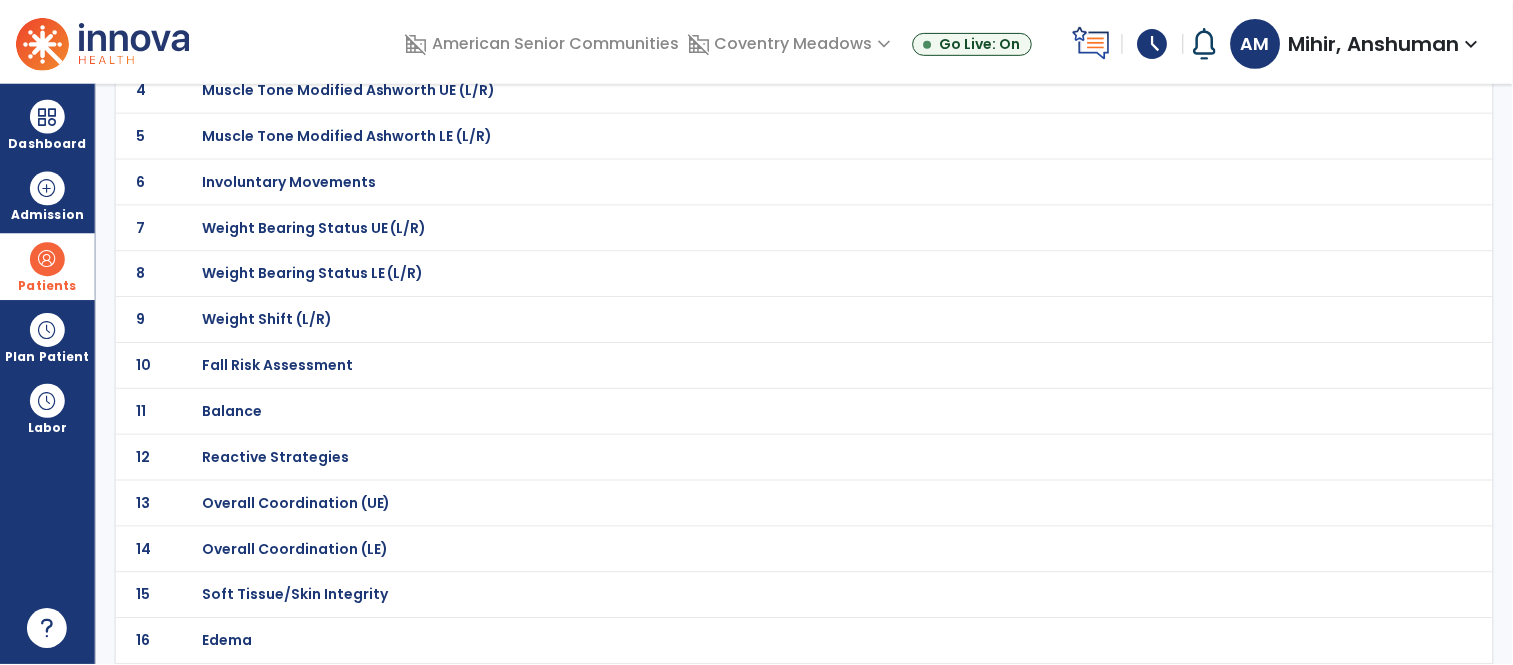 scroll, scrollTop: 325, scrollLeft: 0, axis: vertical 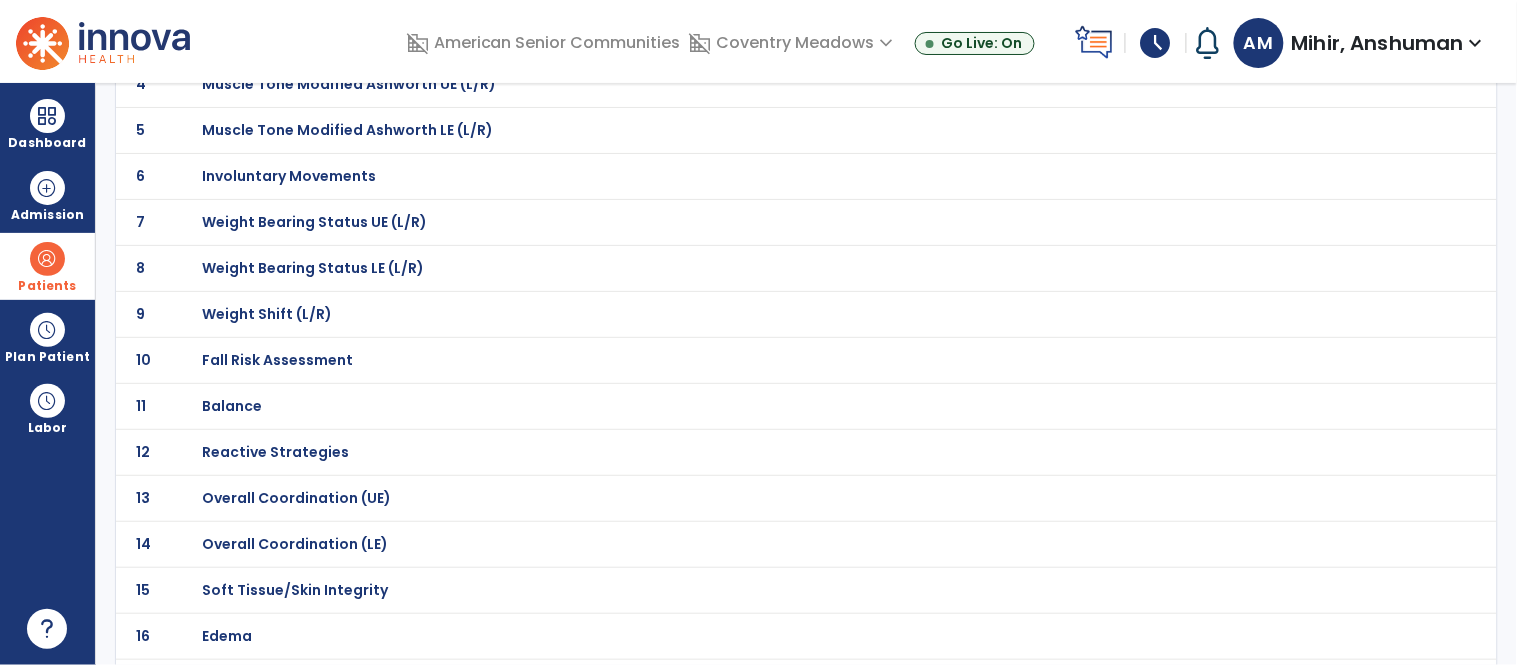 click on "11 Balance" 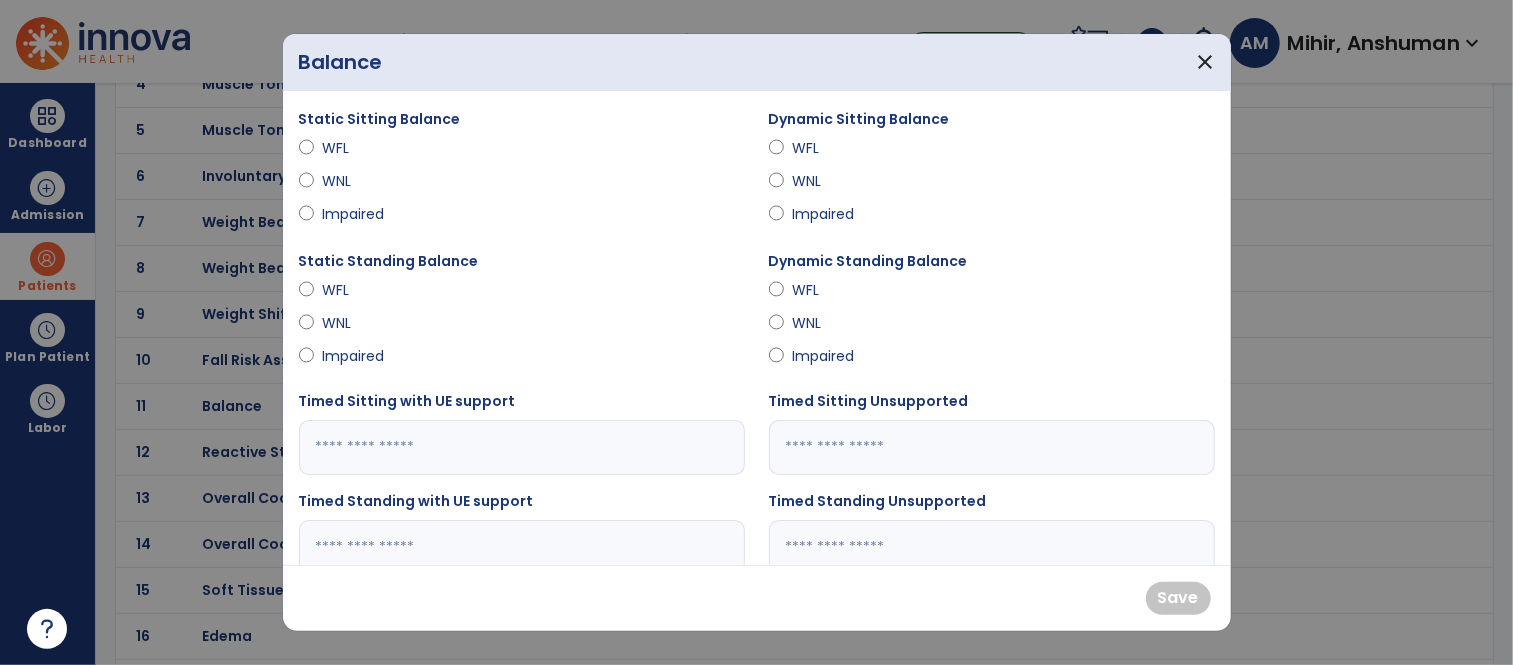 click on "WFL" at bounding box center (357, 148) 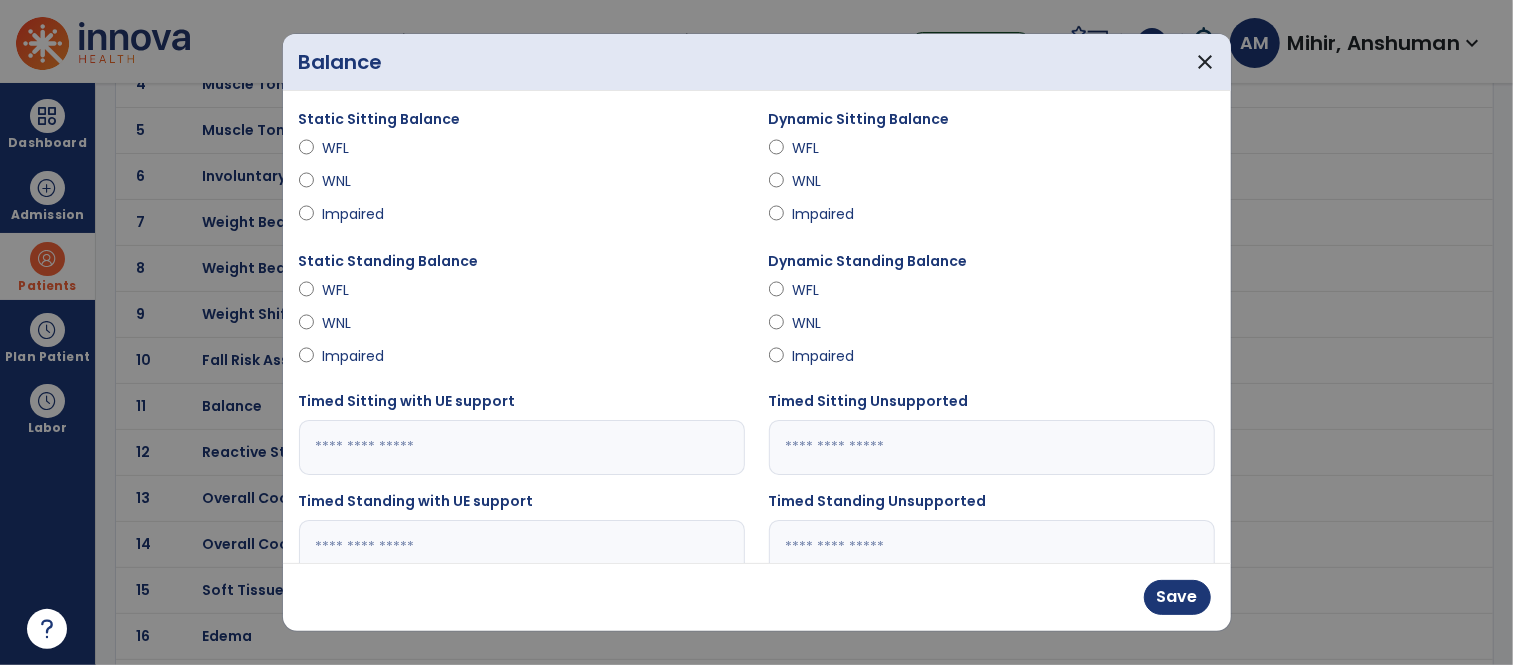 click on "Impaired" at bounding box center (357, 214) 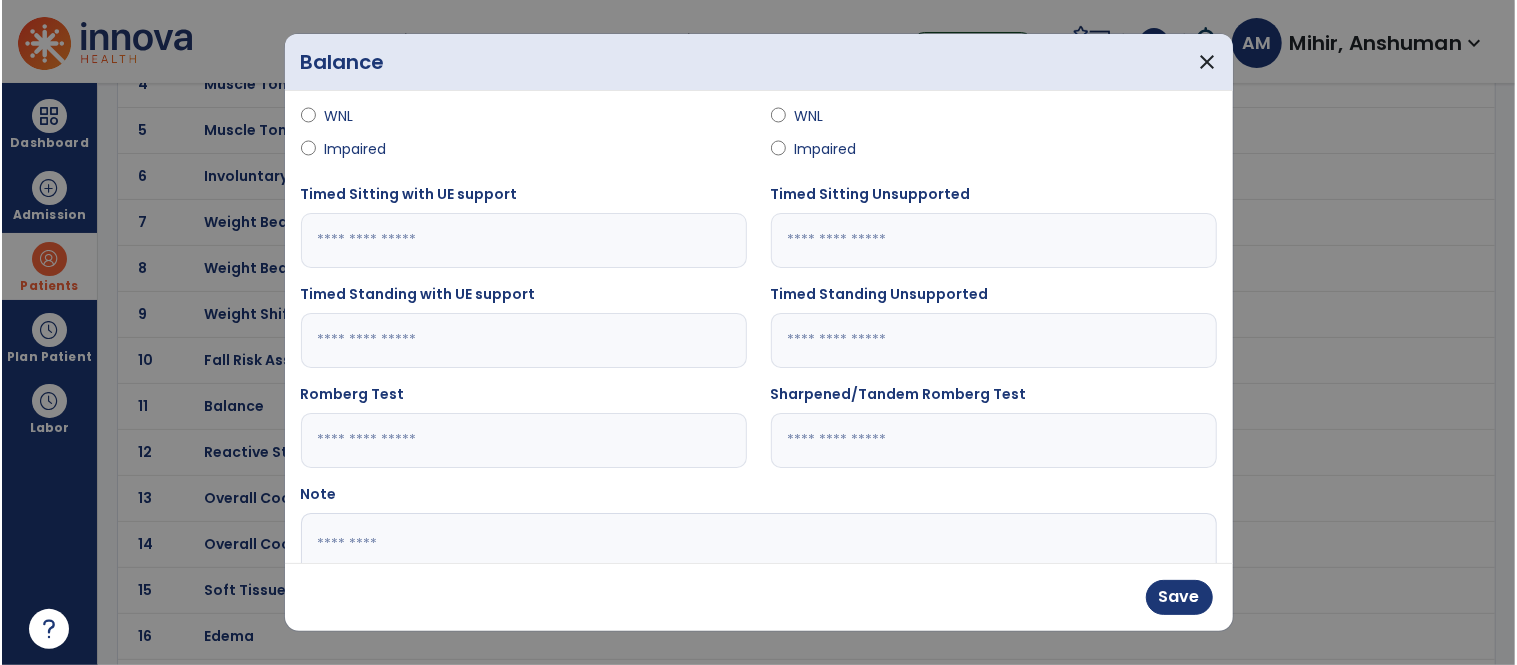 scroll, scrollTop: 221, scrollLeft: 0, axis: vertical 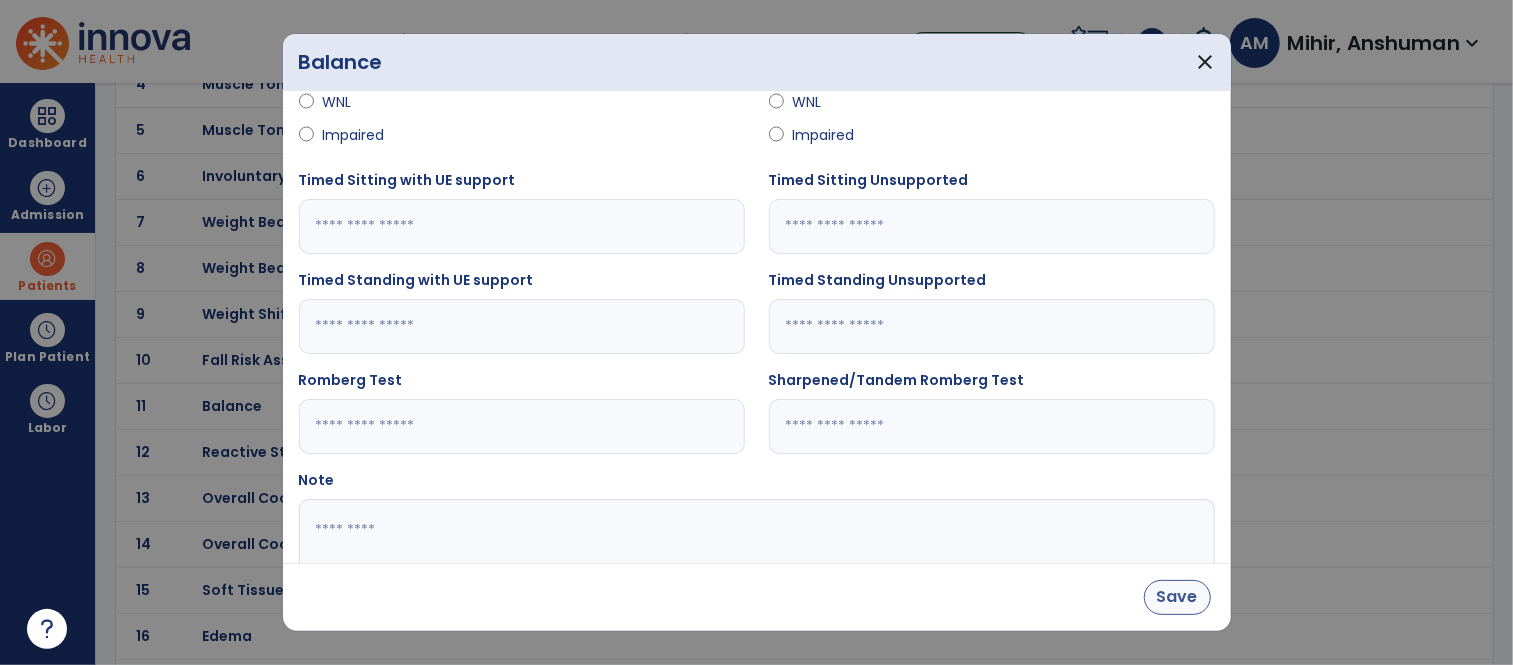 click on "Save" at bounding box center (1177, 597) 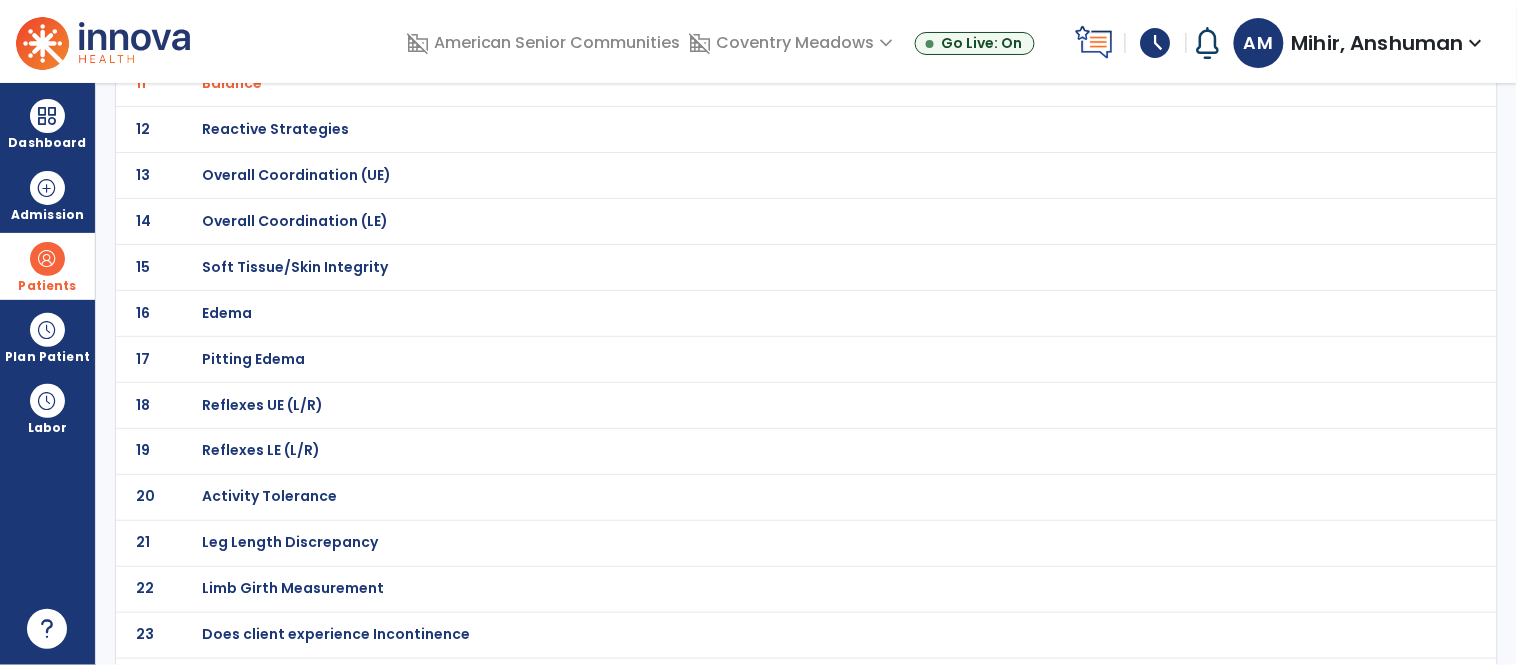 scroll, scrollTop: 736, scrollLeft: 0, axis: vertical 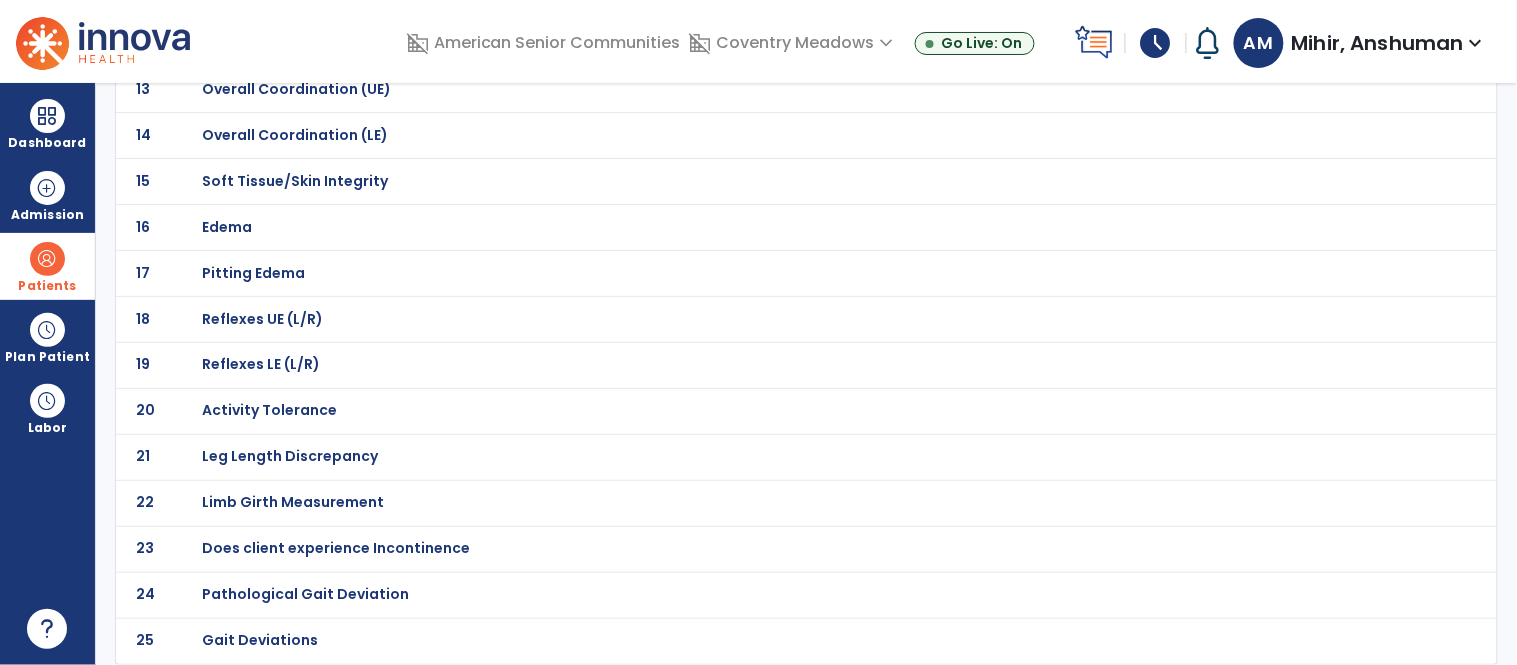 click on "Activity Tolerance" at bounding box center (762, -463) 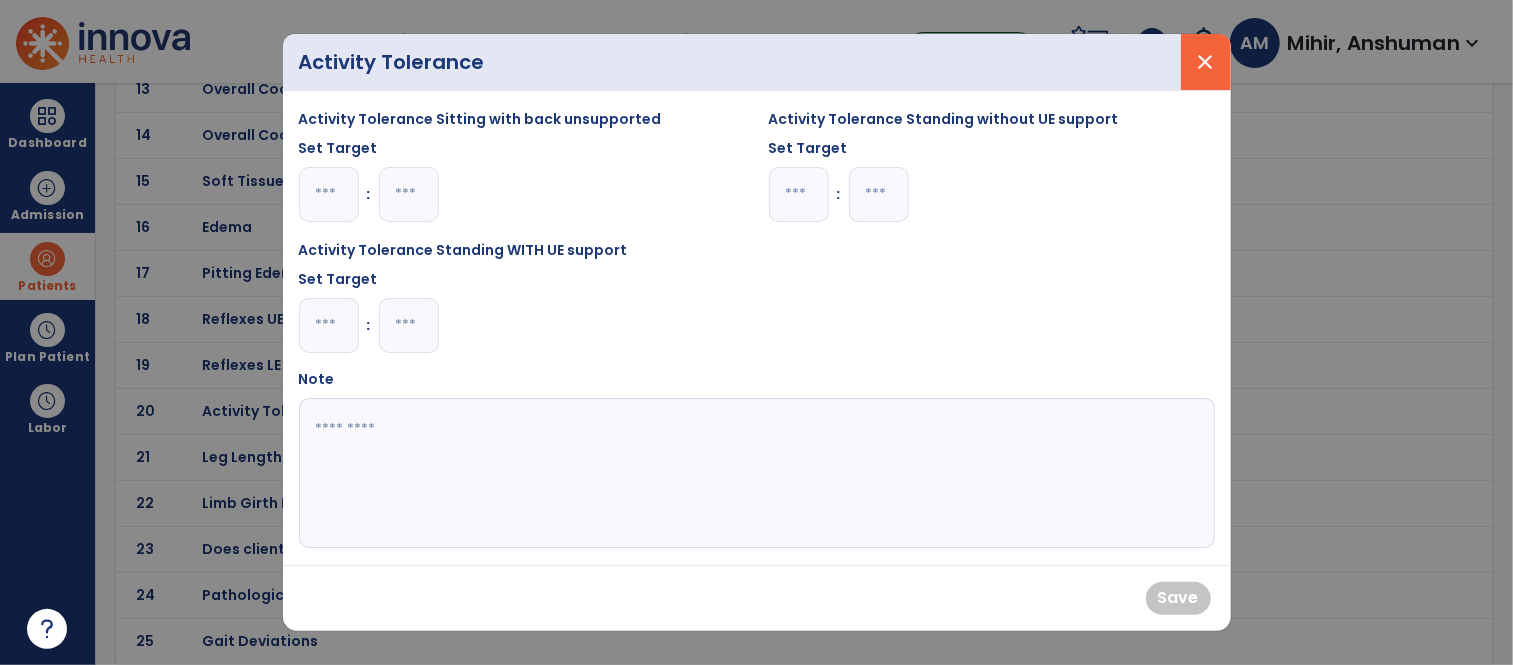 click on "close" at bounding box center [1206, 62] 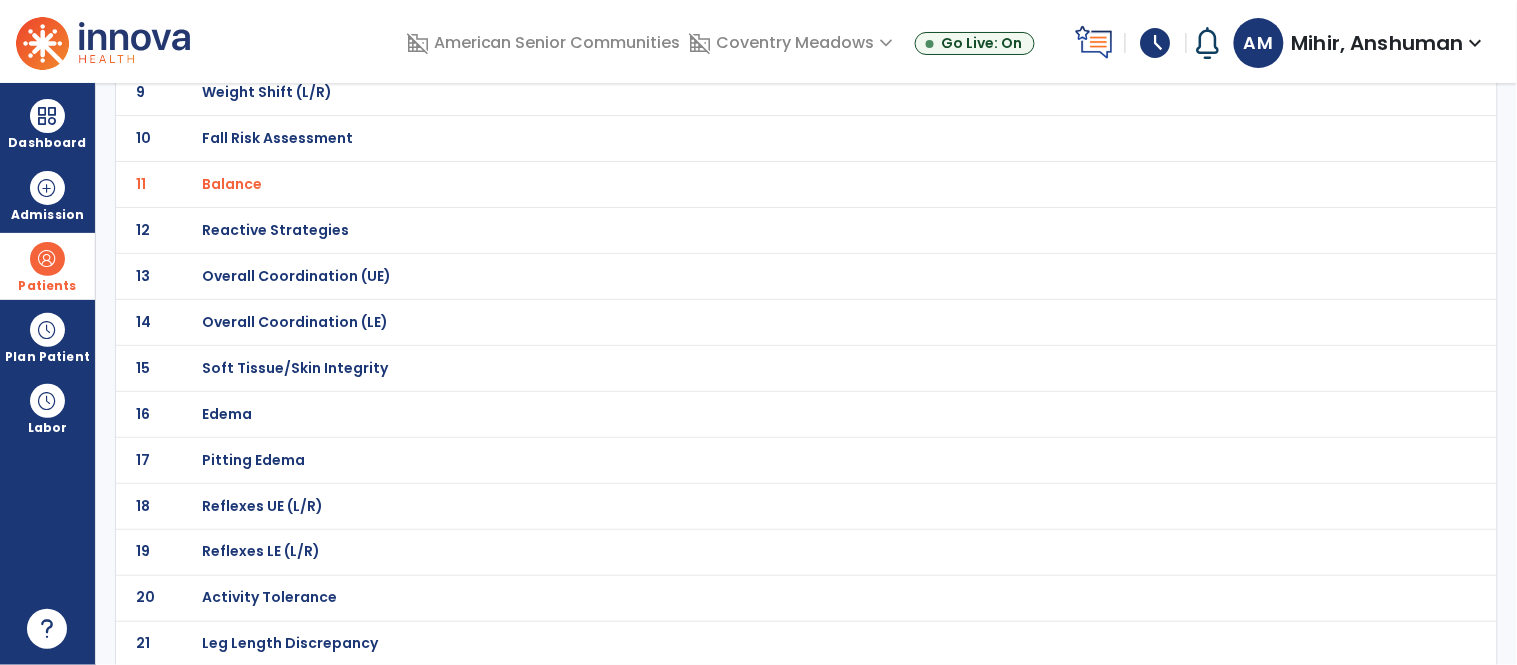 scroll, scrollTop: 0, scrollLeft: 0, axis: both 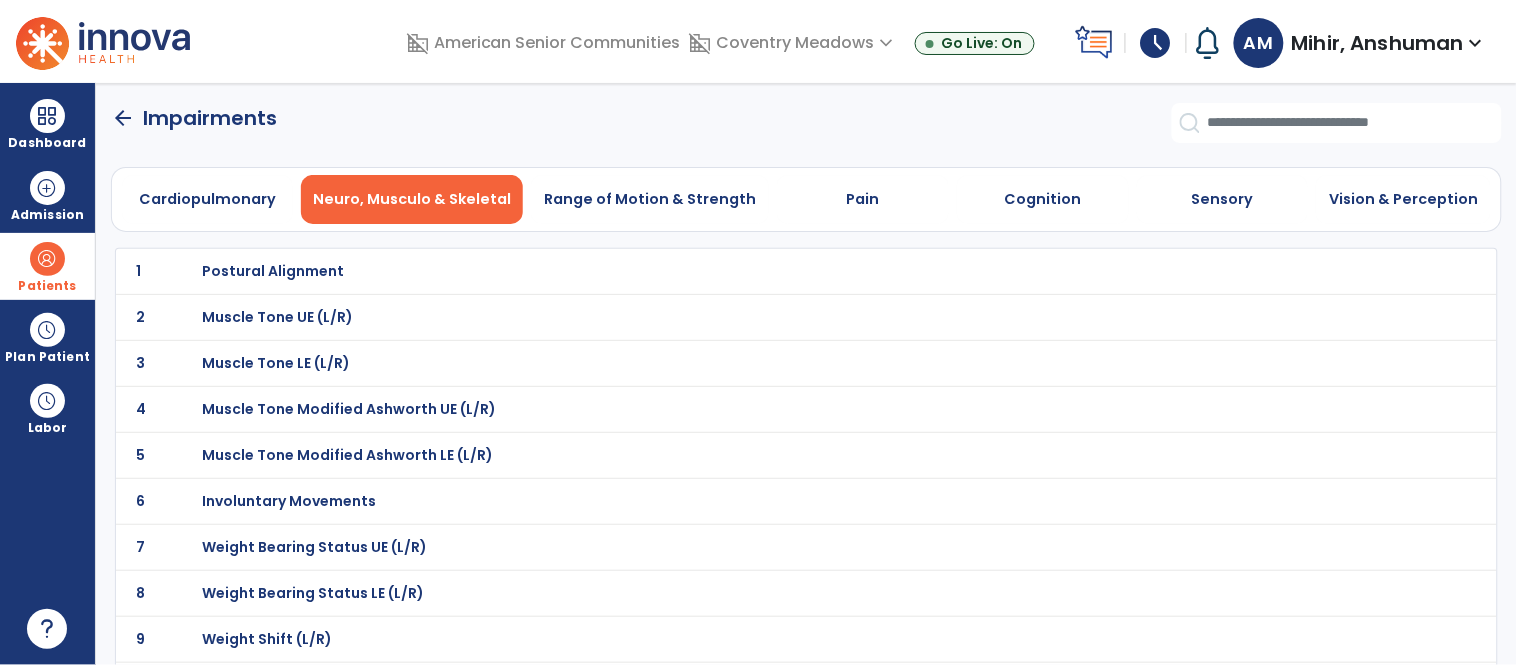 click on "arrow_back" 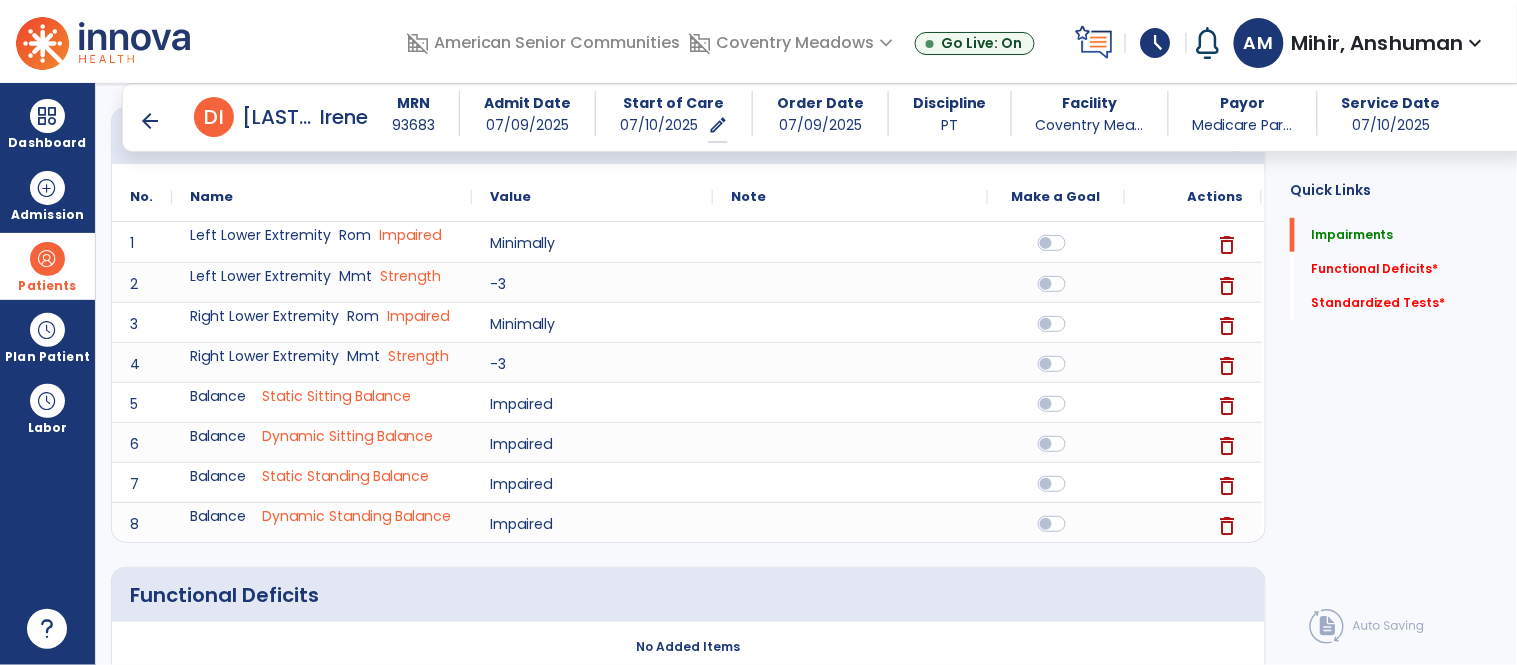 scroll, scrollTop: 223, scrollLeft: 0, axis: vertical 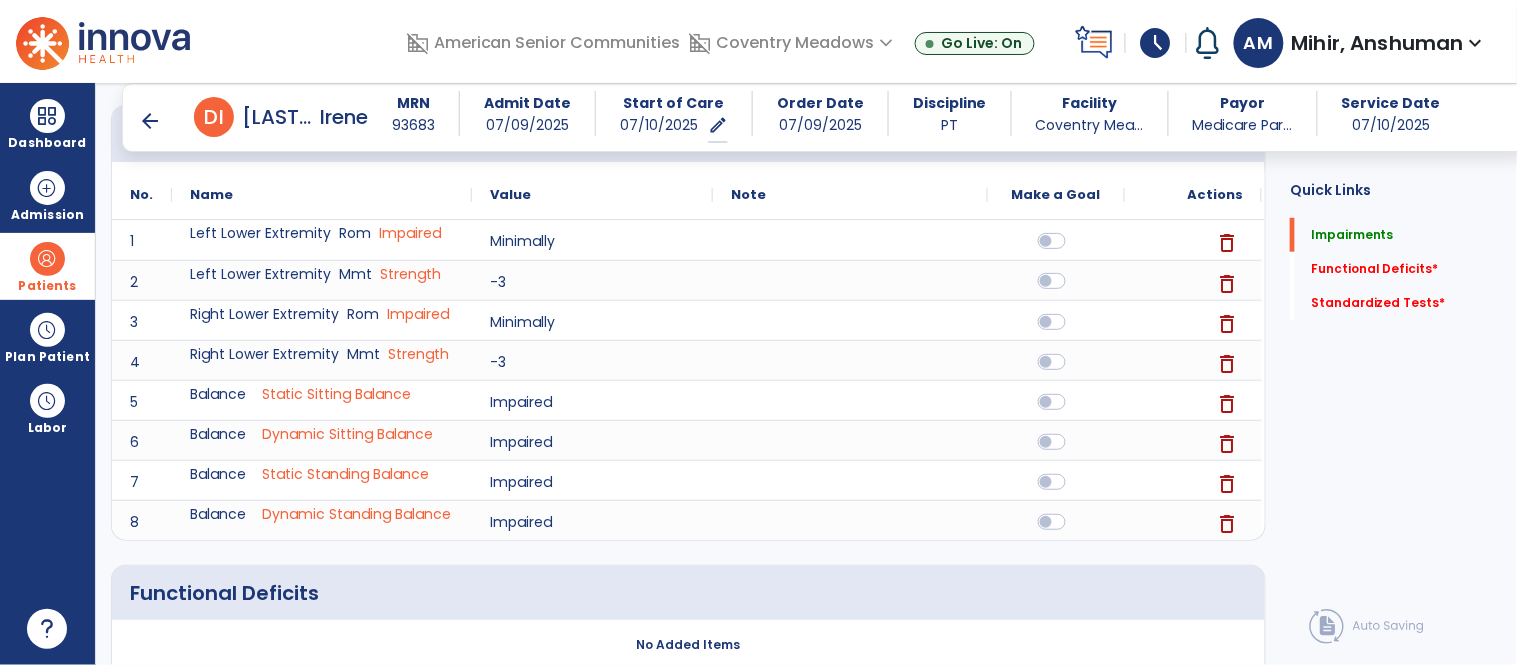 click 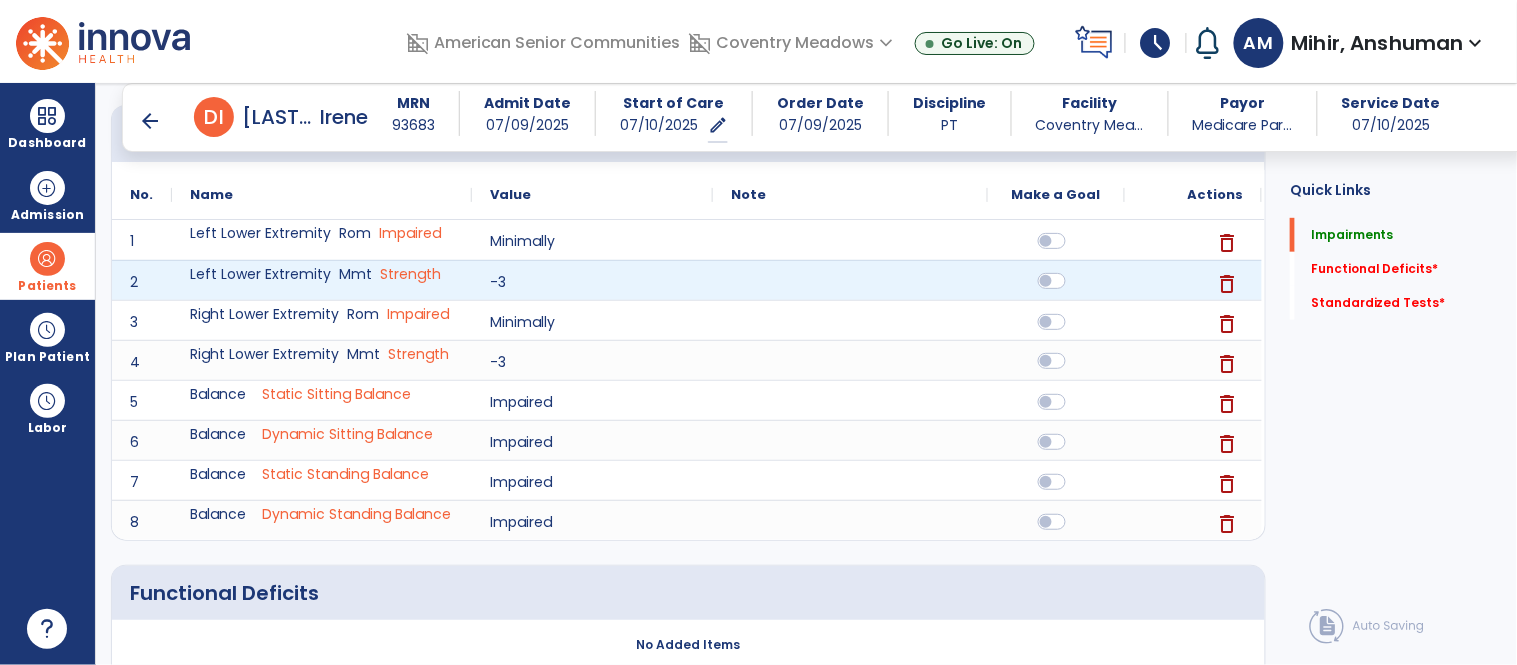 click 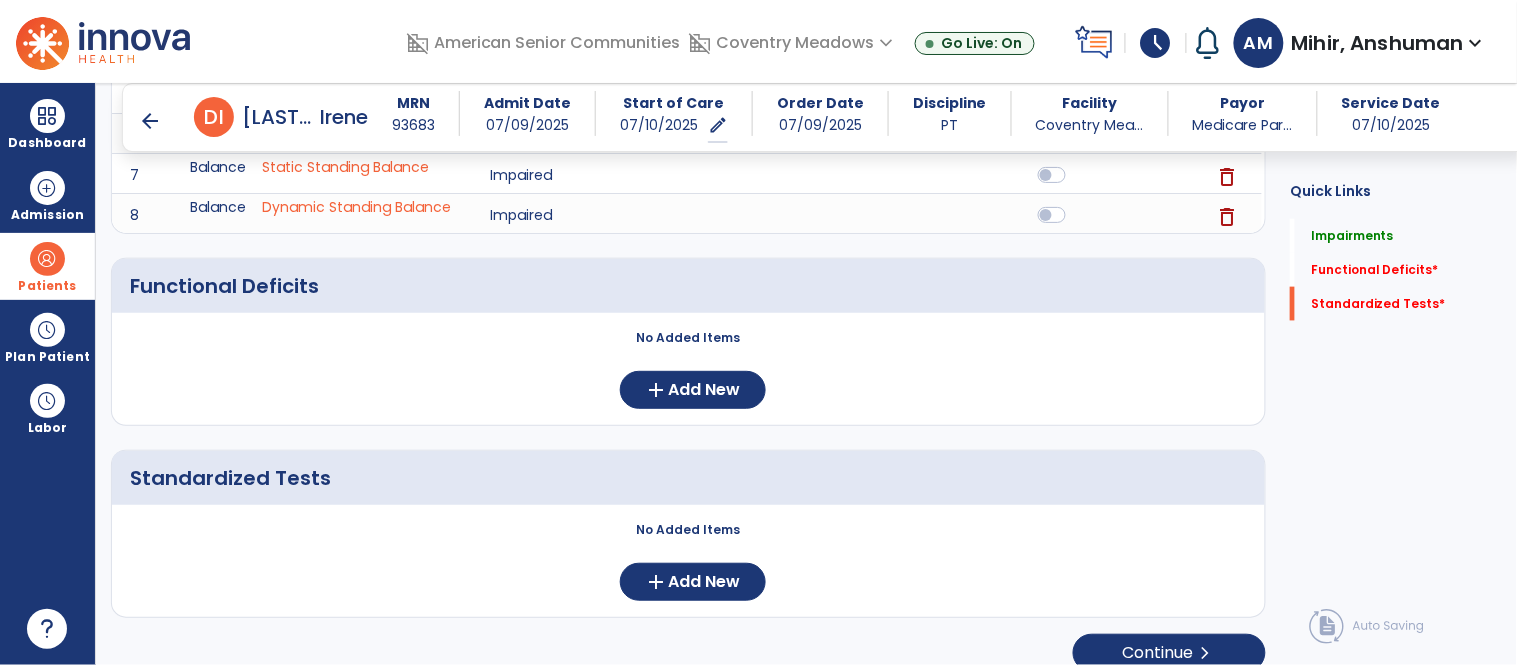scroll, scrollTop: 532, scrollLeft: 0, axis: vertical 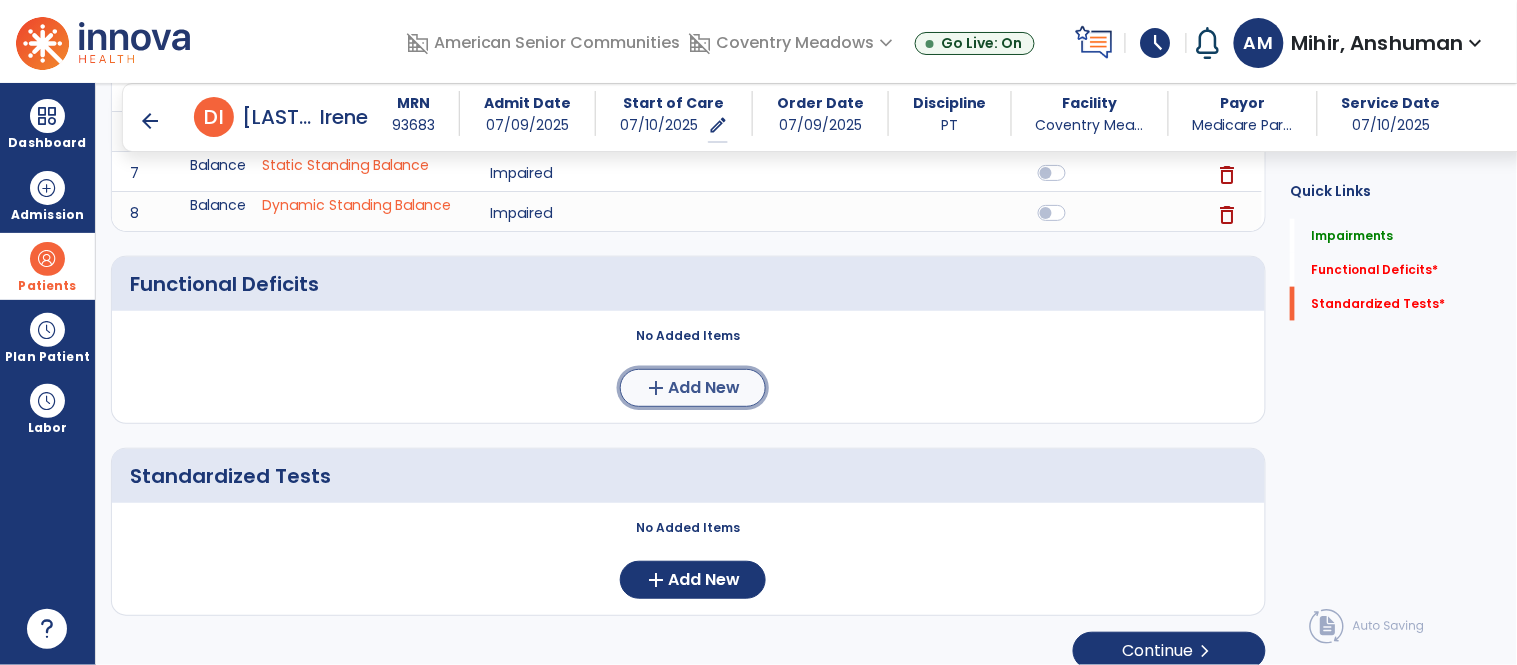 click on "Add New" 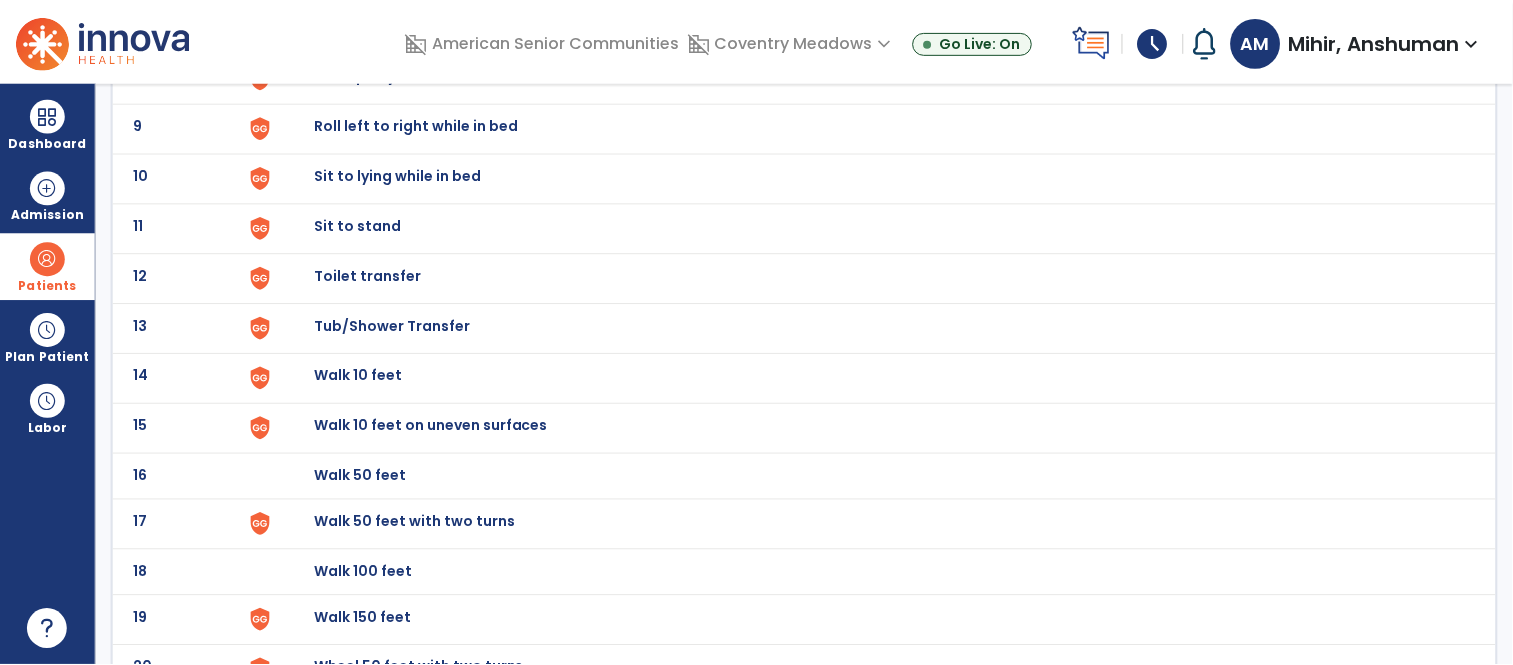 scroll, scrollTop: 0, scrollLeft: 0, axis: both 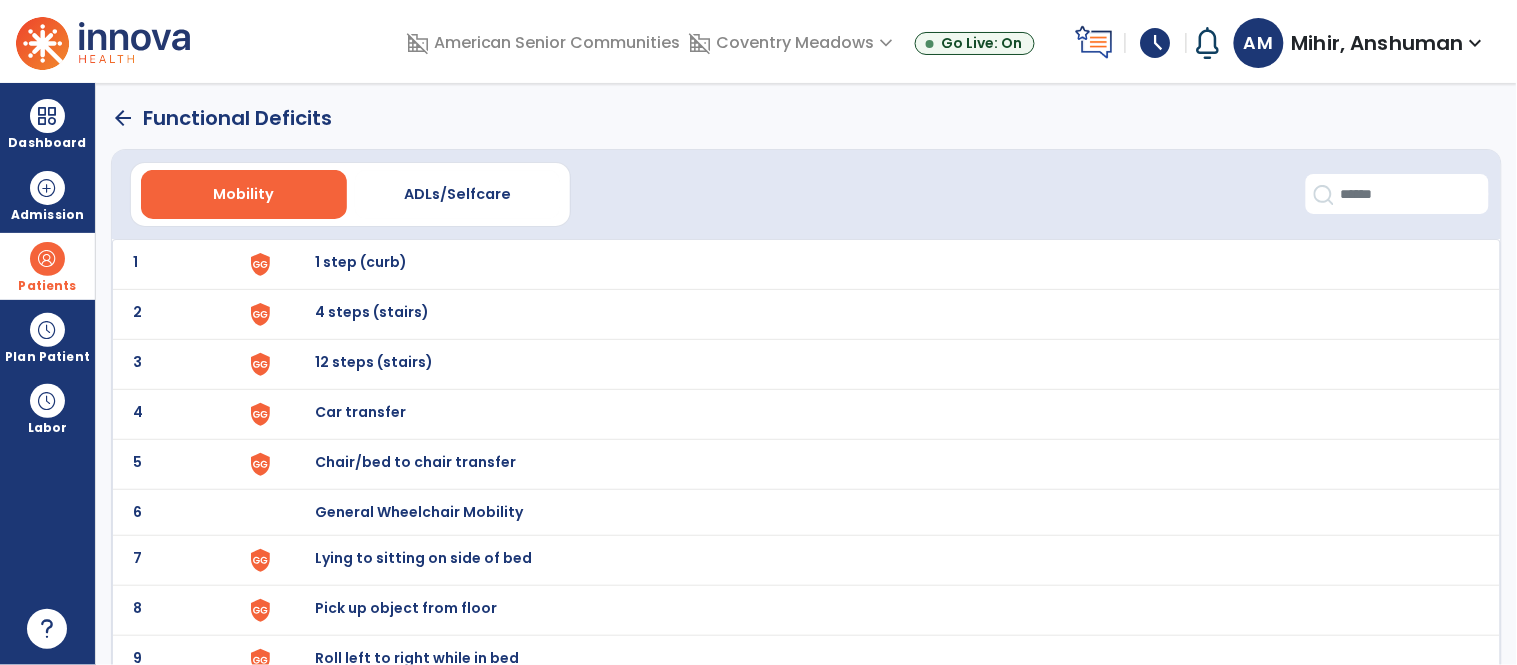 click on "1 step (curb)" at bounding box center [361, 262] 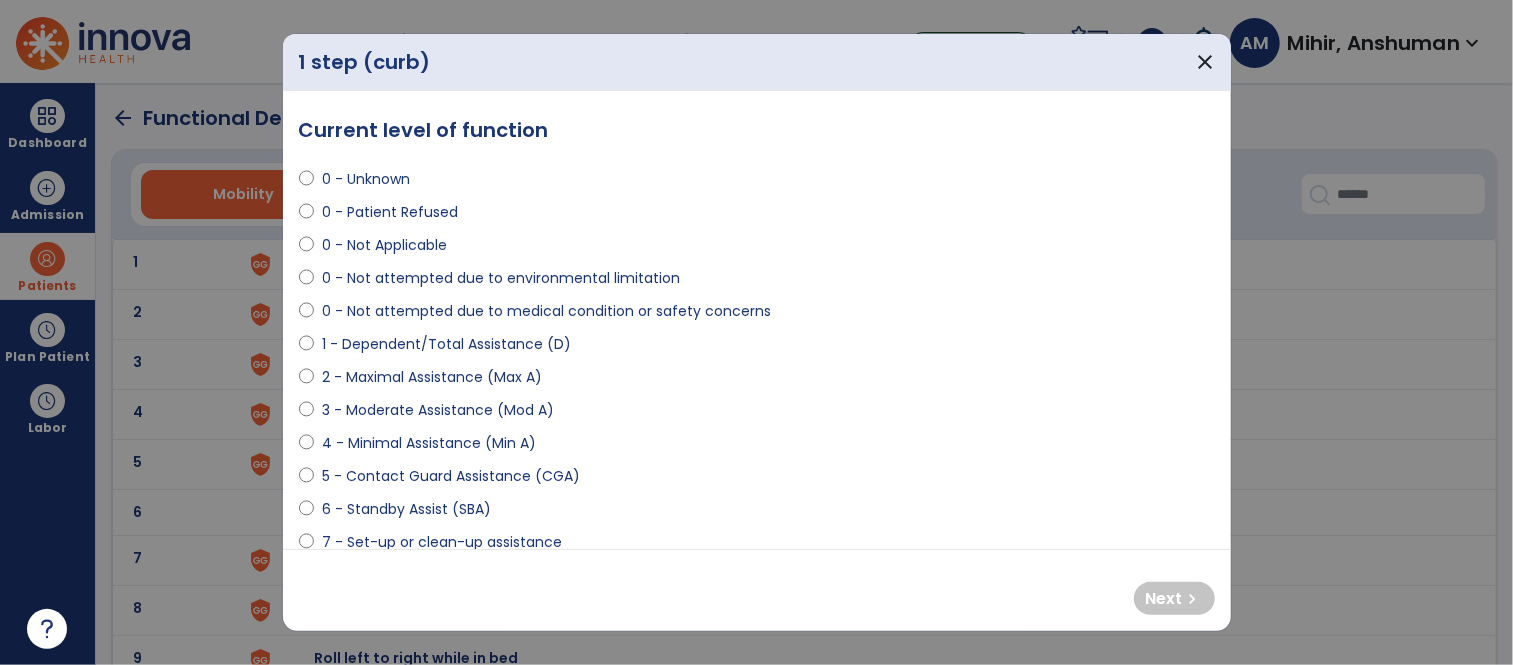 select on "**********" 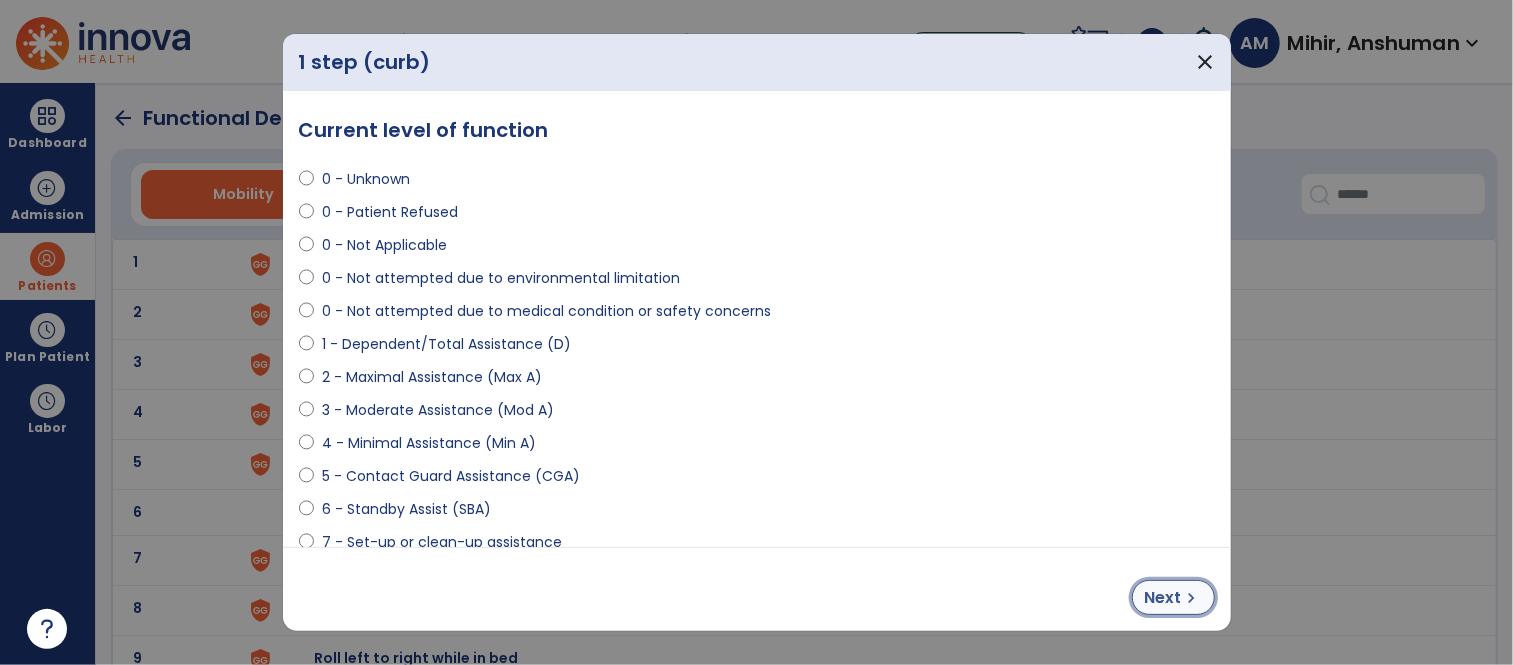 click on "Next" at bounding box center (1163, 598) 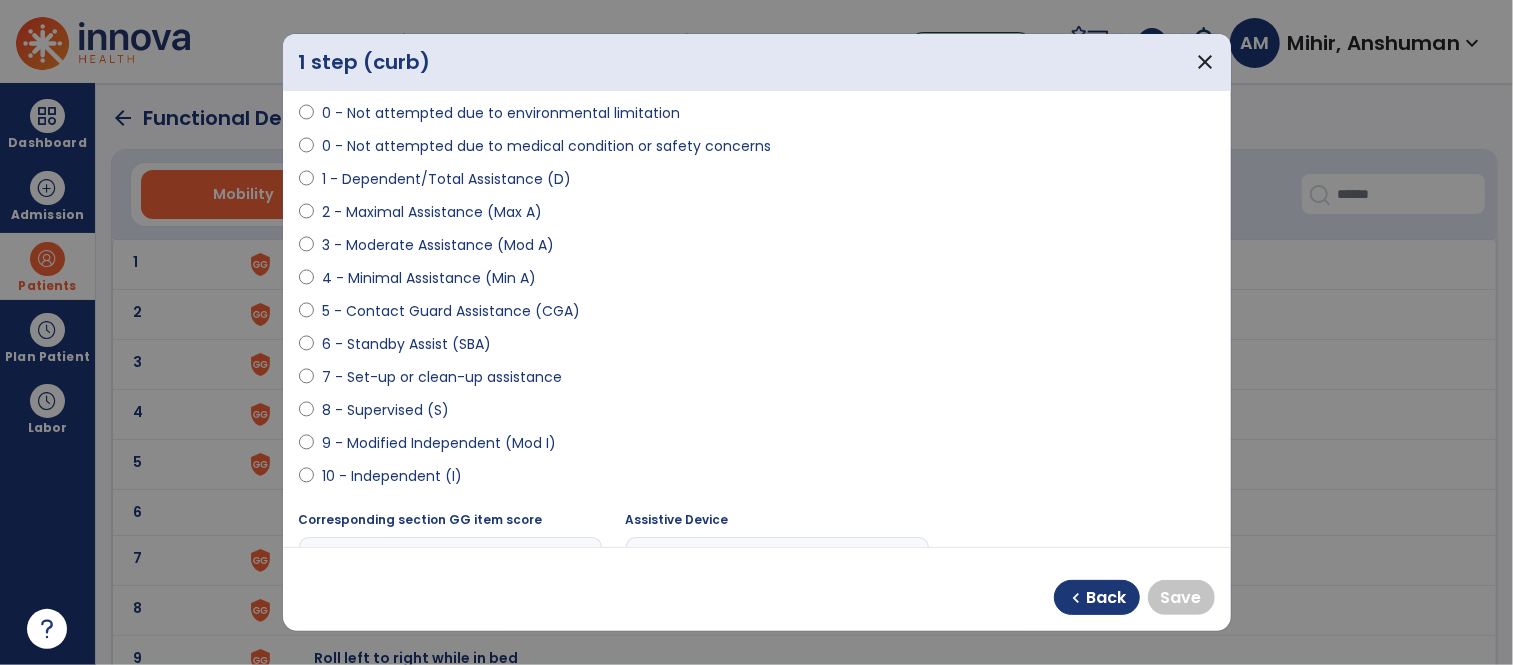 scroll, scrollTop: 166, scrollLeft: 0, axis: vertical 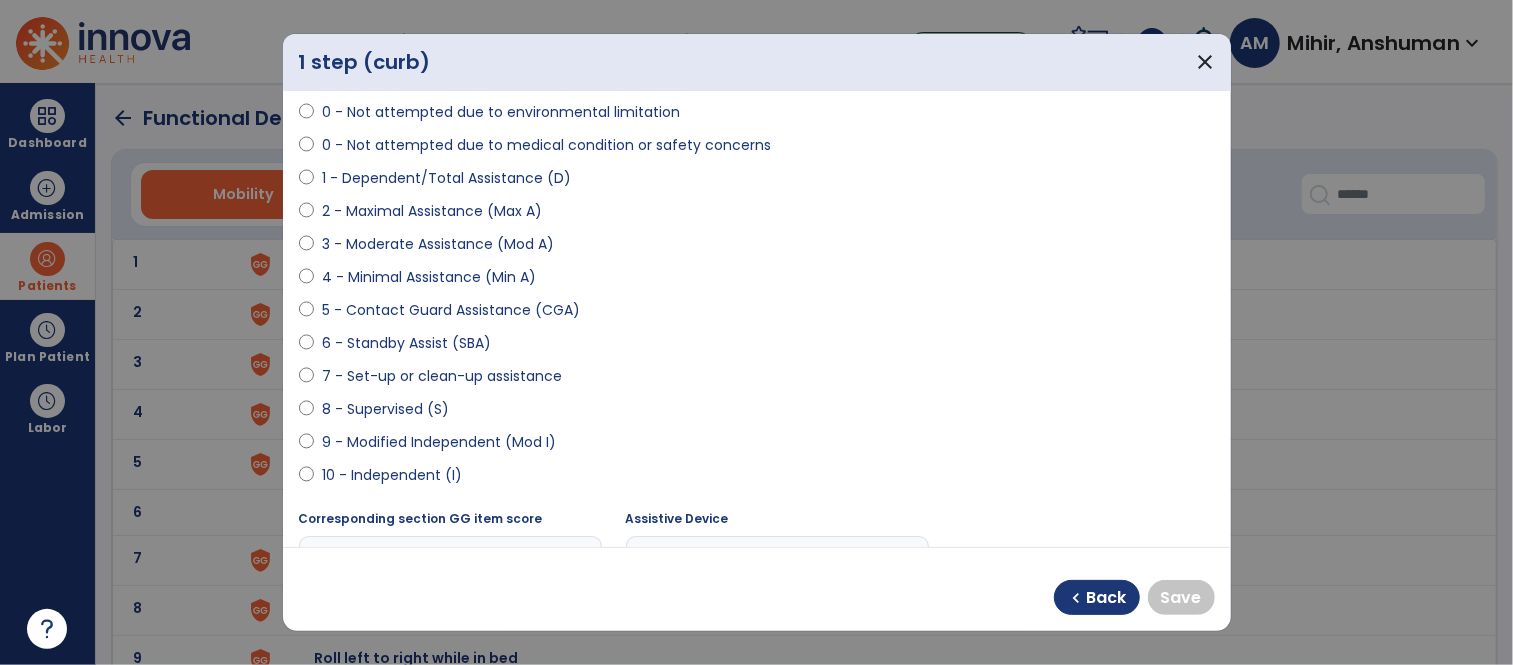 select on "**********" 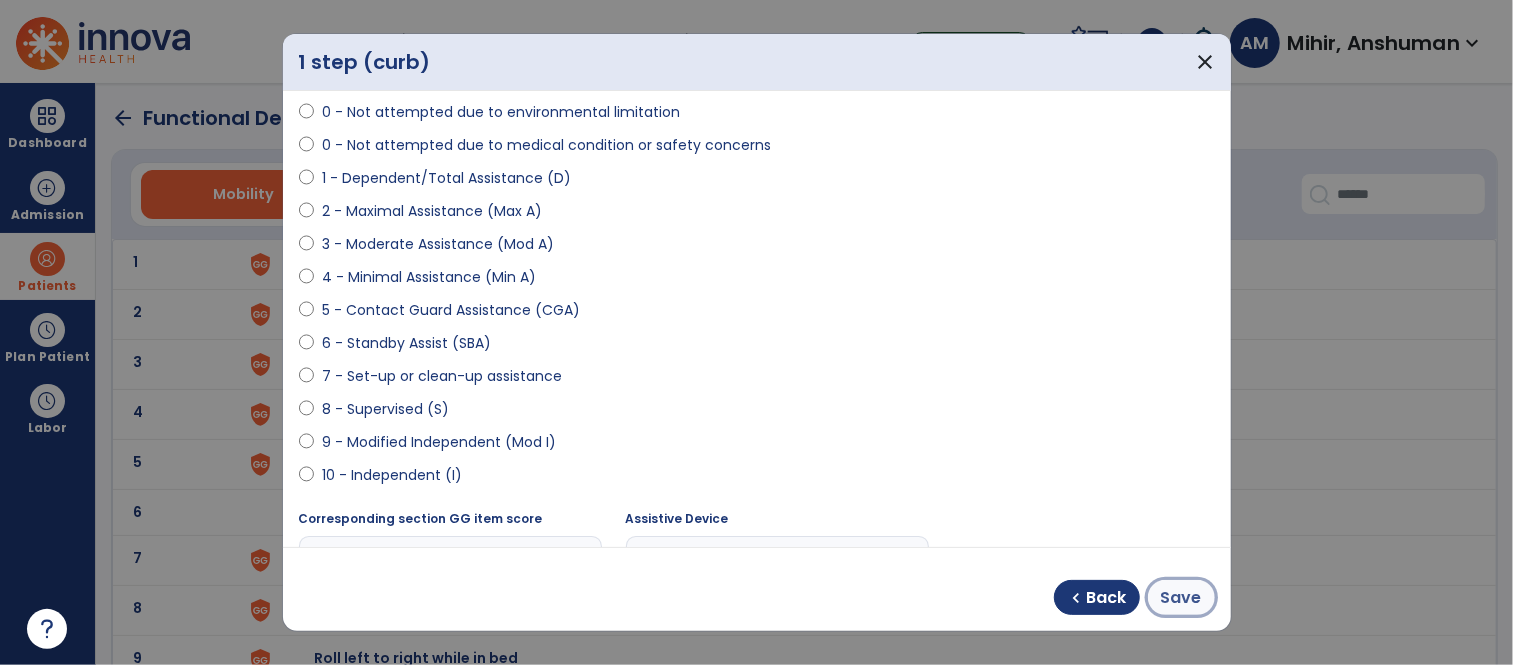 click on "Save" at bounding box center (1181, 598) 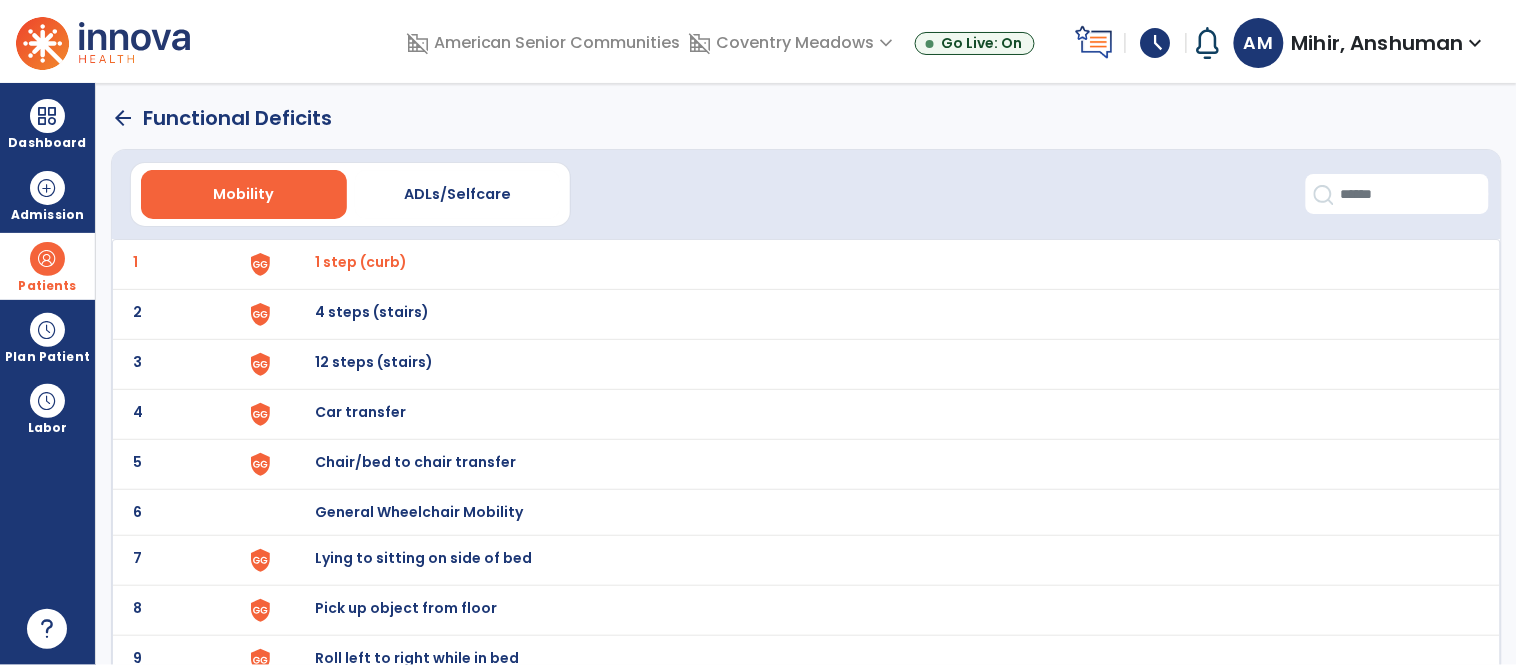 click on "4 steps (stairs)" at bounding box center (361, 262) 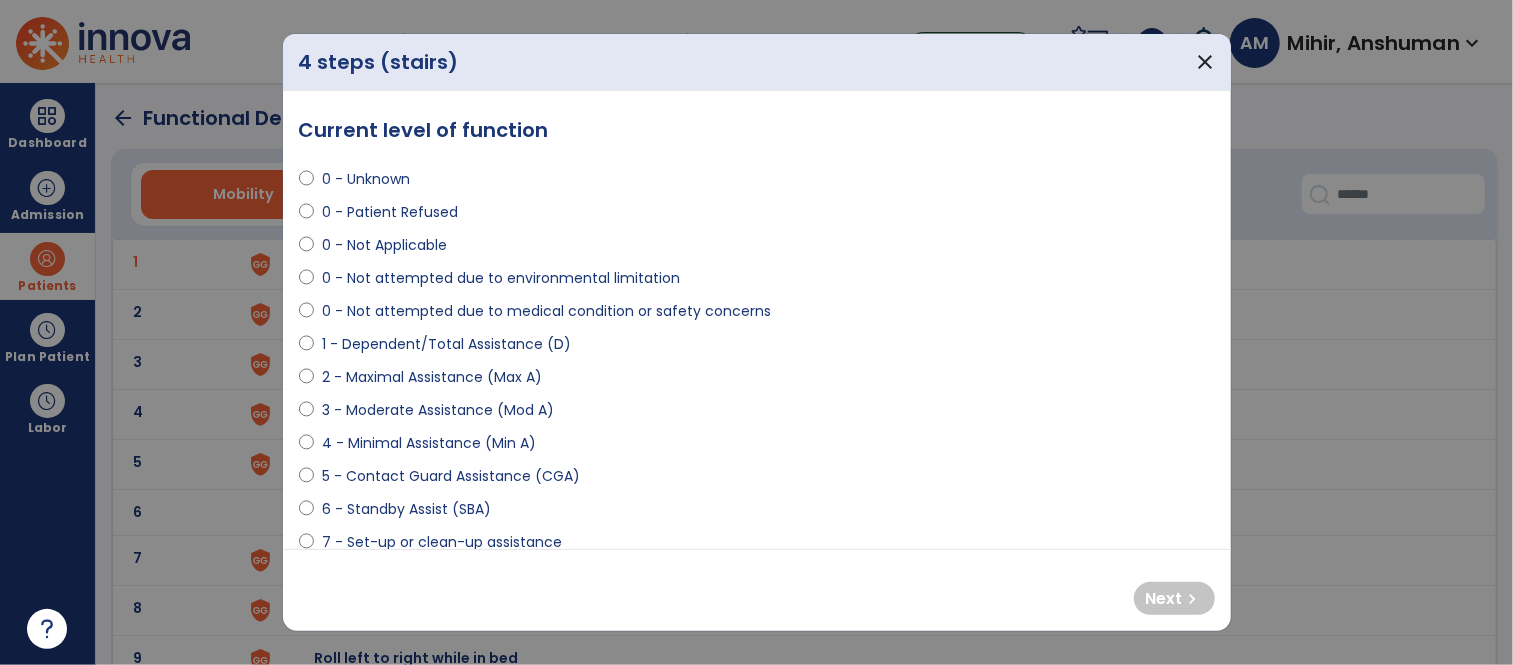 click on "0 - Not Applicable" at bounding box center (384, 245) 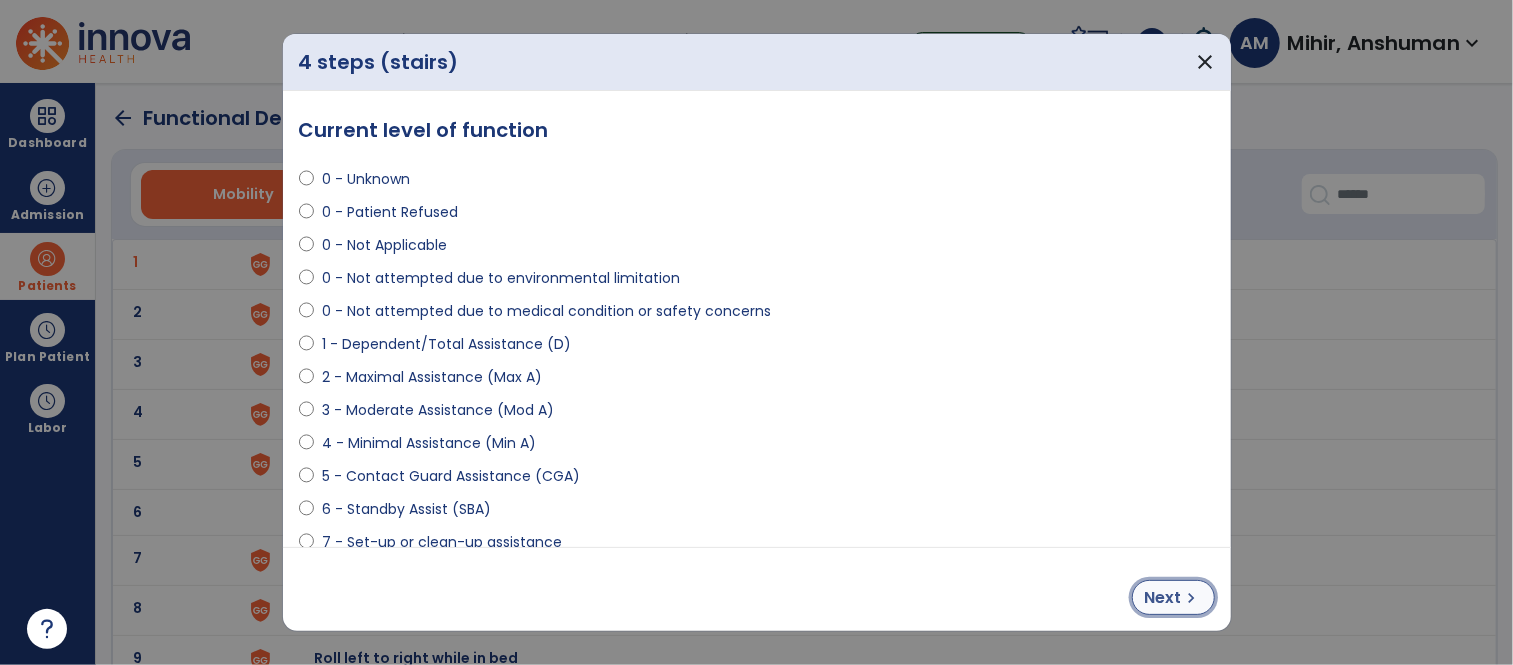 click on "Next" at bounding box center [1163, 598] 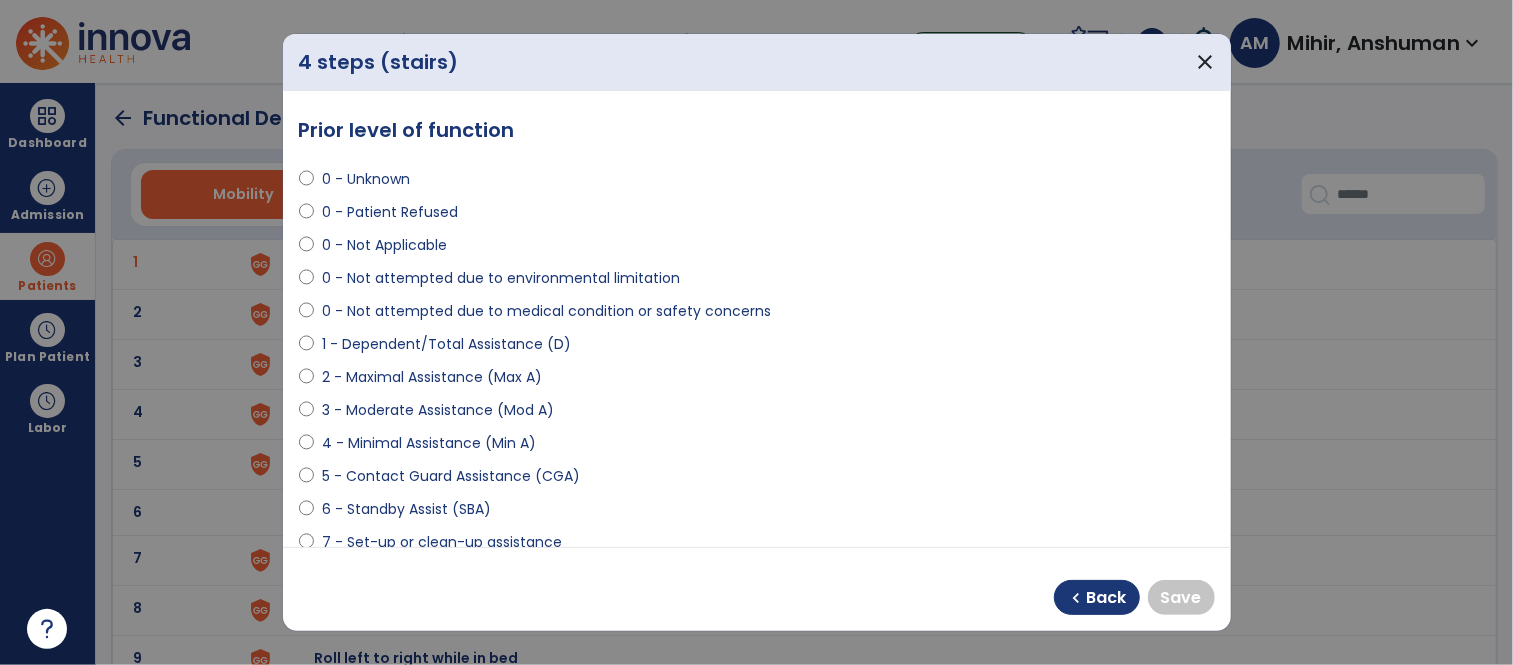 select on "**********" 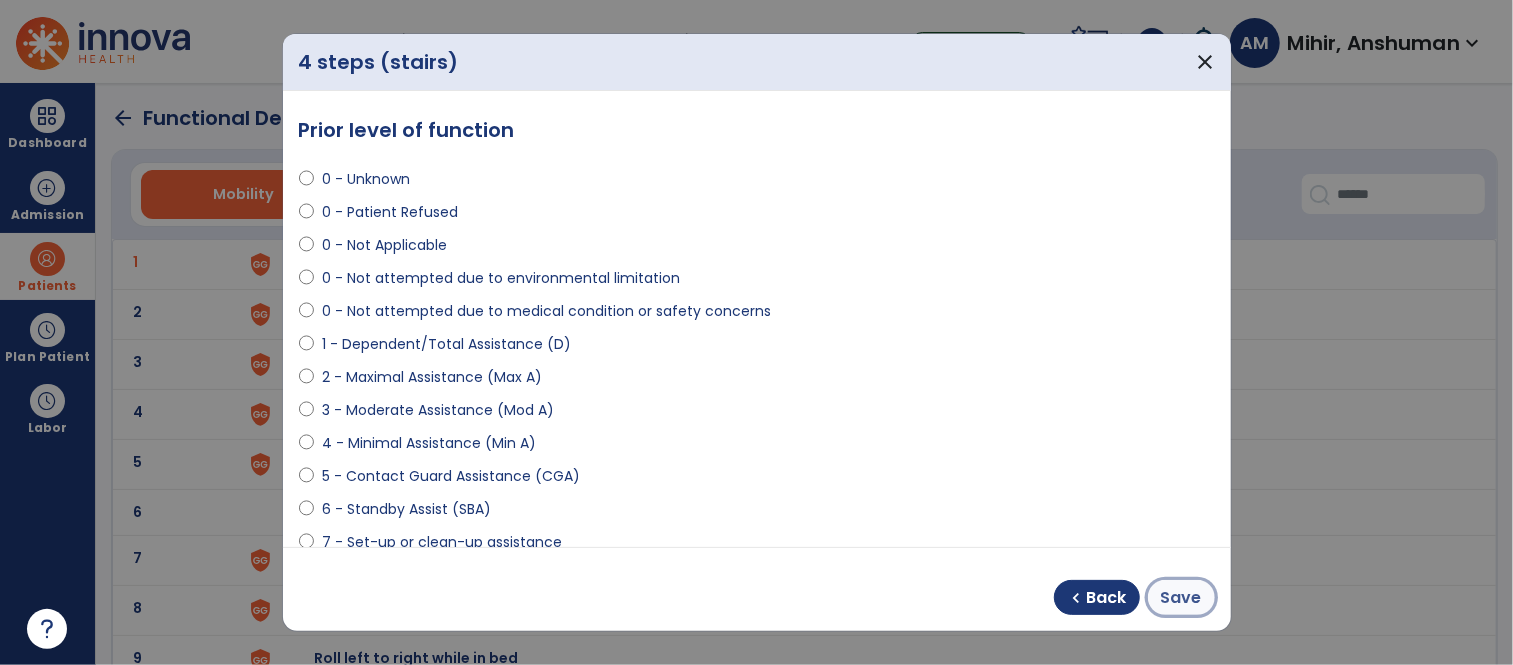 click on "Save" at bounding box center (1181, 598) 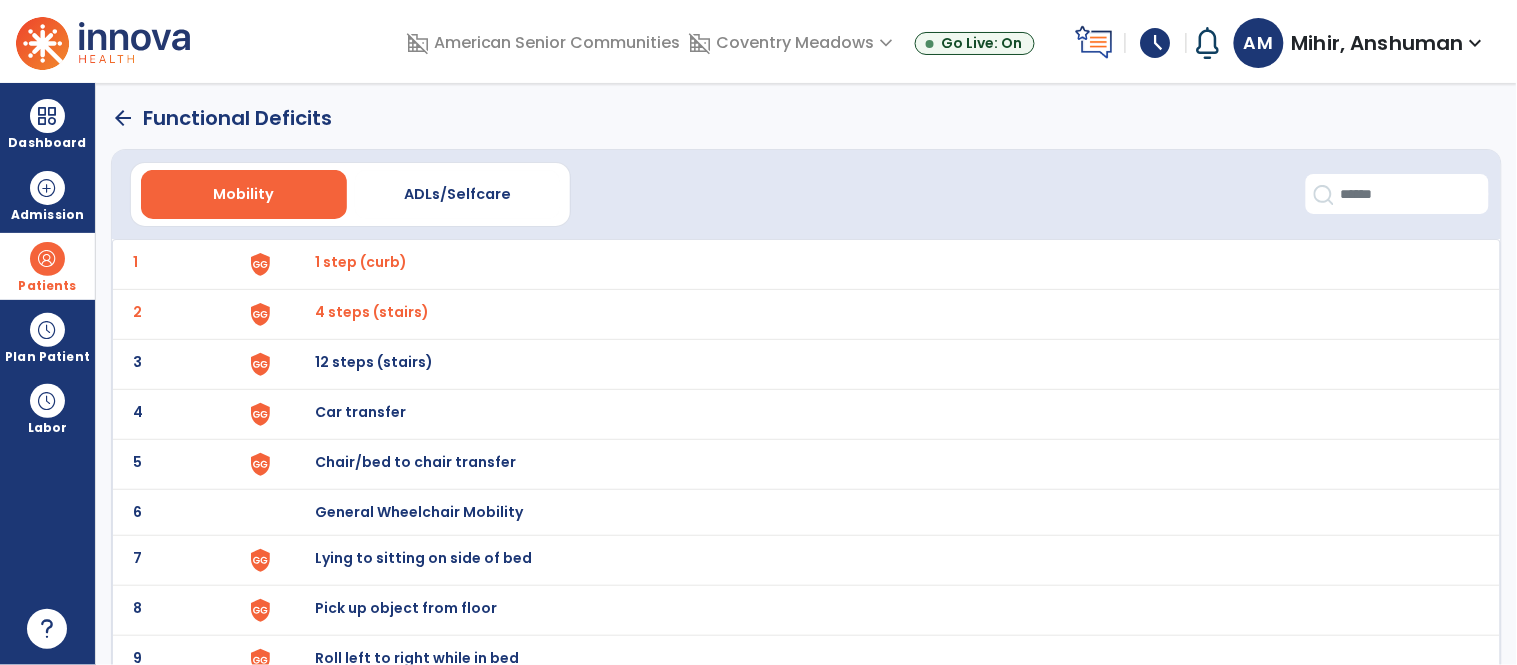 click on "12 steps (stairs)" at bounding box center [361, 262] 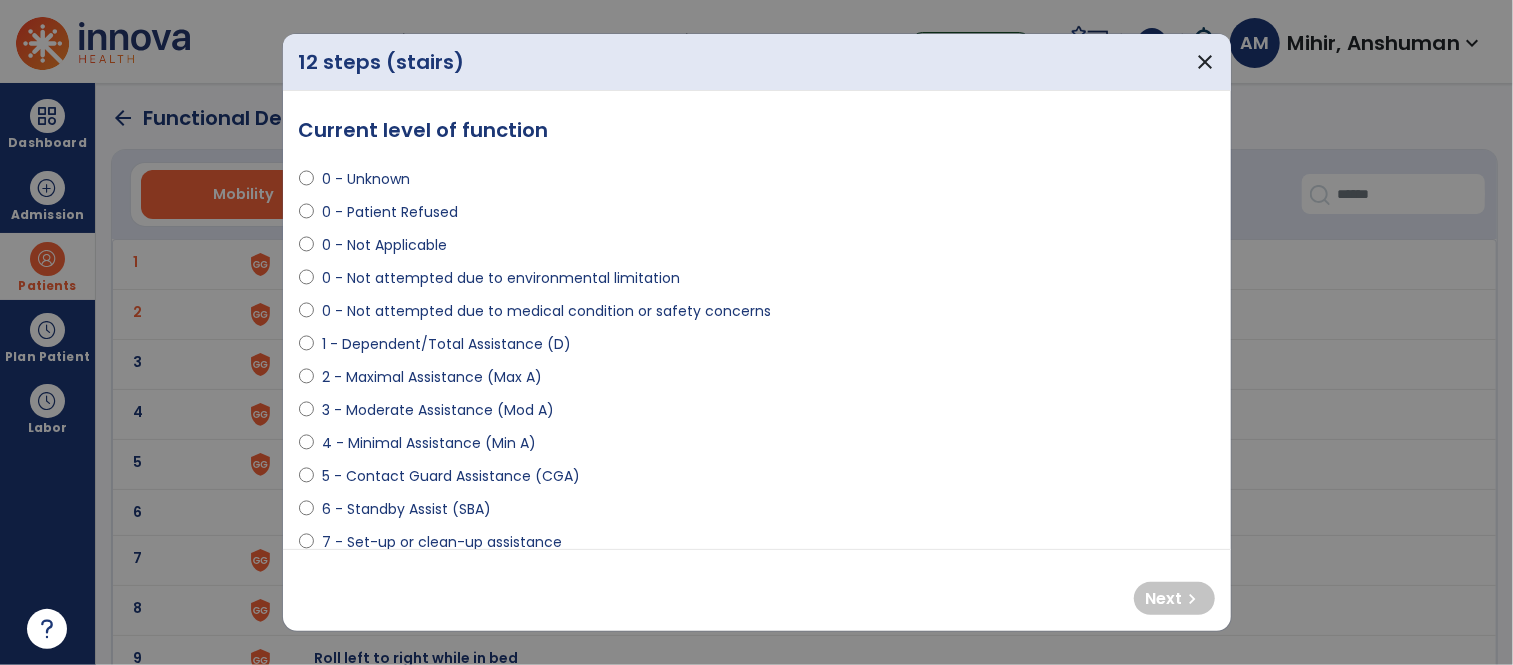 select on "**********" 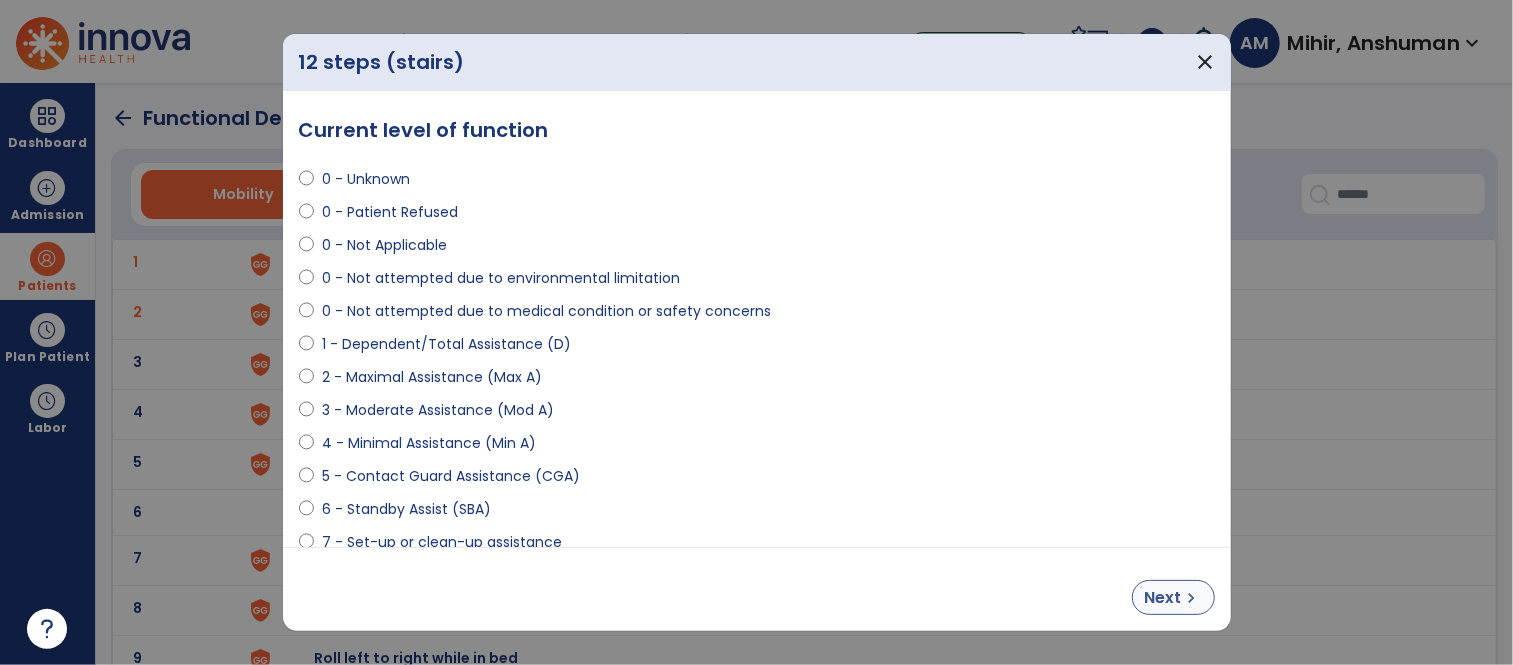 click on "Next" at bounding box center [1163, 598] 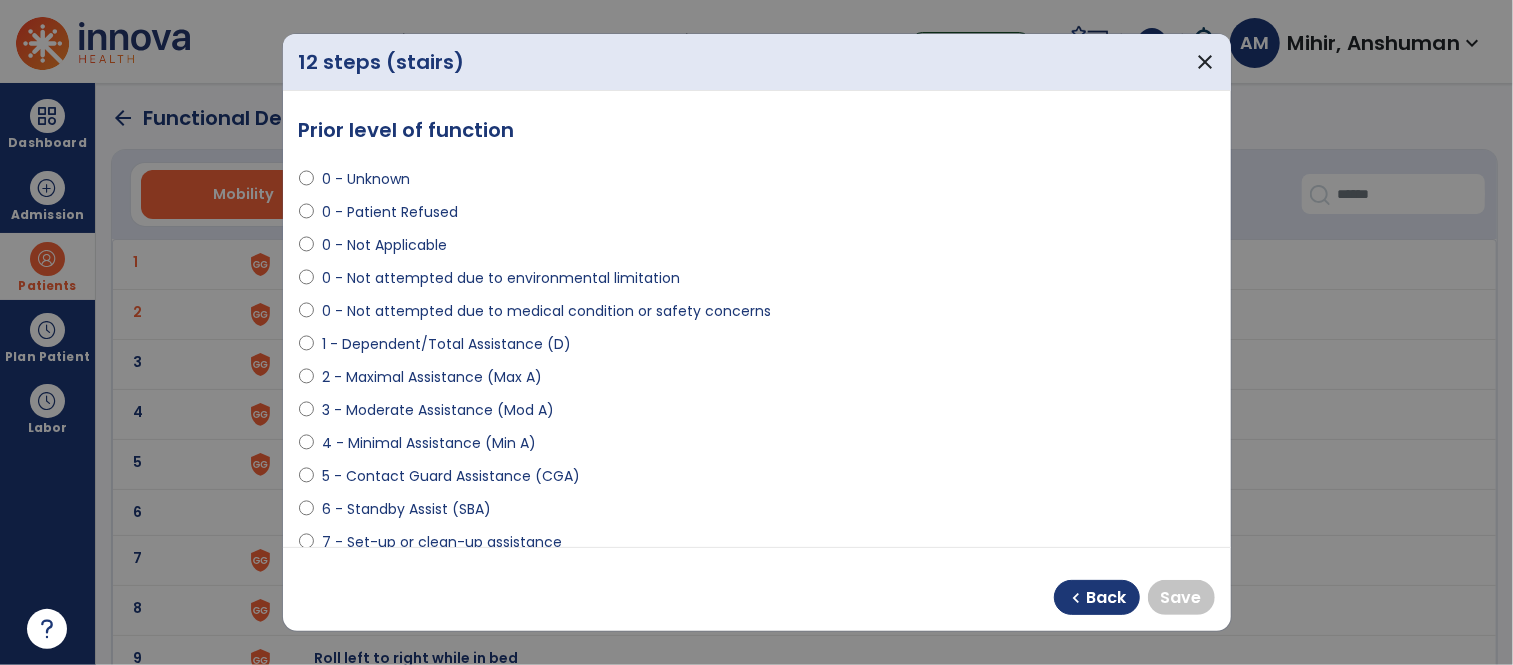 select on "**********" 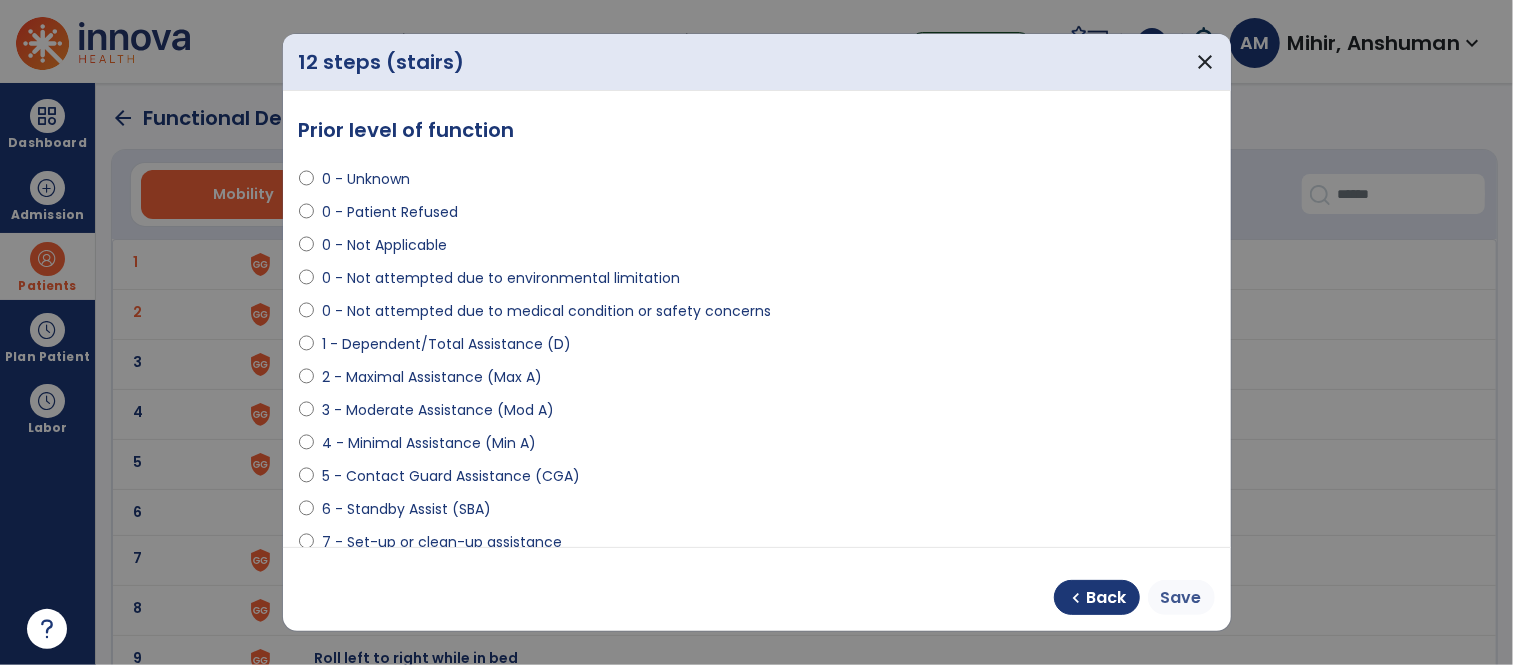 click on "Save" at bounding box center [1181, 598] 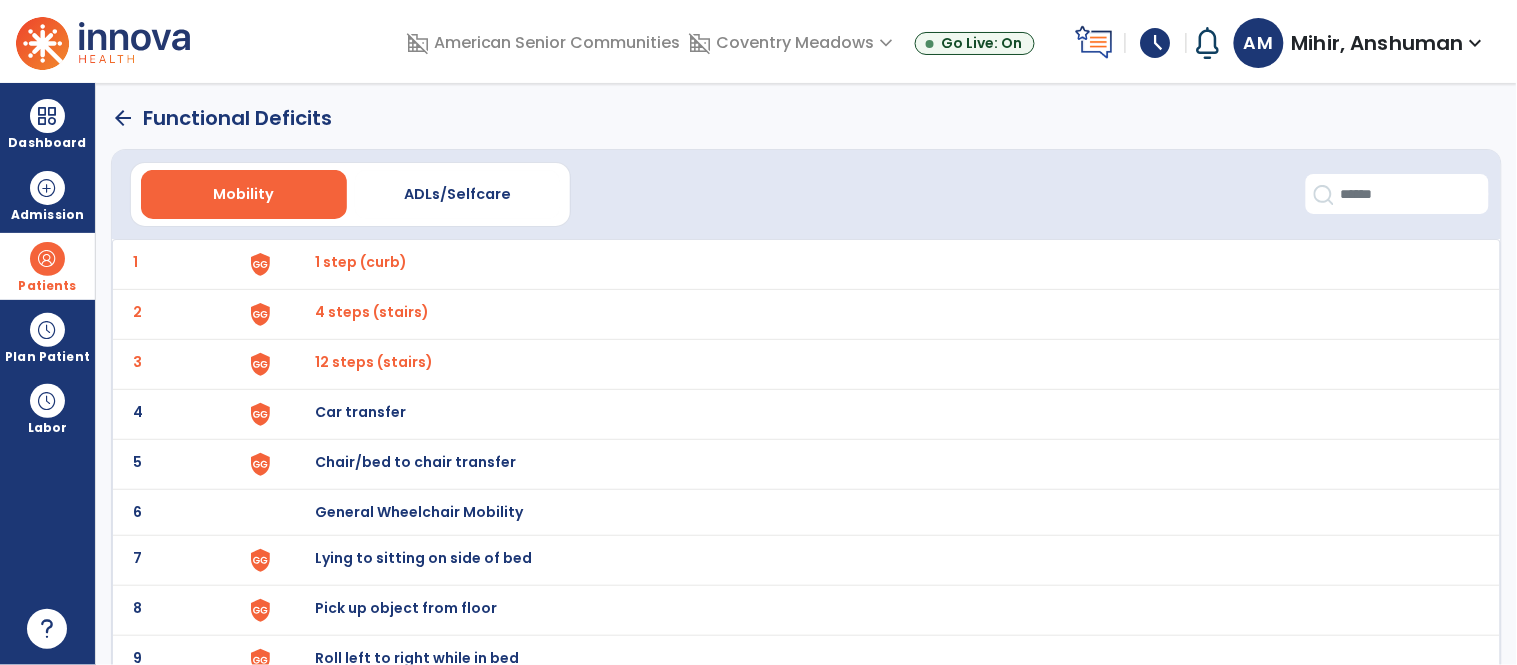 click on "Car transfer" at bounding box center (361, 262) 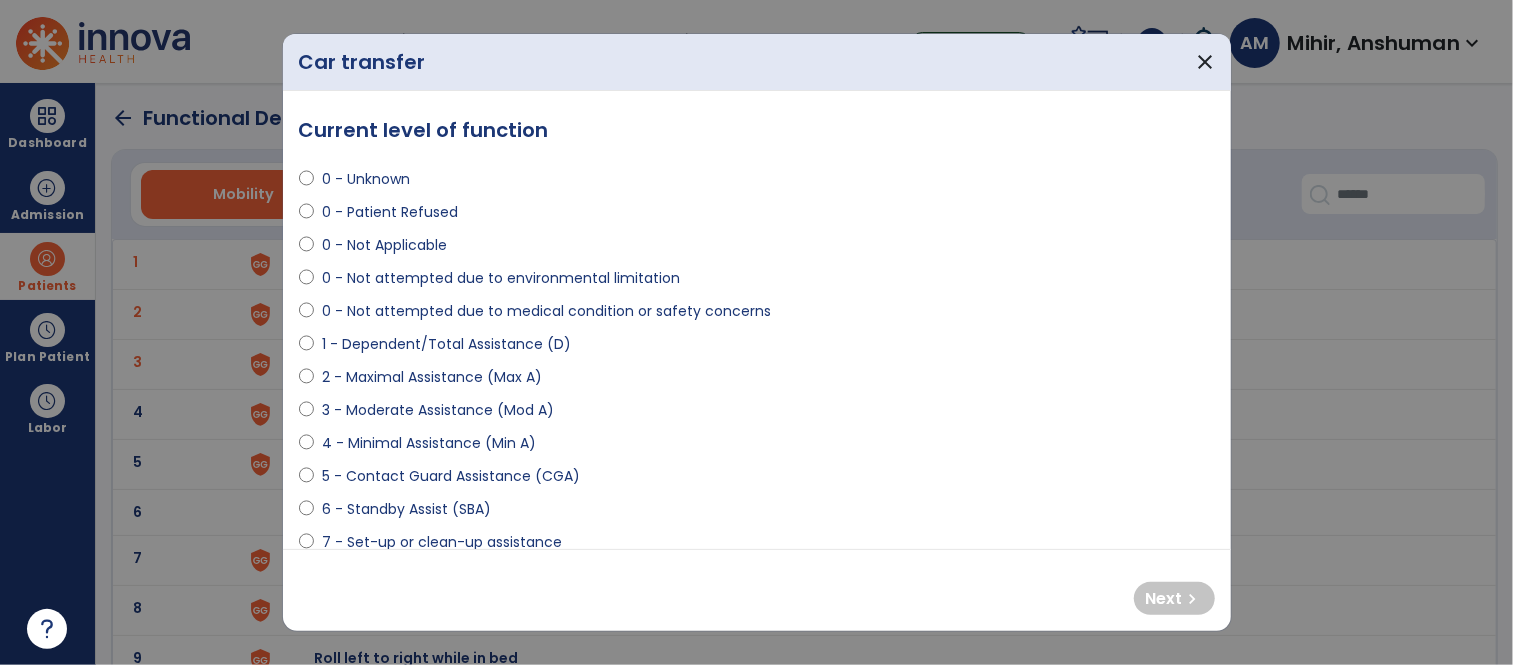 select on "**********" 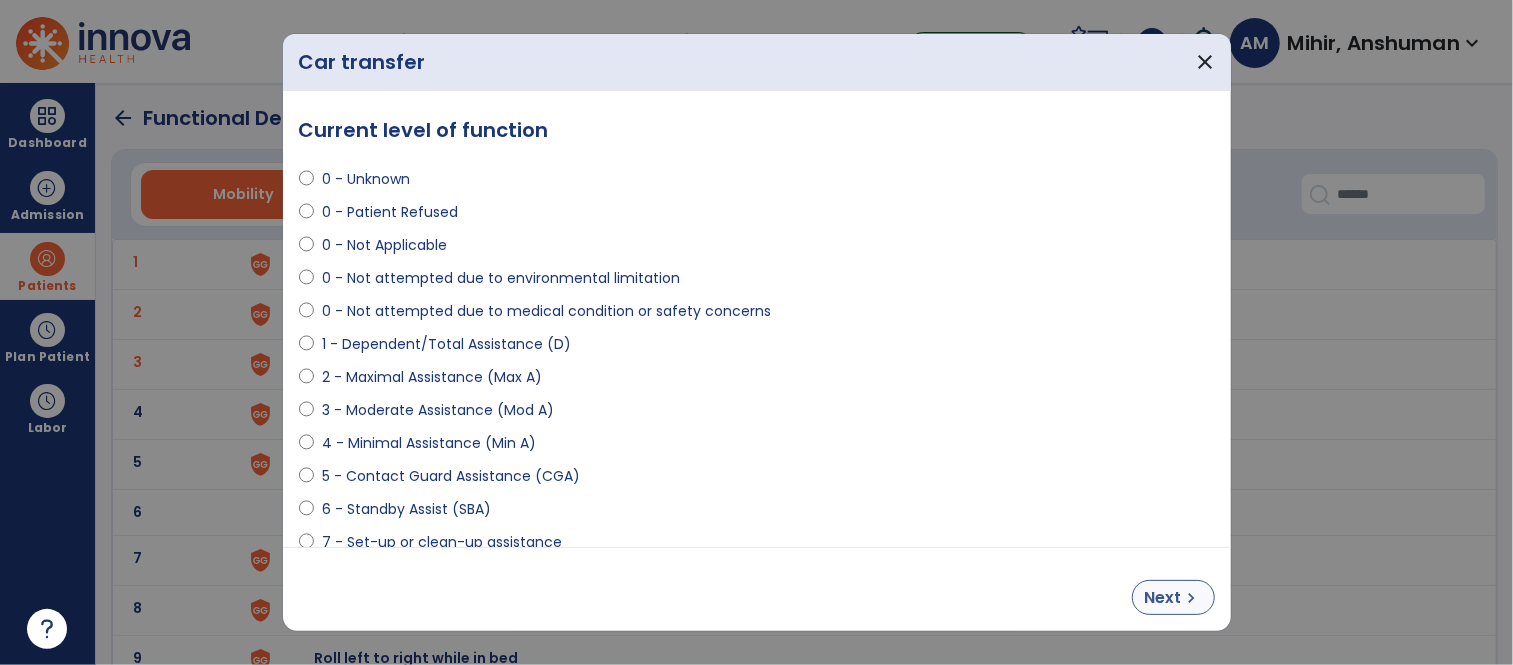 click on "chevron_right" at bounding box center (1192, 598) 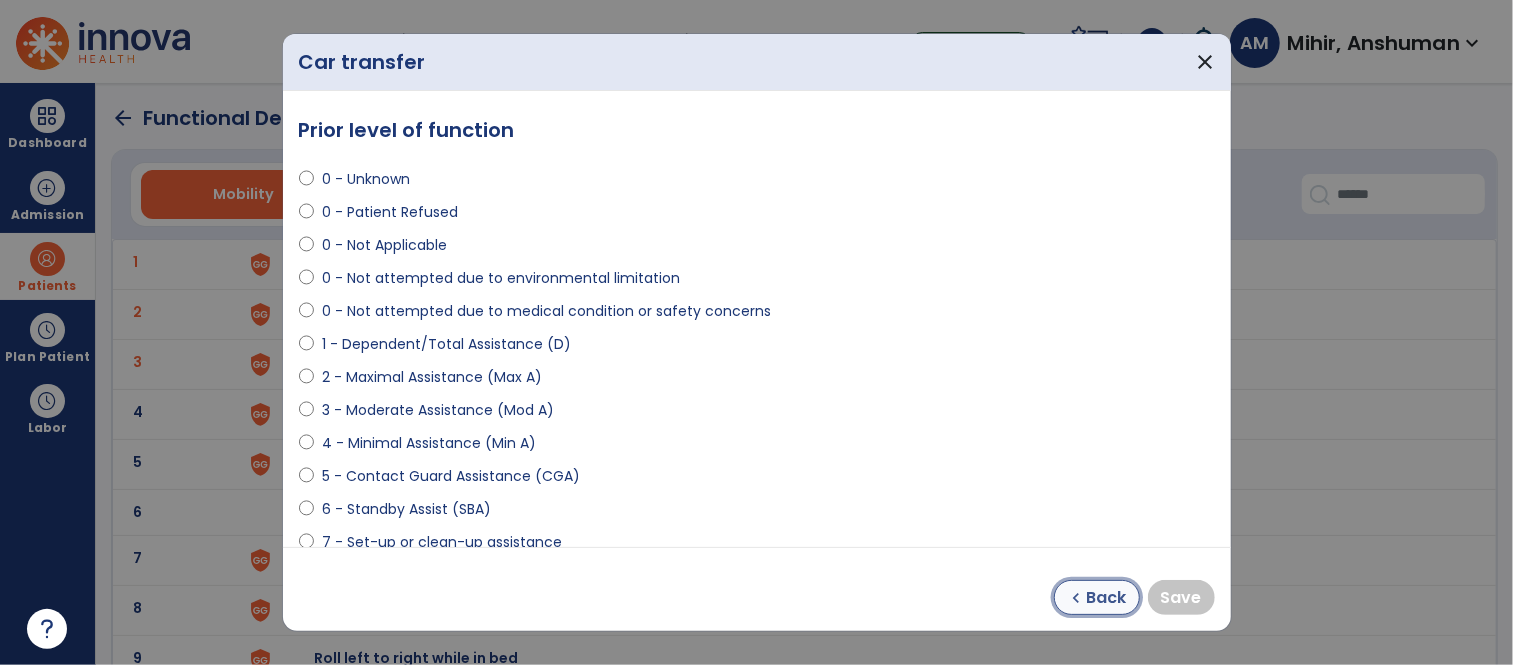 click on "Back" at bounding box center (1107, 598) 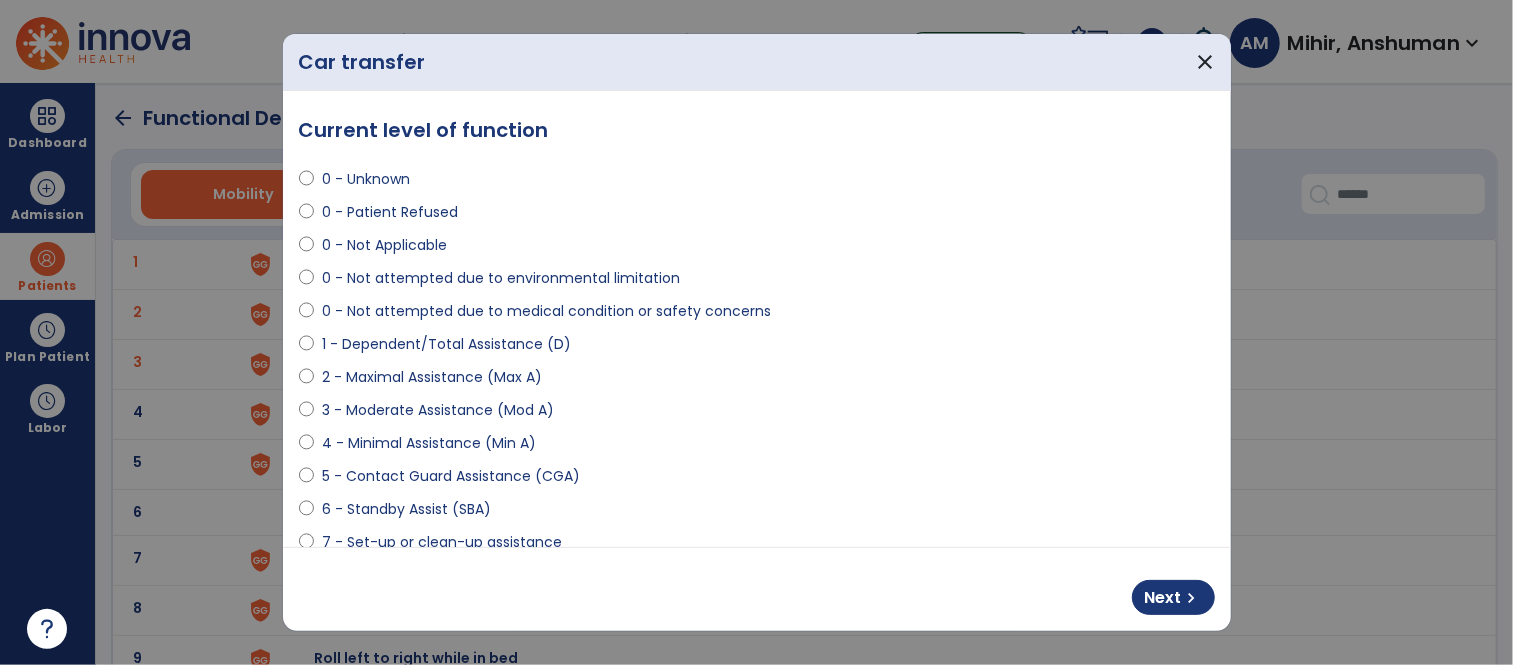 select on "**********" 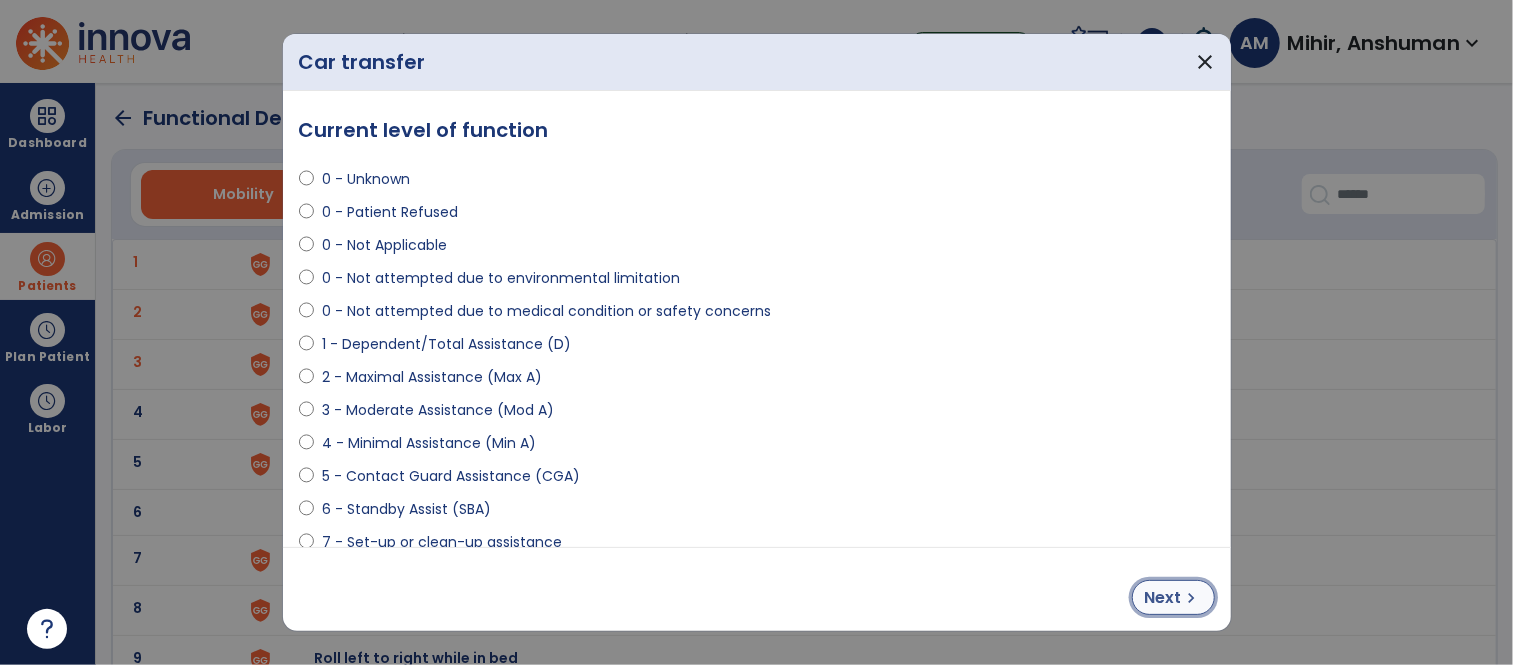click on "Next" at bounding box center (1163, 598) 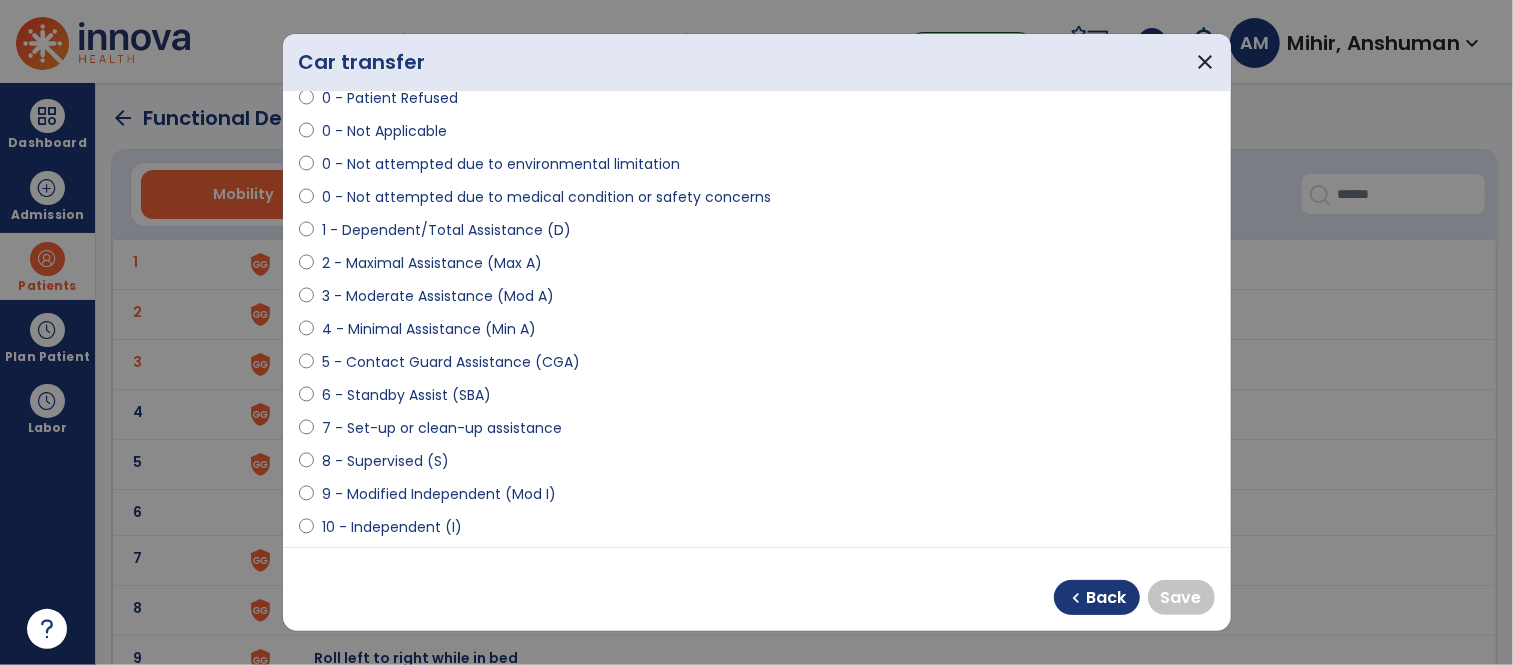 scroll, scrollTop: 143, scrollLeft: 0, axis: vertical 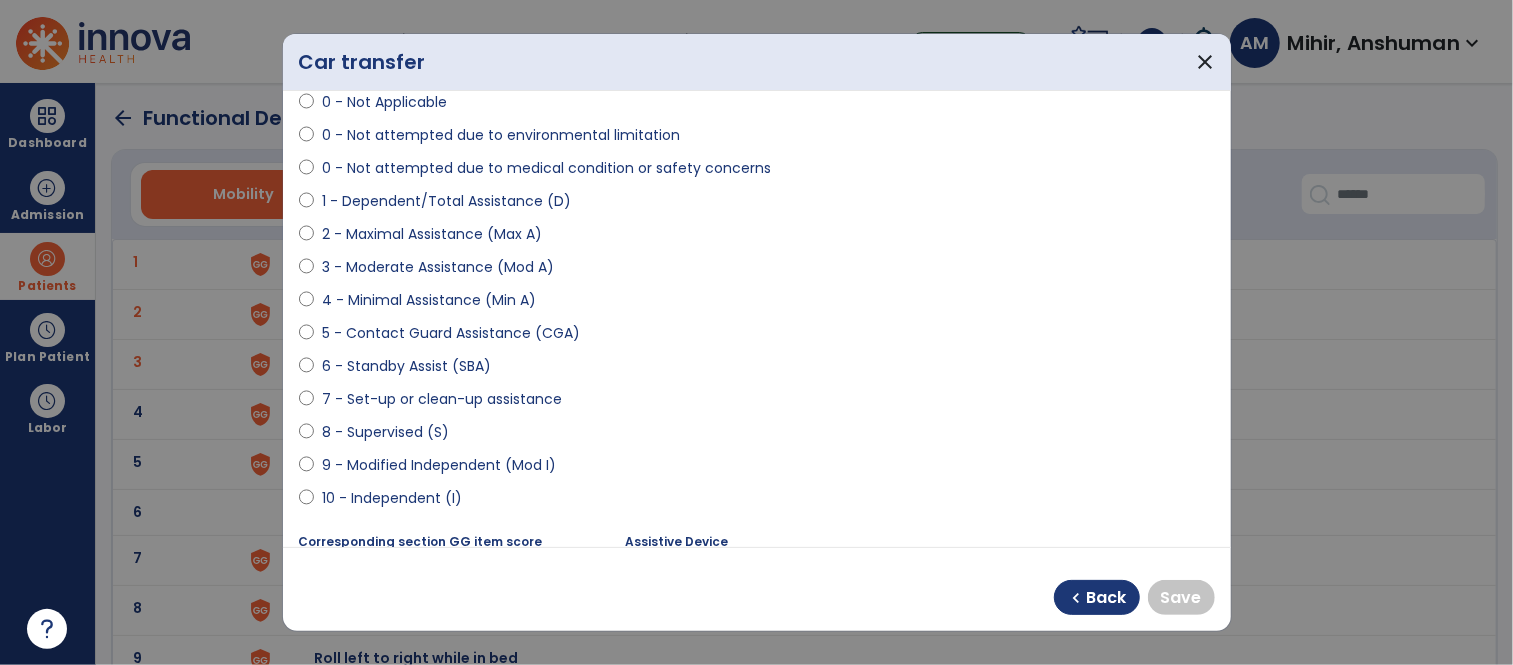 select on "**********" 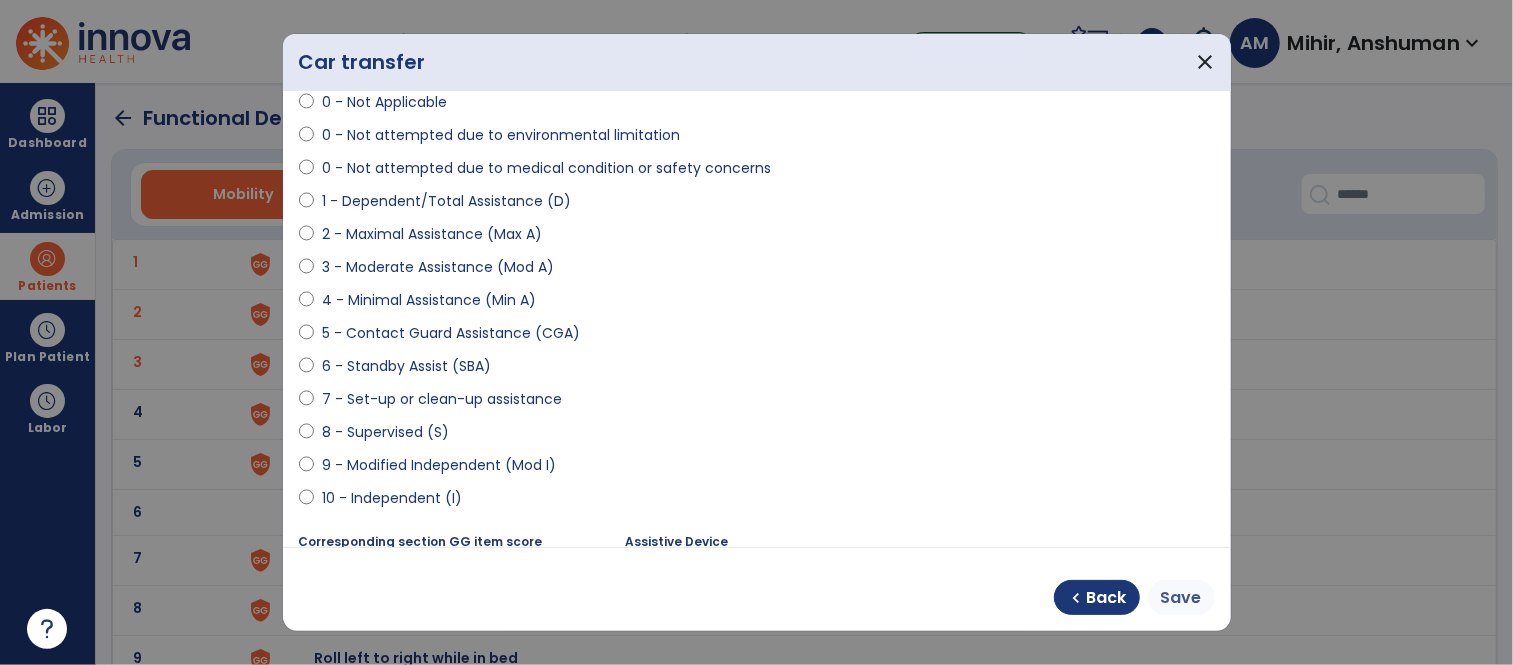 click on "Save" at bounding box center (1181, 598) 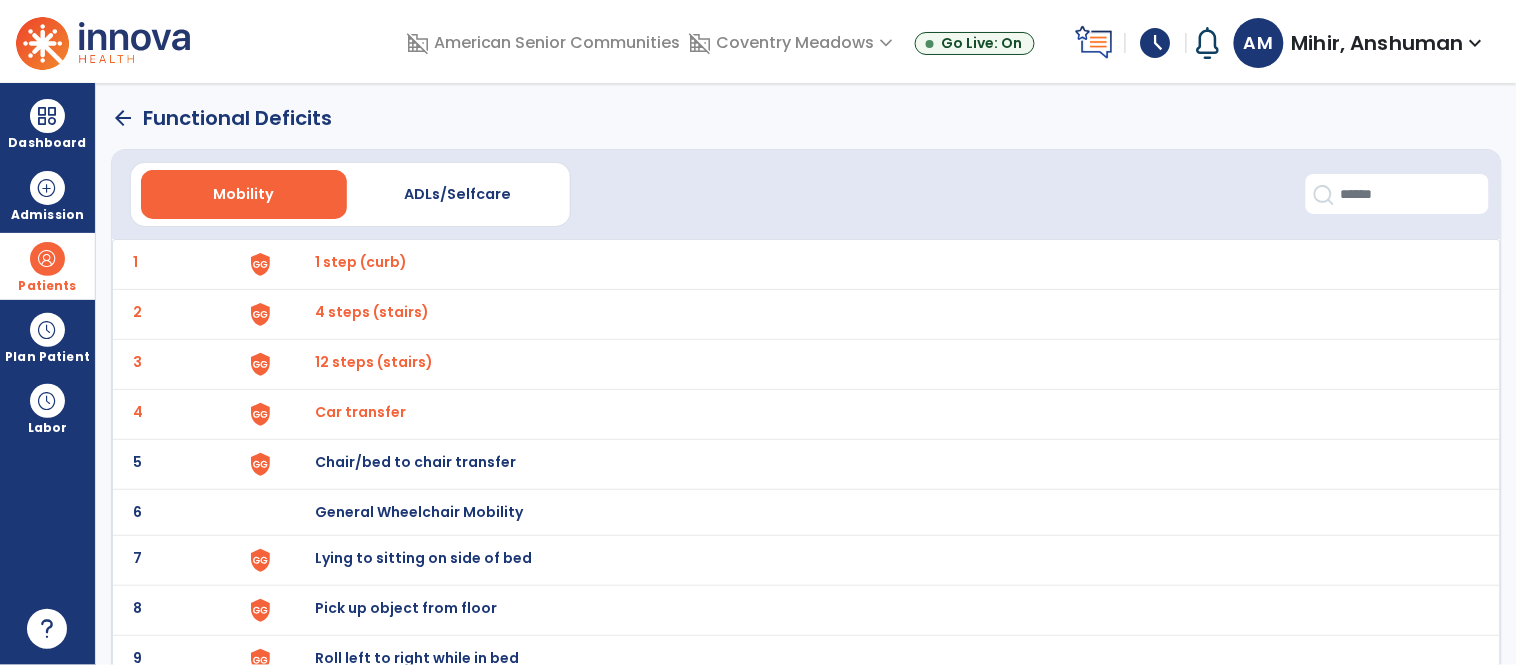 click on "Chair/bed to chair transfer" at bounding box center [361, 262] 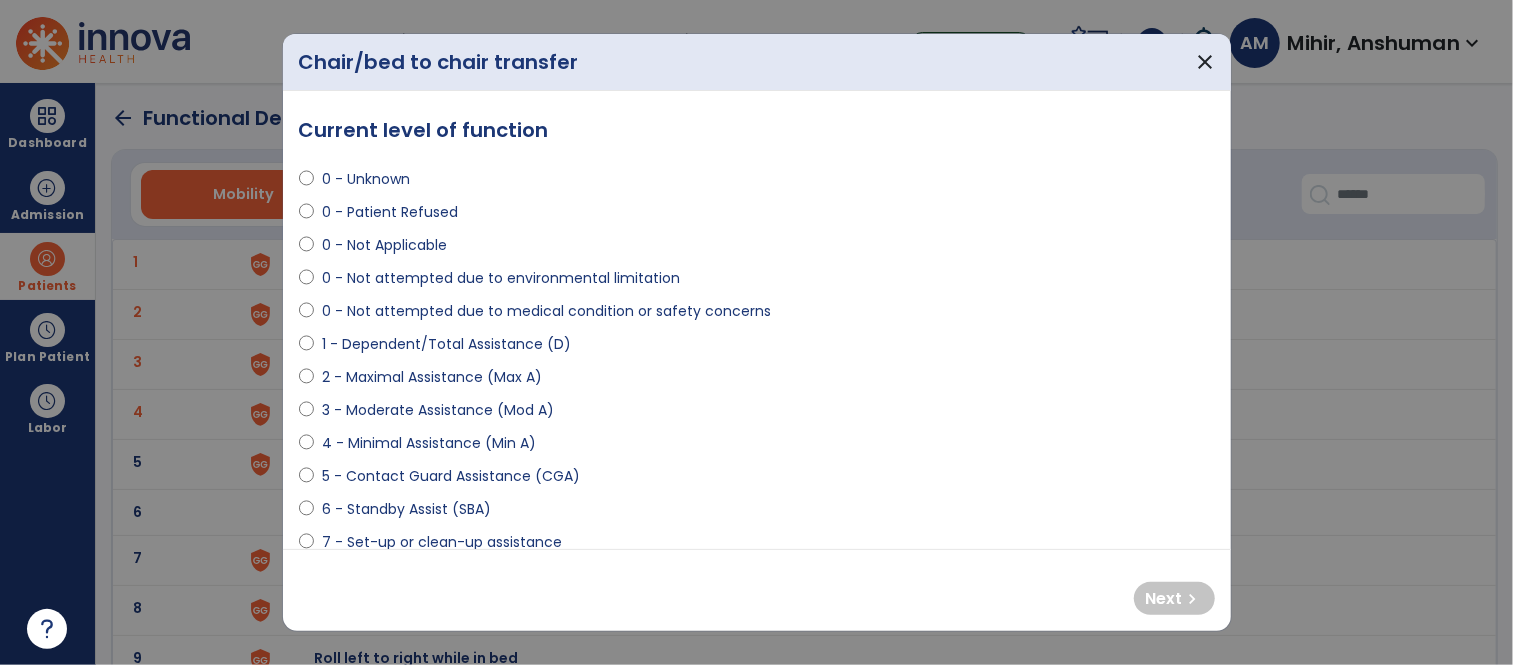 select on "**********" 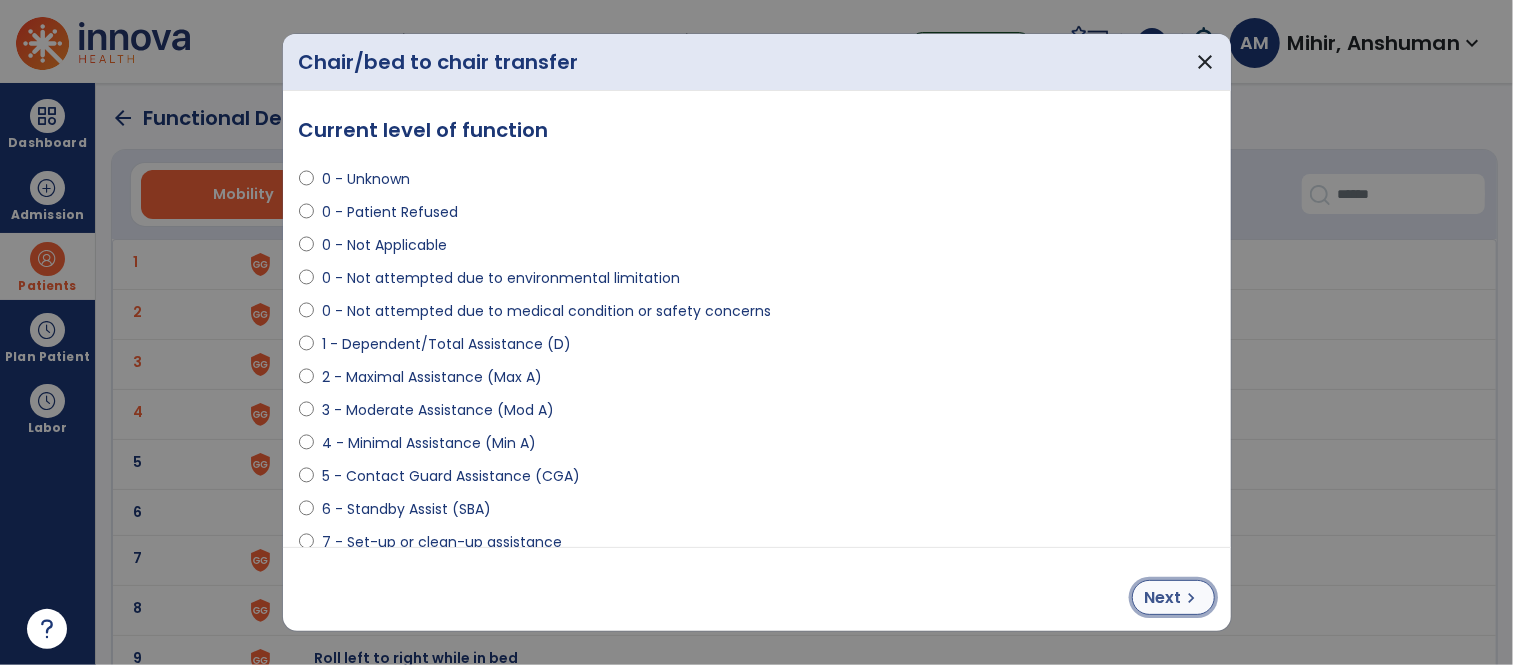 click on "chevron_right" at bounding box center [1192, 598] 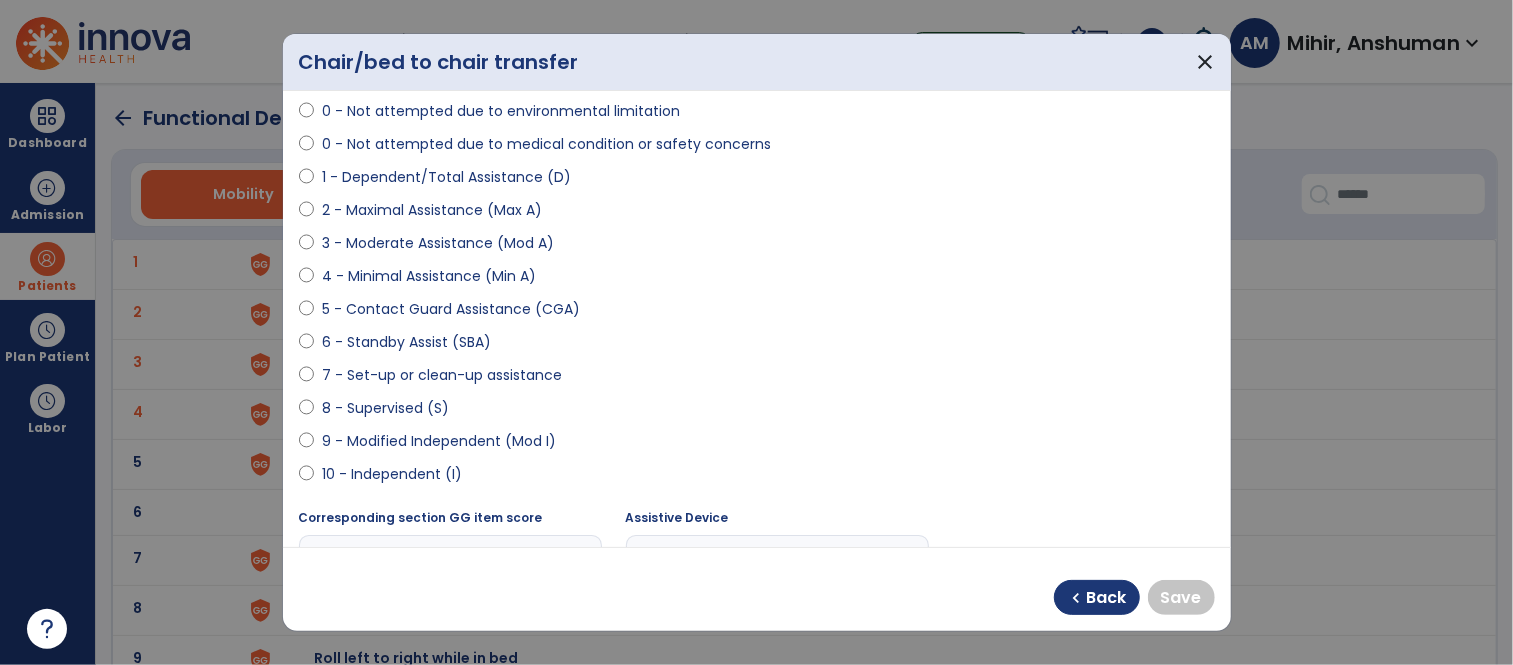 scroll, scrollTop: 170, scrollLeft: 0, axis: vertical 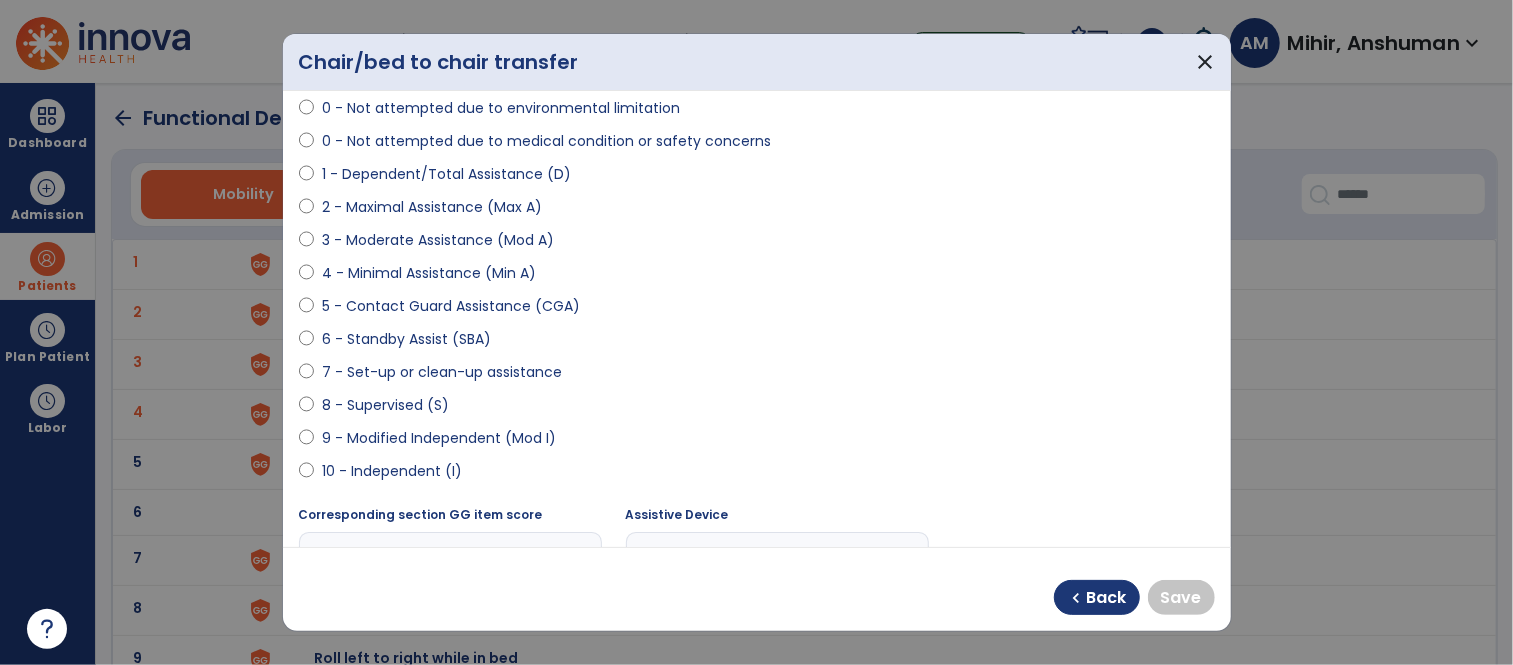 select on "**********" 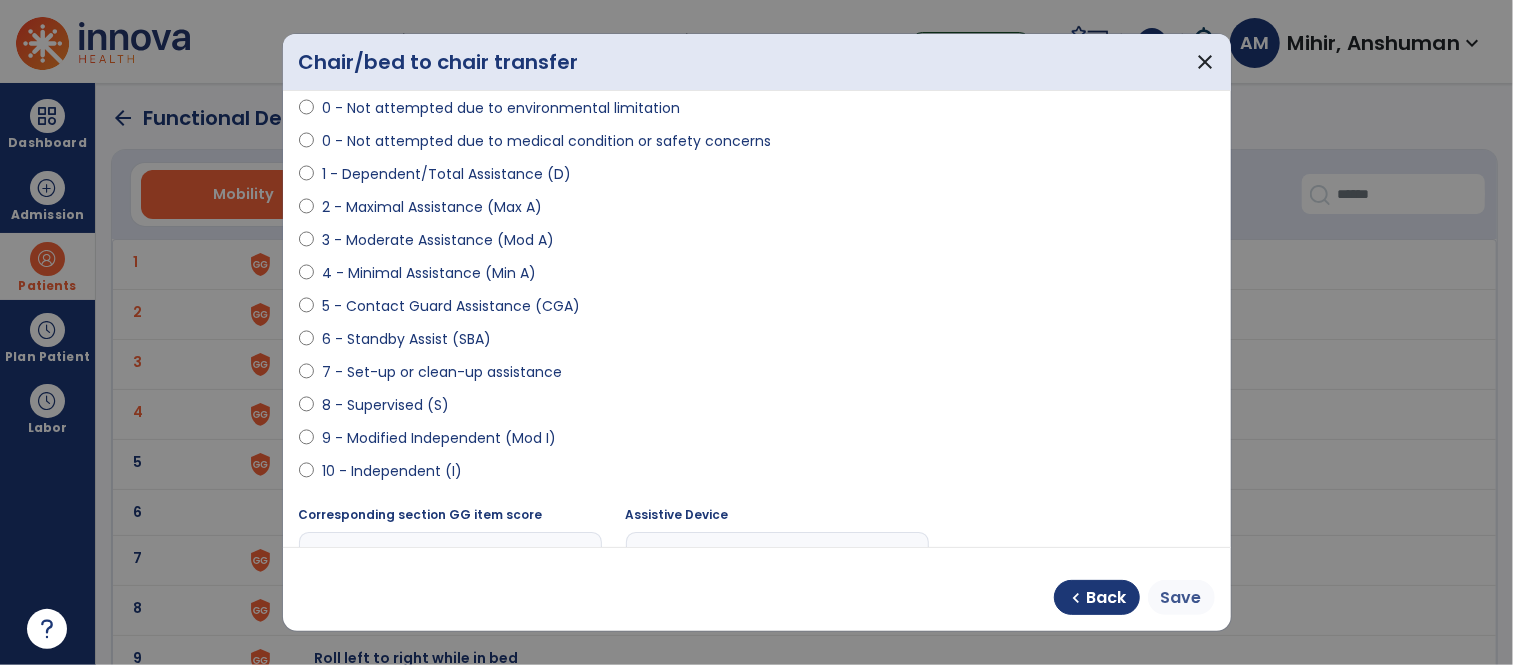 click on "Save" at bounding box center (1181, 598) 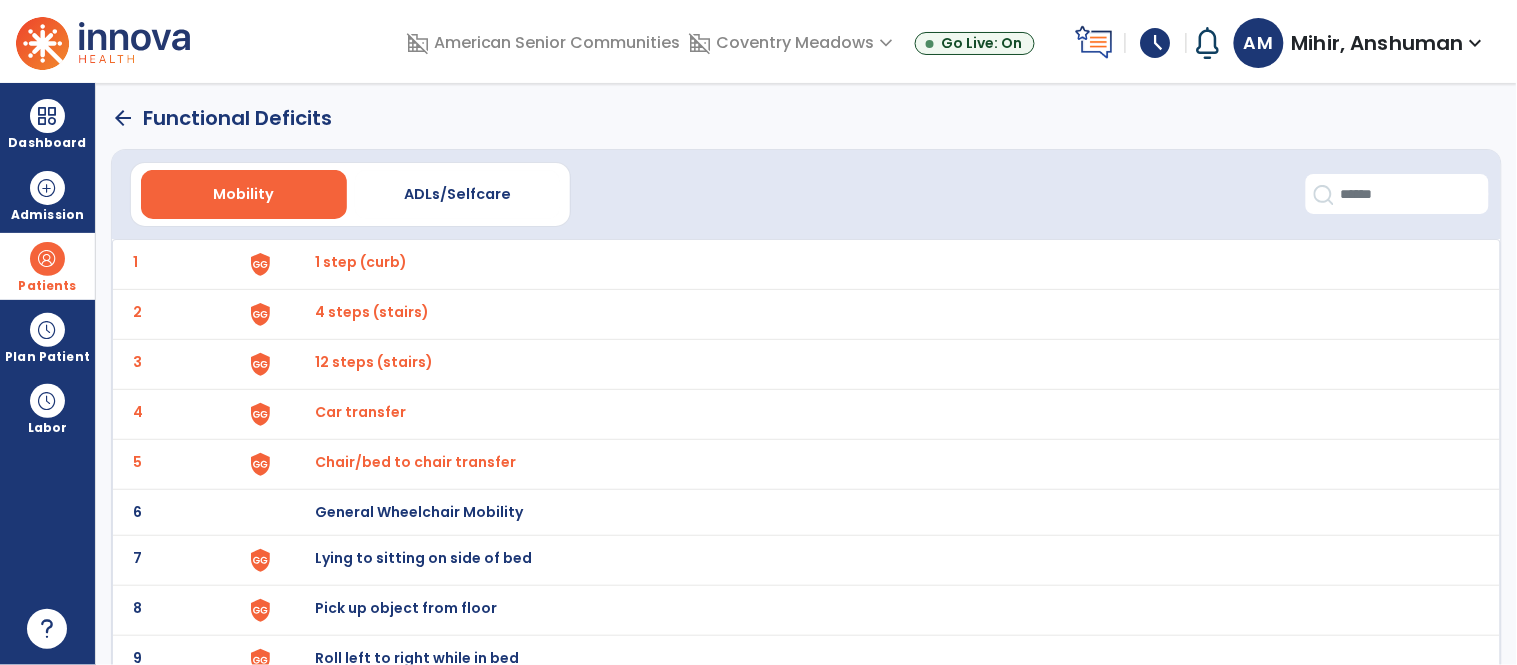 click on "General Wheelchair Mobility" at bounding box center [361, 262] 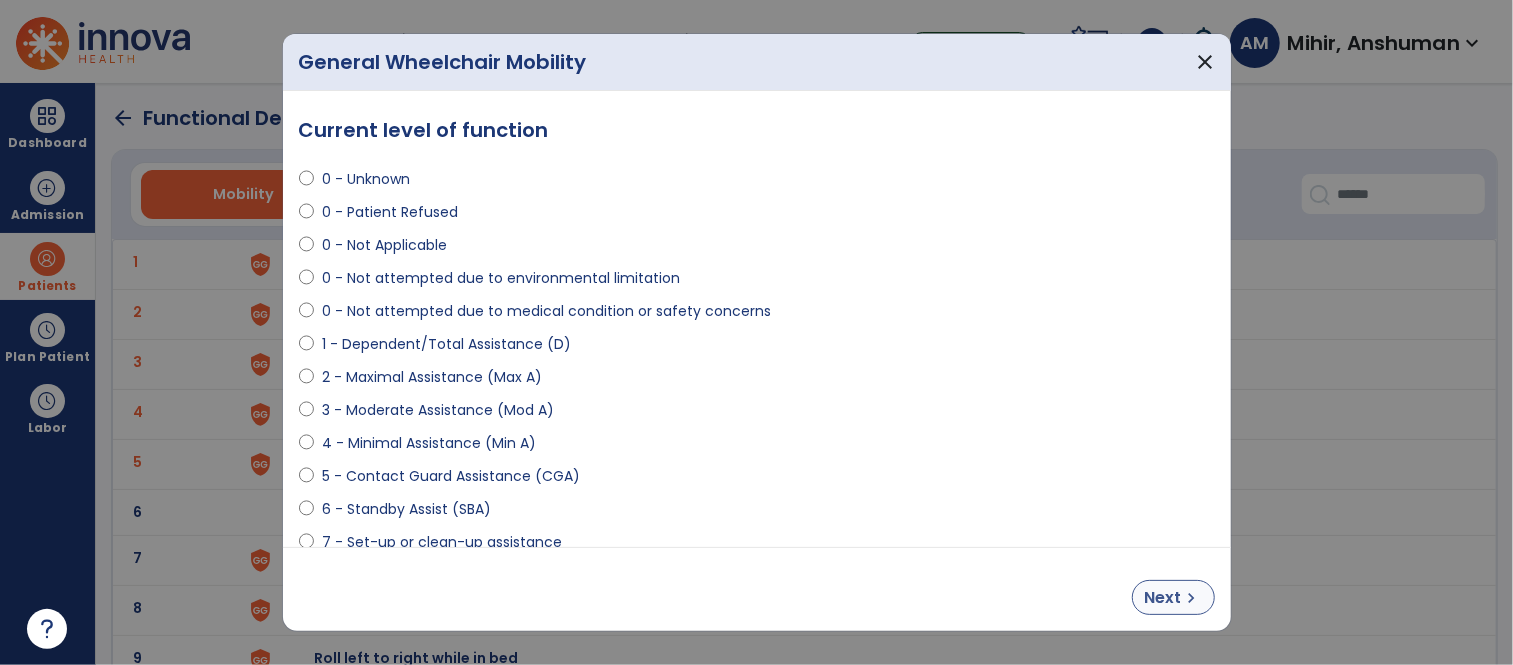 click on "Next" at bounding box center (1163, 598) 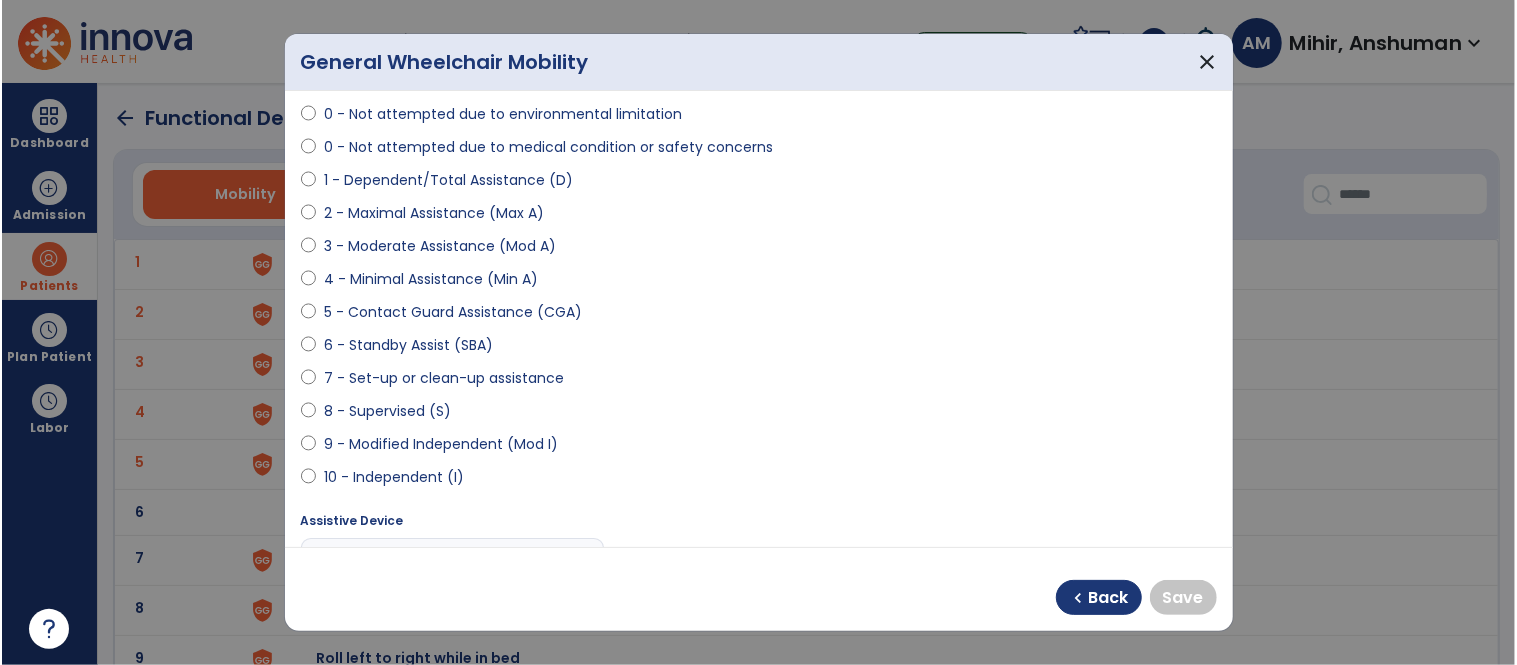 scroll, scrollTop: 163, scrollLeft: 0, axis: vertical 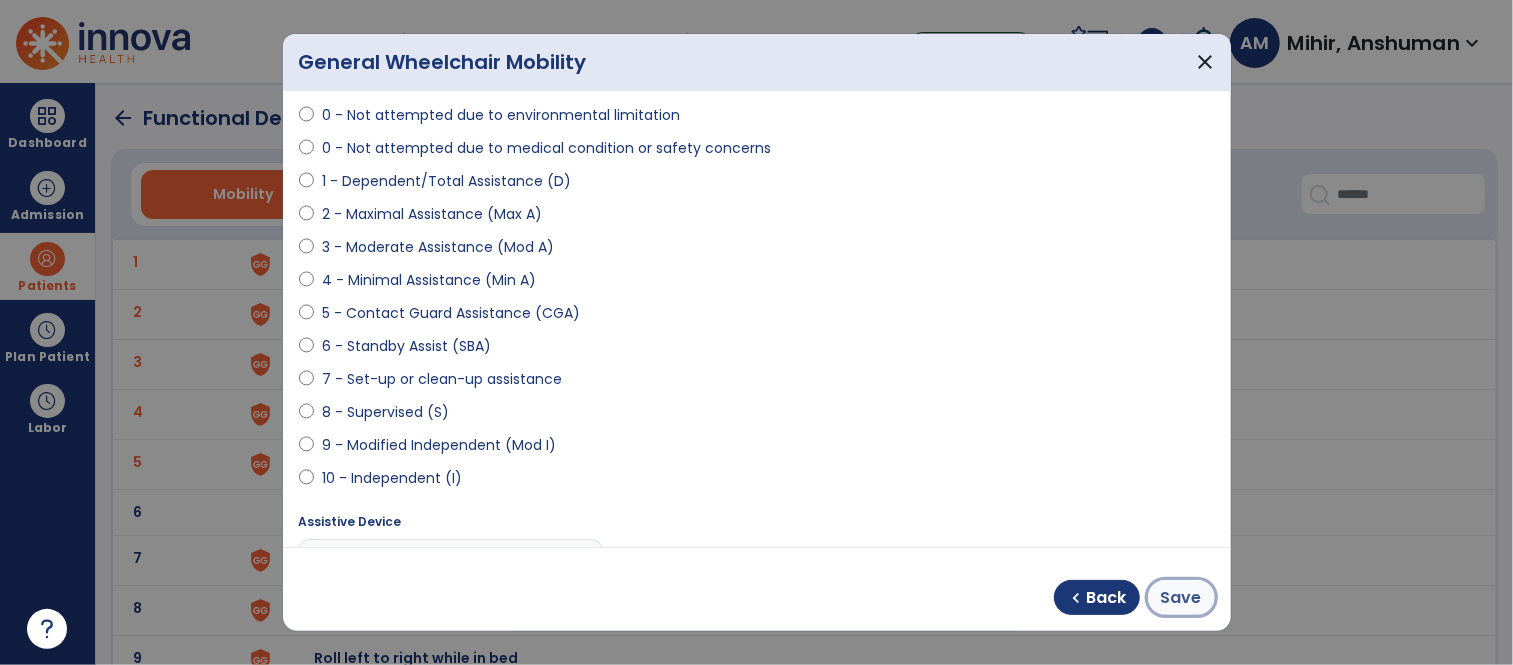 click on "Save" at bounding box center (1181, 598) 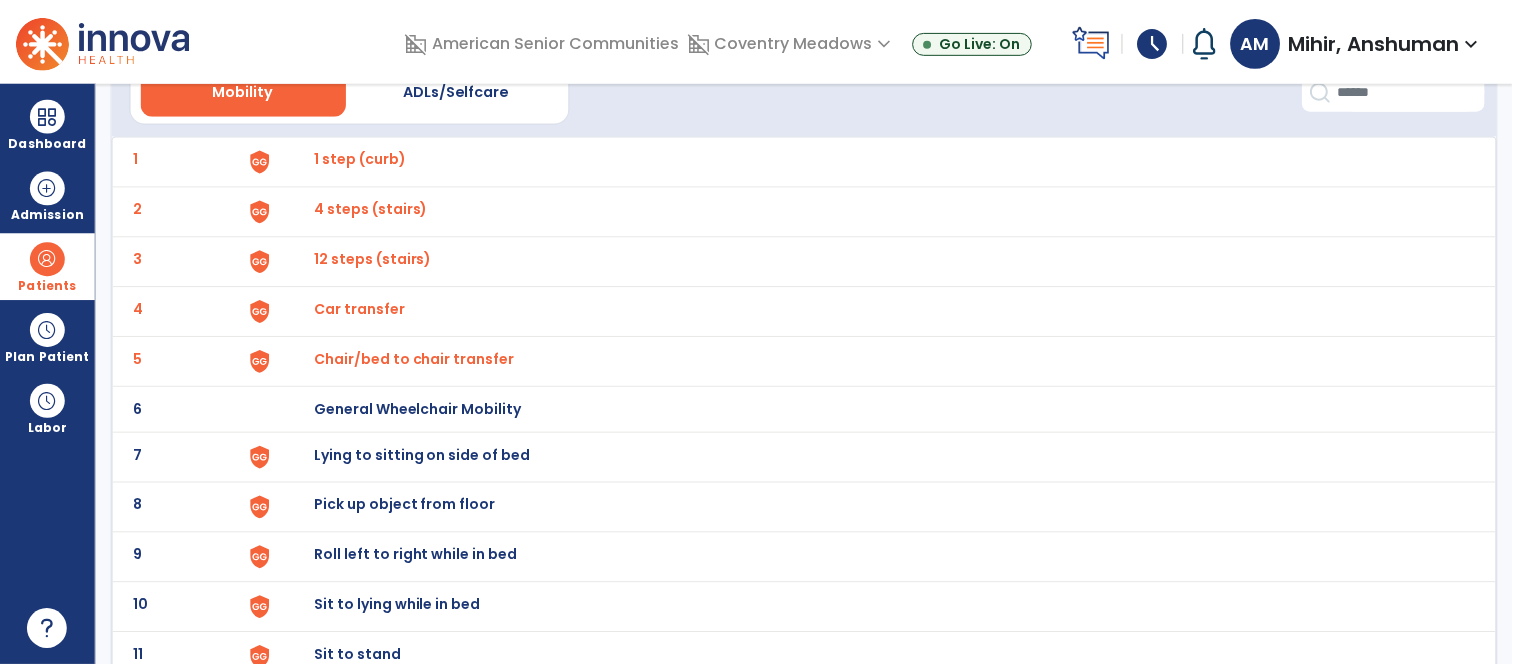 scroll, scrollTop: 118, scrollLeft: 0, axis: vertical 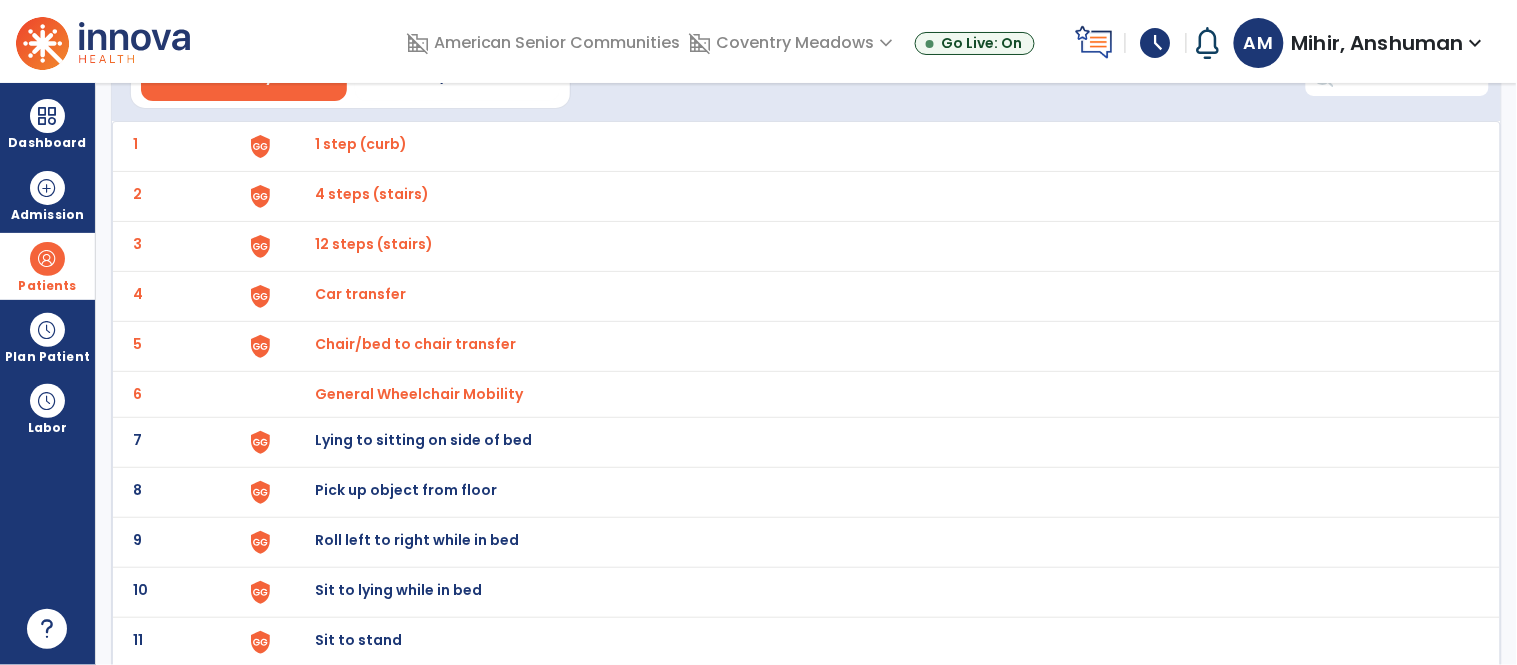 click on "Lying to sitting on side of bed" at bounding box center (361, 144) 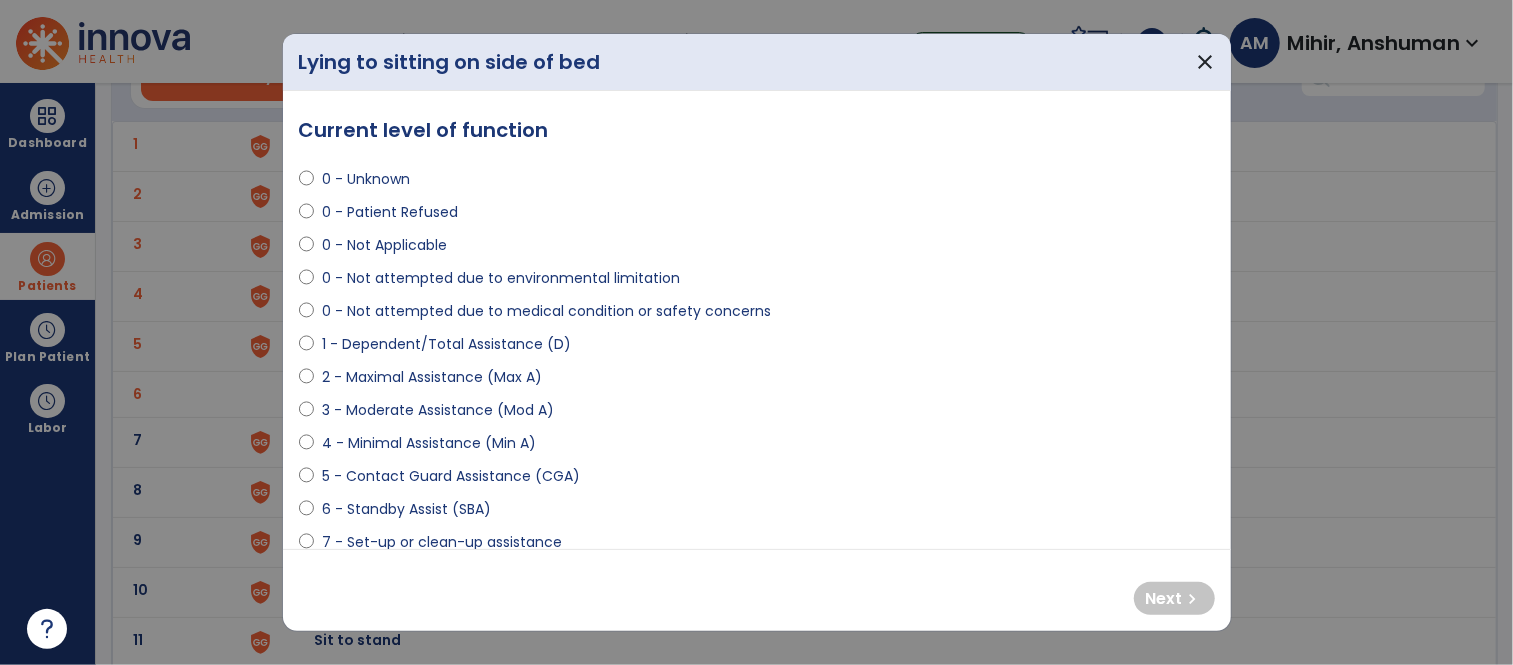 select on "**********" 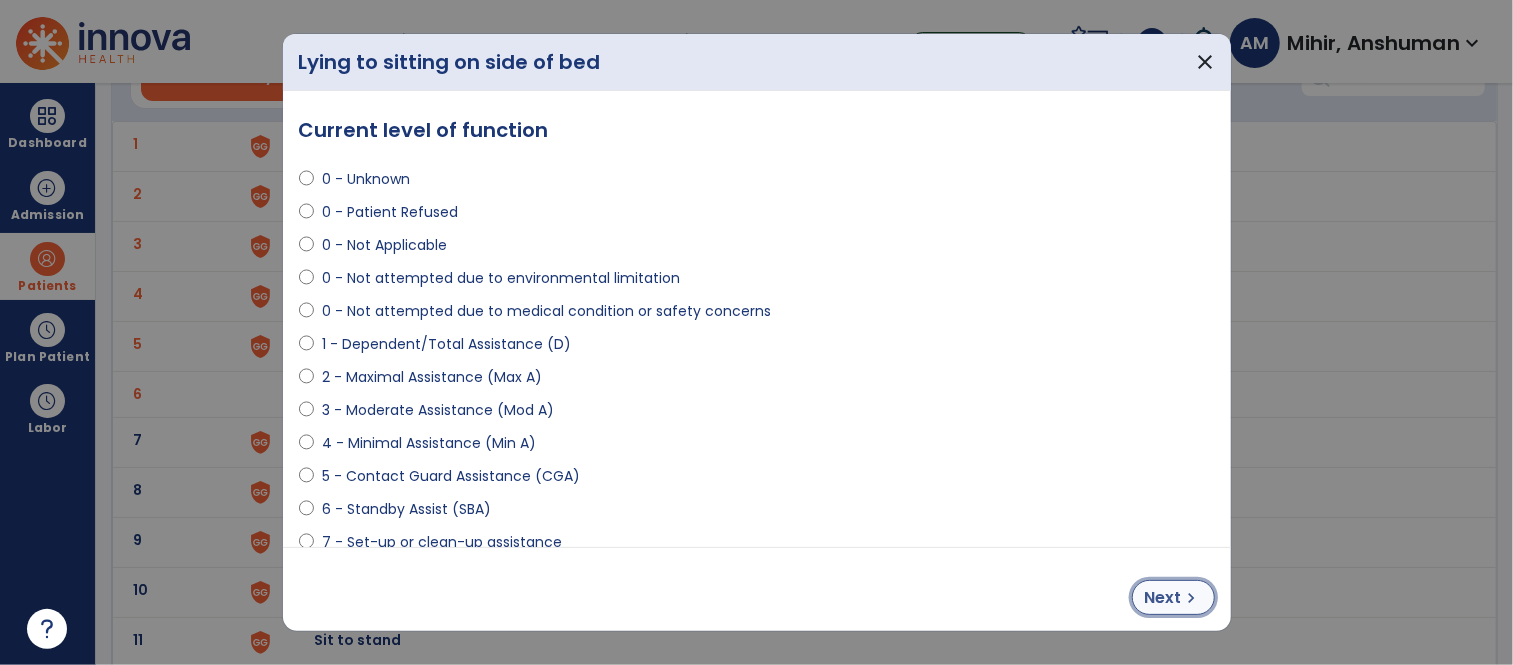click on "Next" at bounding box center (1163, 598) 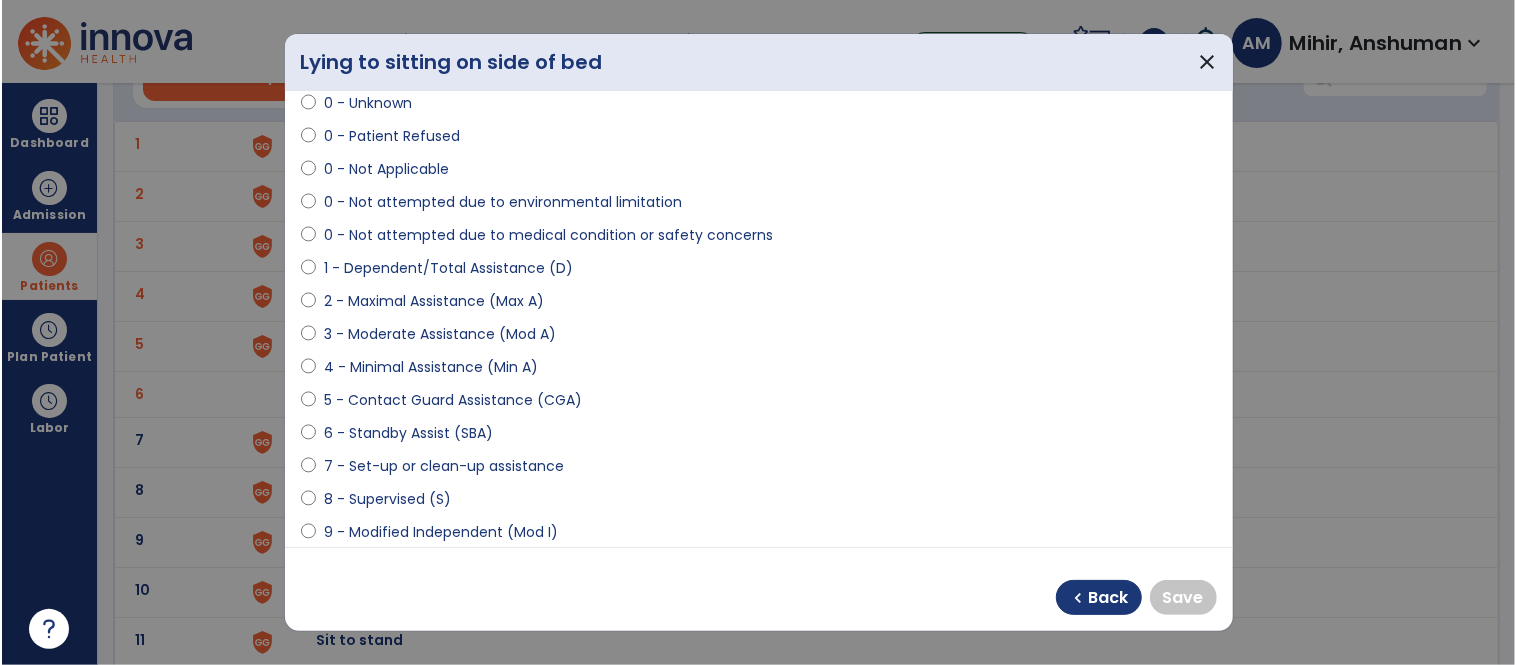 scroll, scrollTop: 155, scrollLeft: 0, axis: vertical 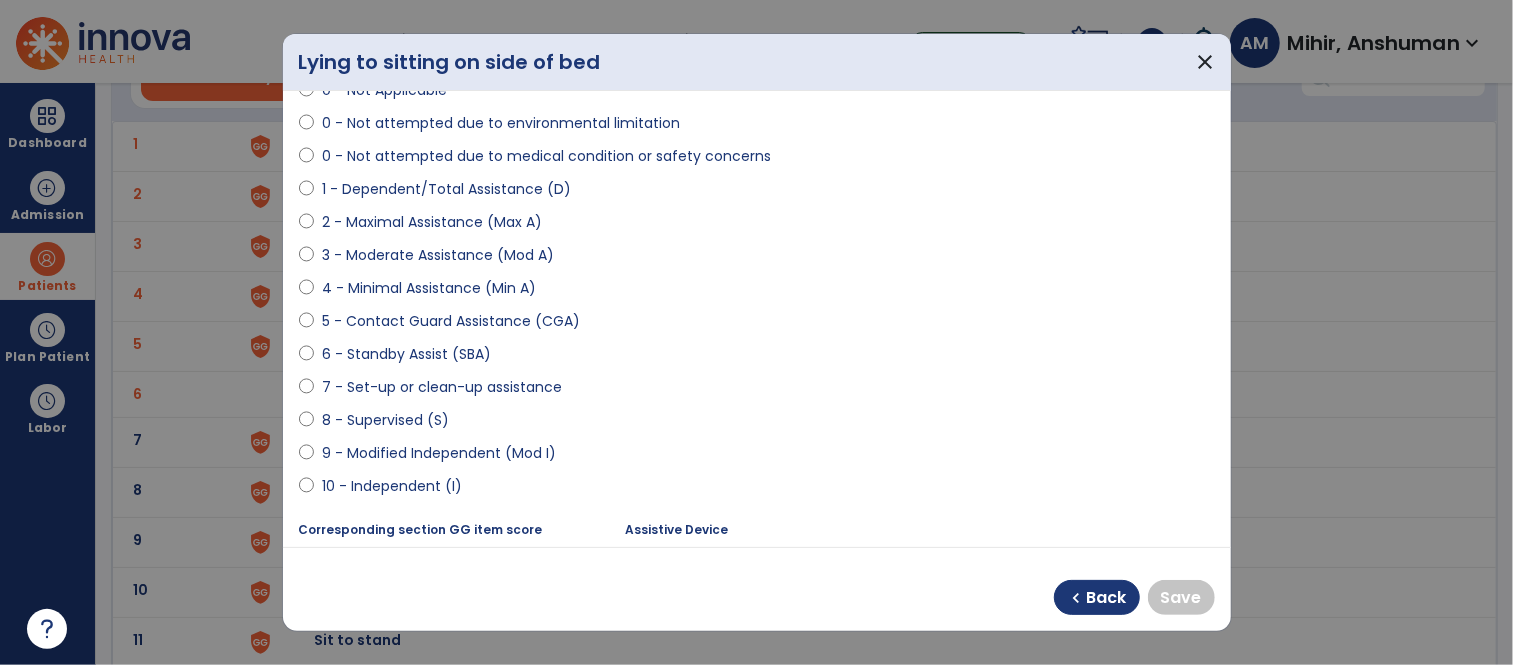 select on "**********" 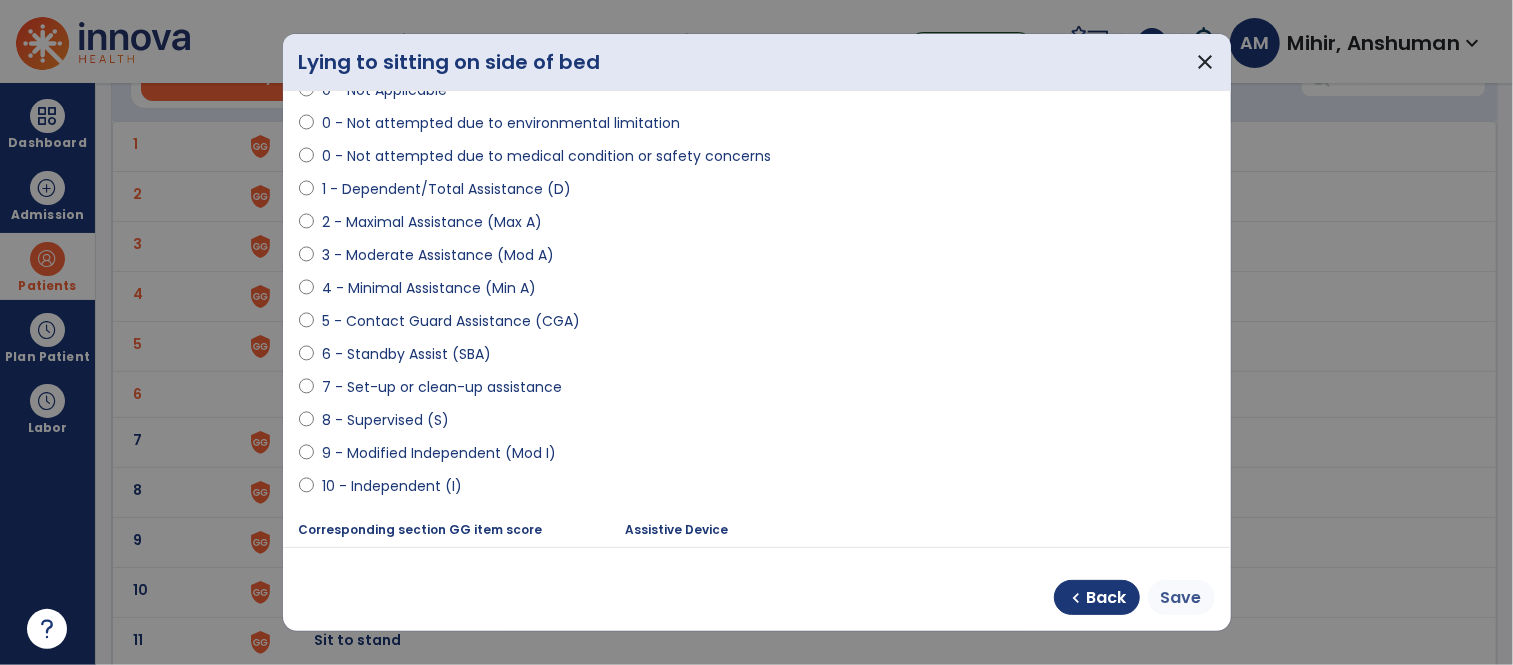 click on "Save" at bounding box center [1181, 598] 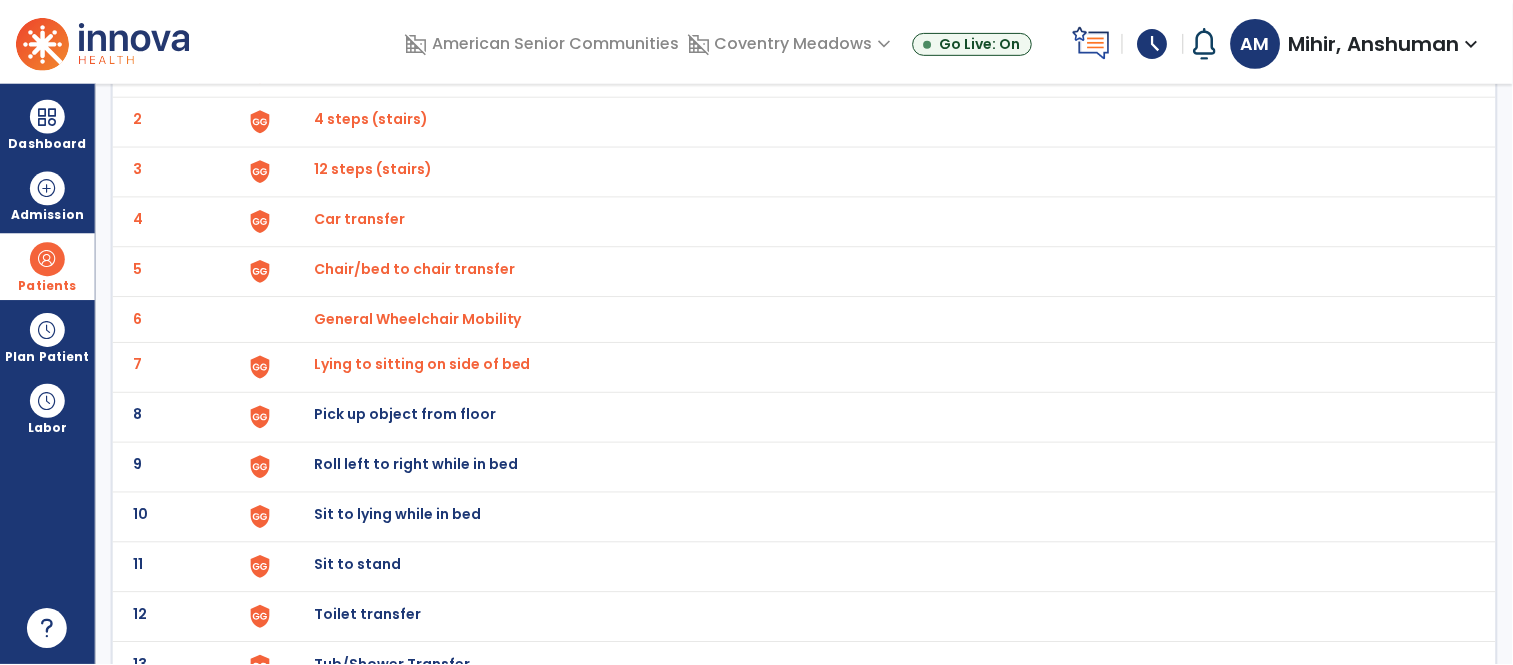 scroll, scrollTop: 227, scrollLeft: 0, axis: vertical 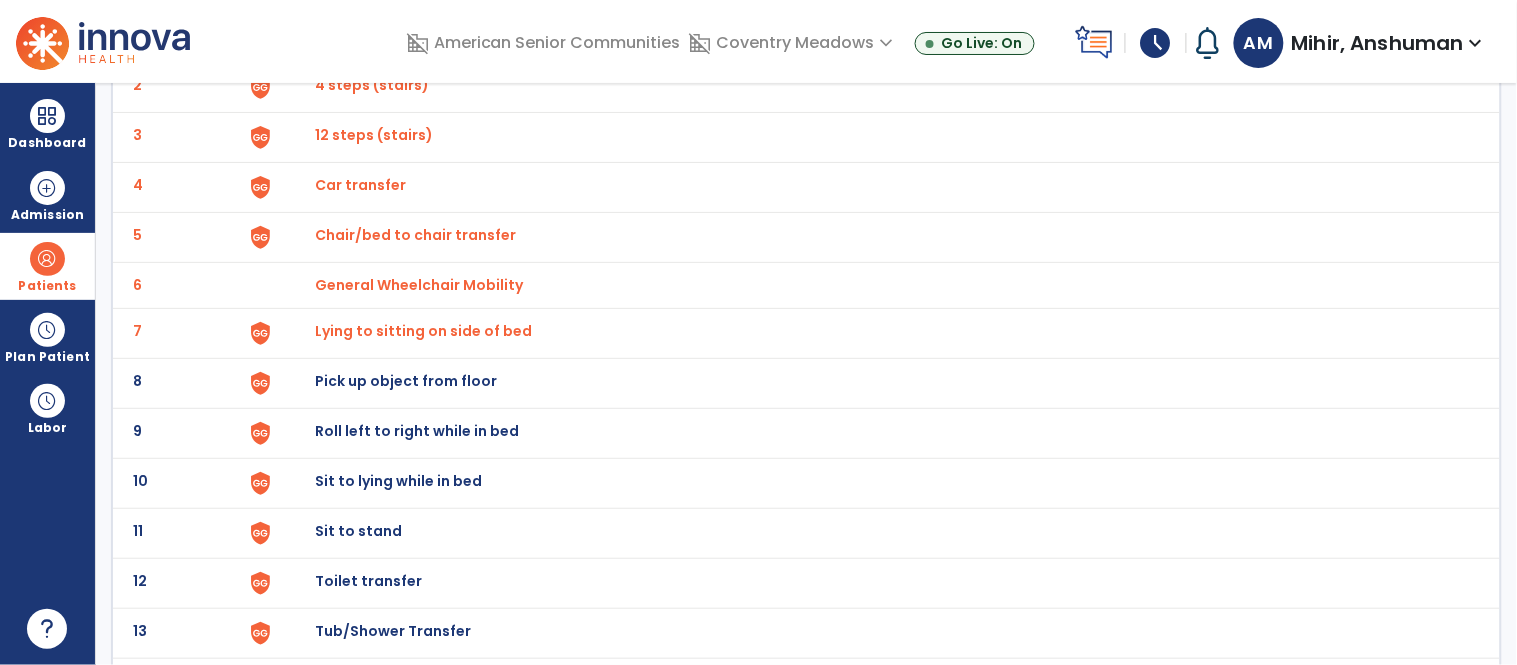 click on "Pick up object from floor" at bounding box center [361, 35] 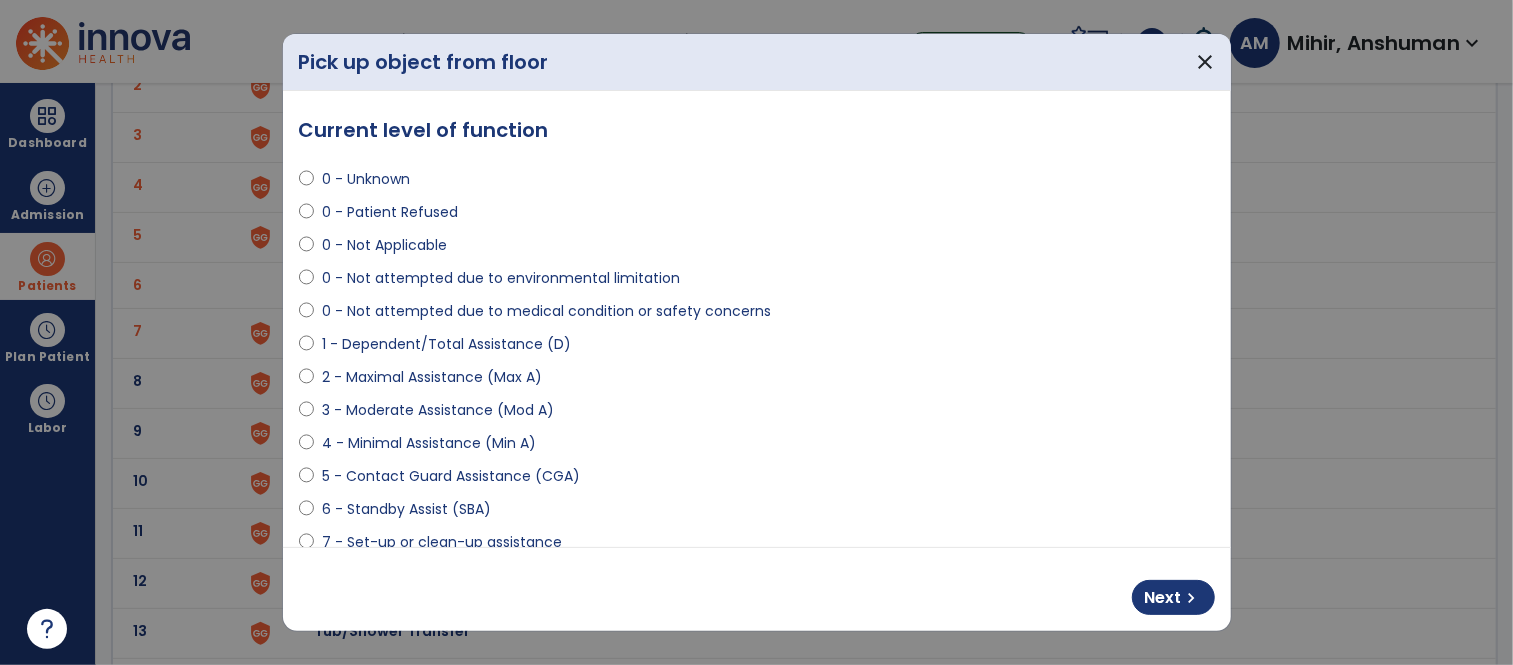 select on "**********" 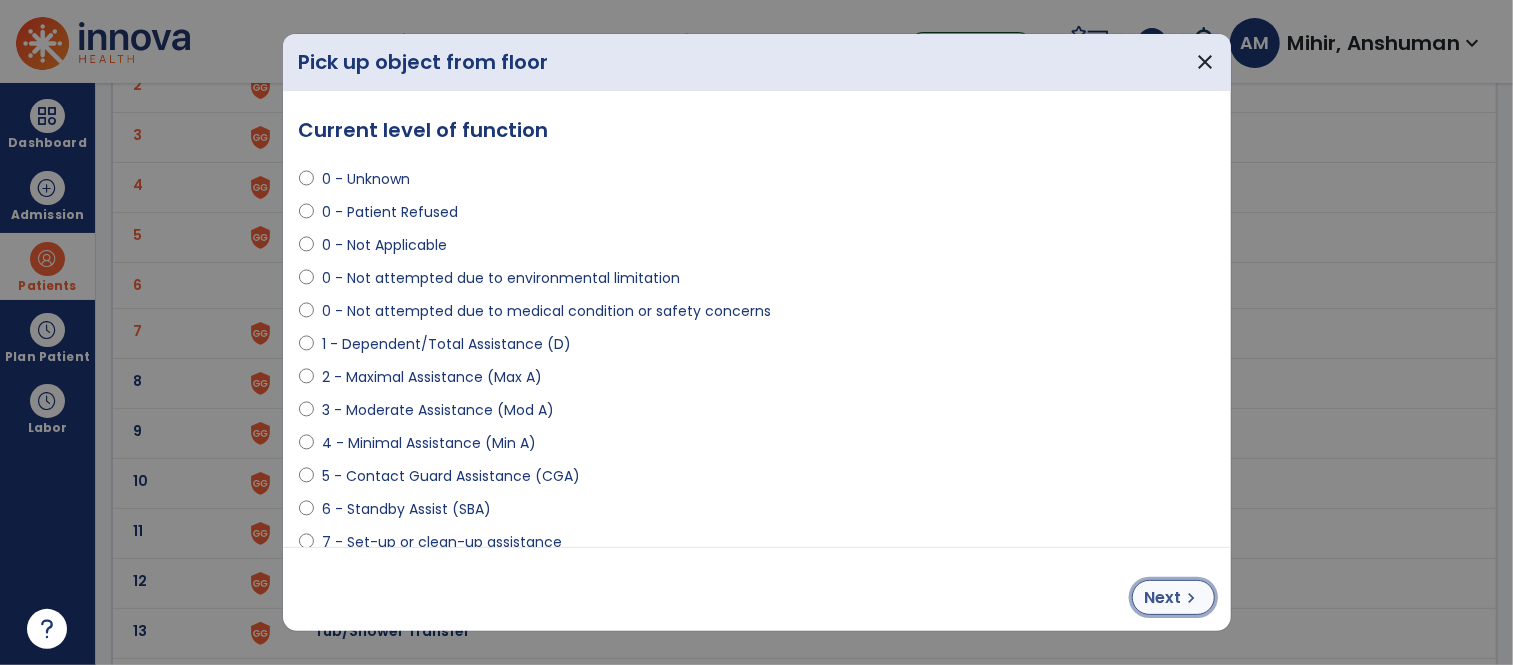 click on "Next" at bounding box center (1163, 598) 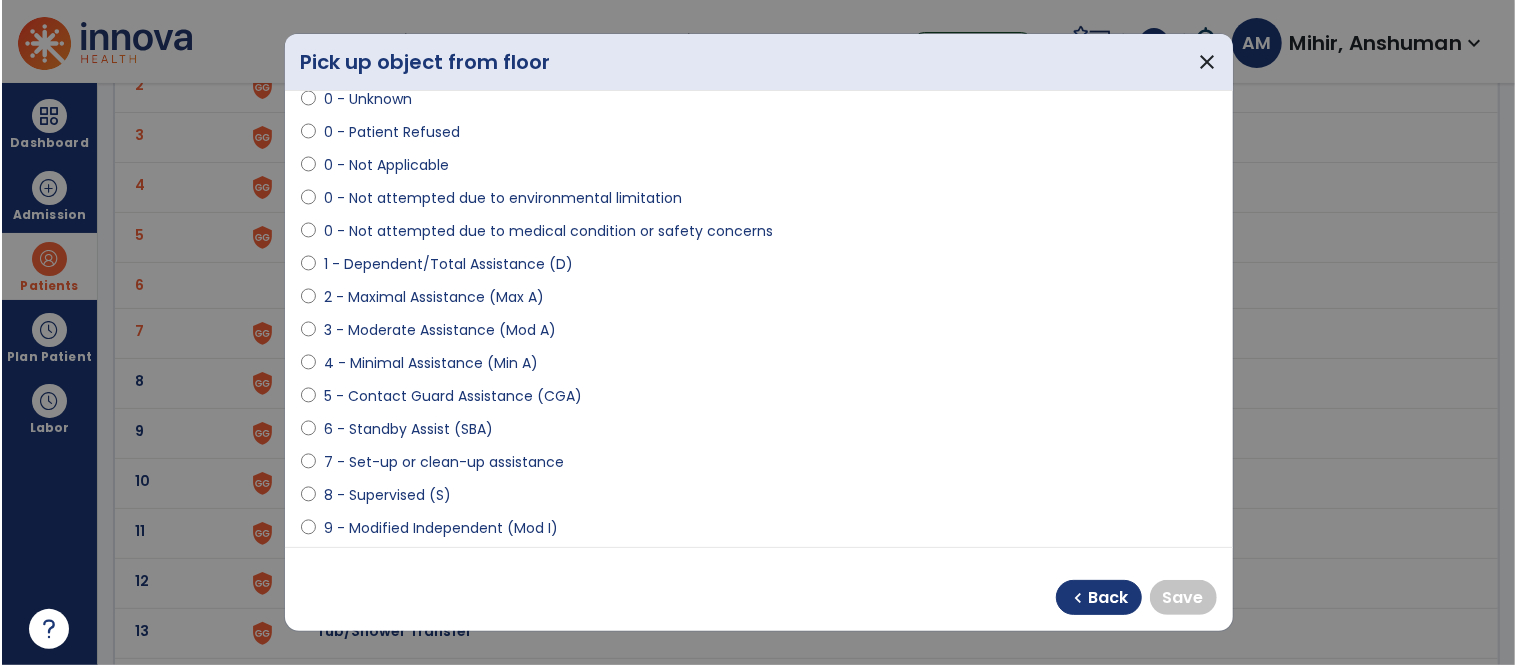 scroll, scrollTop: 143, scrollLeft: 0, axis: vertical 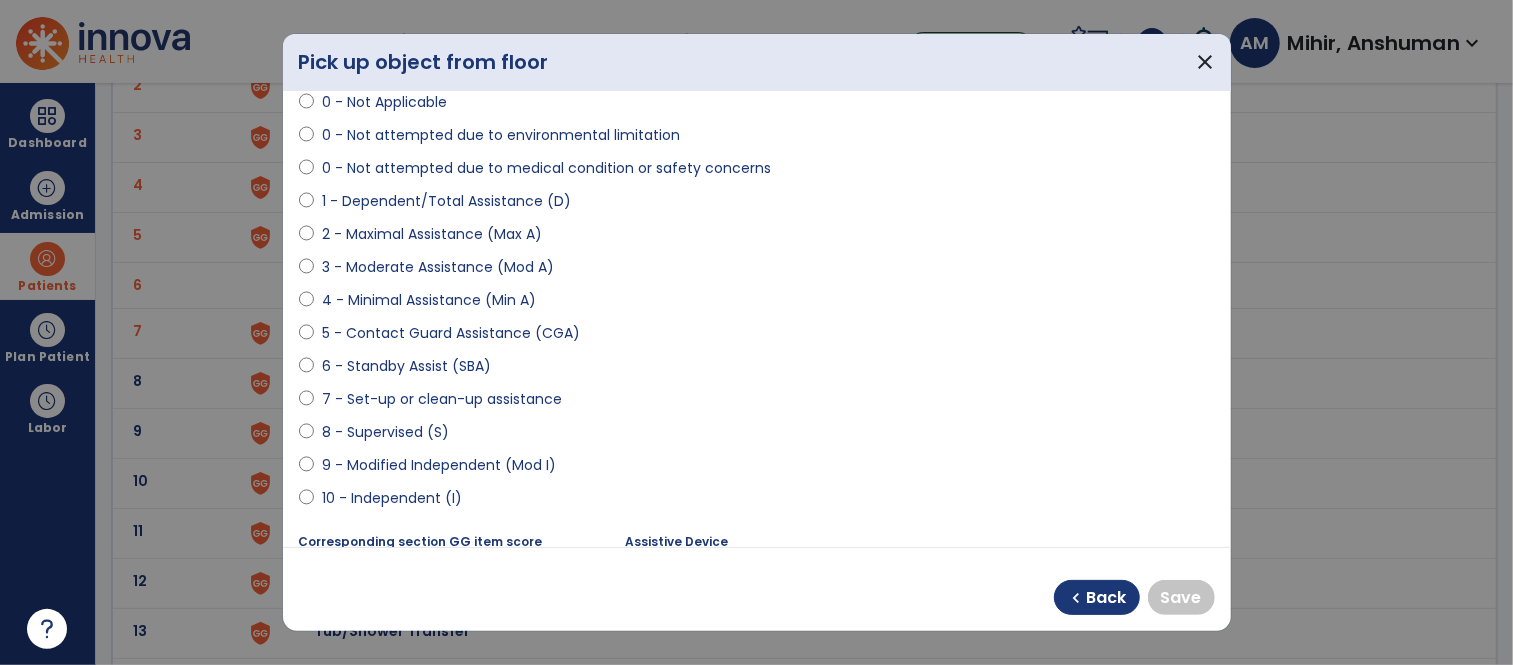 select on "**********" 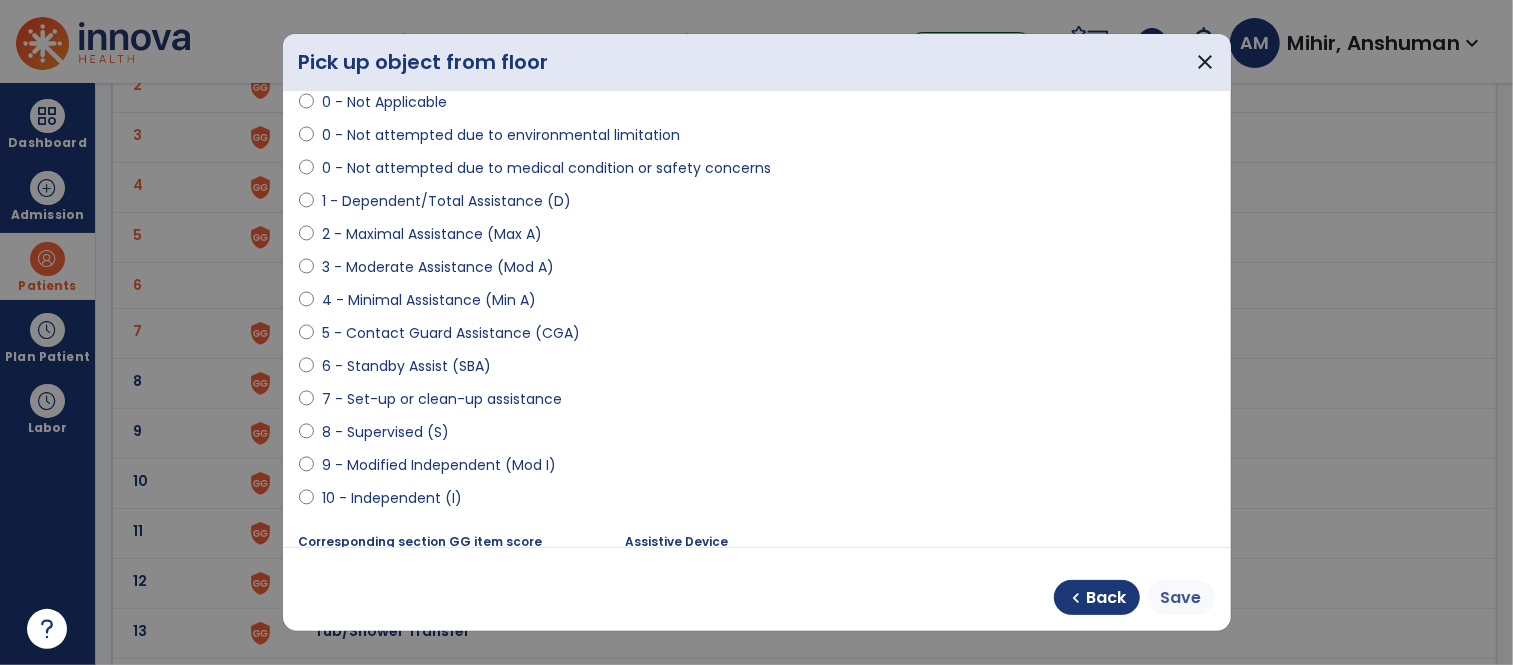 click on "Save" at bounding box center [1181, 598] 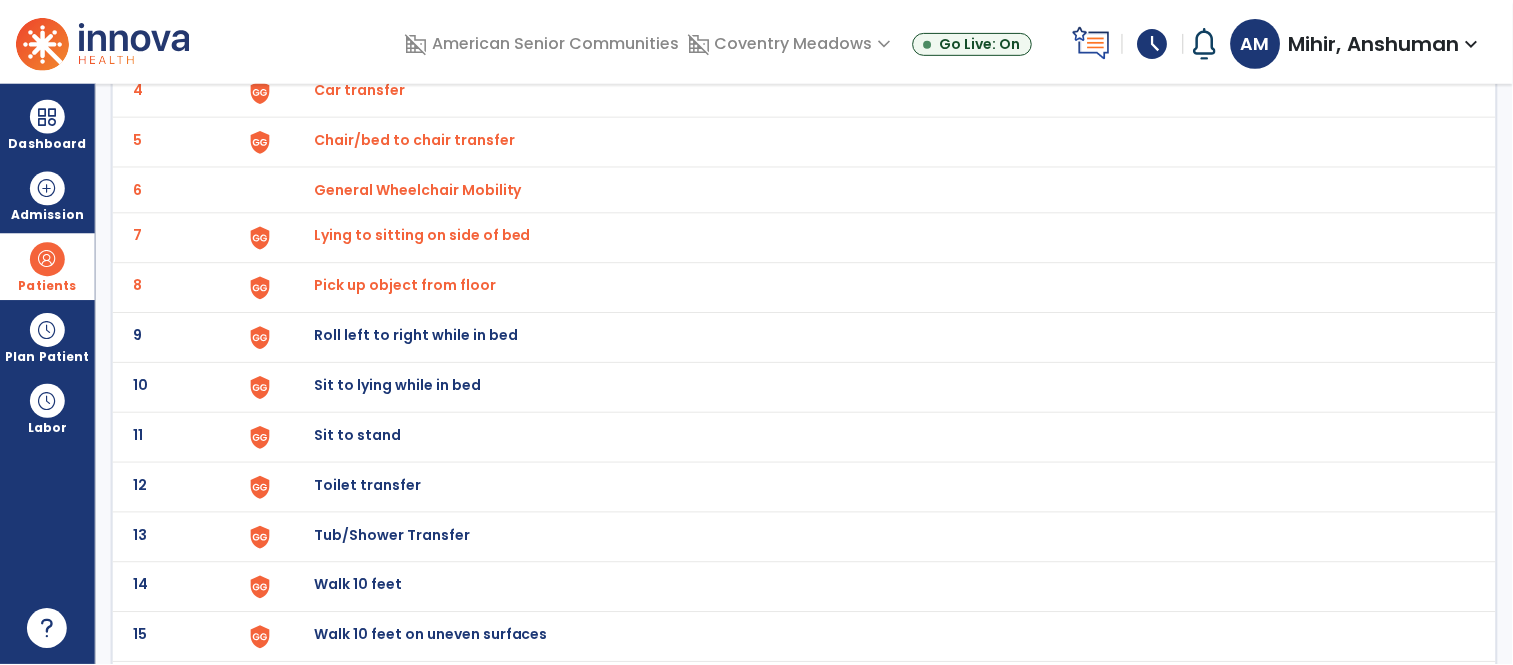 scroll, scrollTop: 334, scrollLeft: 0, axis: vertical 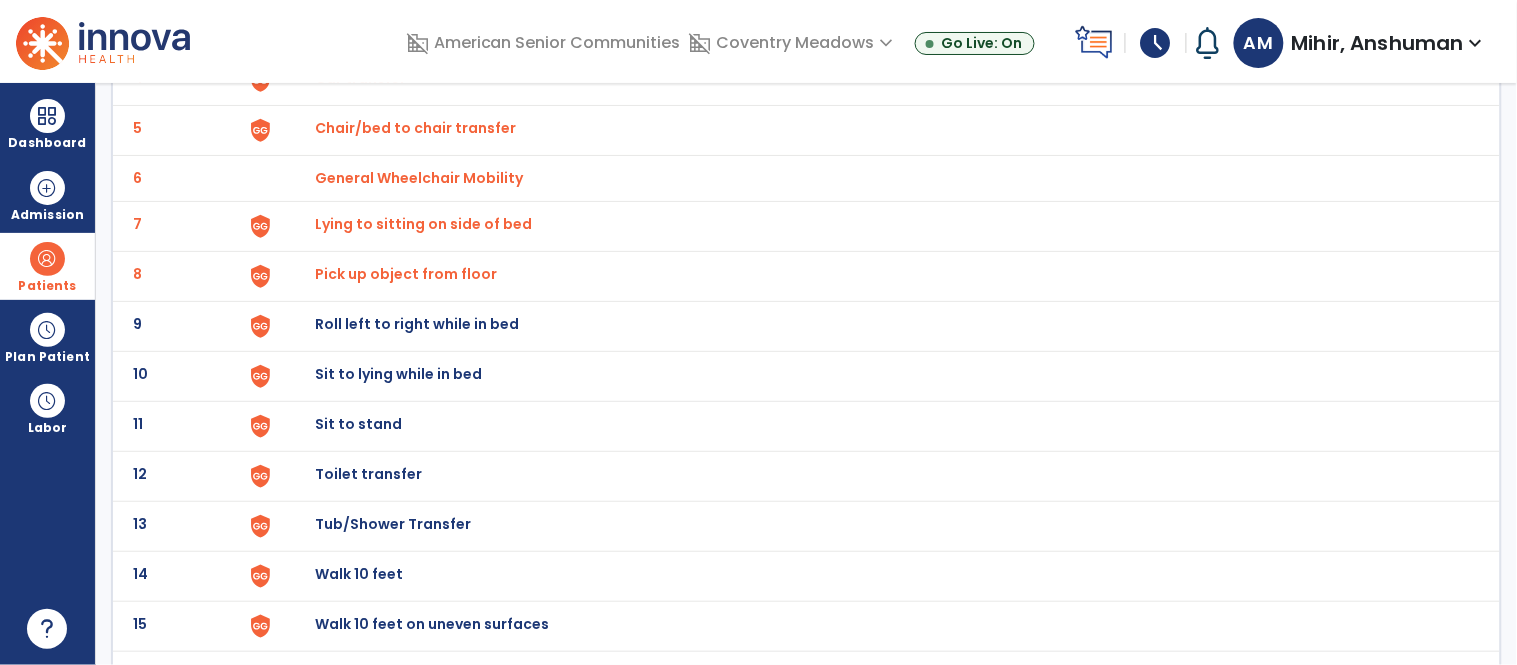 click on "Pick up object from floor" at bounding box center (361, -72) 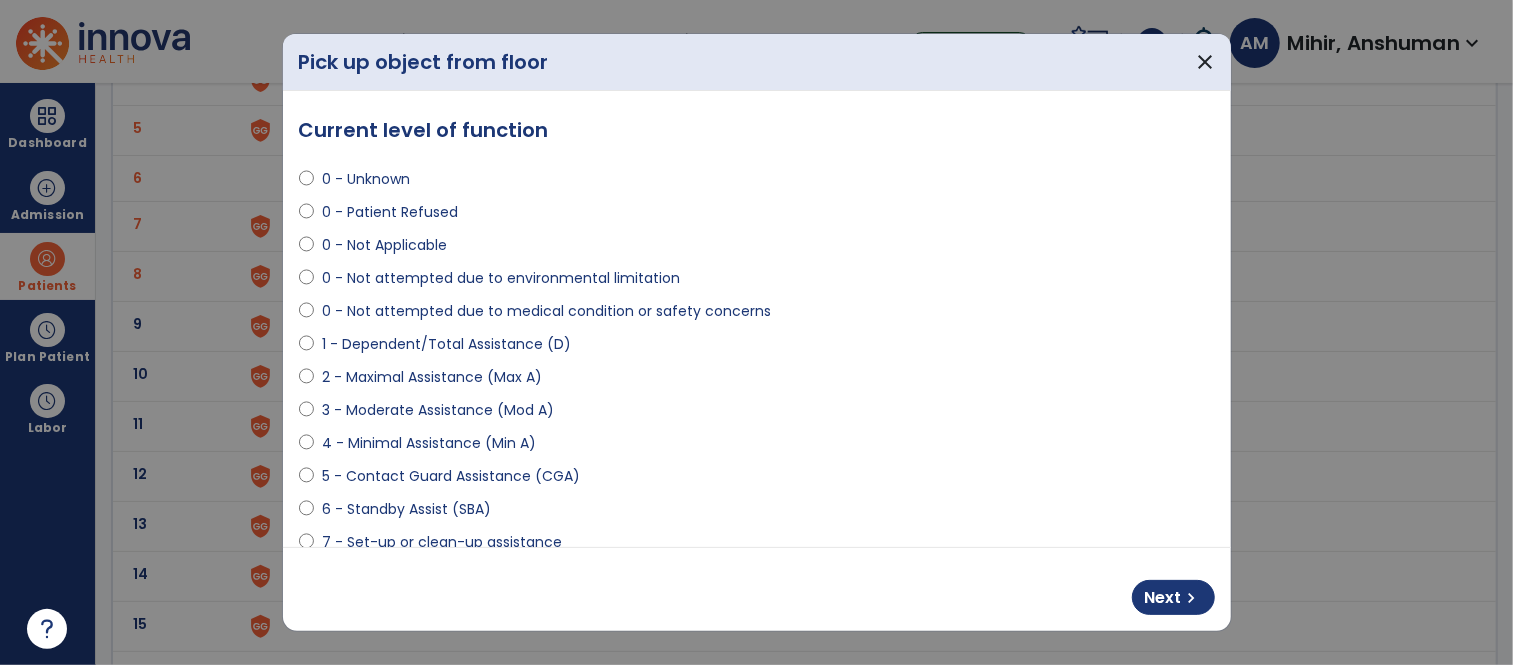 select on "**********" 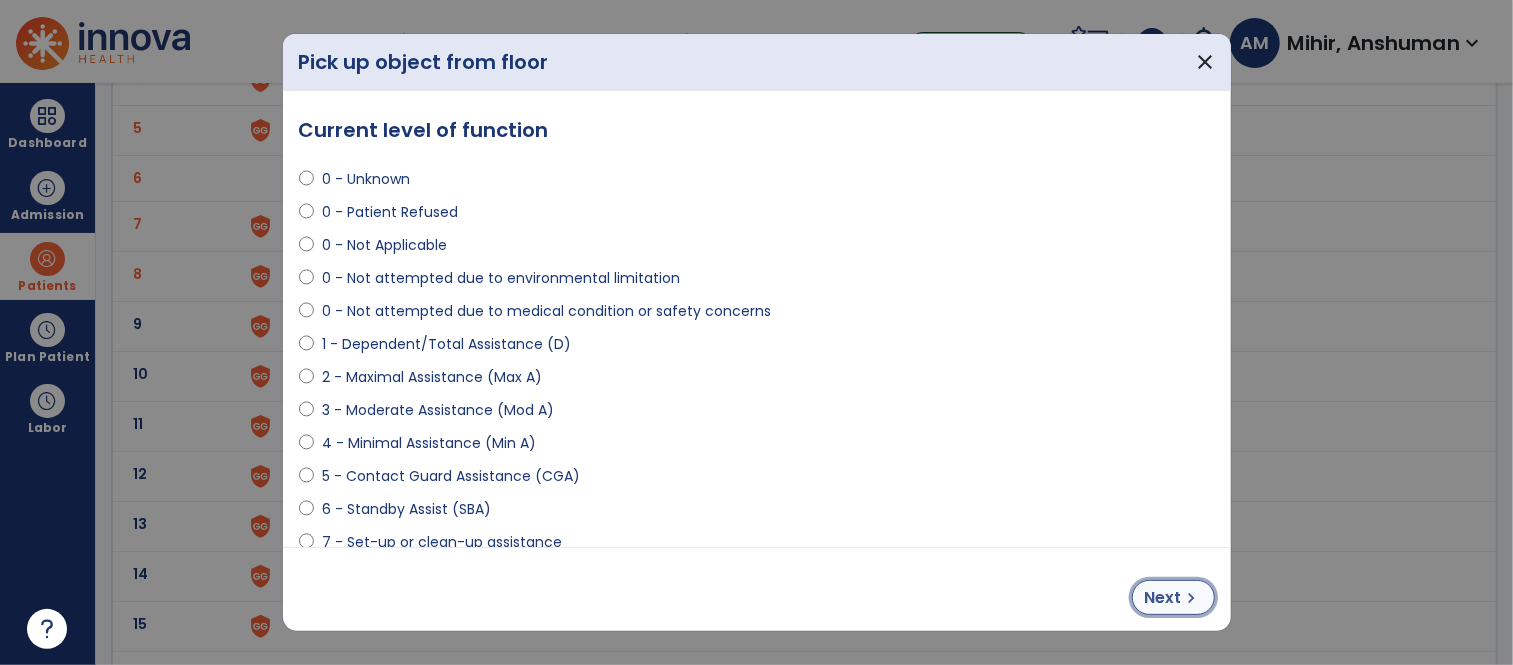 click on "Next" at bounding box center (1163, 598) 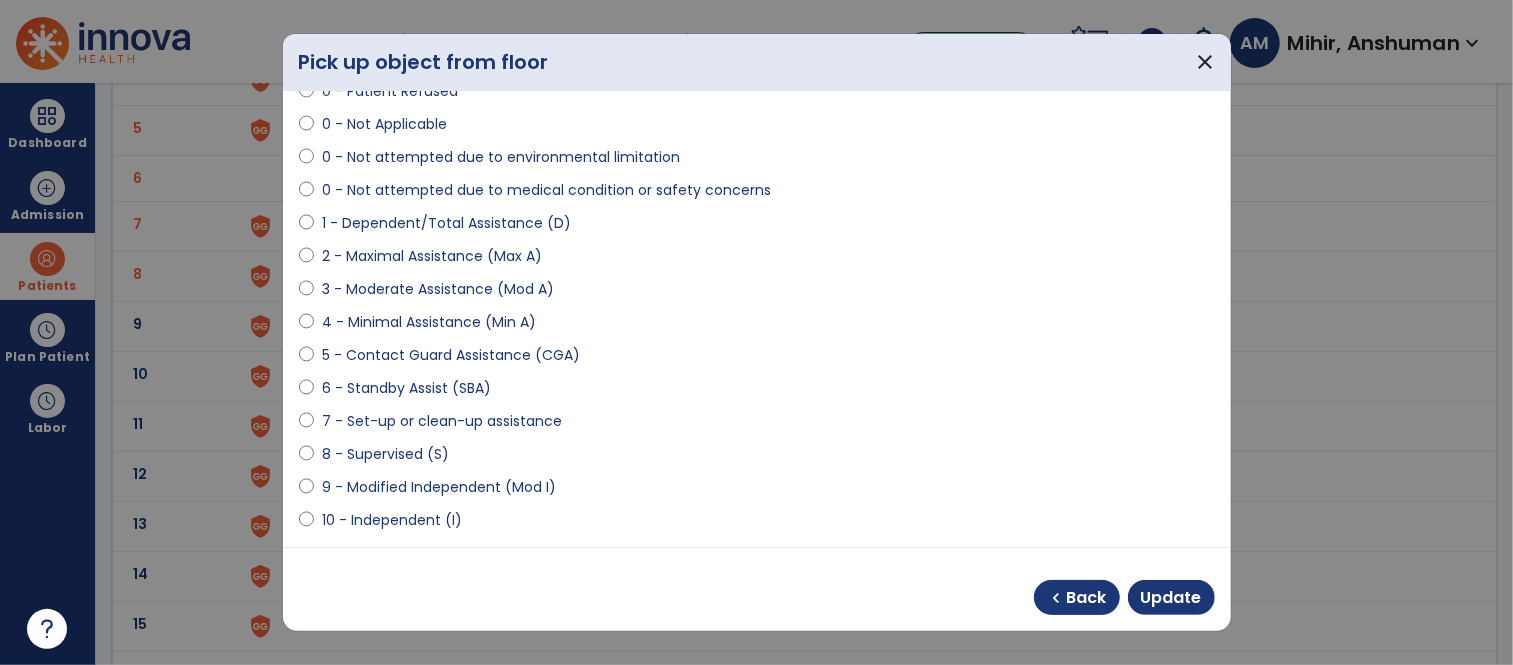 scroll, scrollTop: 120, scrollLeft: 0, axis: vertical 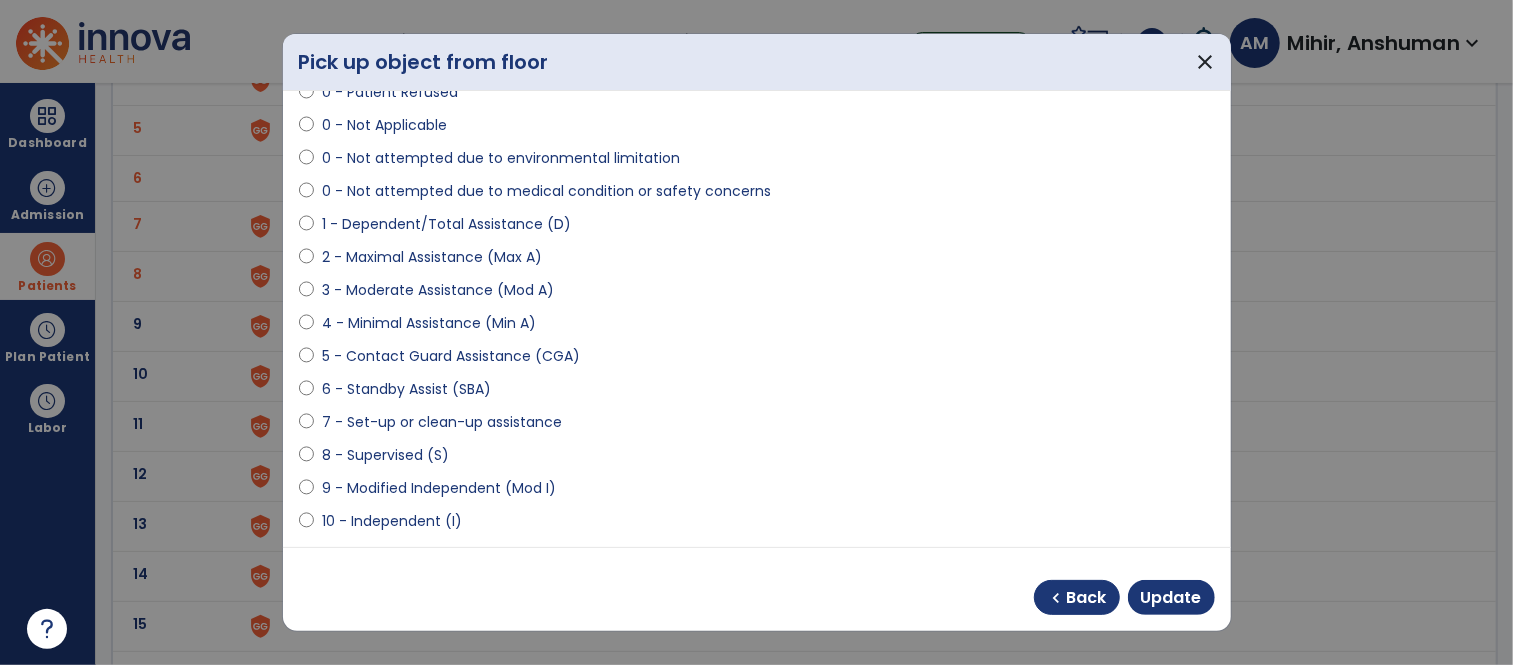 select on "**********" 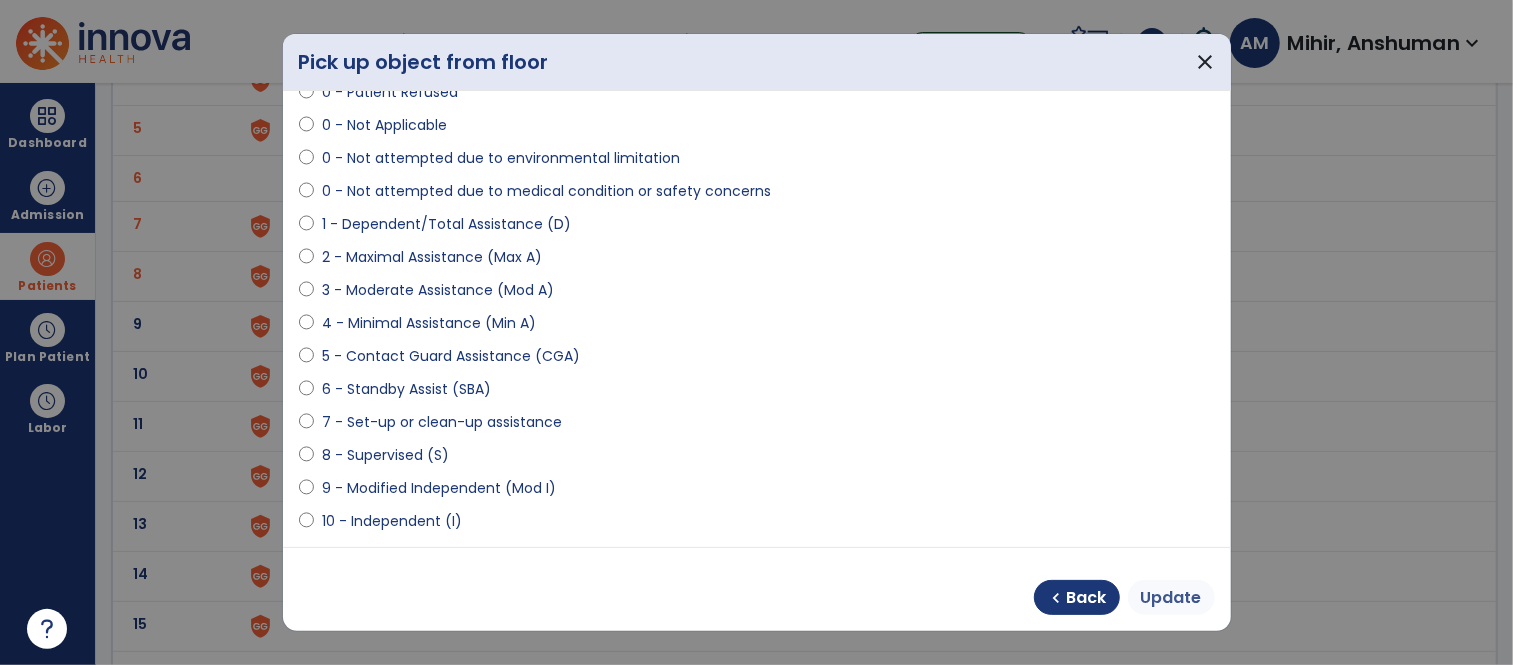 click on "Update" at bounding box center (1171, 598) 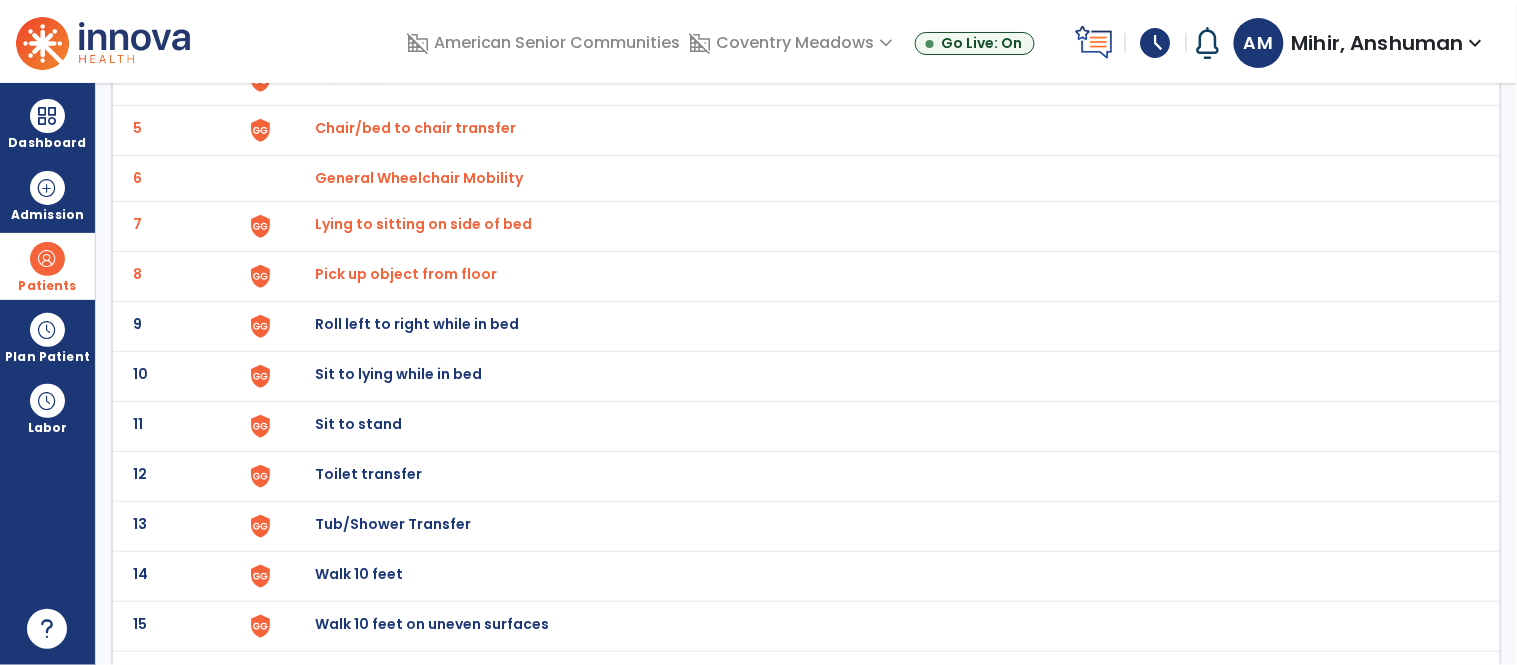 click on "Roll left to right while in bed" at bounding box center [361, -72] 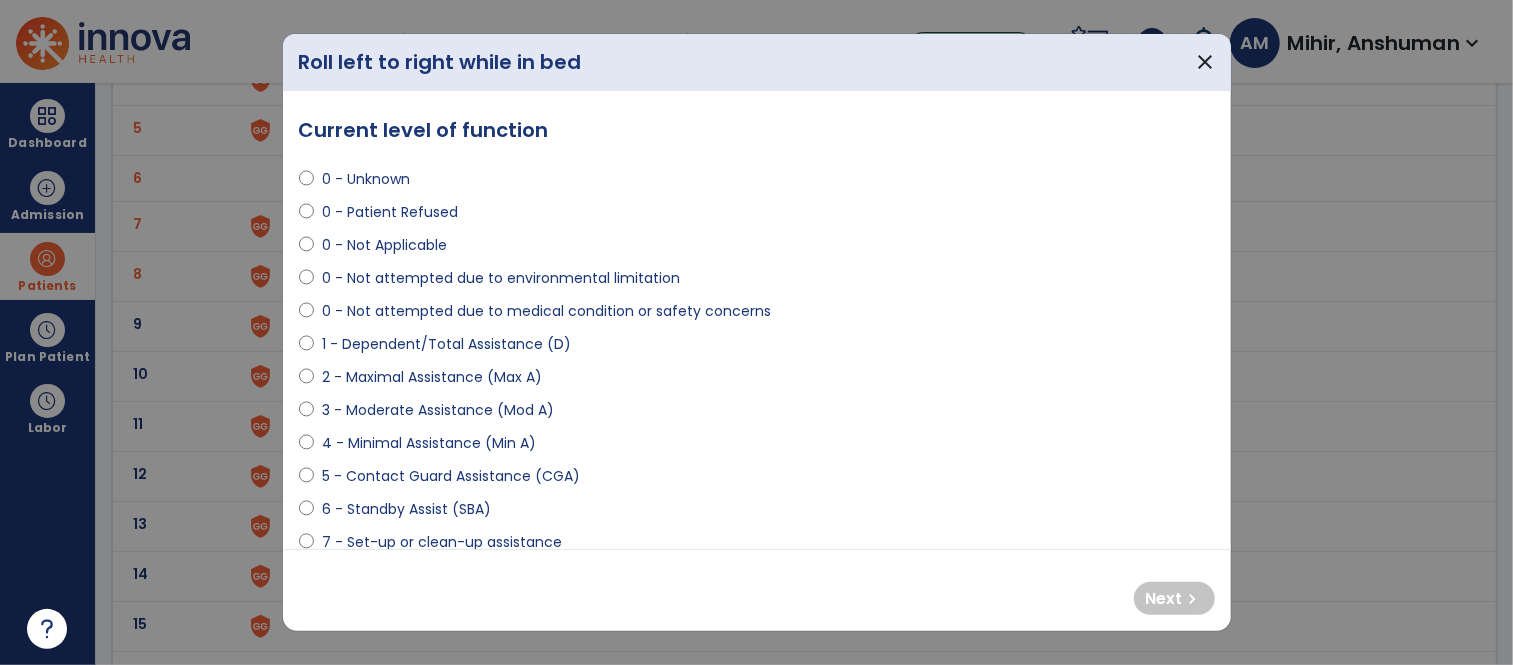 select on "**********" 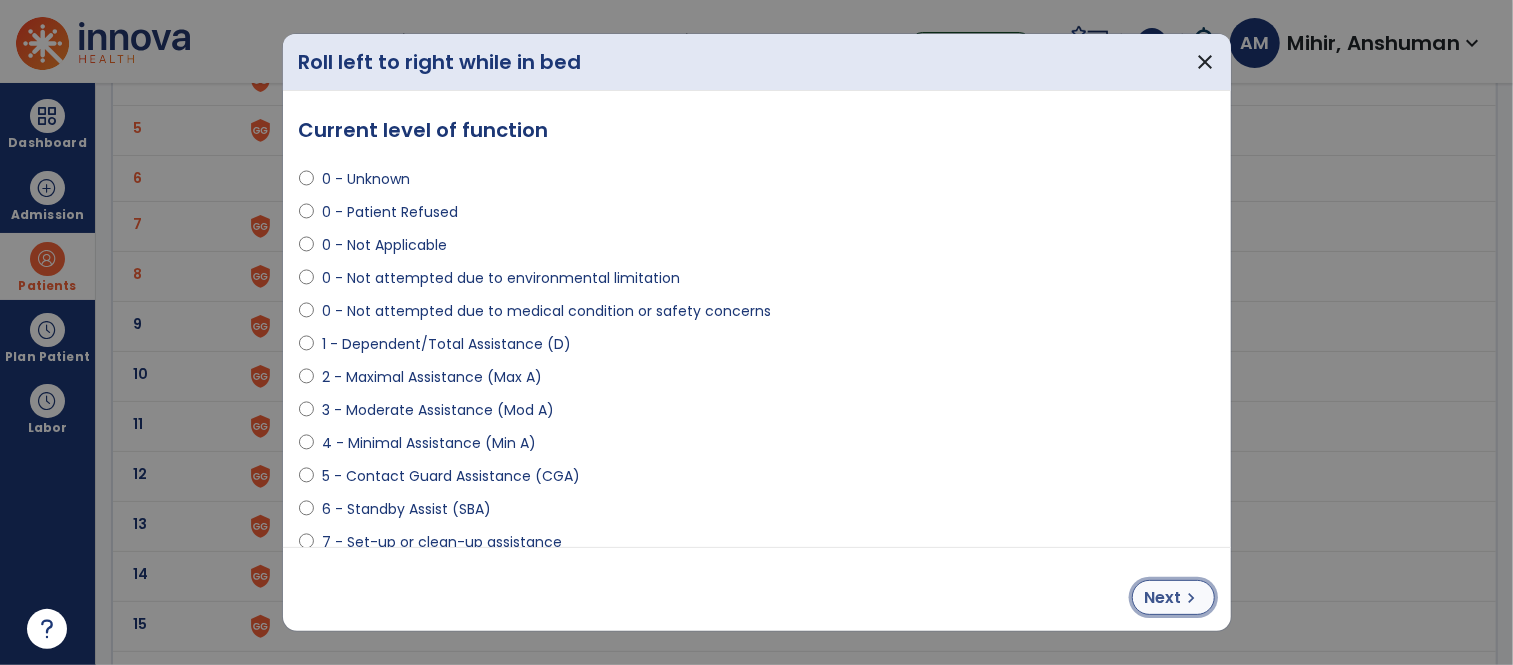 click on "Next" at bounding box center [1163, 598] 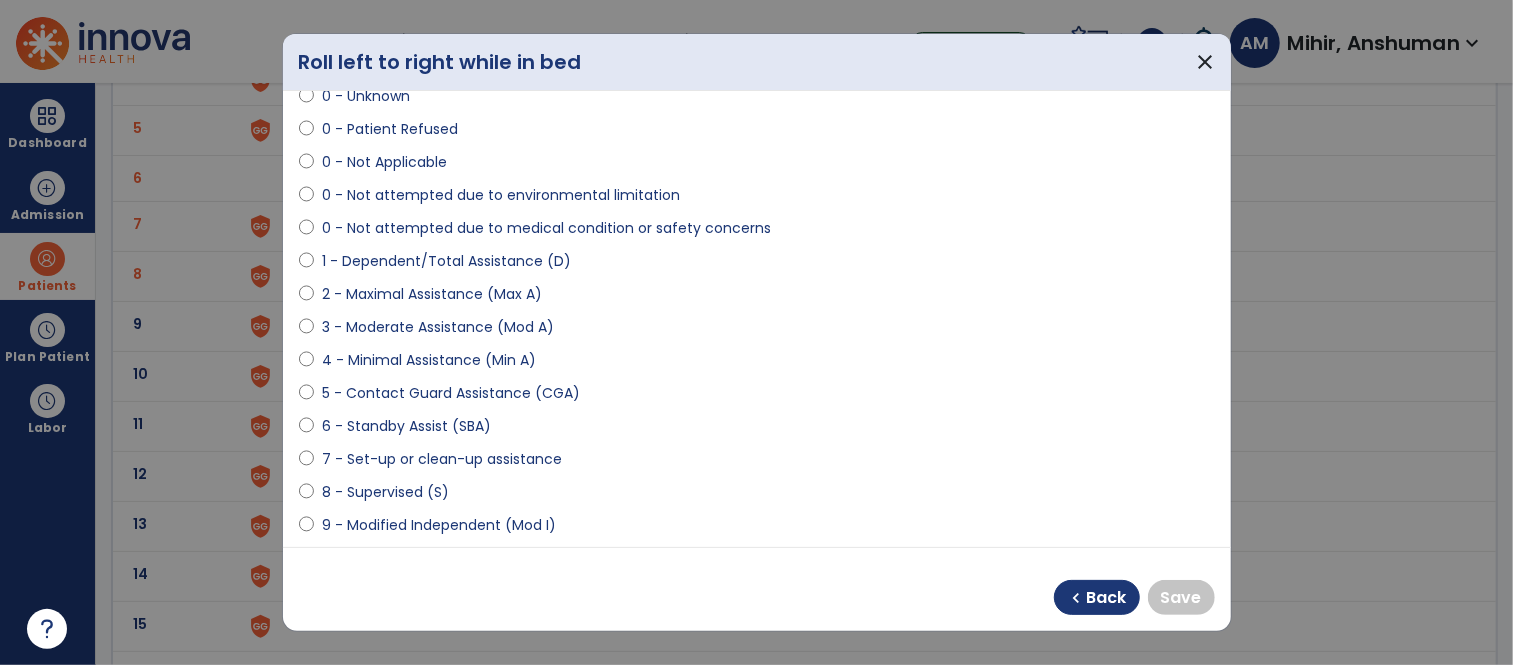 scroll, scrollTop: 157, scrollLeft: 0, axis: vertical 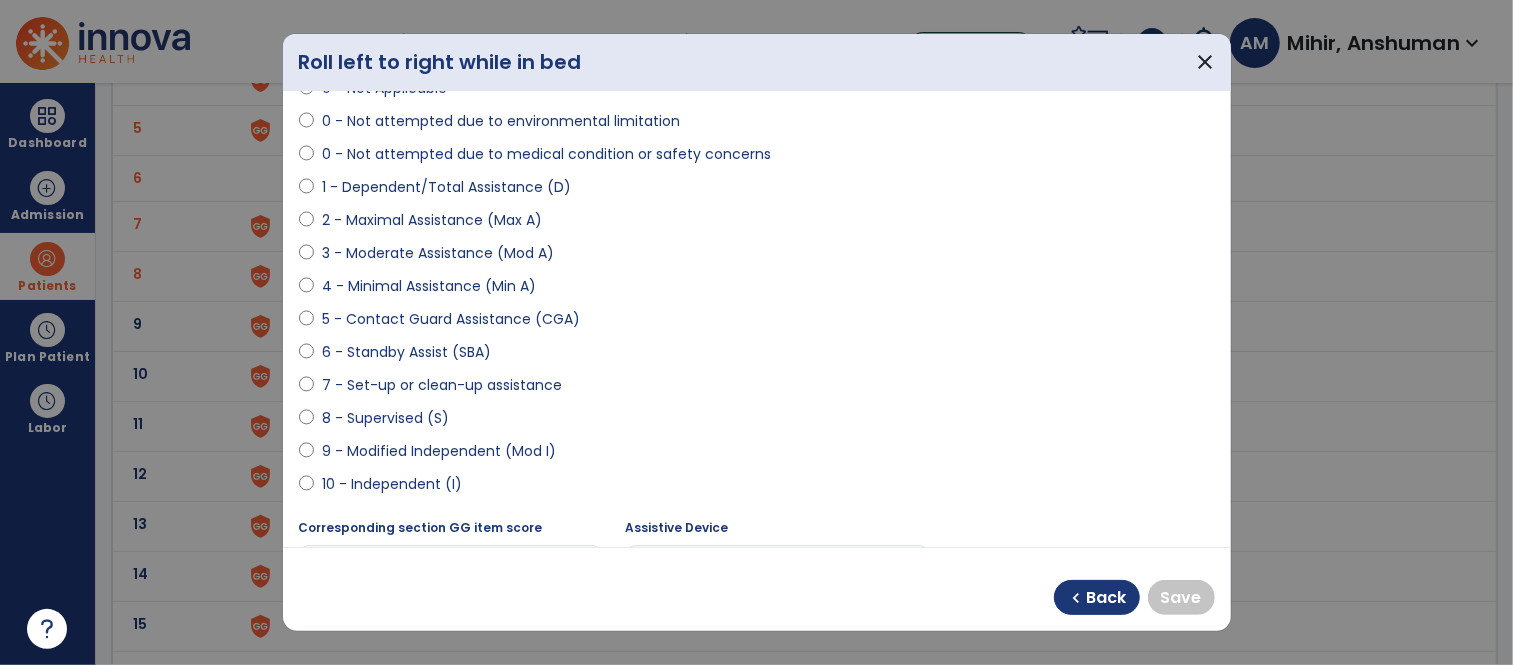 select on "**********" 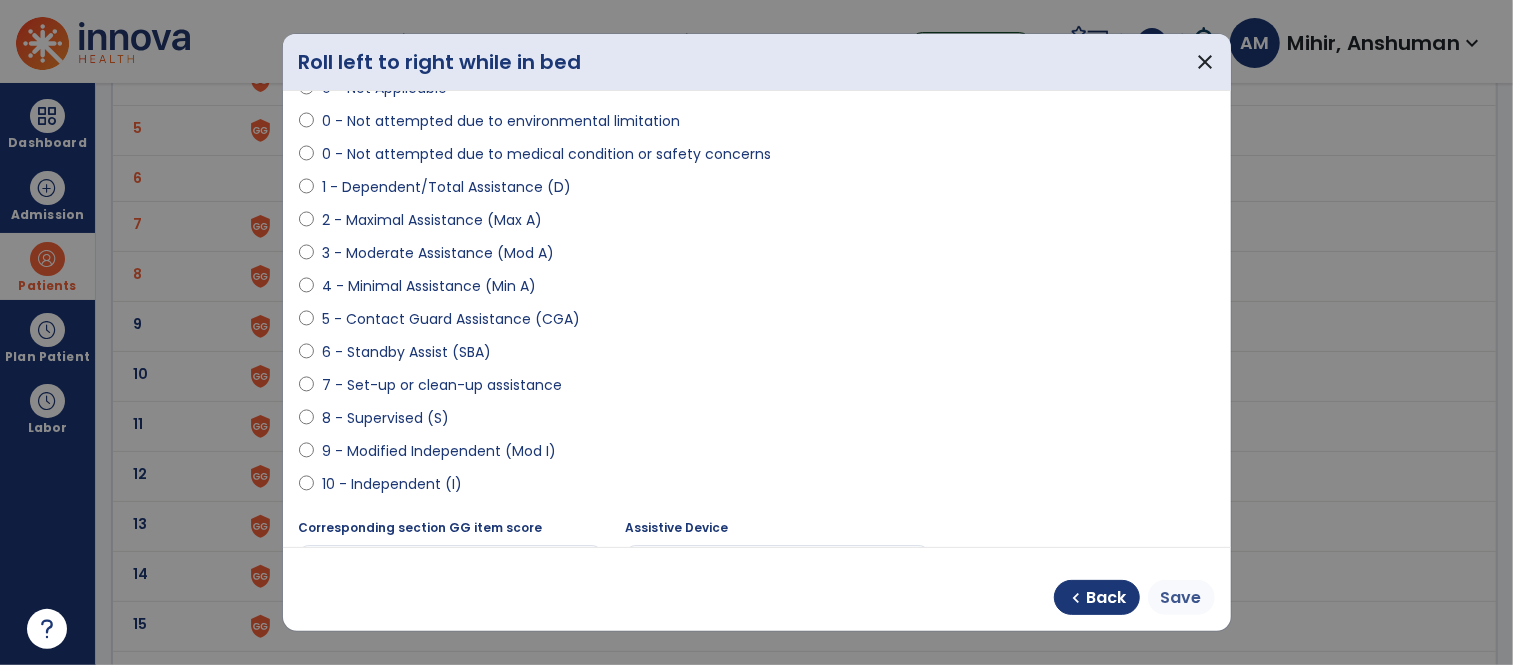click on "Save" at bounding box center [1181, 598] 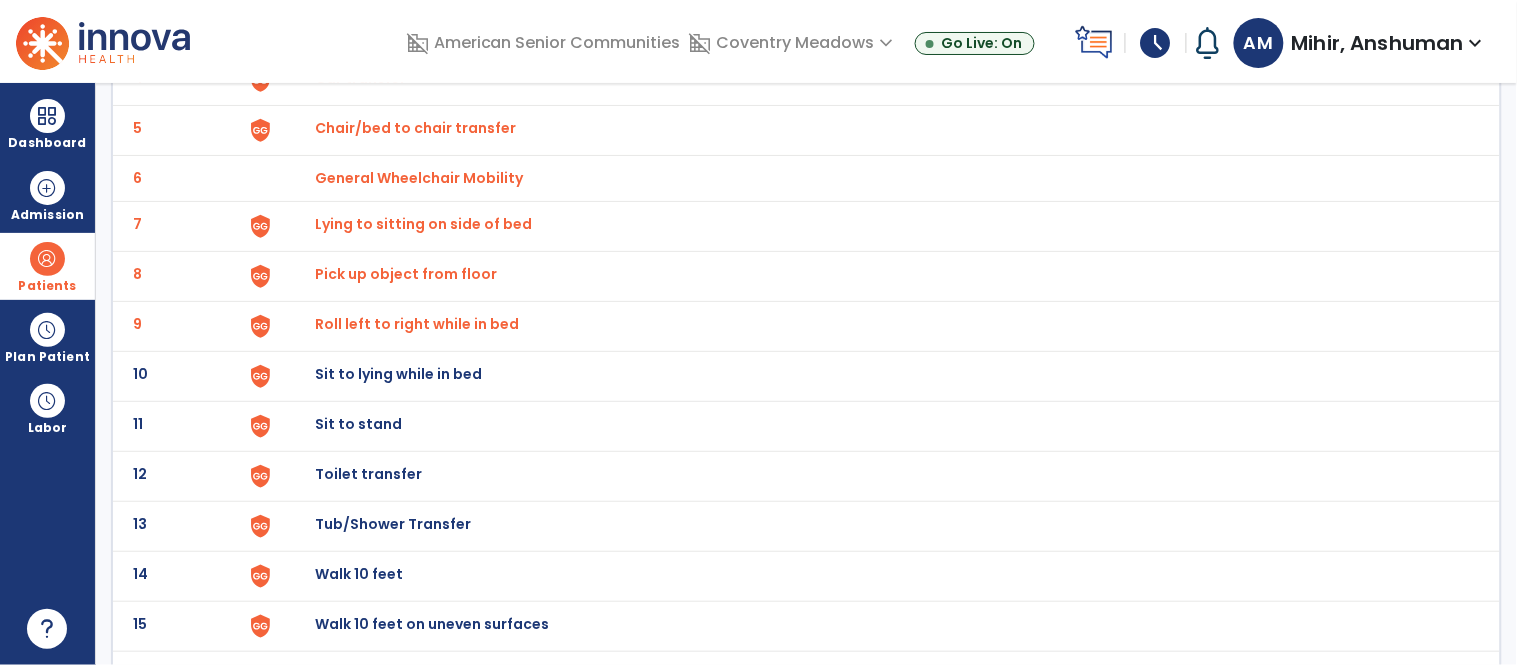 click on "Sit to lying while in bed" at bounding box center (361, -72) 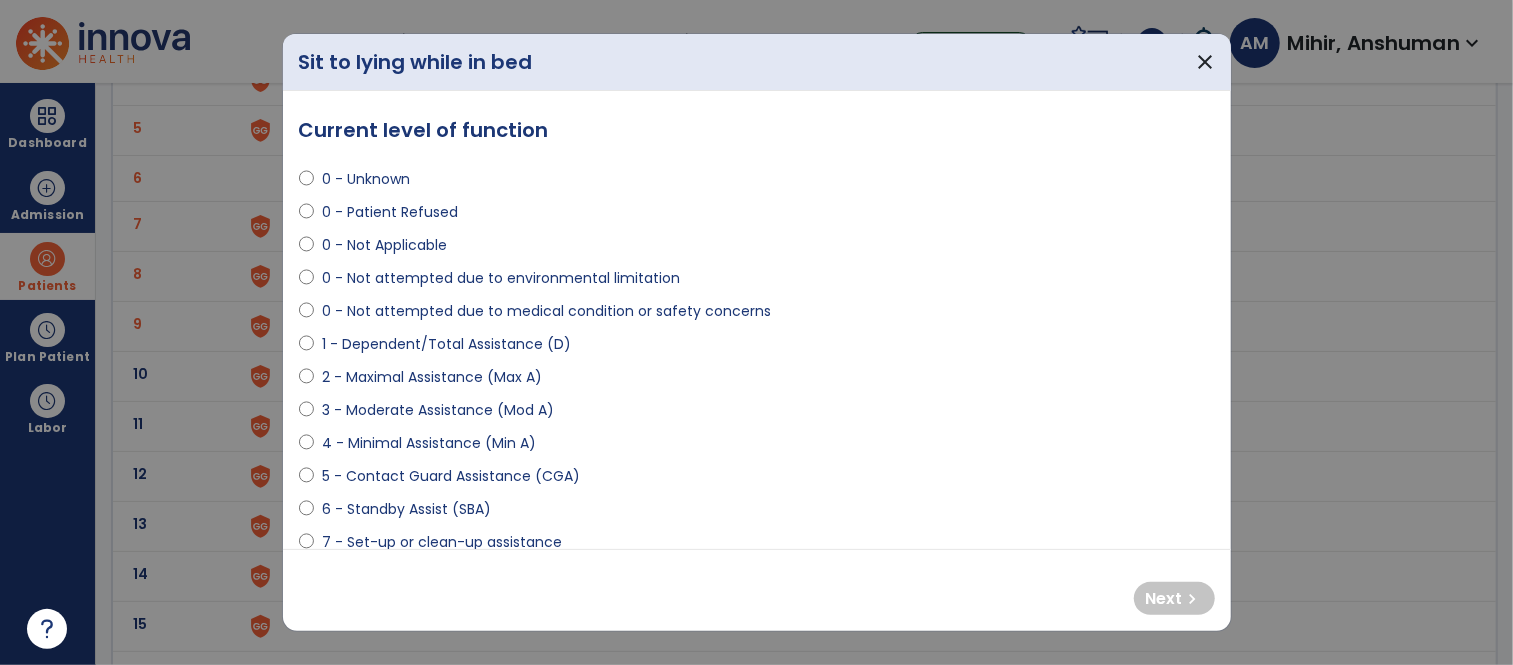 select on "**********" 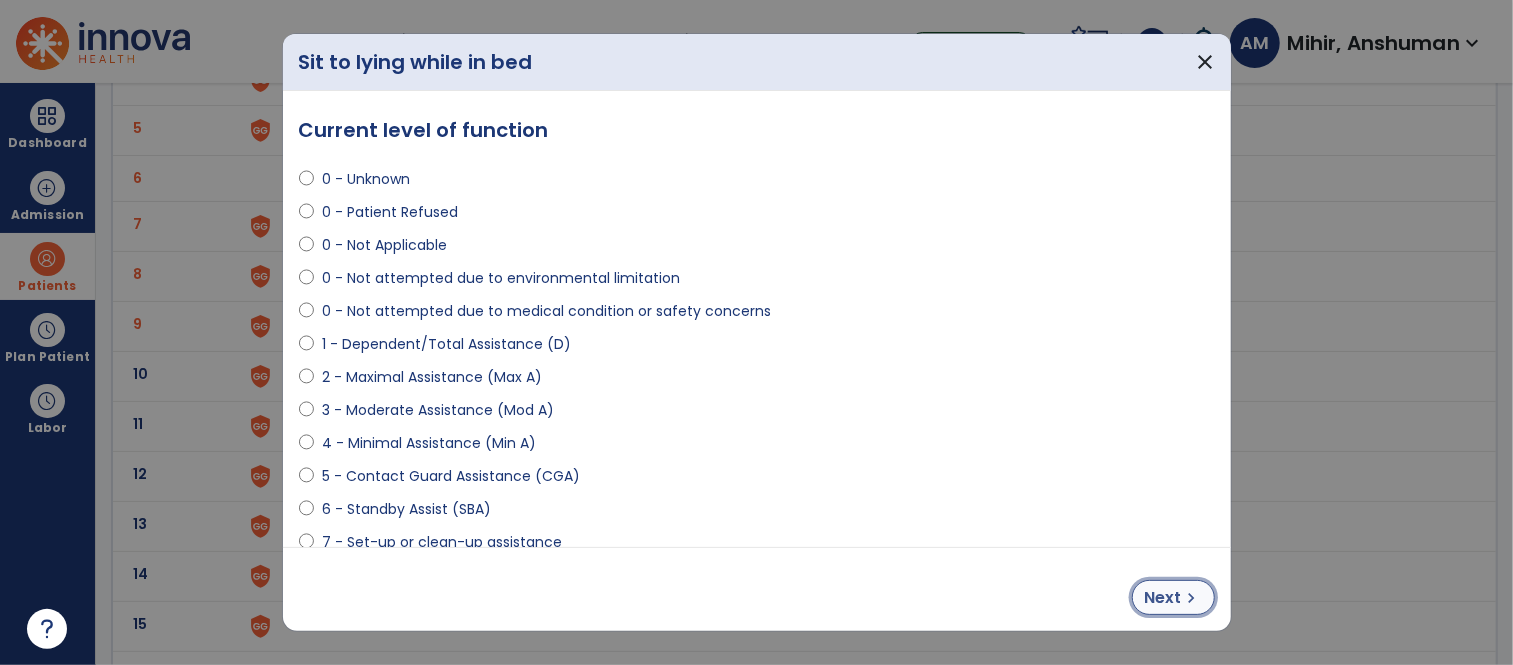 click on "Next" at bounding box center [1163, 598] 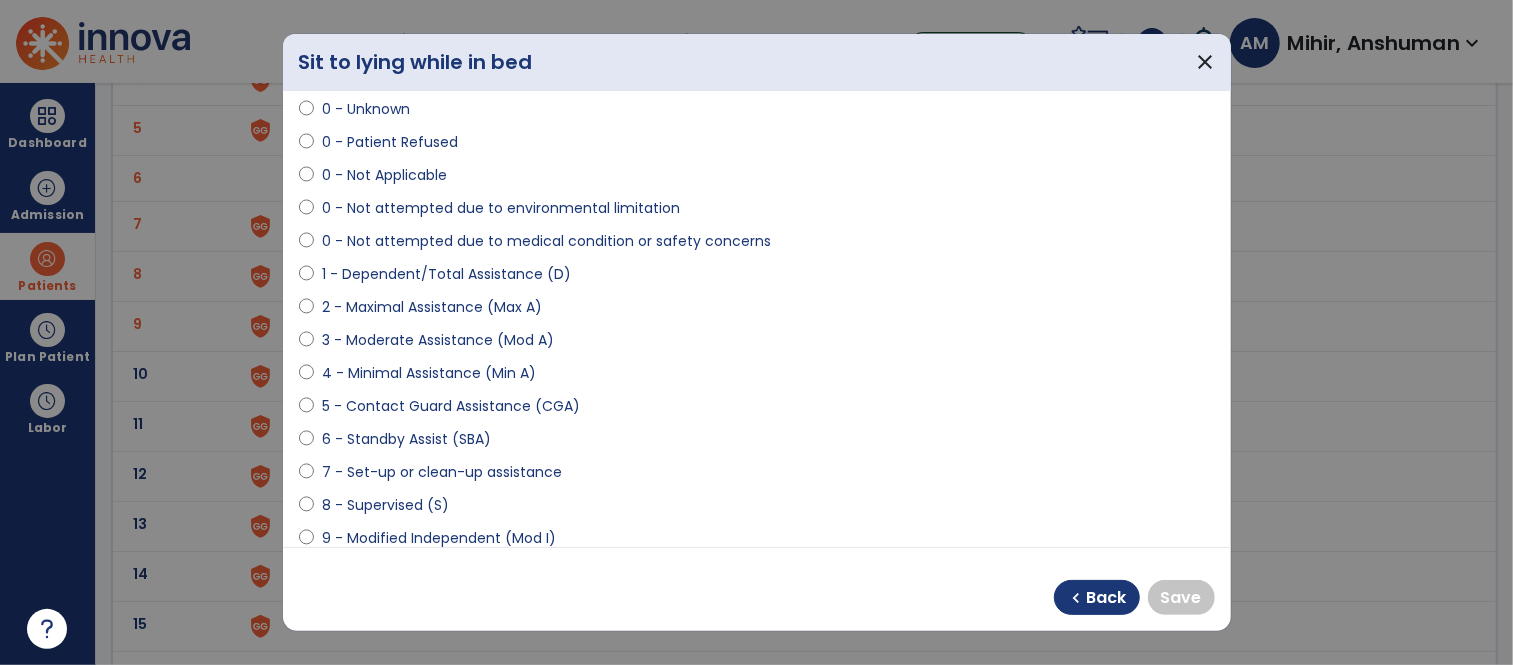 scroll, scrollTop: 102, scrollLeft: 0, axis: vertical 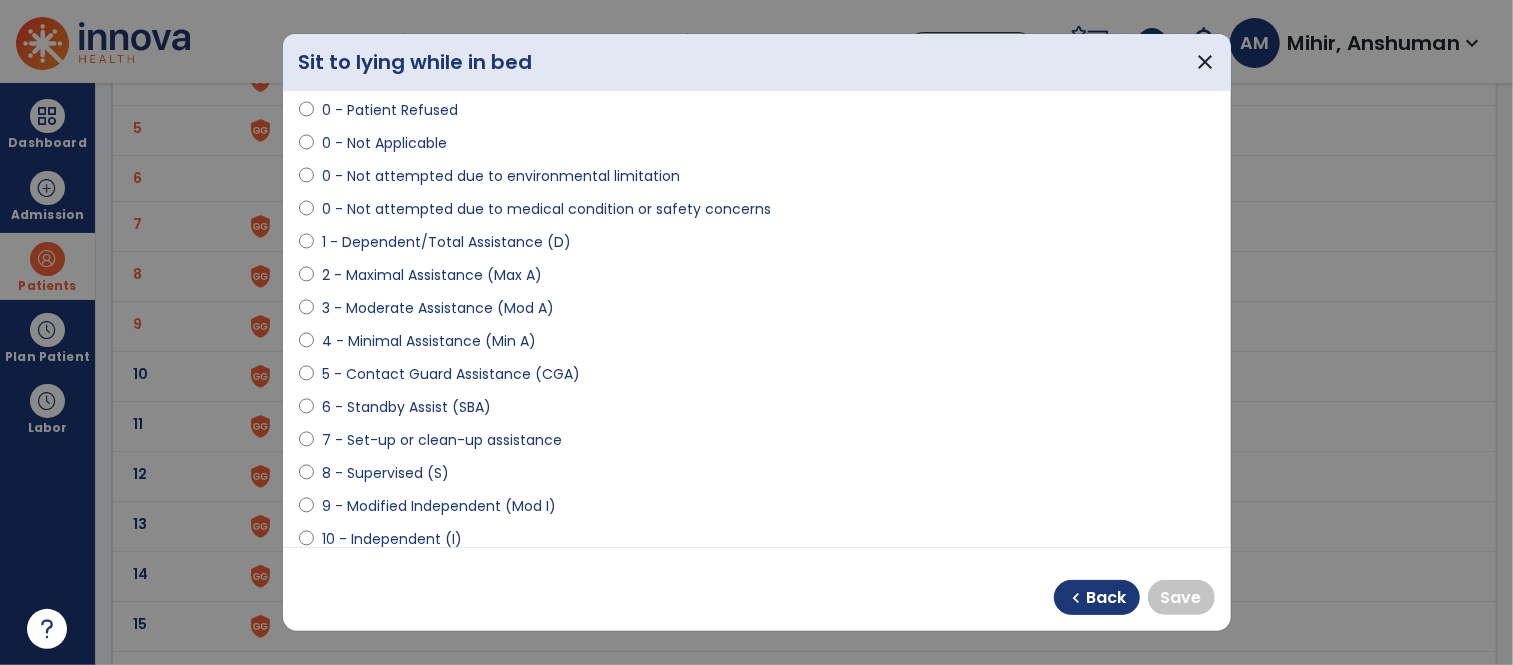 select on "**********" 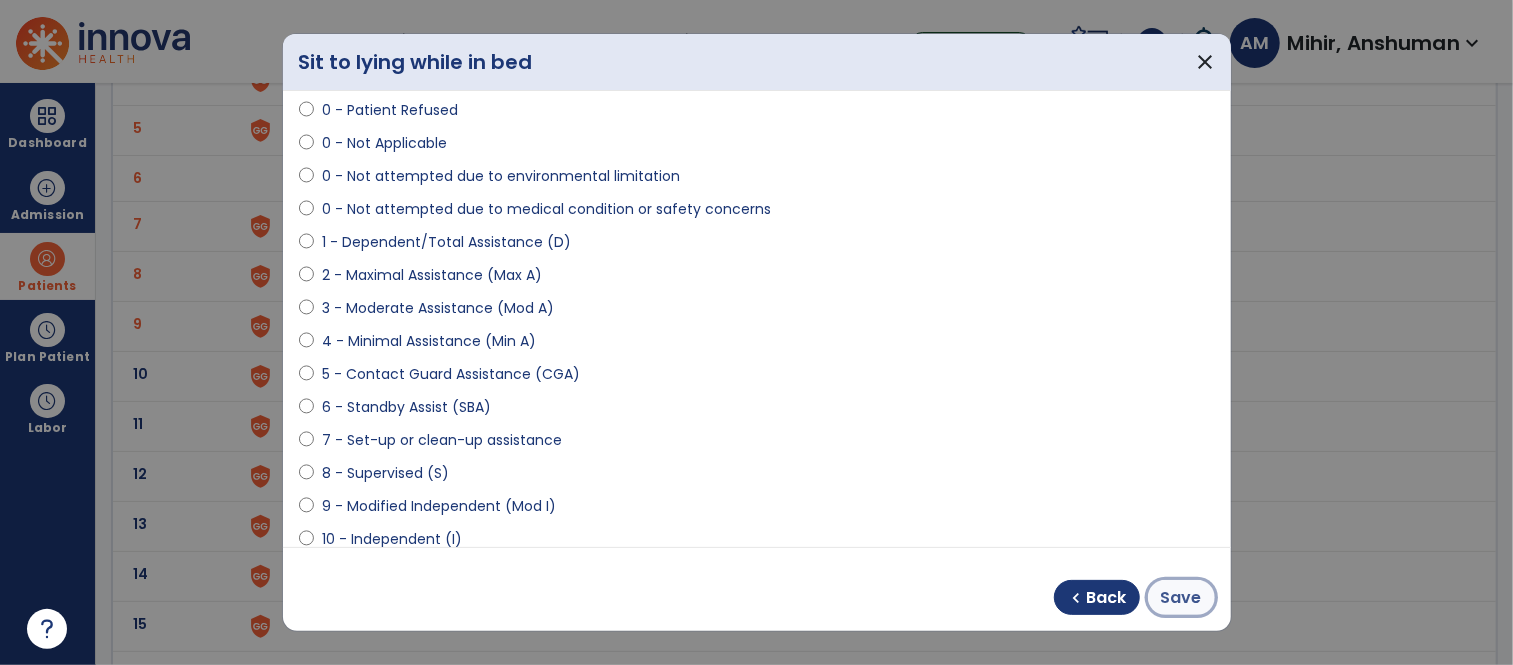click on "Save" at bounding box center (1181, 598) 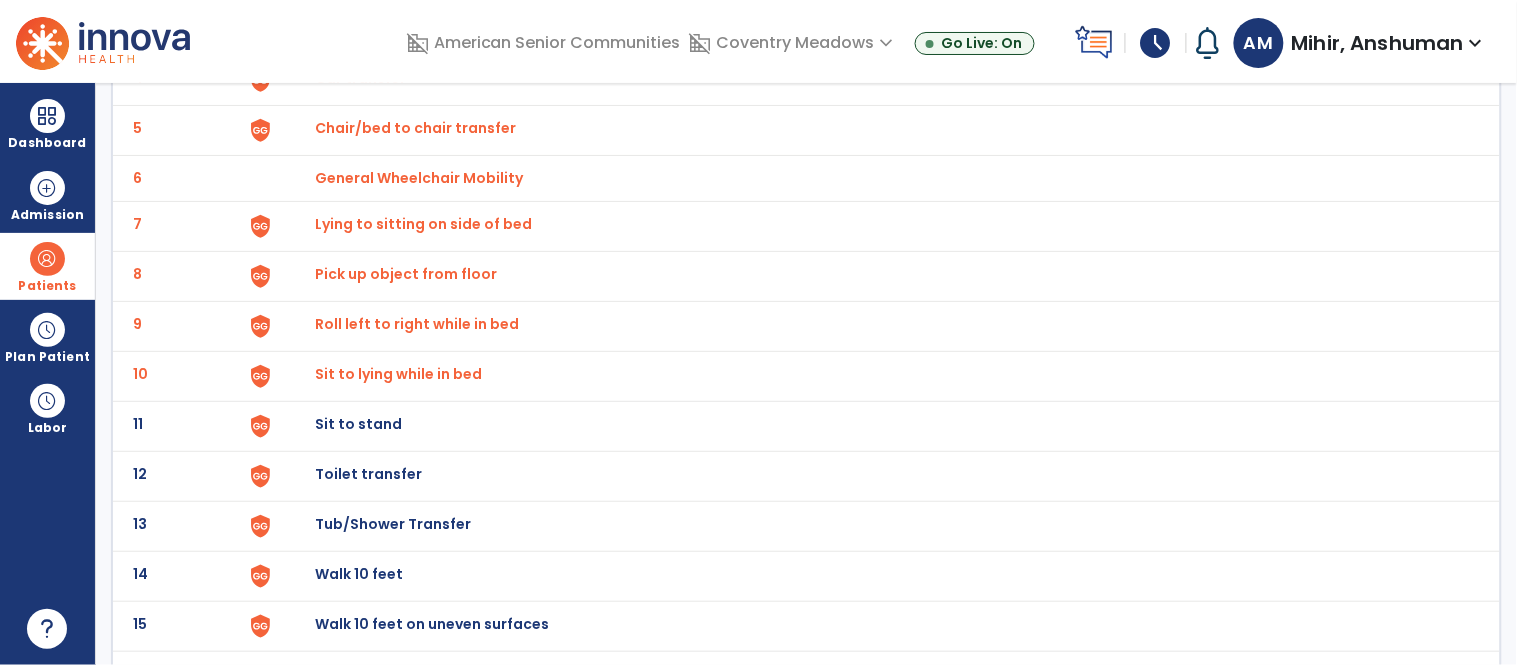 click on "Sit to stand" at bounding box center (361, -72) 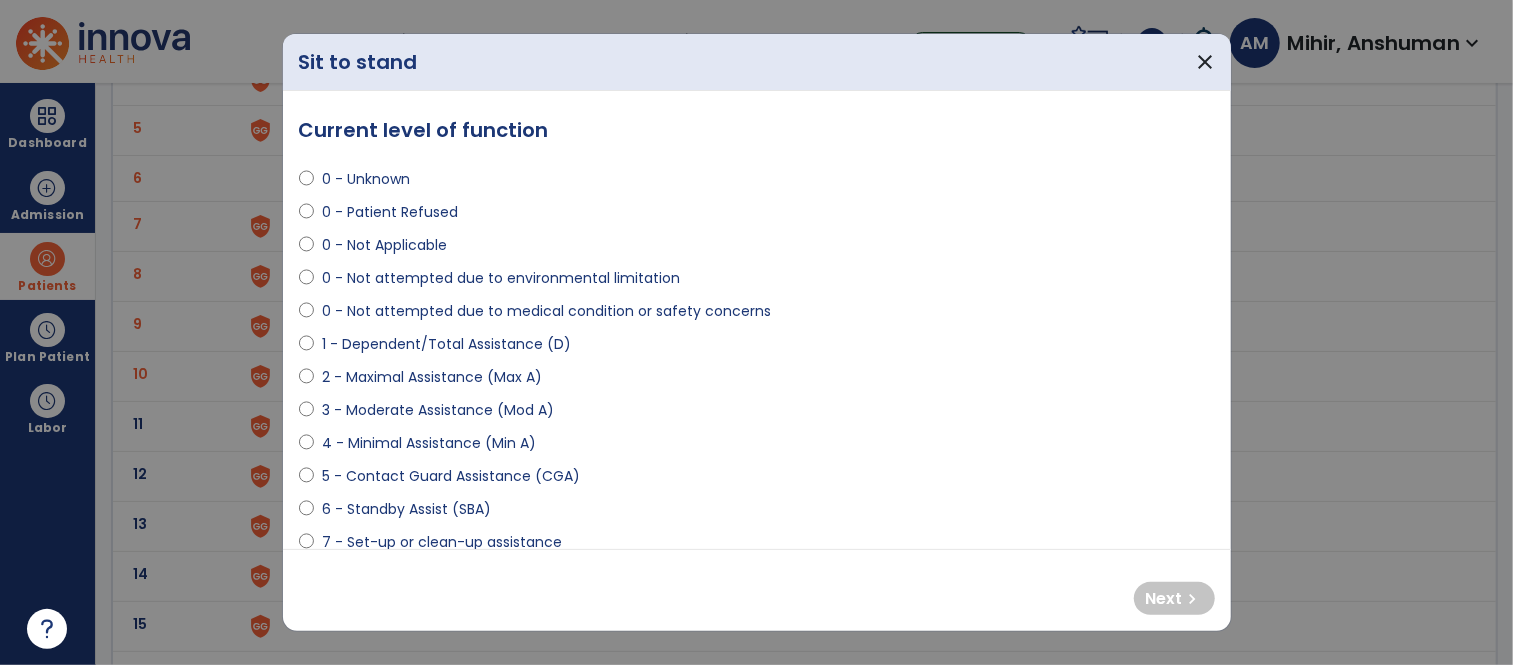 select on "**********" 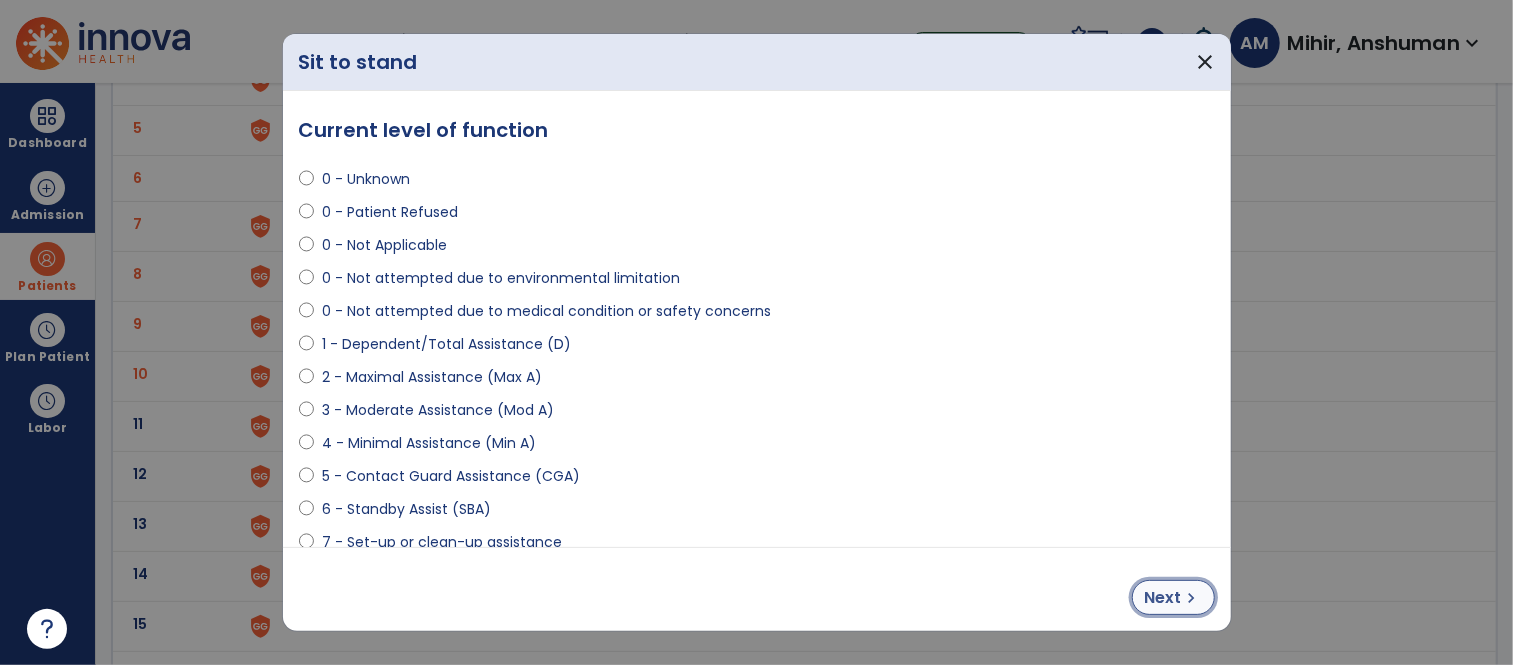 click on "chevron_right" at bounding box center (1192, 598) 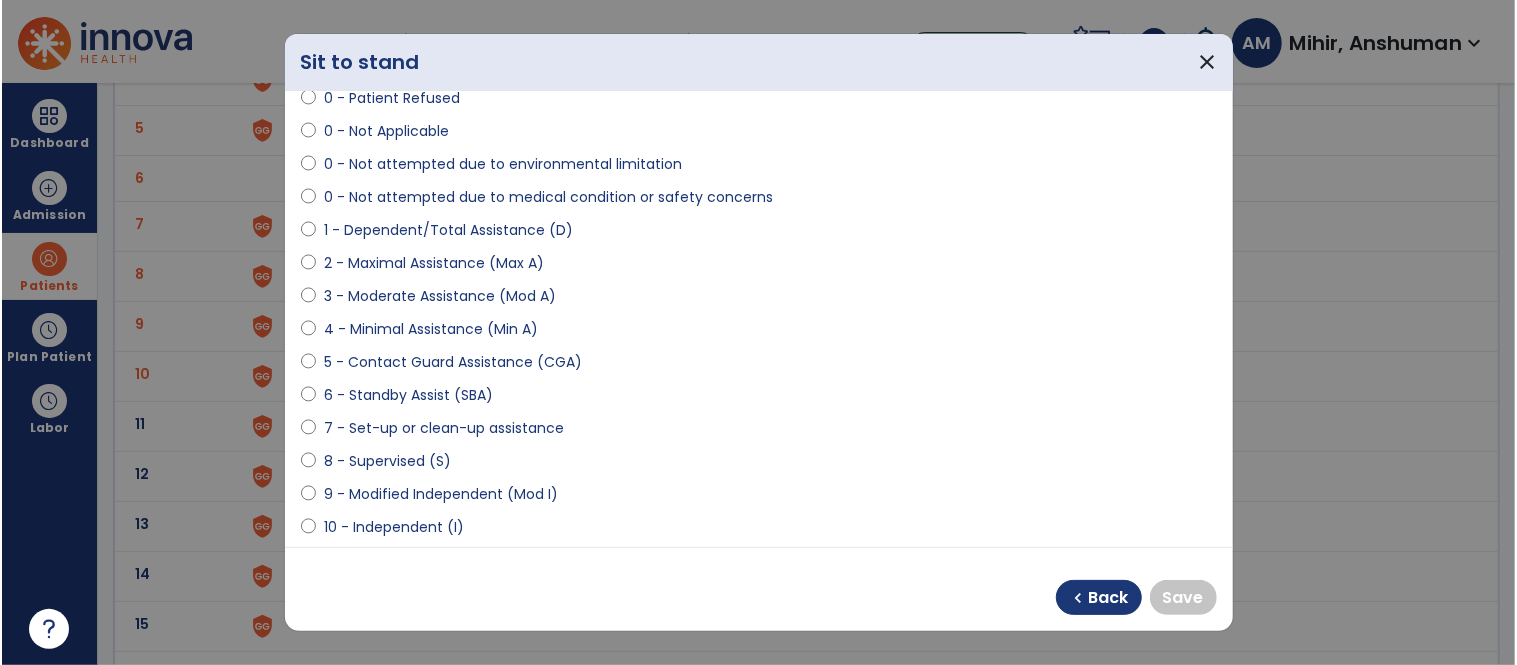 scroll, scrollTop: 158, scrollLeft: 0, axis: vertical 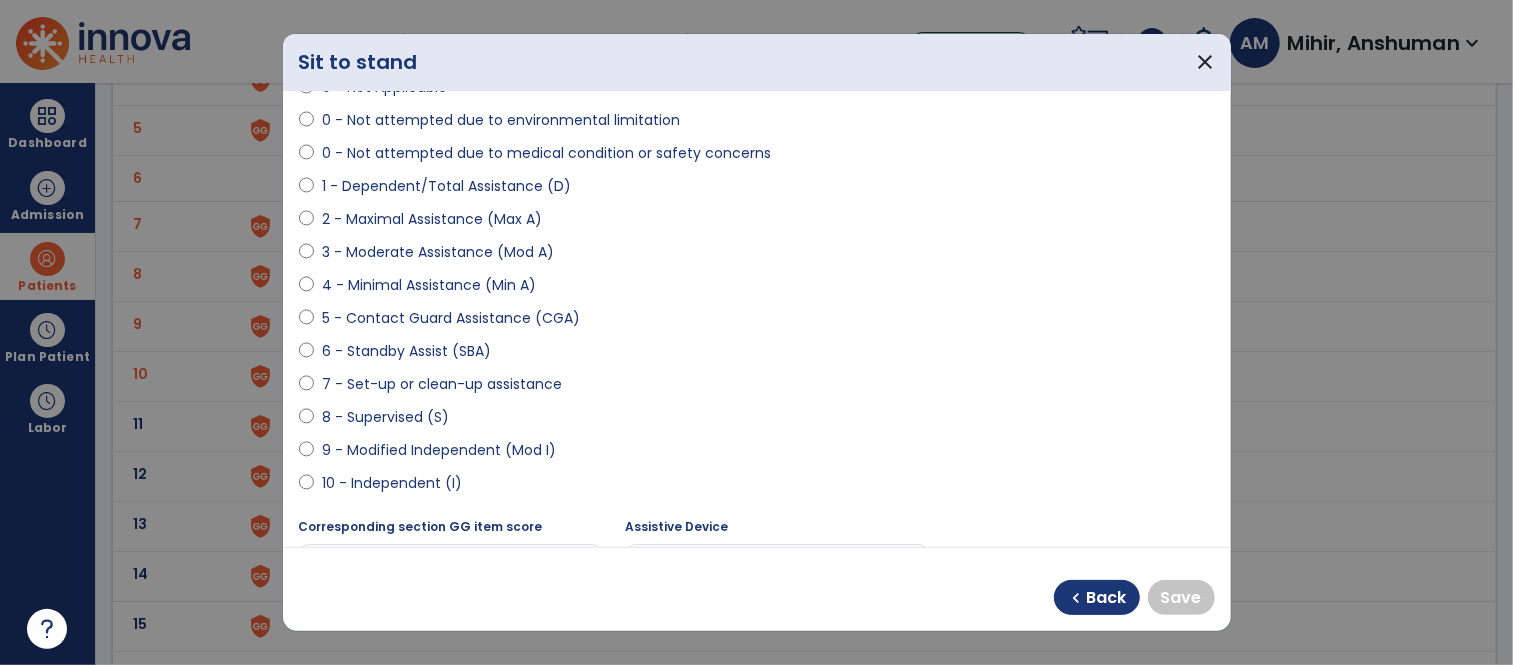 select on "**********" 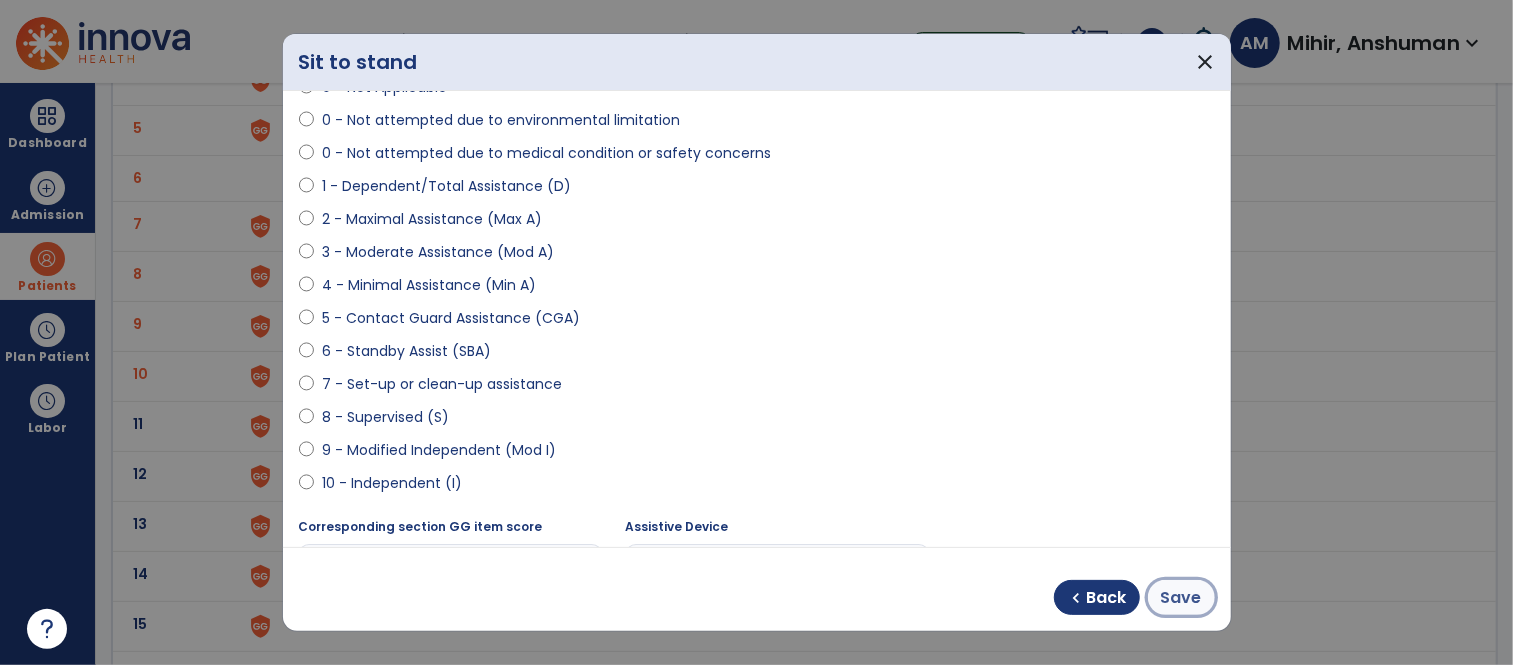 click on "Save" at bounding box center [1181, 598] 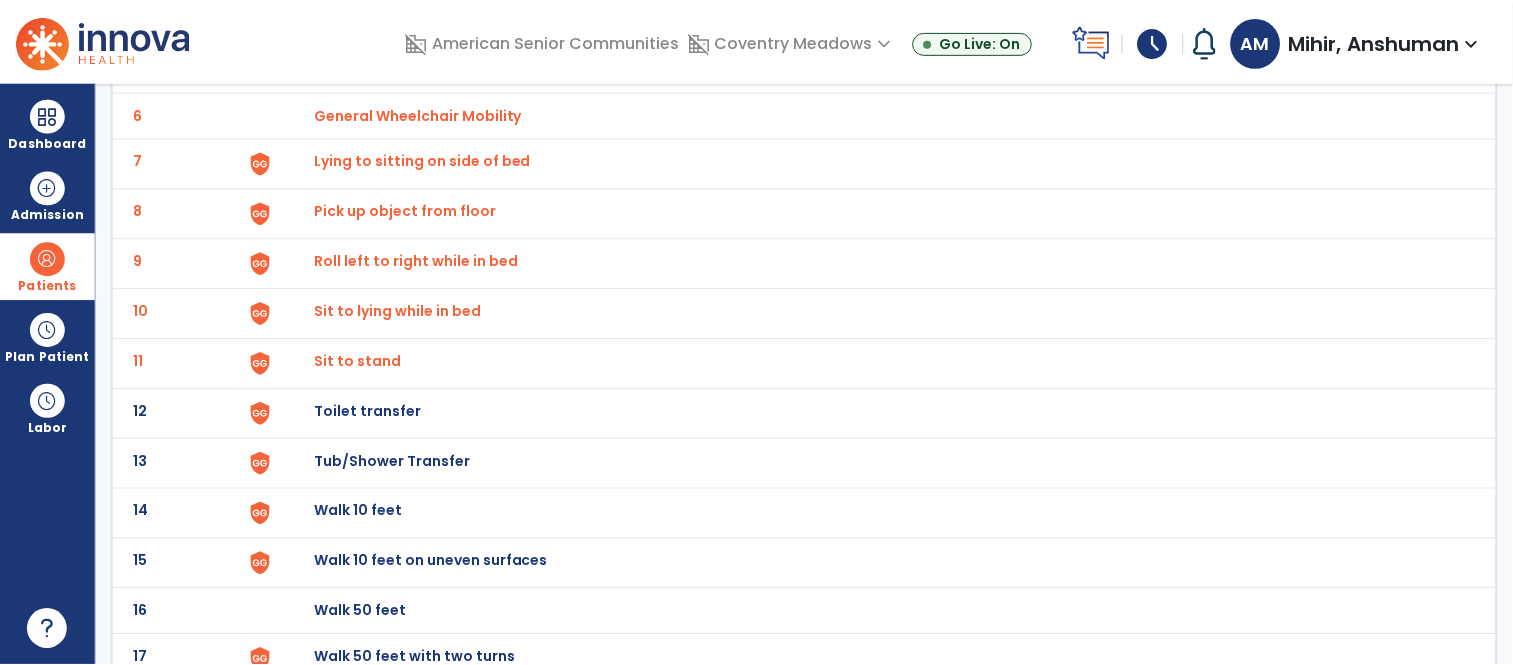 scroll, scrollTop: 406, scrollLeft: 0, axis: vertical 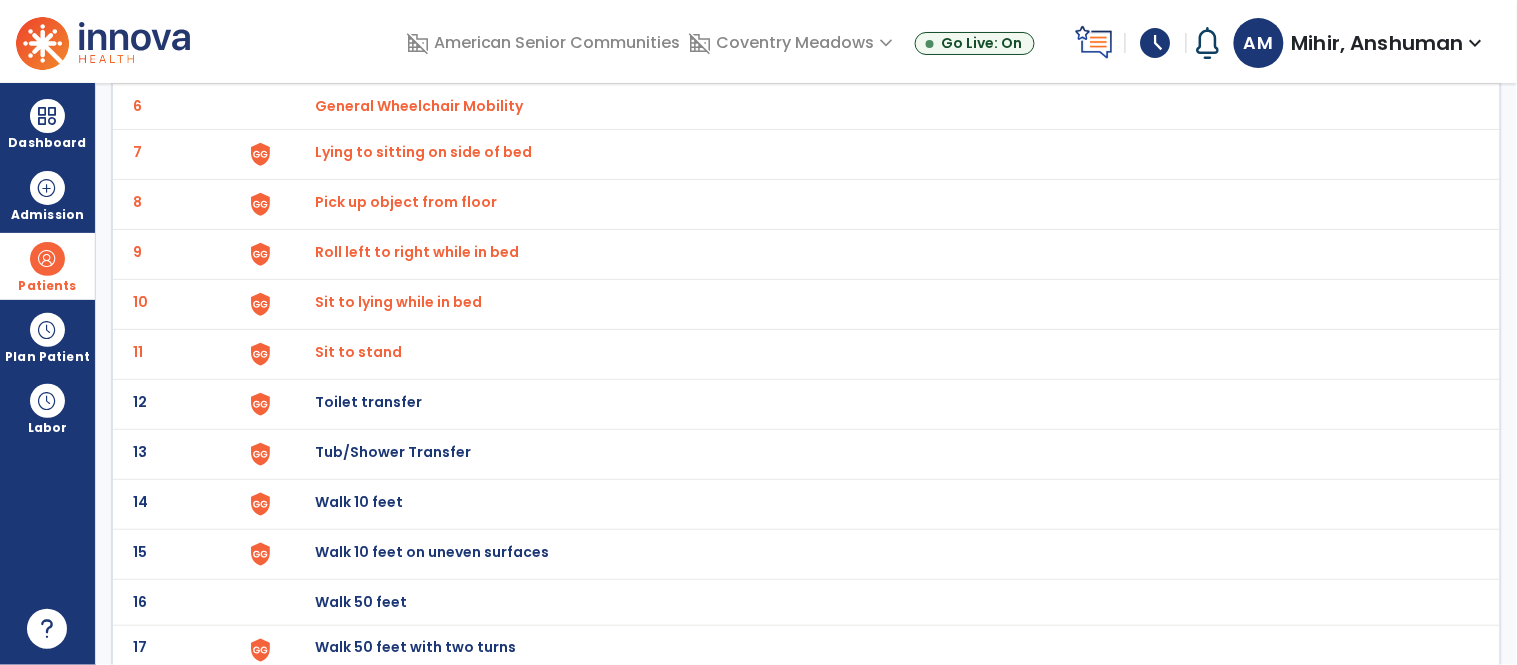 click on "Toilet transfer" at bounding box center [361, -144] 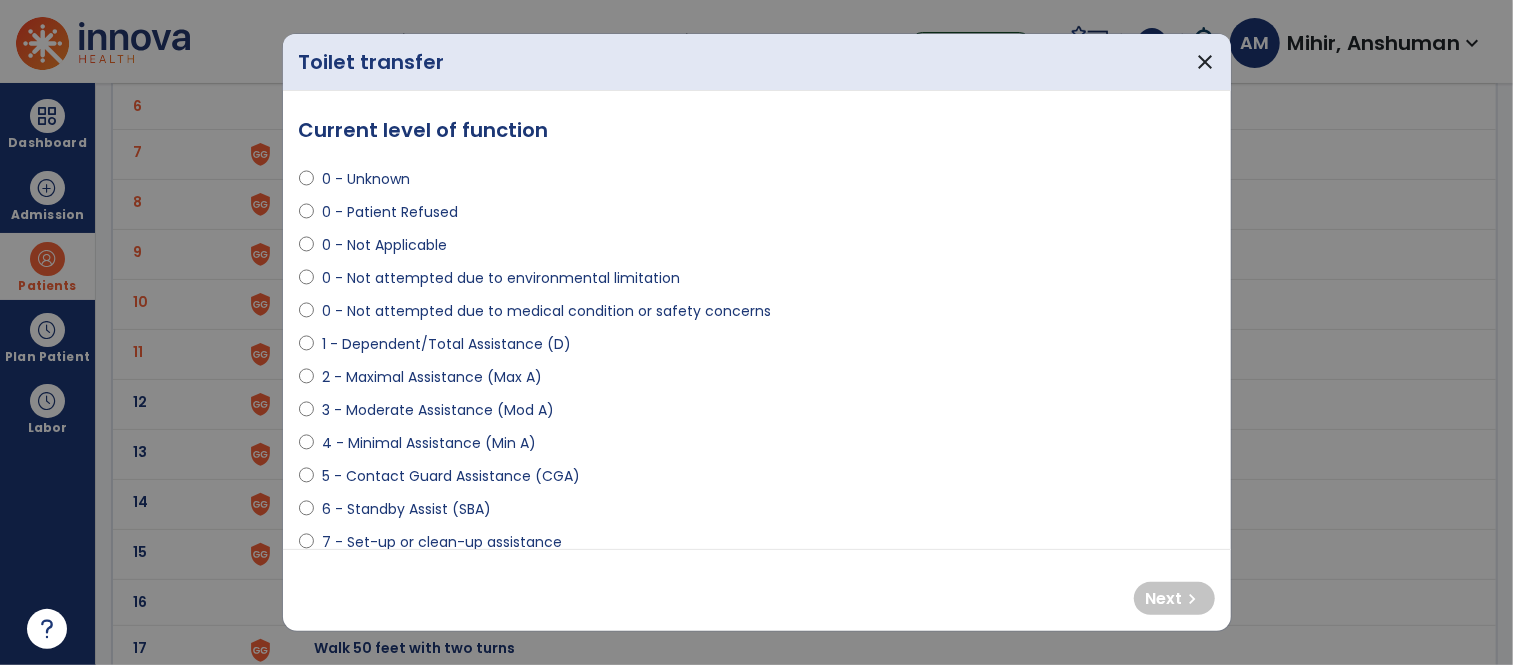 select on "**********" 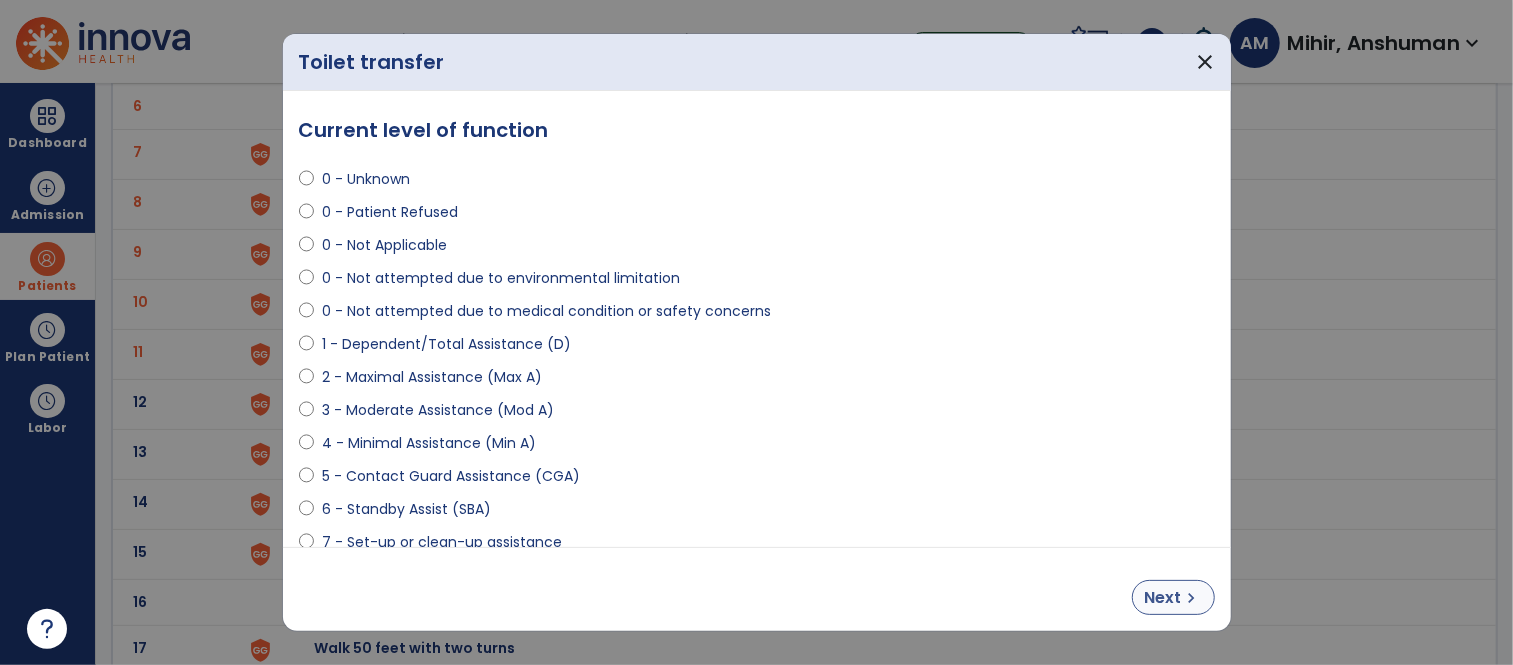 click on "Next" at bounding box center (1163, 598) 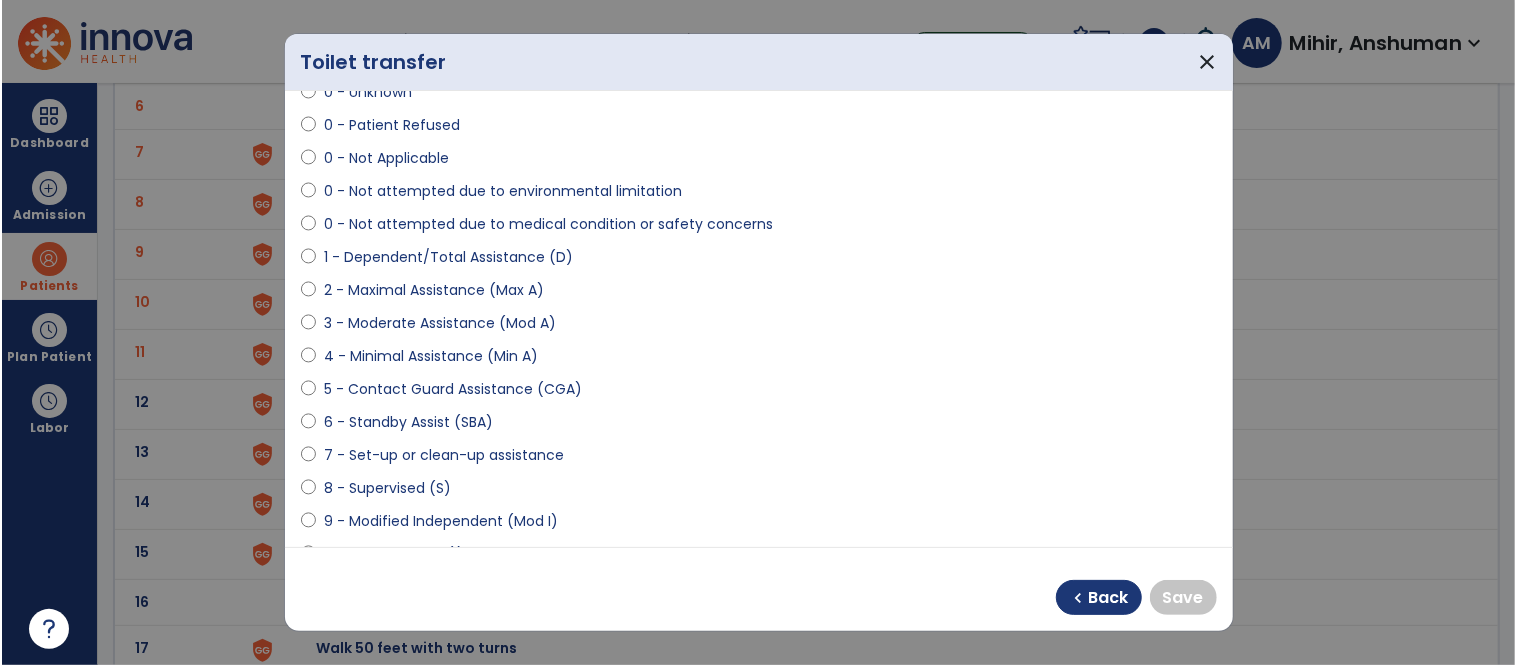 scroll, scrollTop: 121, scrollLeft: 0, axis: vertical 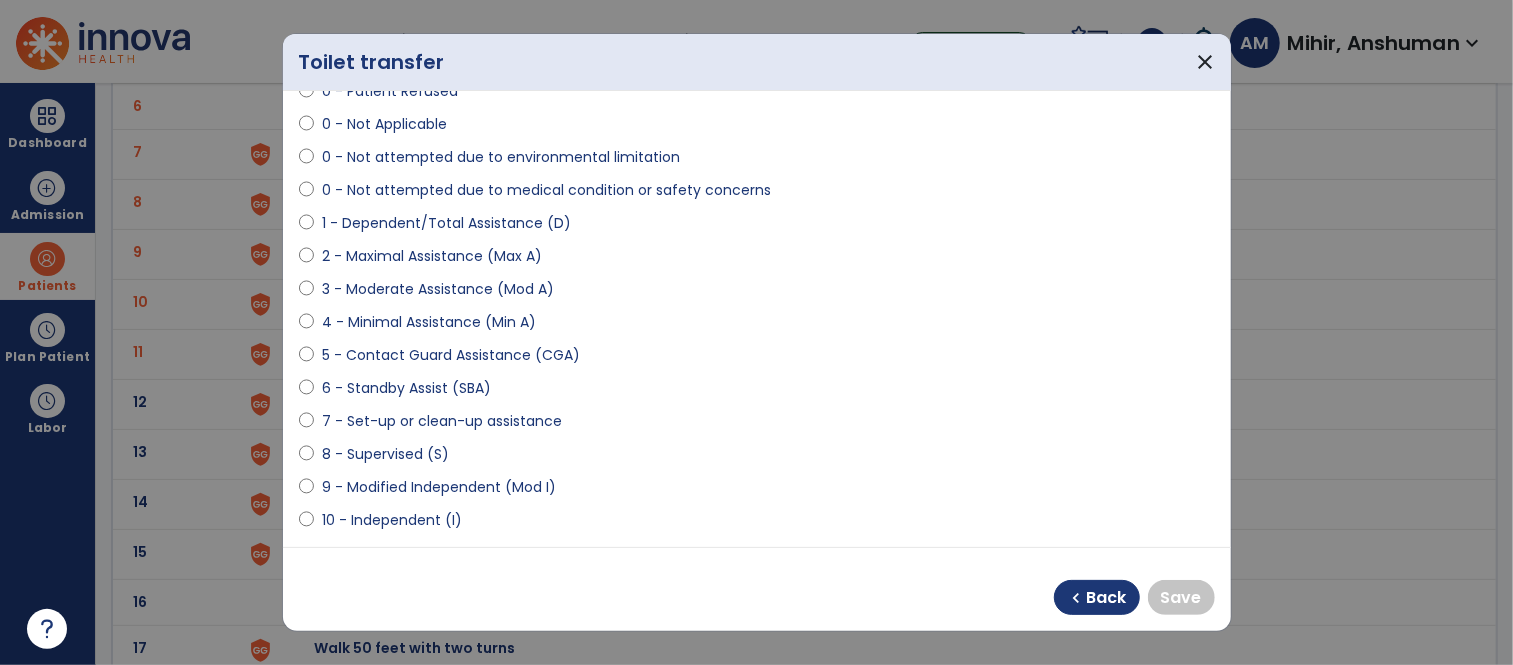 select on "**********" 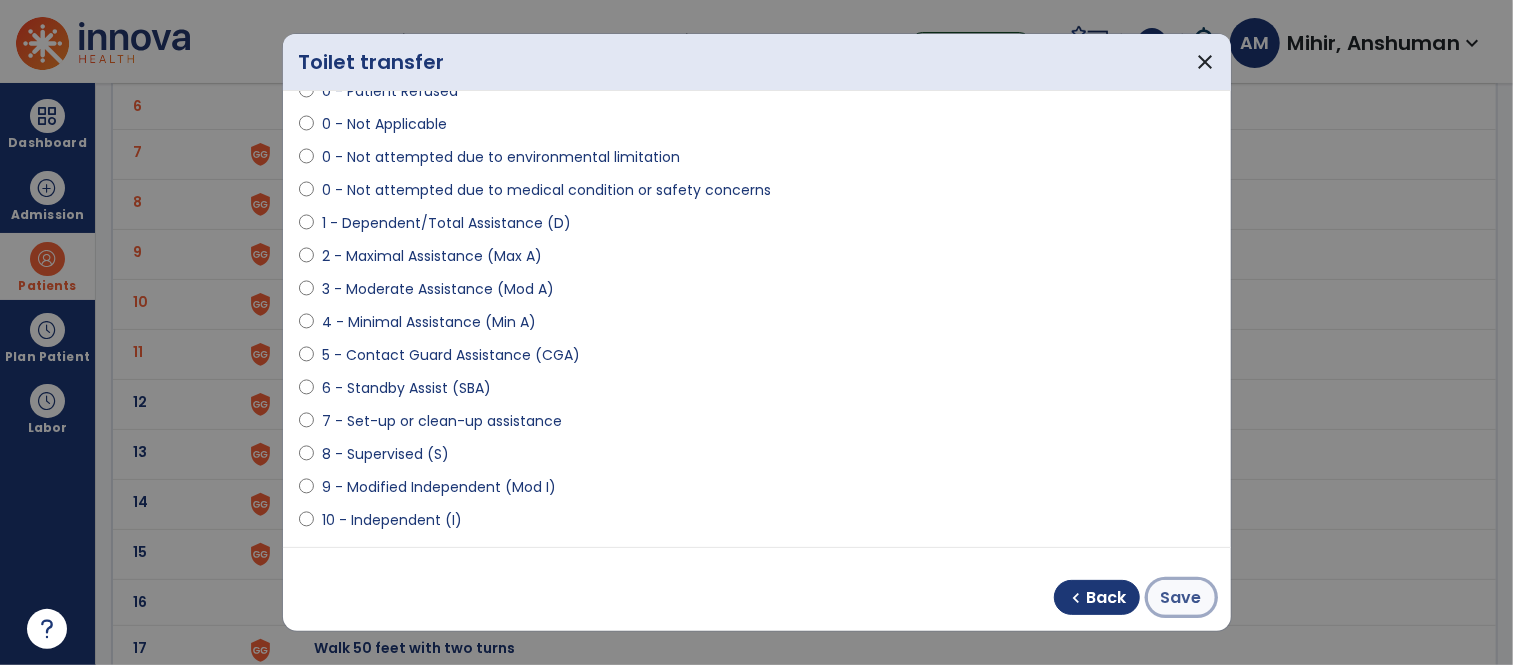 click on "Save" at bounding box center (1181, 598) 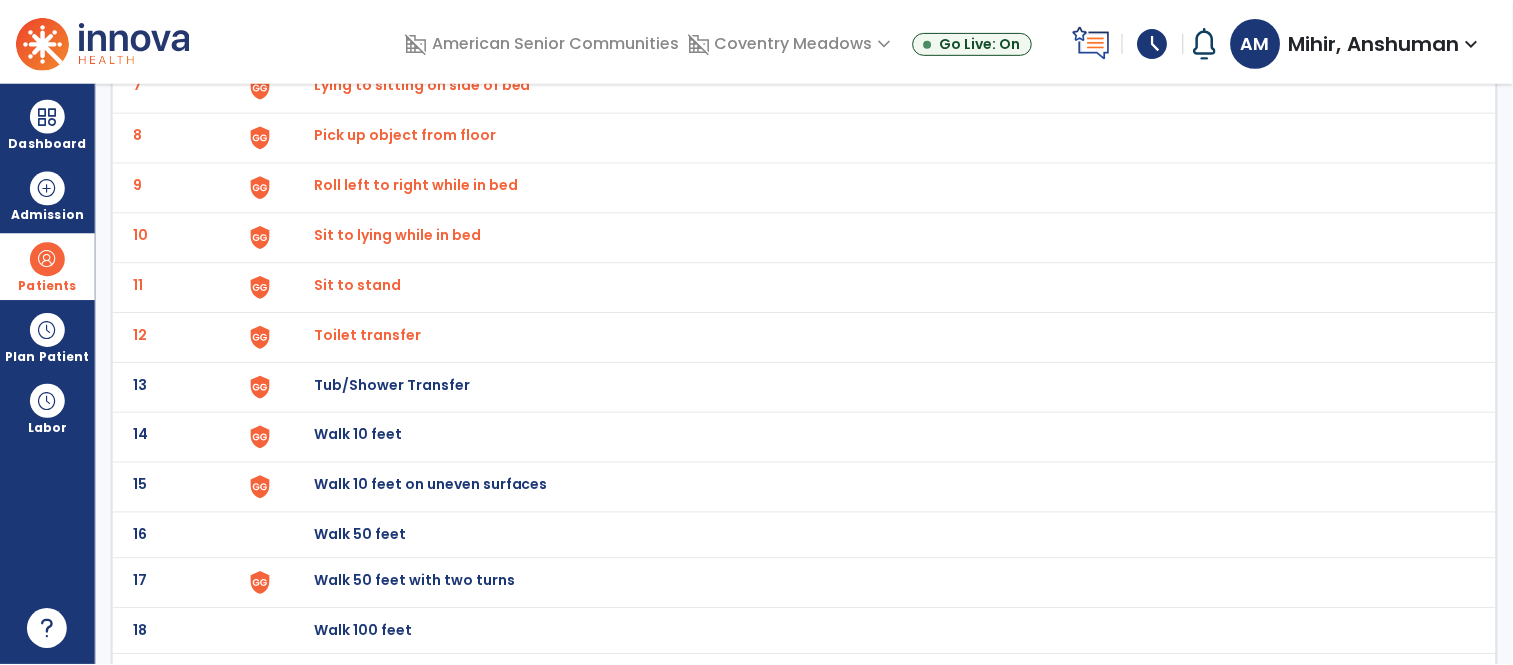 scroll, scrollTop: 485, scrollLeft: 0, axis: vertical 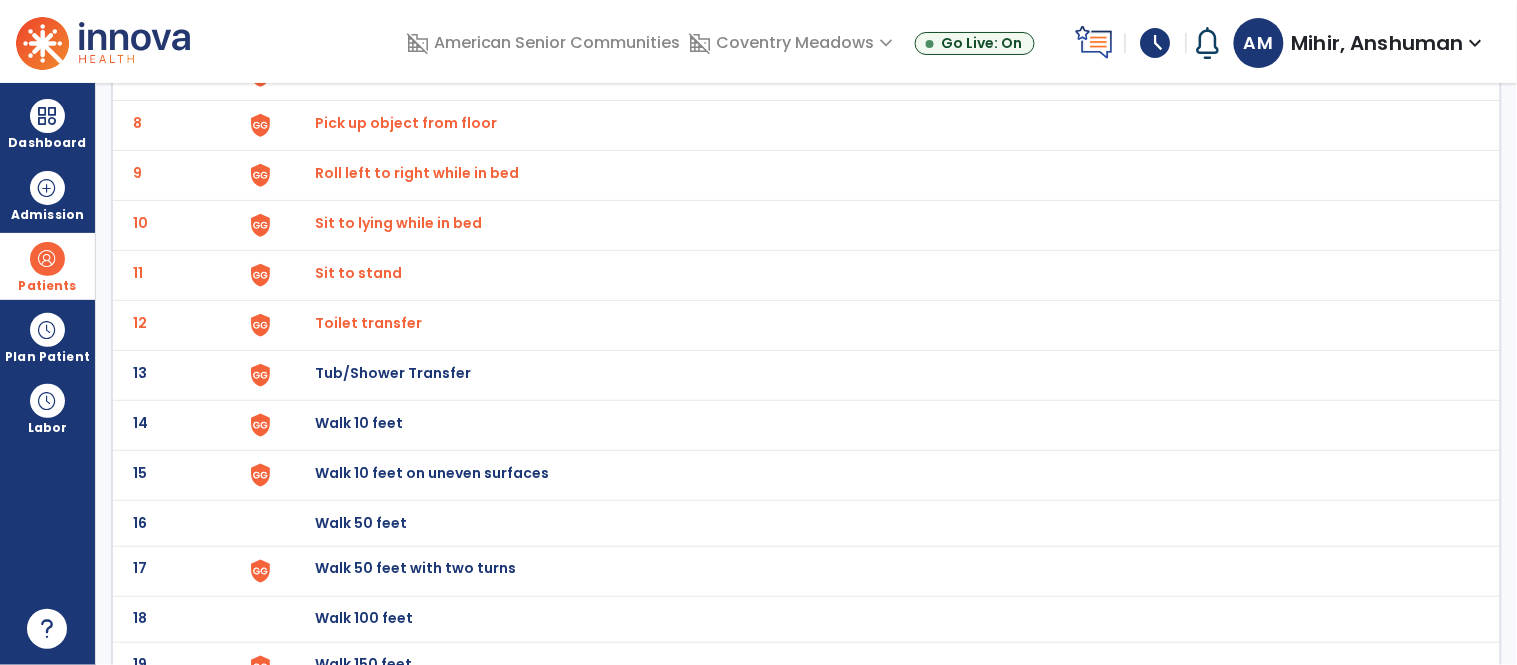 click on "Tub/Shower Transfer" at bounding box center [361, -223] 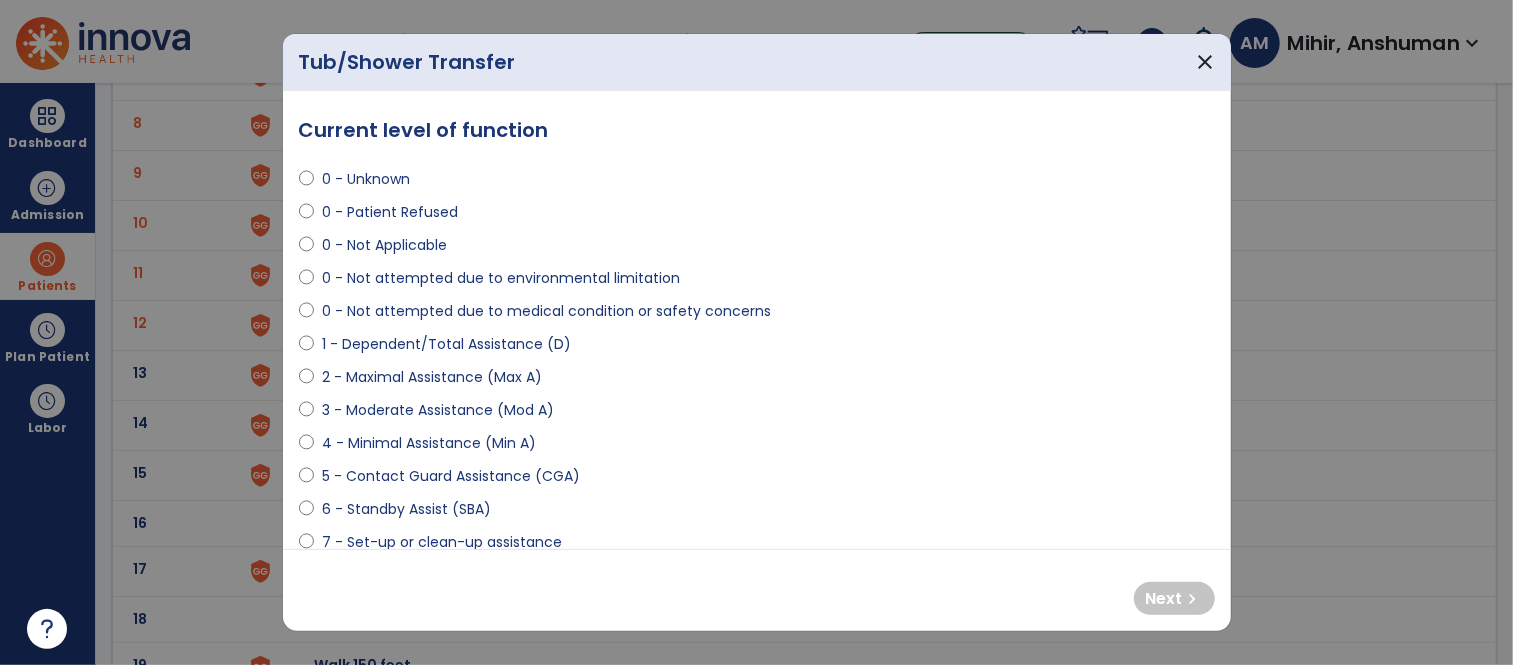 select on "**********" 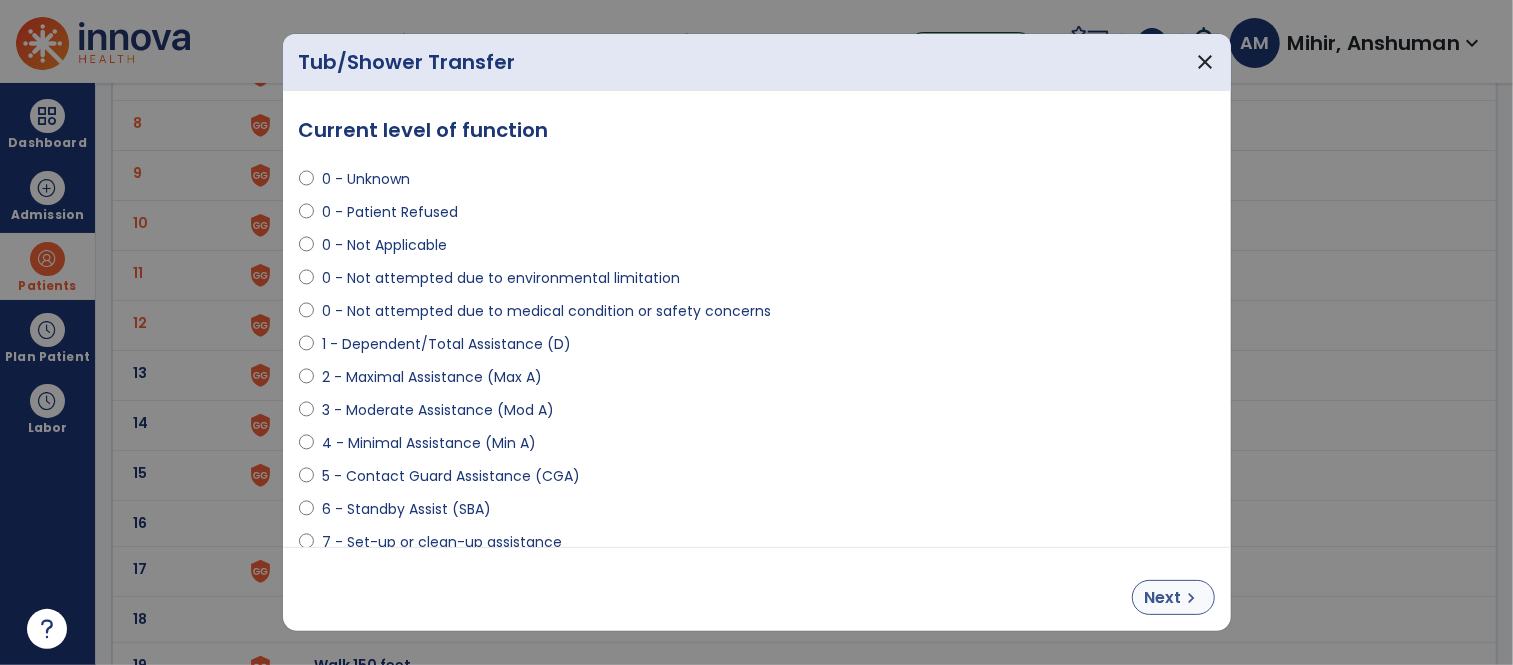 click on "chevron_right" at bounding box center (1192, 598) 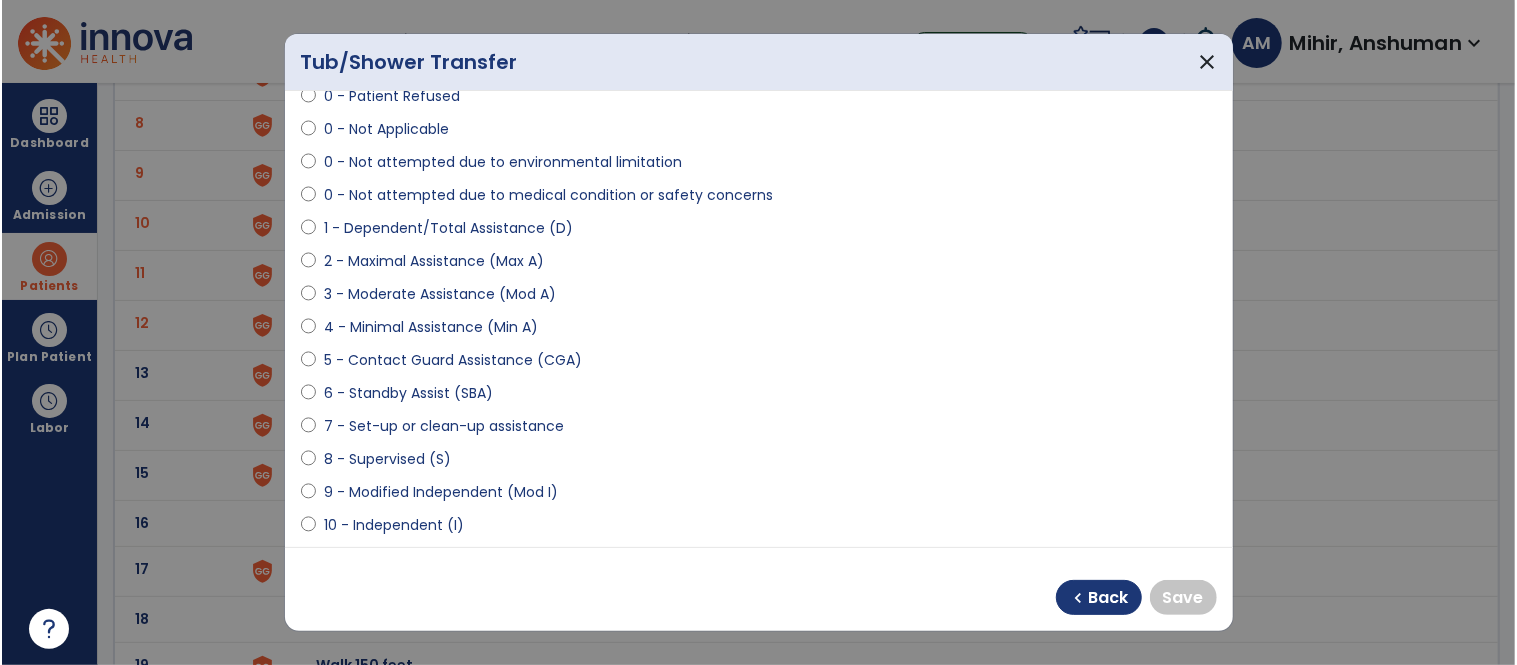 scroll, scrollTop: 132, scrollLeft: 0, axis: vertical 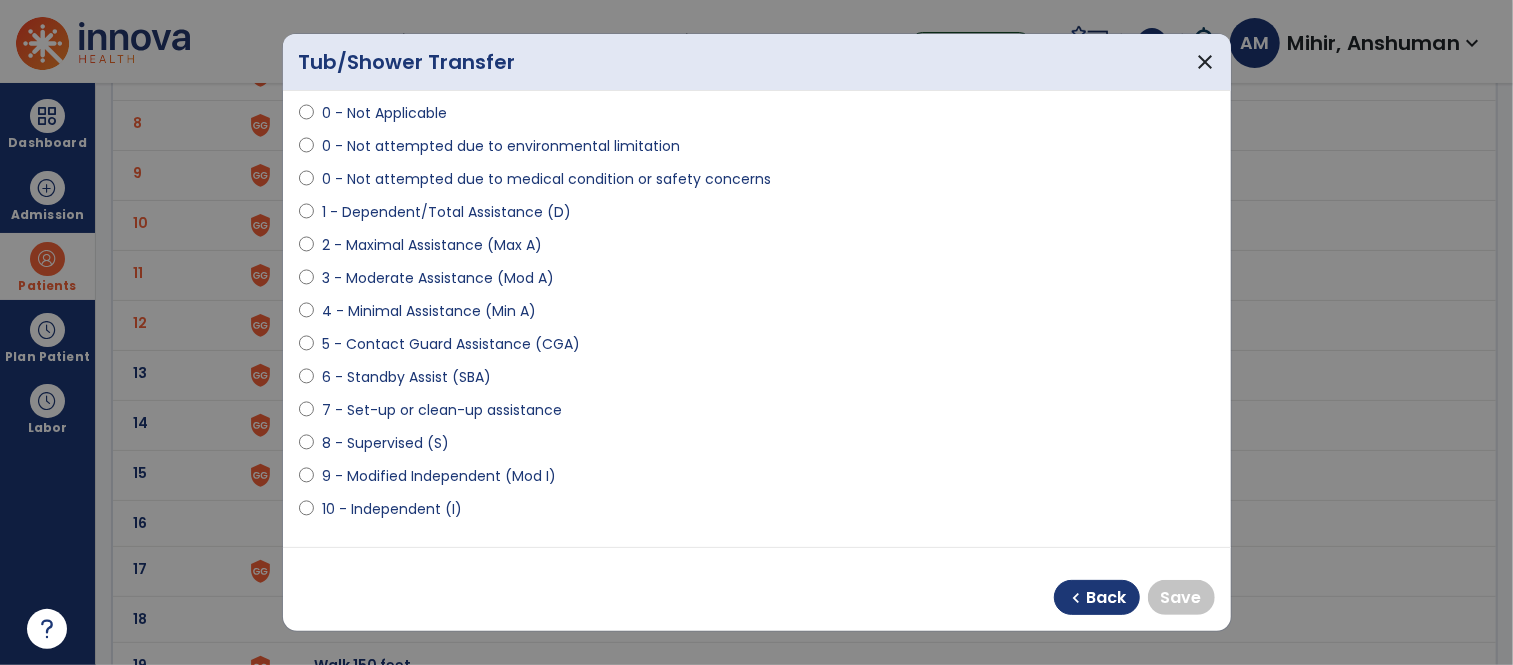 select on "**********" 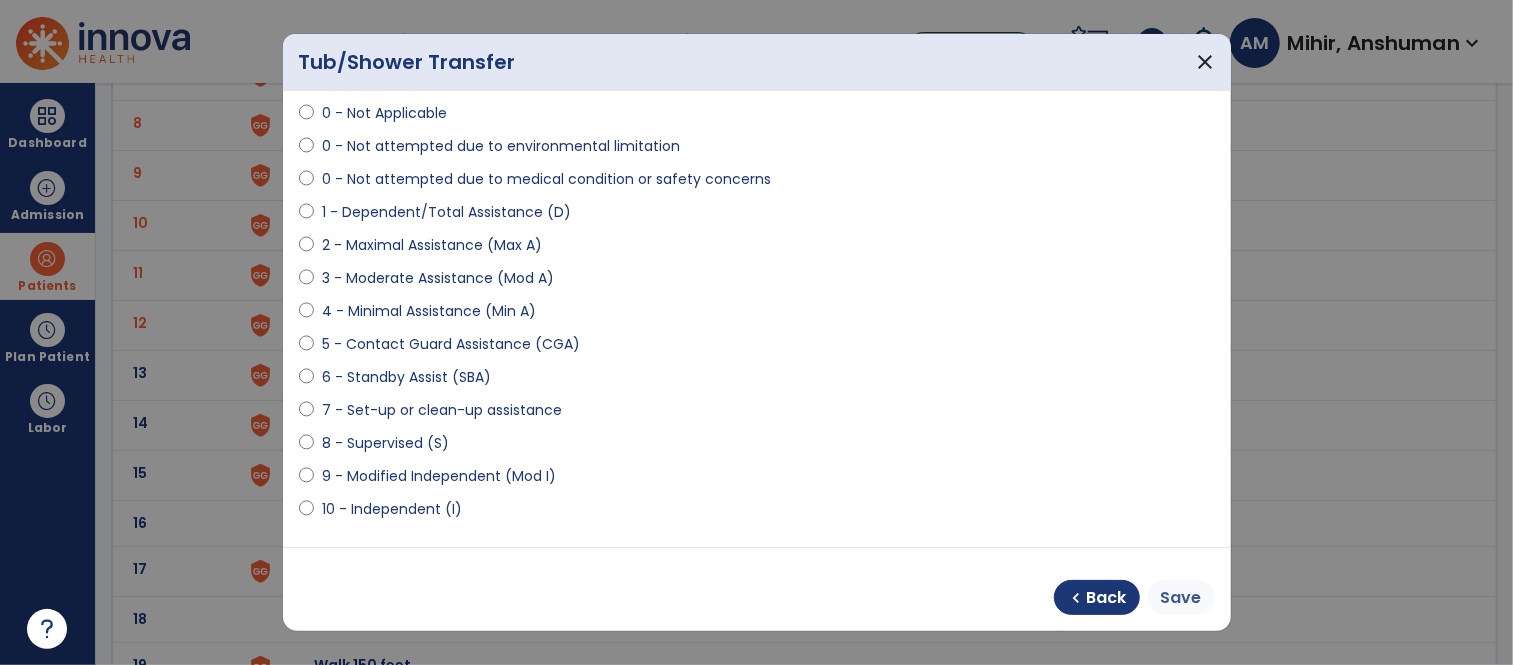 click on "Save" at bounding box center [1181, 598] 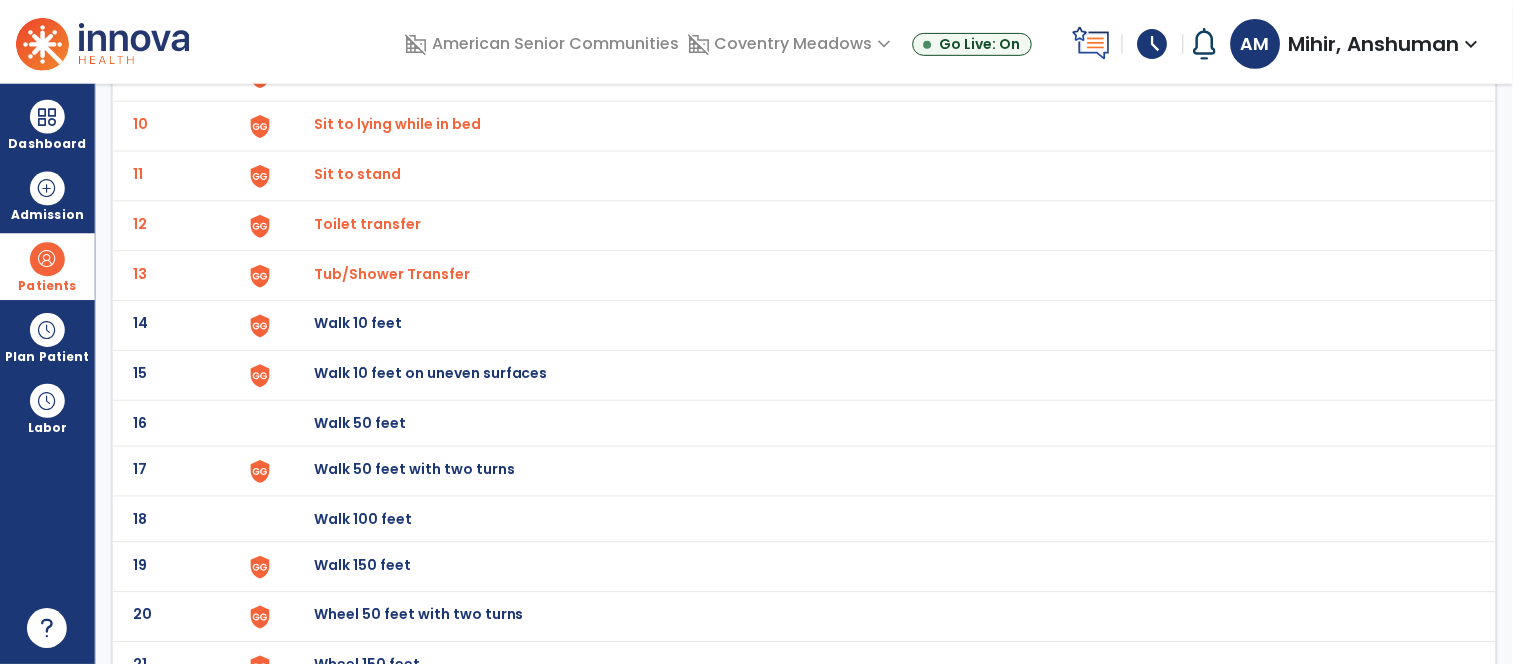 scroll, scrollTop: 588, scrollLeft: 0, axis: vertical 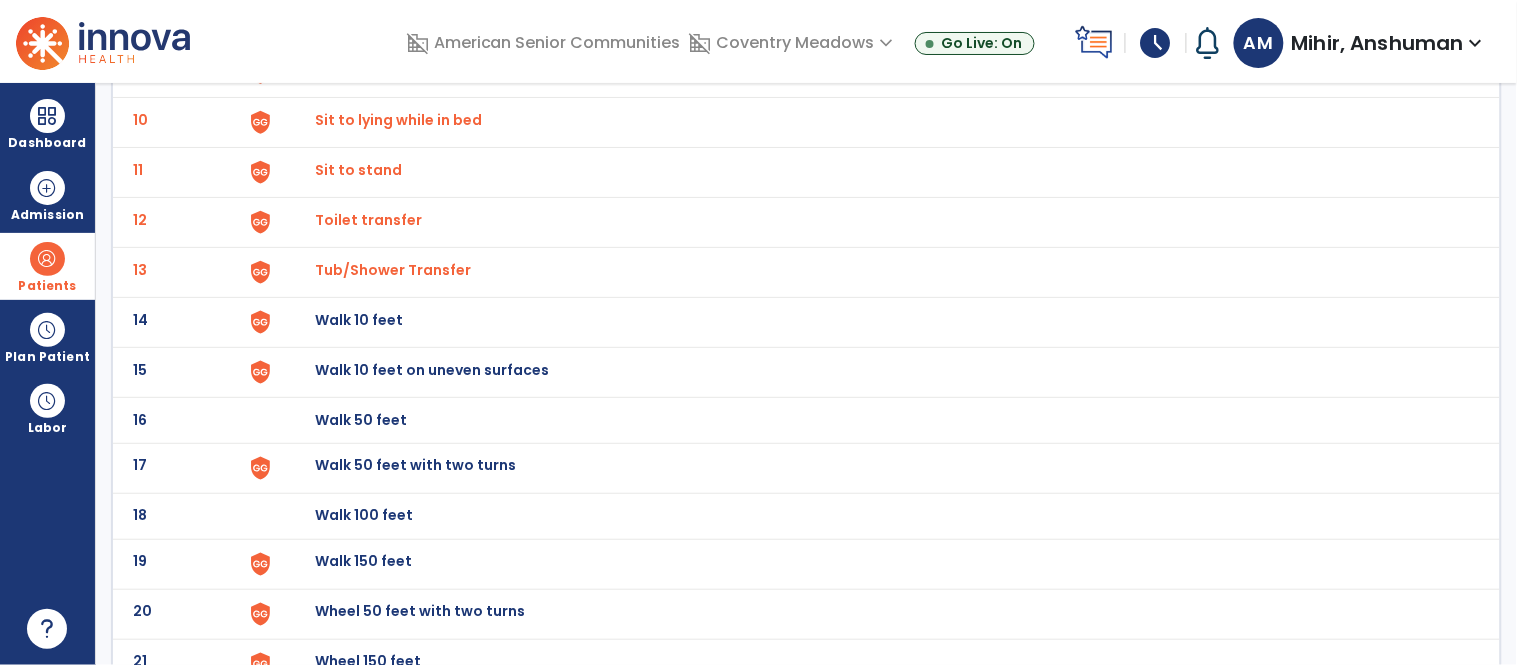 click on "Walk 10 feet" at bounding box center [361, -326] 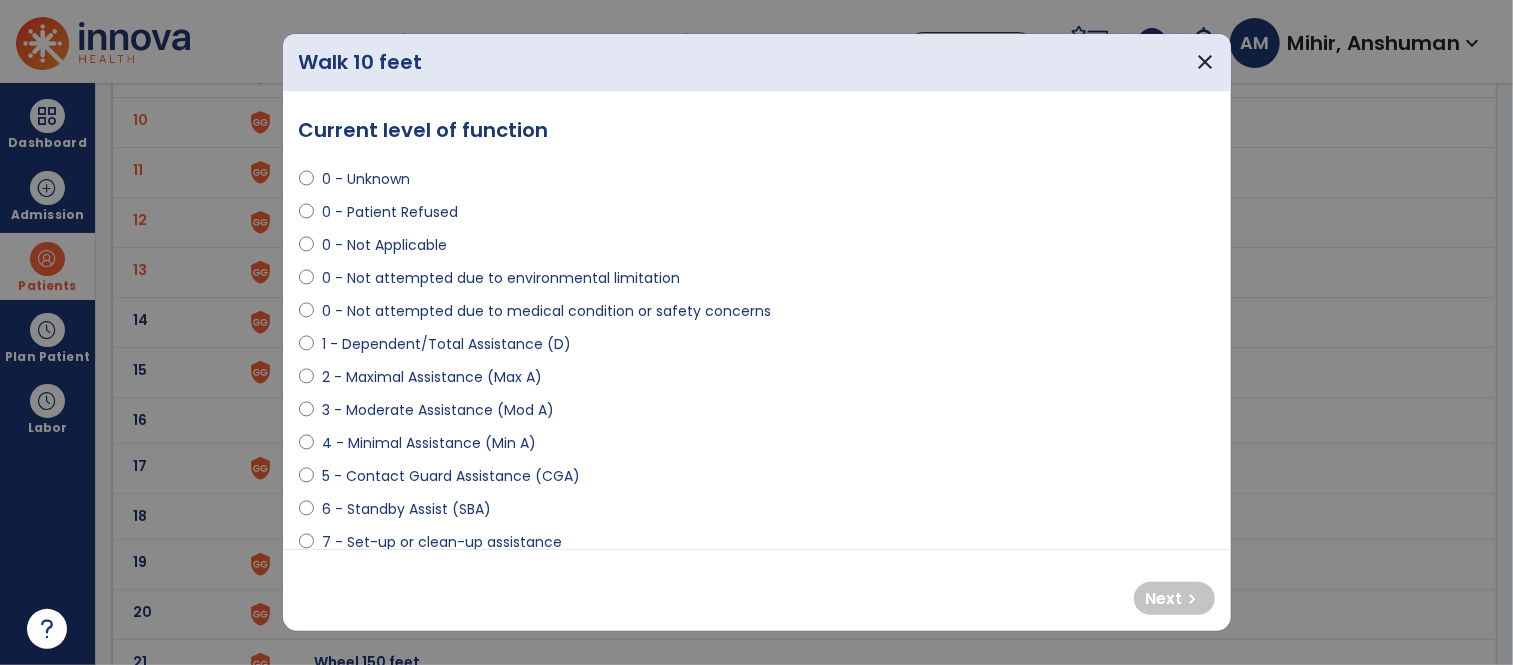 select on "**********" 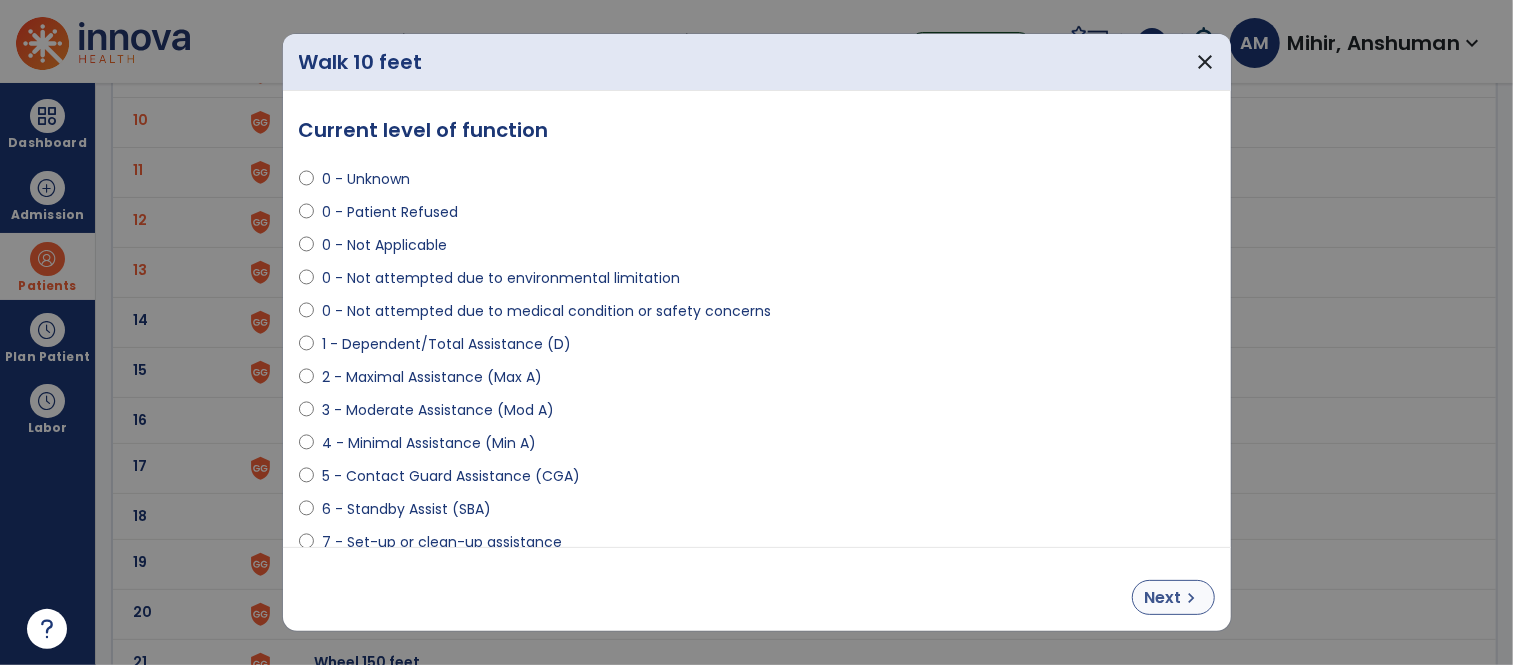 click on "chevron_right" at bounding box center (1192, 598) 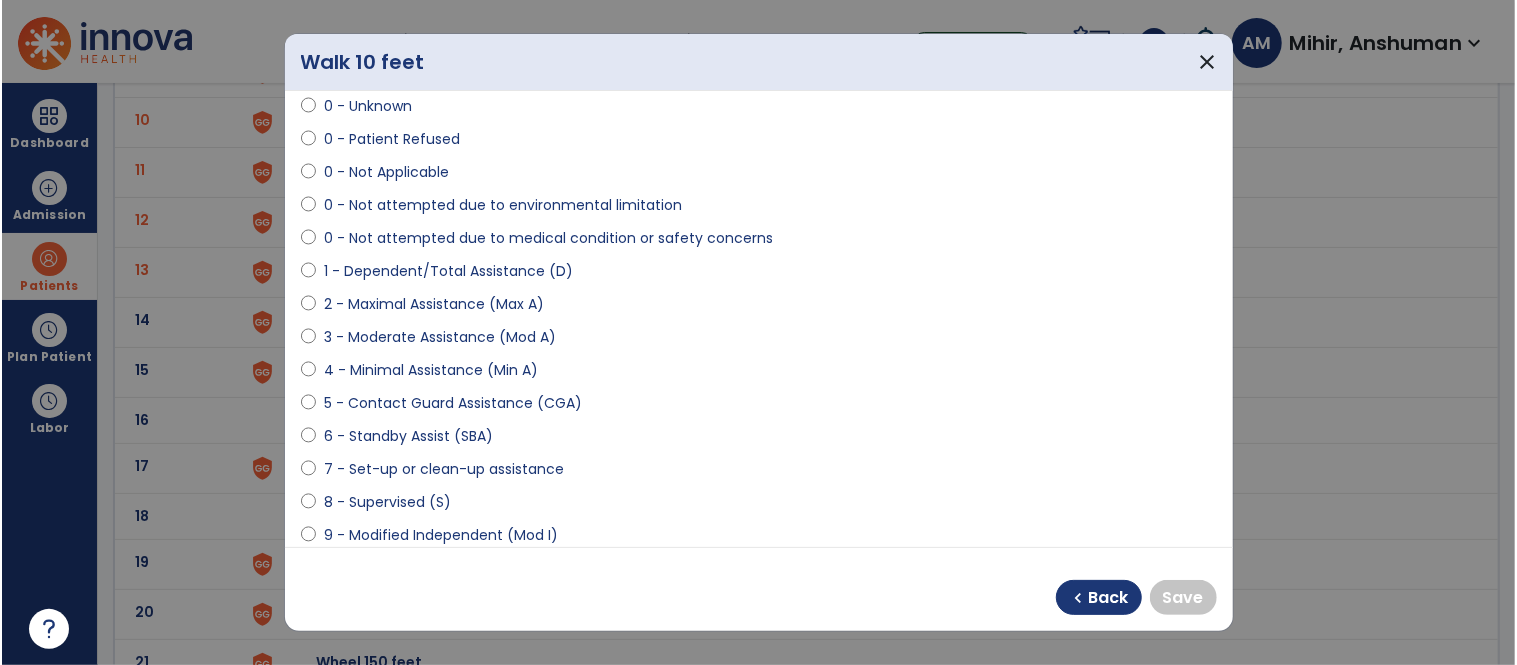 scroll, scrollTop: 142, scrollLeft: 0, axis: vertical 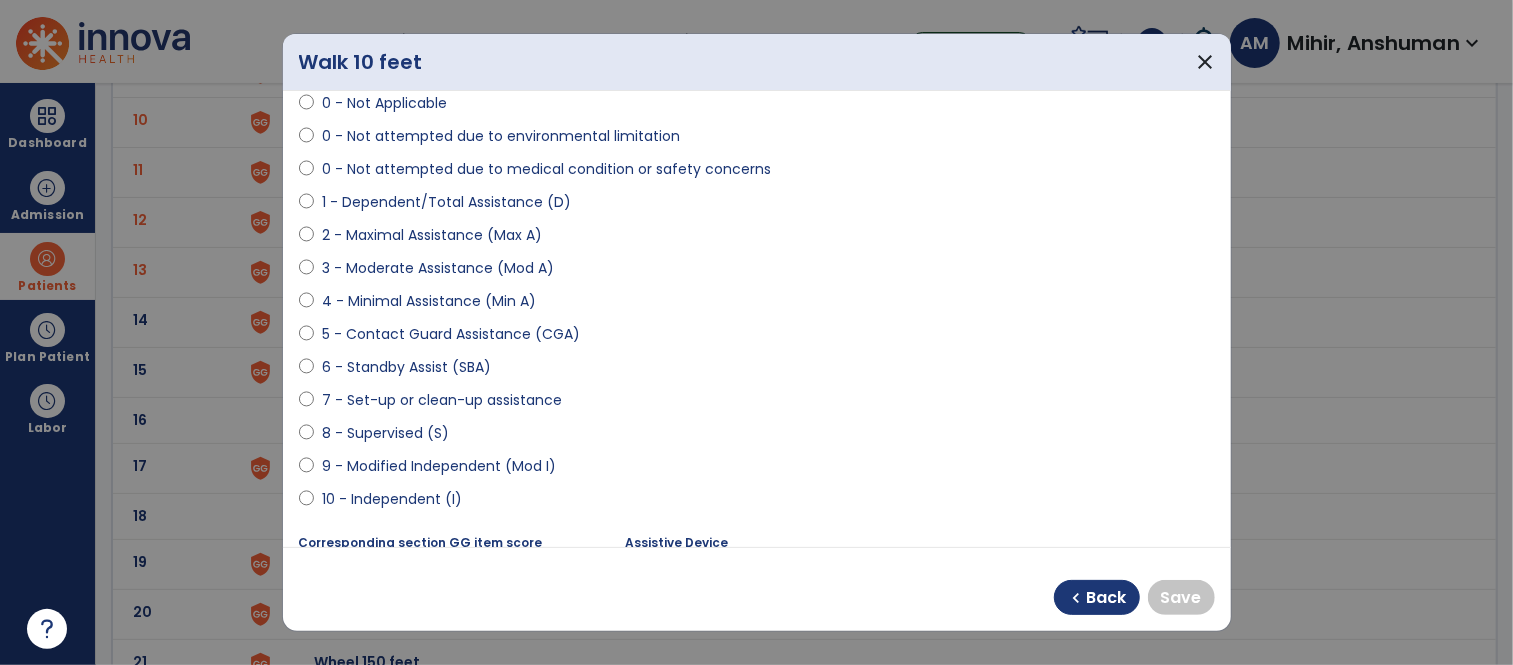 select on "**********" 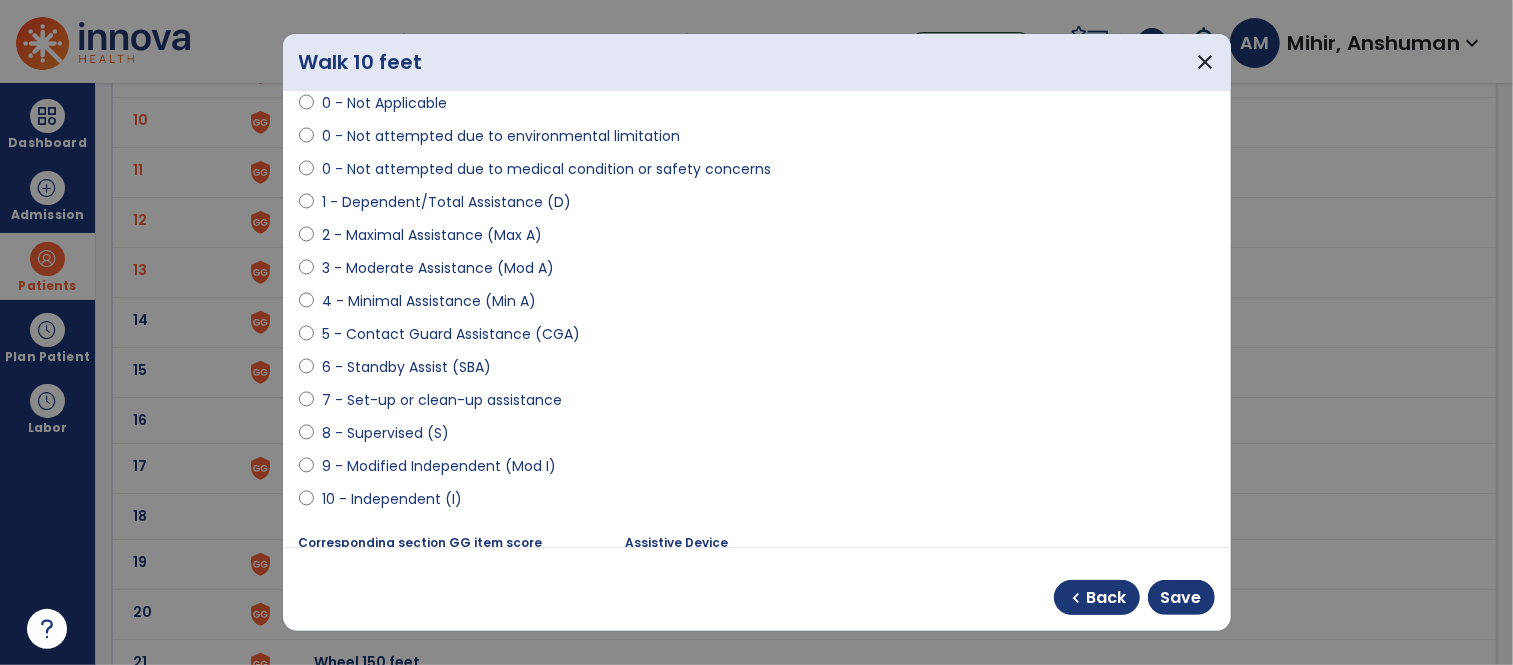 click on "chevron_left  Back Save" at bounding box center [757, 589] 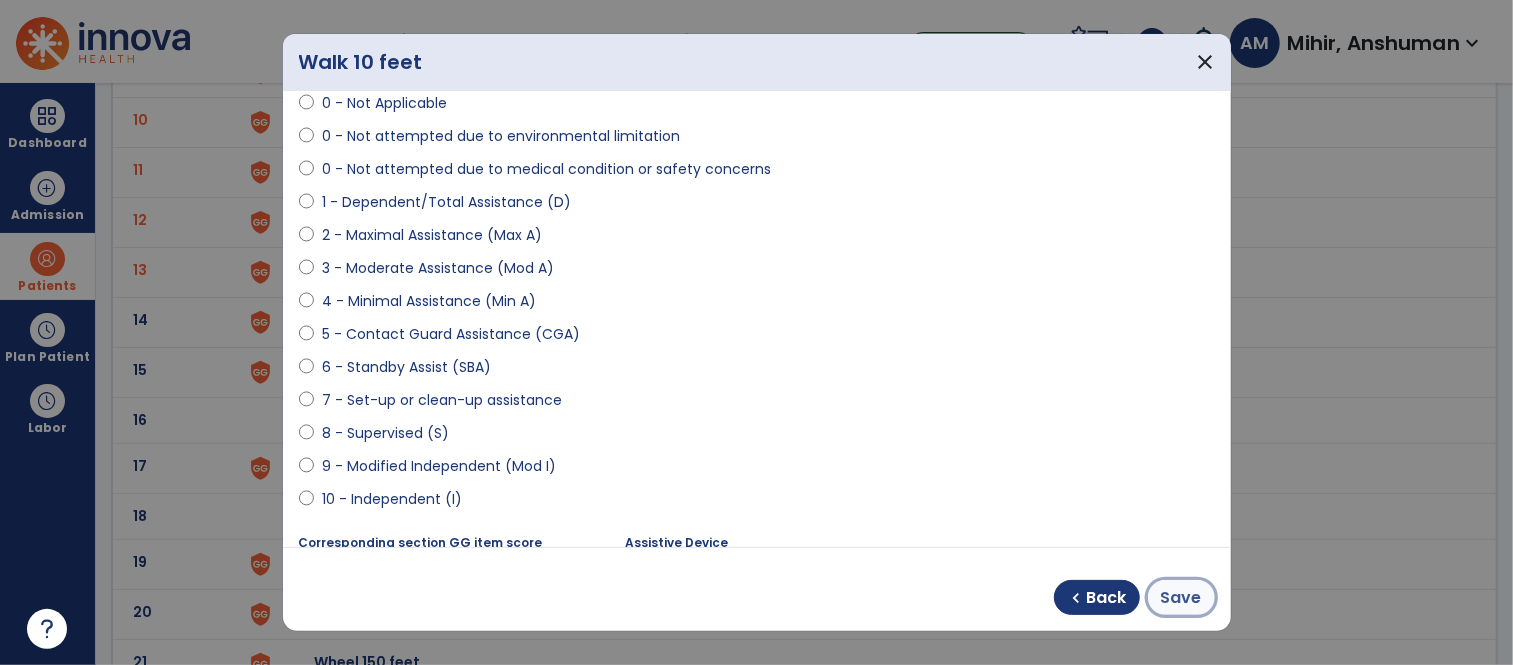 click on "Save" at bounding box center (1181, 598) 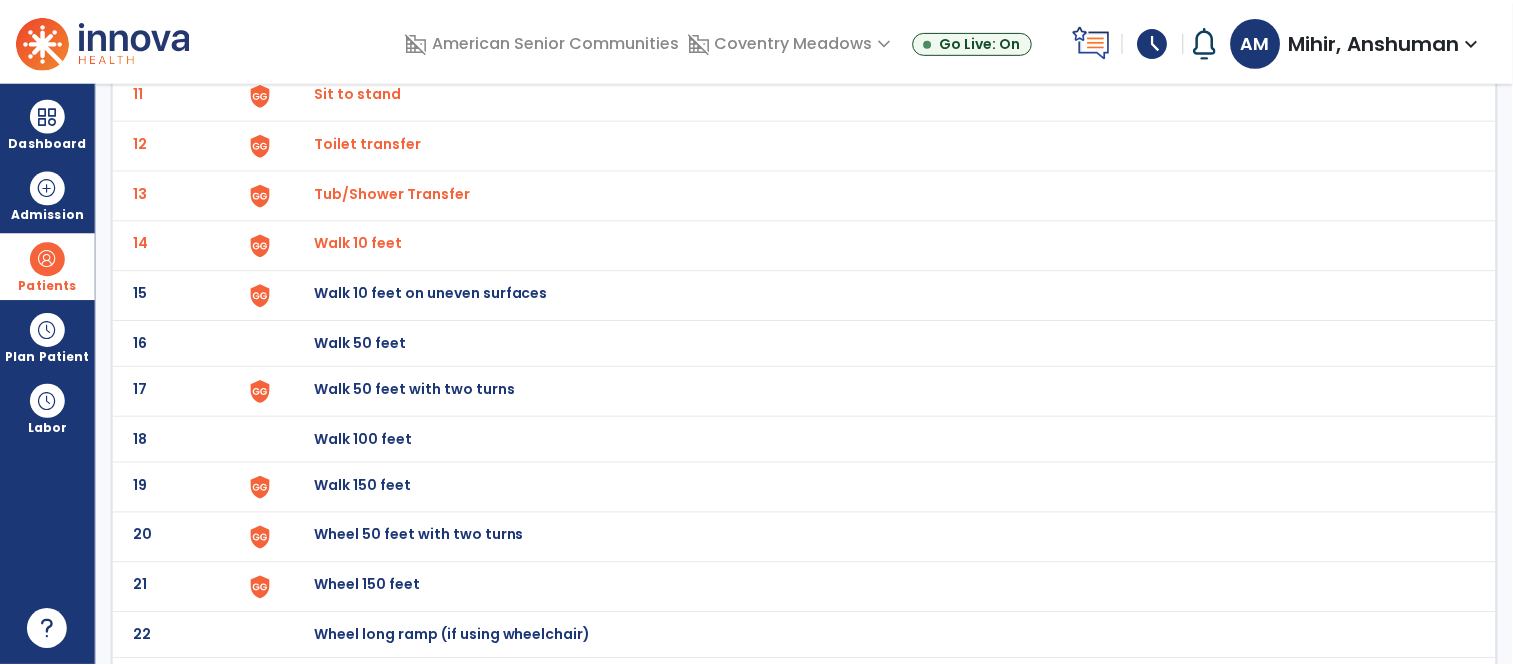 scroll, scrollTop: 678, scrollLeft: 0, axis: vertical 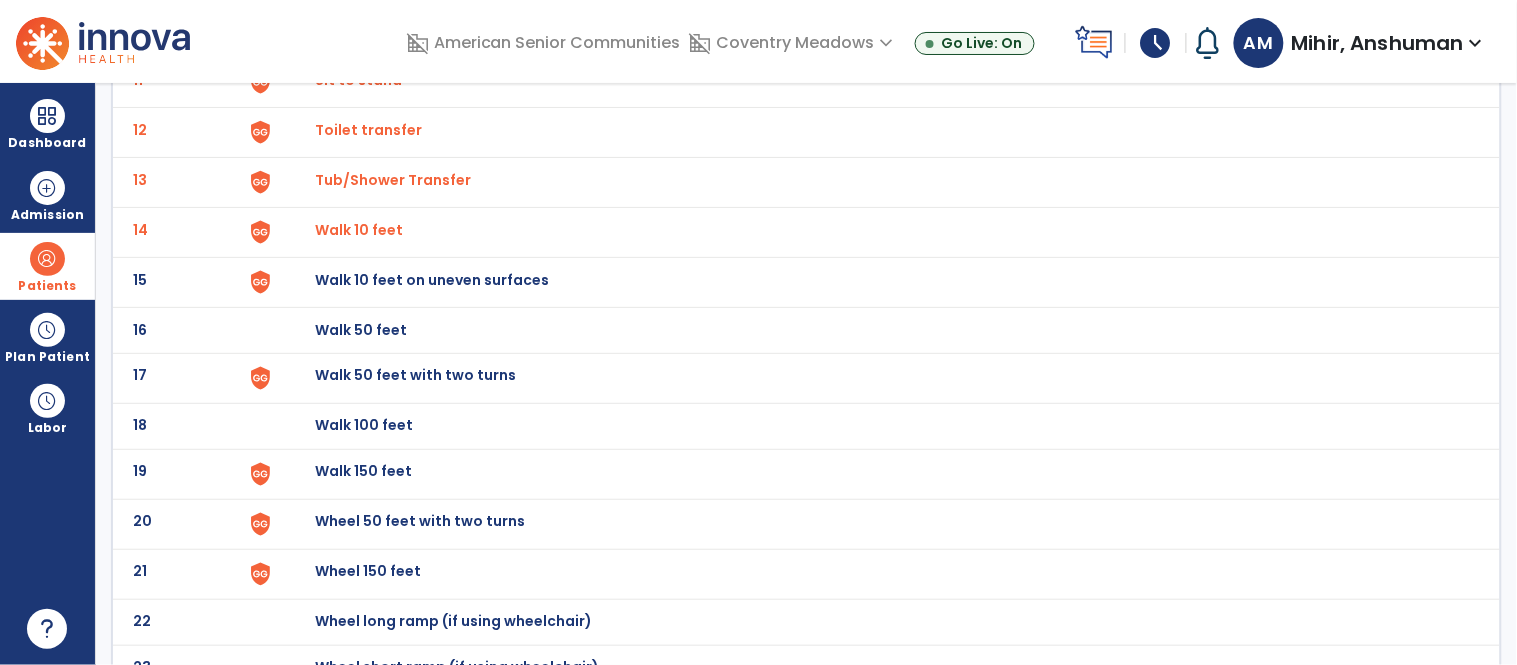 click on "Walk 10 feet on uneven surfaces" at bounding box center (361, -416) 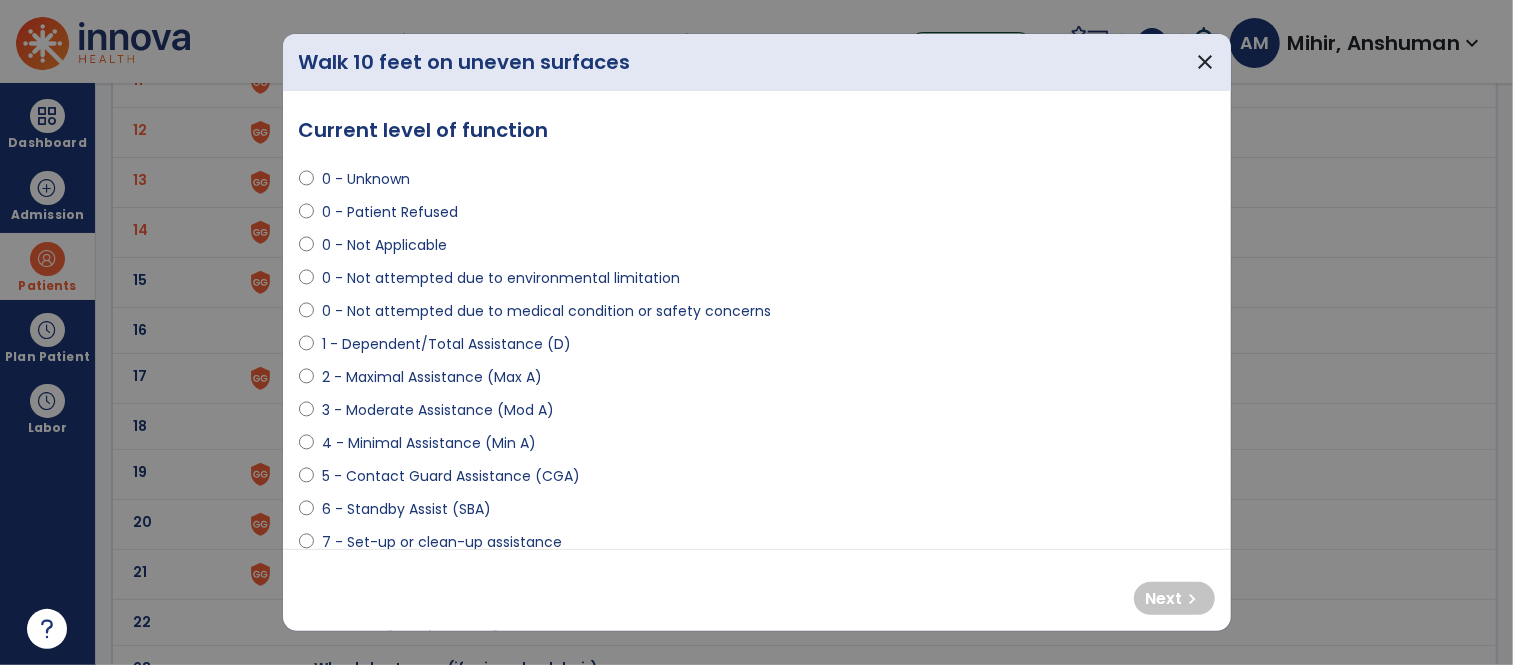 select on "**********" 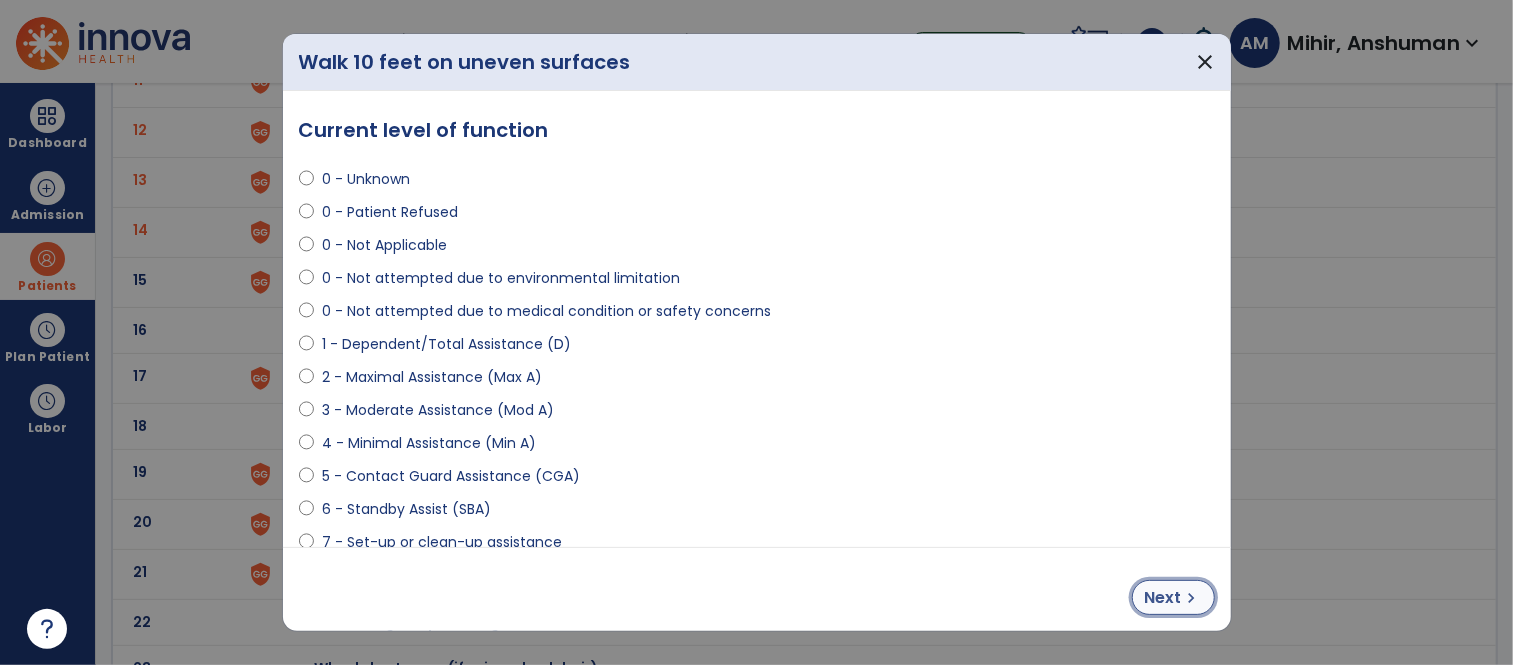 click on "Next" at bounding box center (1163, 598) 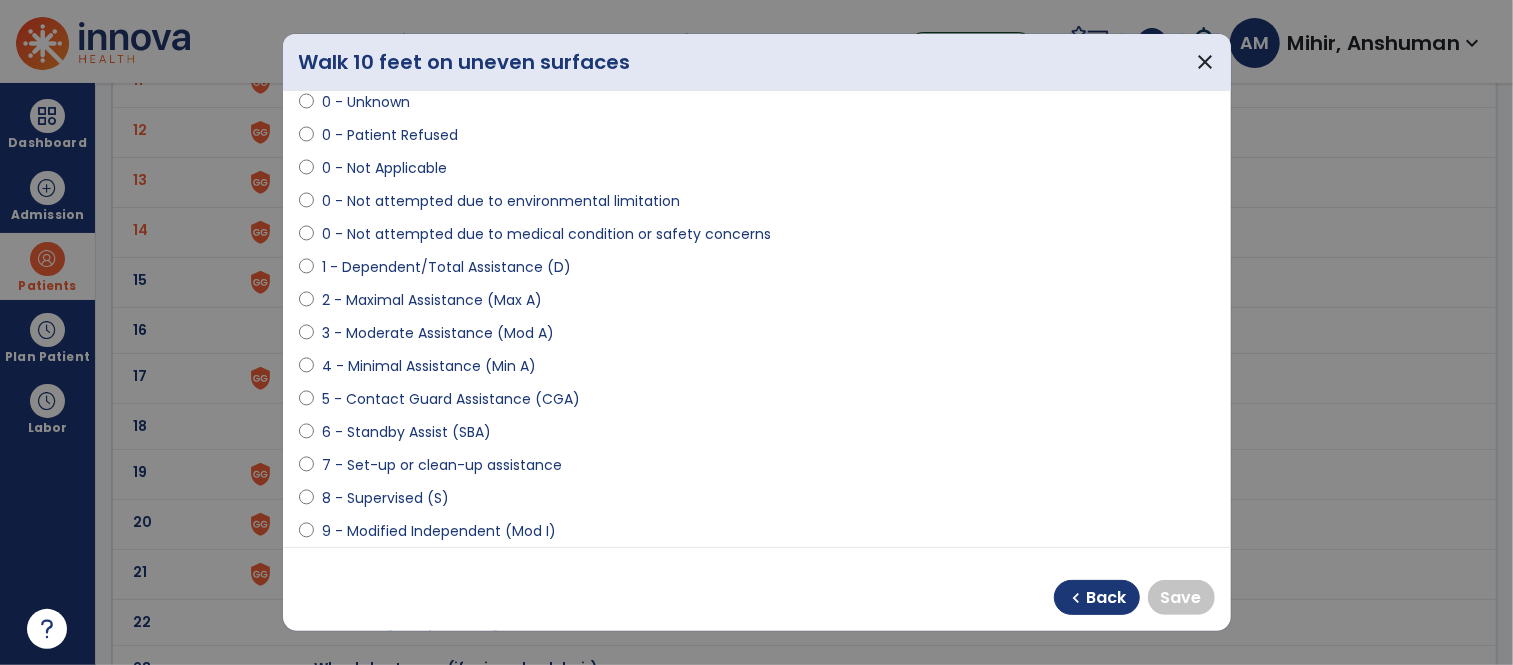 scroll, scrollTop: 122, scrollLeft: 0, axis: vertical 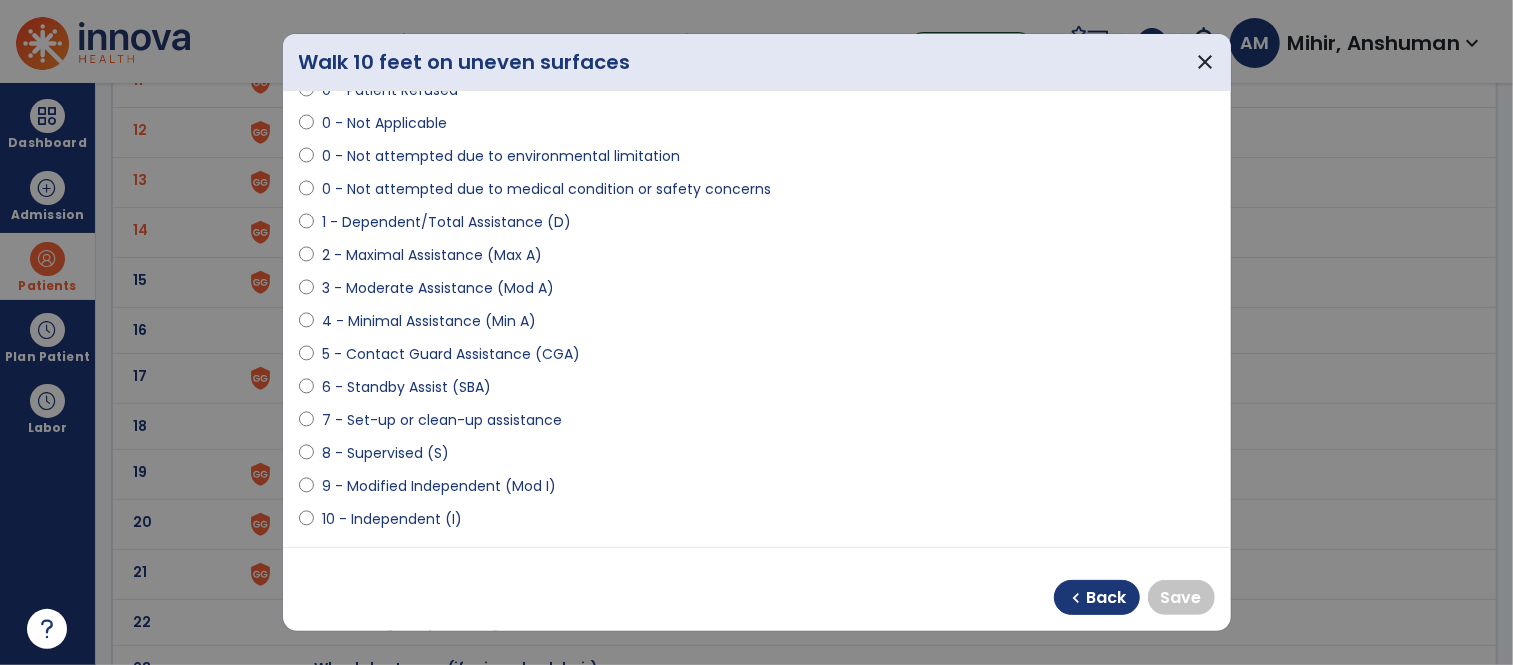 select on "**********" 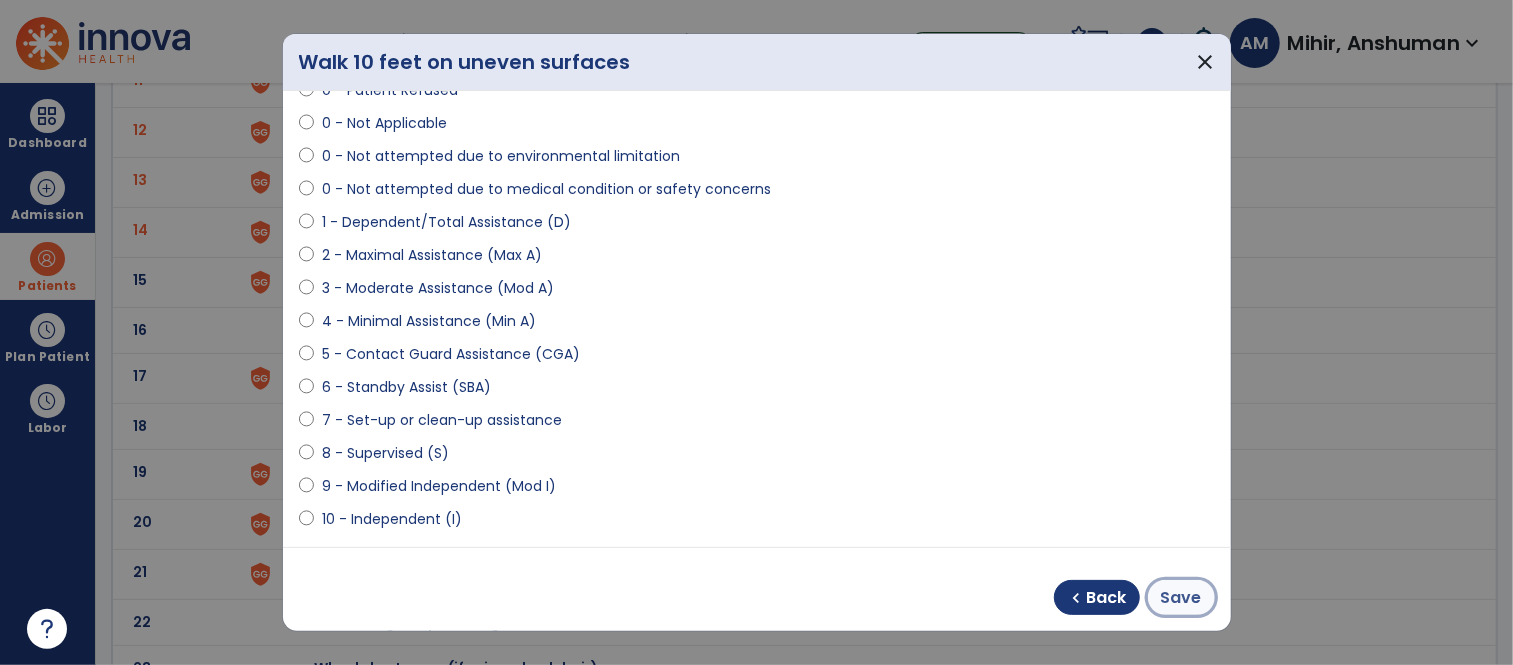 click on "Save" at bounding box center (1181, 598) 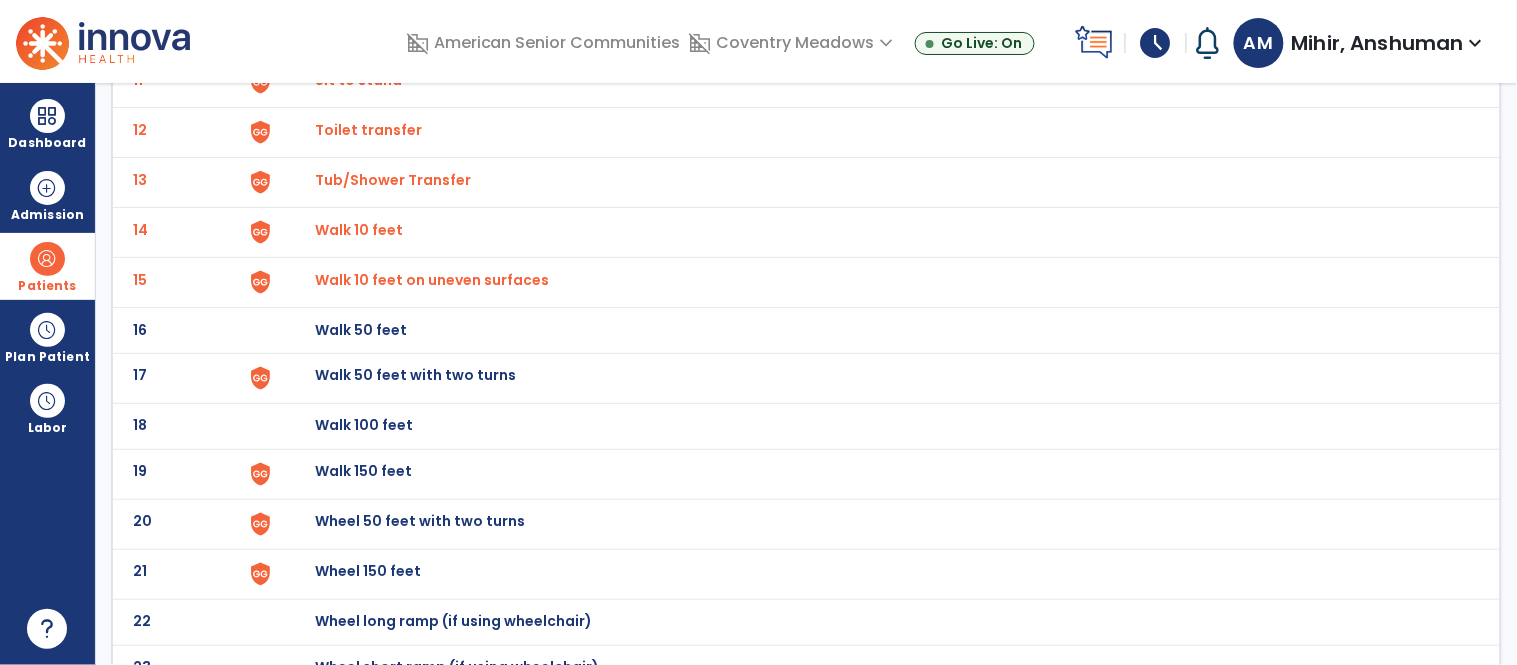click on "Walk 50 feet" at bounding box center [361, -416] 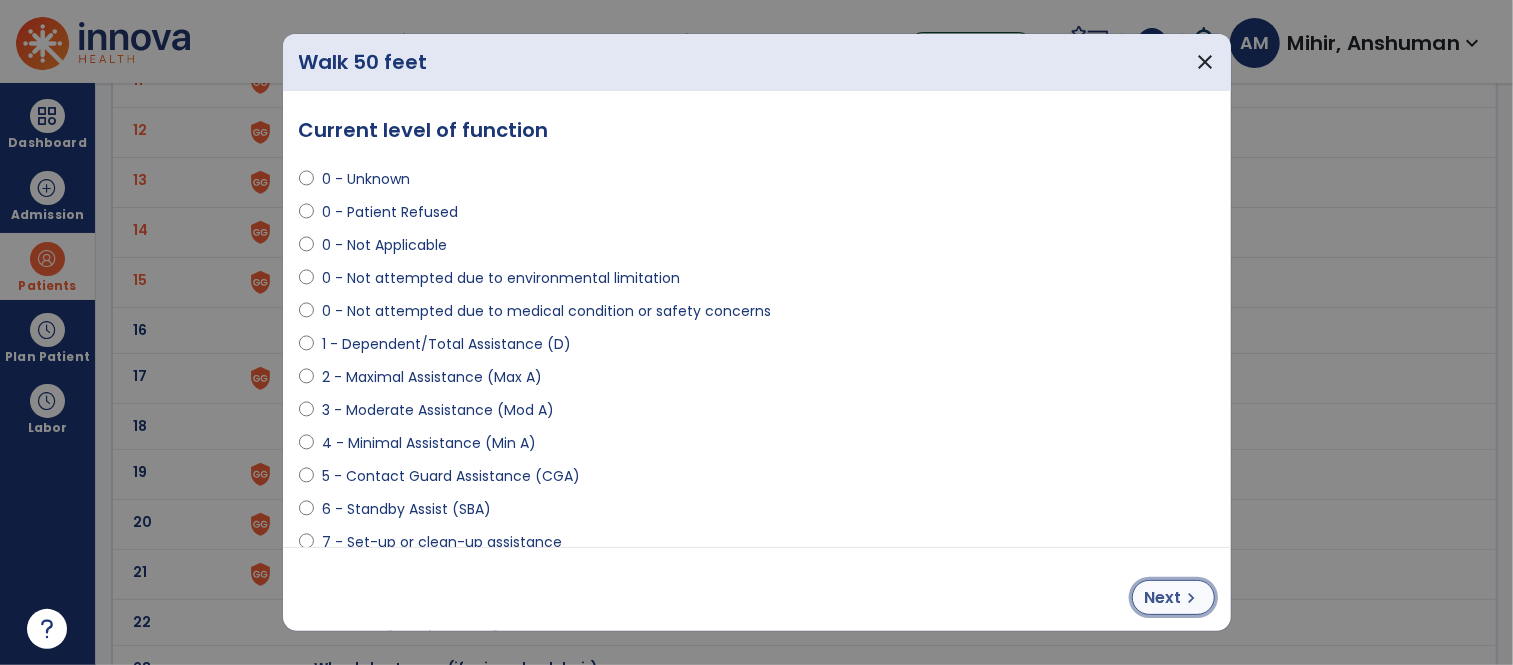 click on "Next" at bounding box center [1163, 598] 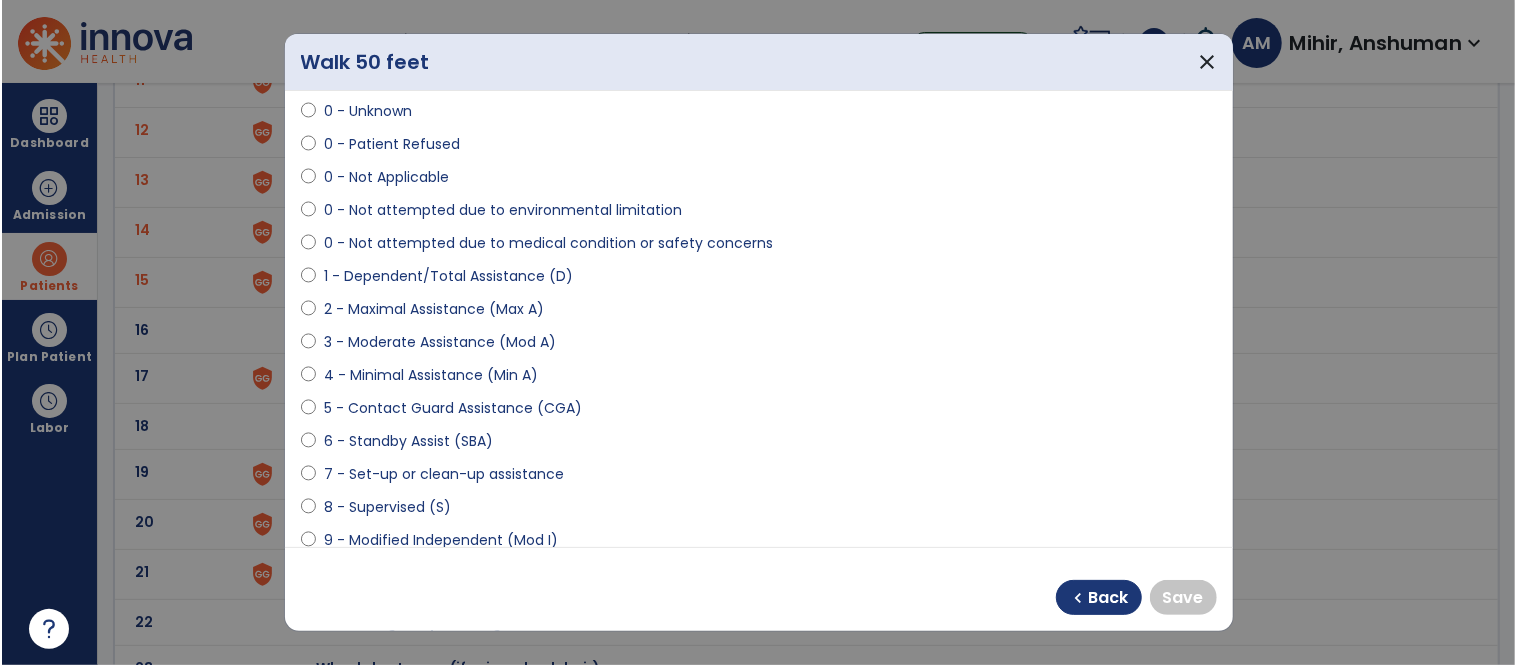 scroll, scrollTop: 97, scrollLeft: 0, axis: vertical 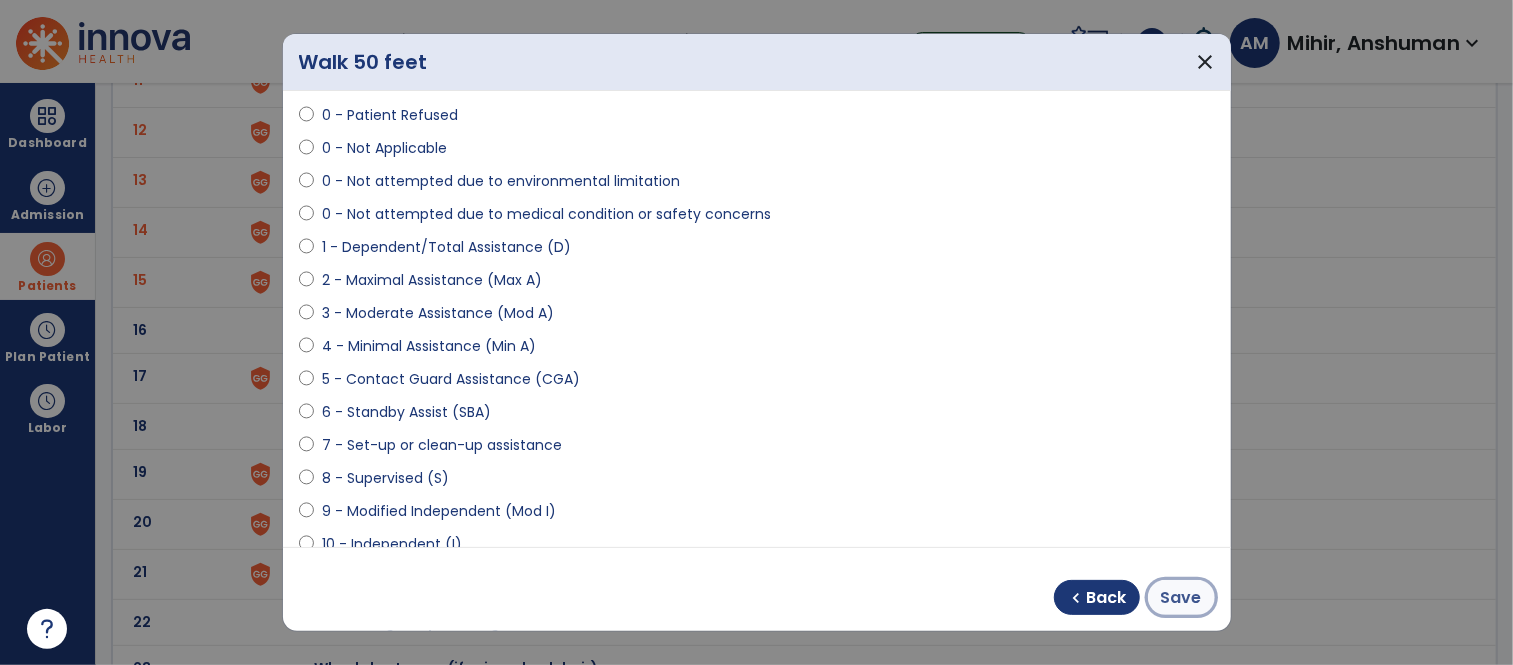 click on "Save" at bounding box center (1181, 598) 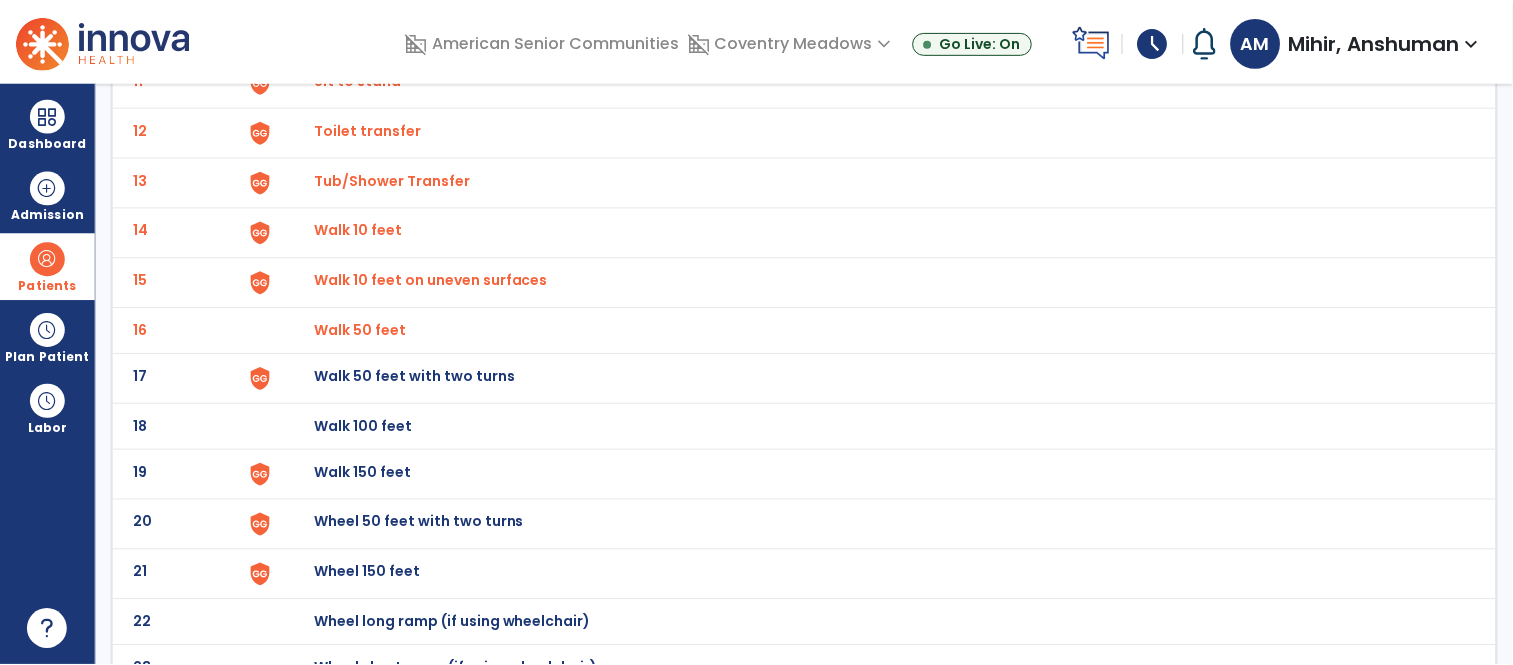 scroll, scrollTop: 707, scrollLeft: 0, axis: vertical 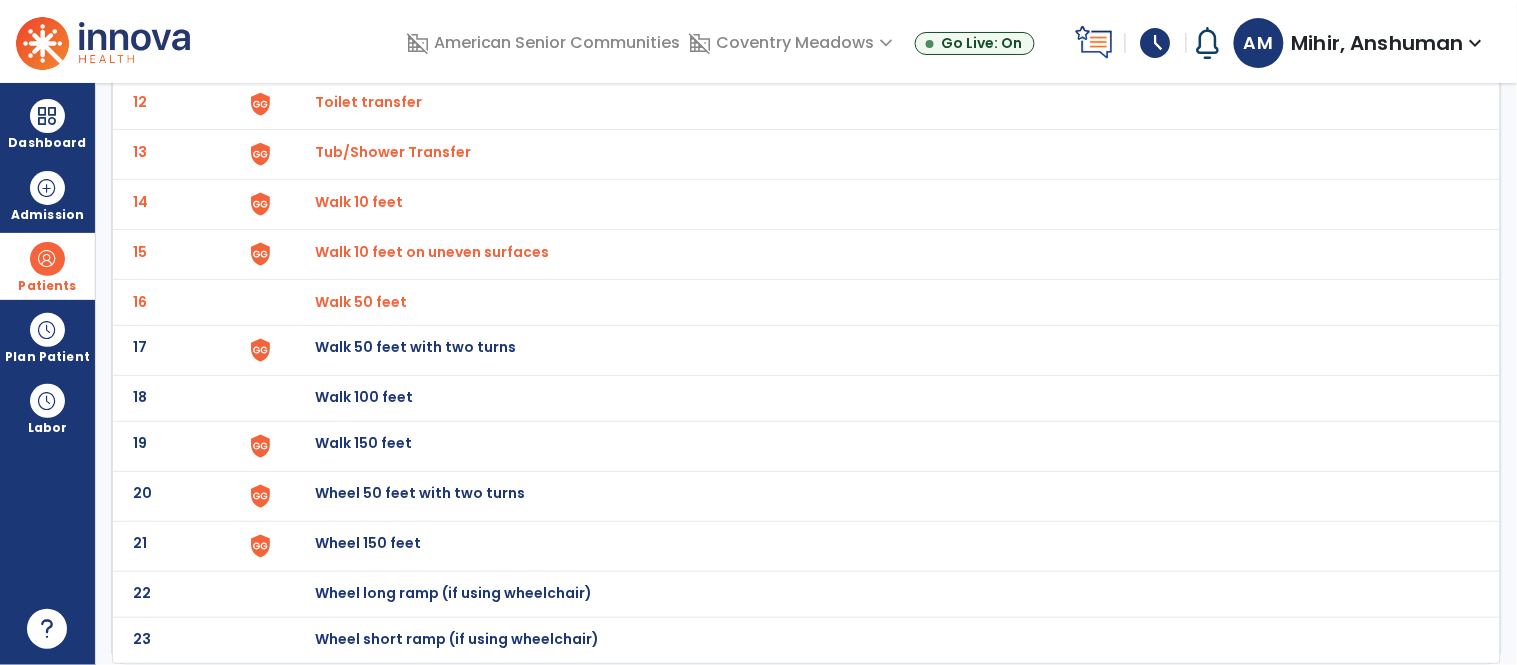 click on "Walk 50 feet with two turns" at bounding box center (361, -444) 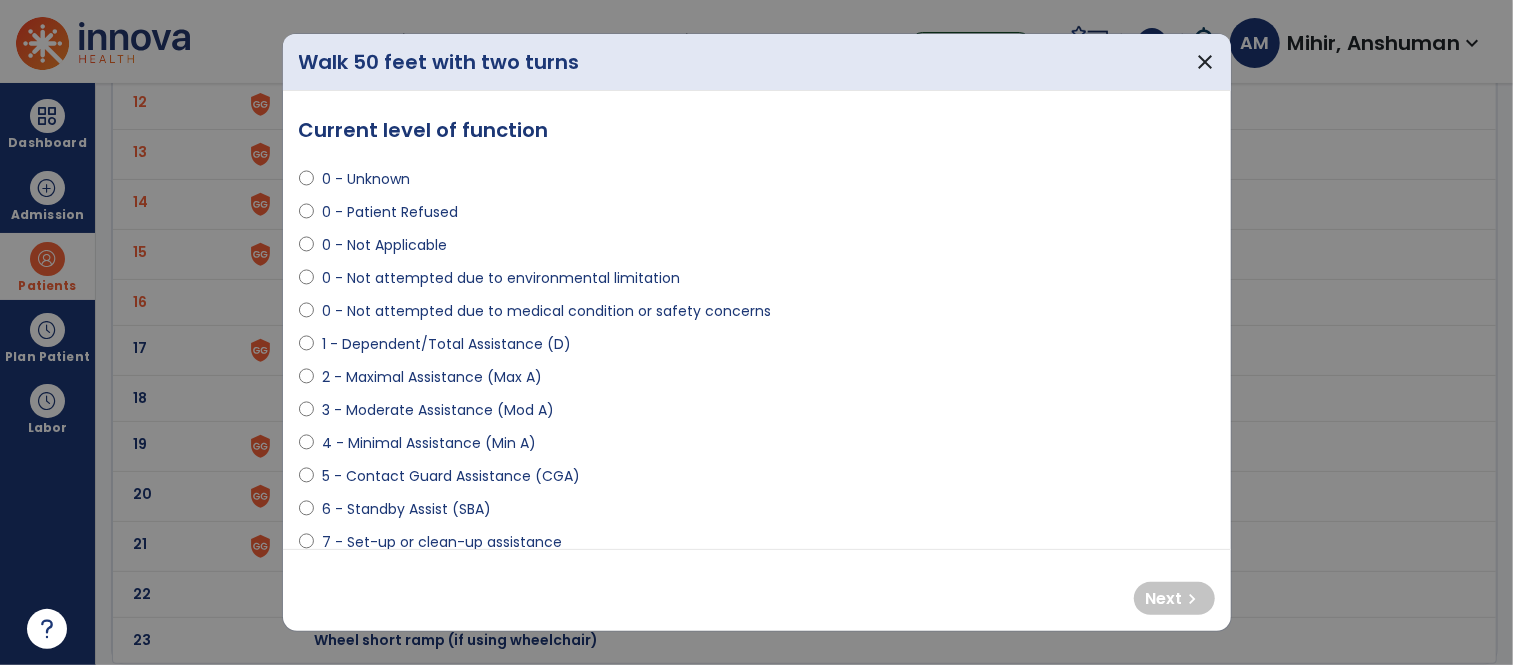 select on "**********" 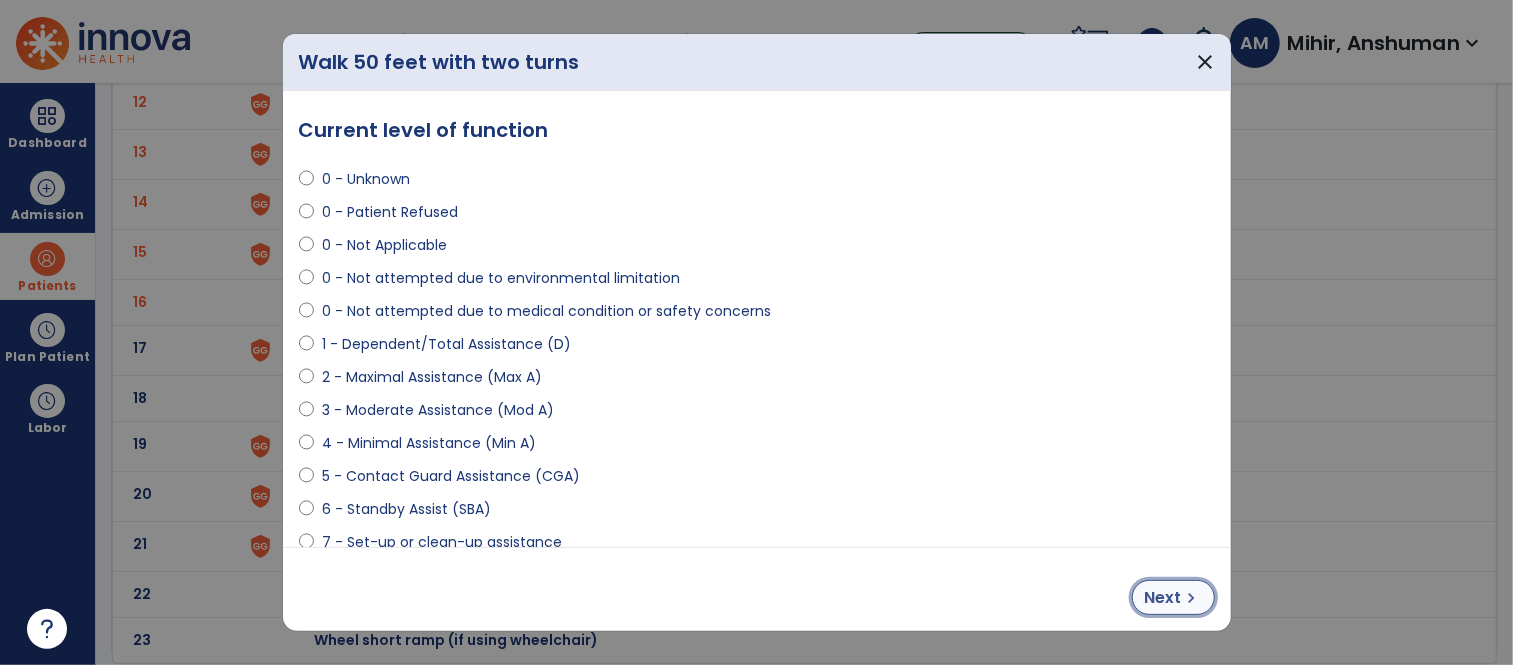 click on "Next" at bounding box center (1163, 598) 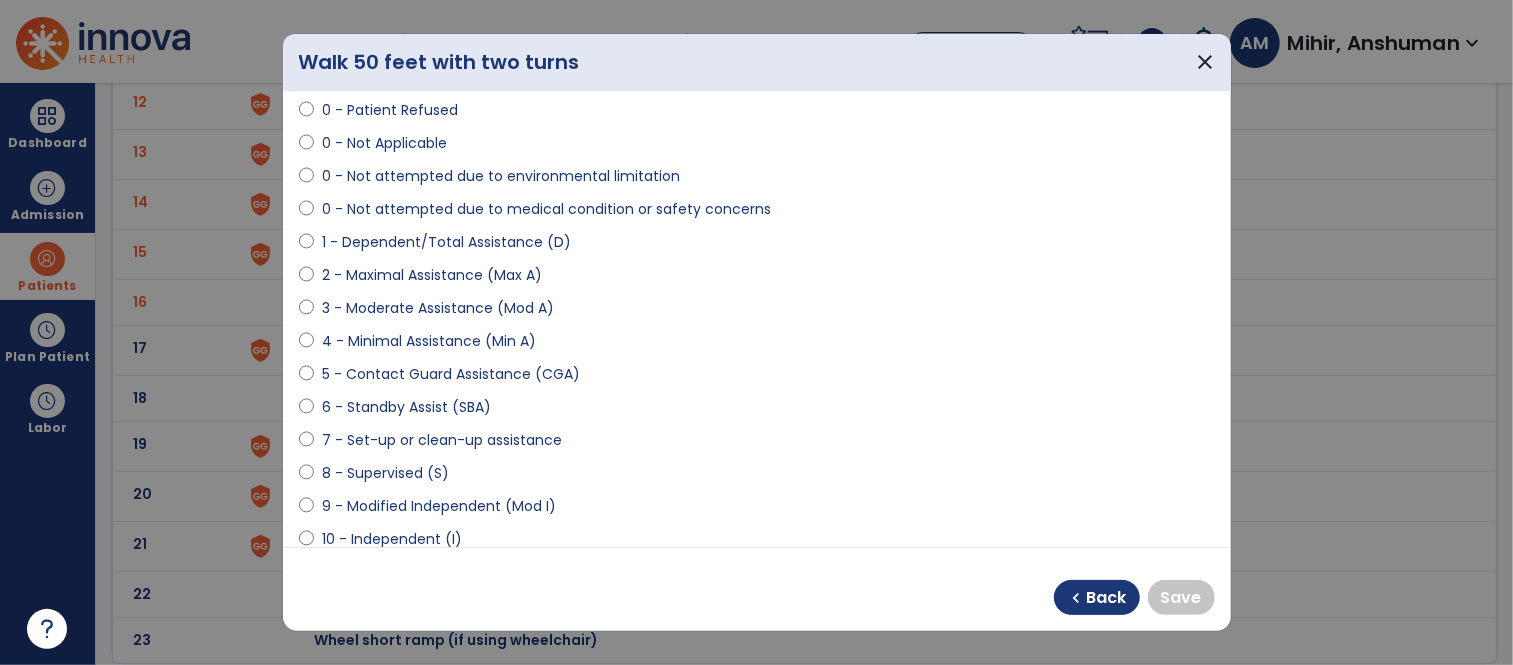 scroll, scrollTop: 136, scrollLeft: 0, axis: vertical 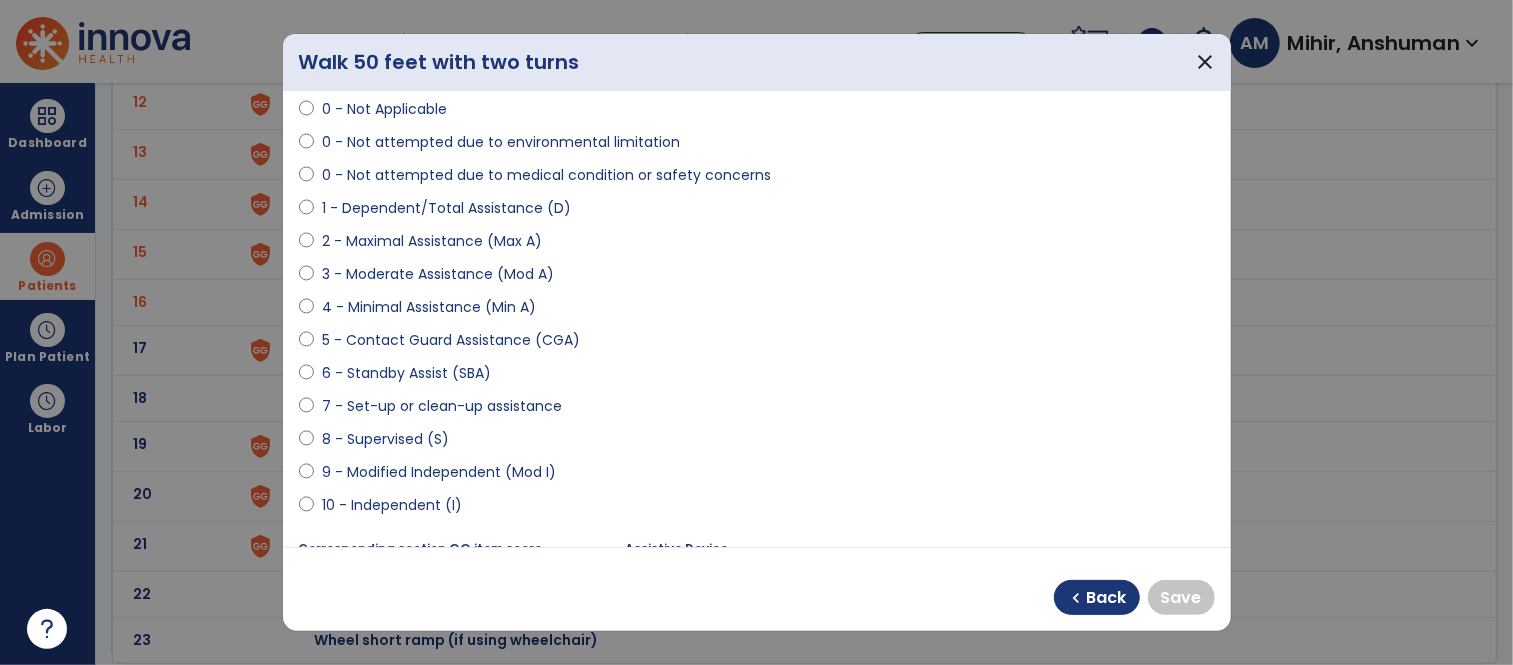 select on "**********" 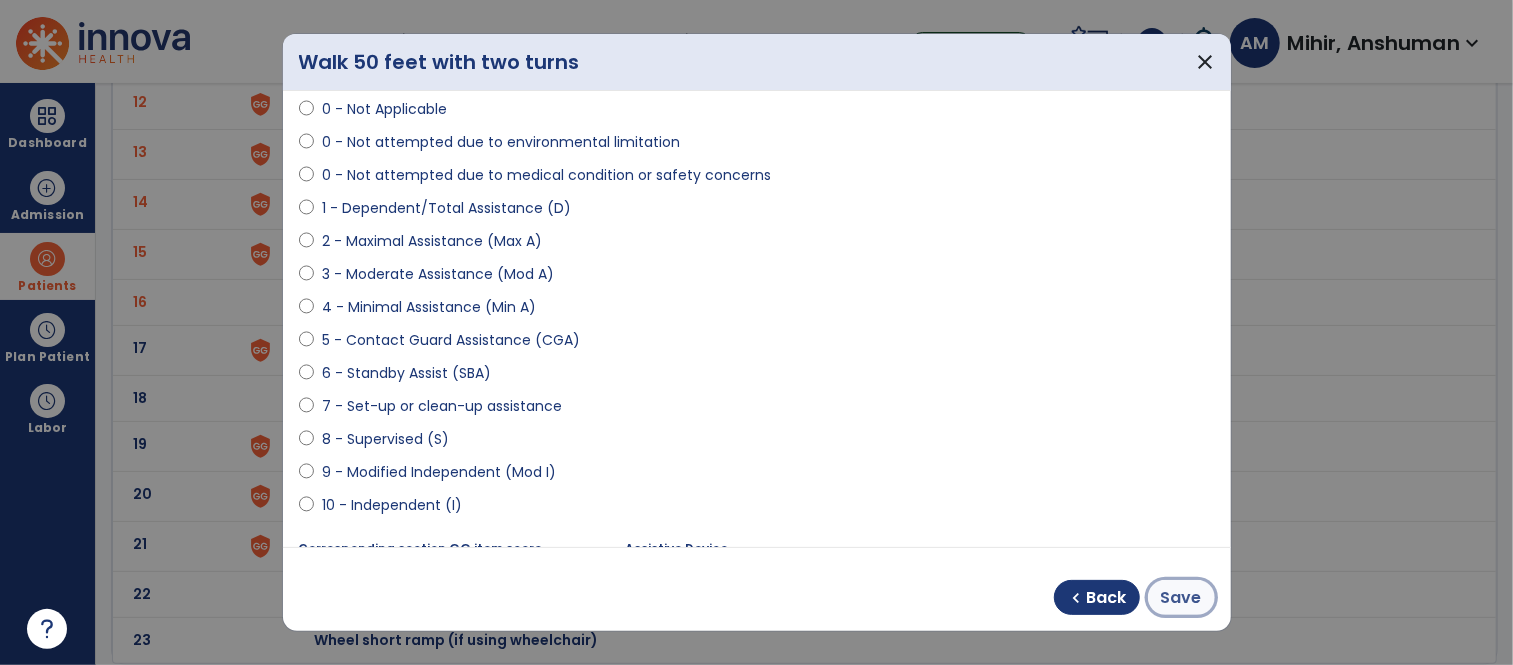 click on "Save" at bounding box center [1181, 598] 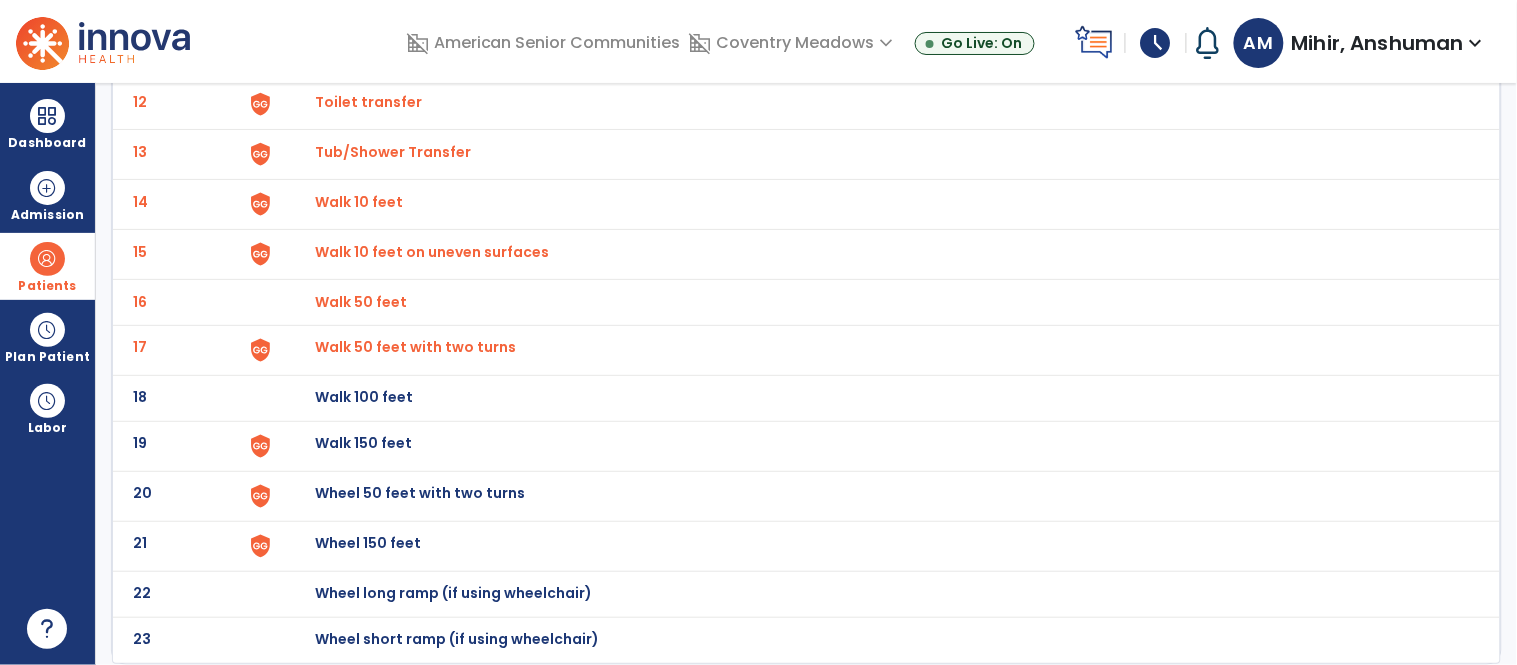 click on "Walk 100 feet" at bounding box center (361, -444) 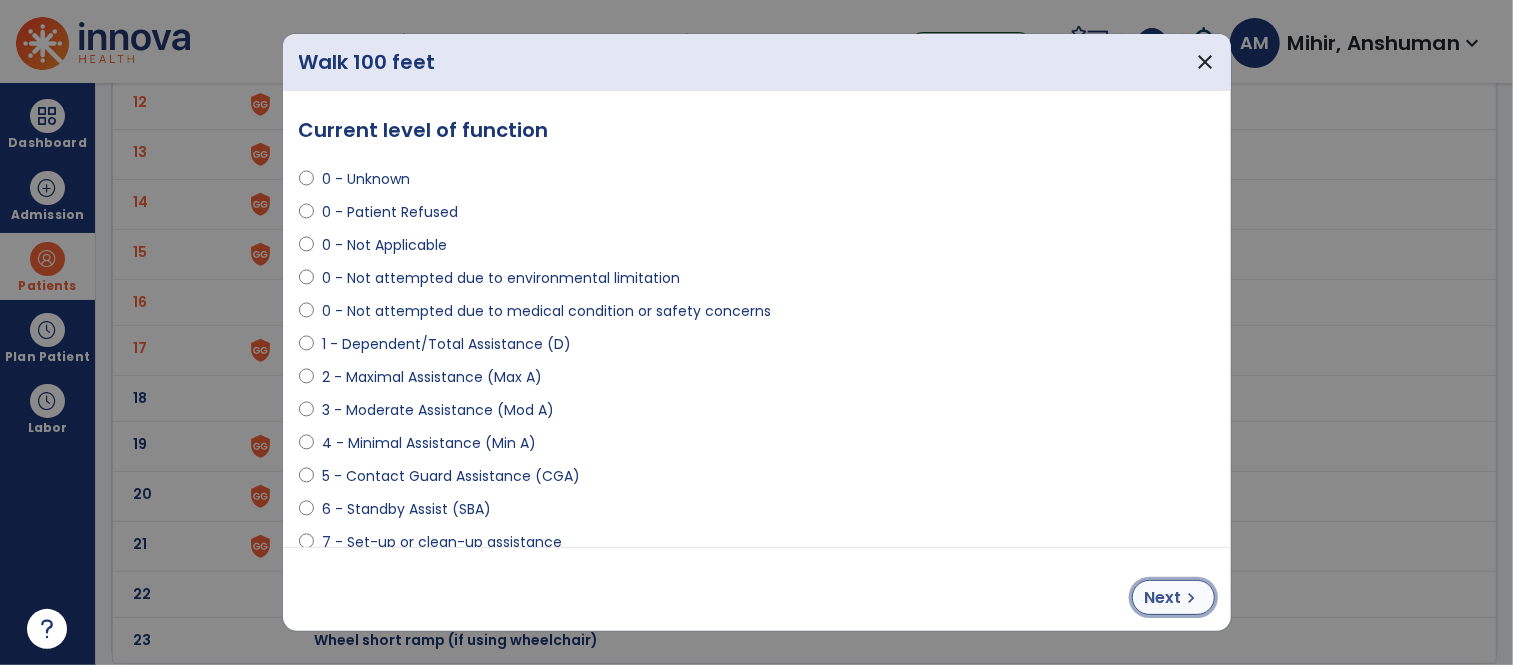 click on "Next" at bounding box center [1163, 598] 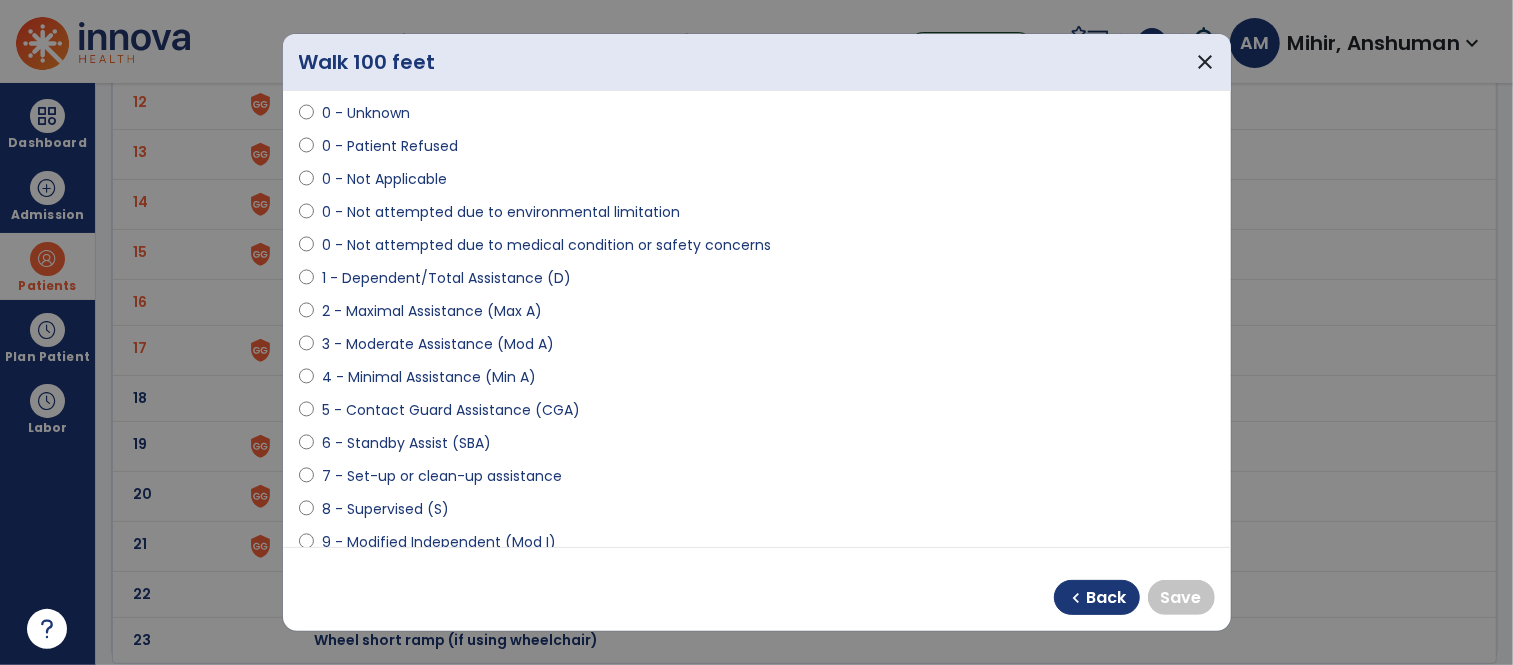 scroll, scrollTop: 144, scrollLeft: 0, axis: vertical 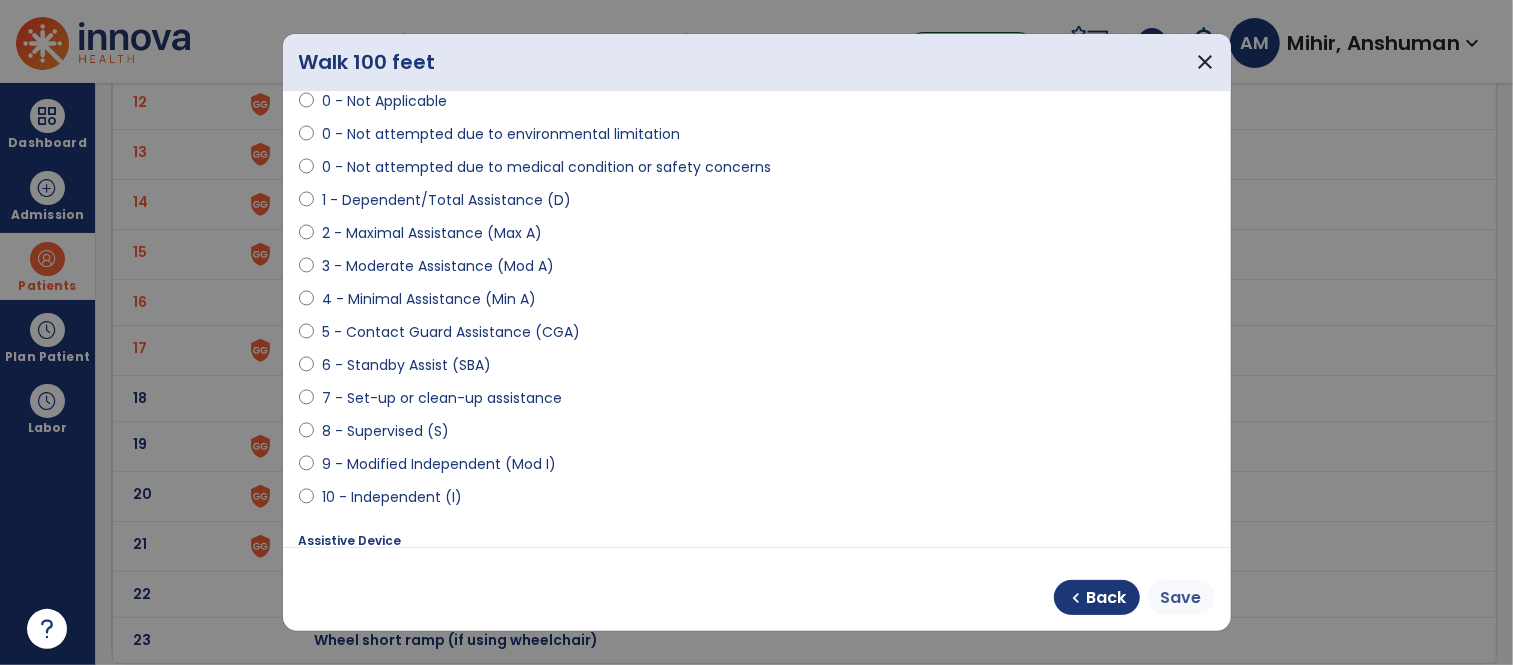 click on "Save" at bounding box center [1181, 598] 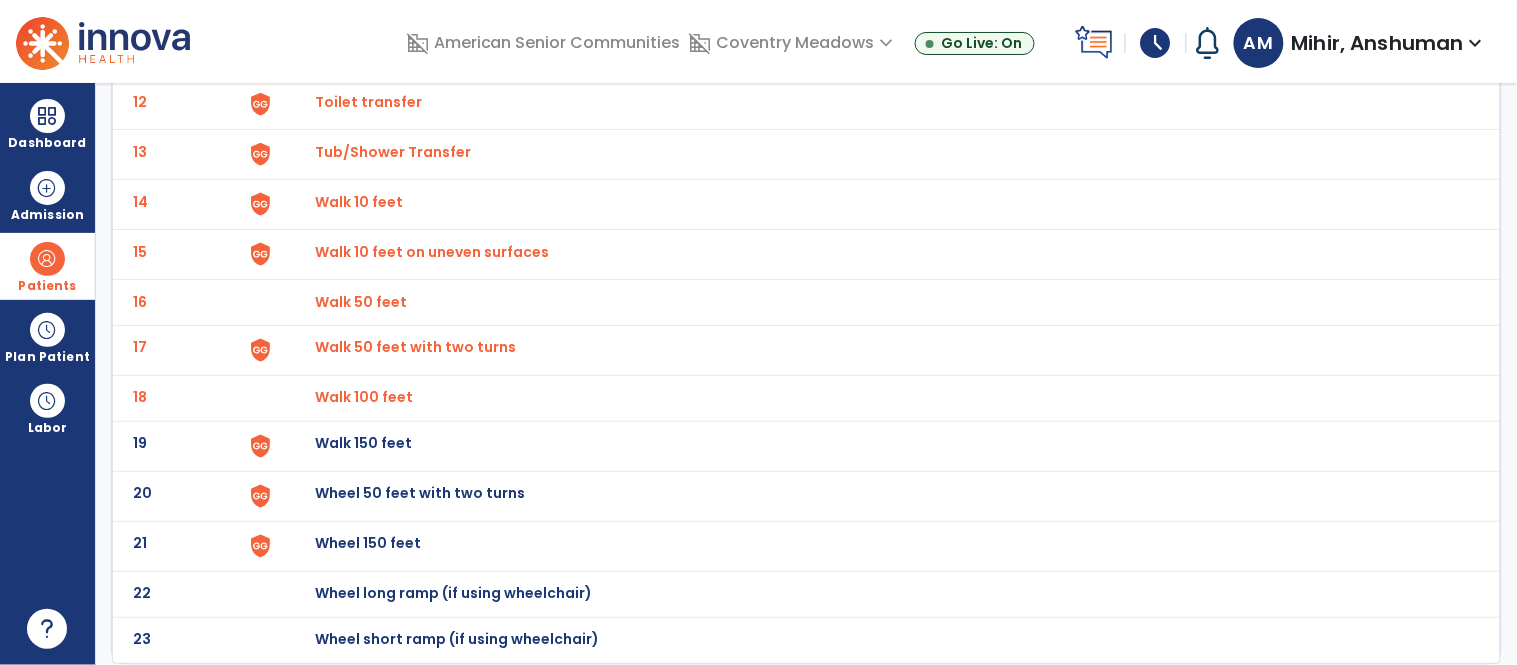 click on "Walk 150 feet" at bounding box center [877, -442] 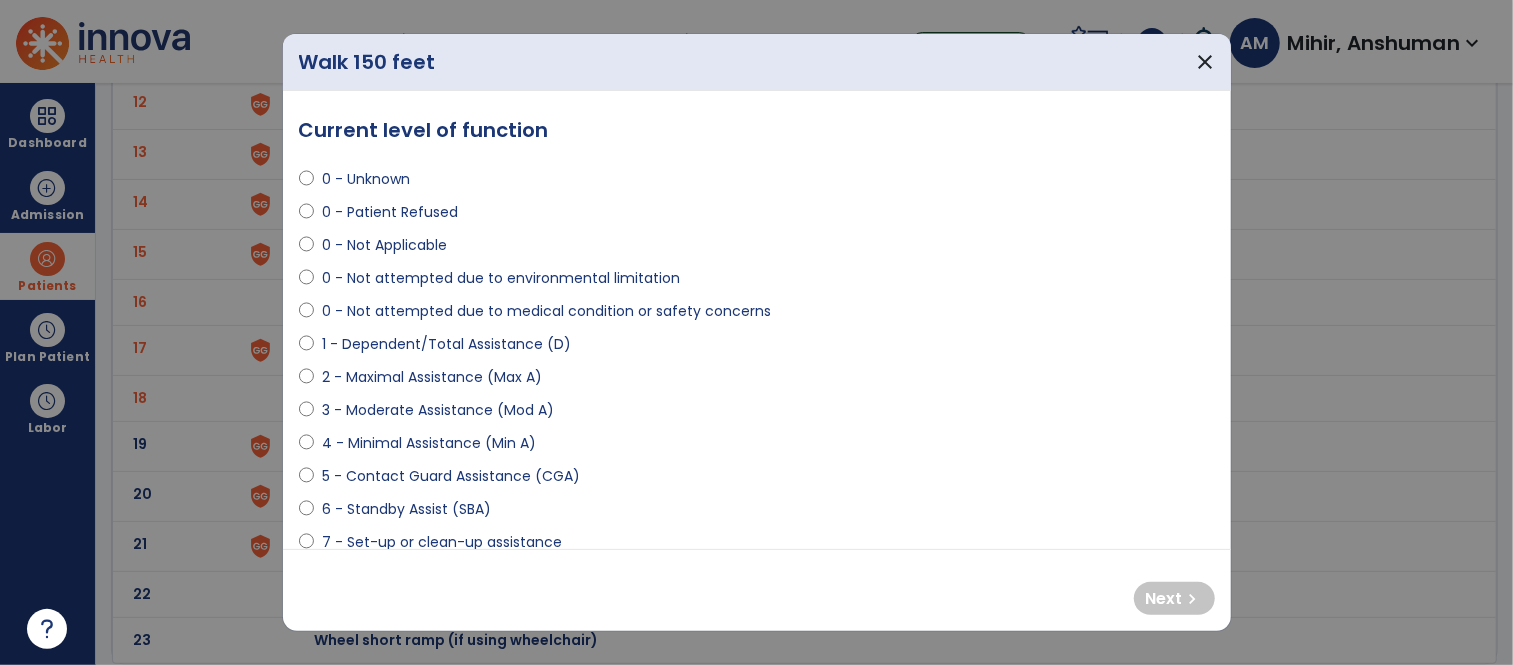 select on "**********" 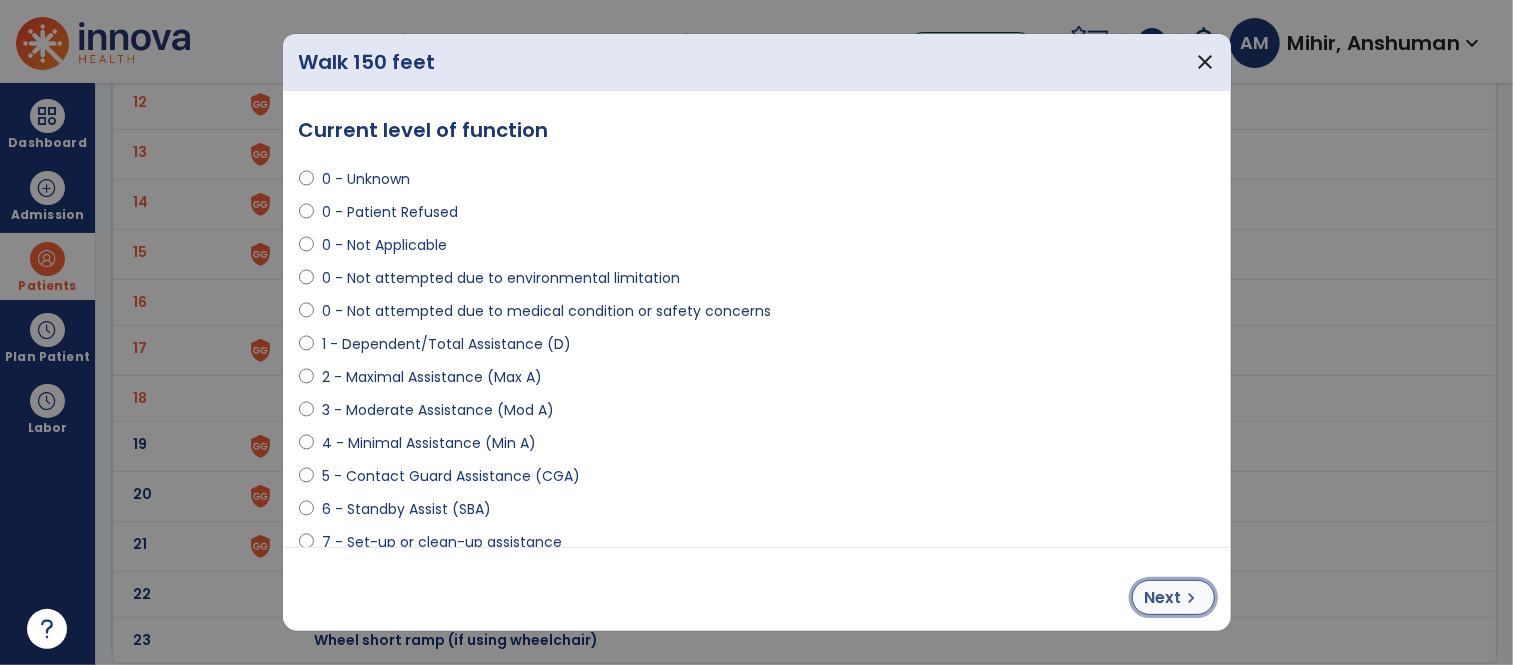 click on "Next" at bounding box center [1163, 598] 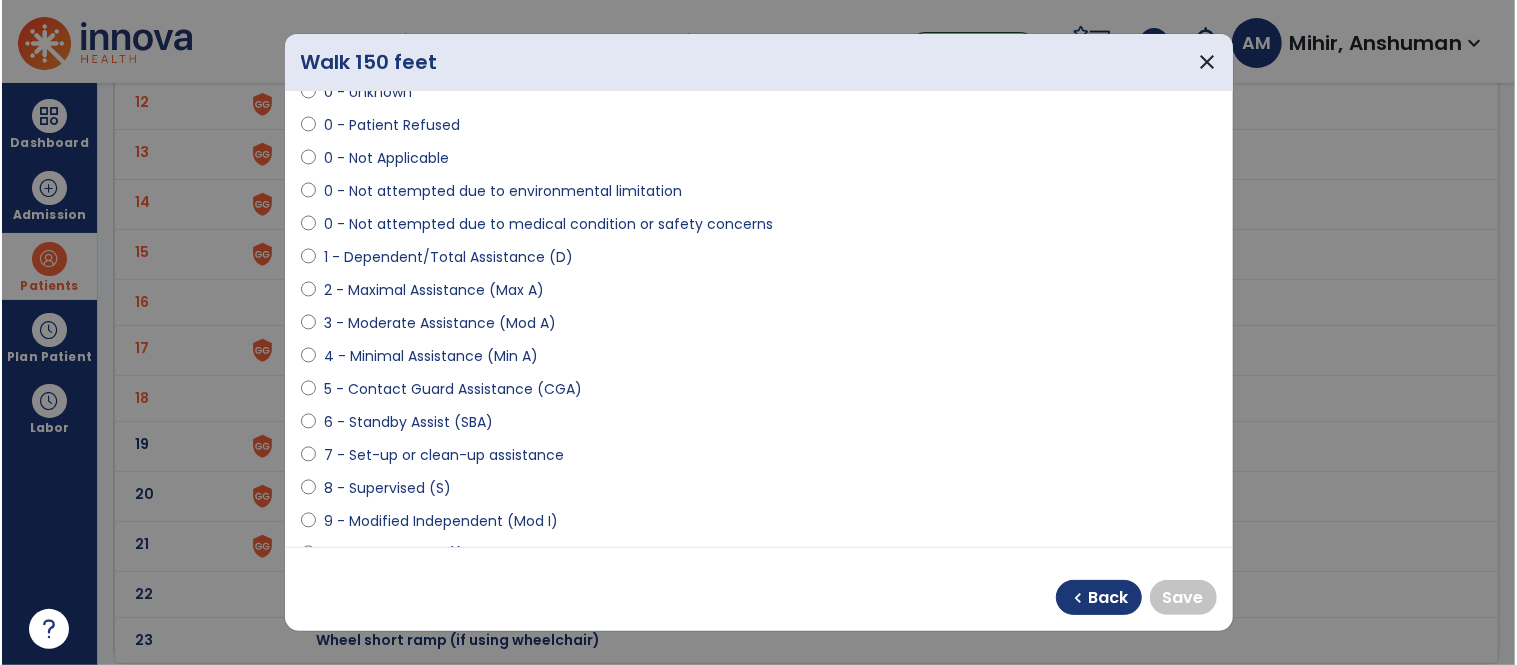 scroll, scrollTop: 104, scrollLeft: 0, axis: vertical 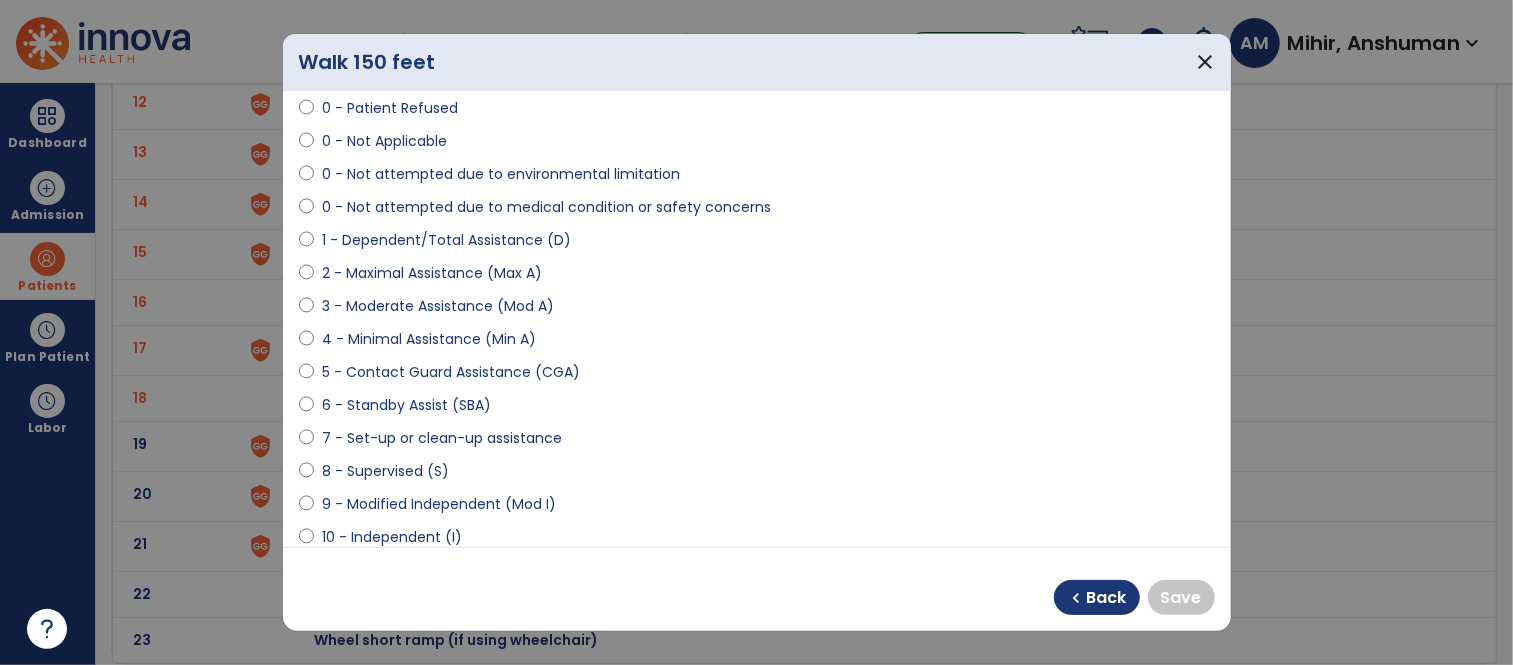 select on "**********" 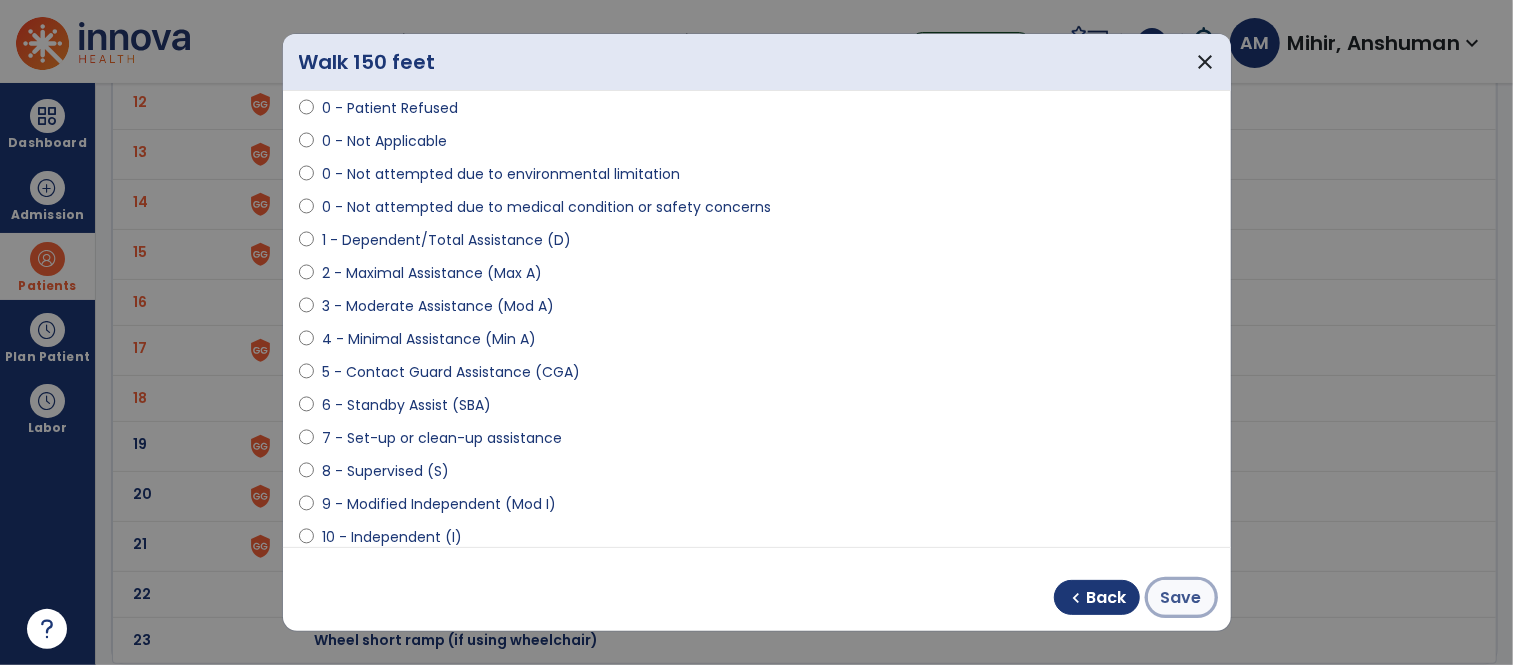 click on "Save" at bounding box center (1181, 598) 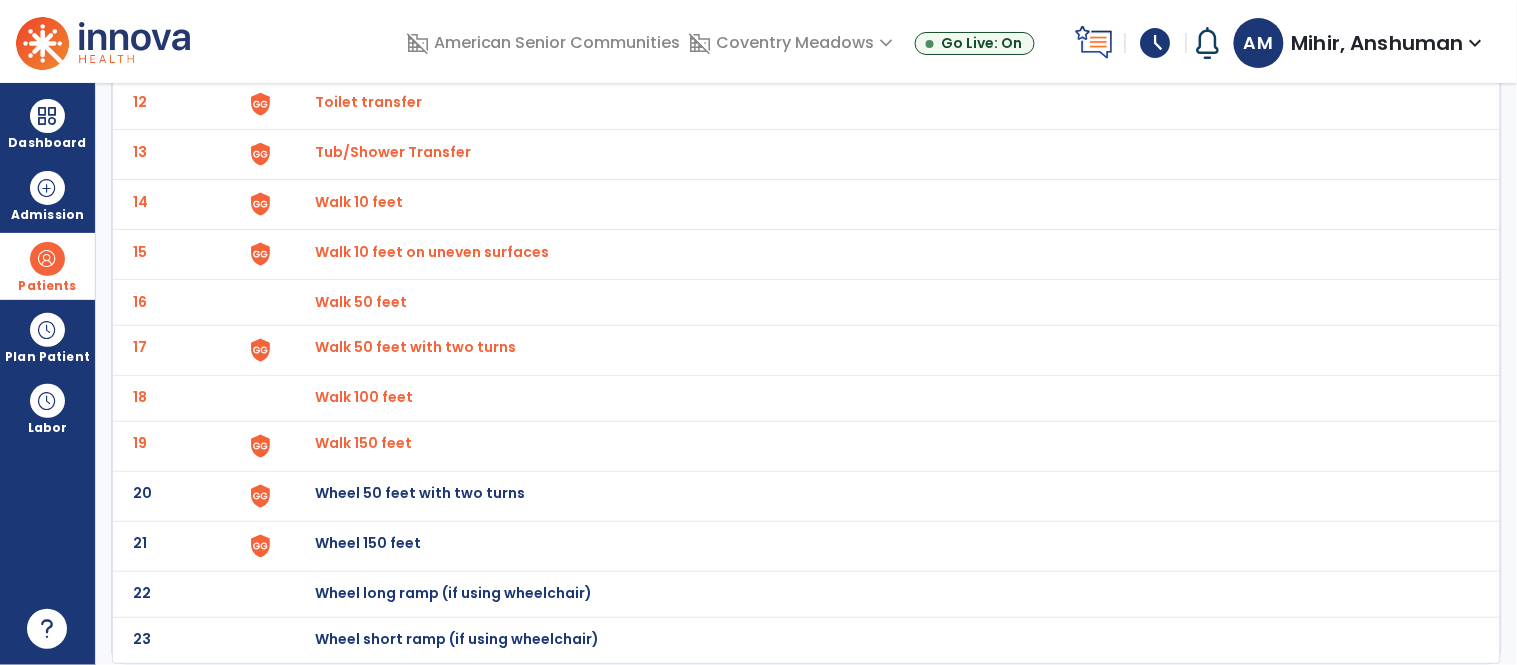 click on "Wheel 50 feet with two turns" at bounding box center [361, -444] 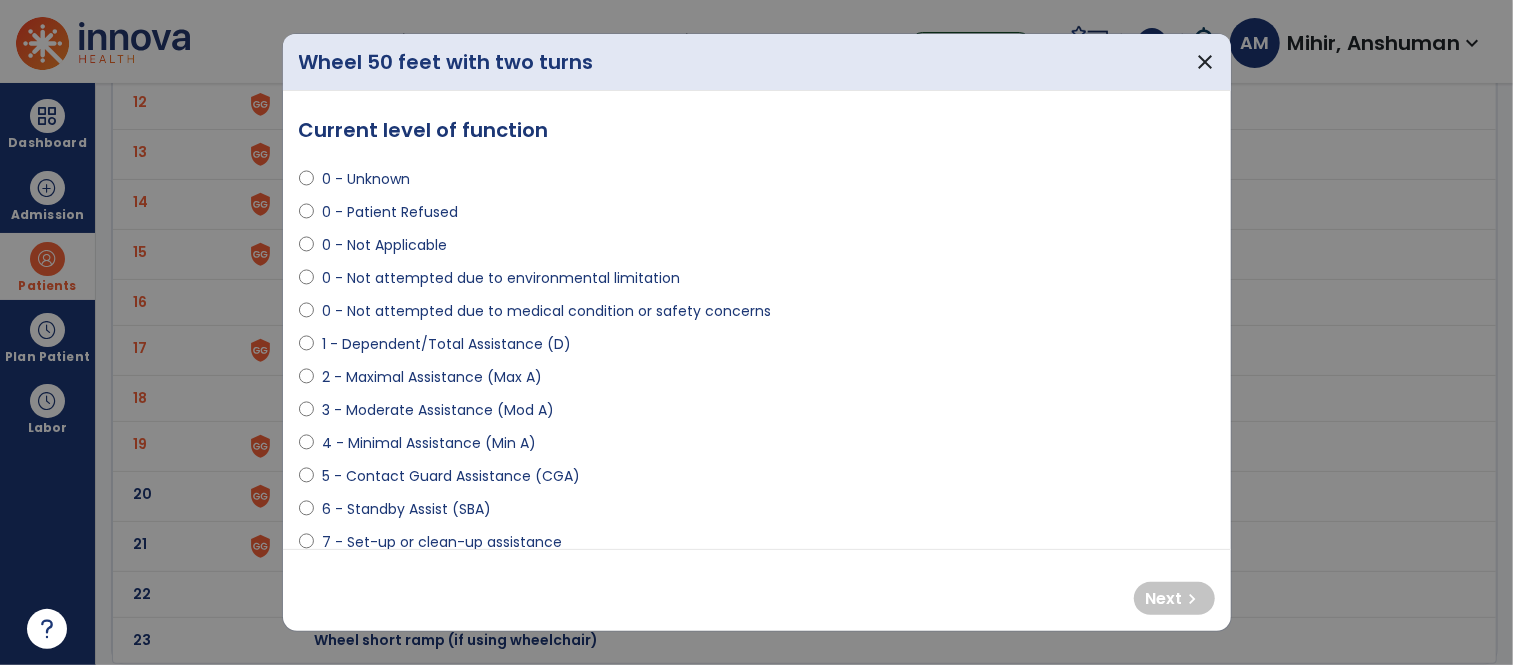 click on "0 - Not attempted due to environmental limitation" at bounding box center [501, 278] 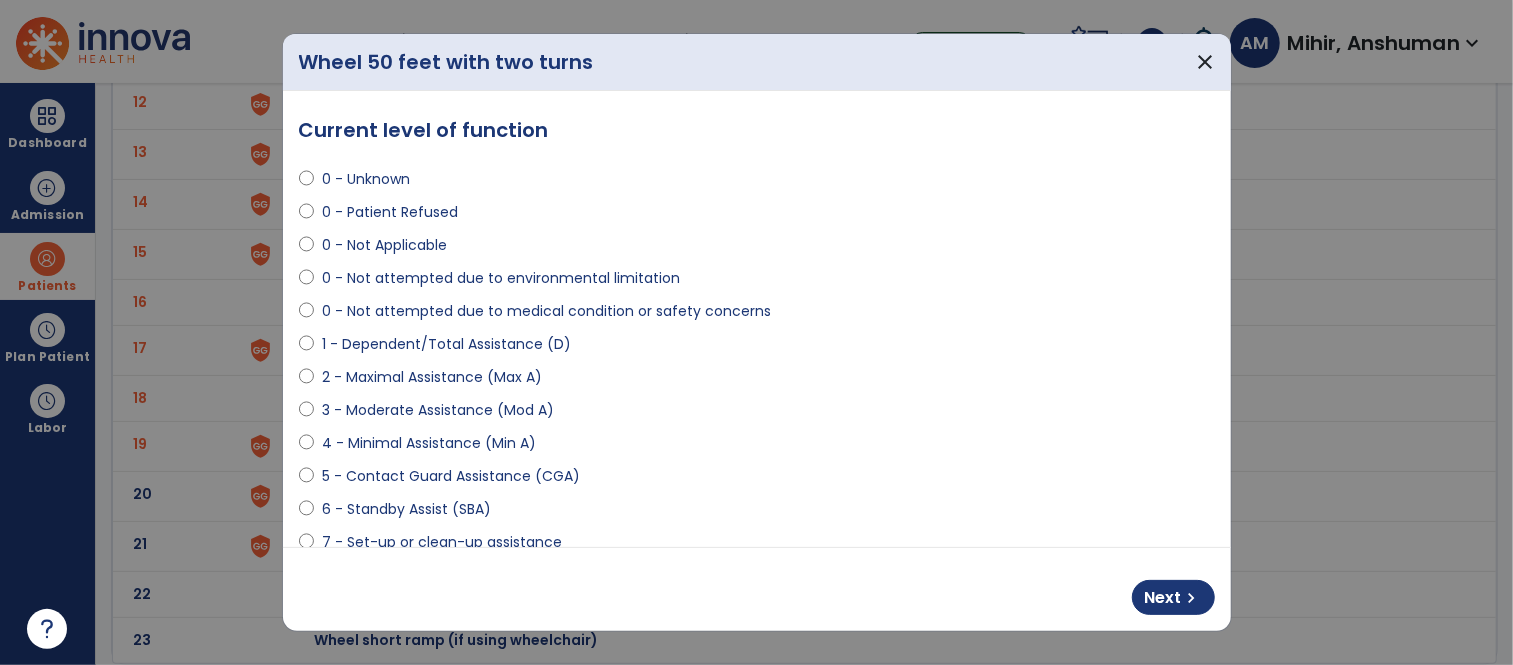 select on "**********" 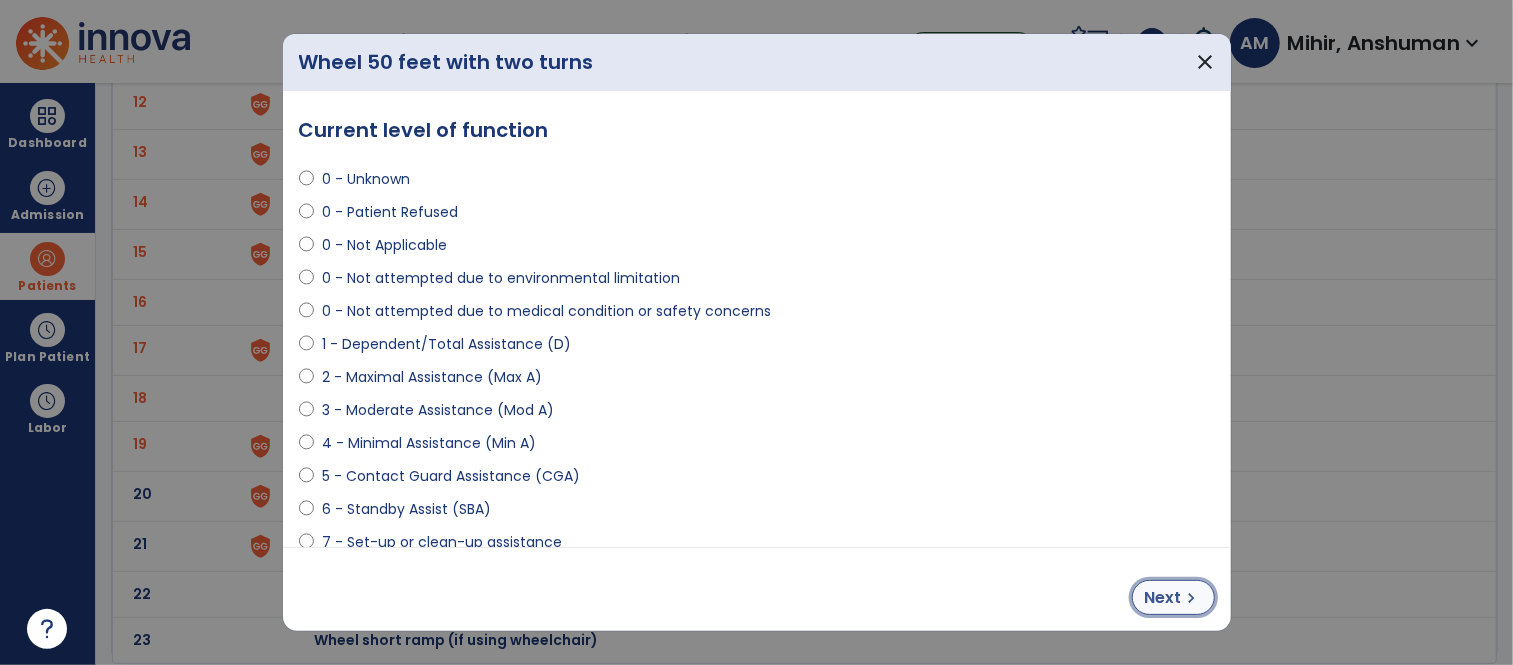 click on "Next" at bounding box center [1163, 598] 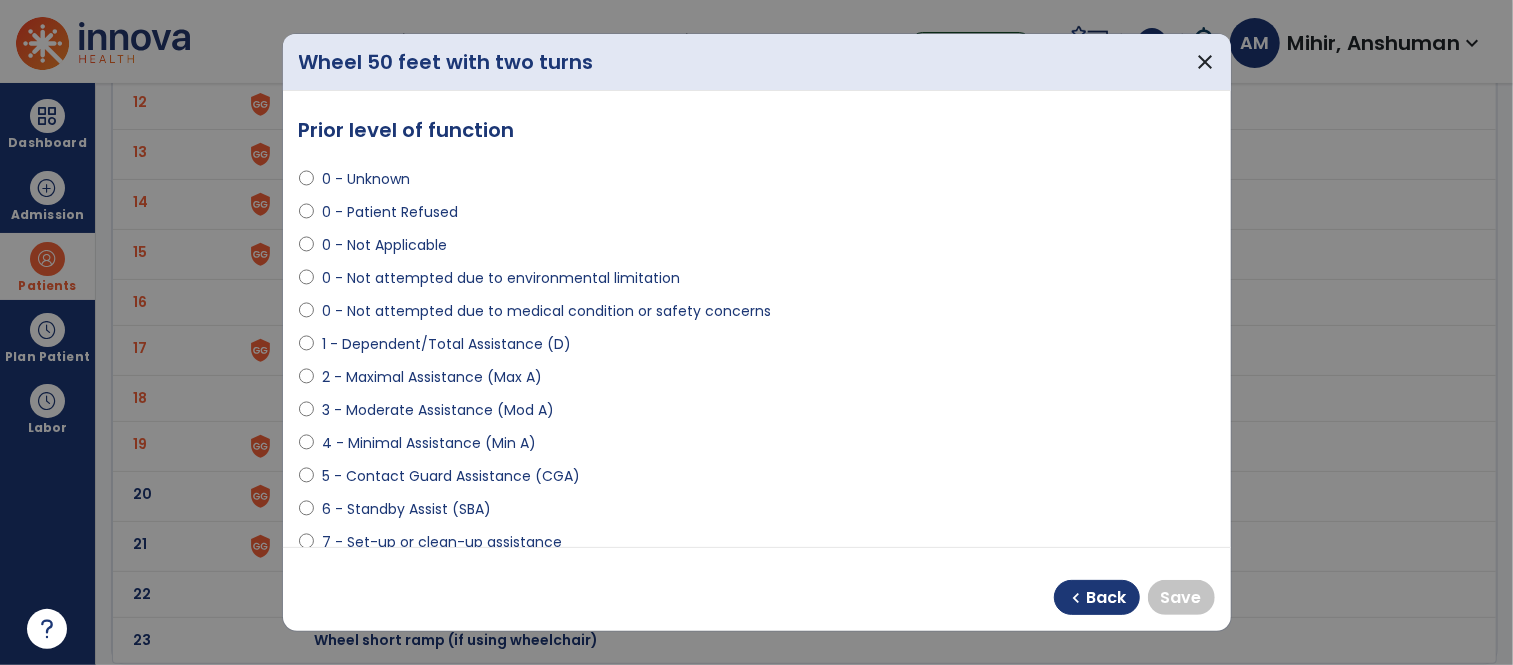 select on "**********" 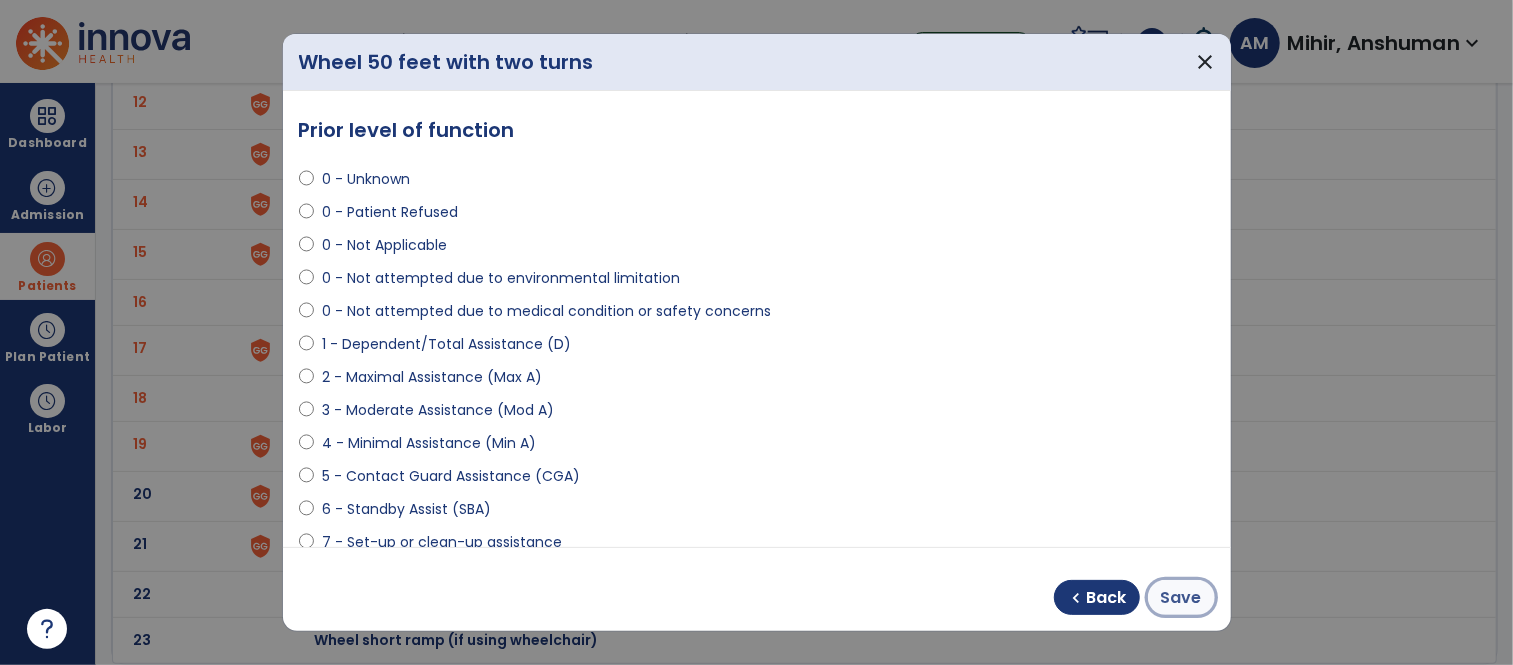 click on "Save" at bounding box center [1181, 598] 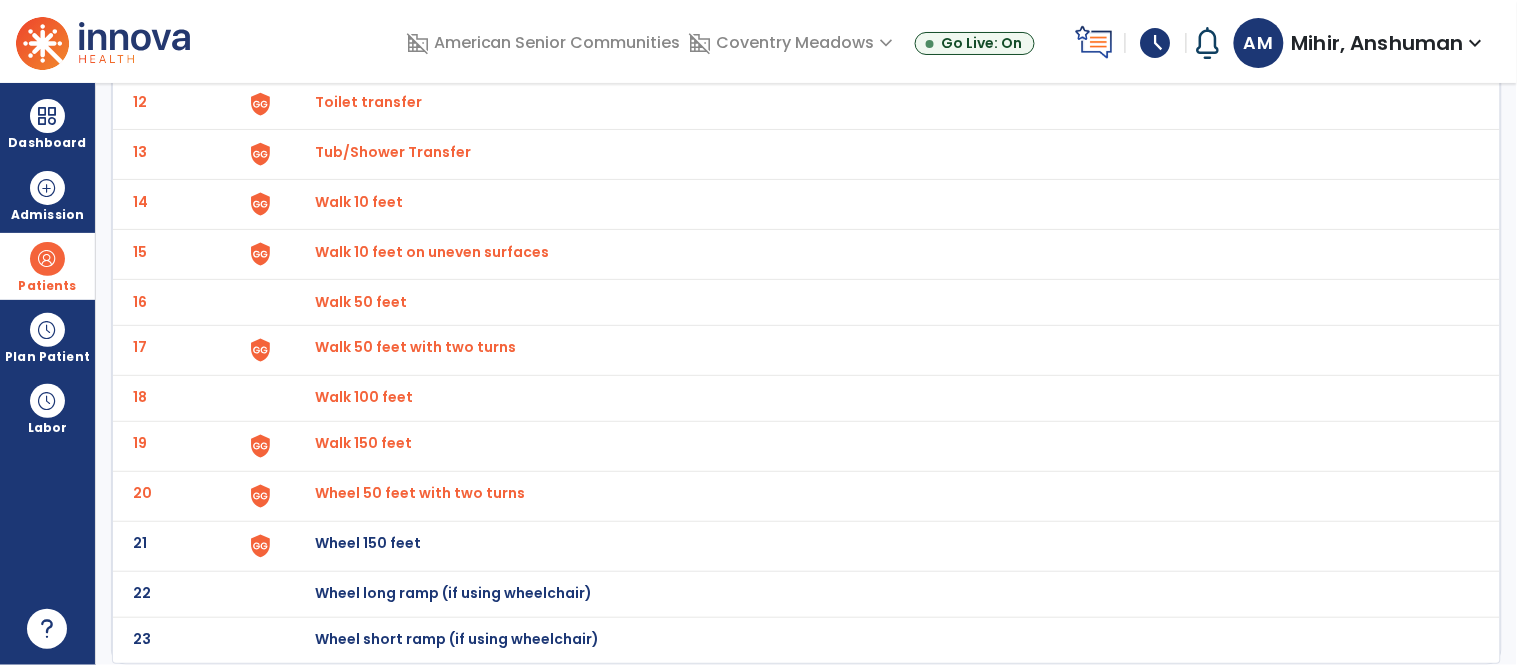 click on "Wheel 150 feet" at bounding box center [361, -444] 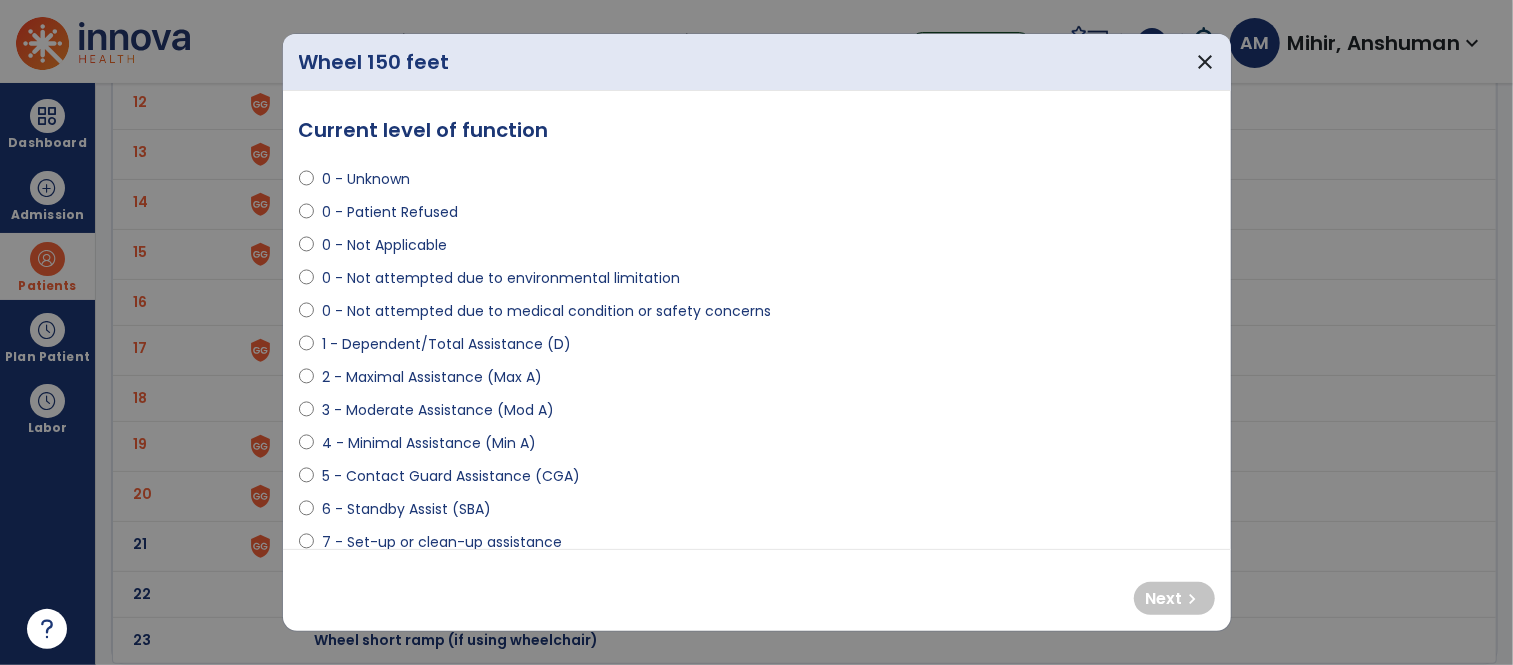 select on "**********" 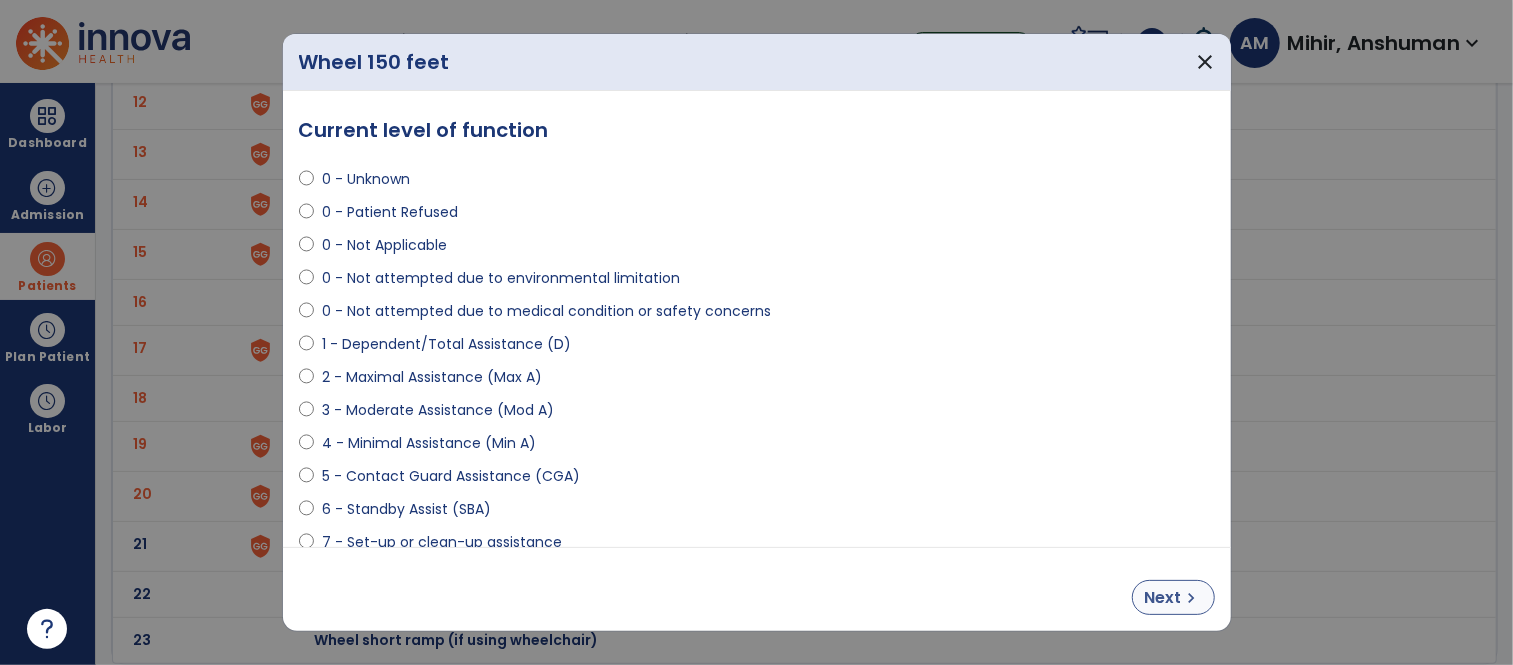 click on "Next" at bounding box center [1163, 598] 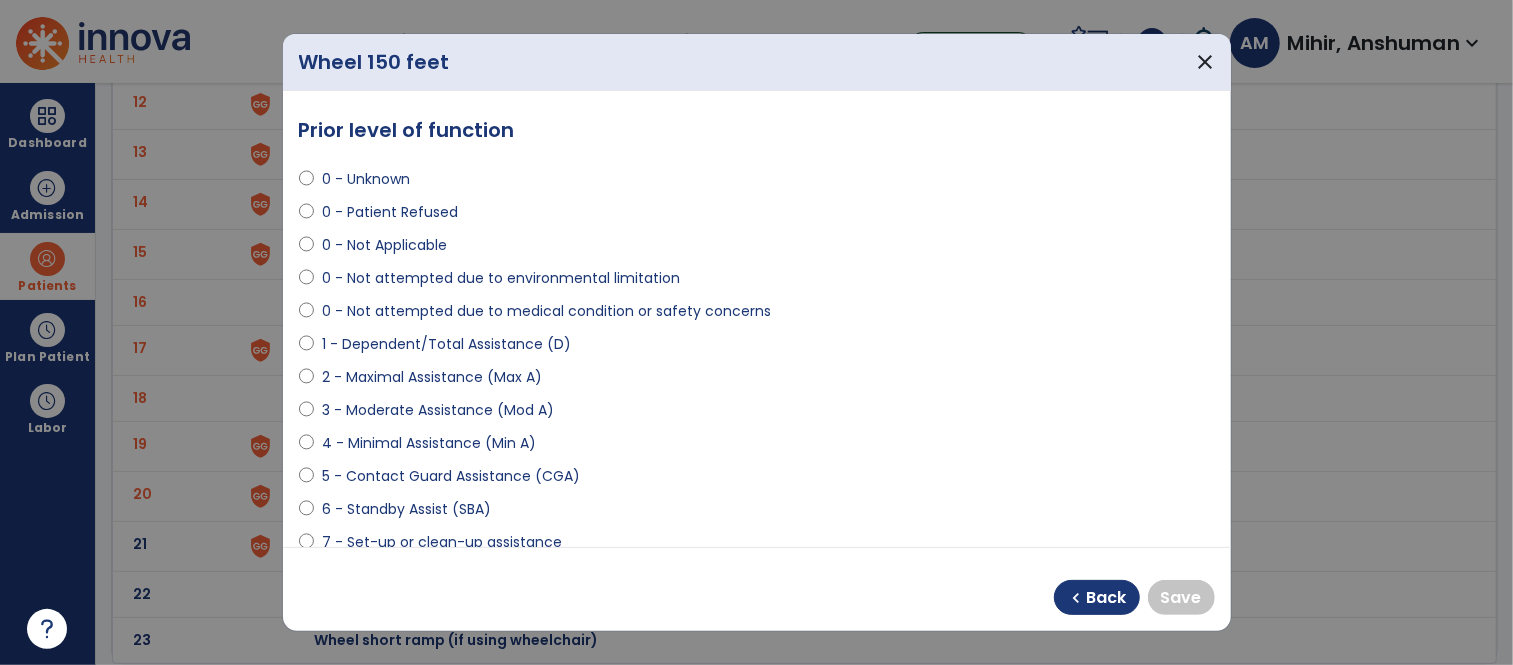 click on "**********" at bounding box center [757, 319] 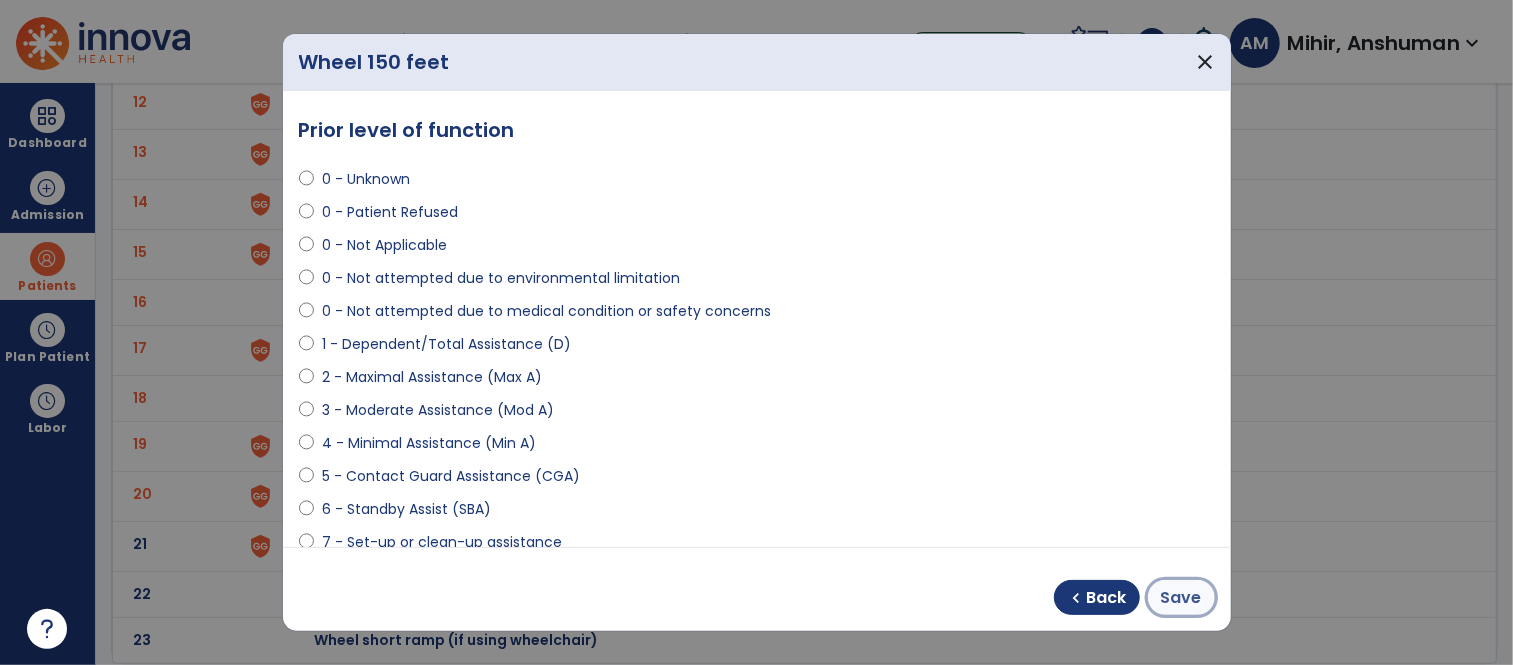 click on "Save" at bounding box center (1181, 598) 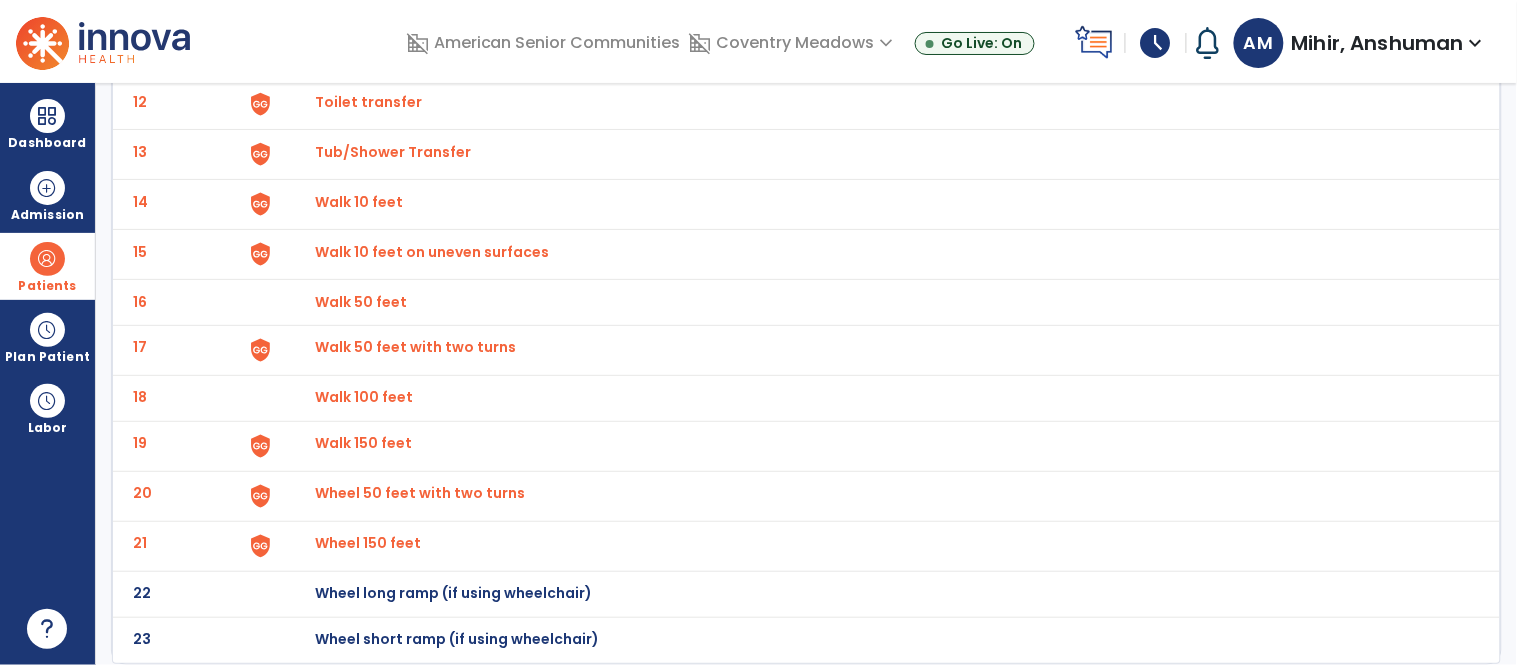 click on "Wheel long ramp (if using wheelchair)" at bounding box center [361, -444] 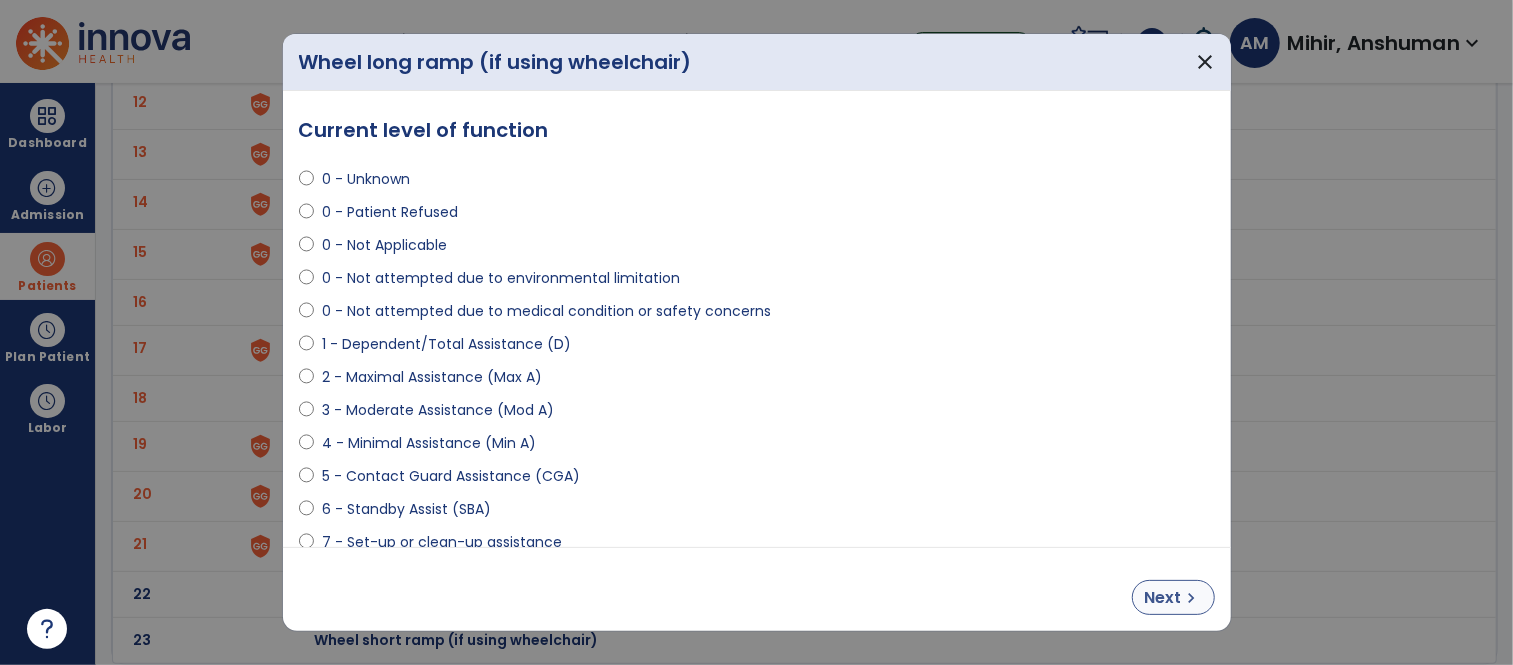 click on "Next" at bounding box center (1163, 598) 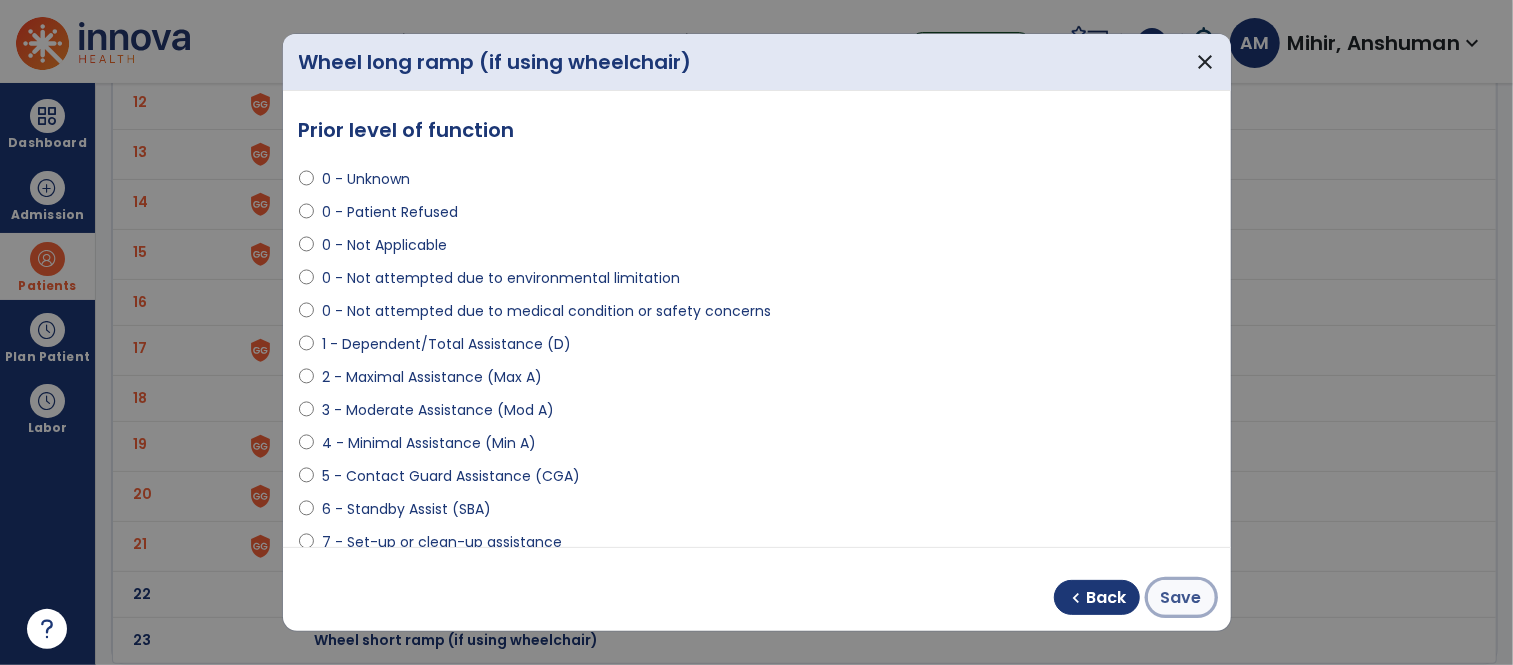click on "Save" at bounding box center [1181, 598] 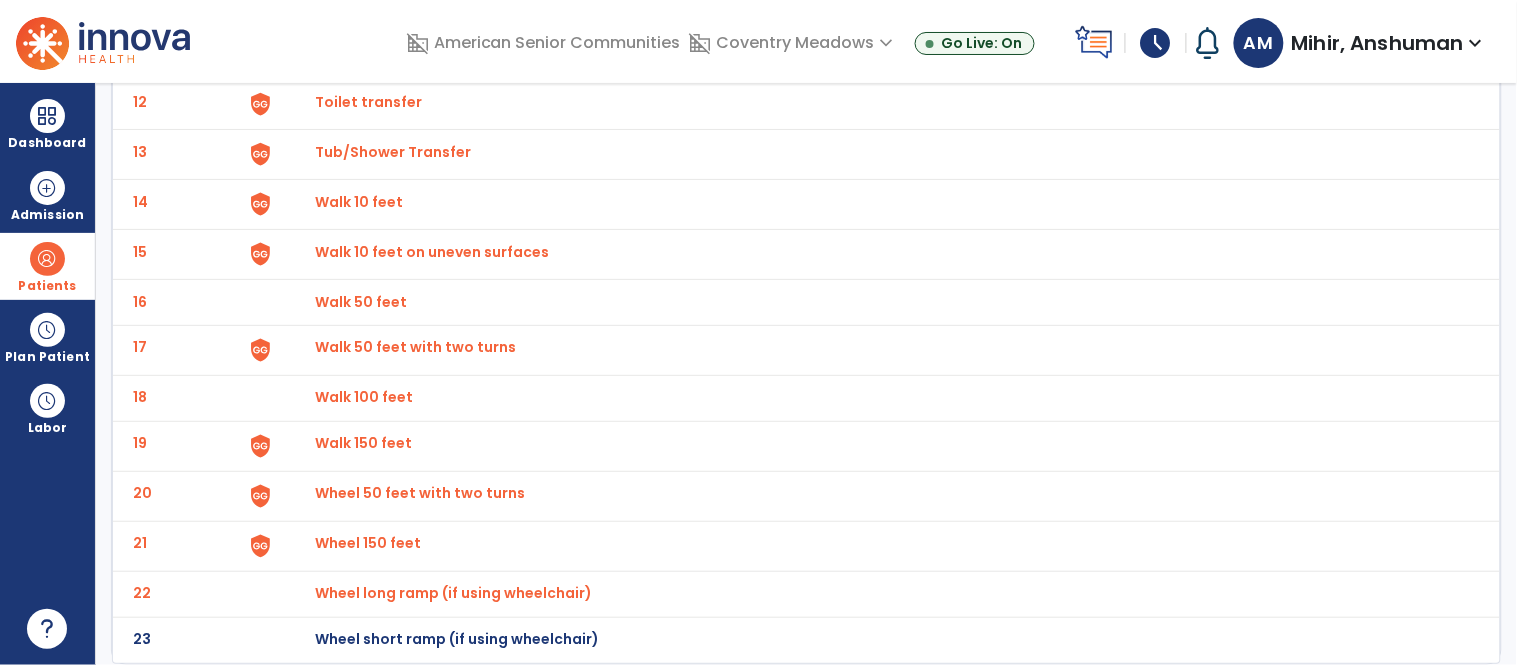 click on "Wheel short ramp (if using wheelchair)" at bounding box center [361, -444] 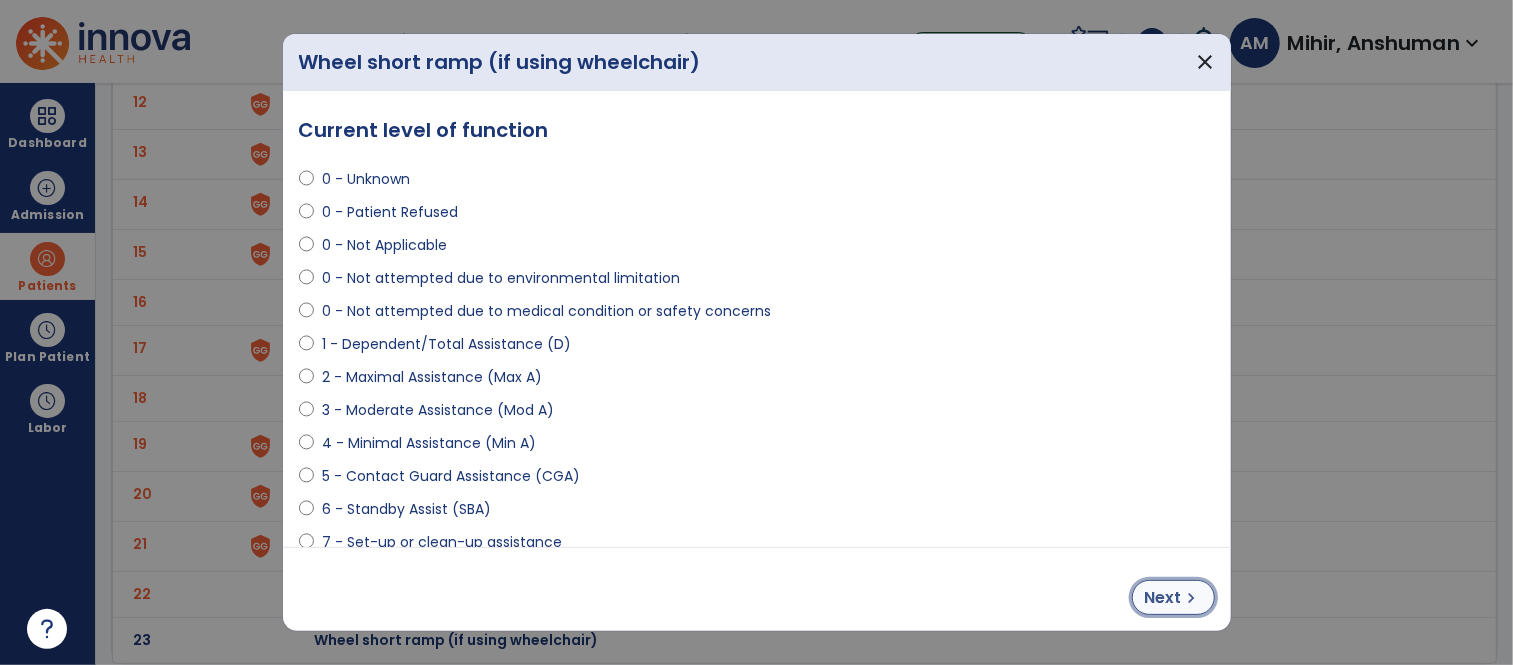 click on "Next" at bounding box center [1163, 598] 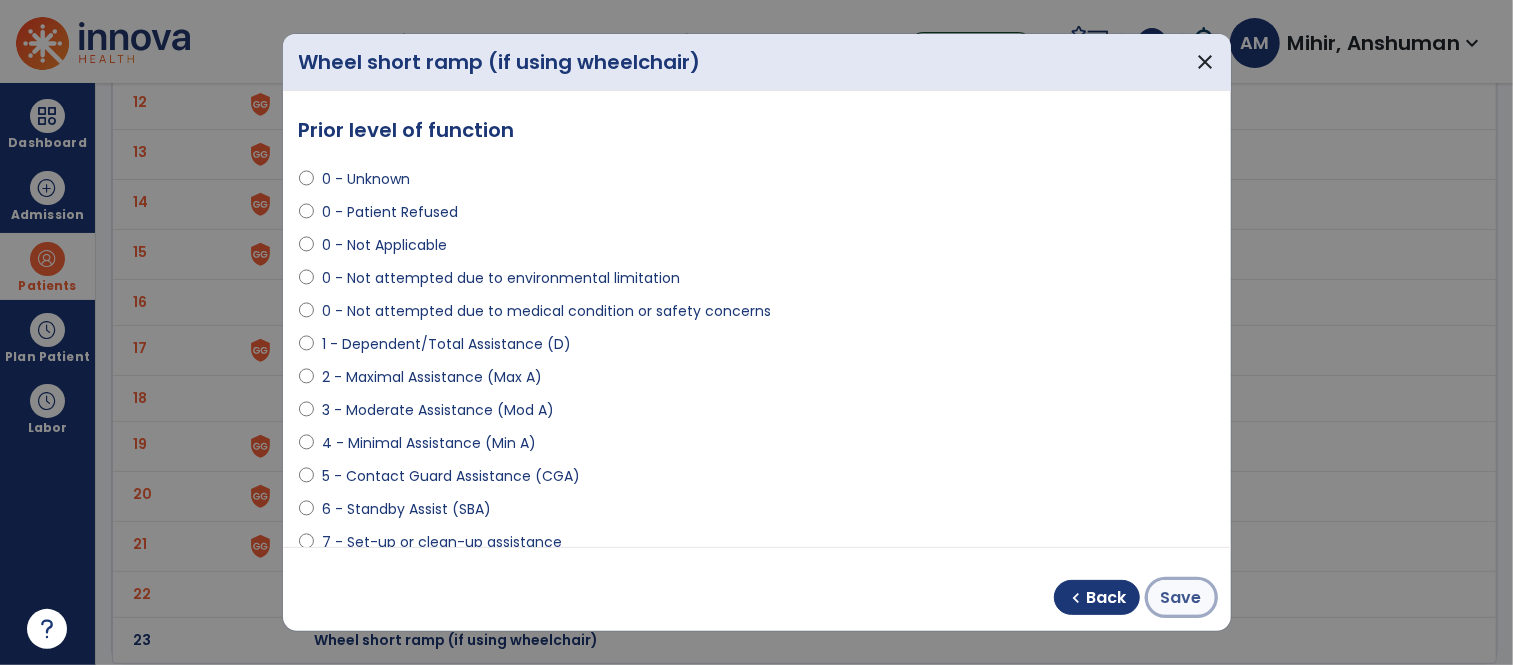 click on "Save" at bounding box center [1181, 598] 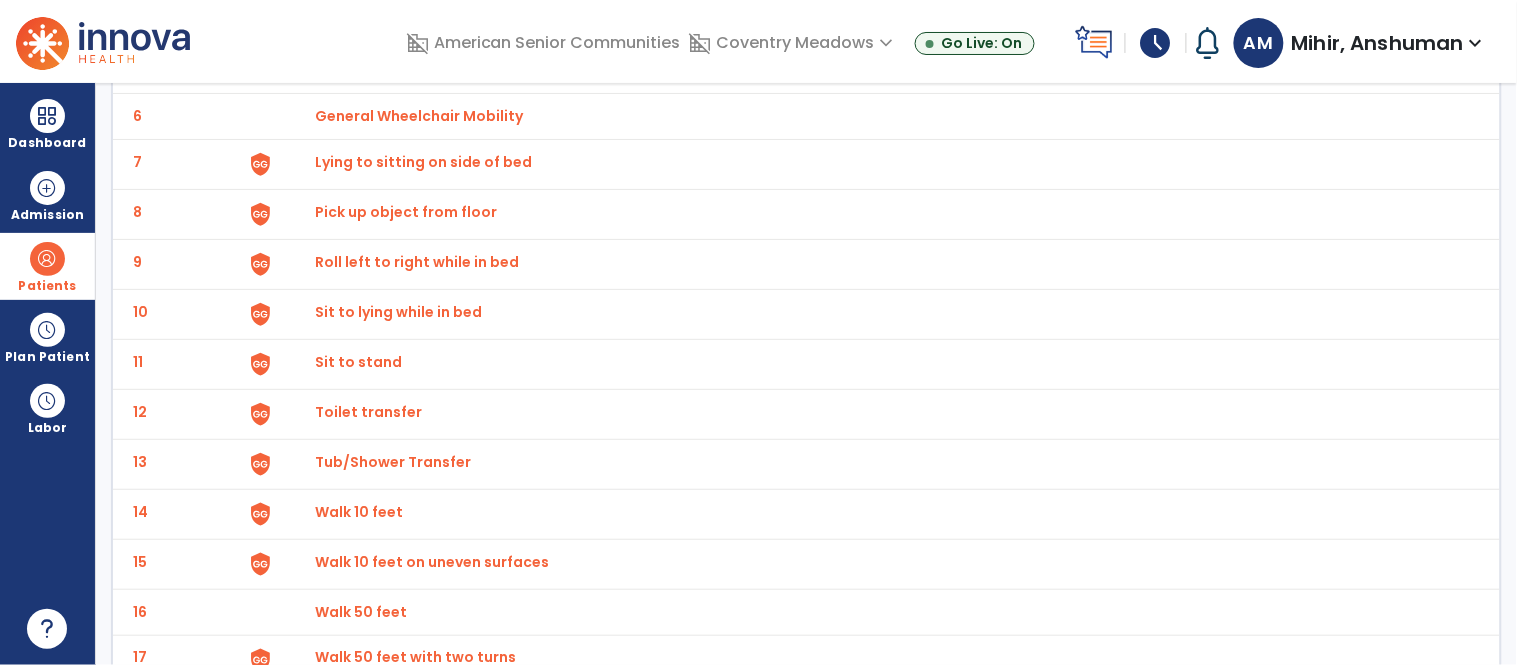 scroll, scrollTop: 0, scrollLeft: 0, axis: both 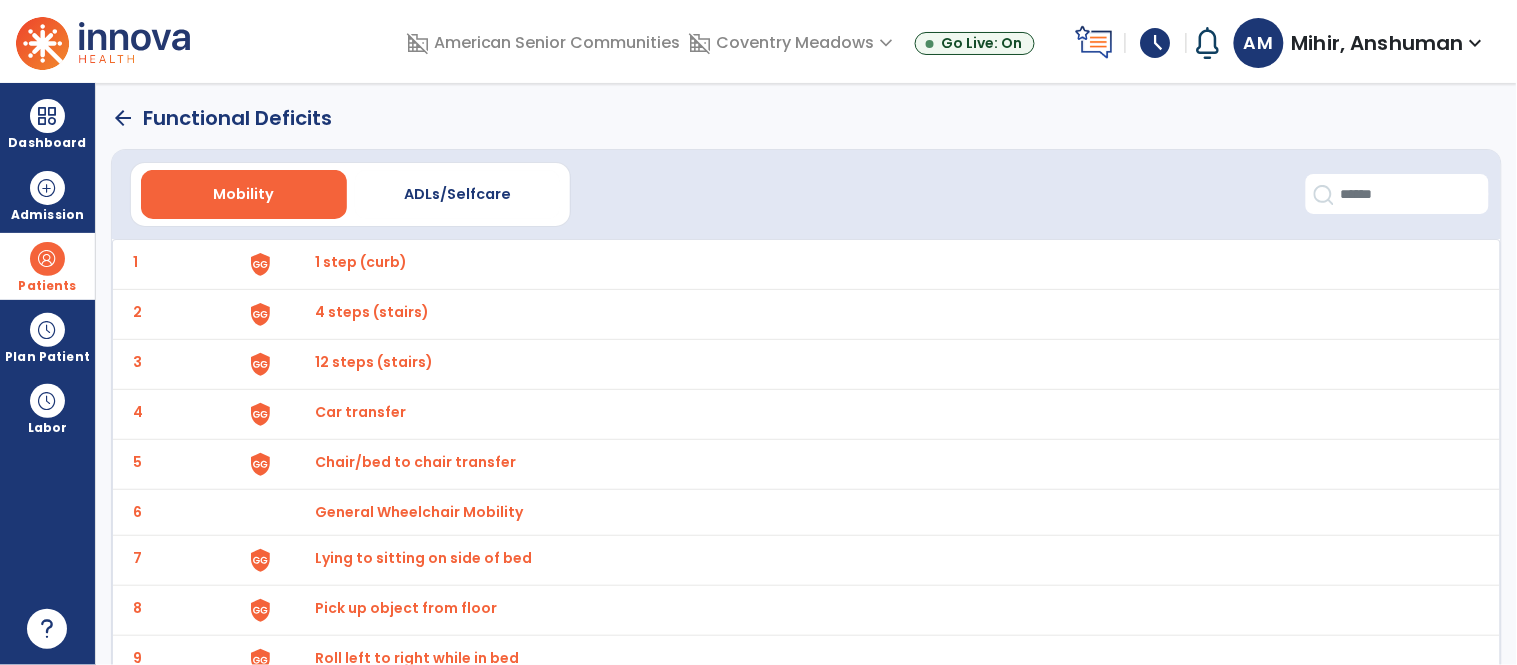 click on "arrow_back" 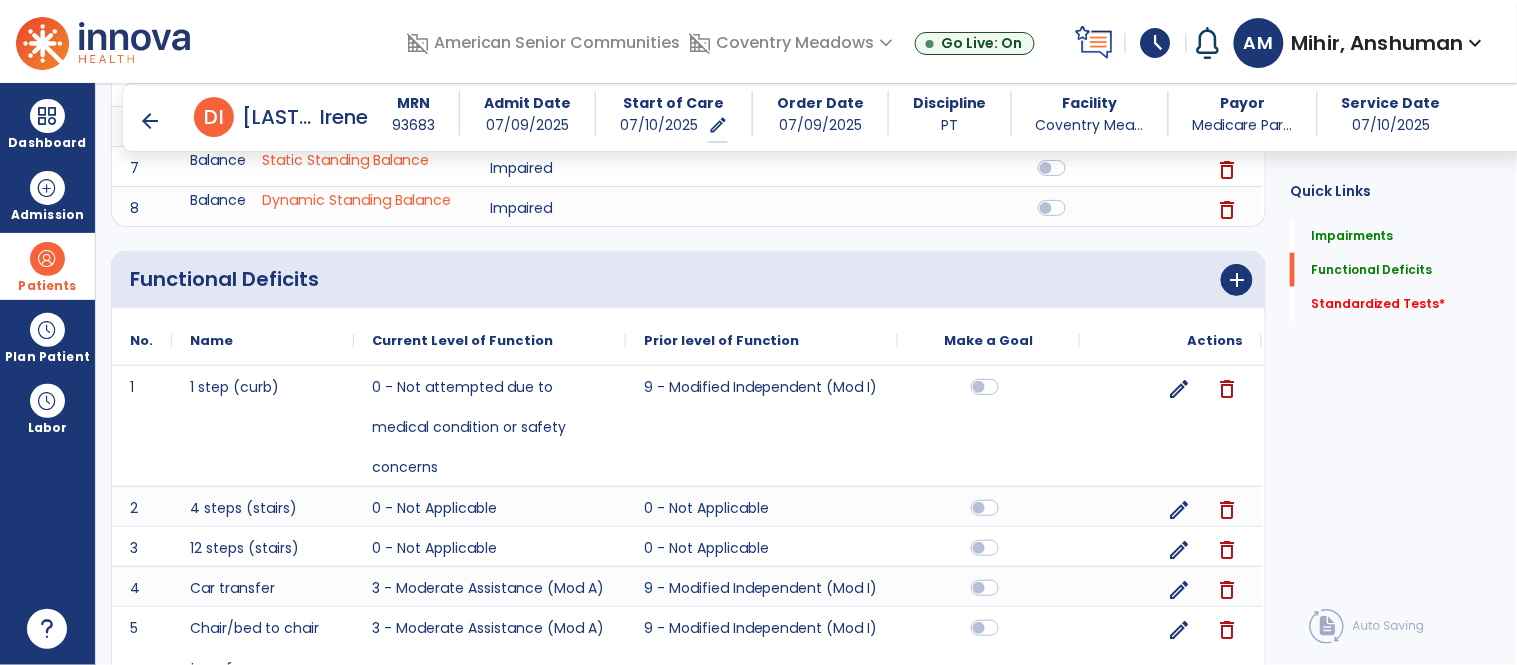 scroll, scrollTop: 547, scrollLeft: 0, axis: vertical 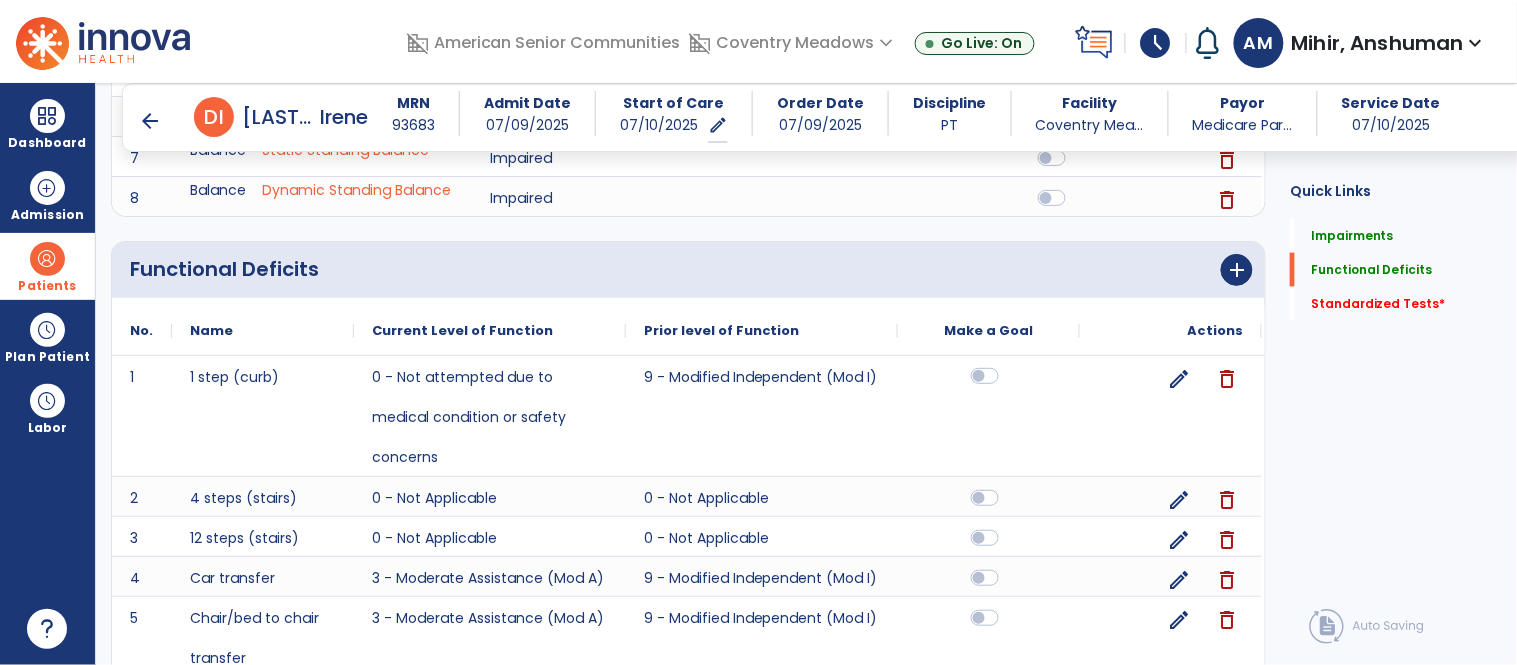 click 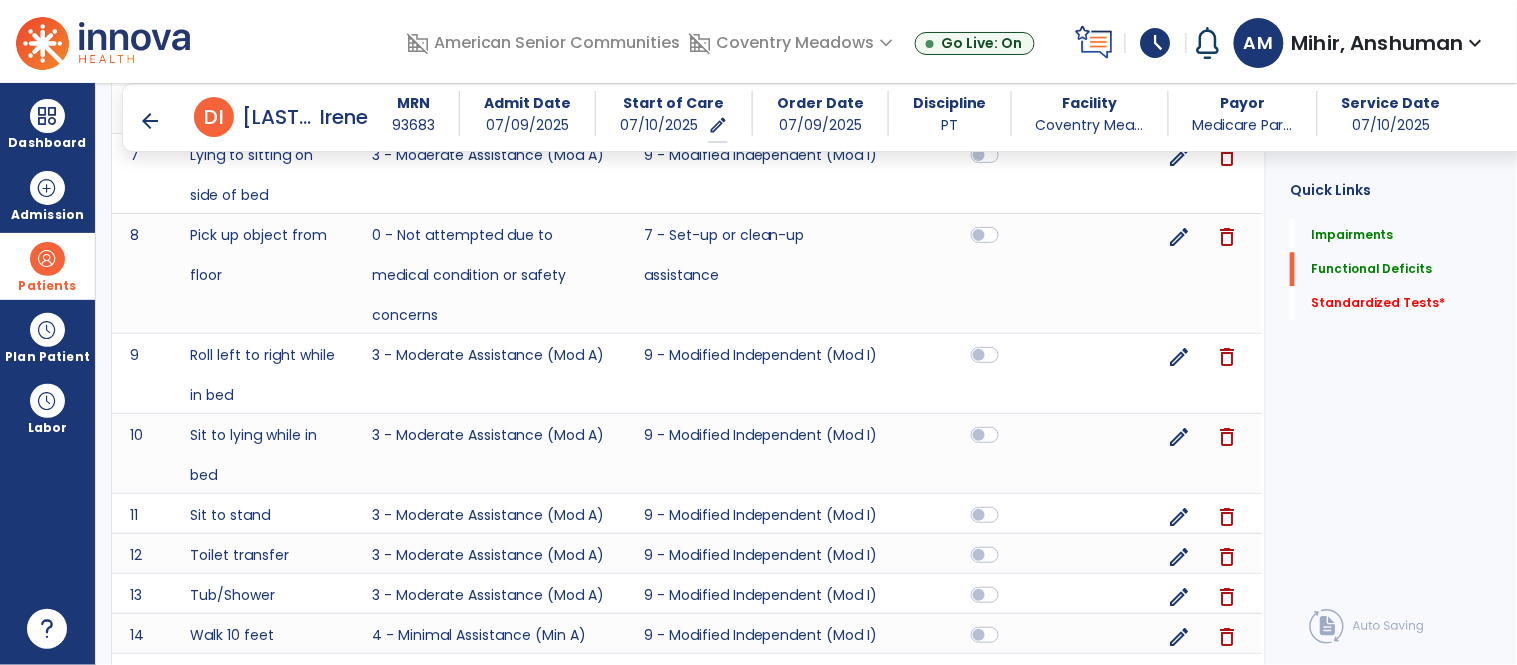 scroll, scrollTop: 1183, scrollLeft: 0, axis: vertical 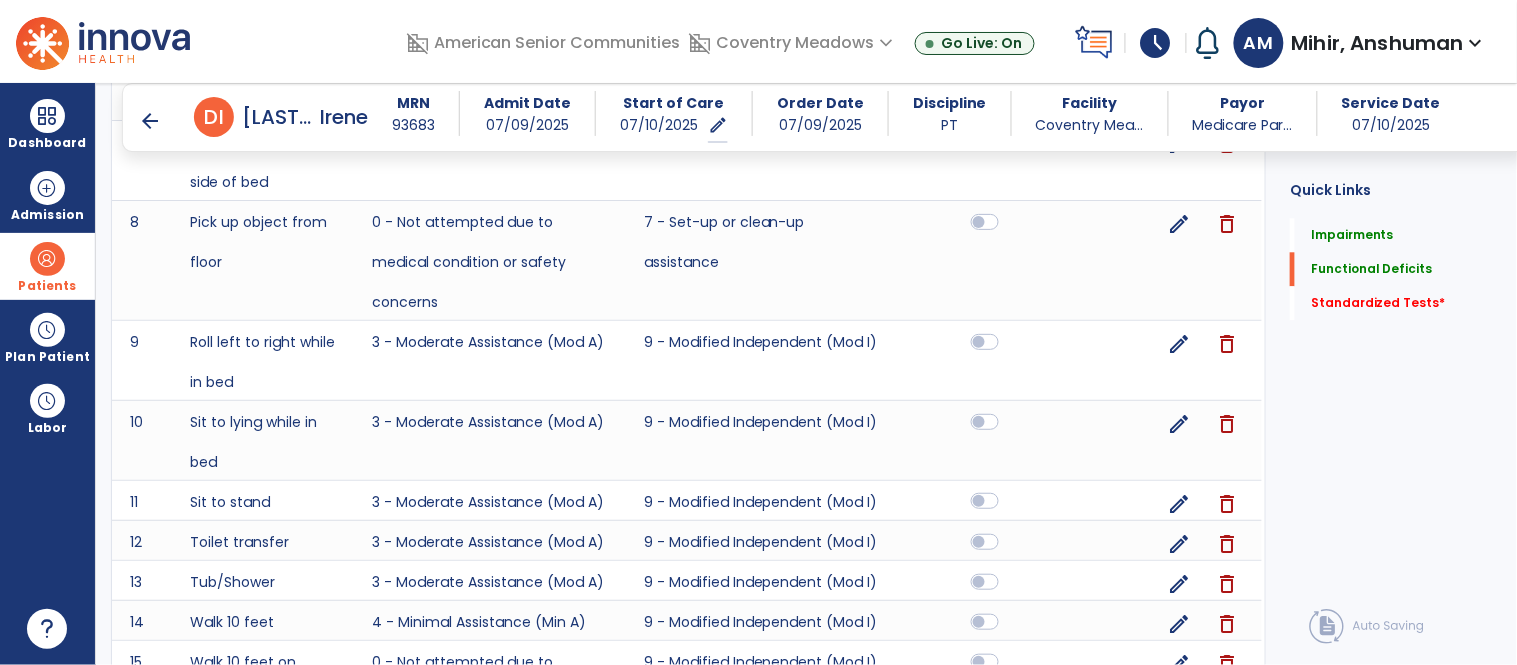 click 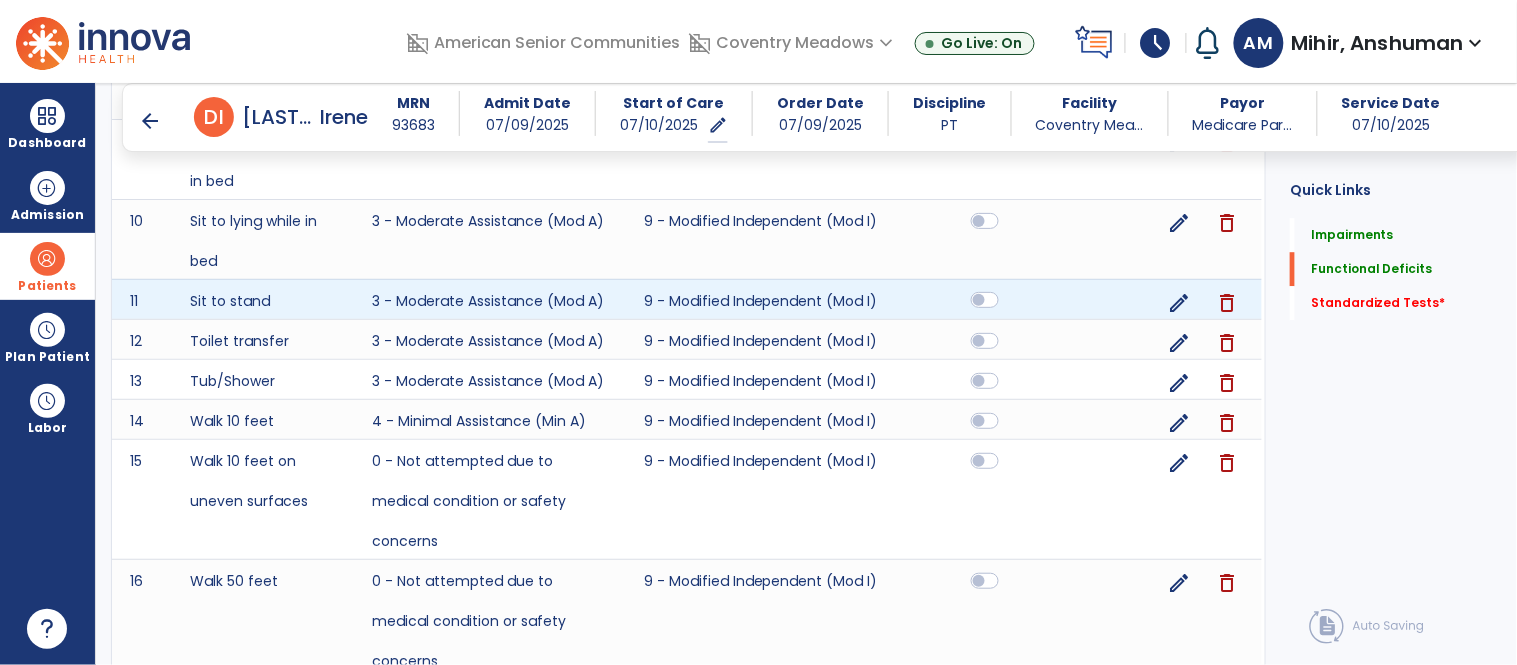 scroll, scrollTop: 1397, scrollLeft: 0, axis: vertical 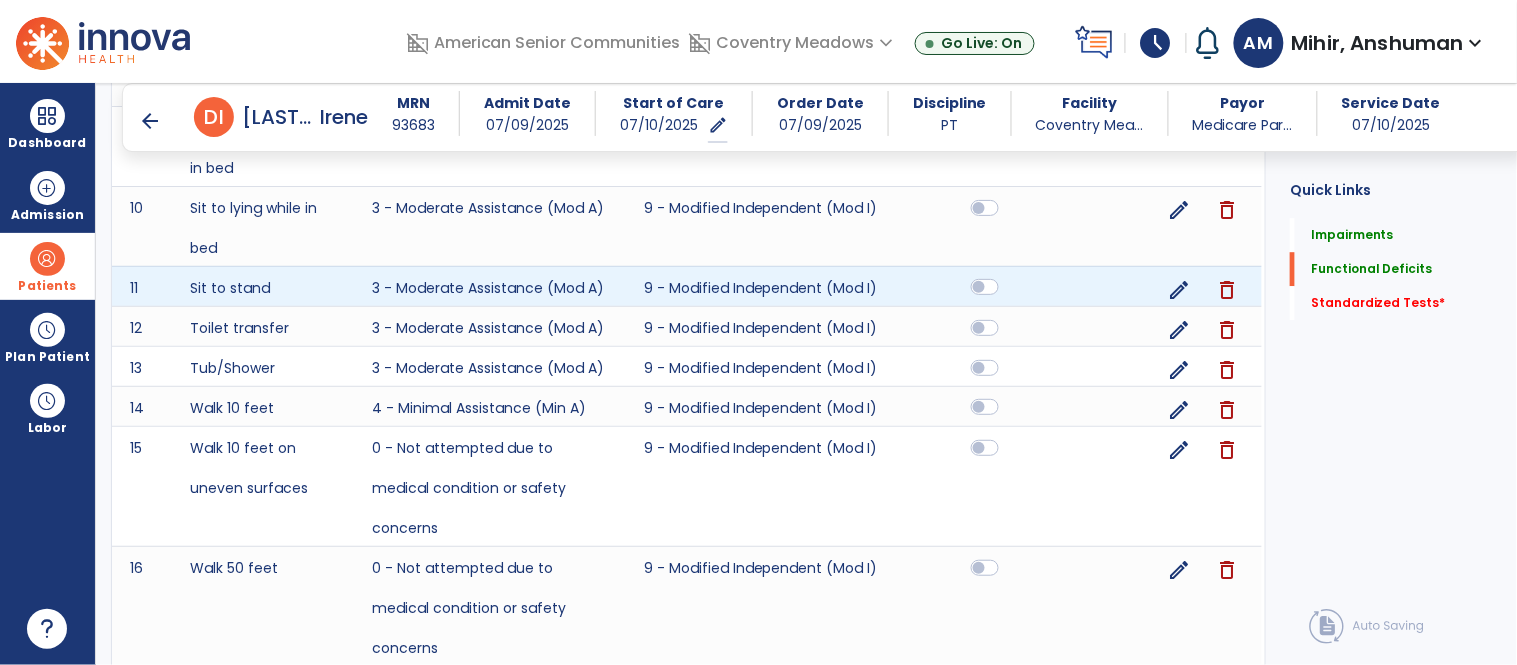 click 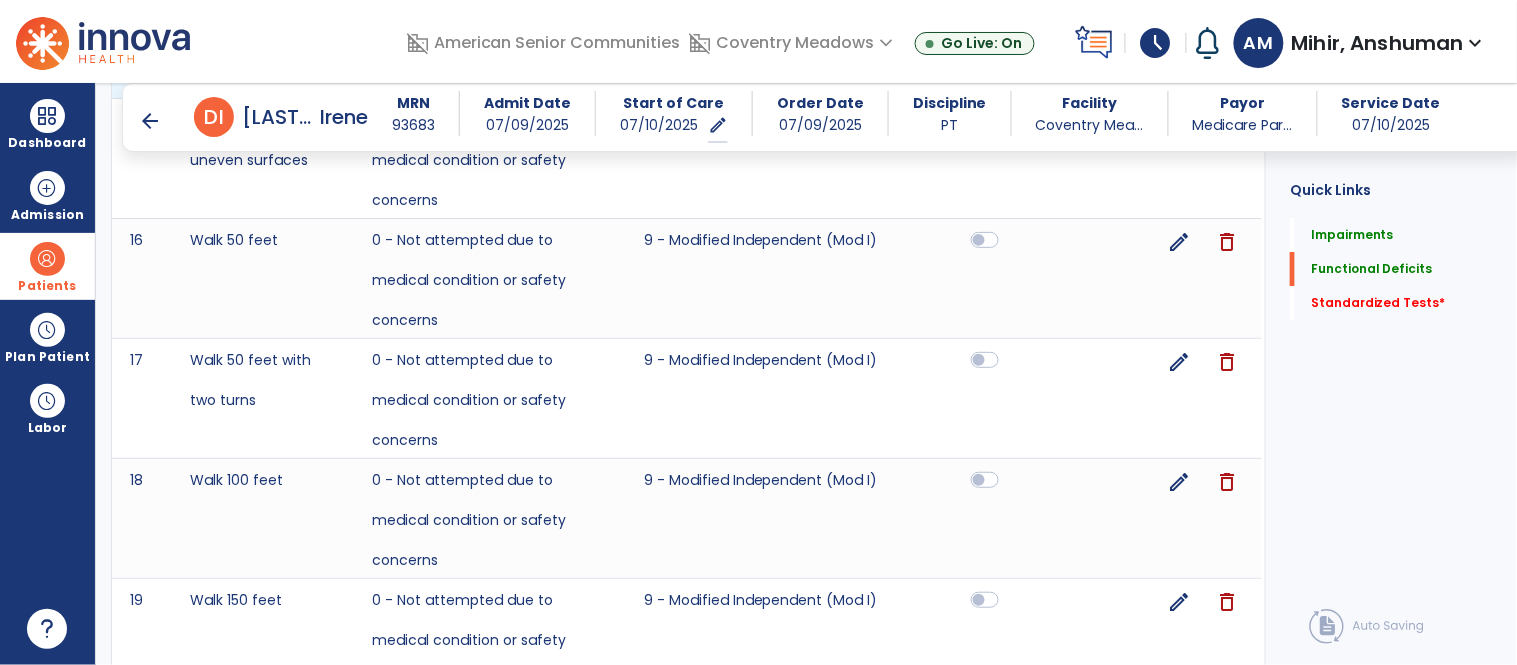 scroll, scrollTop: 1767, scrollLeft: 0, axis: vertical 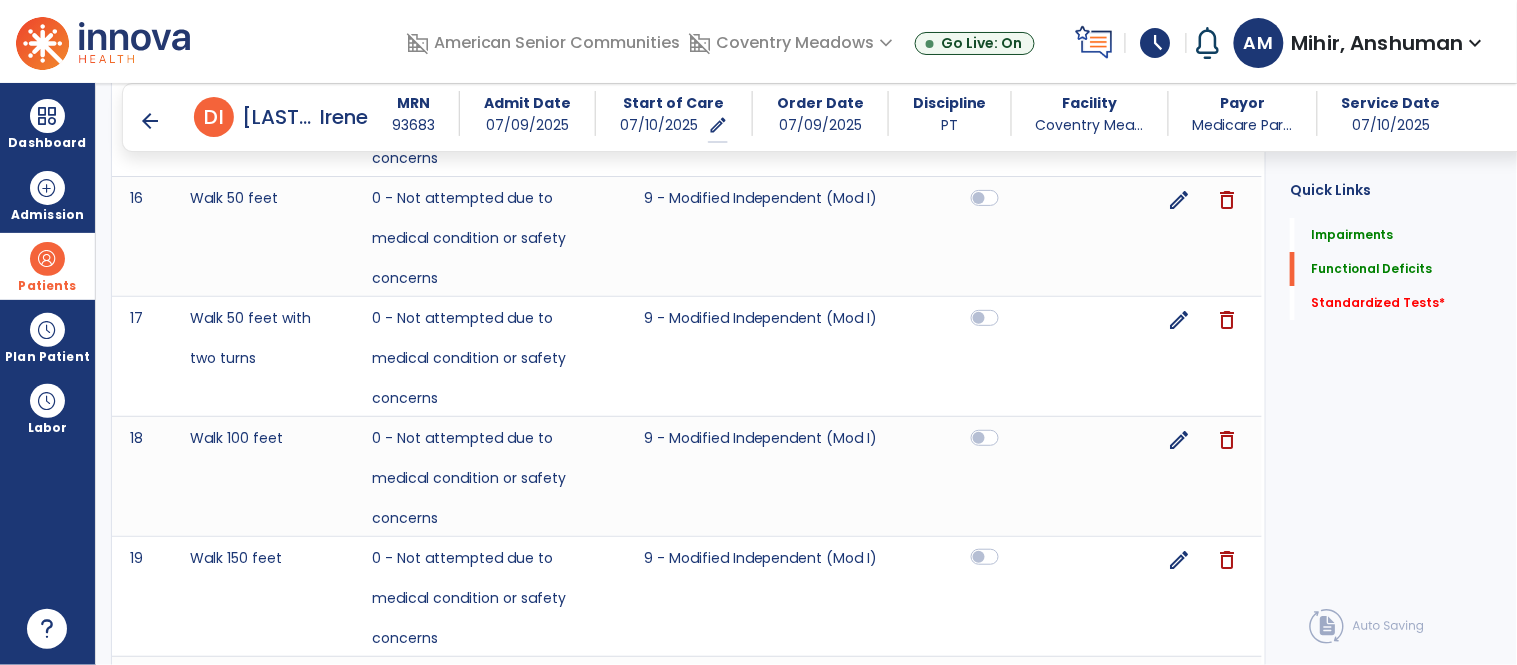 click 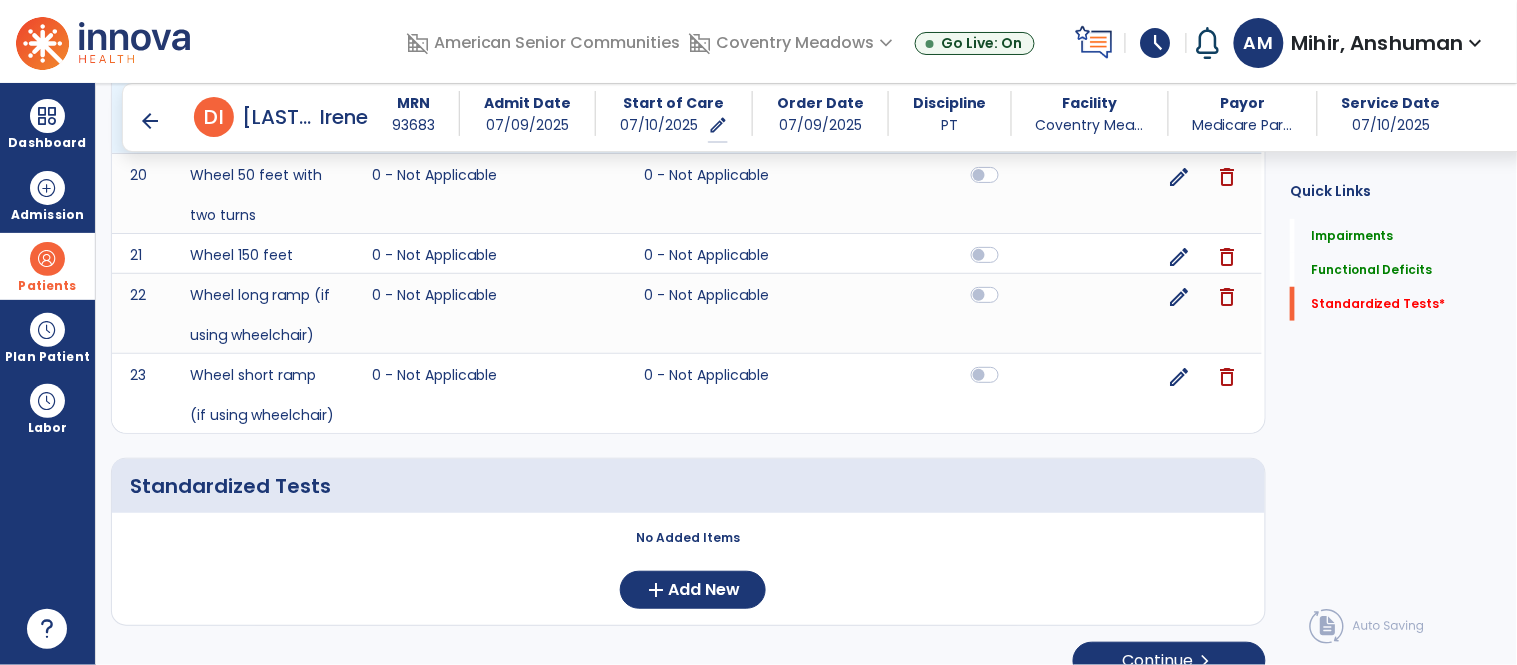 scroll, scrollTop: 2274, scrollLeft: 0, axis: vertical 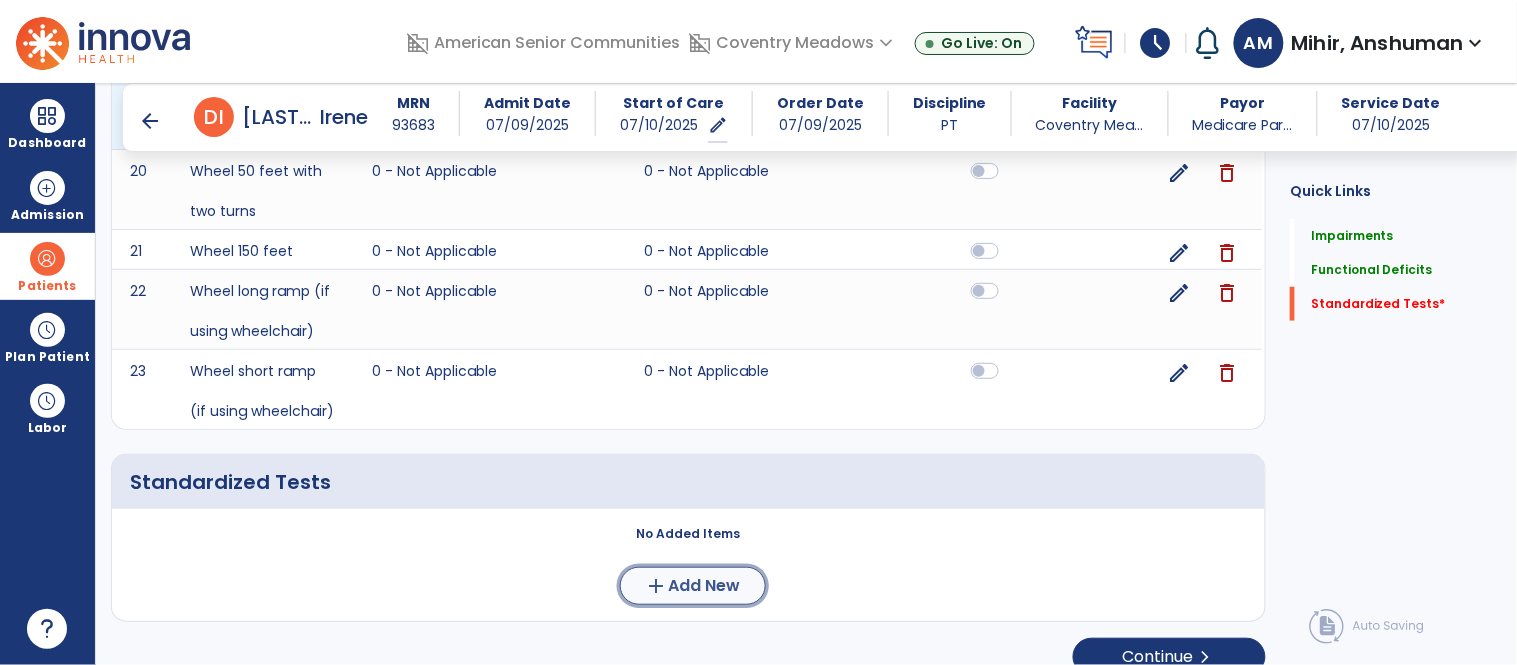 click on "Add New" 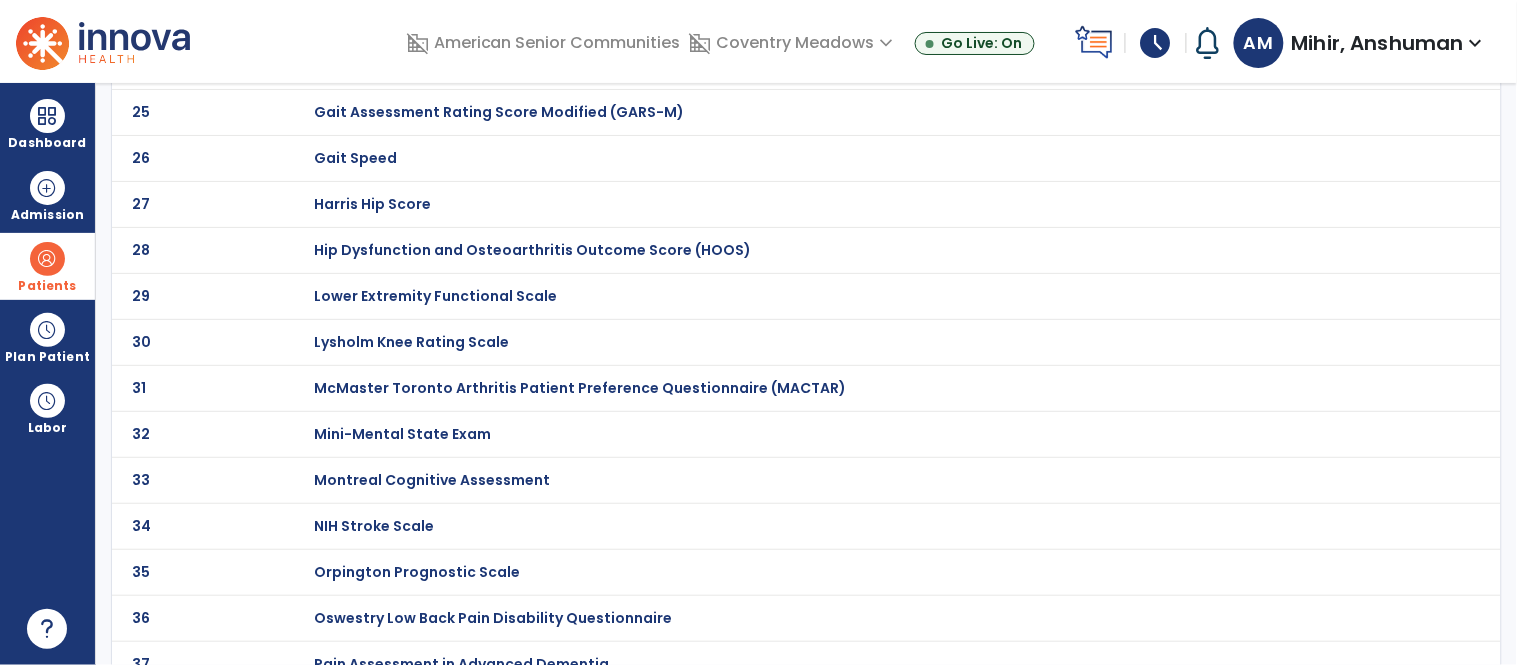 scroll, scrollTop: 1864, scrollLeft: 0, axis: vertical 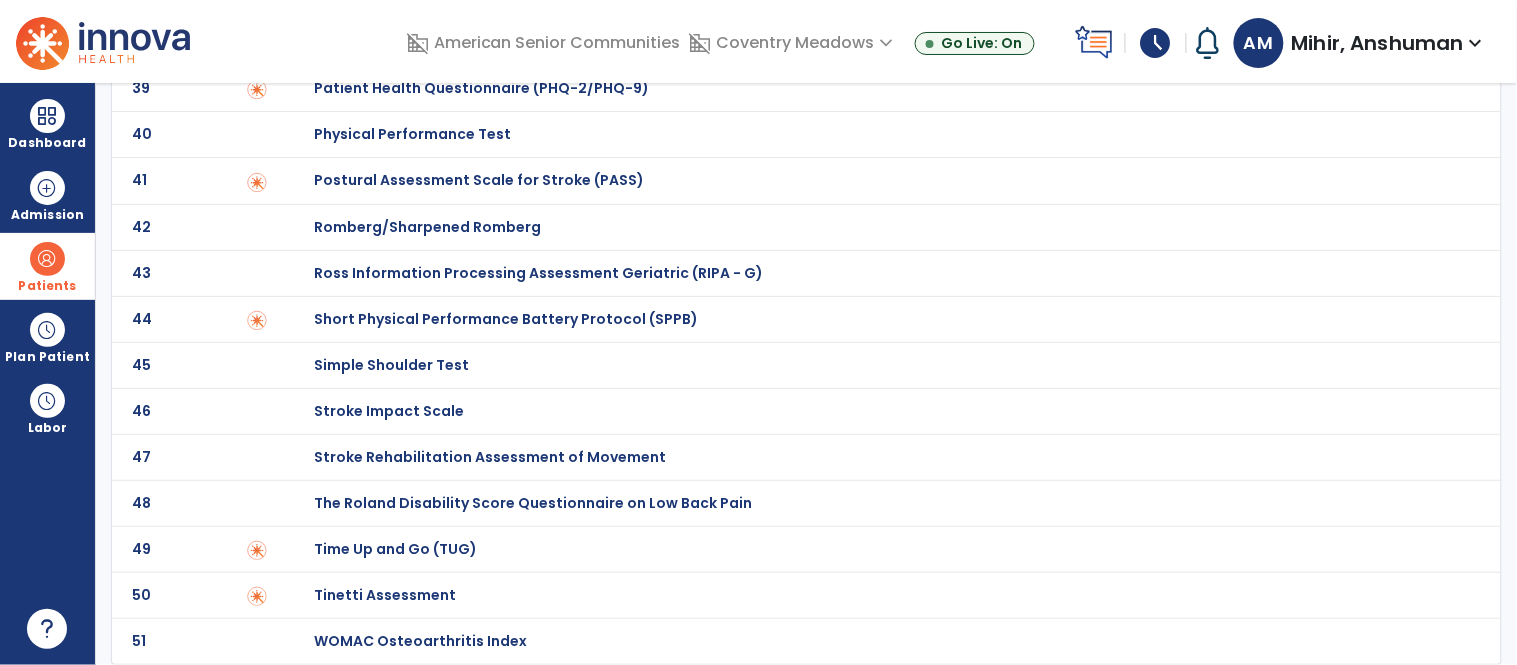 click on "Tinetti Assessment" at bounding box center [385, -1660] 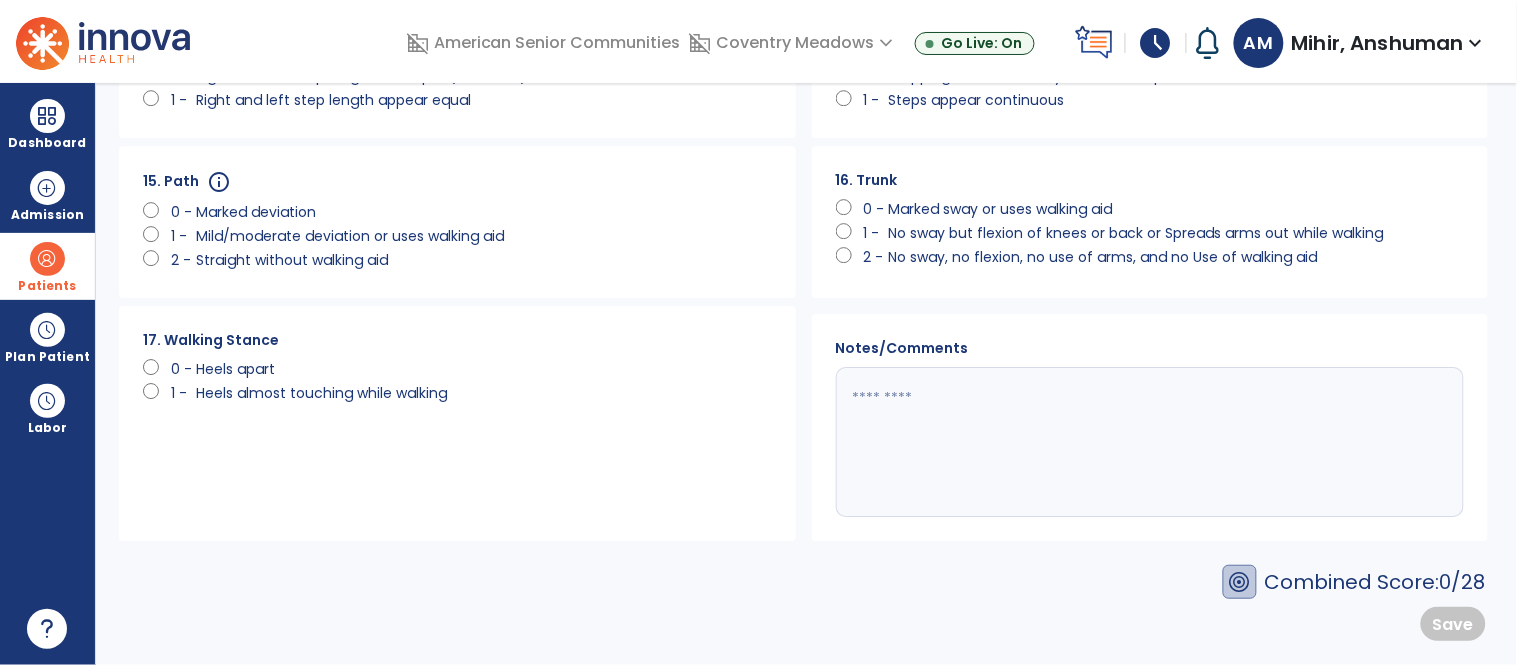 scroll, scrollTop: 0, scrollLeft: 0, axis: both 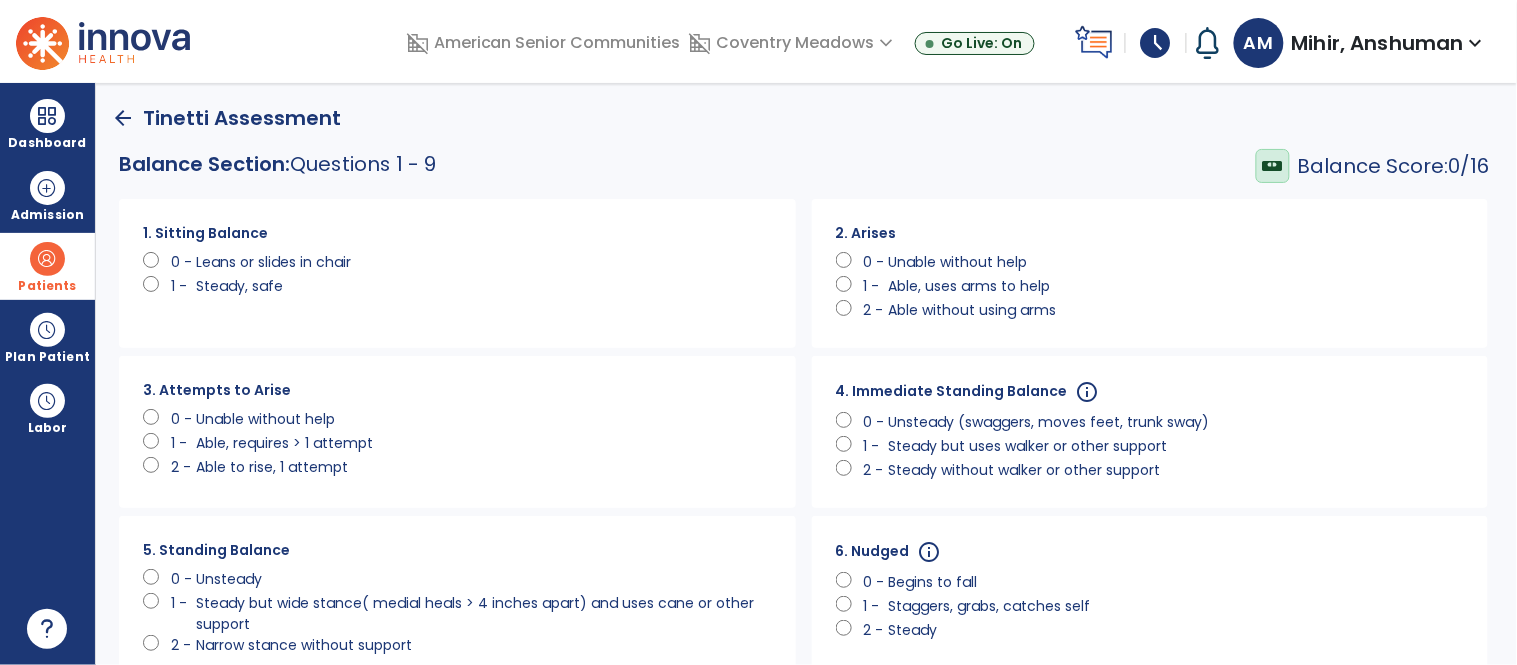 click on "Steady, safe" 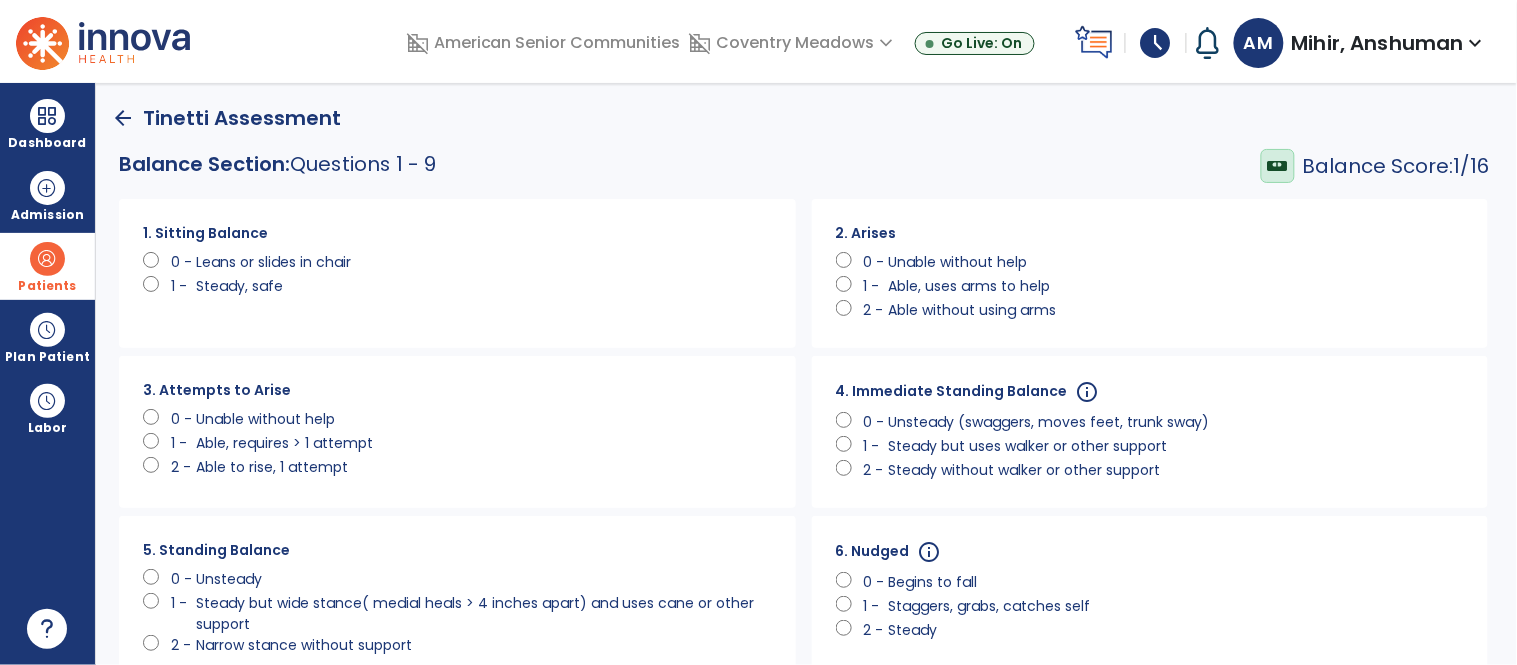 click on "Unable without help" 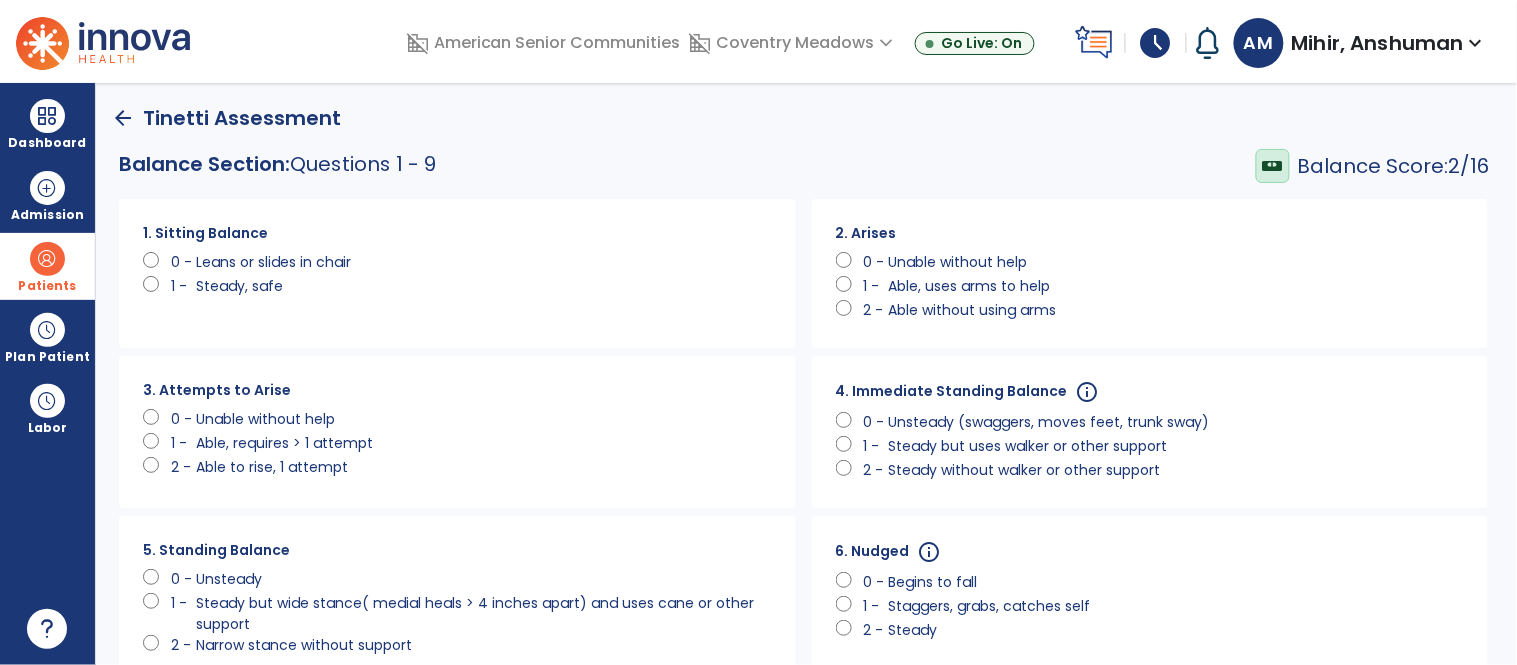 click on "Unsteady (swaggers, moves feet, trunk sway)" 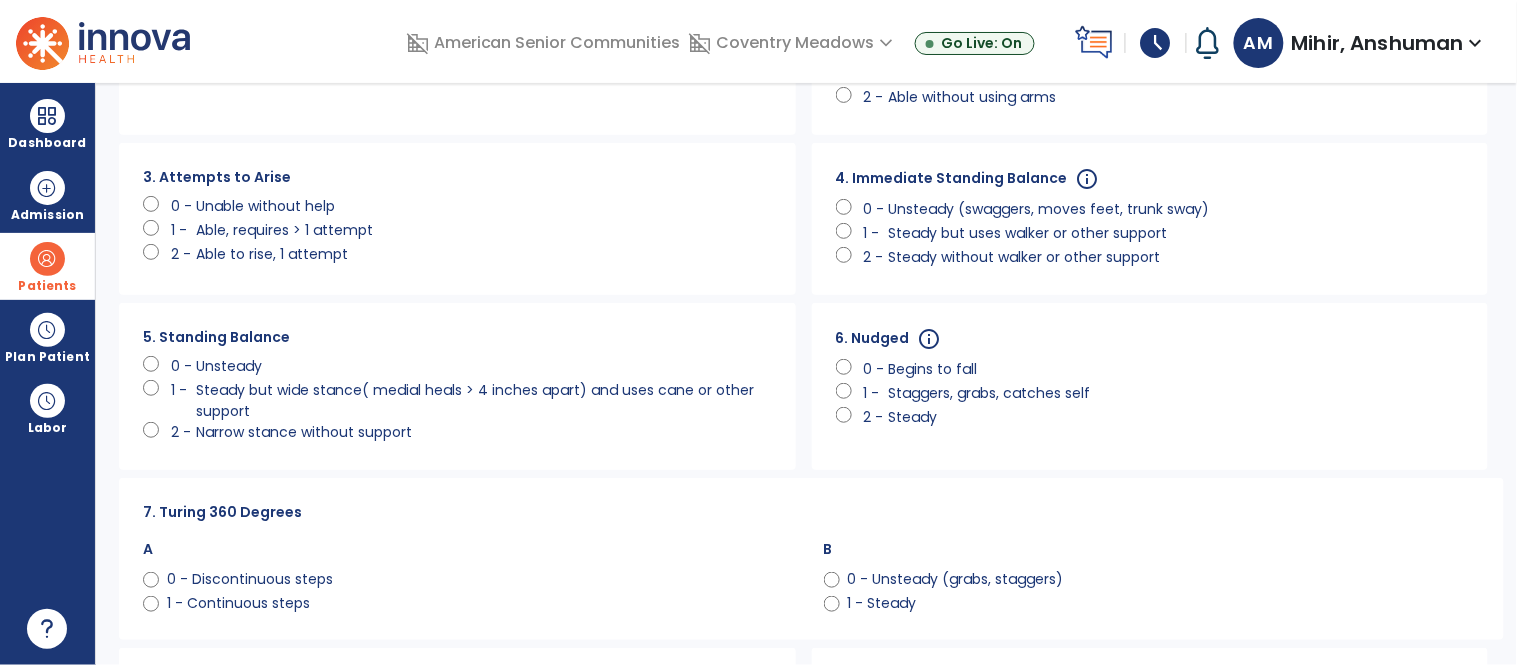 scroll, scrollTop: 283, scrollLeft: 0, axis: vertical 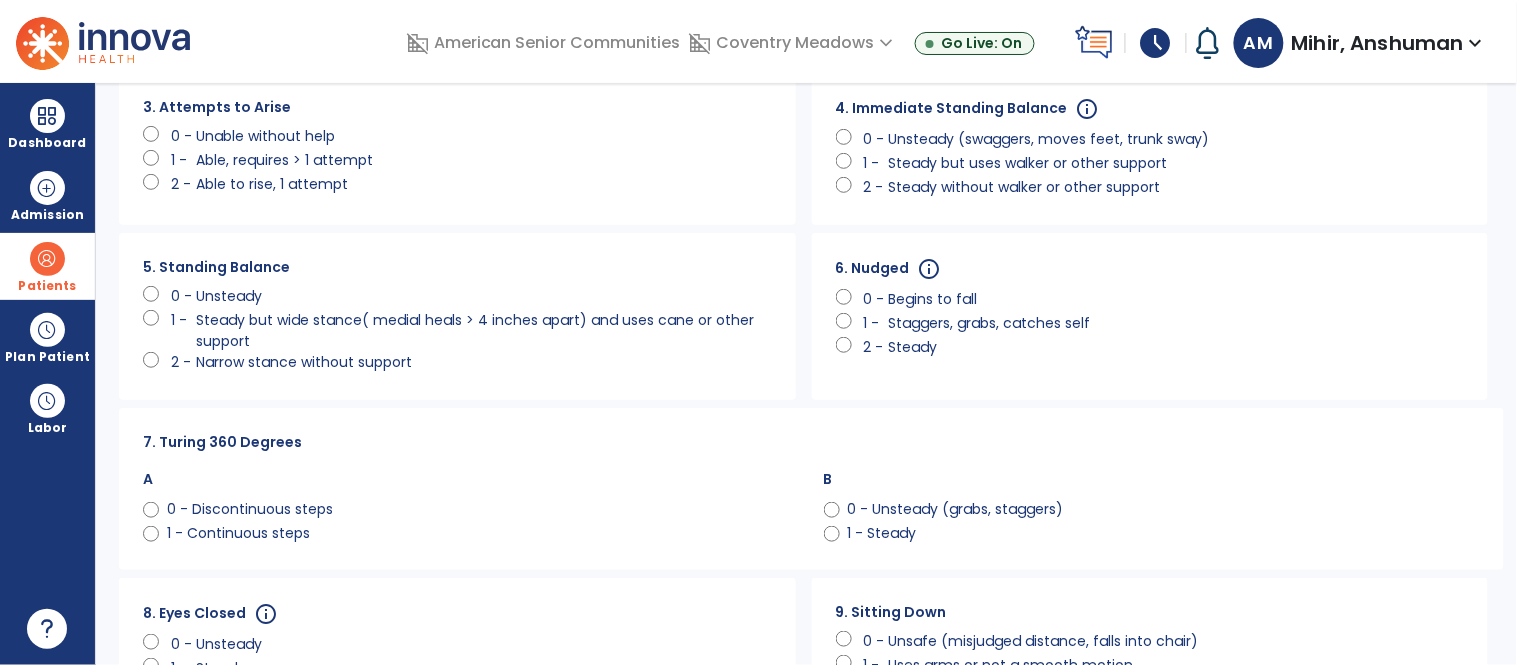 click on "0 - Discontinuous steps" 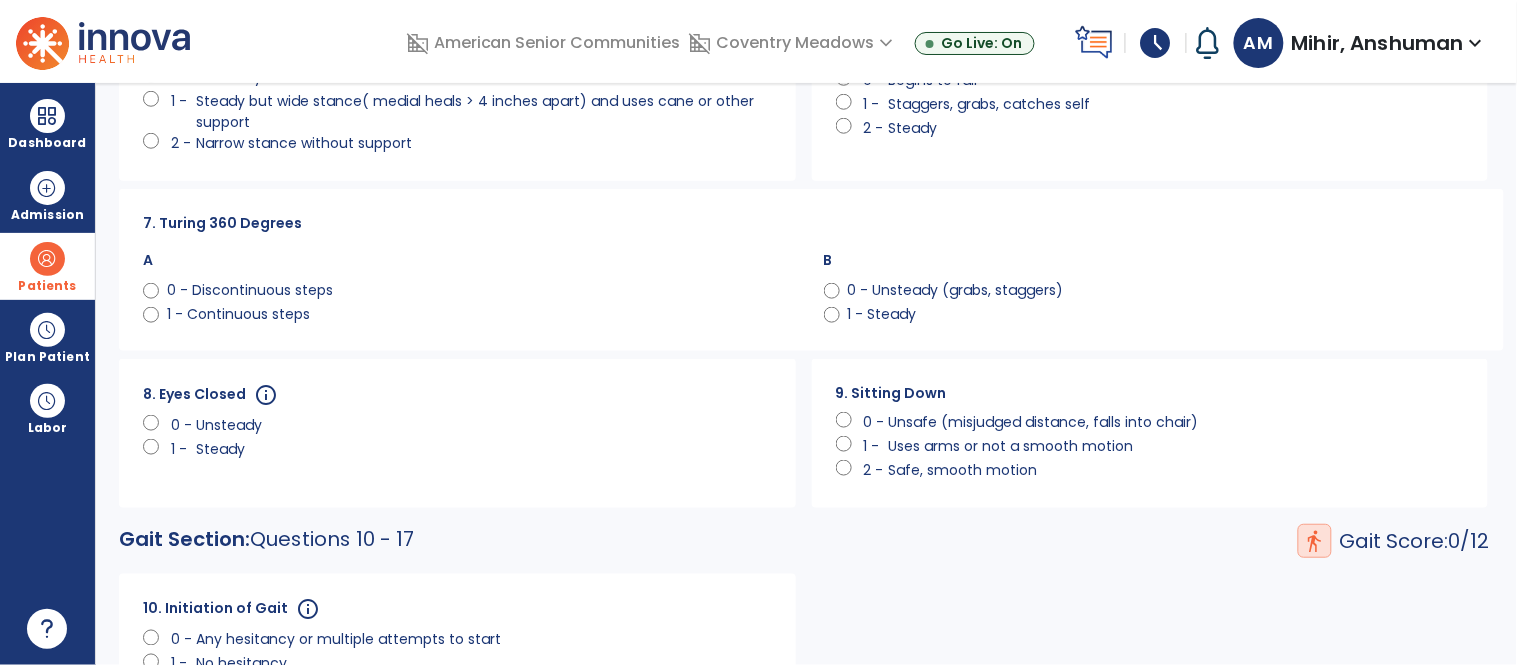 scroll, scrollTop: 506, scrollLeft: 0, axis: vertical 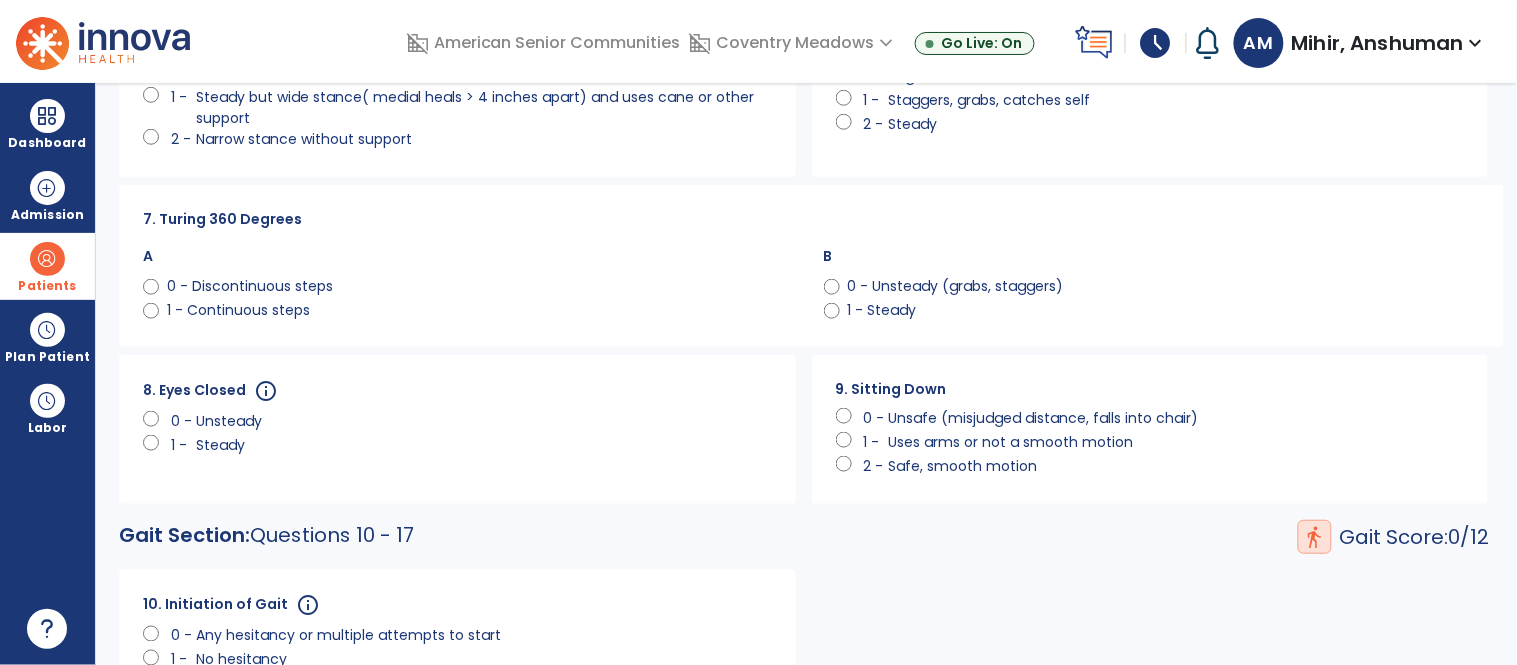 click on "Unsteady" 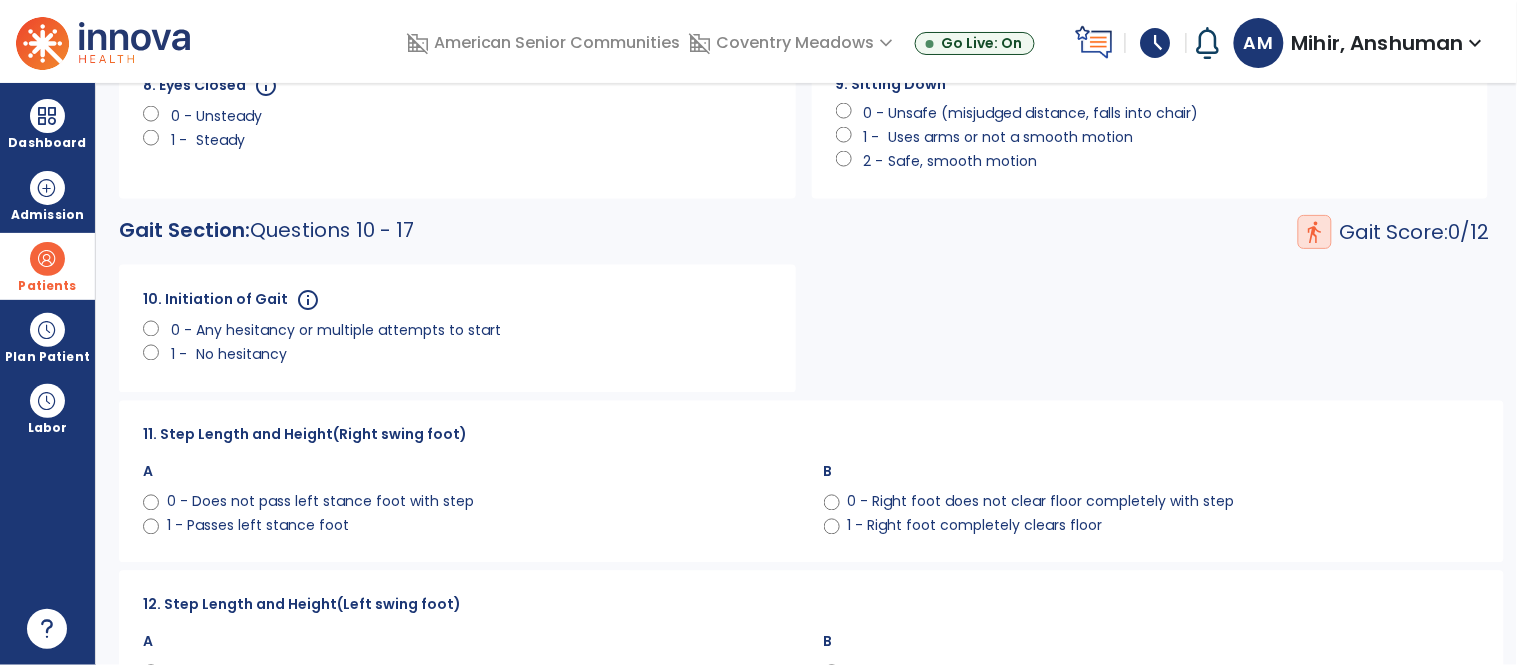 scroll, scrollTop: 837, scrollLeft: 0, axis: vertical 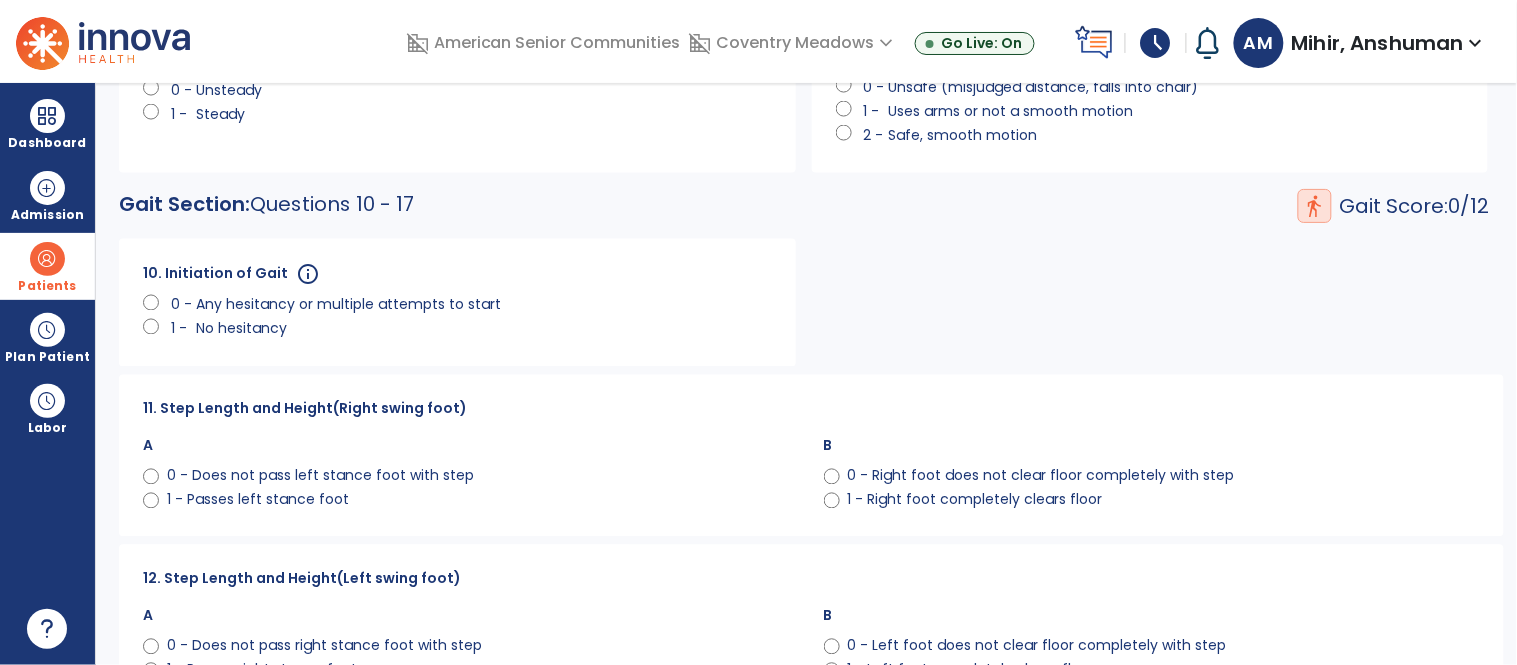 click on "Any hesitancy or multiple attempts to start" 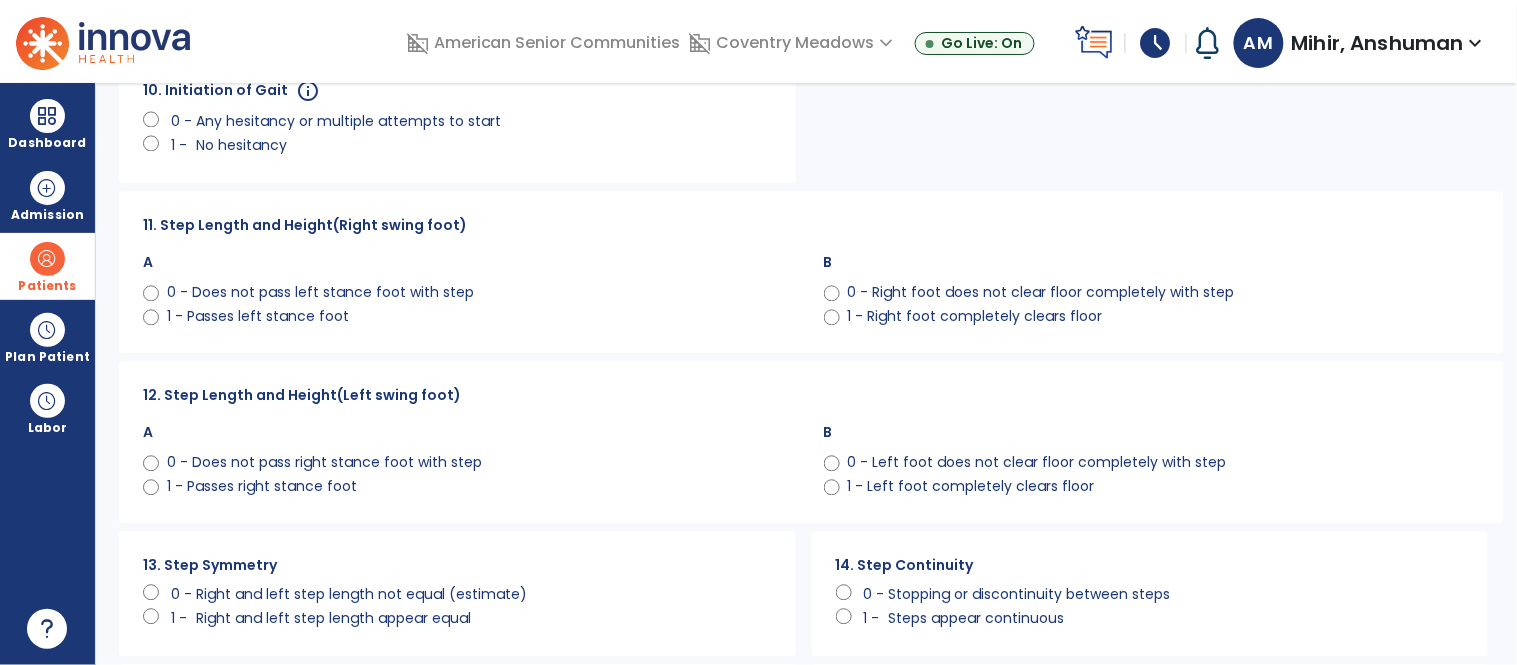 scroll, scrollTop: 1064, scrollLeft: 0, axis: vertical 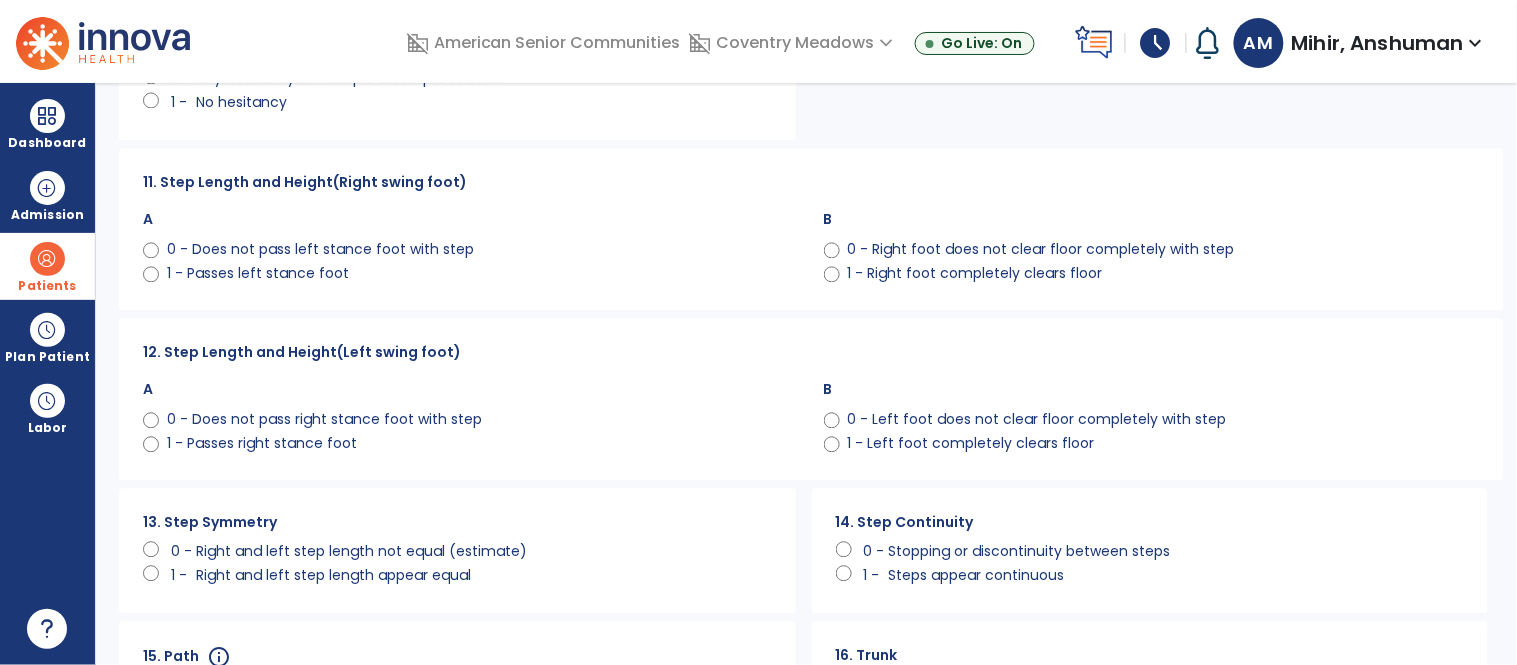 click on "0 - Does not pass right stance foot with step" 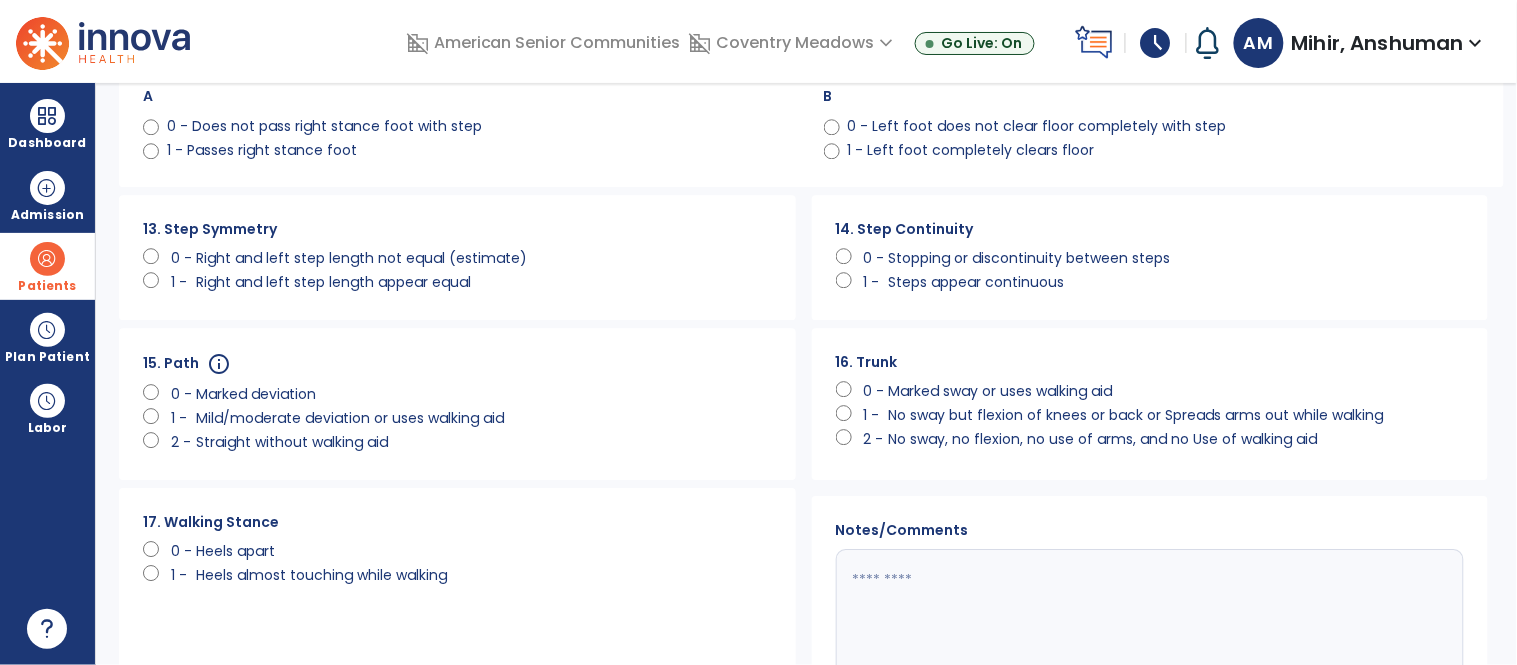 scroll, scrollTop: 1361, scrollLeft: 0, axis: vertical 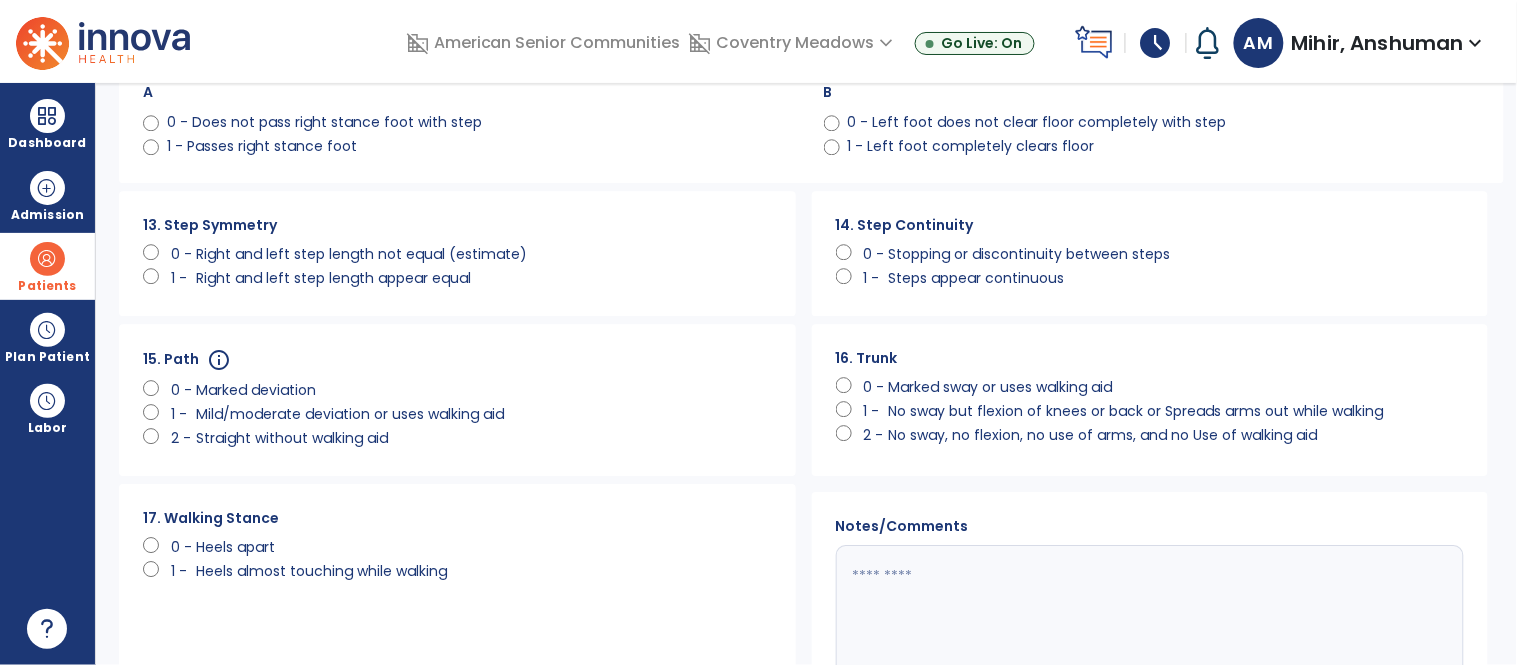 click on "Mild/moderate deviation or uses walking aid" 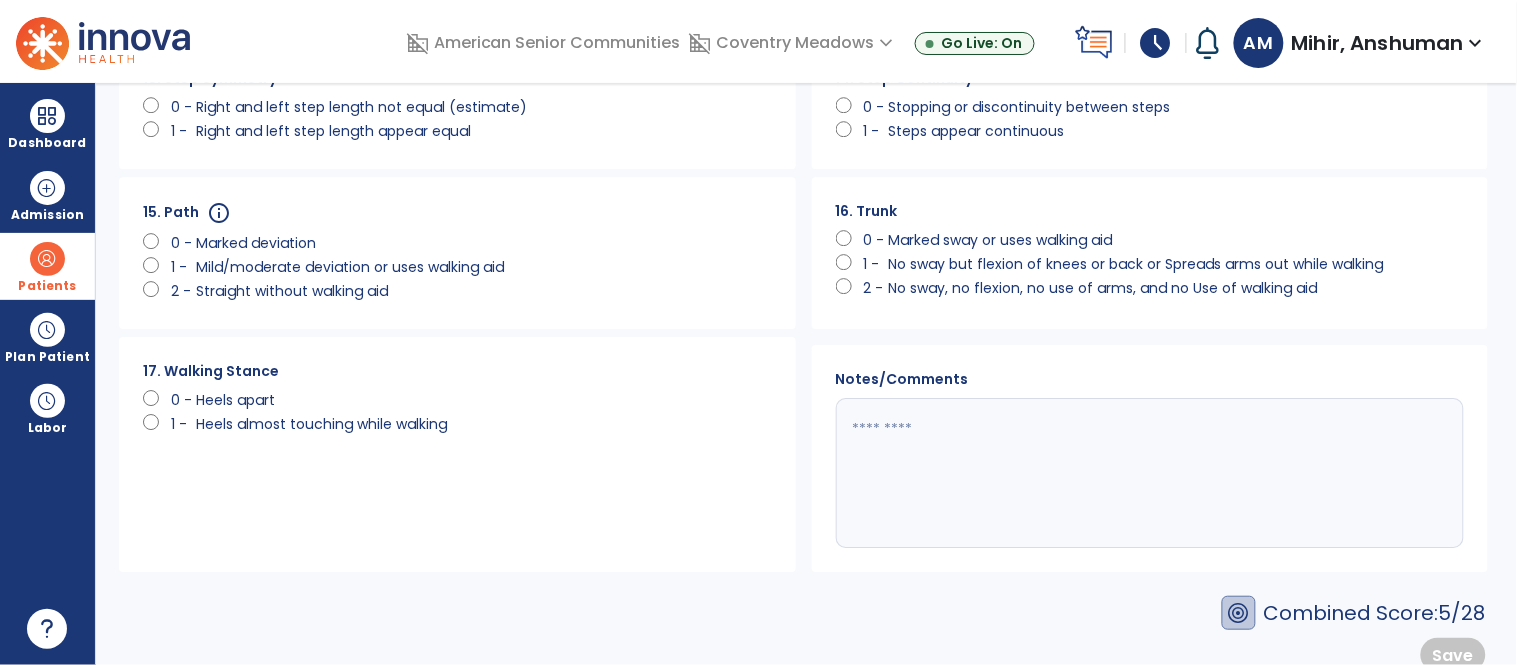 scroll, scrollTop: 1537, scrollLeft: 0, axis: vertical 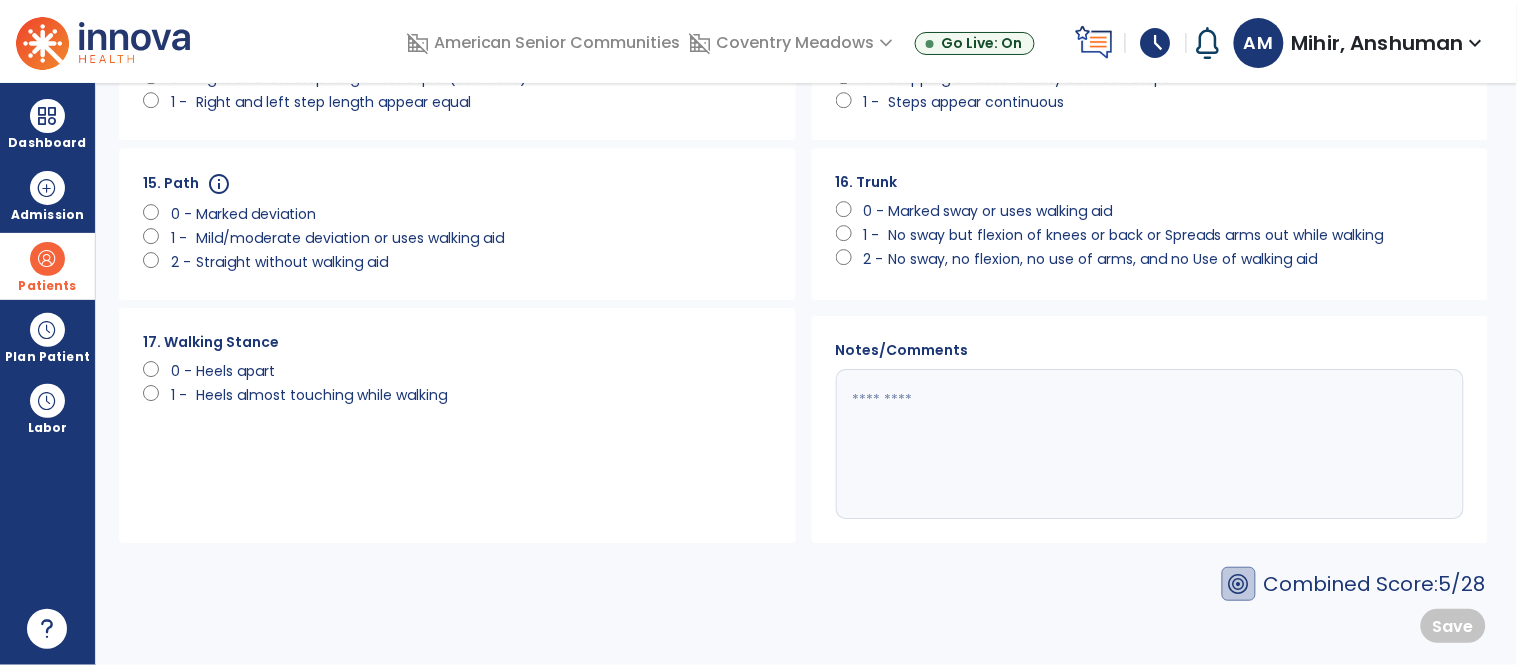 click on "Heels apart" 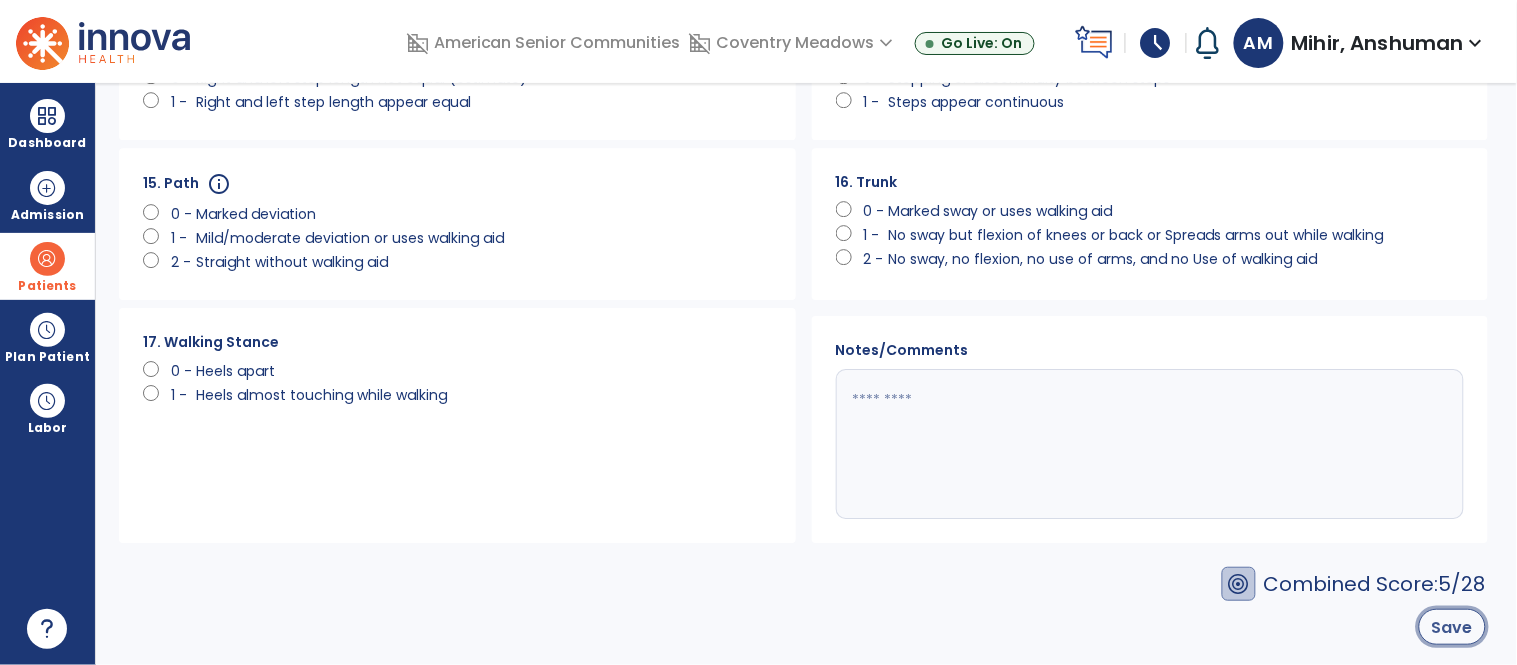 click on "Save" 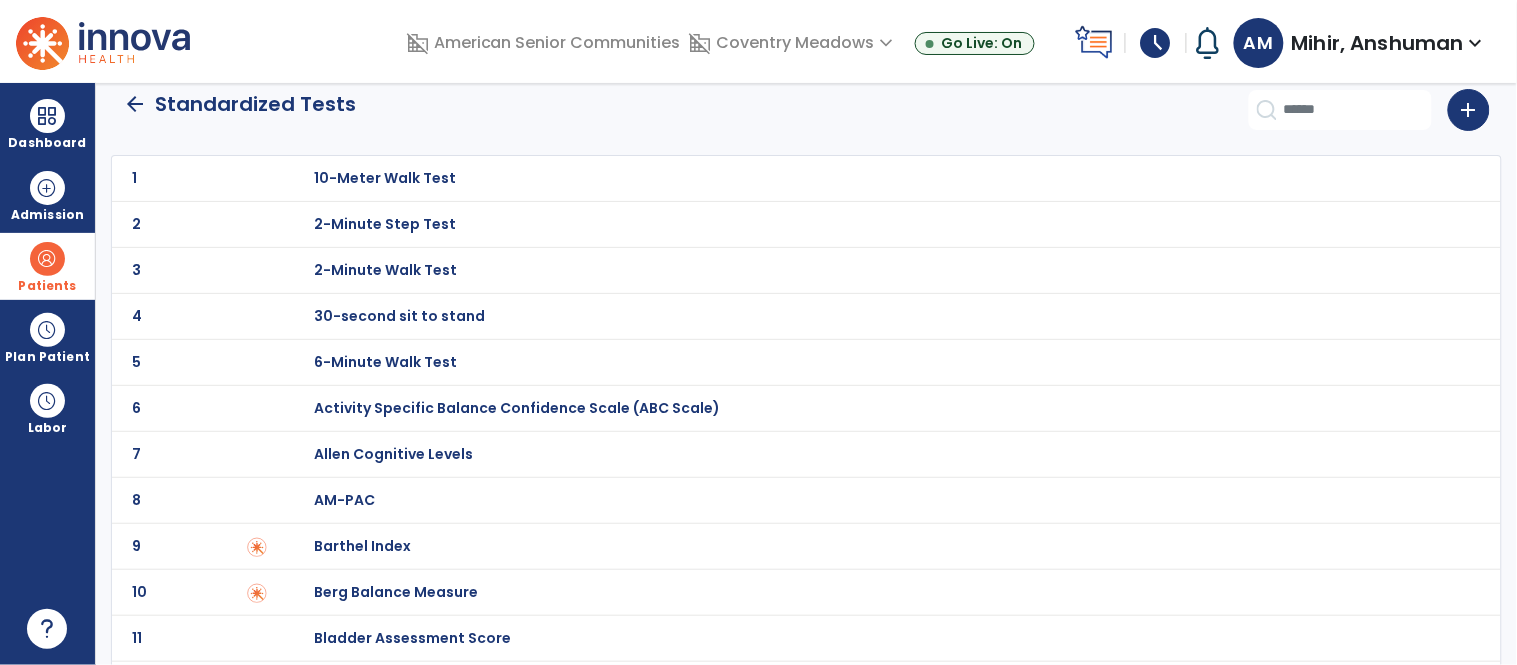scroll, scrollTop: 0, scrollLeft: 0, axis: both 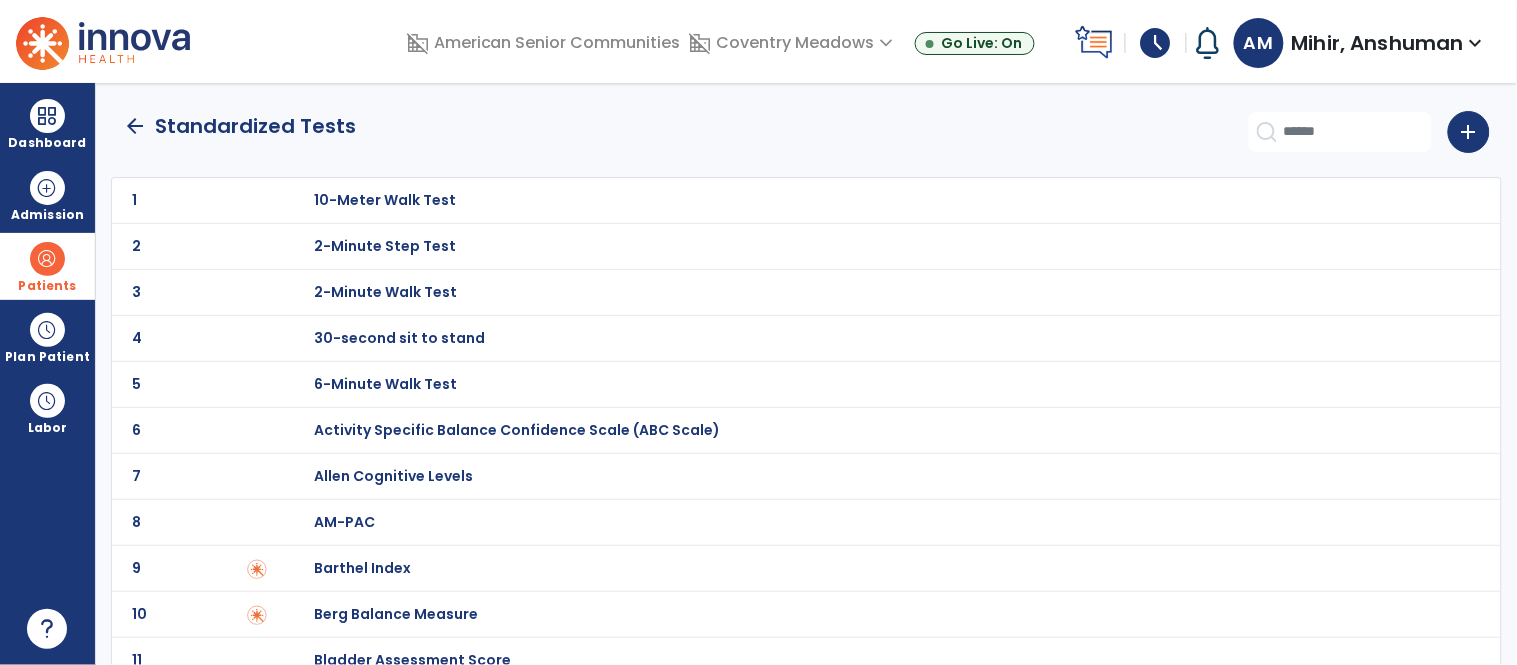 click on "Standardized Tests" 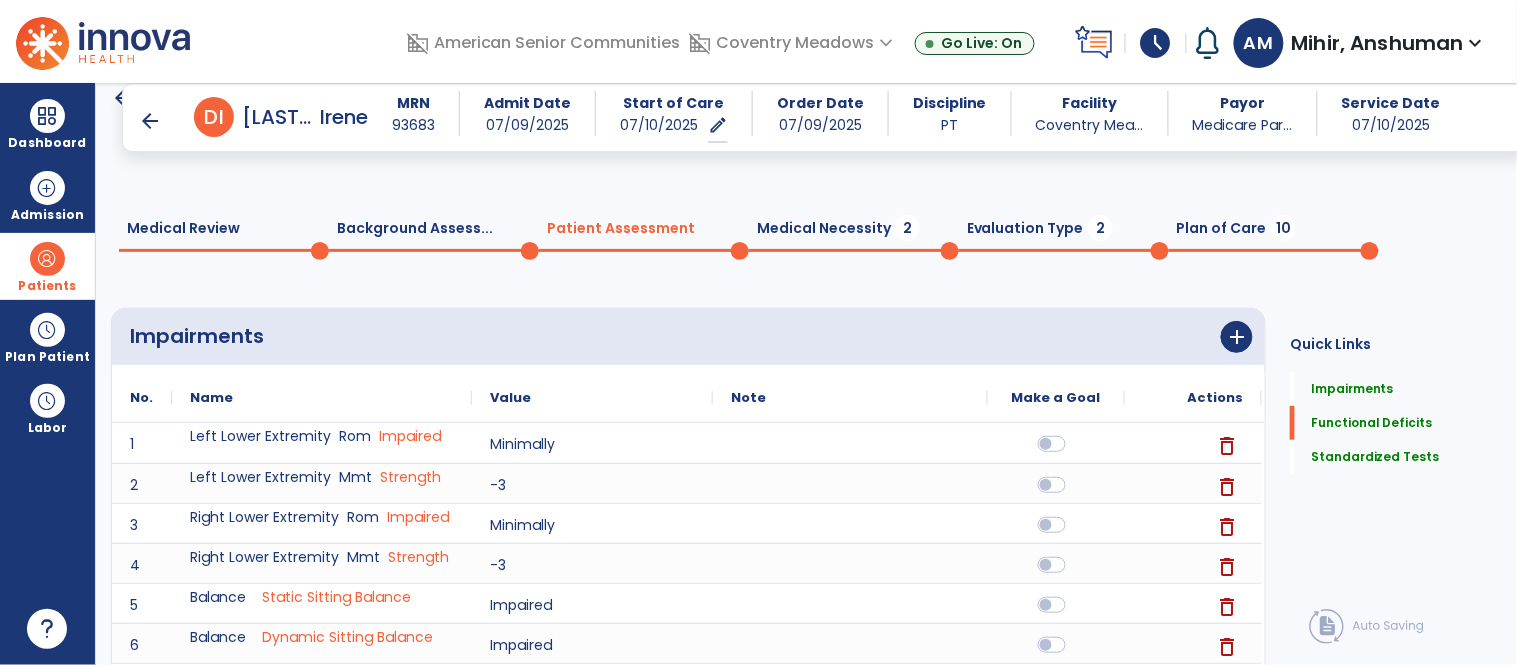 scroll, scrollTop: 2400, scrollLeft: 0, axis: vertical 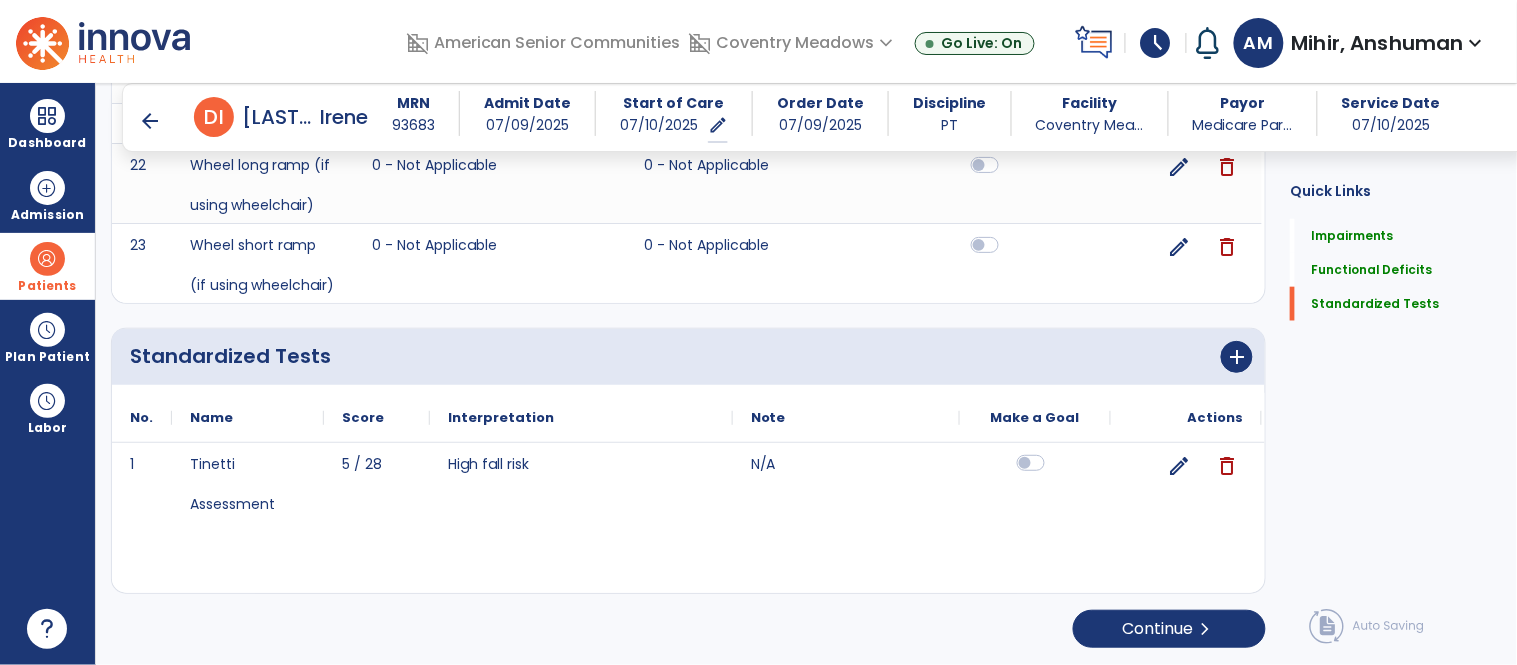 click 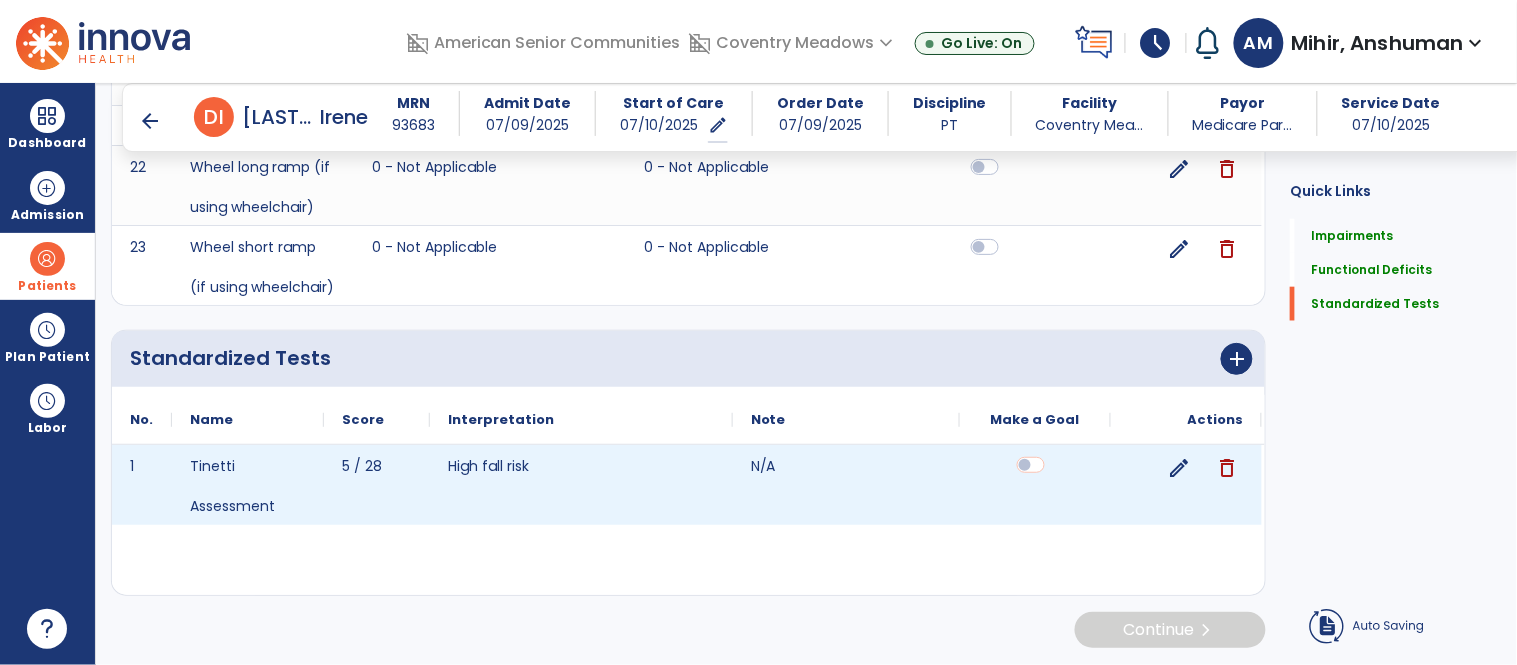 scroll, scrollTop: 2397, scrollLeft: 0, axis: vertical 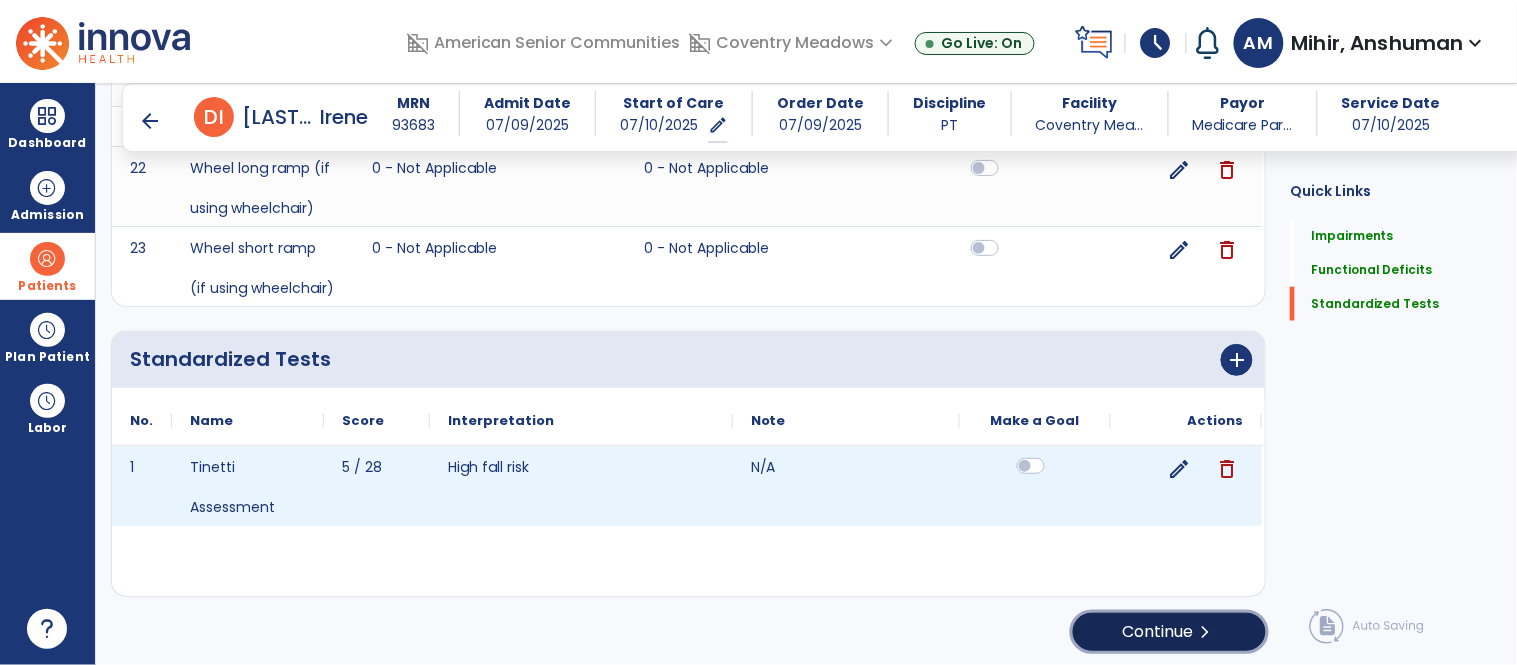 click on "chevron_right" 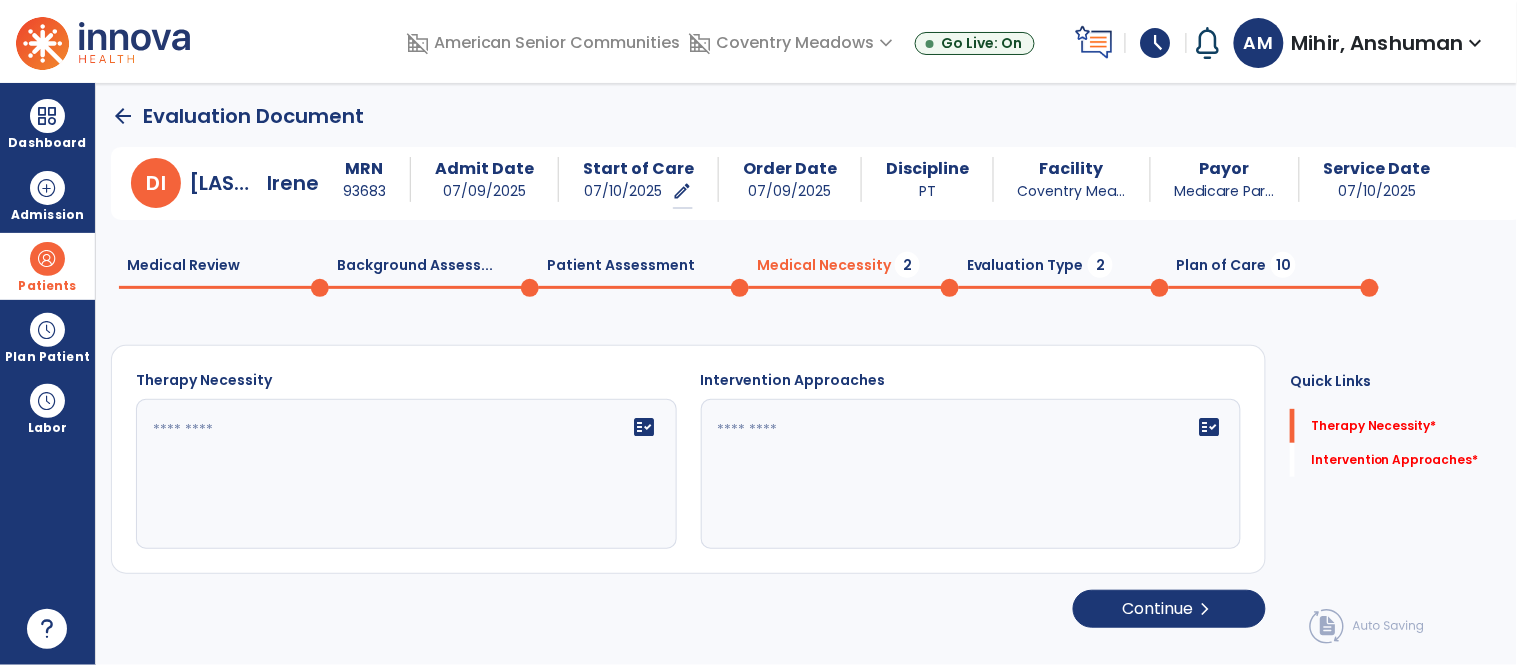 scroll, scrollTop: 0, scrollLeft: 0, axis: both 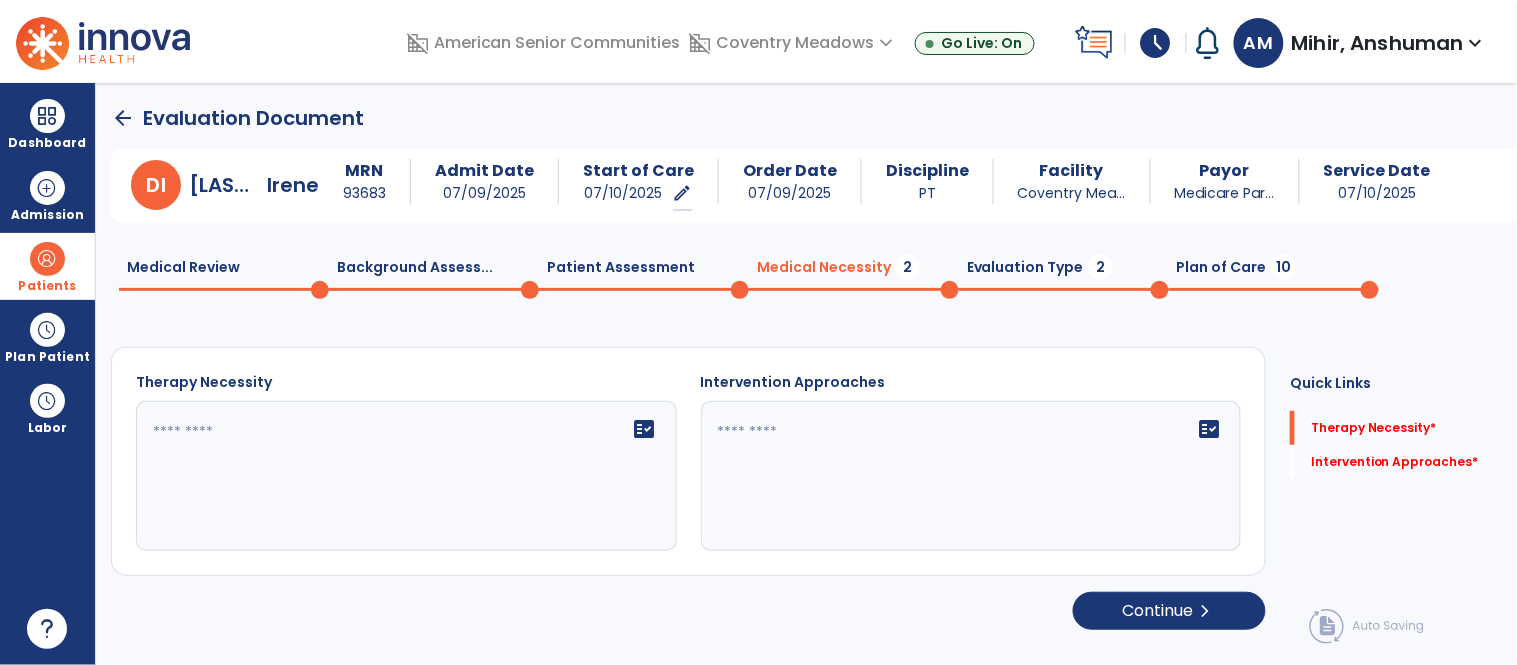 click 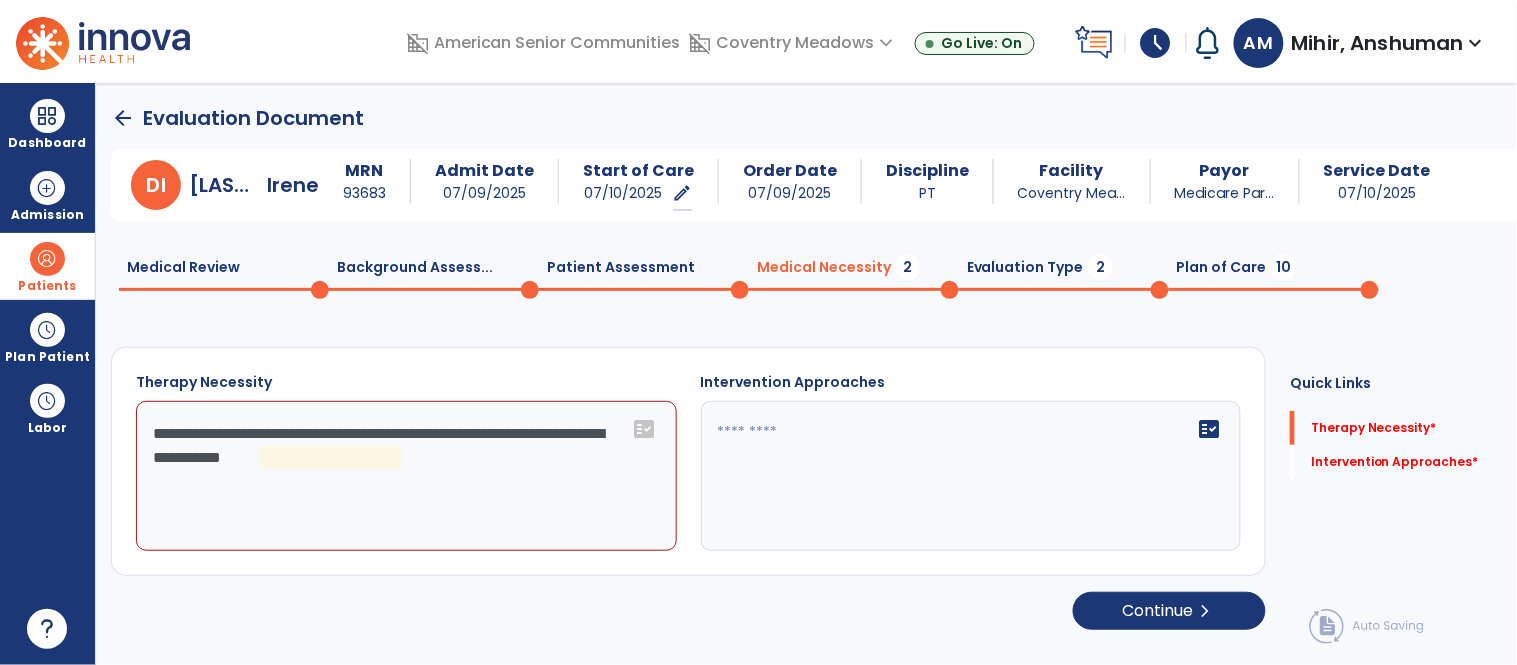 click on "**********" 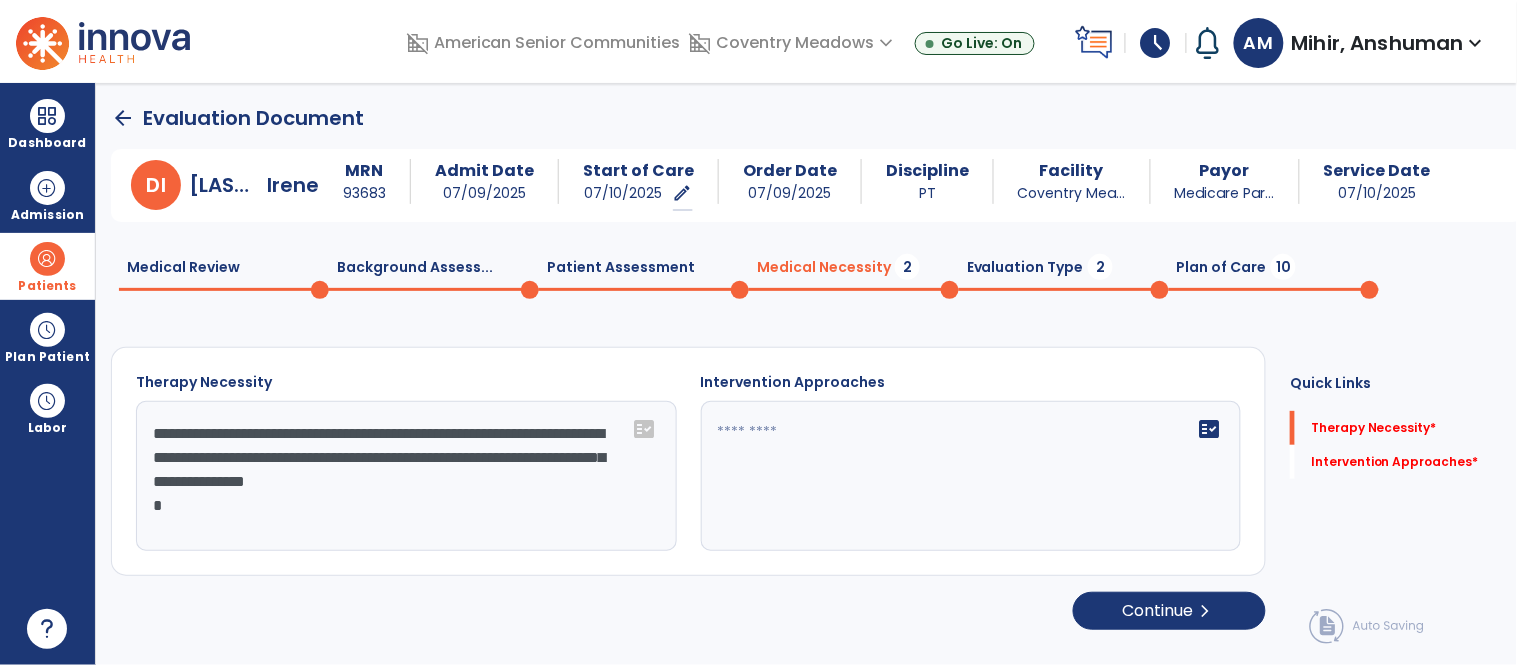 type on "**********" 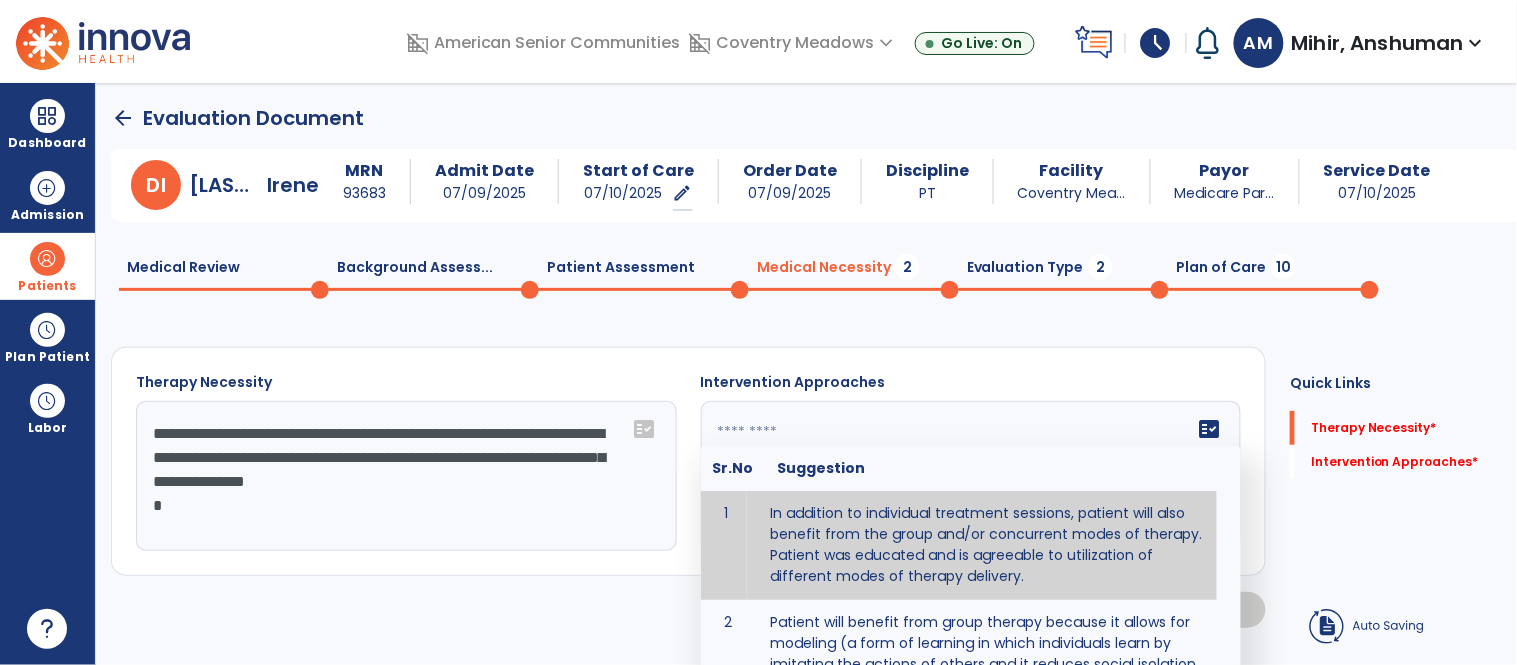 type on "**********" 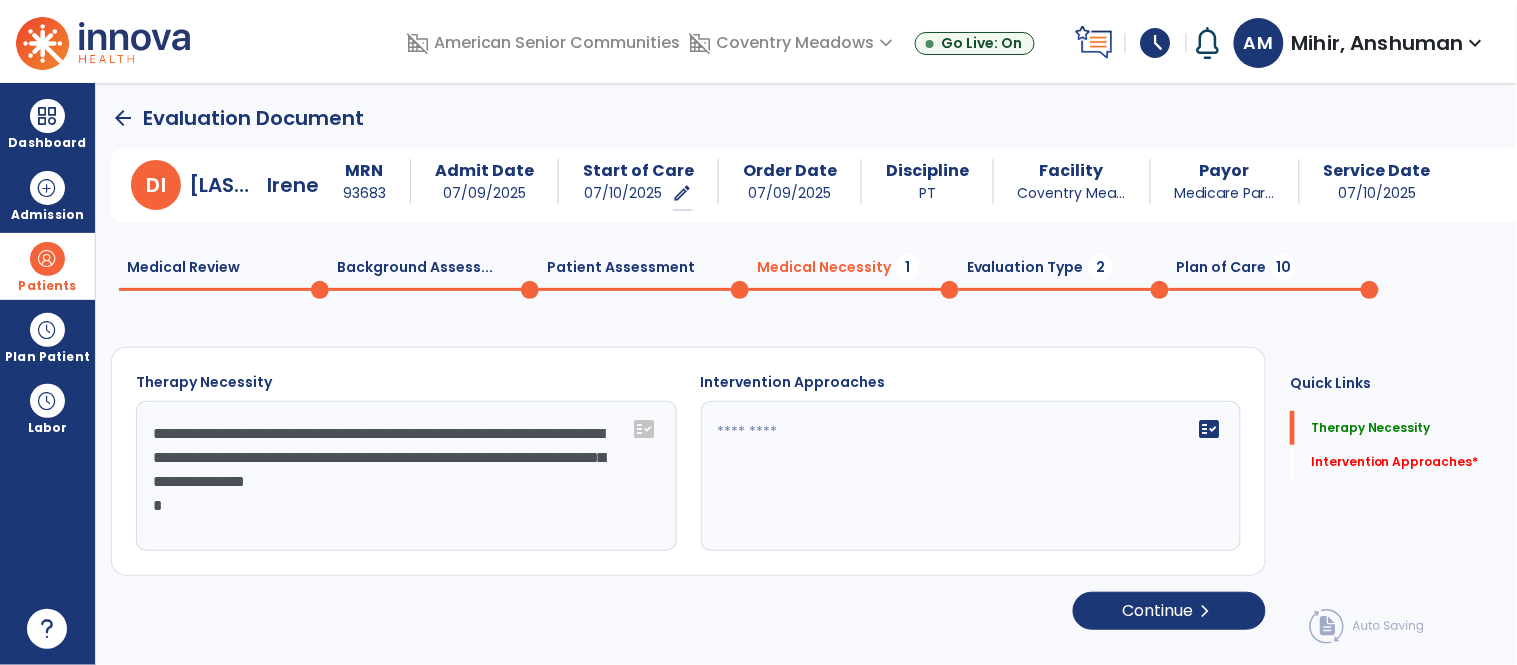 type on "**********" 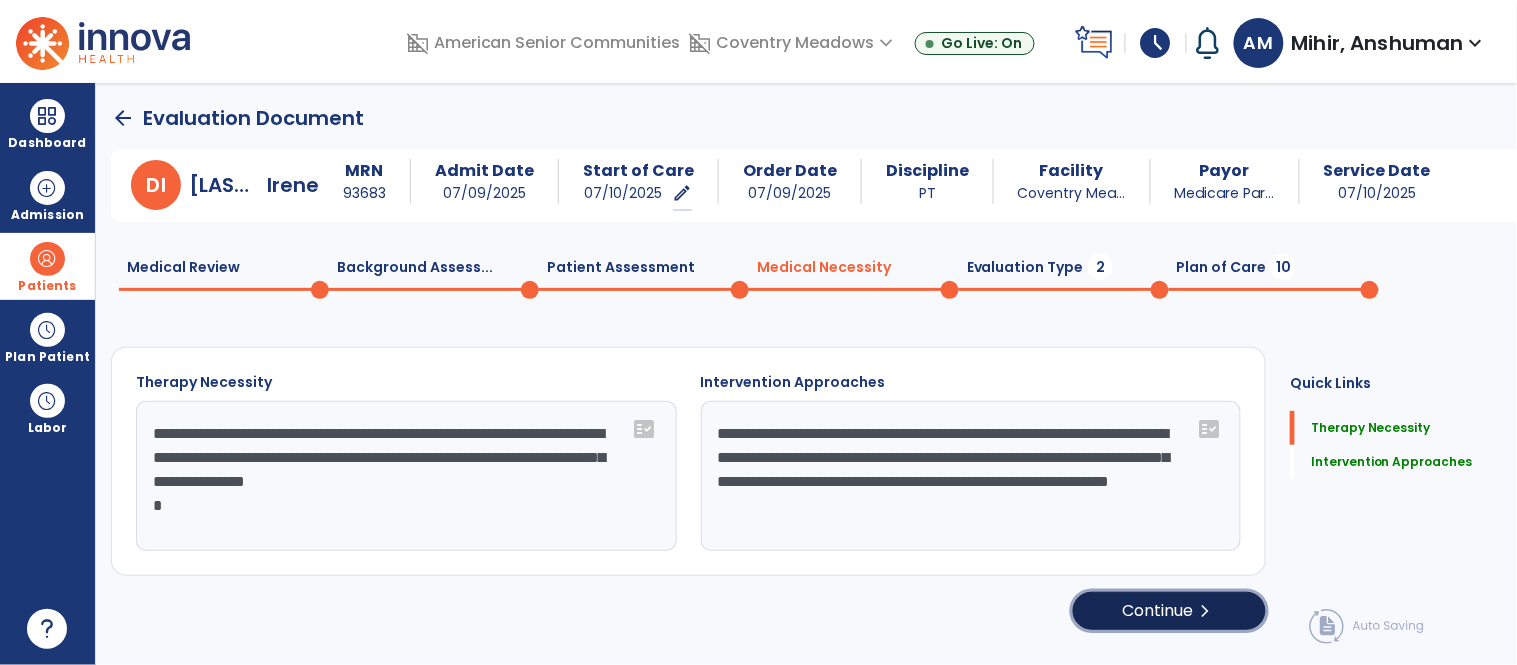 click on "Continue  chevron_right" 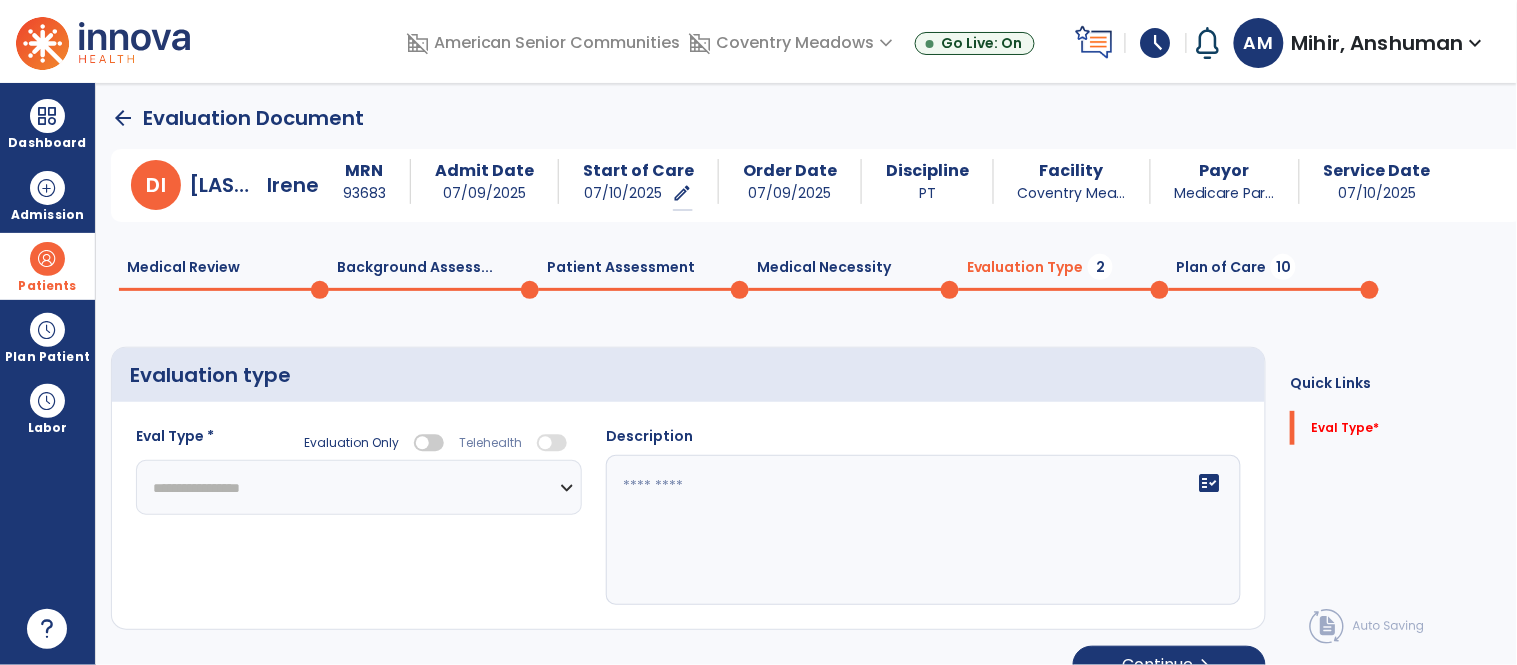 click on "**********" 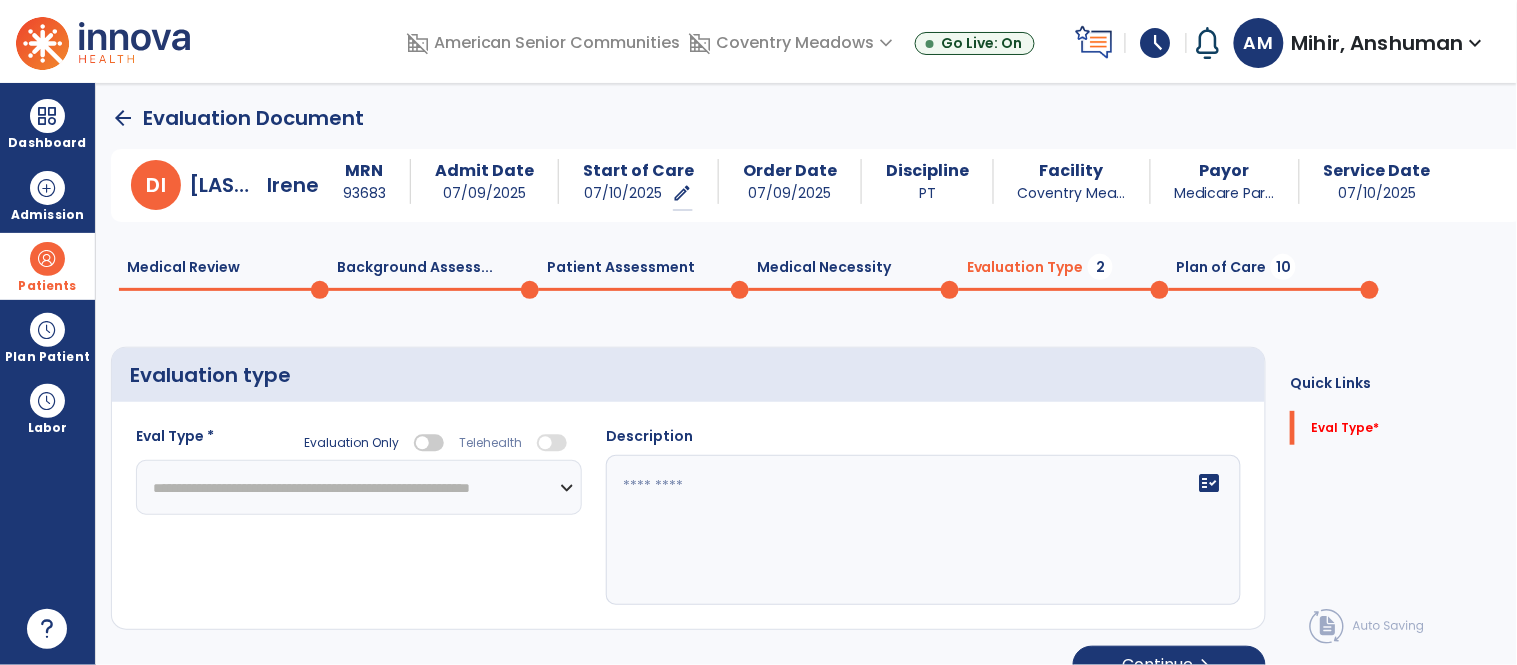 click on "**********" 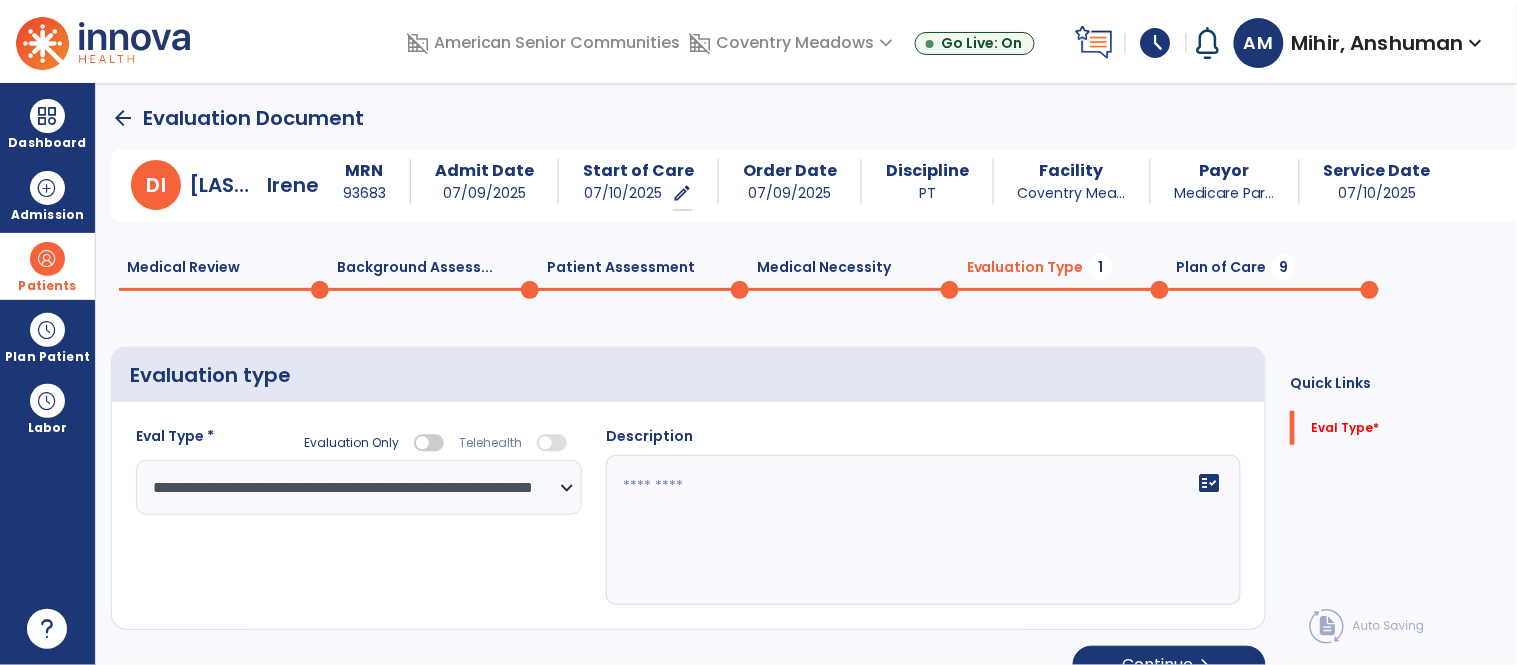 click on "fact_check" 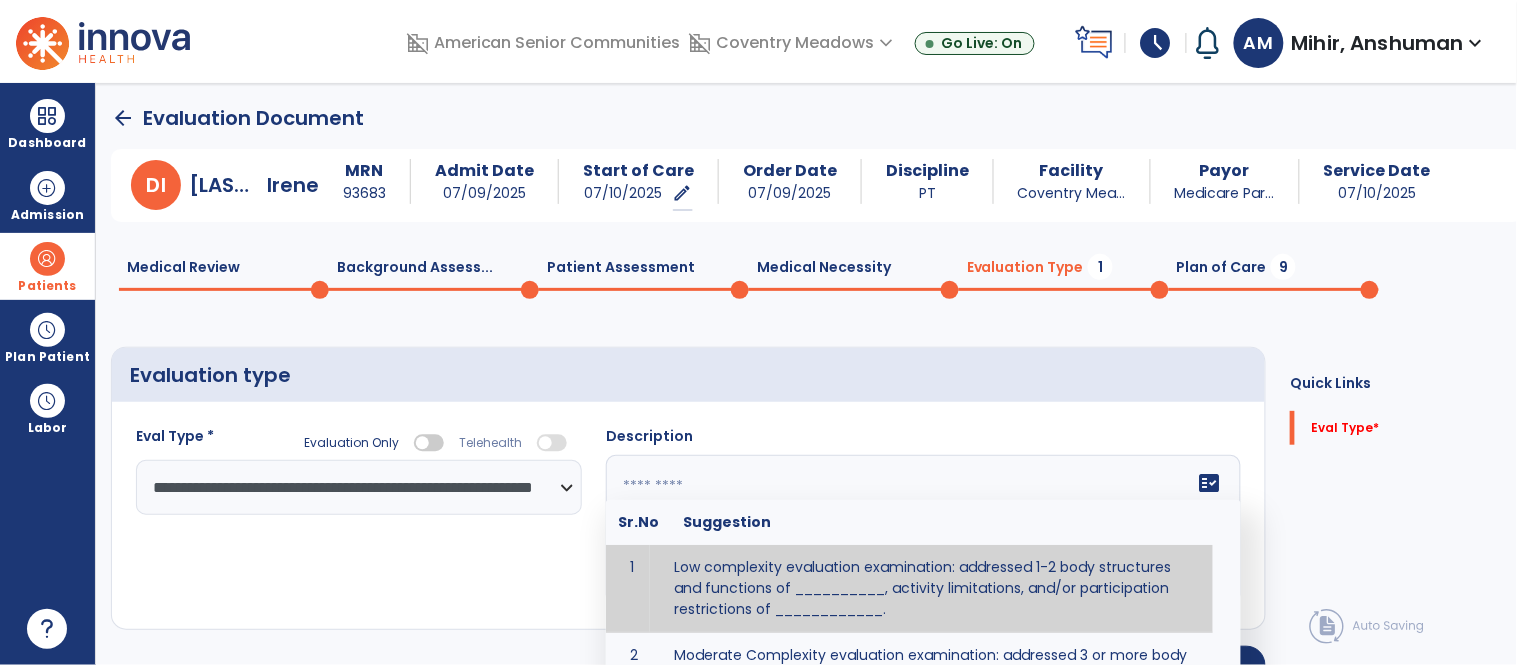 scroll, scrollTop: 14, scrollLeft: 0, axis: vertical 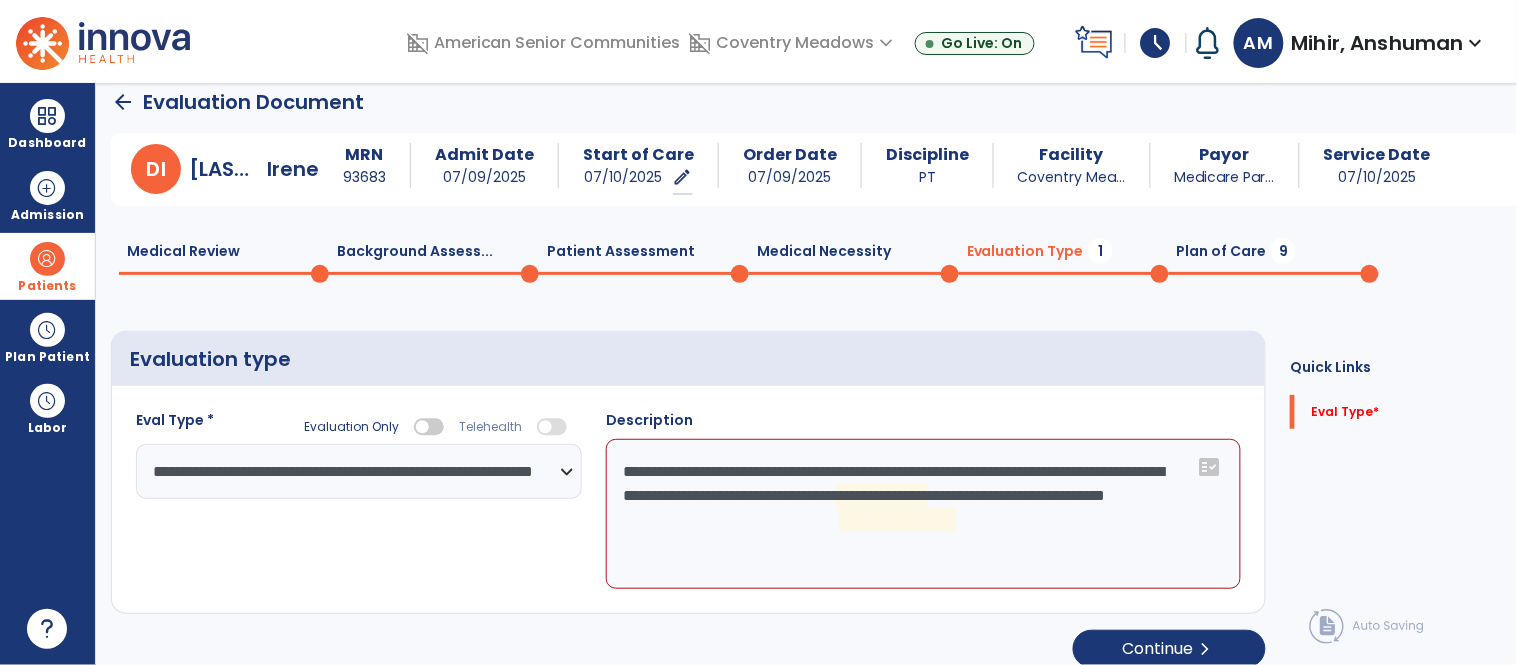 paste on "**********" 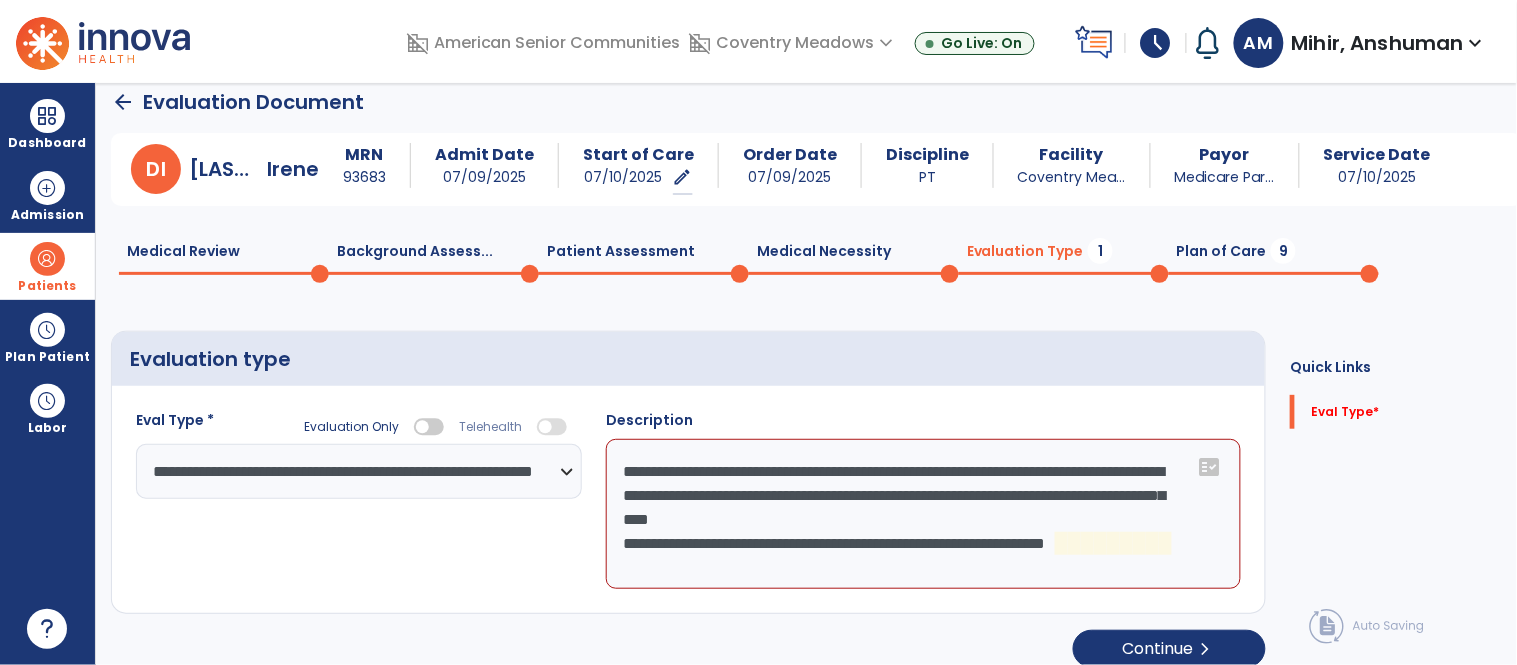 click on "**********" 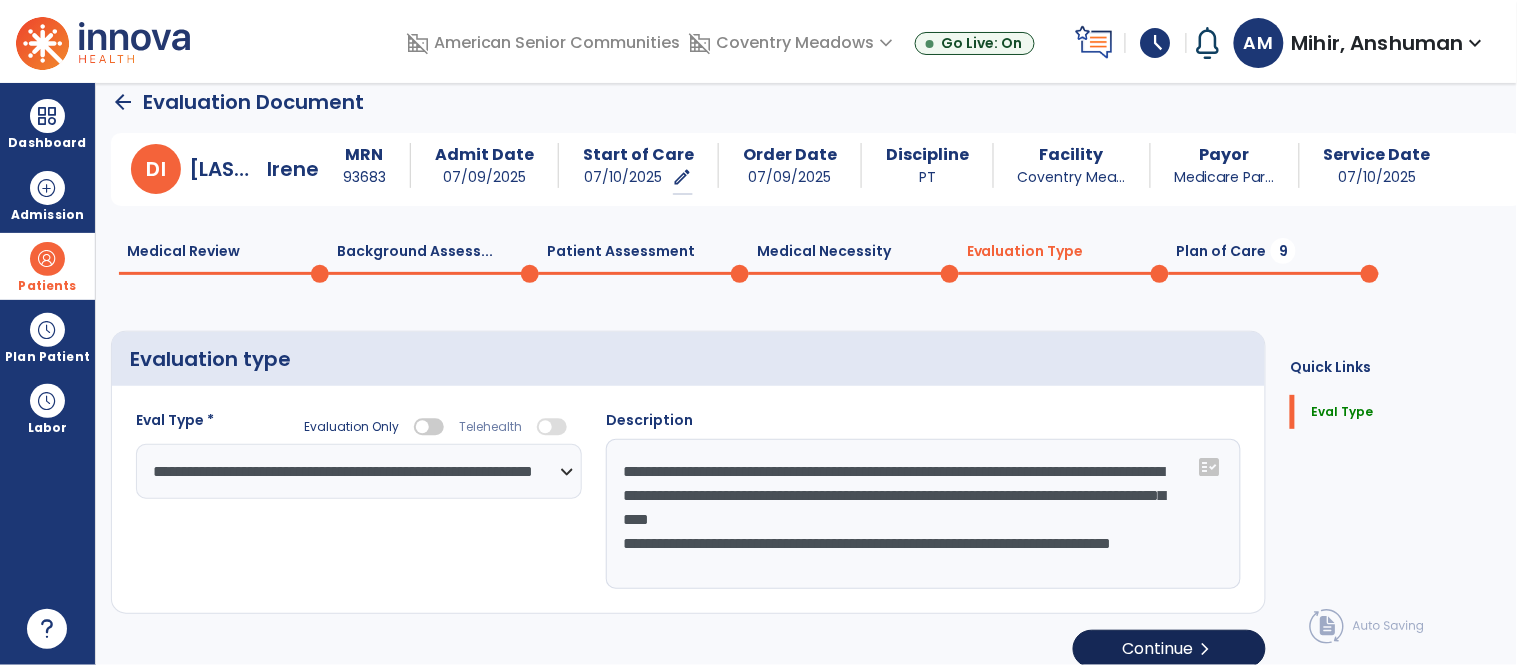 type on "**********" 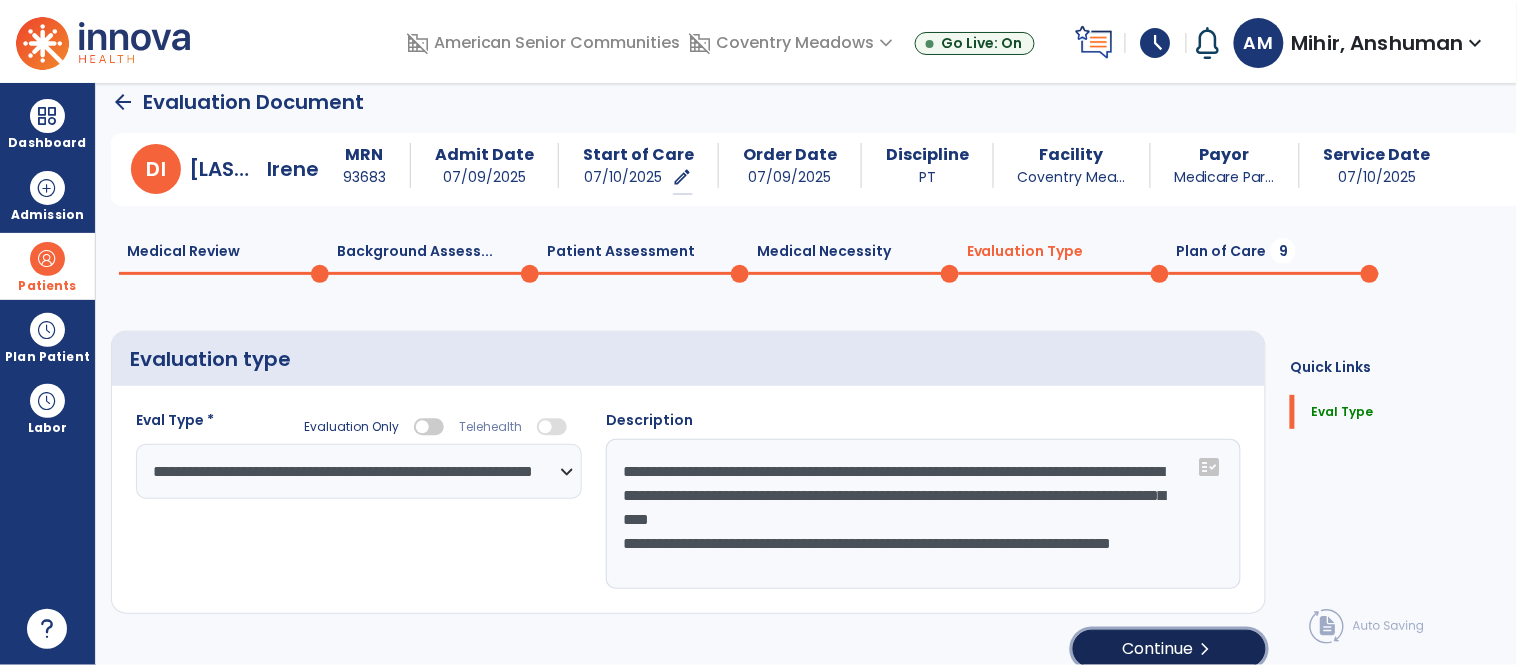click on "Continue  chevron_right" 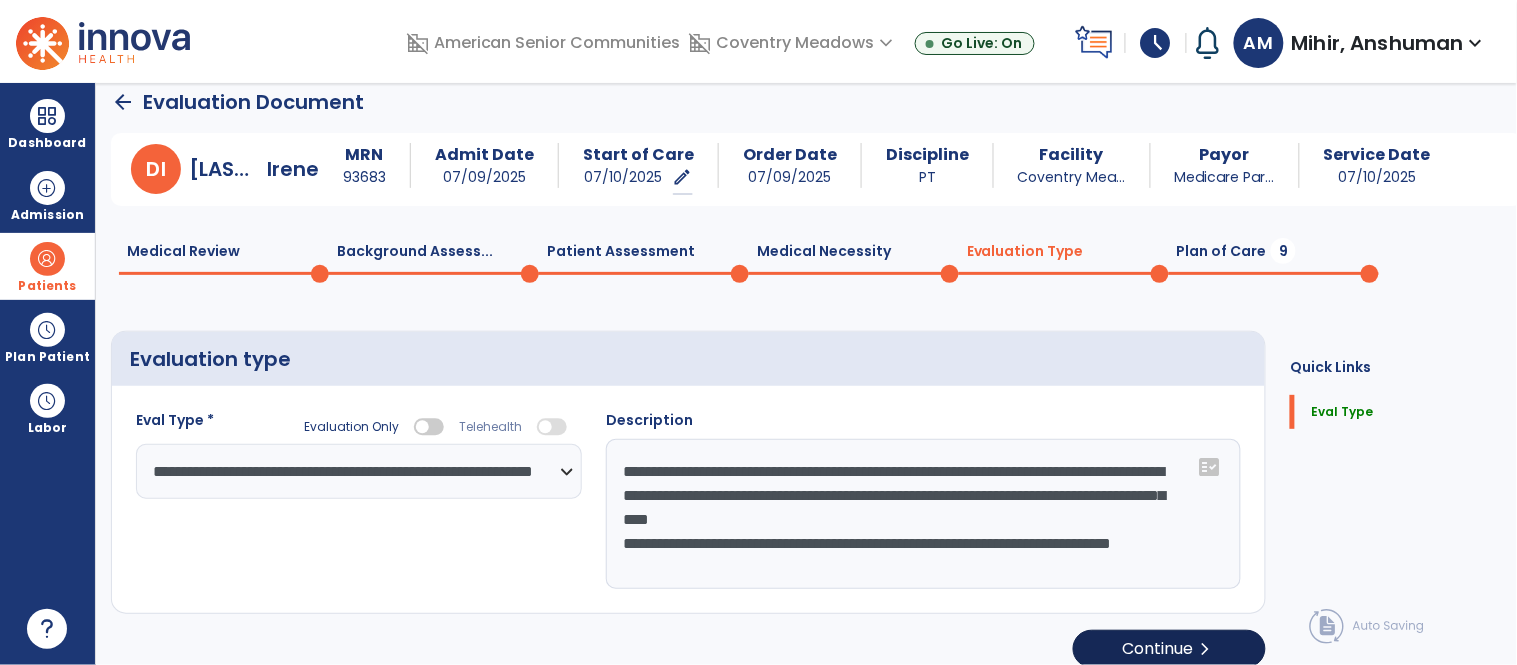 select on "*****" 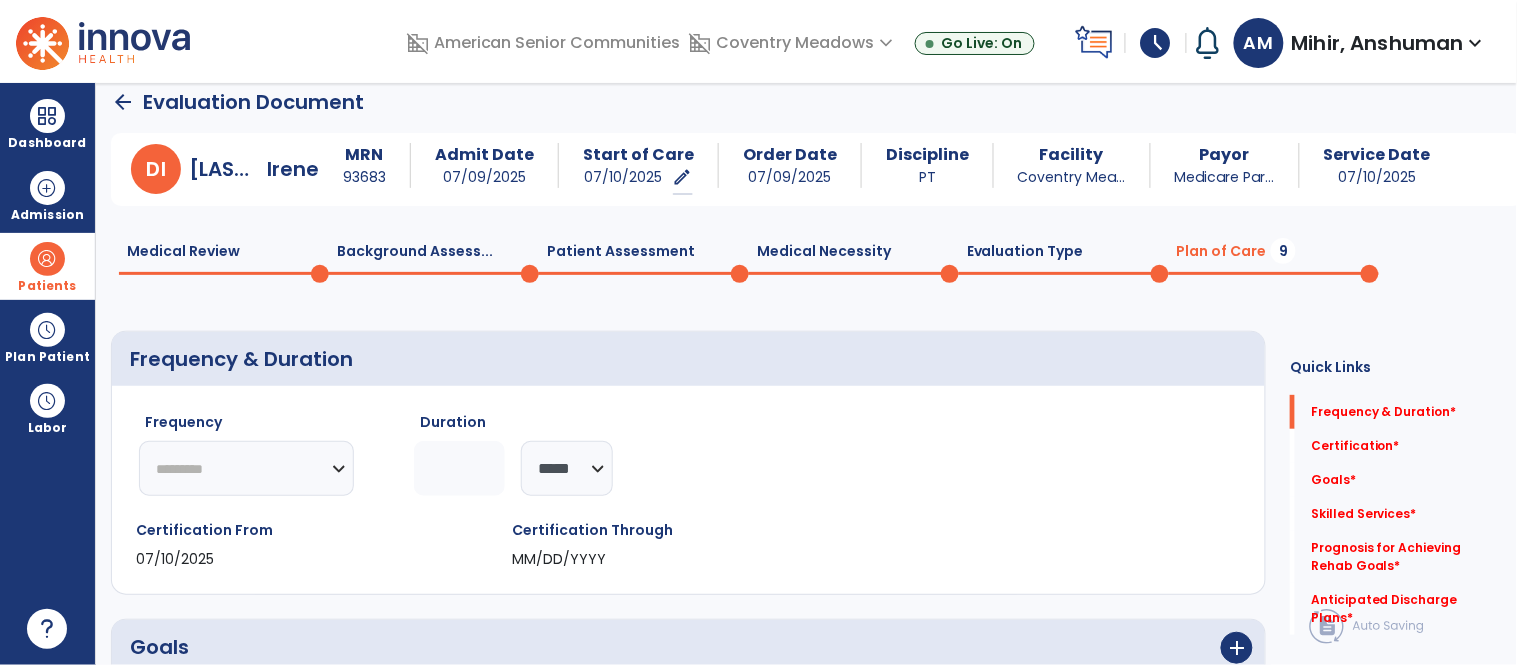 click on "********* ** ** ** ** ** ** **" 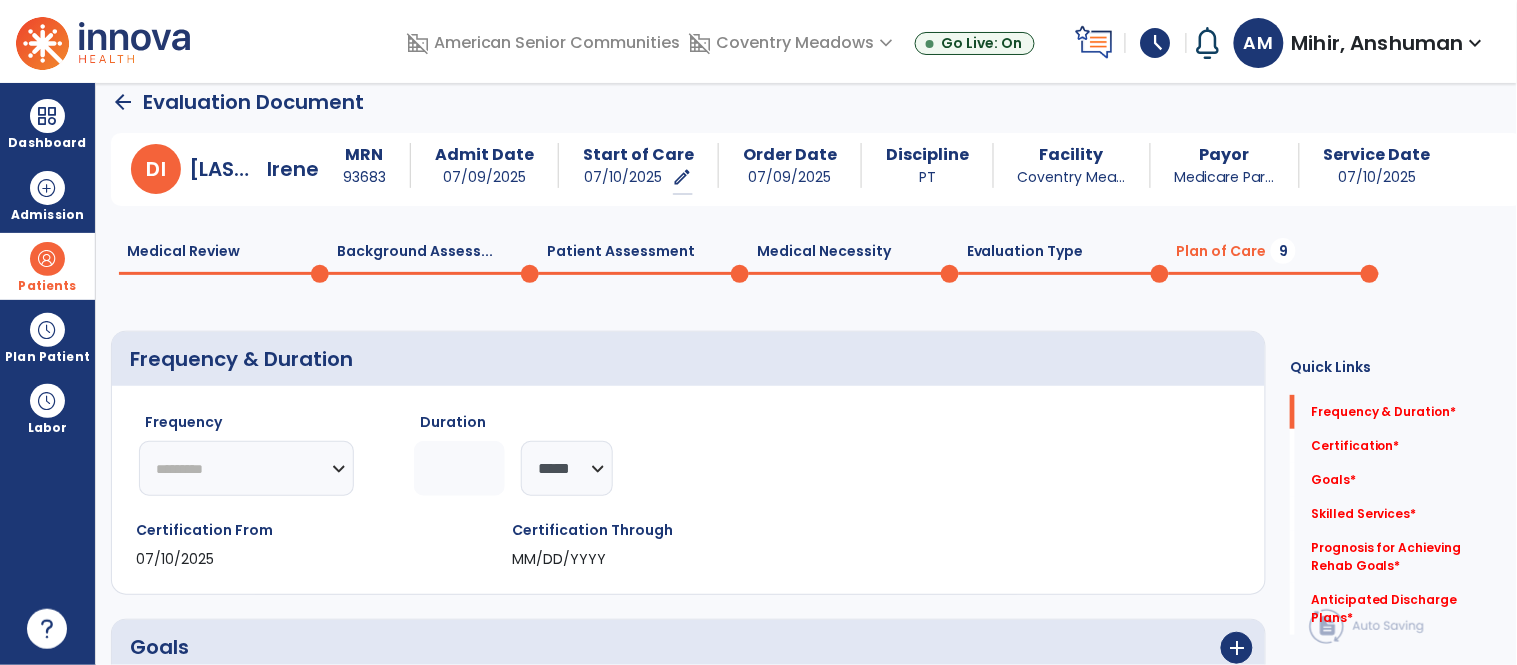 select on "**" 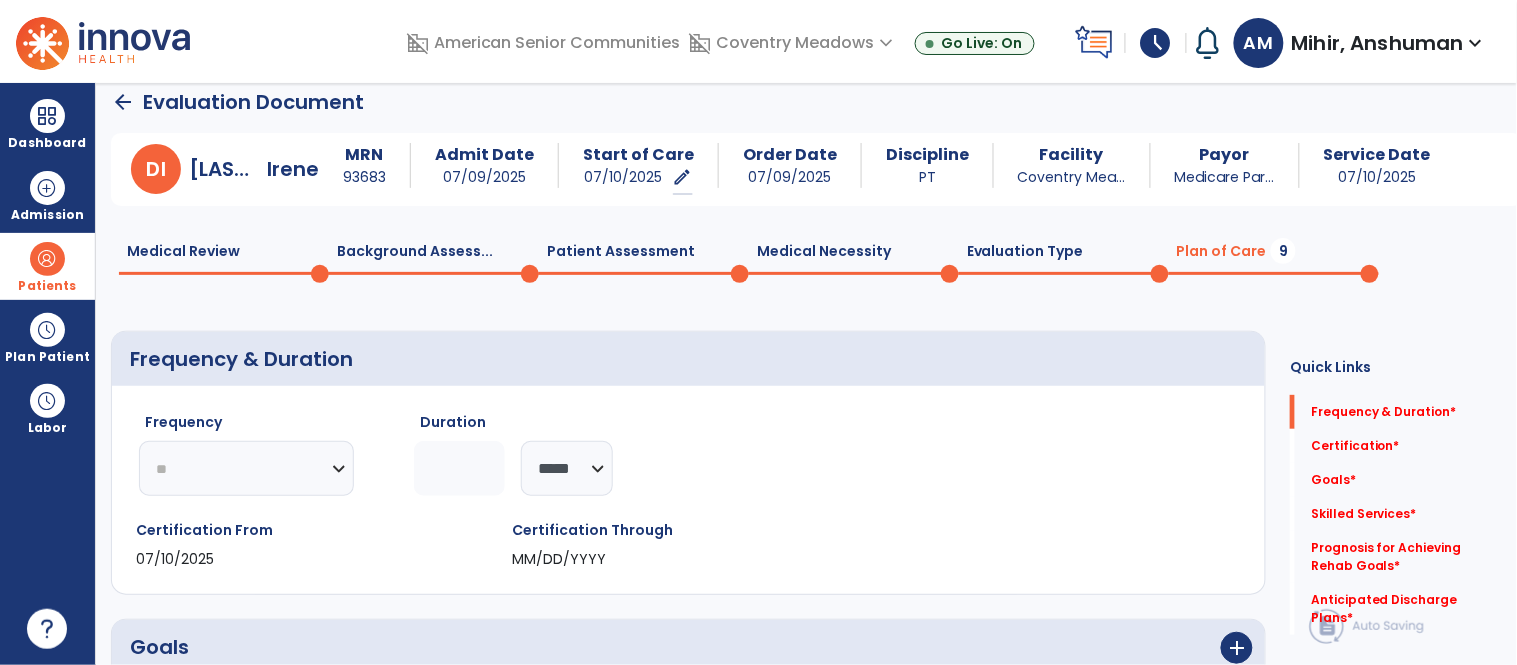 click on "********* ** ** ** ** ** ** **" 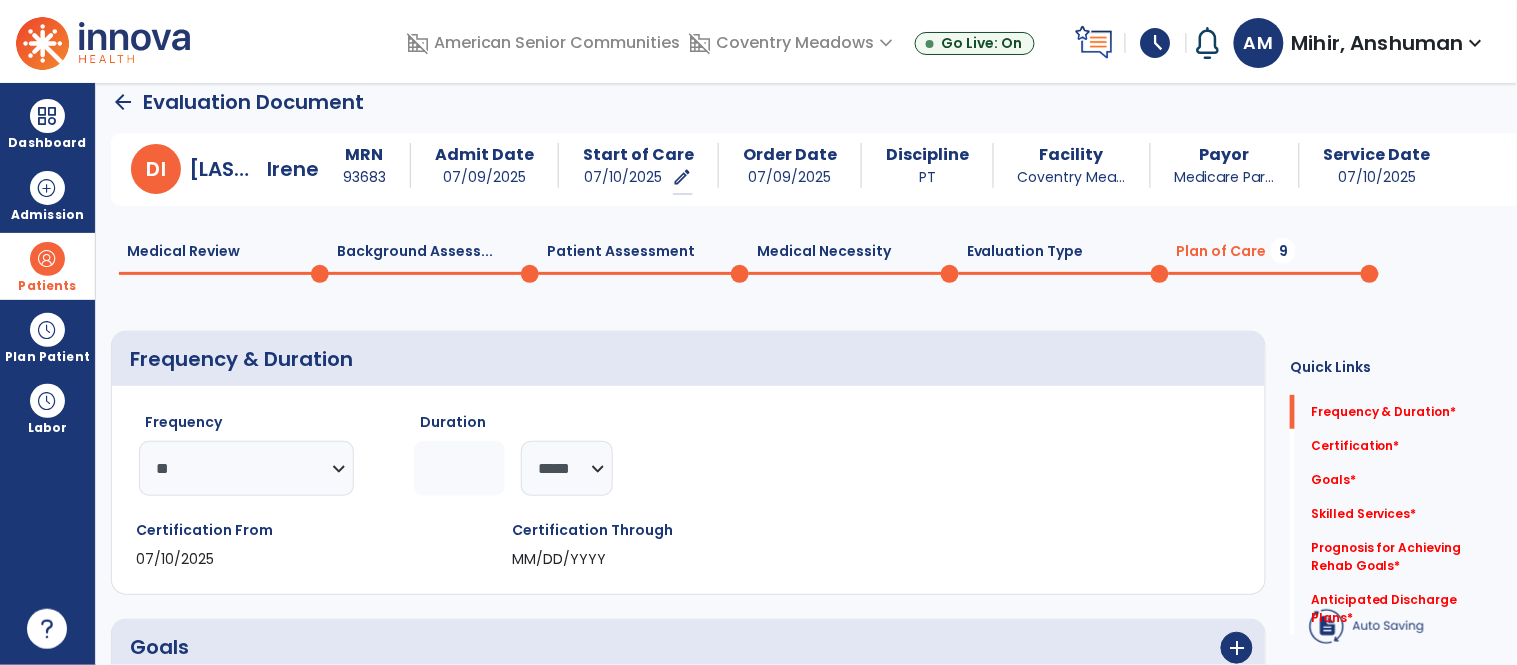 click 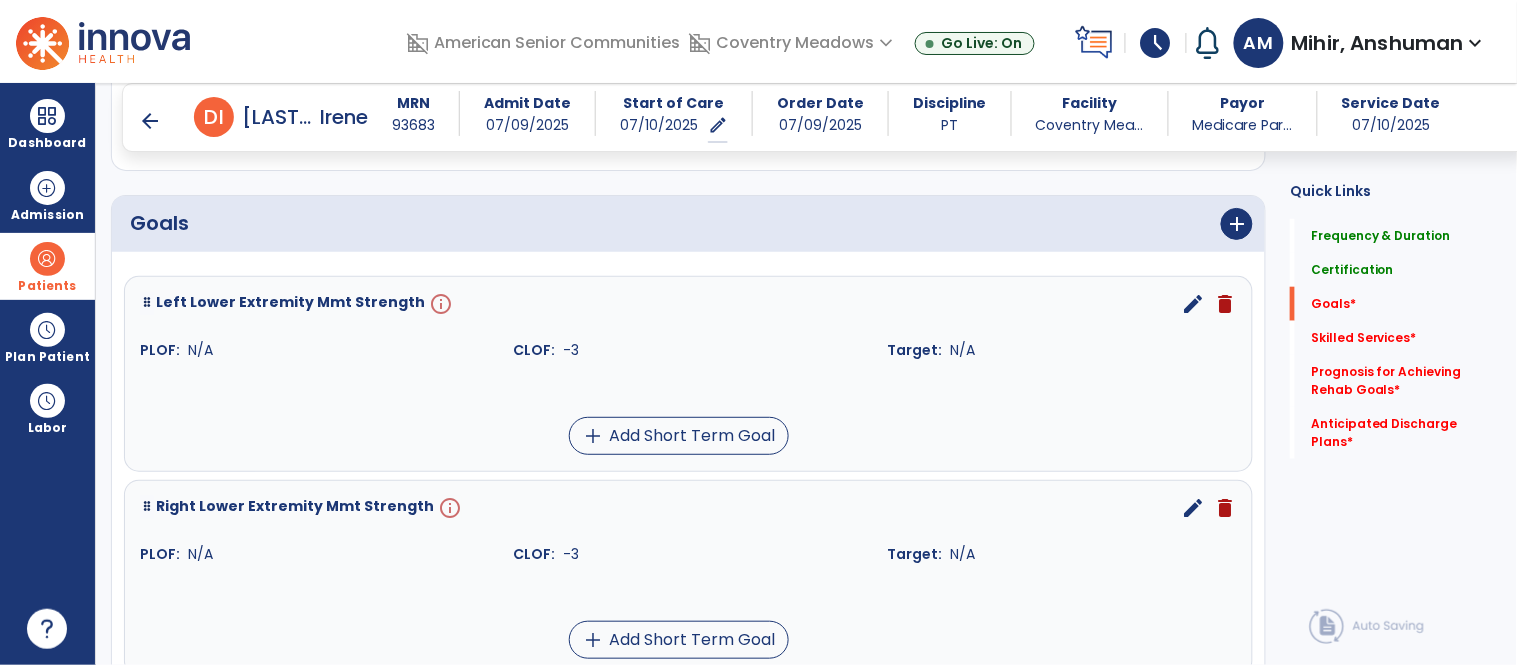 scroll, scrollTop: 408, scrollLeft: 0, axis: vertical 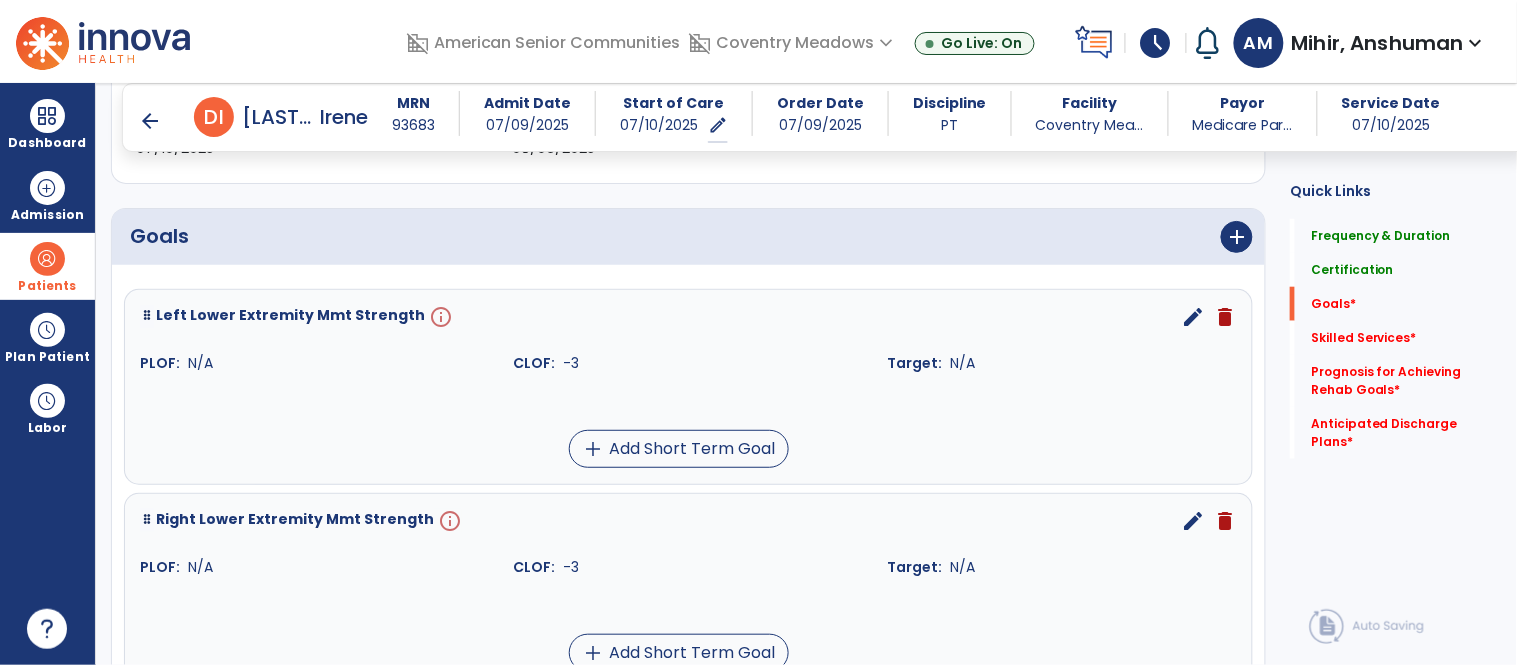 type on "*" 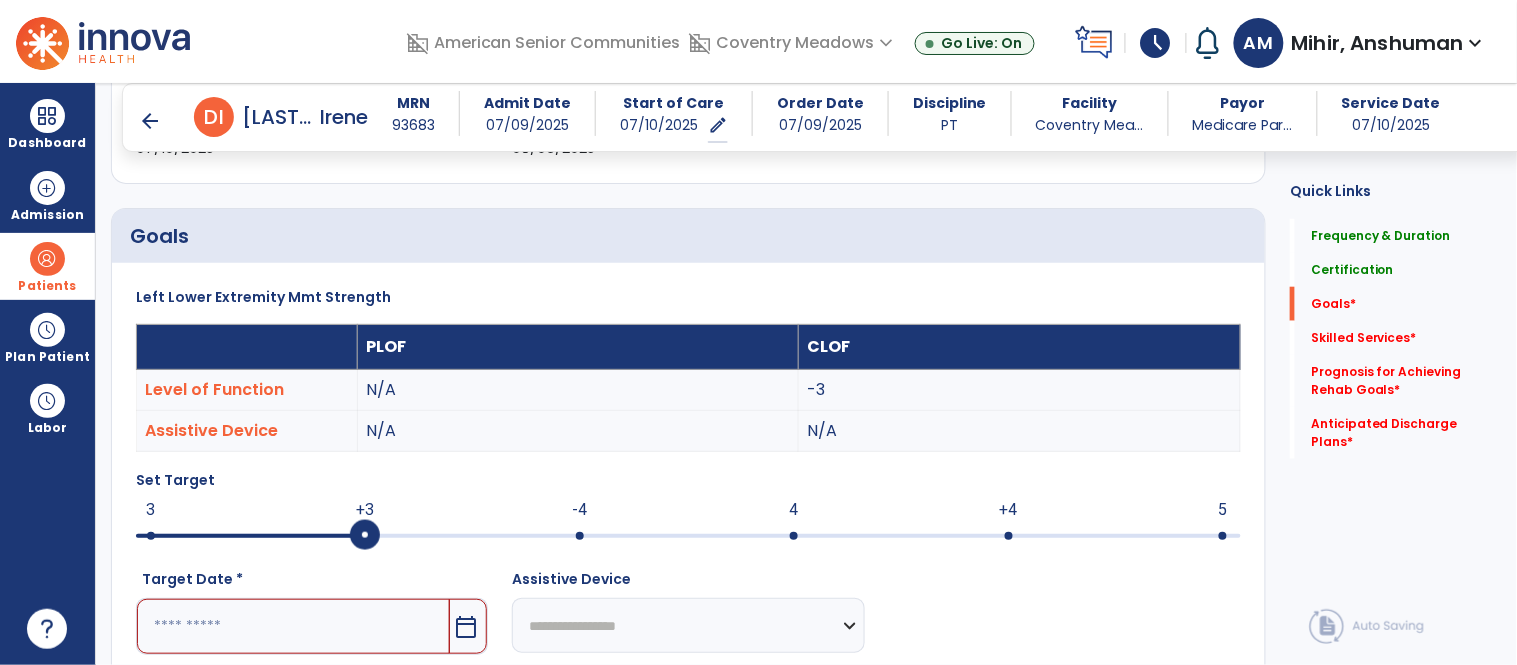 scroll, scrollTop: 83, scrollLeft: 0, axis: vertical 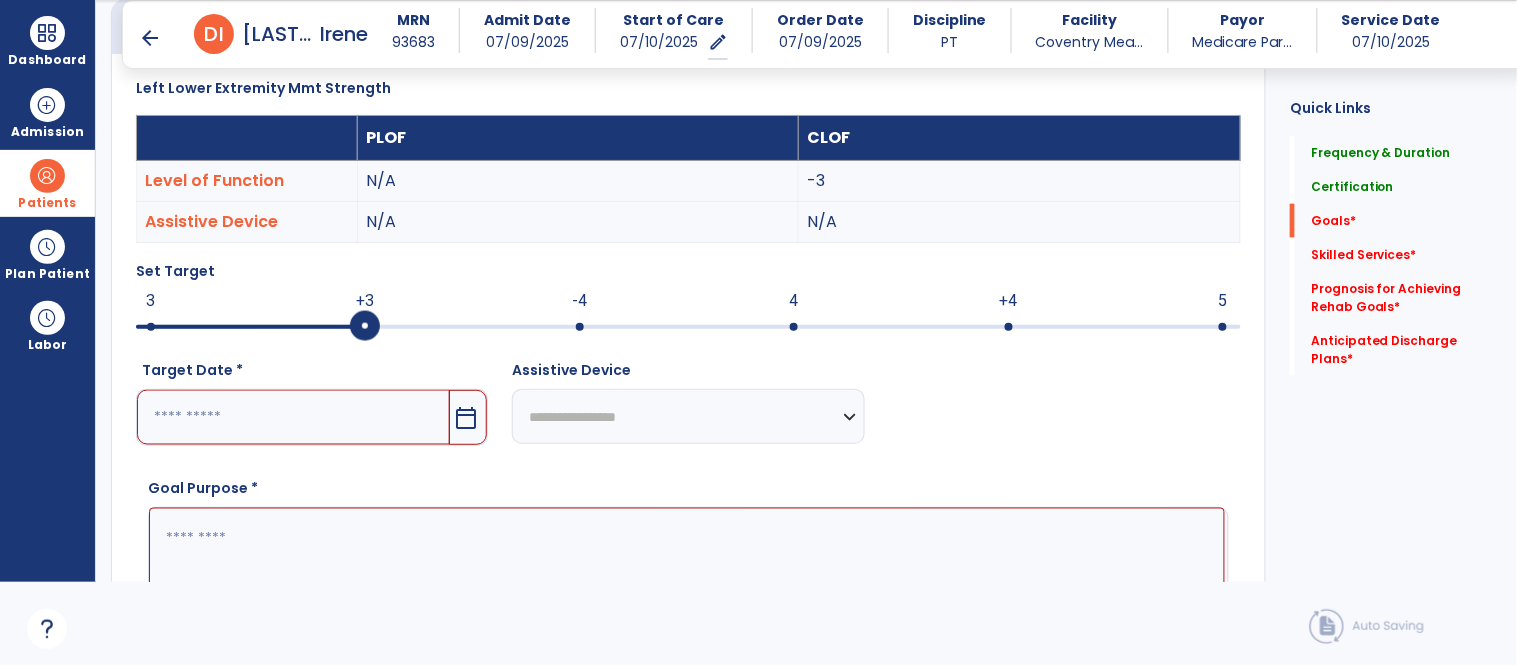 click at bounding box center [293, 417] 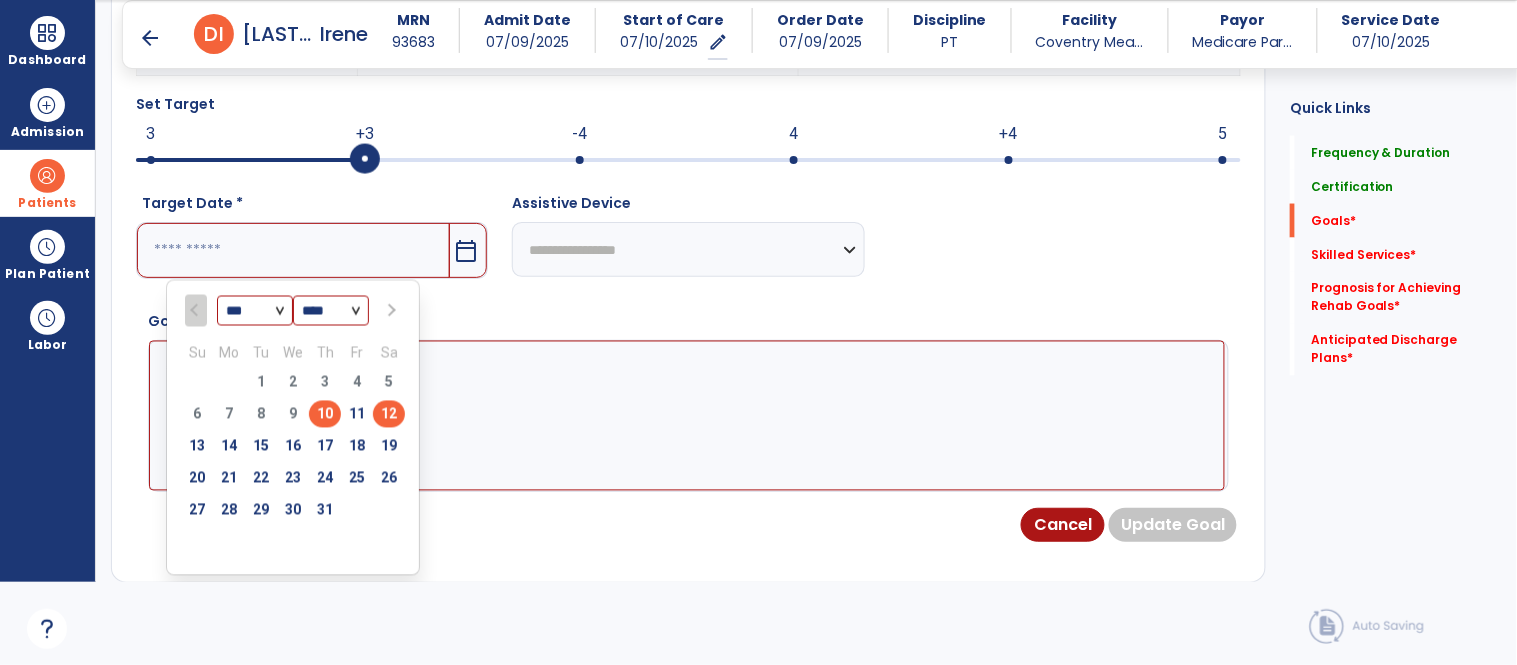 scroll, scrollTop: 798, scrollLeft: 0, axis: vertical 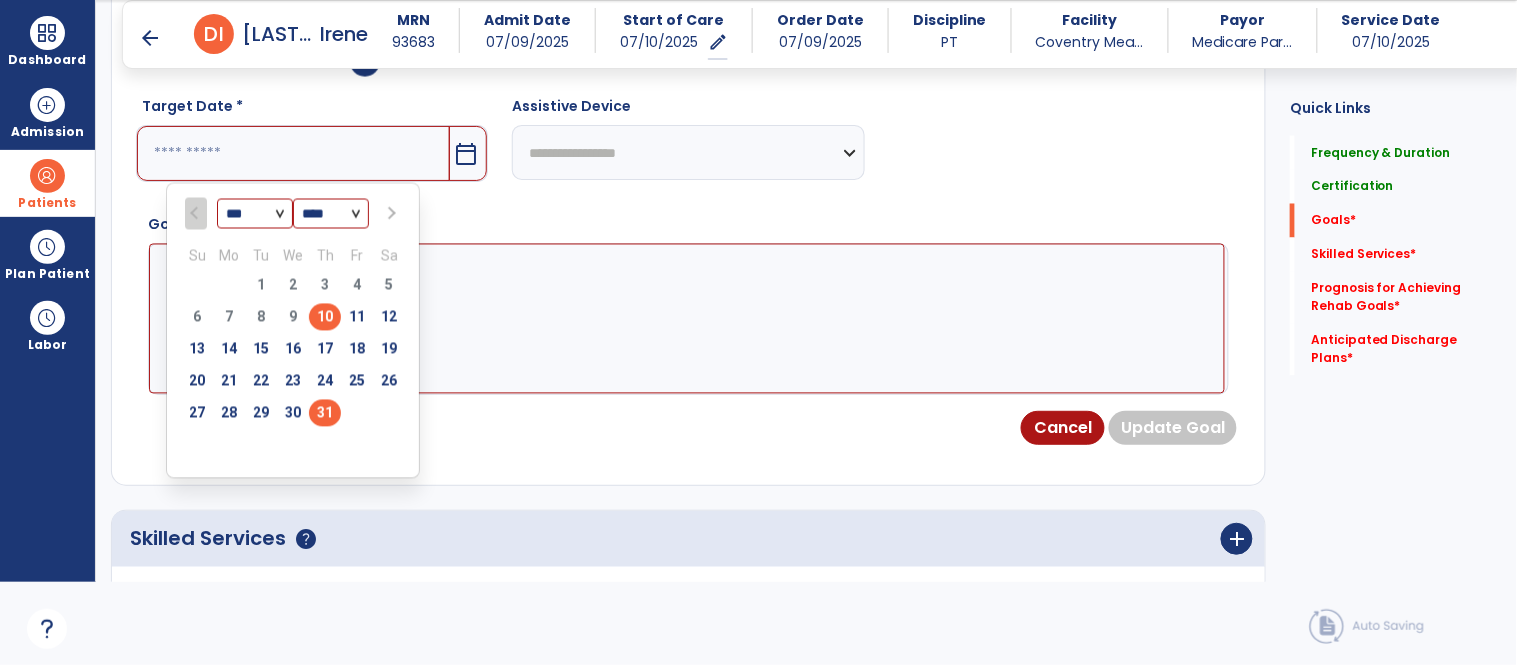 click on "31" at bounding box center (325, 413) 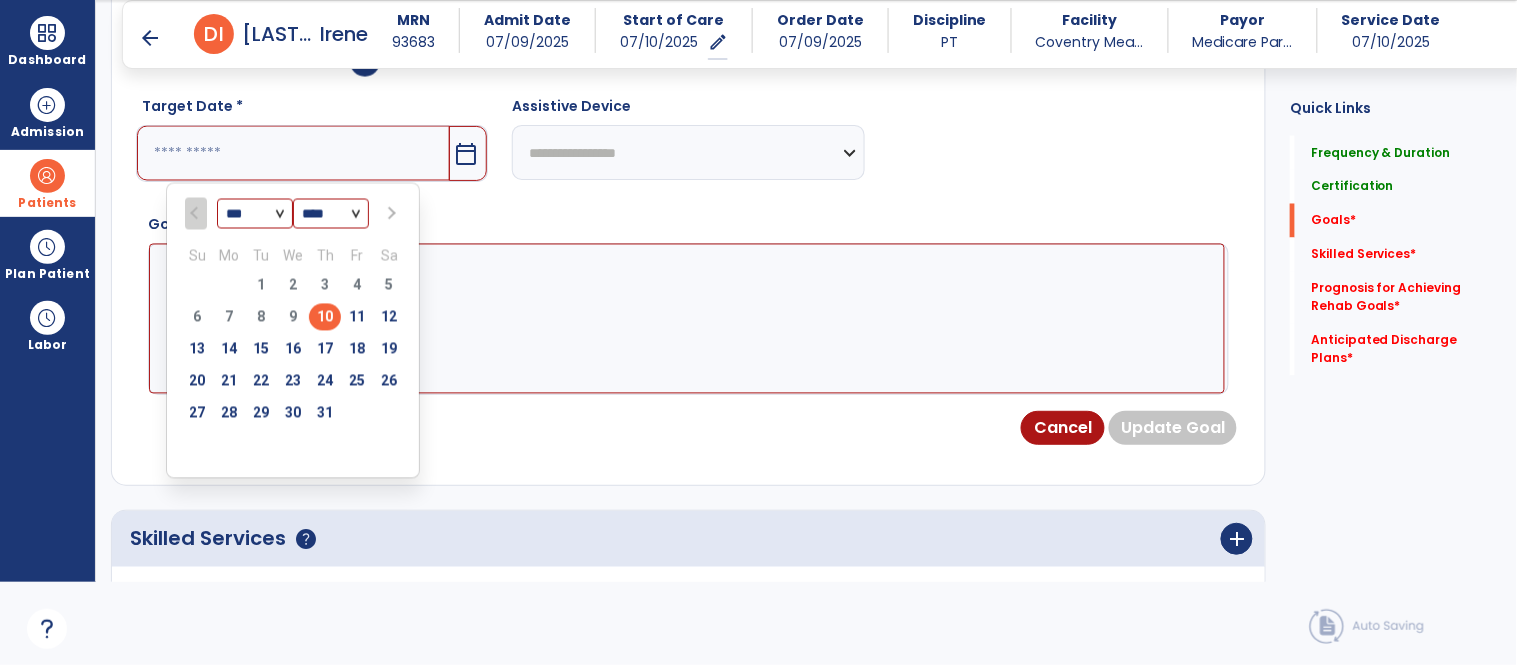 type on "*********" 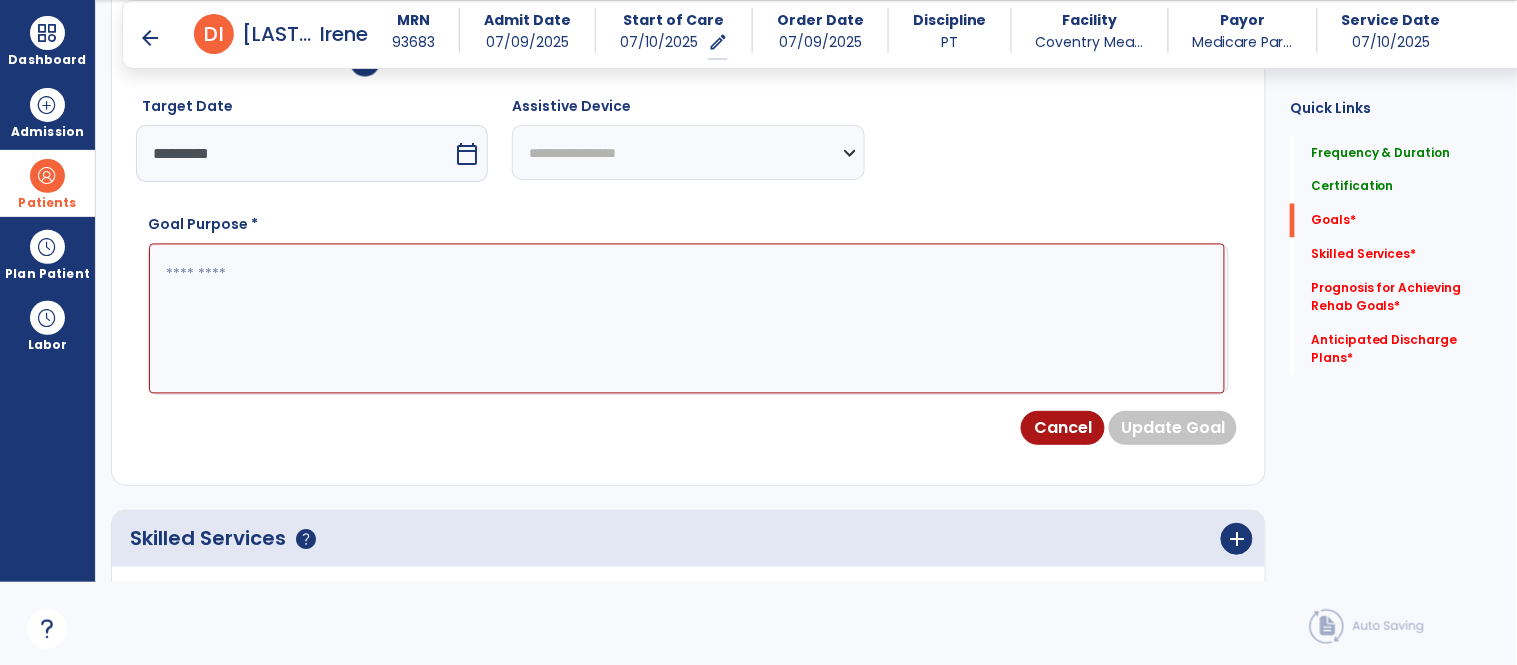 paste on "**********" 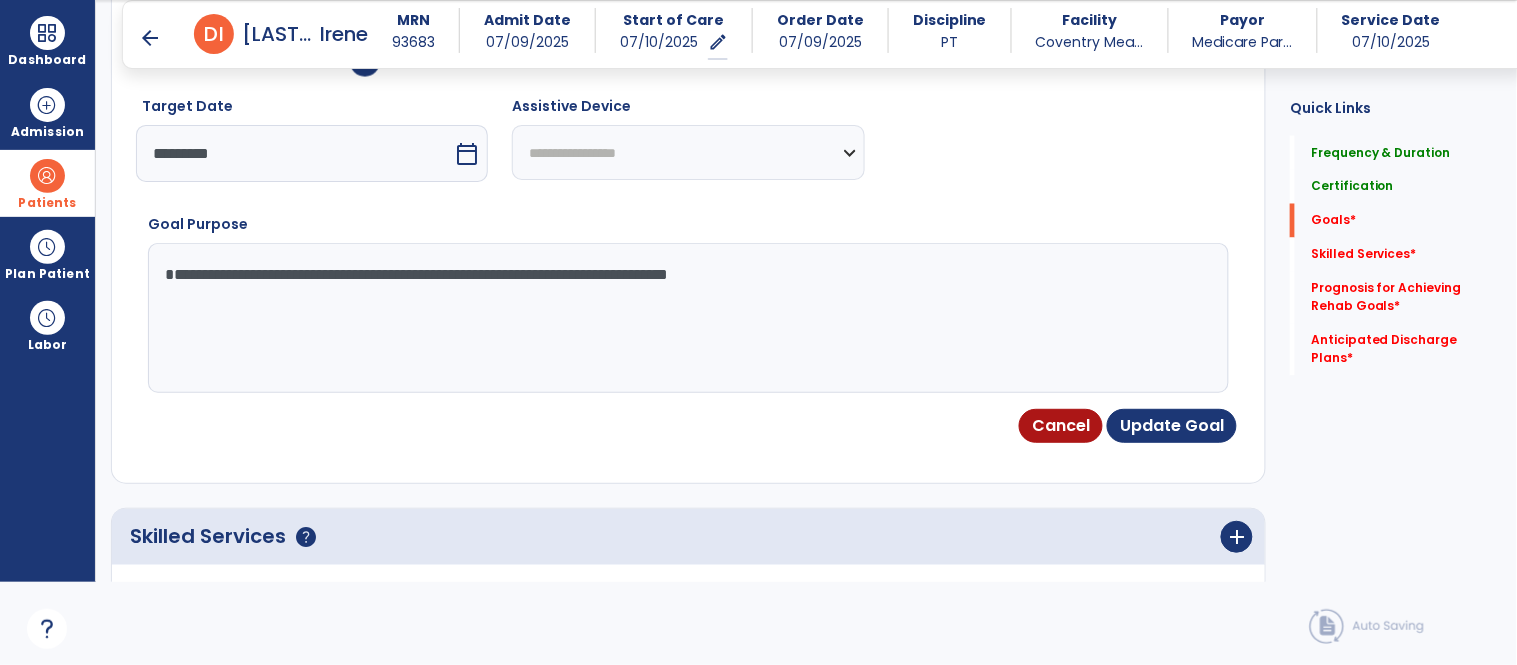 type on "**********" 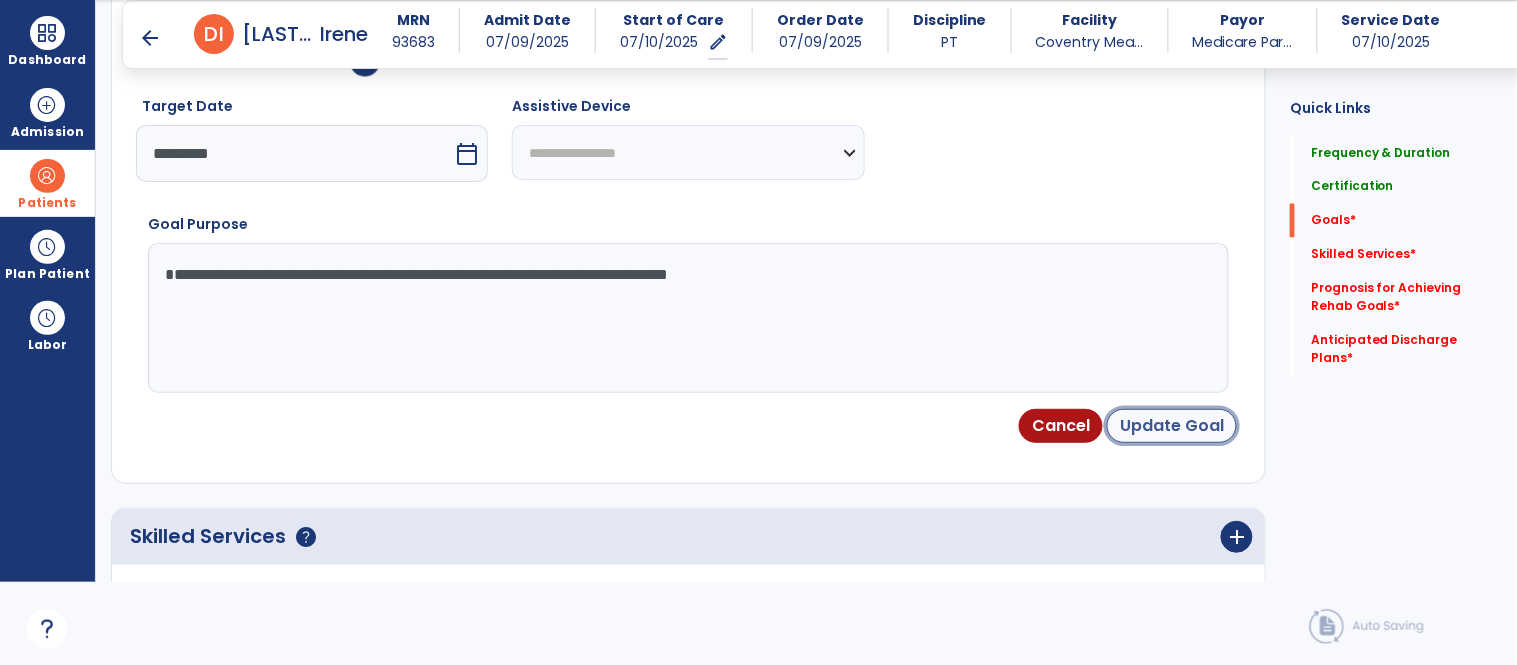 click on "Update Goal" at bounding box center [1172, 426] 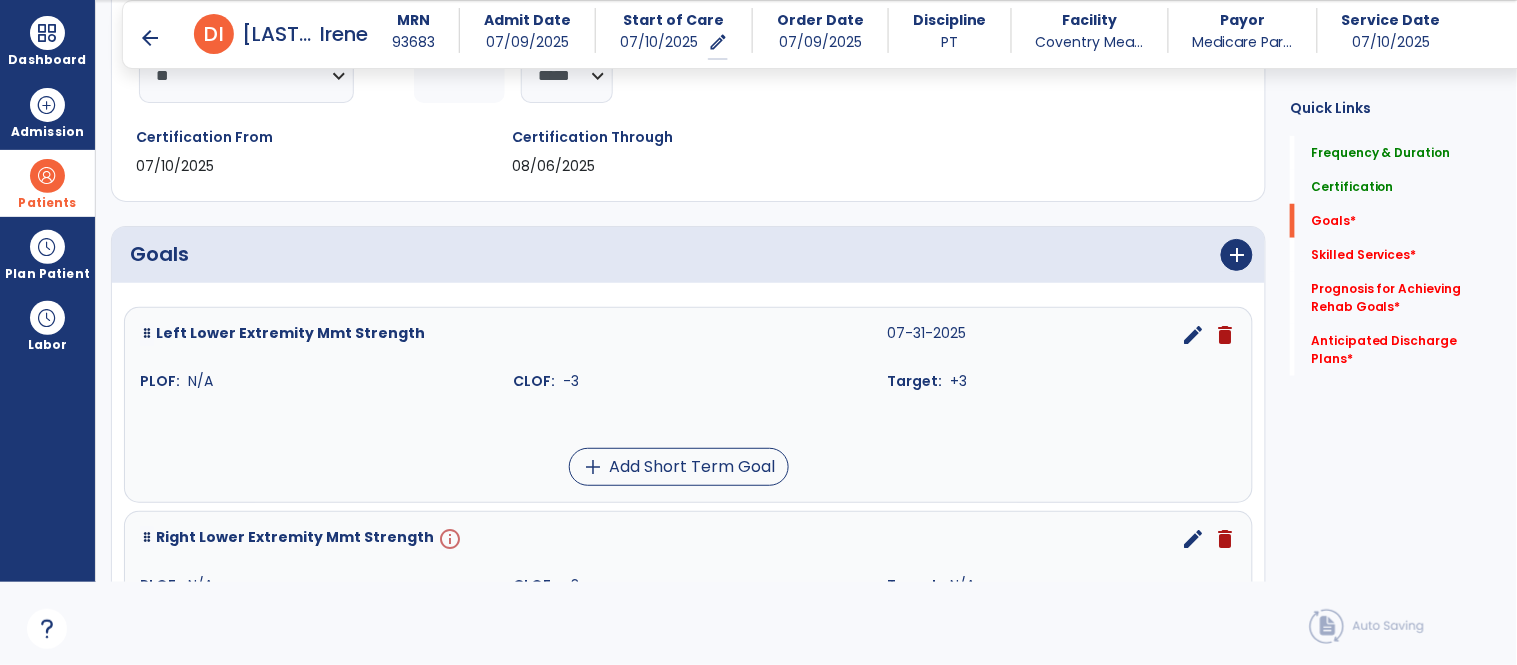 scroll, scrollTop: 328, scrollLeft: 0, axis: vertical 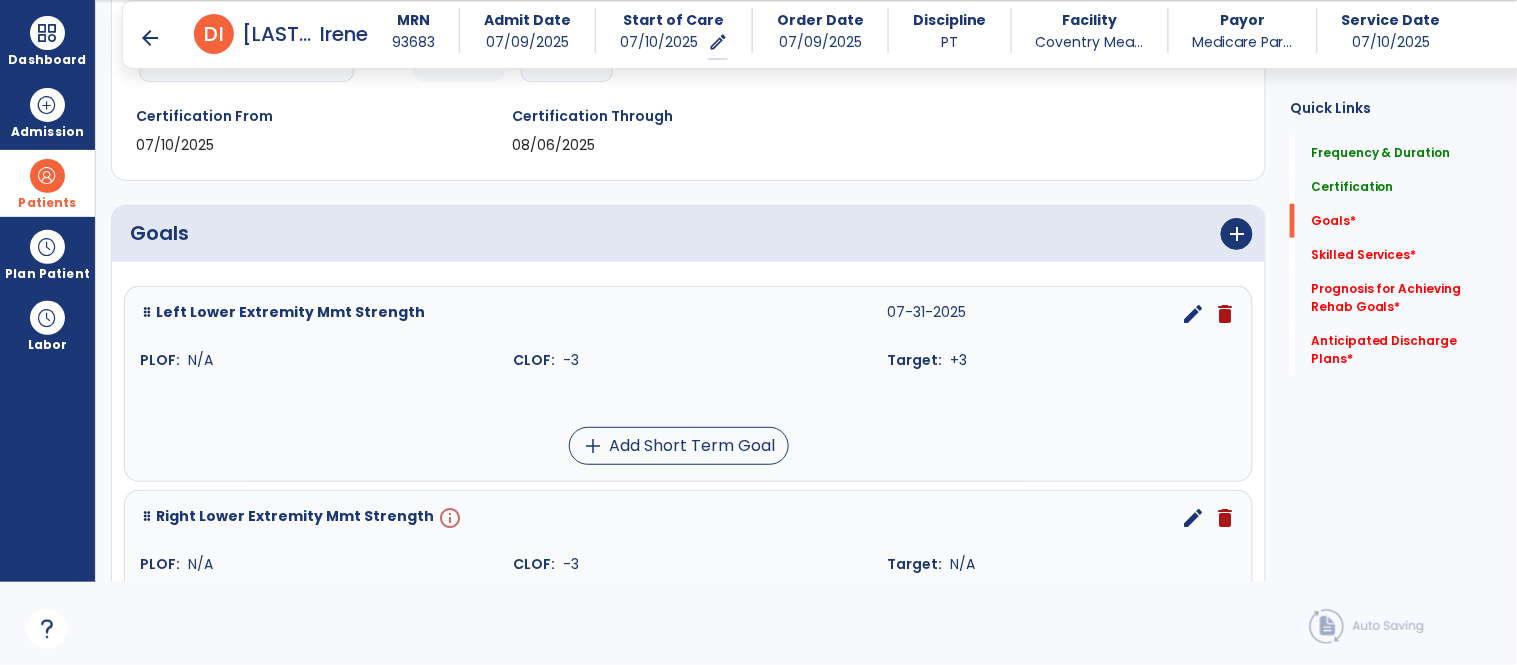 click on "edit" at bounding box center [1193, 314] 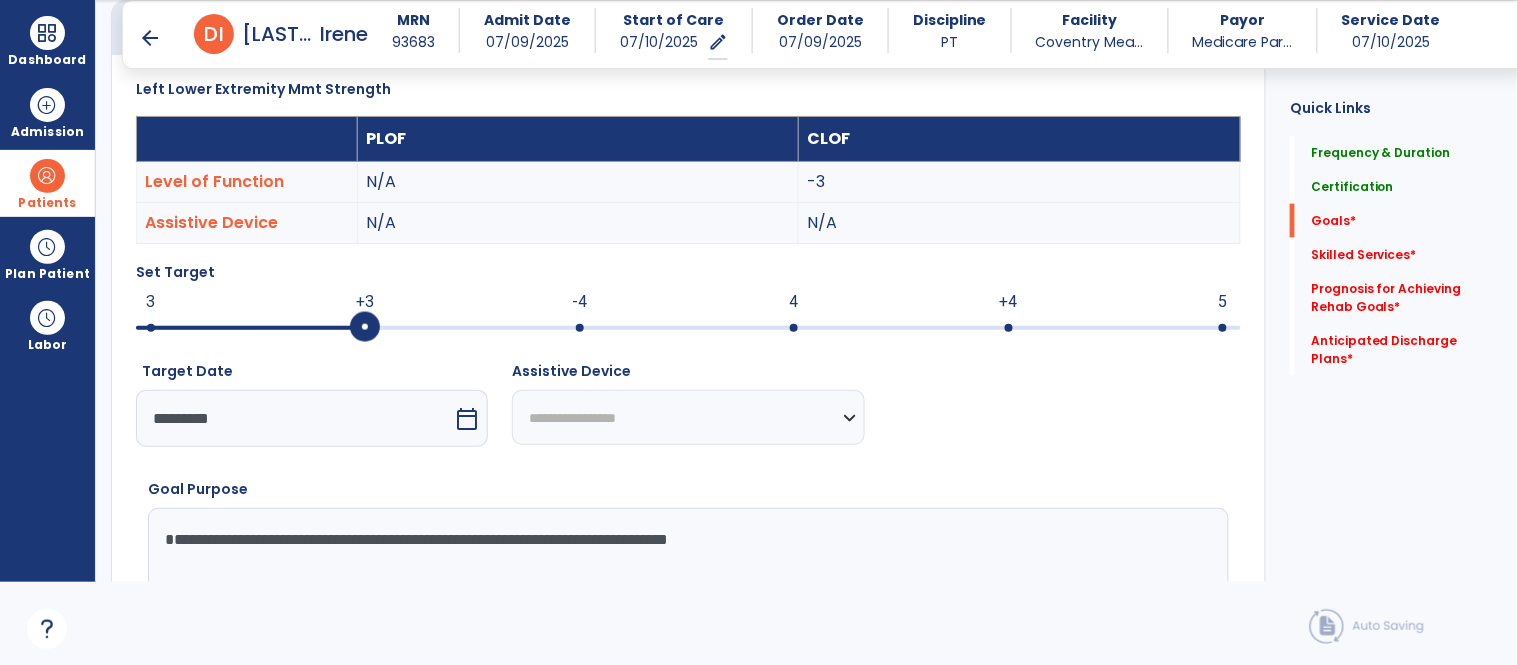 scroll, scrollTop: 534, scrollLeft: 0, axis: vertical 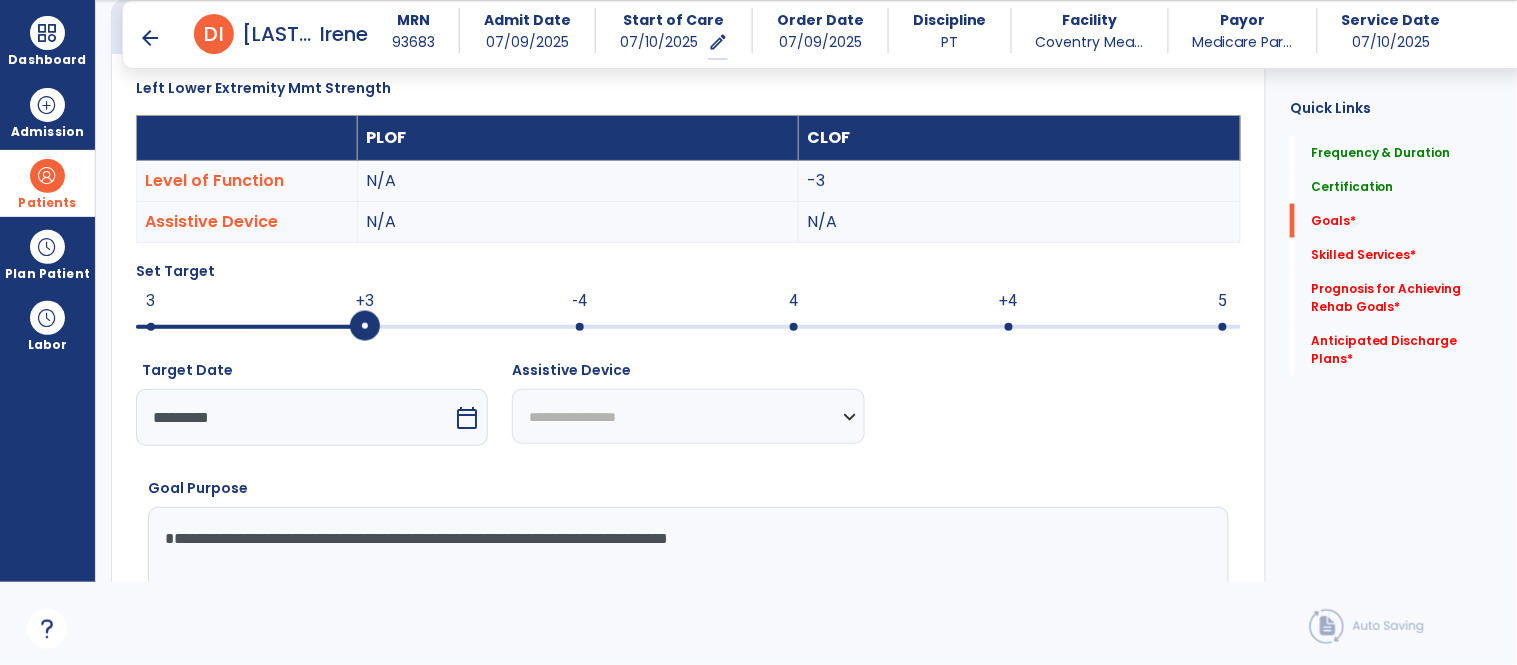 click at bounding box center (688, 325) 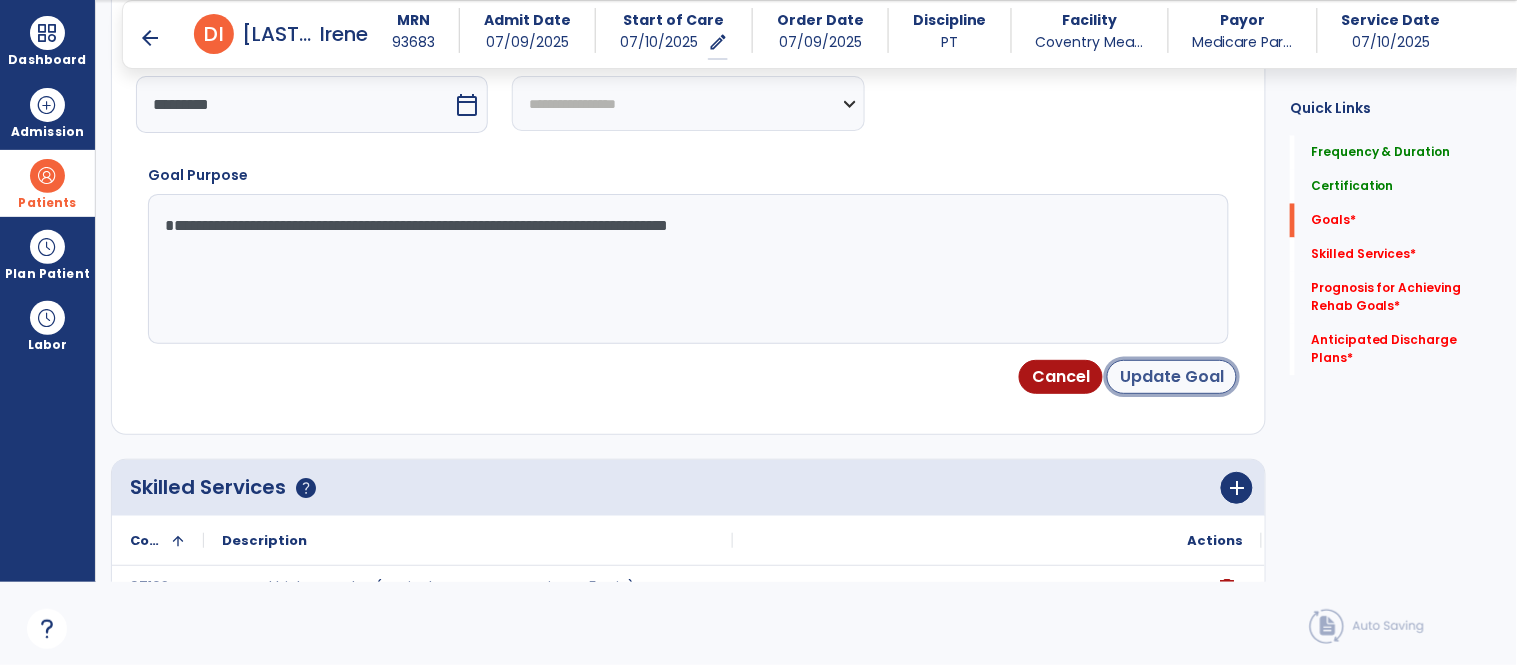 click on "Update Goal" at bounding box center (1172, 377) 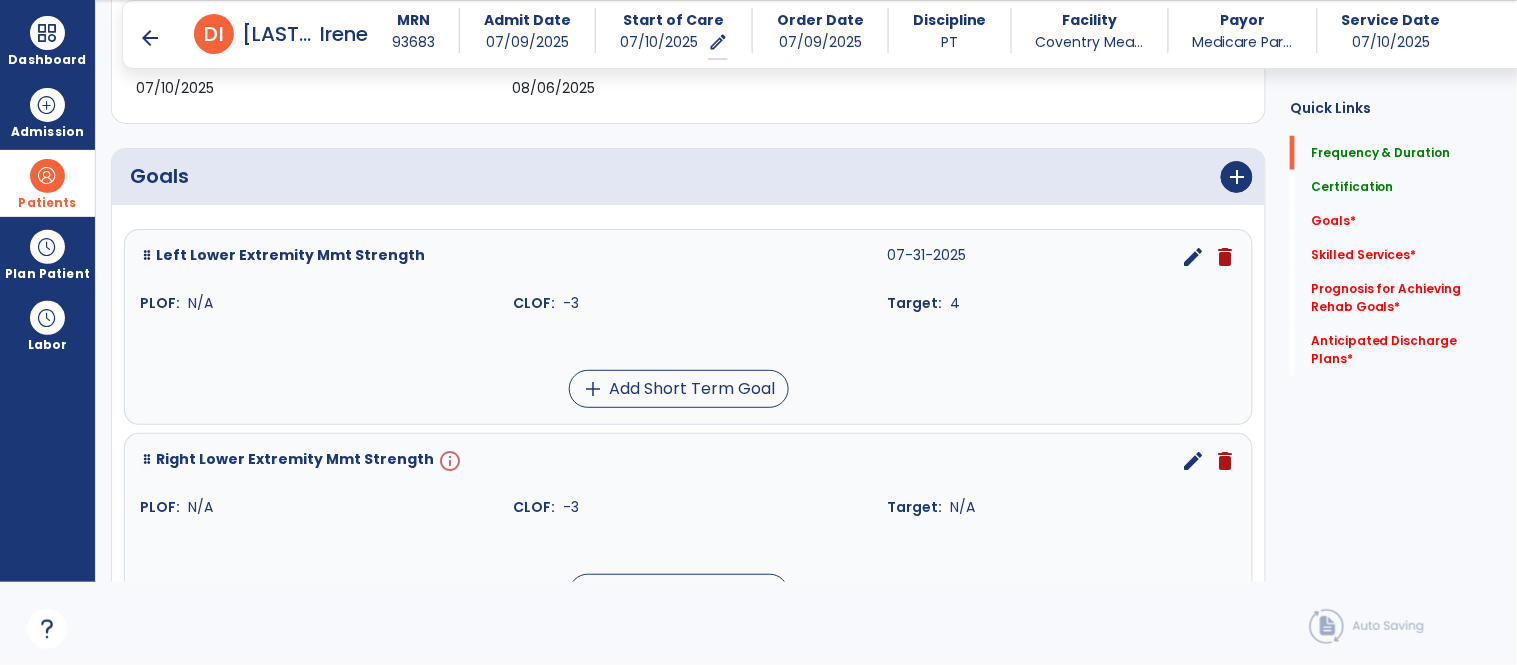 scroll, scrollTop: 405, scrollLeft: 0, axis: vertical 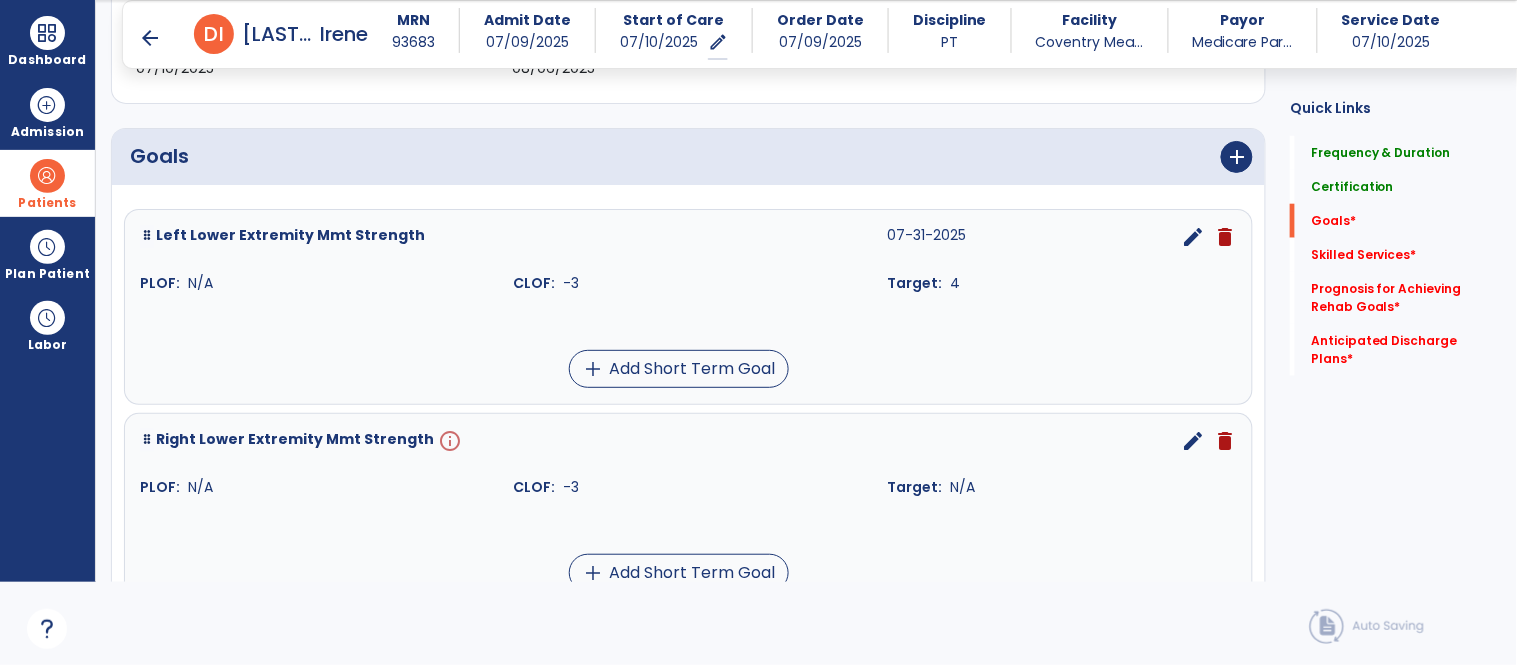 click on "edit" at bounding box center (1193, 441) 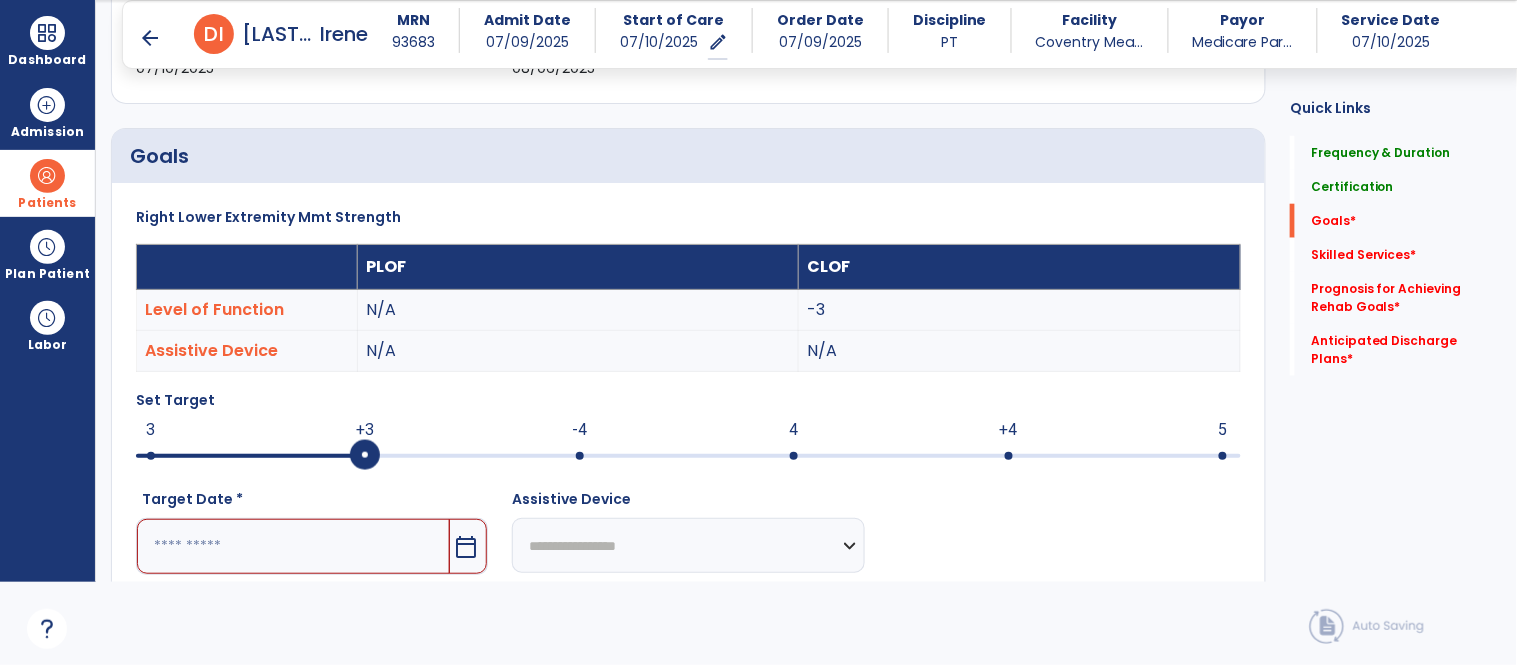 scroll, scrollTop: 534, scrollLeft: 0, axis: vertical 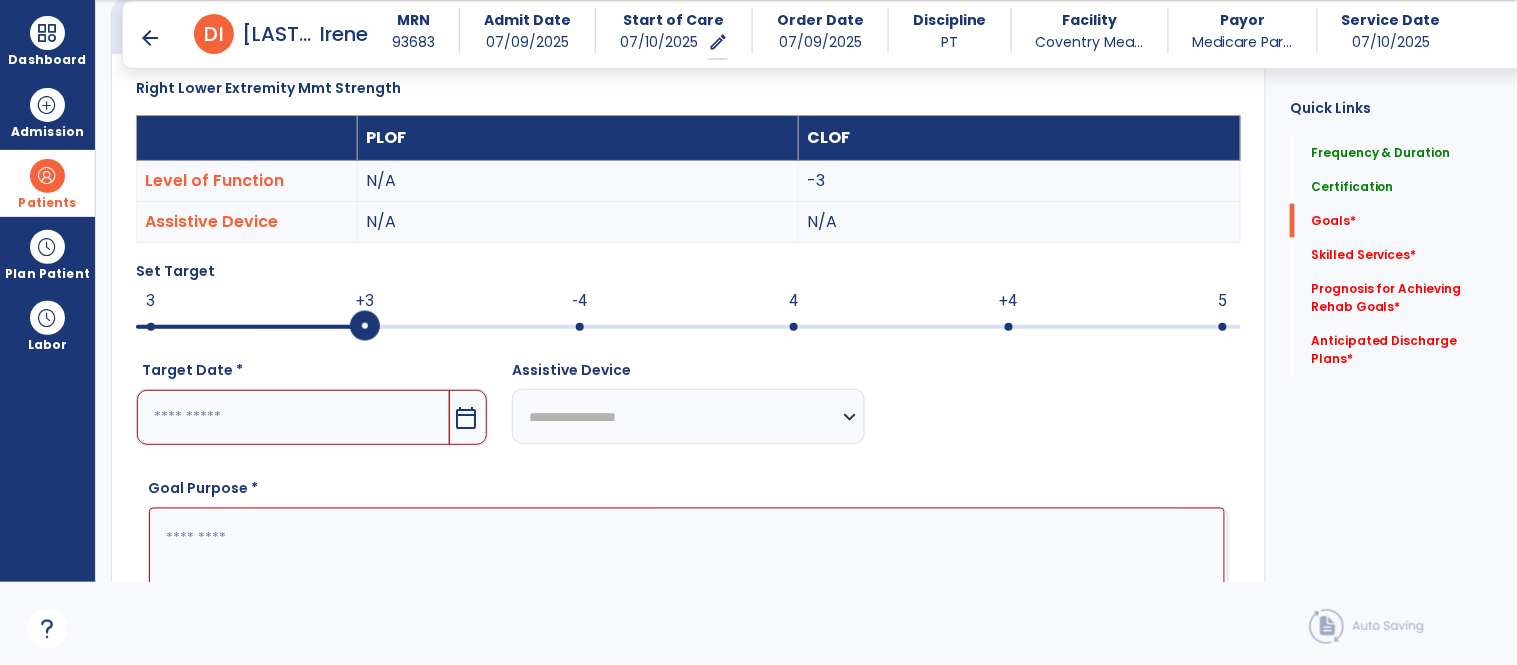 click at bounding box center [794, 327] 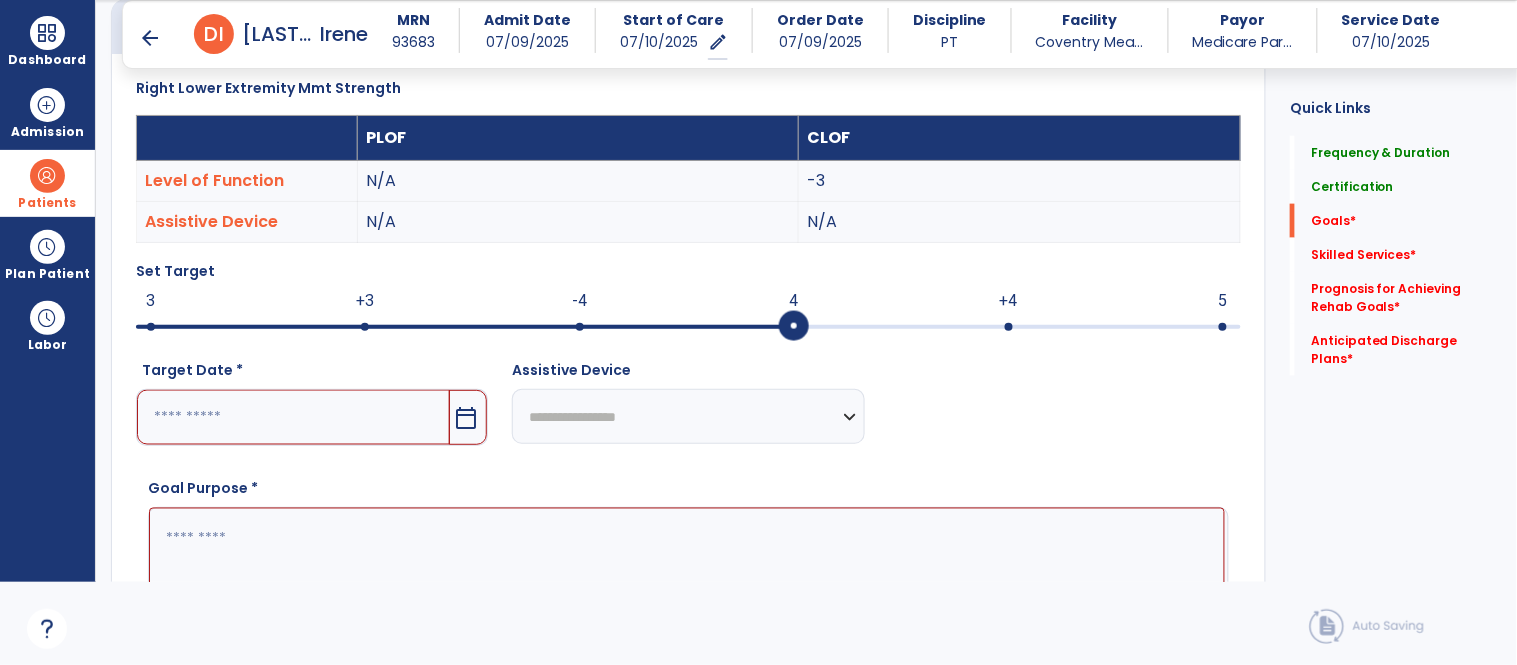 click at bounding box center [293, 417] 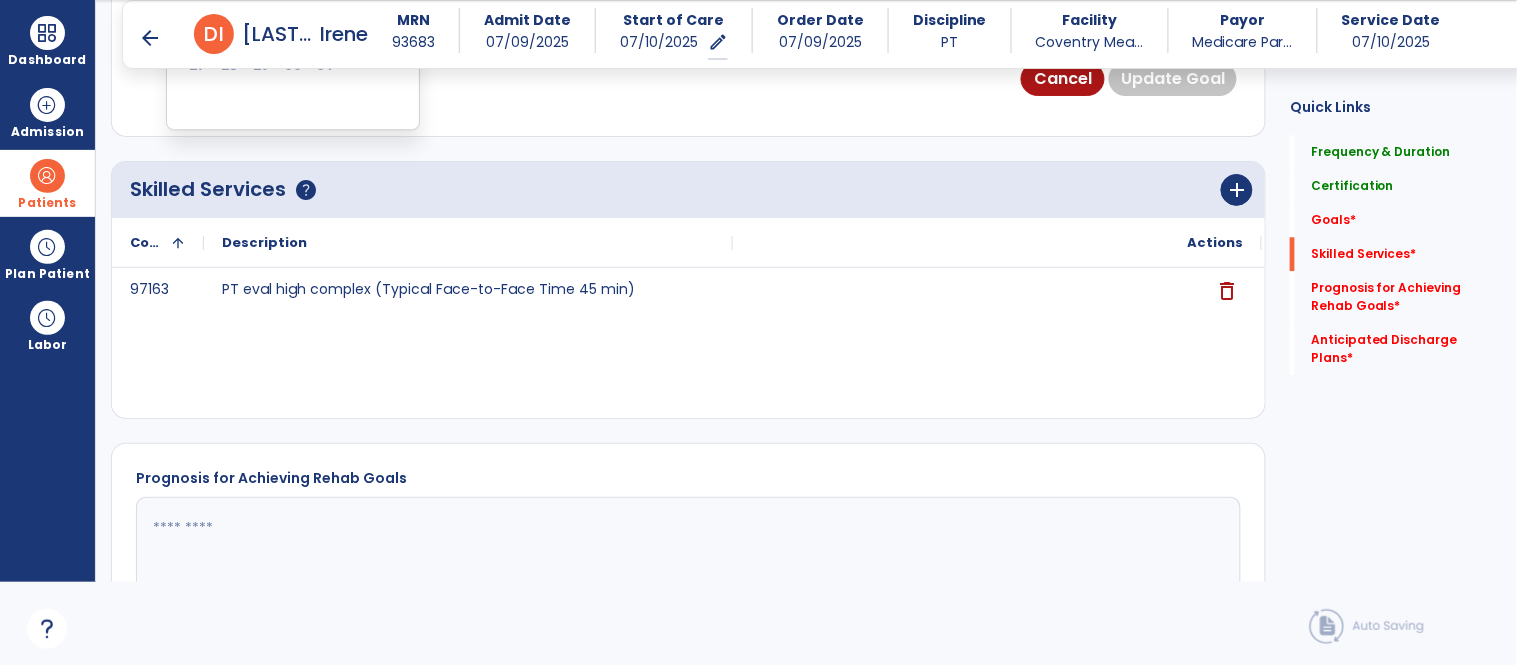 scroll, scrollTop: 1083, scrollLeft: 0, axis: vertical 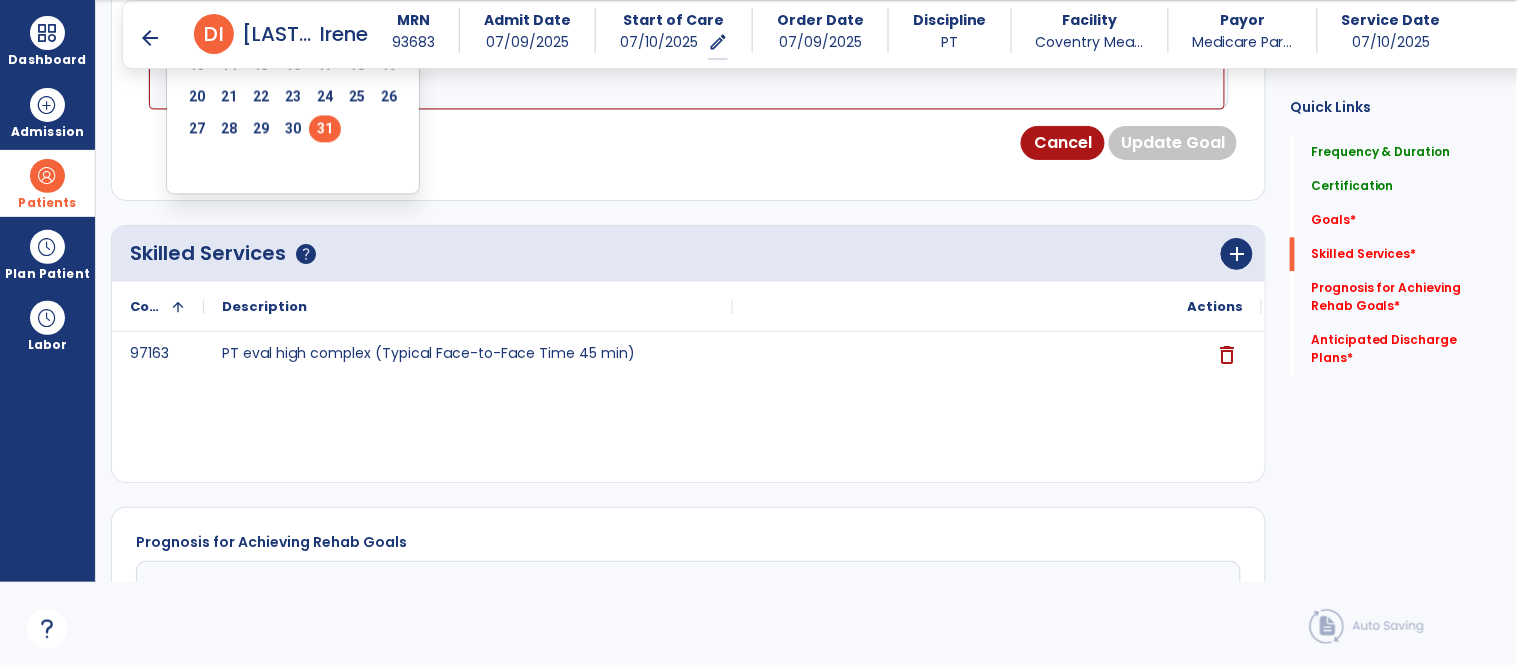 click on "31" at bounding box center (325, 128) 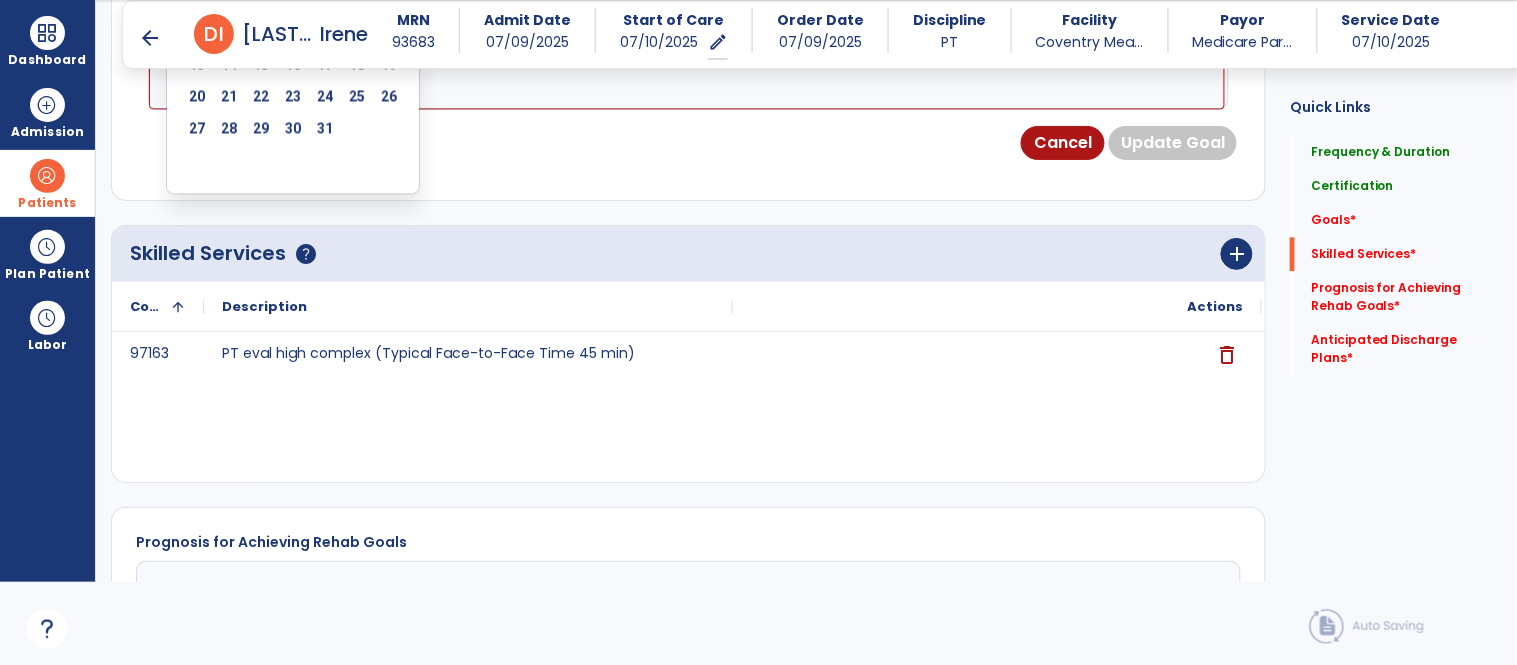 type on "*********" 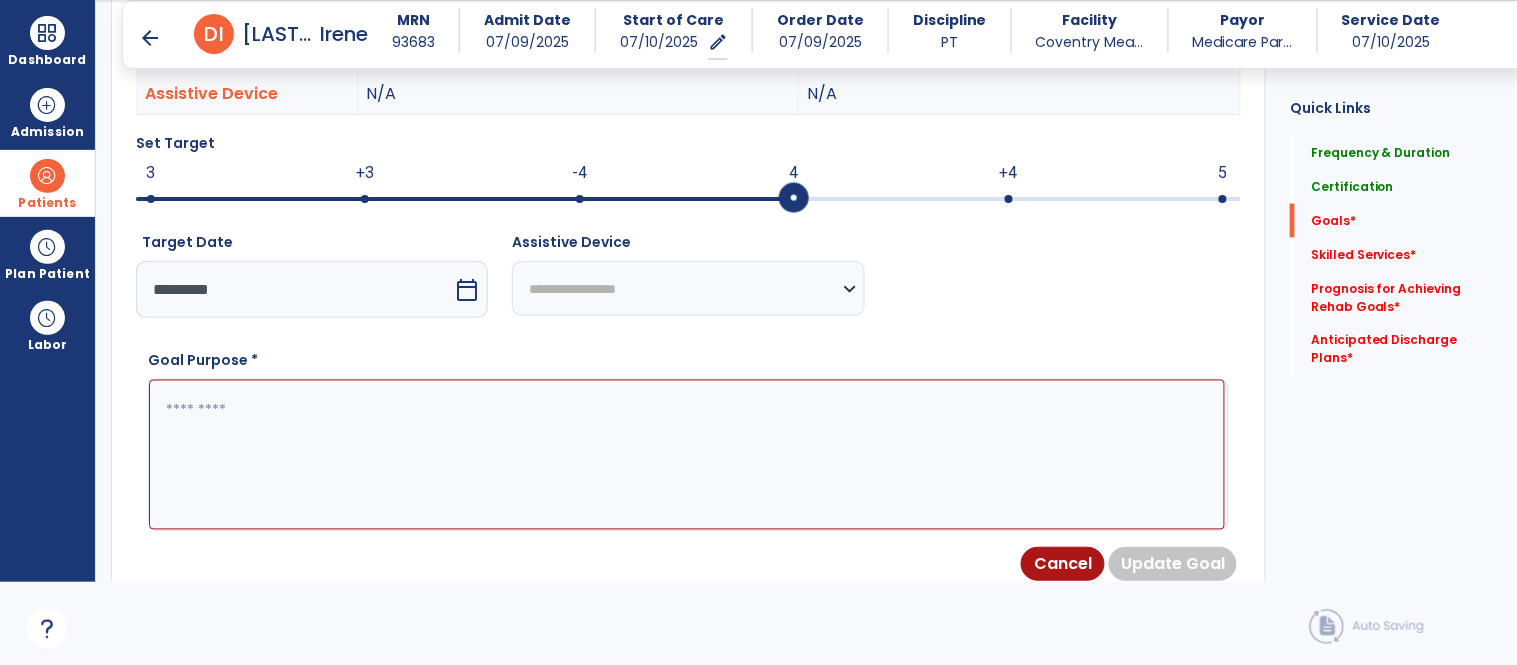 paste on "**********" 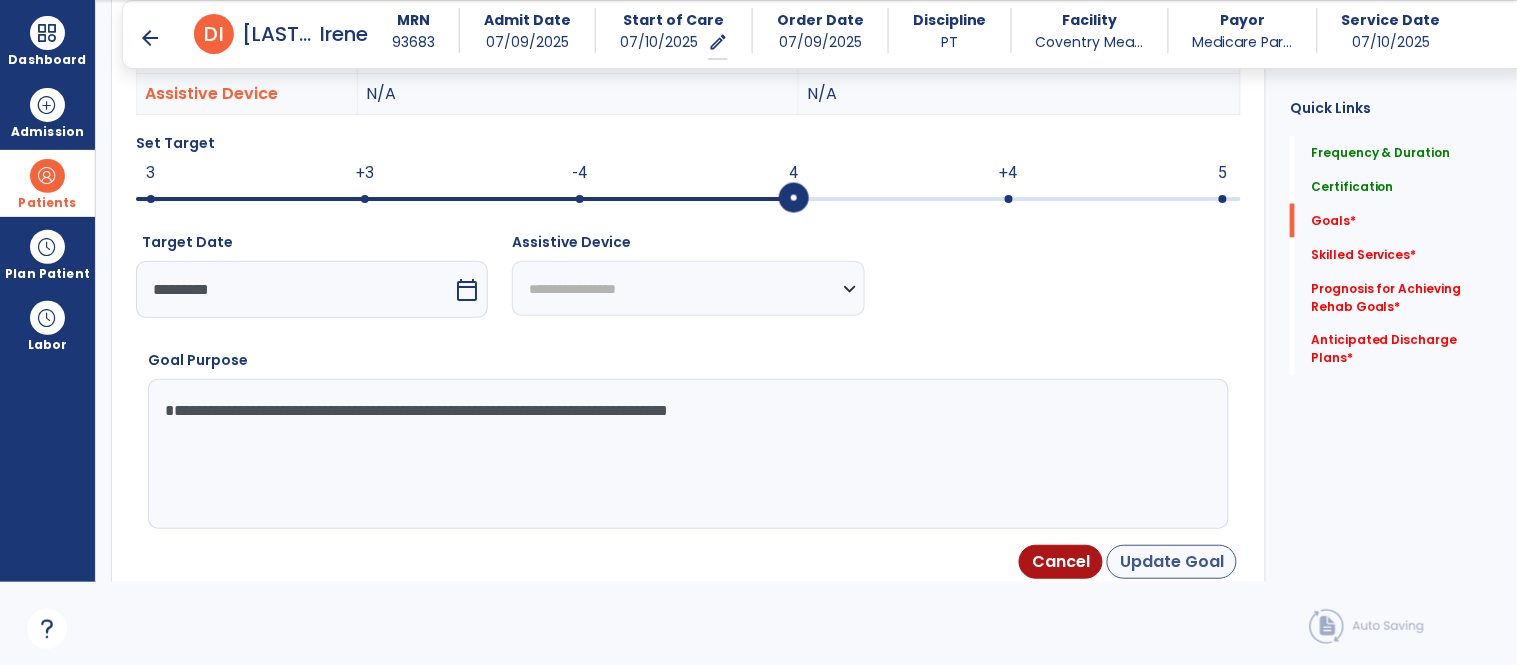 type on "**********" 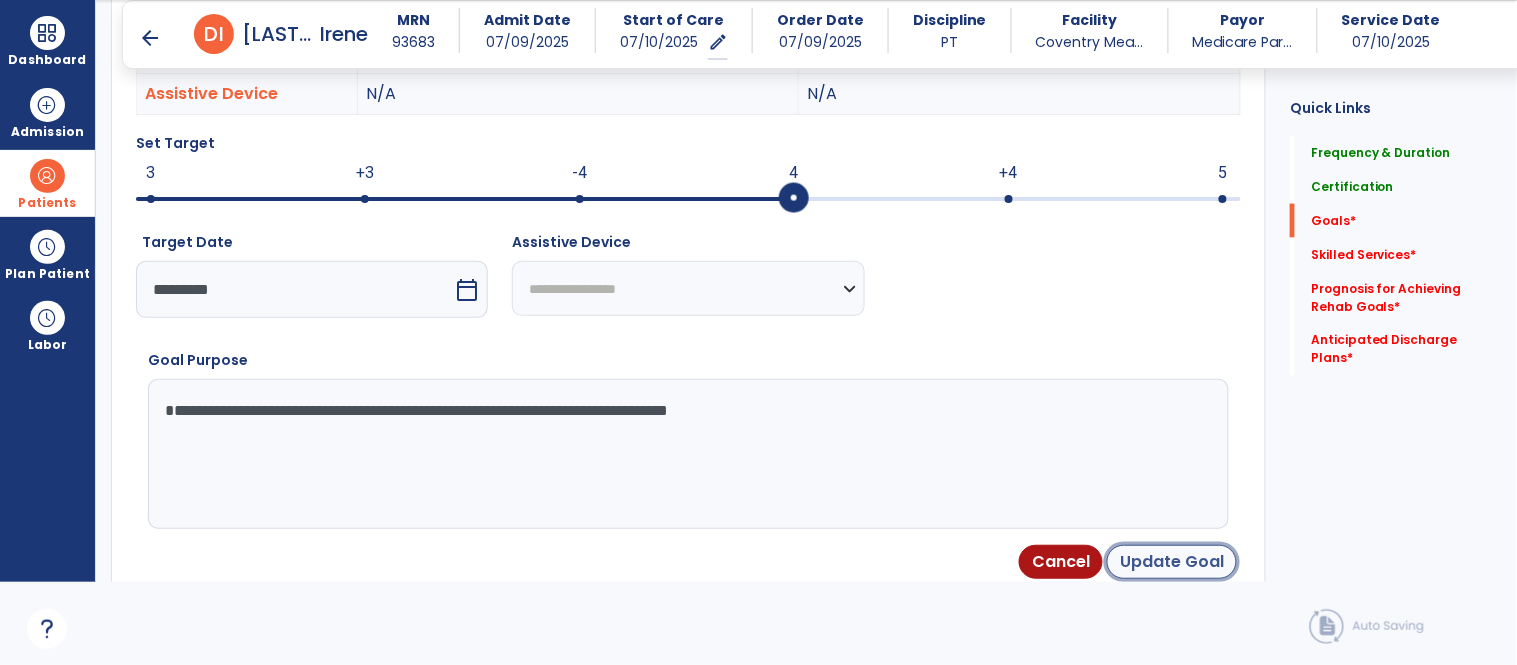 click on "Update Goal" at bounding box center (1172, 562) 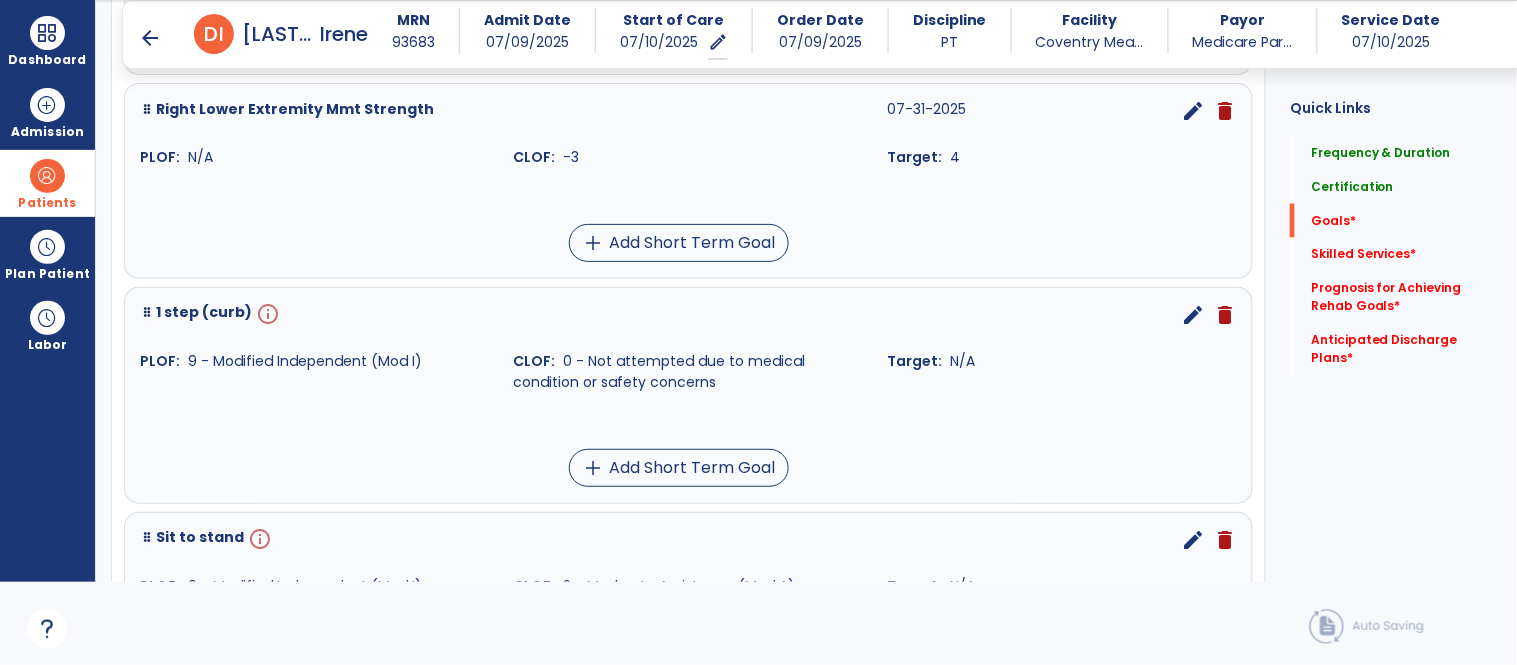 scroll, scrollTop: 750, scrollLeft: 0, axis: vertical 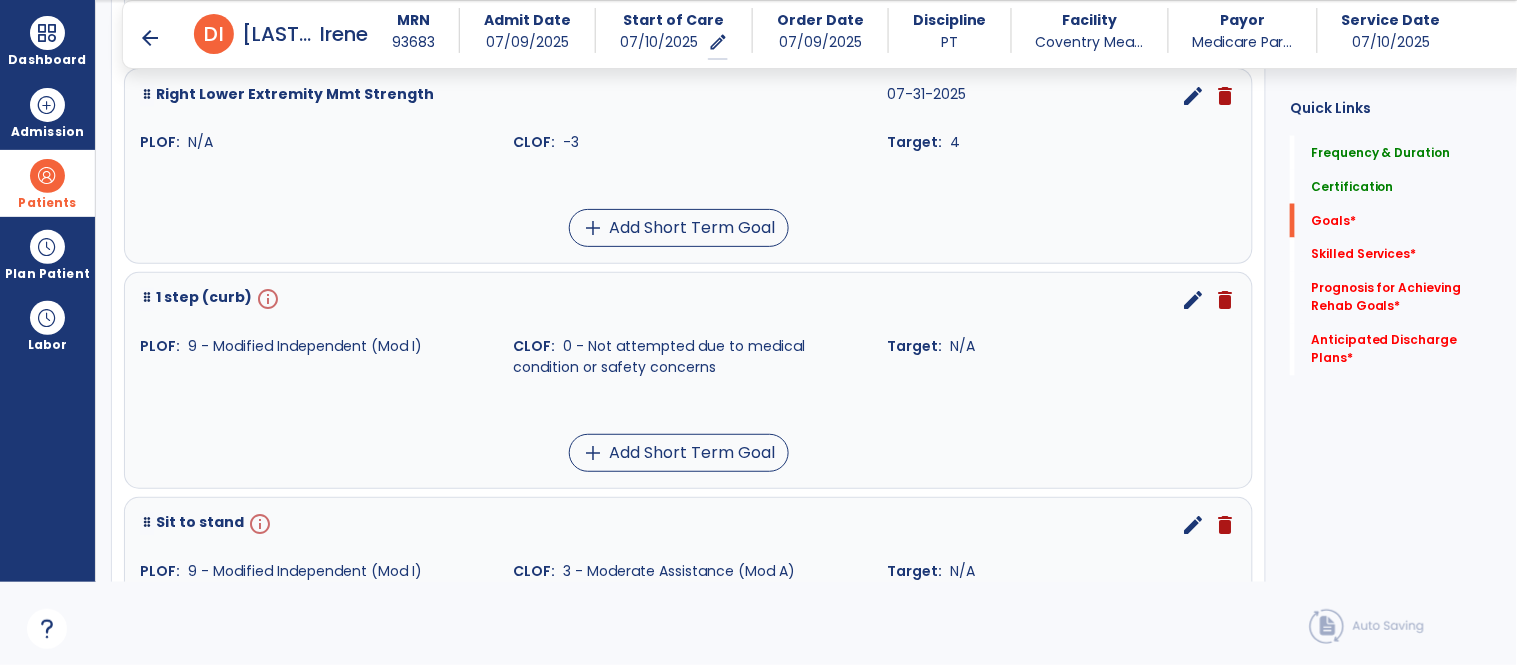 click on "edit" at bounding box center (1193, 300) 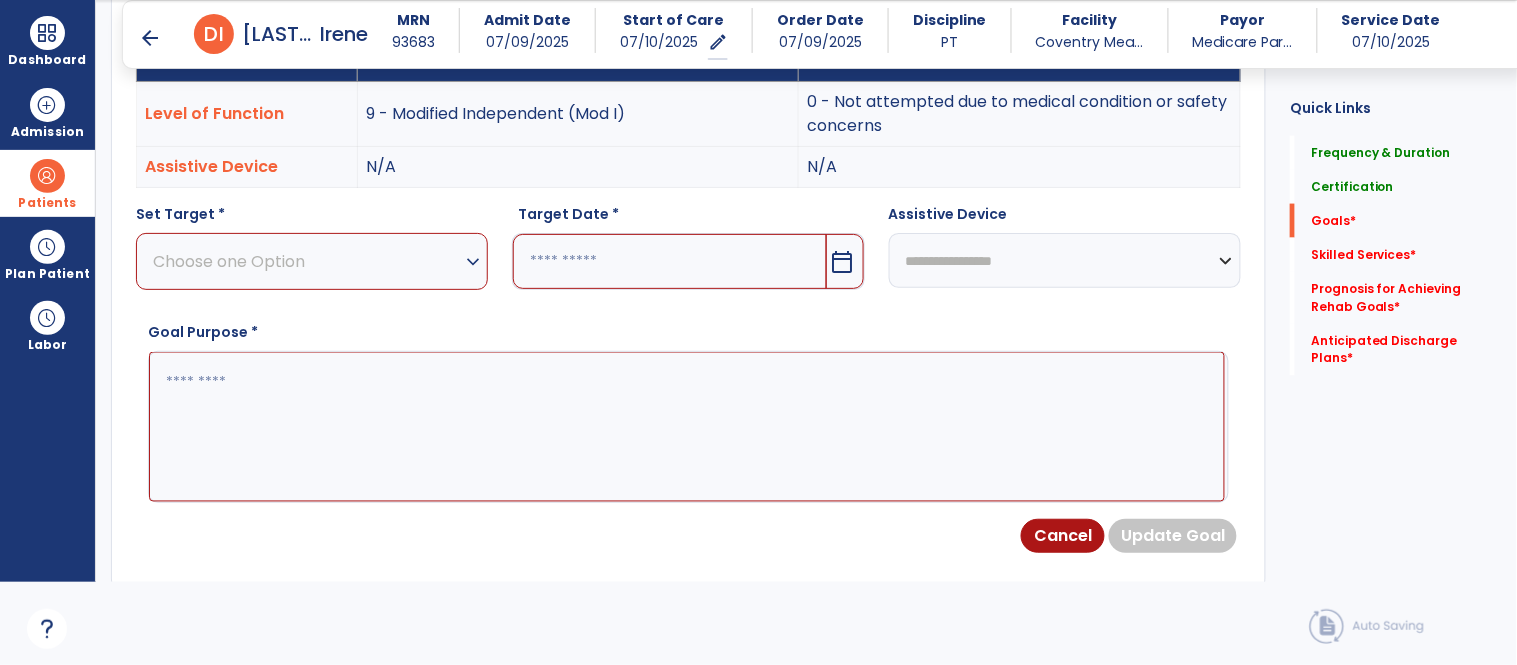 scroll, scrollTop: 534, scrollLeft: 0, axis: vertical 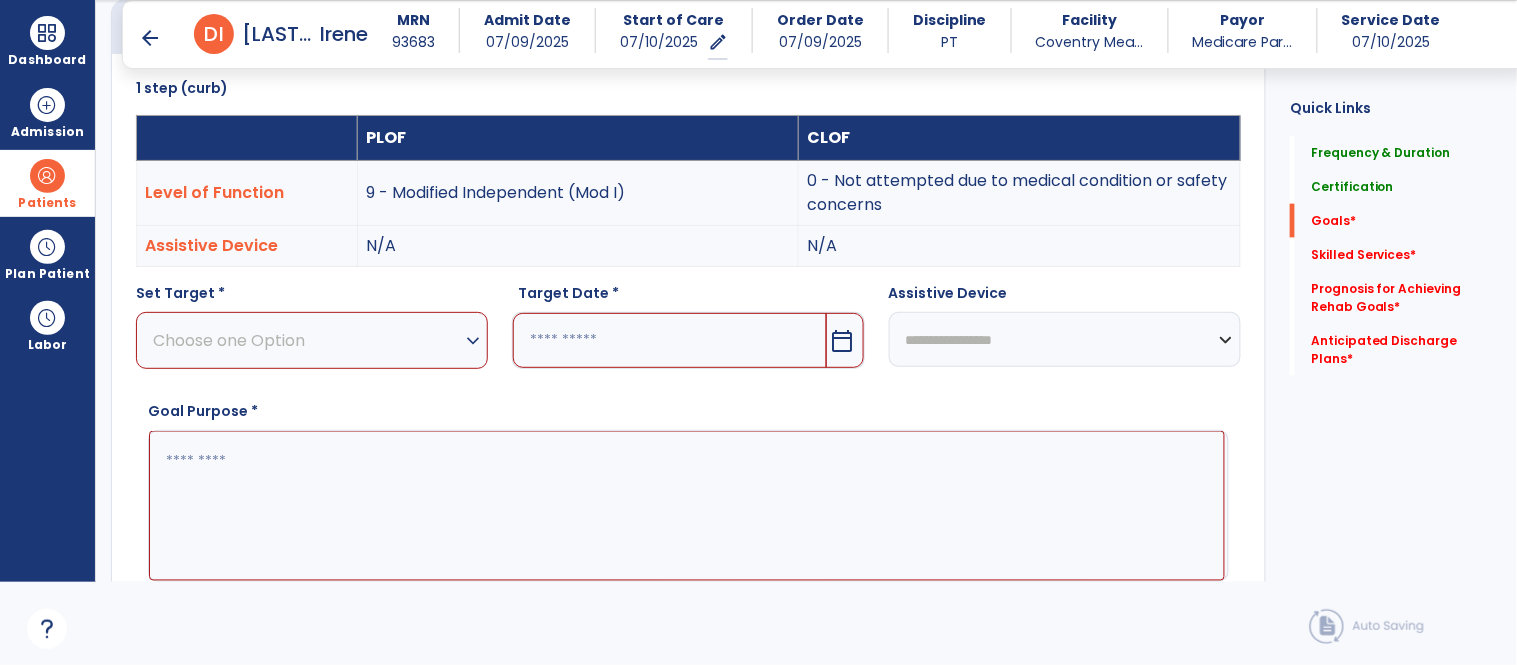 click on "Choose one Option" at bounding box center (307, 340) 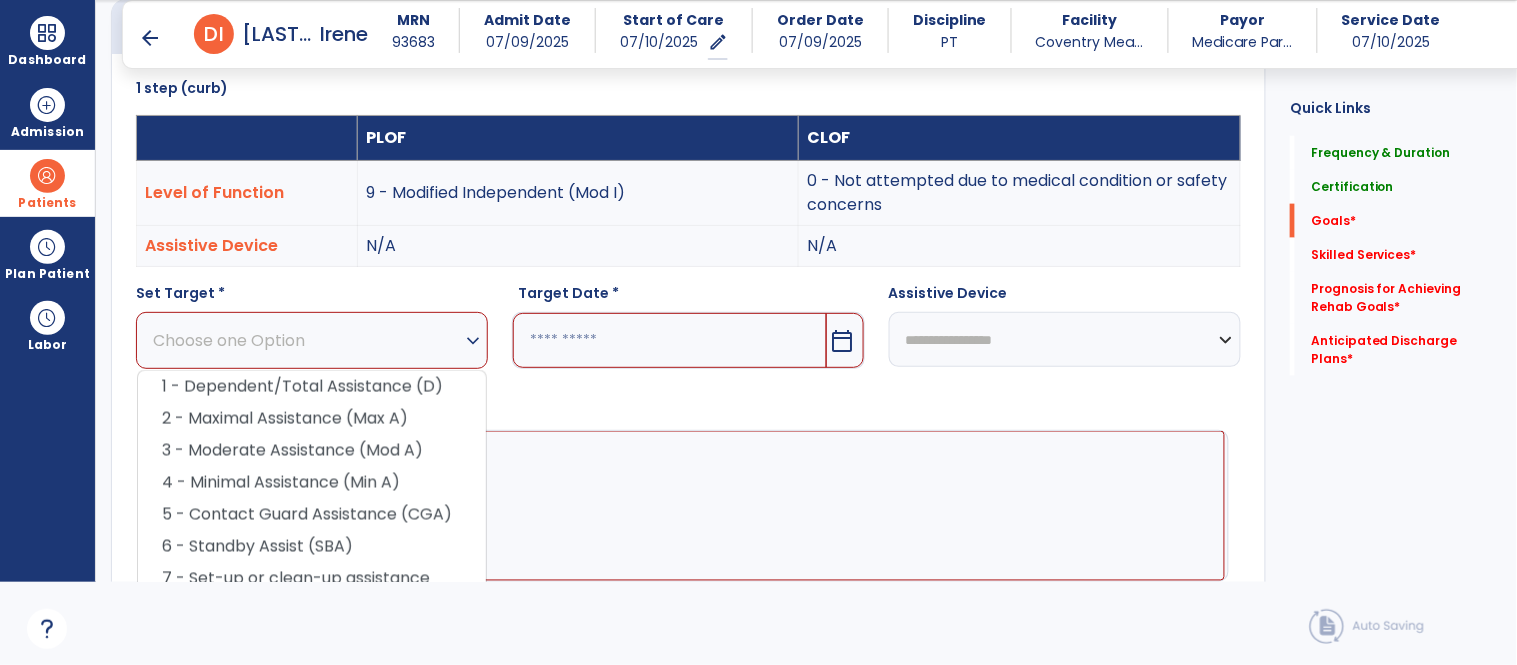 scroll, scrollTop: 692, scrollLeft: 0, axis: vertical 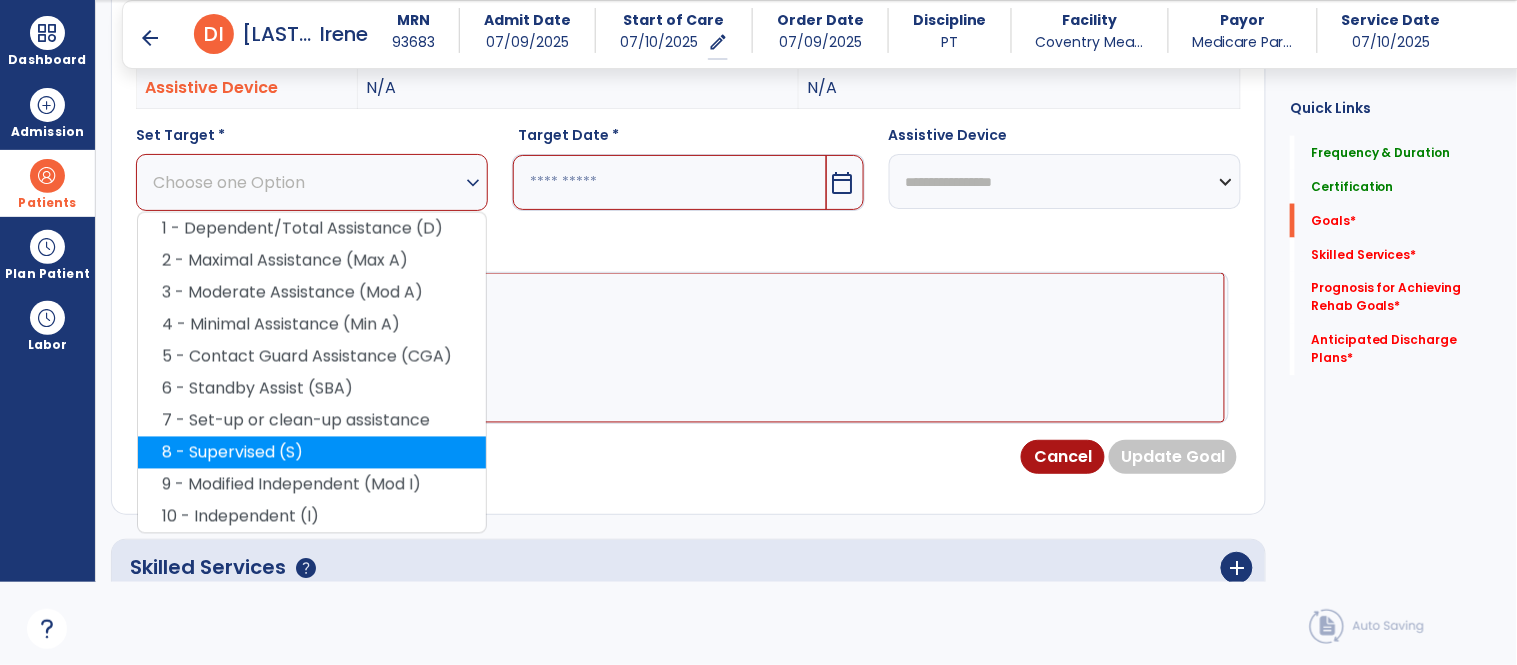 click on "8 - Supervised (S)" at bounding box center [312, 453] 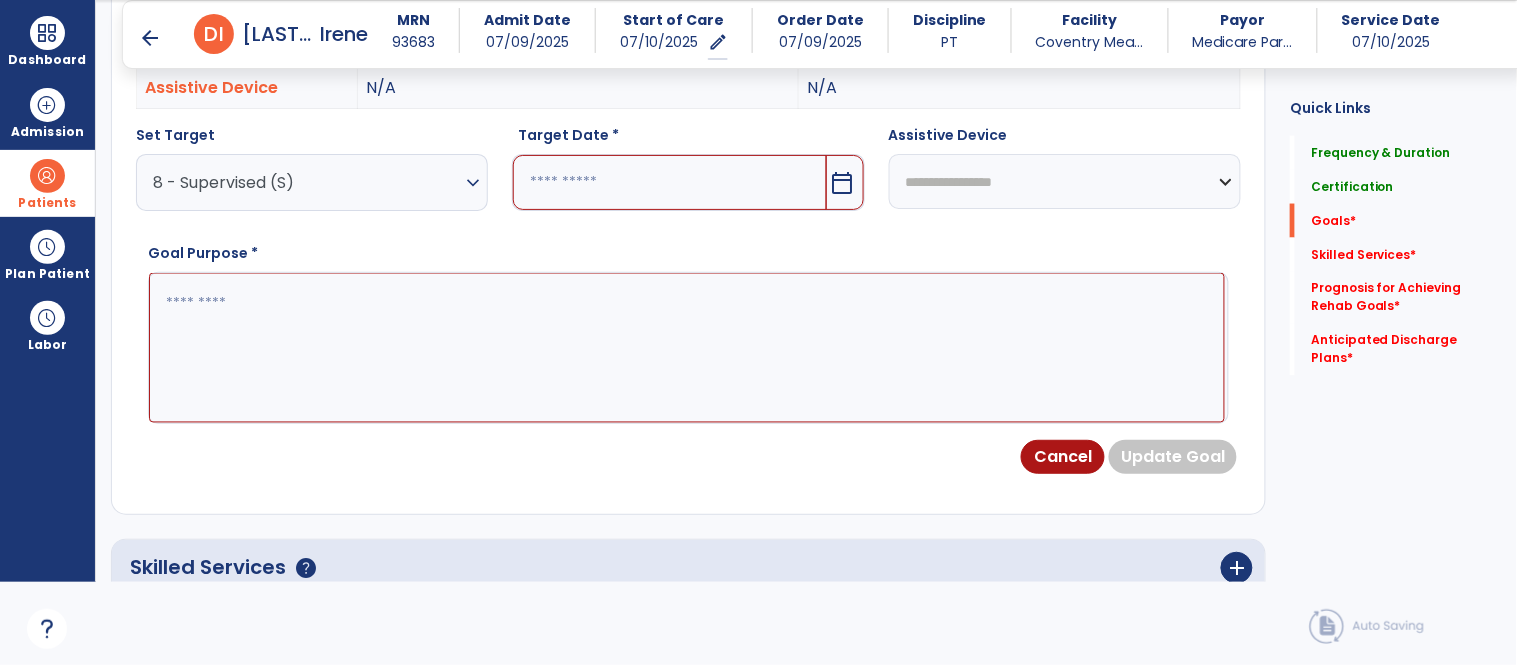 paste on "**********" 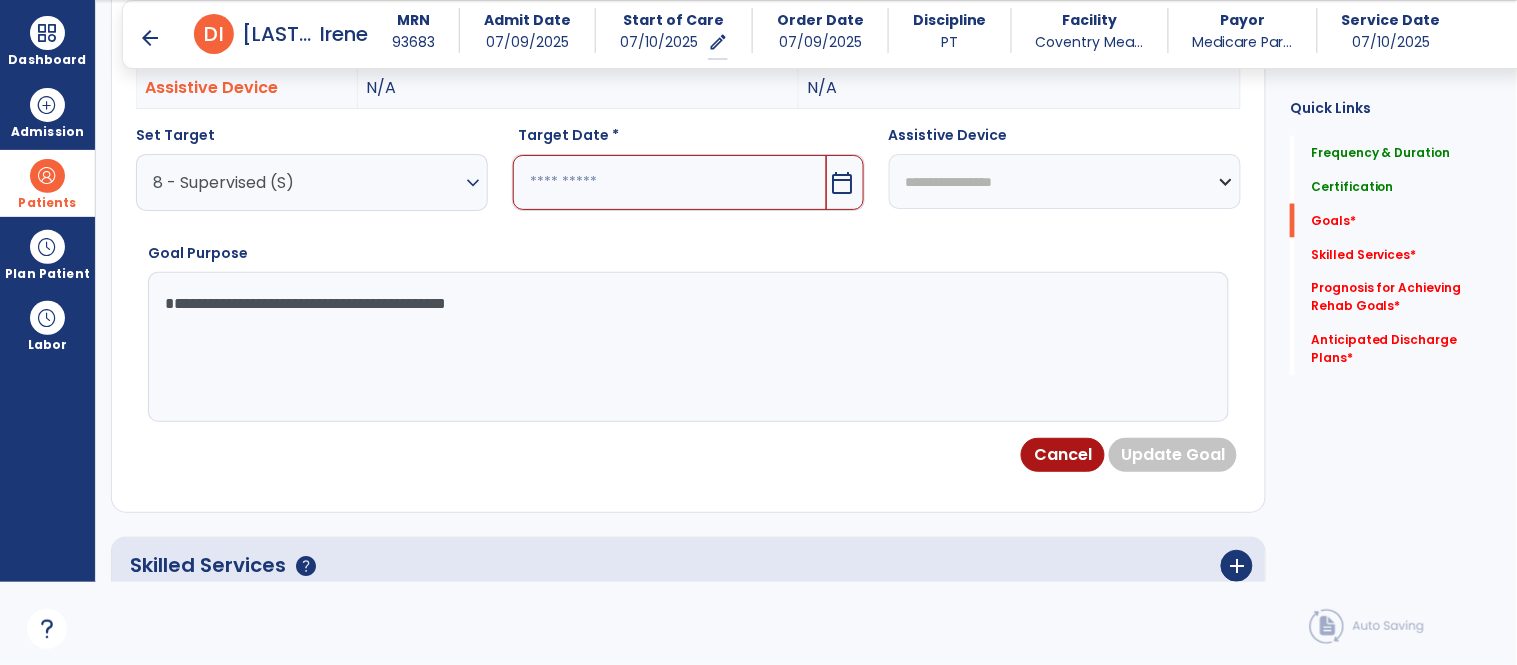 type on "**********" 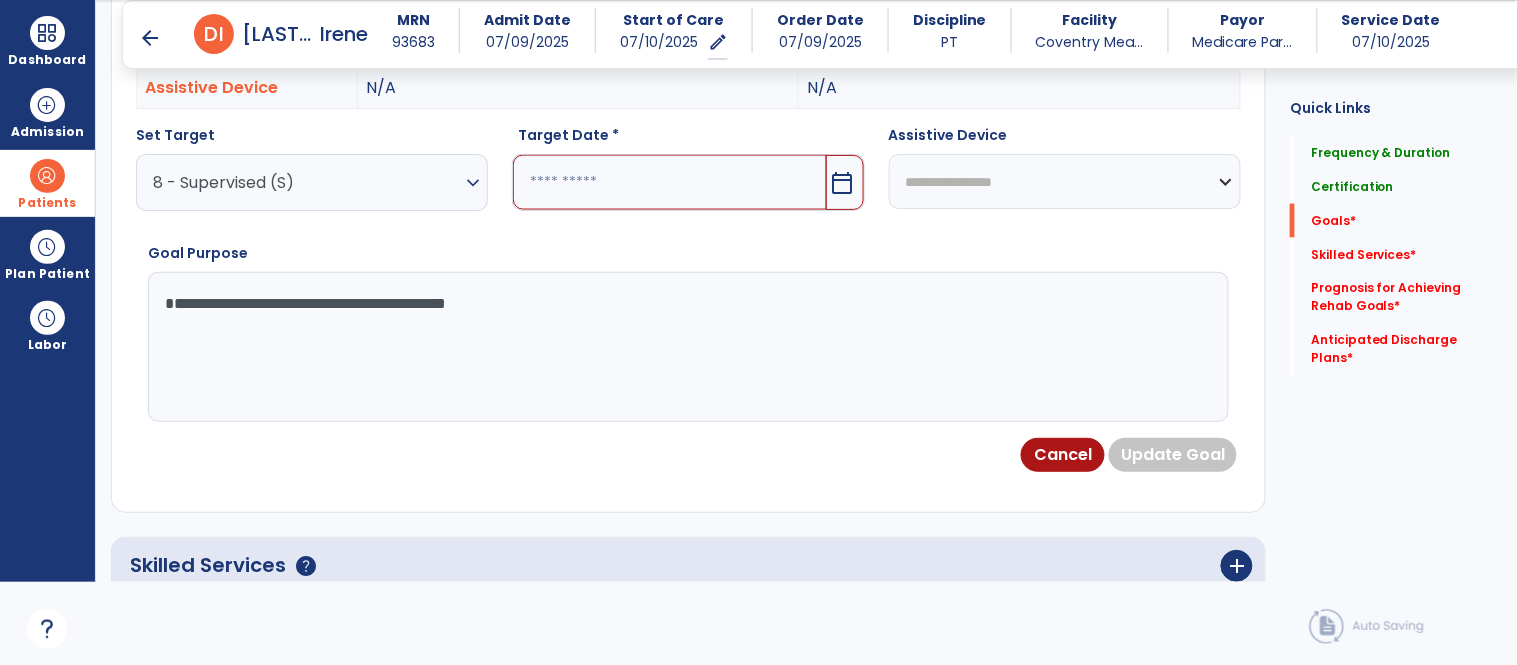 click at bounding box center [669, 182] 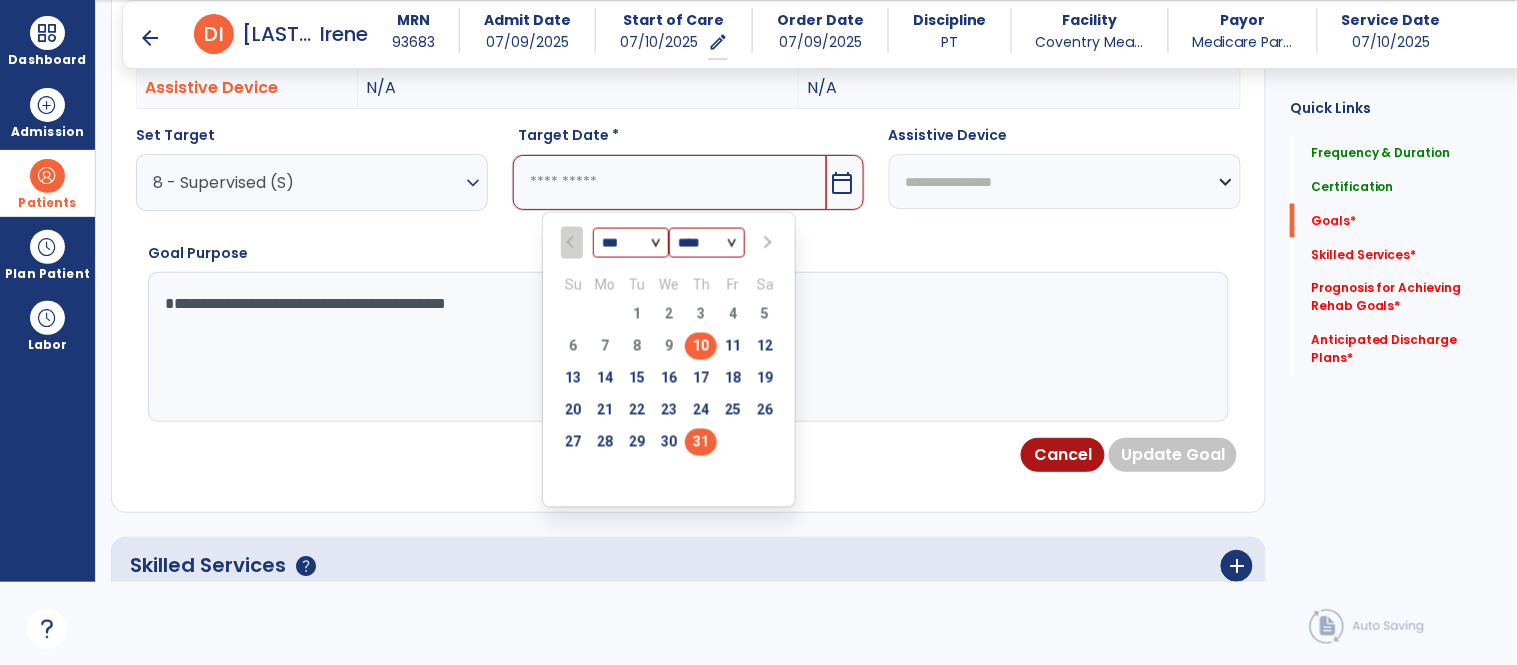 click on "31" at bounding box center [701, 442] 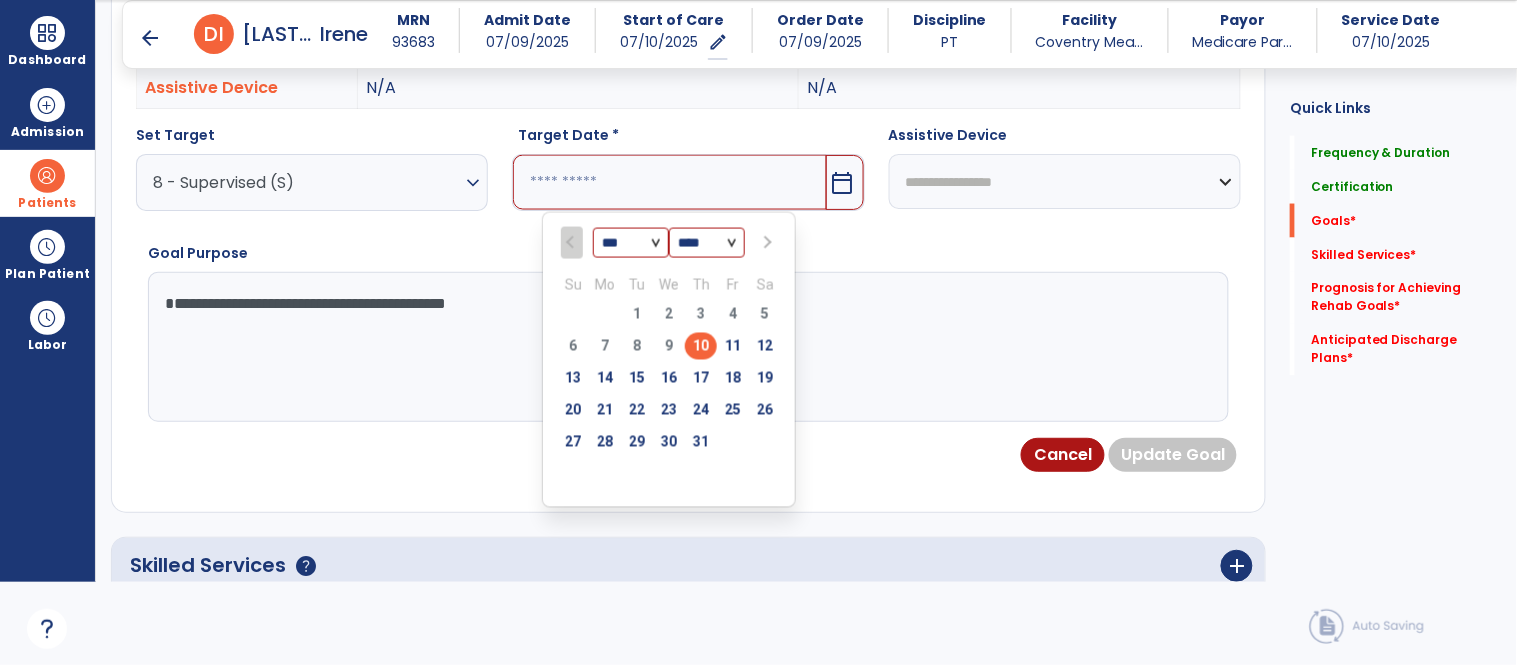 type on "*********" 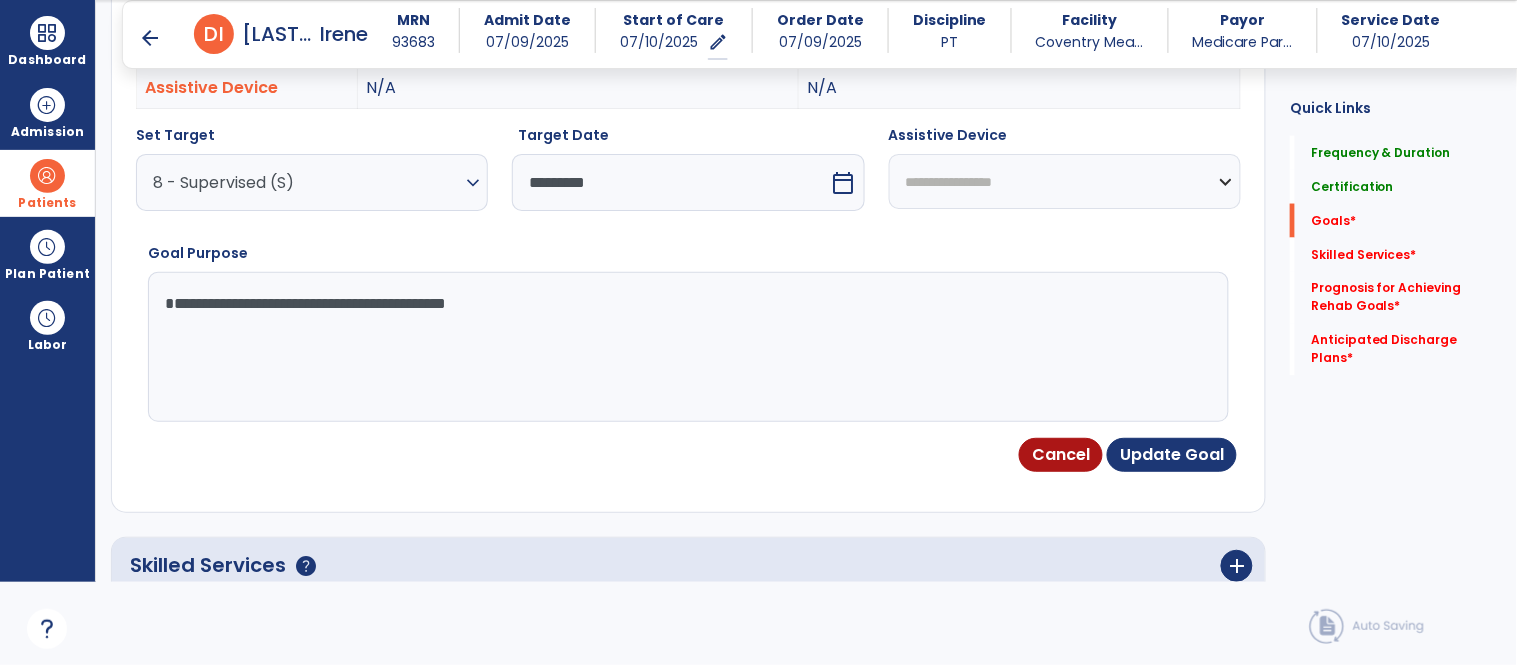 click on "**********" at bounding box center (1065, 181) 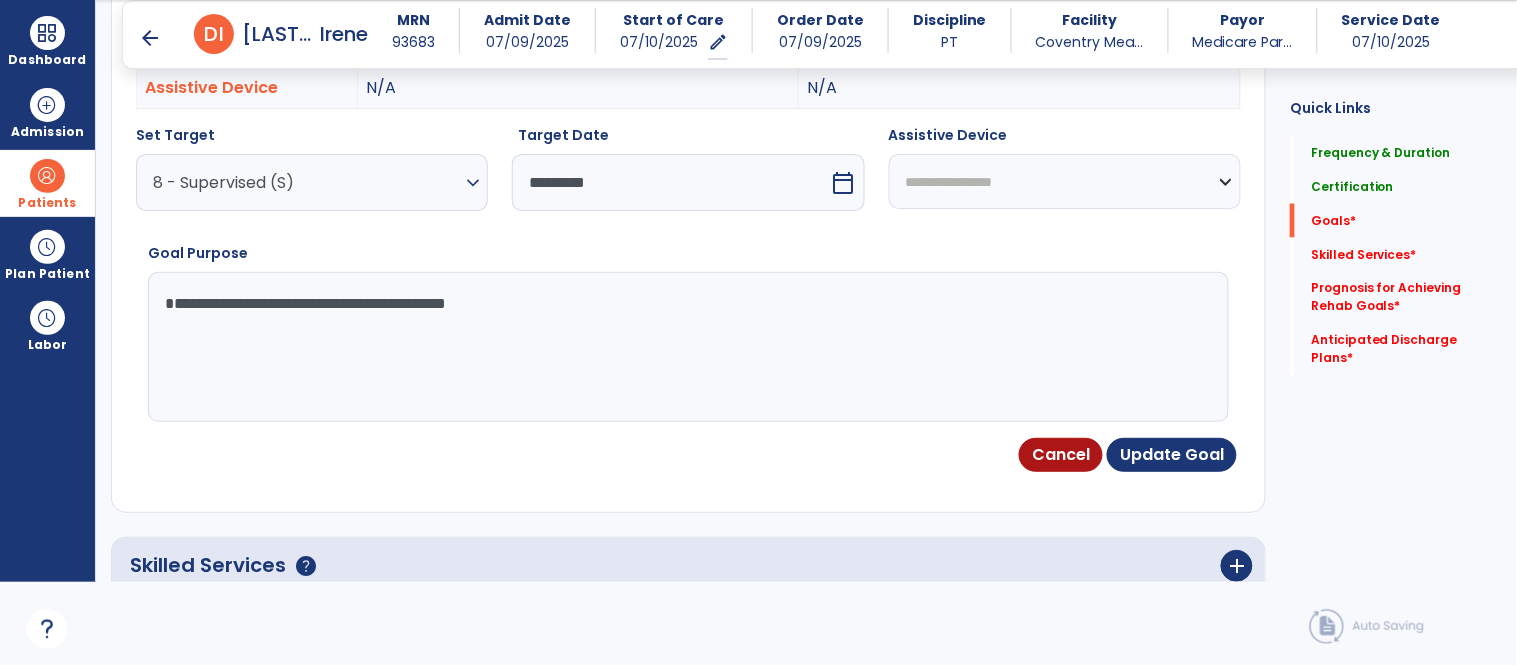 select on "**********" 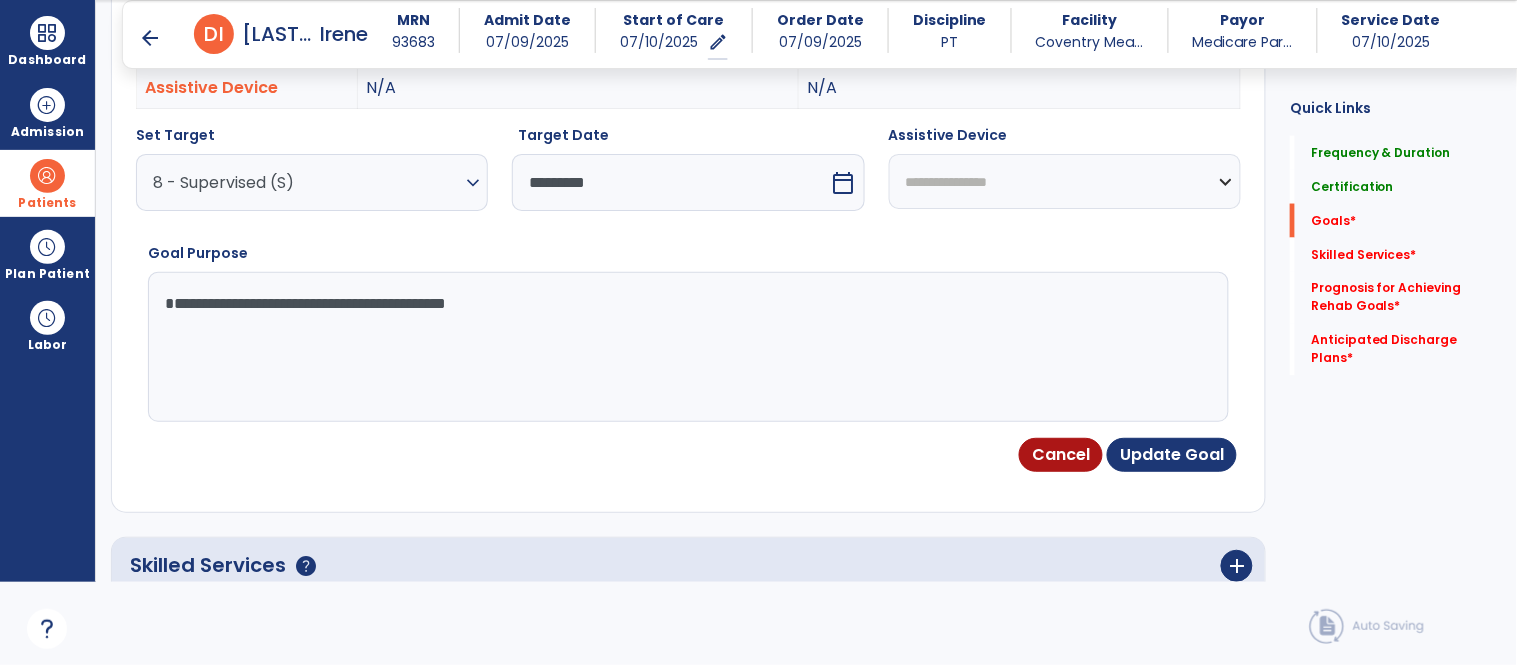 click on "**********" at bounding box center [1065, 181] 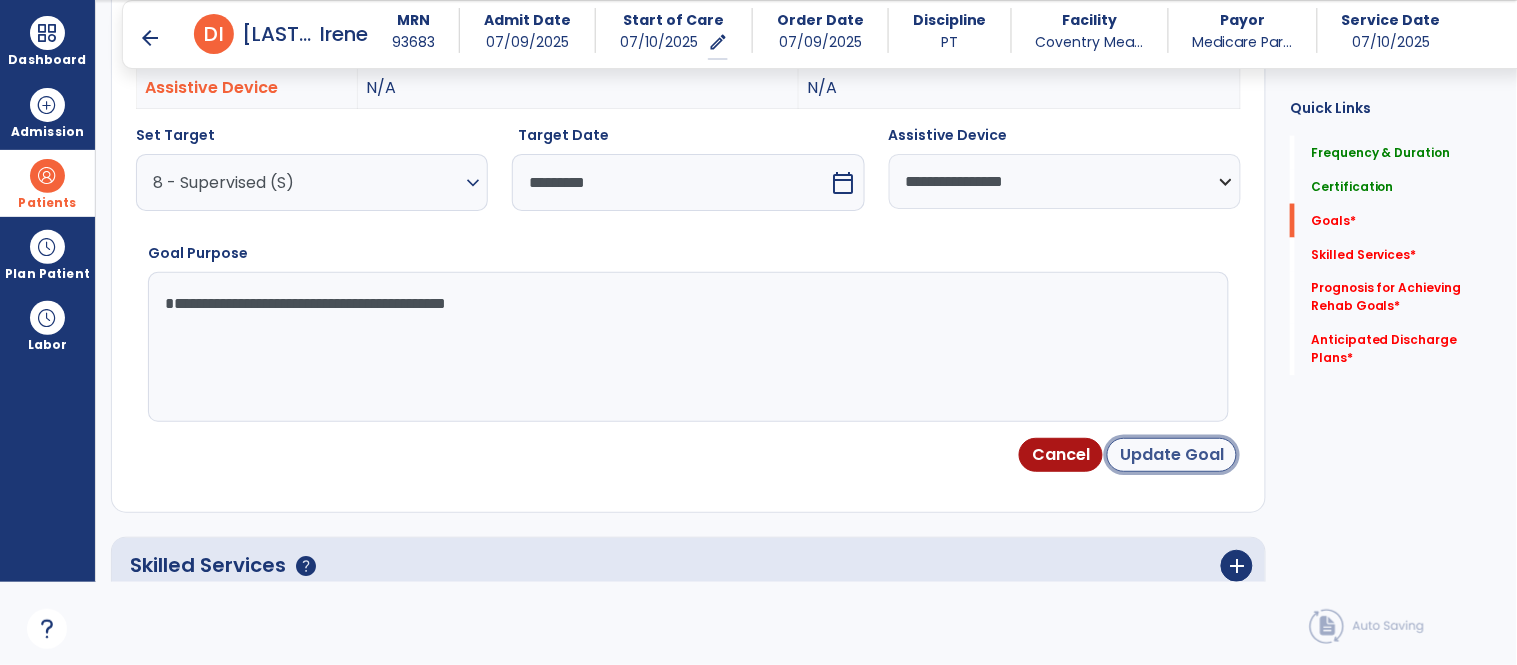 click on "Update Goal" at bounding box center (1172, 455) 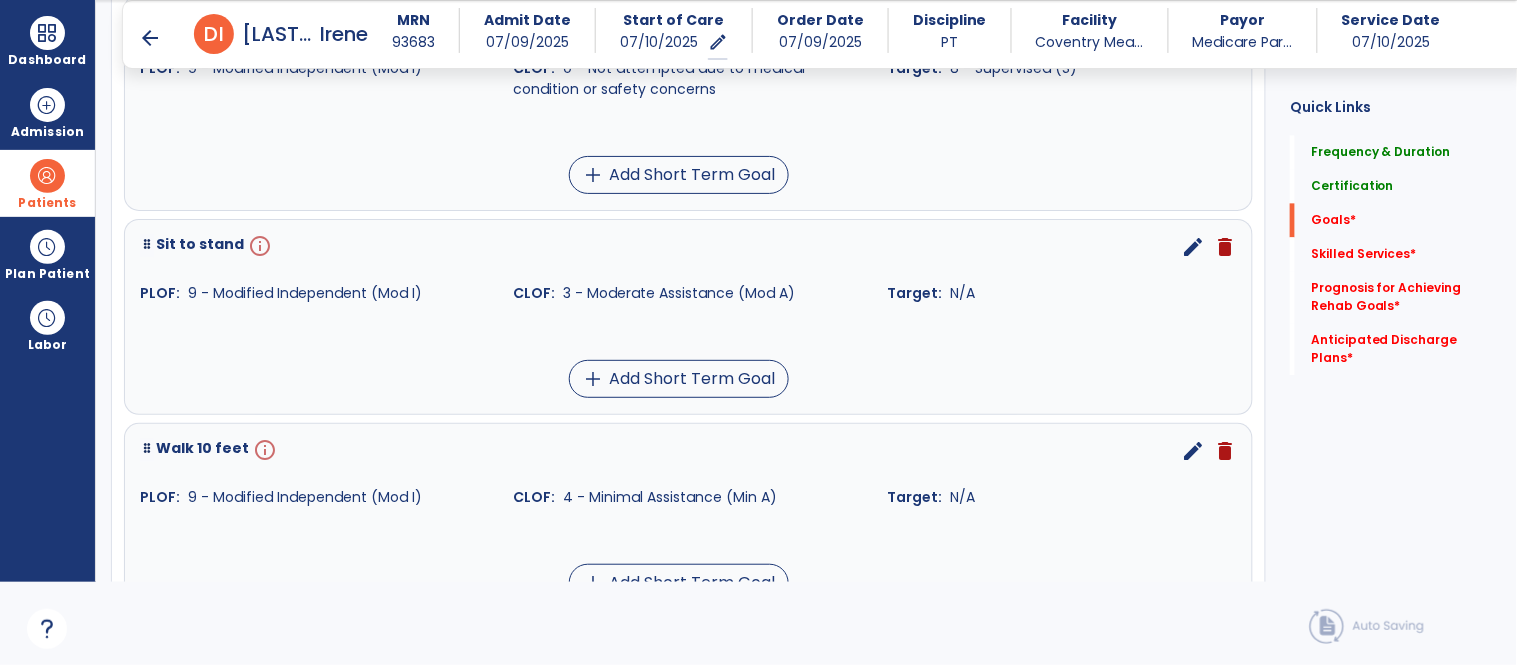 scroll, scrollTop: 1041, scrollLeft: 0, axis: vertical 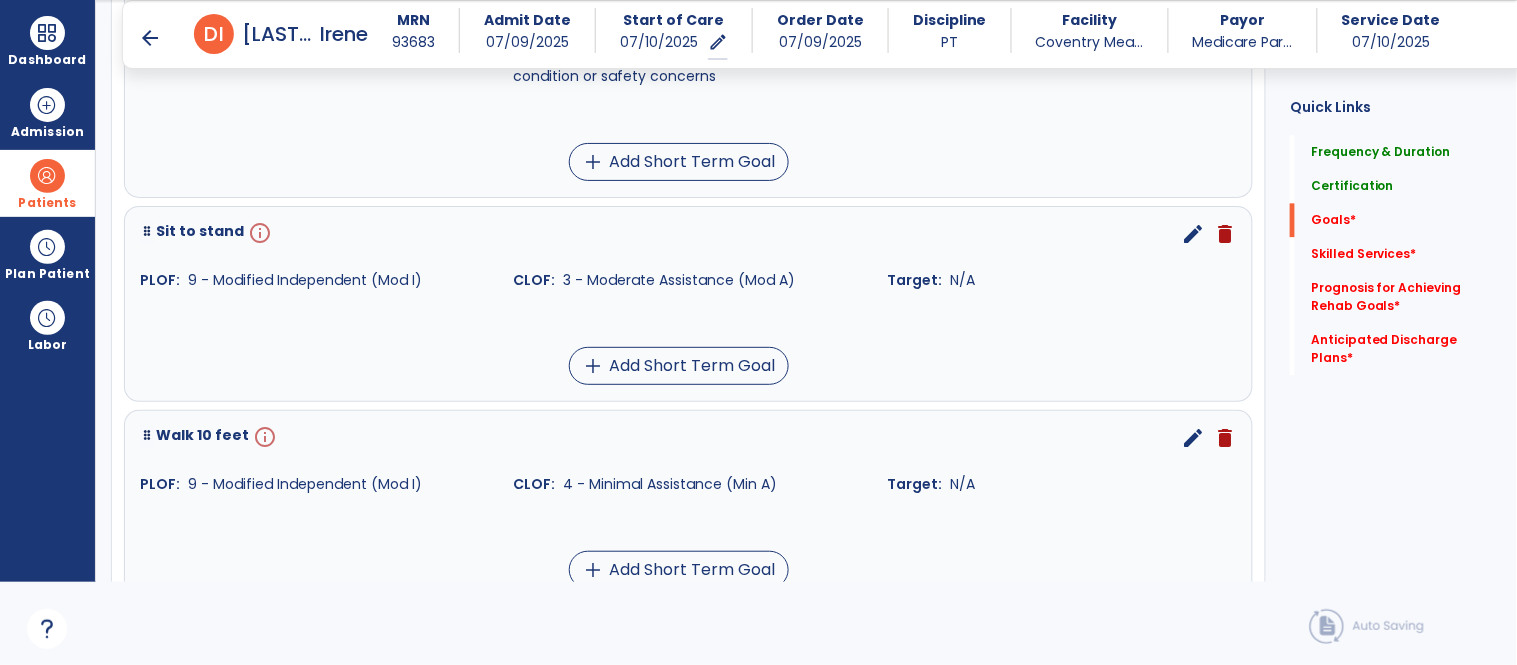 click on "edit" at bounding box center (1193, 438) 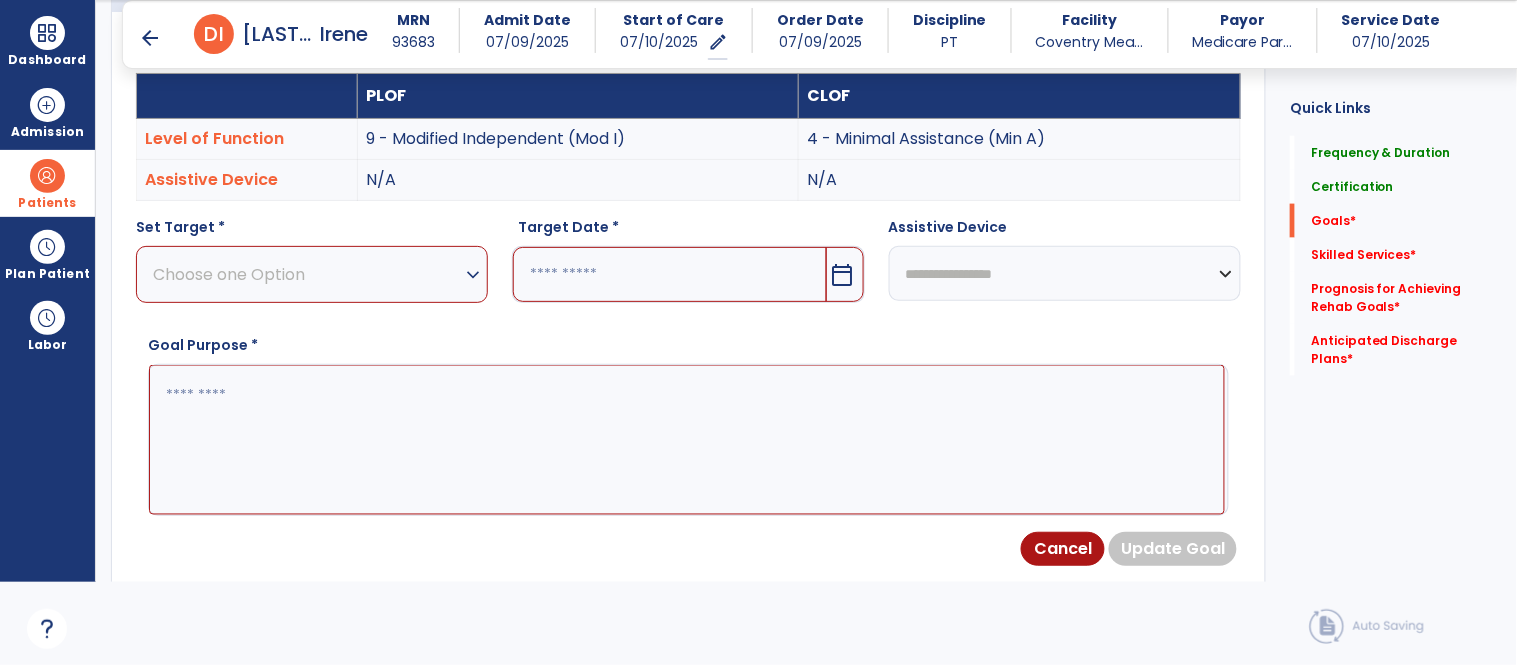 scroll, scrollTop: 534, scrollLeft: 0, axis: vertical 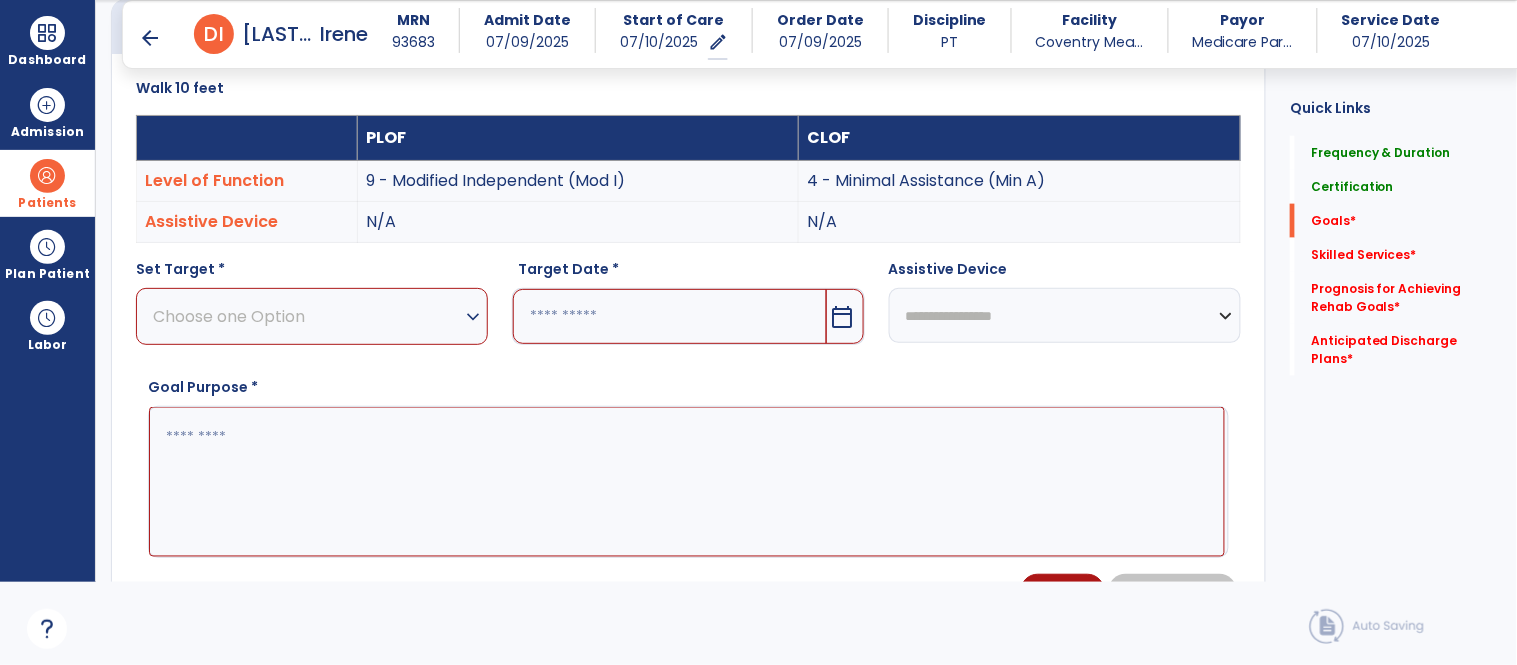 click on "Choose one Option" at bounding box center (307, 316) 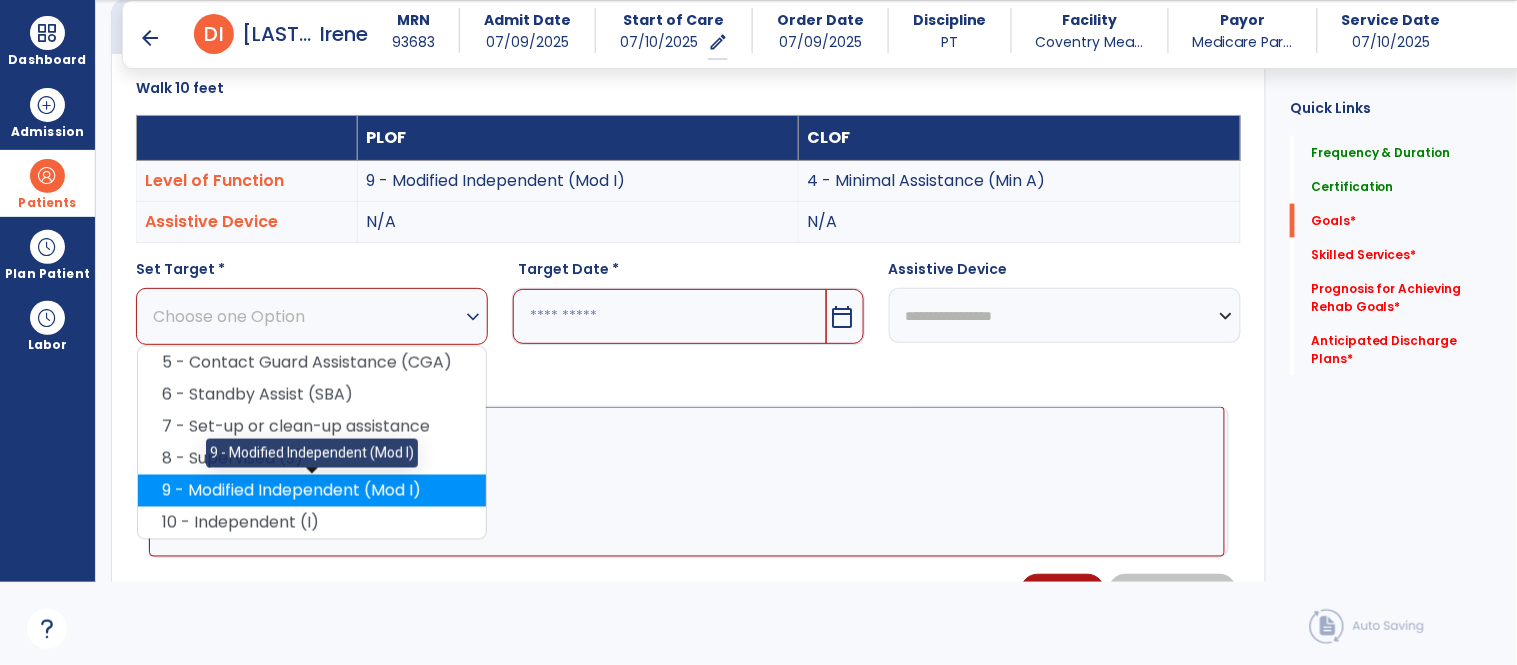 click on "9 - Modified Independent (Mod I)" at bounding box center [312, 491] 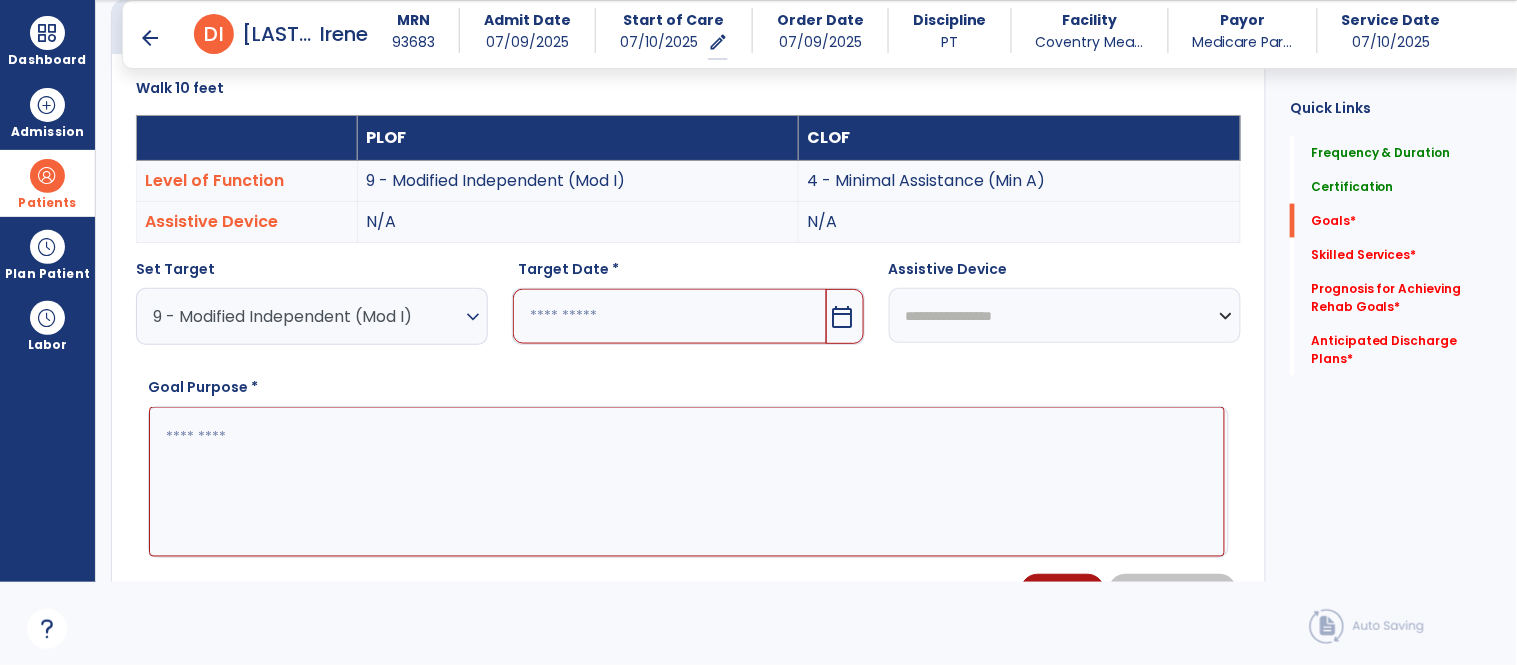 click at bounding box center [669, 316] 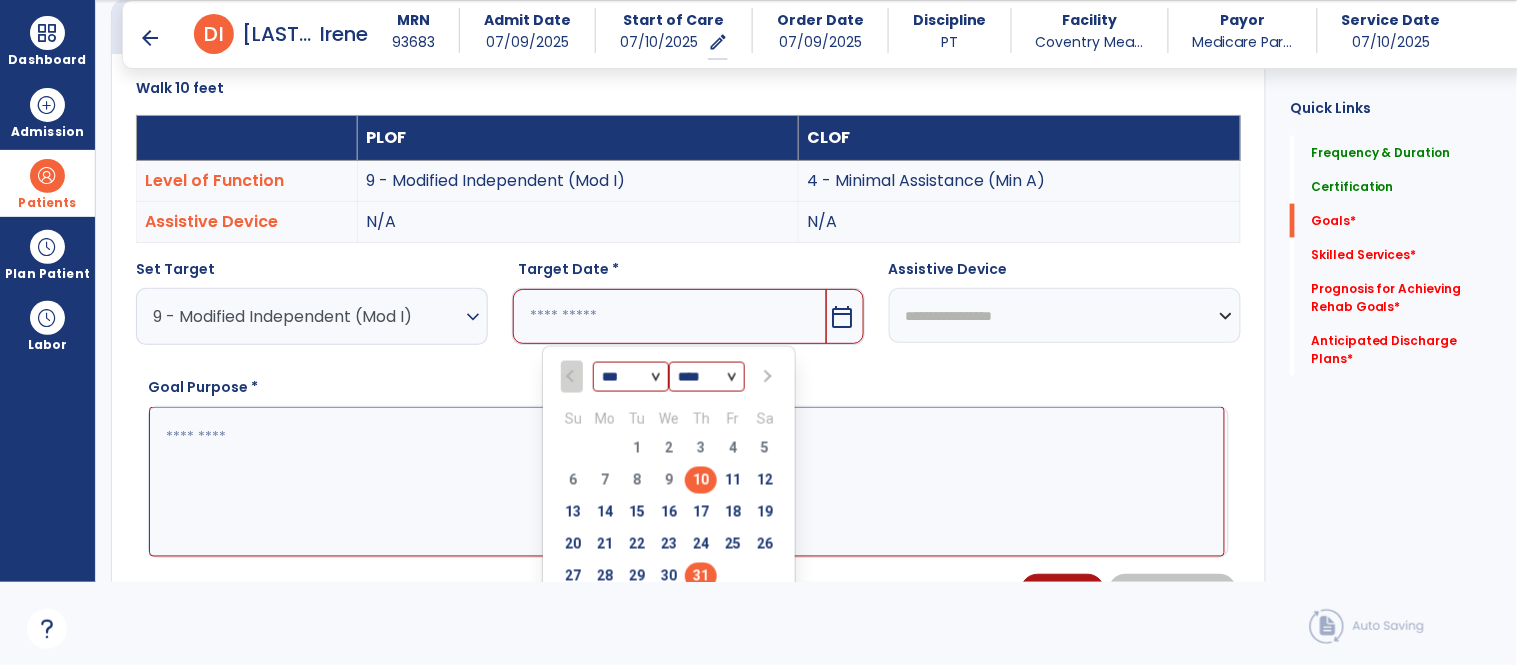 click on "31" at bounding box center (701, 576) 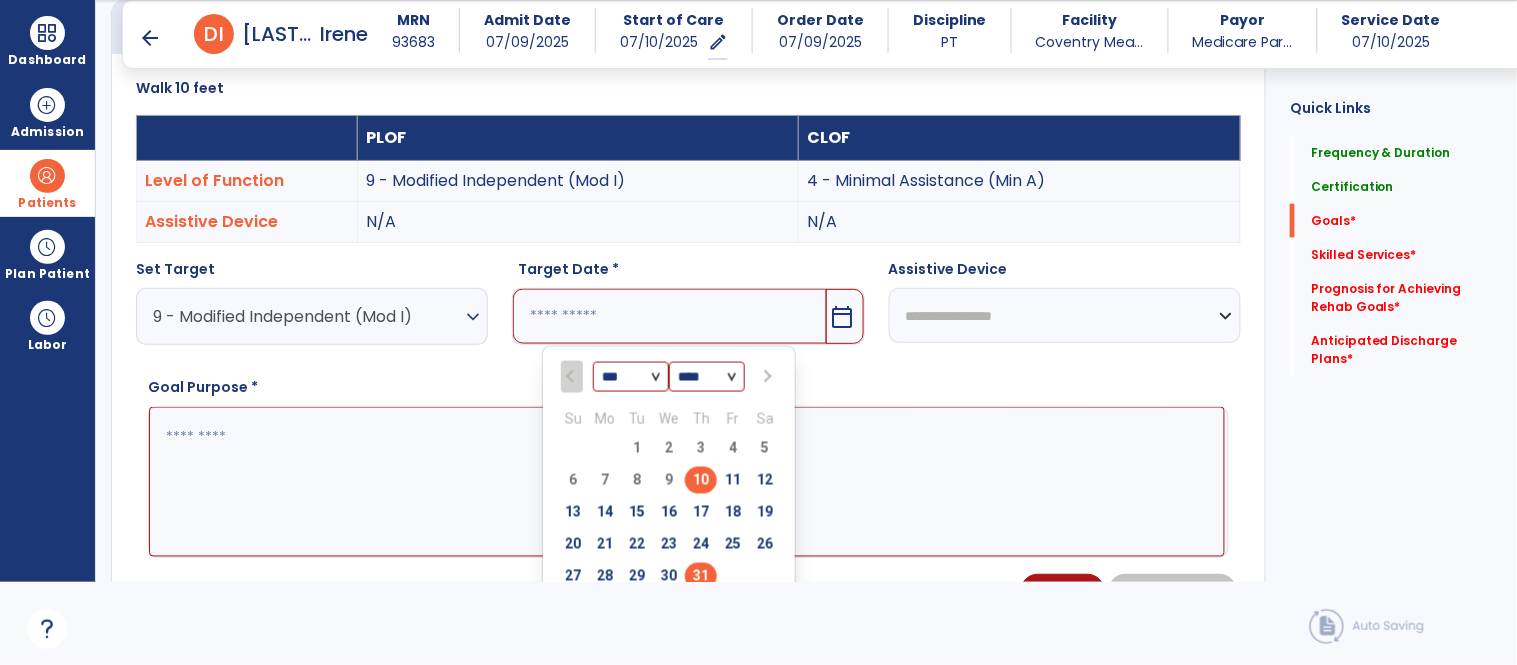 type on "*********" 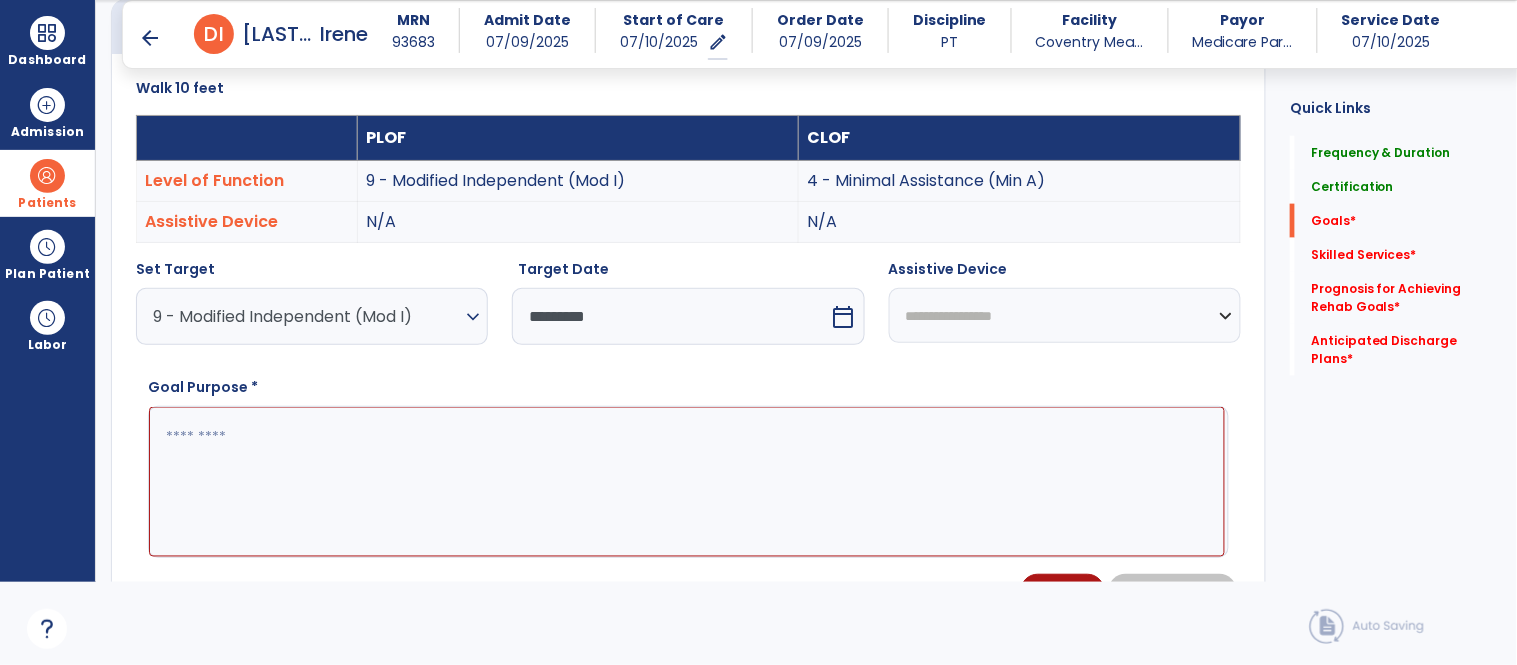 click on "**********" at bounding box center [1065, 315] 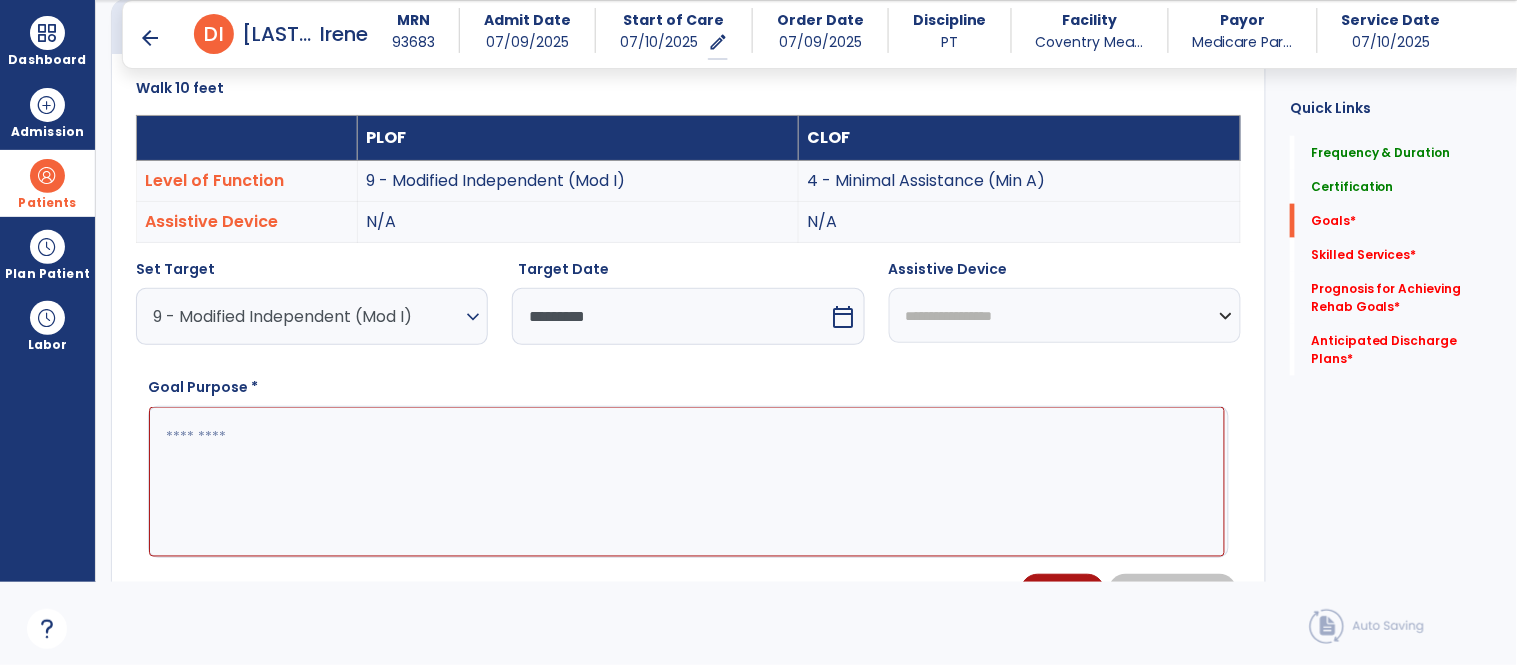 select on "**********" 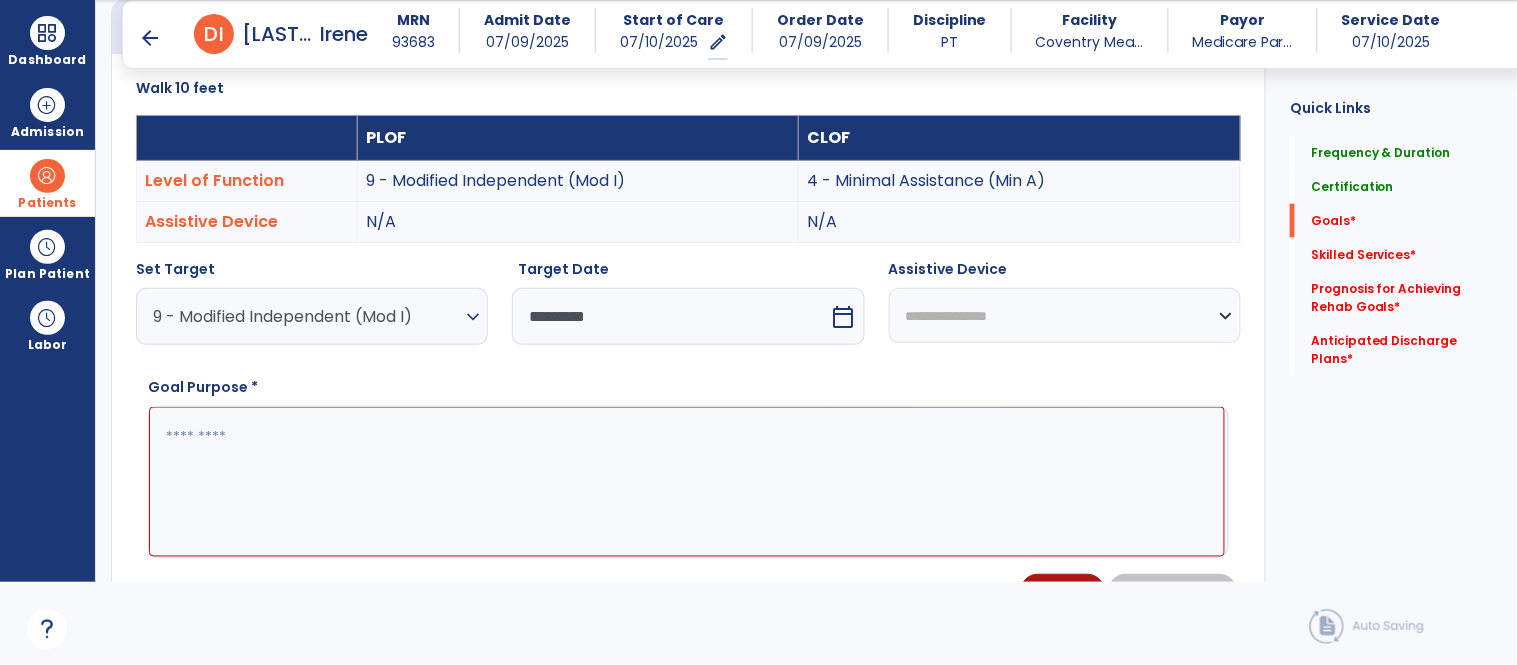 click on "**********" at bounding box center (1065, 315) 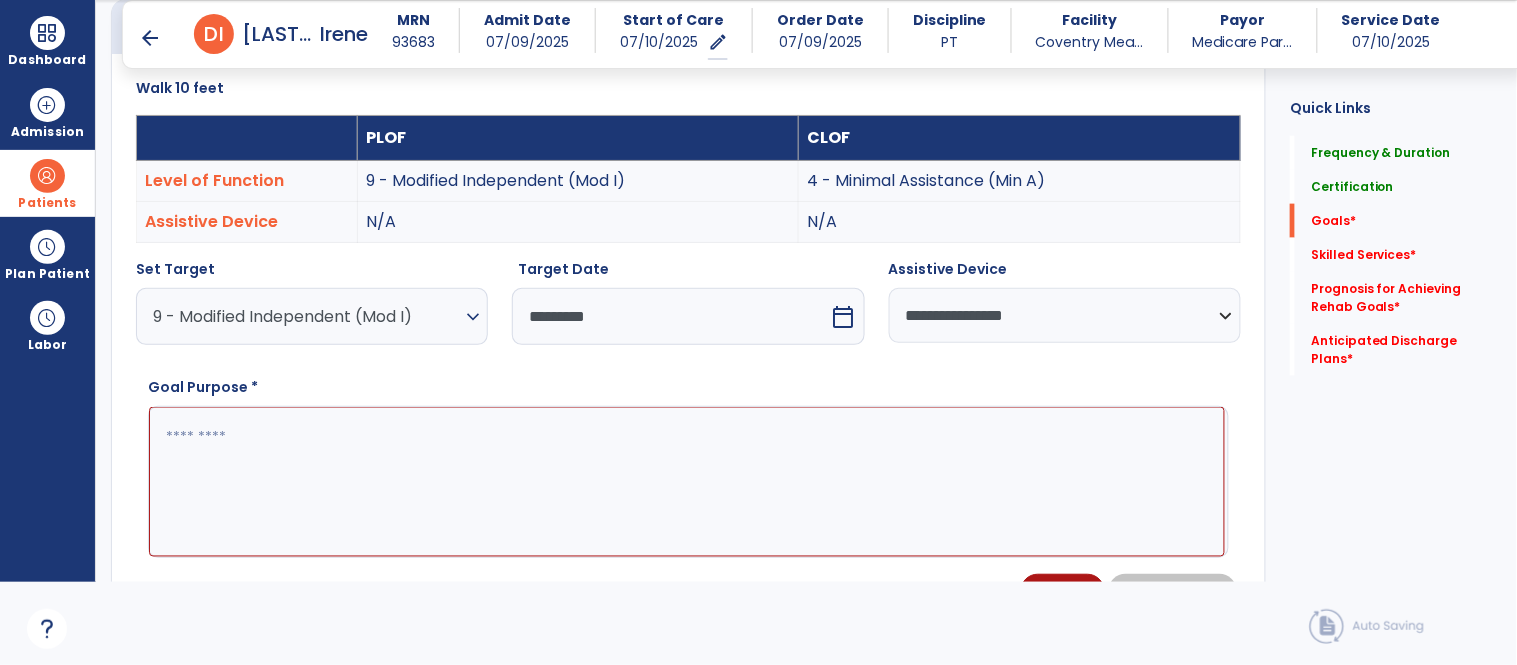 paste on "**********" 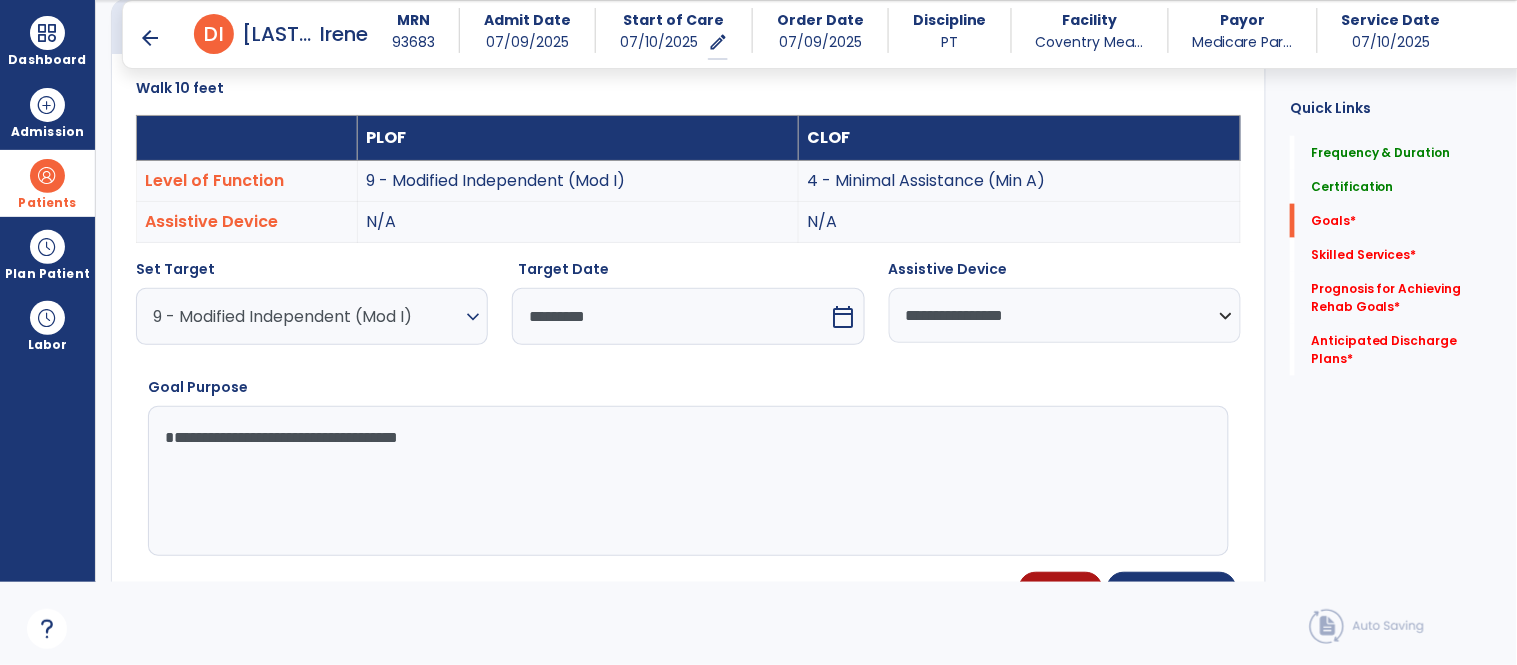 drag, startPoint x: 252, startPoint y: 440, endPoint x: 113, endPoint y: 435, distance: 139.0899 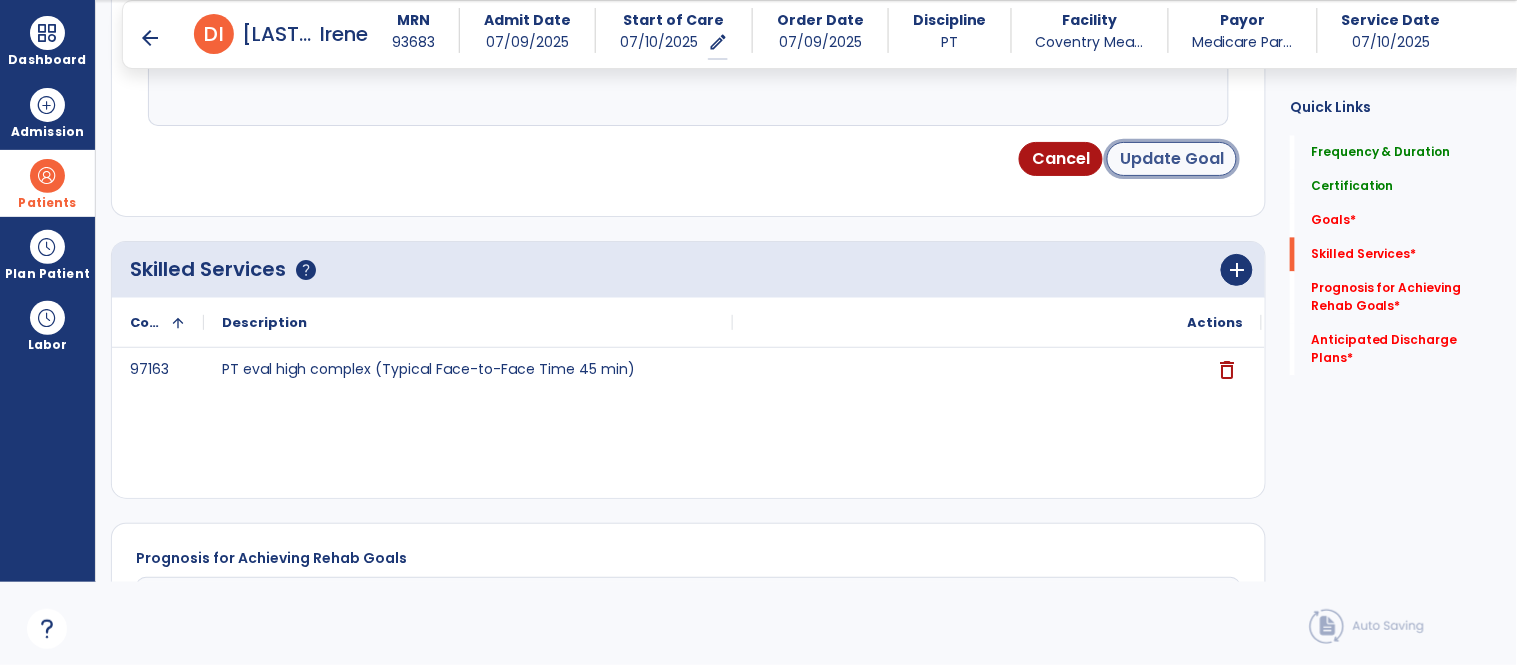 click on "Update Goal" at bounding box center (1172, 159) 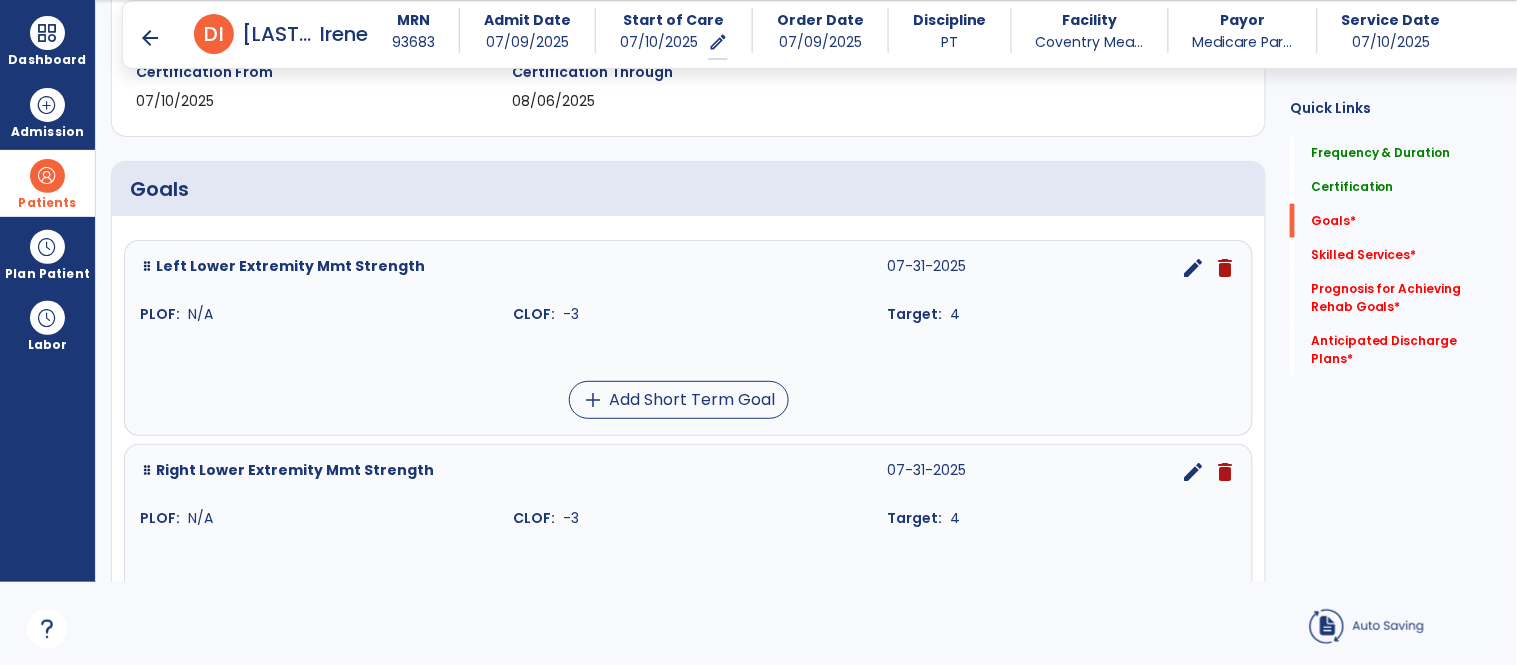scroll, scrollTop: 374, scrollLeft: 0, axis: vertical 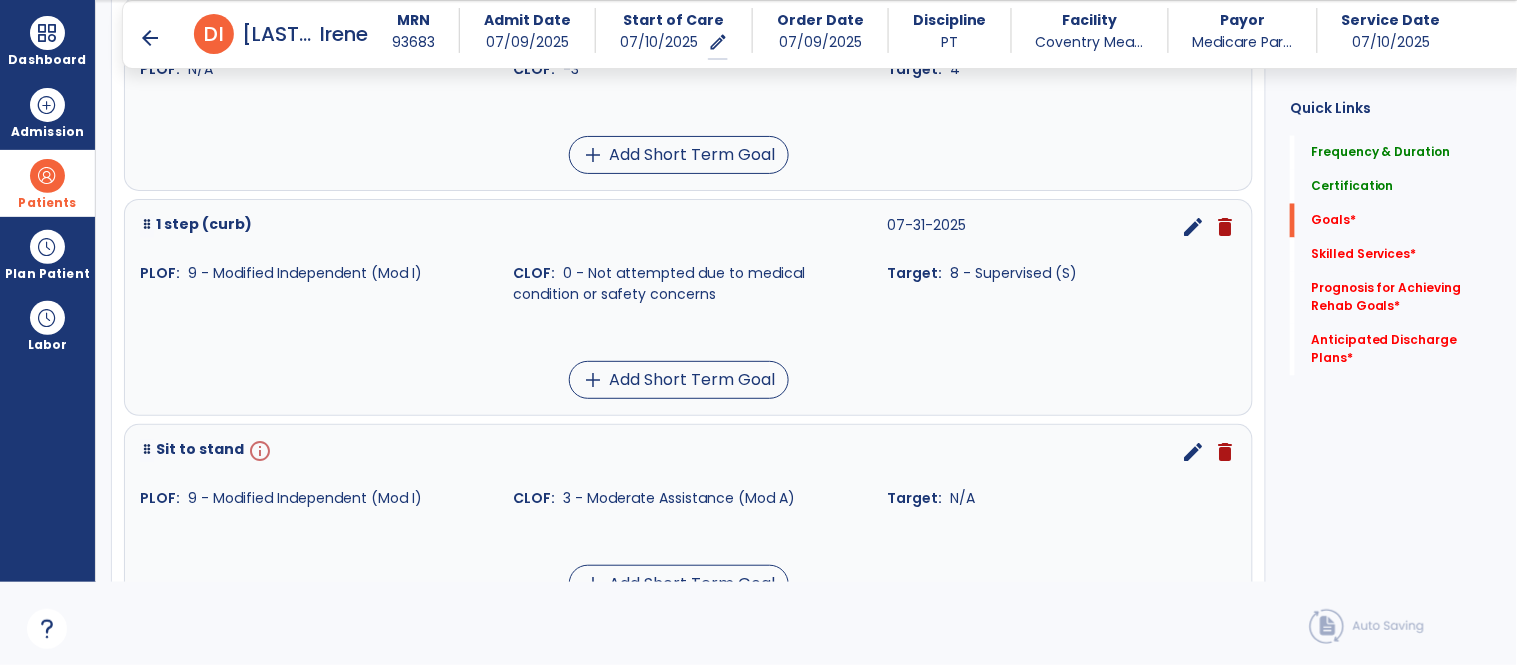 click on "edit" at bounding box center [1193, 452] 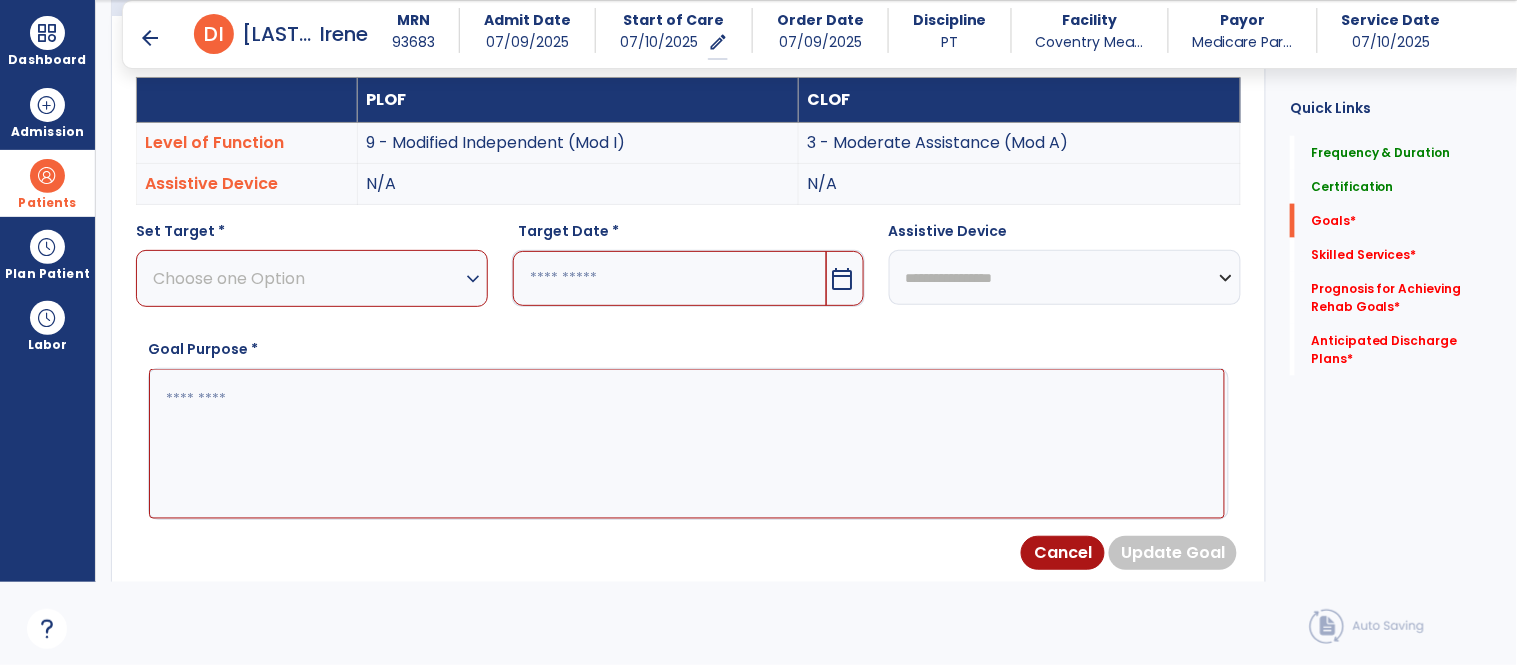 scroll, scrollTop: 534, scrollLeft: 0, axis: vertical 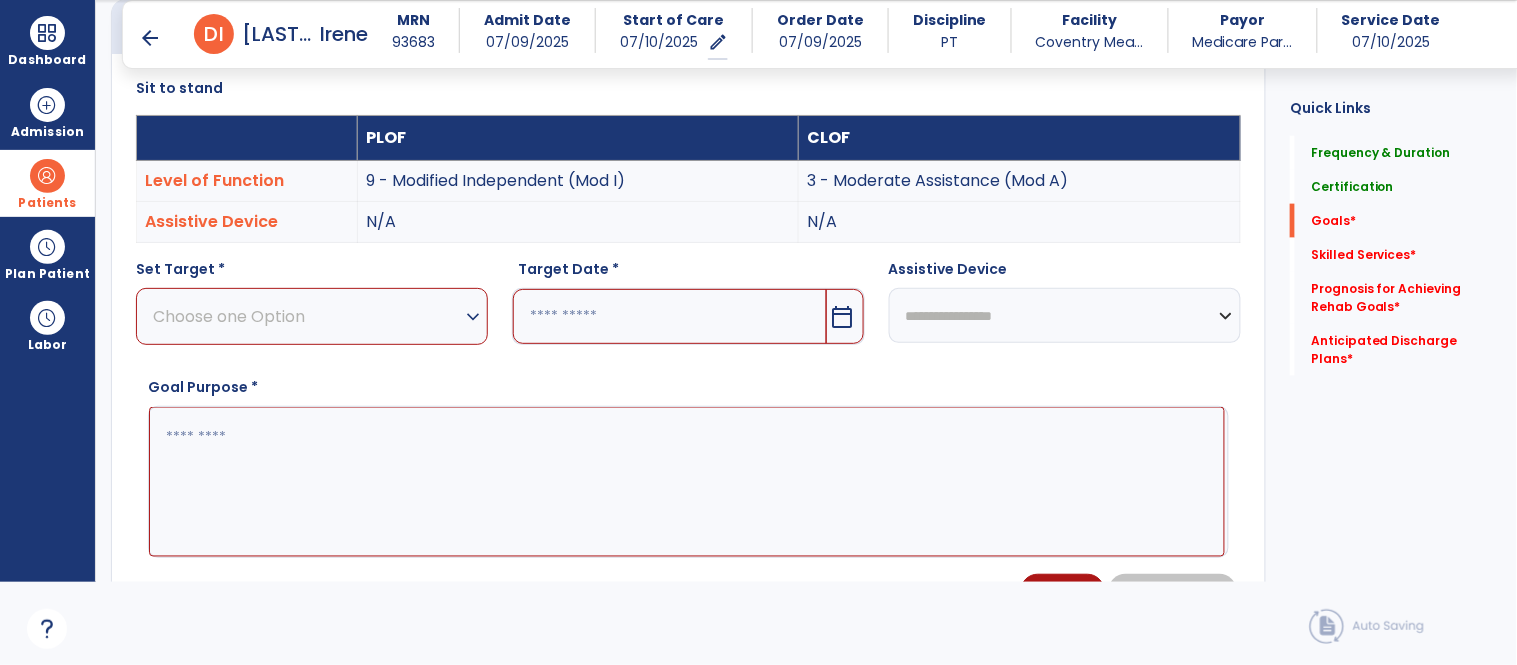 click on "Choose one Option" at bounding box center [307, 316] 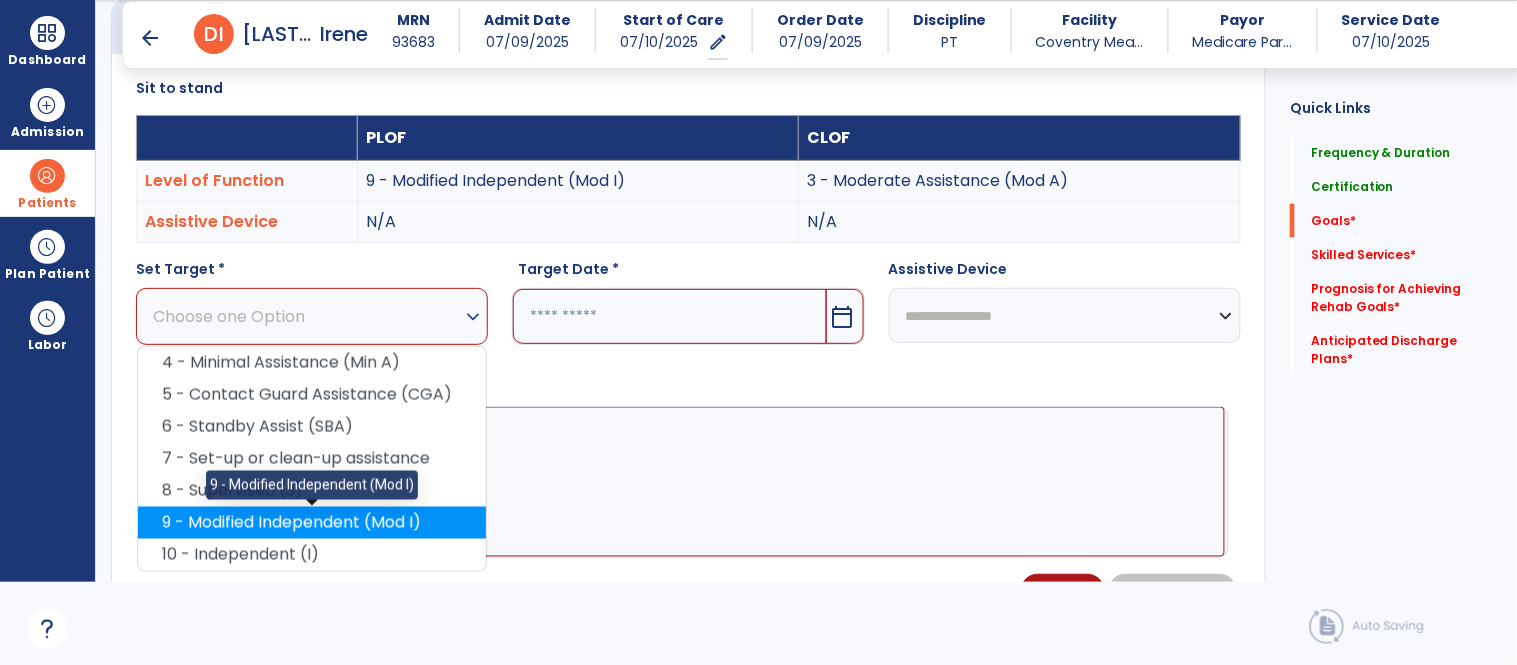 click on "9 - Modified Independent (Mod I)" at bounding box center (312, 523) 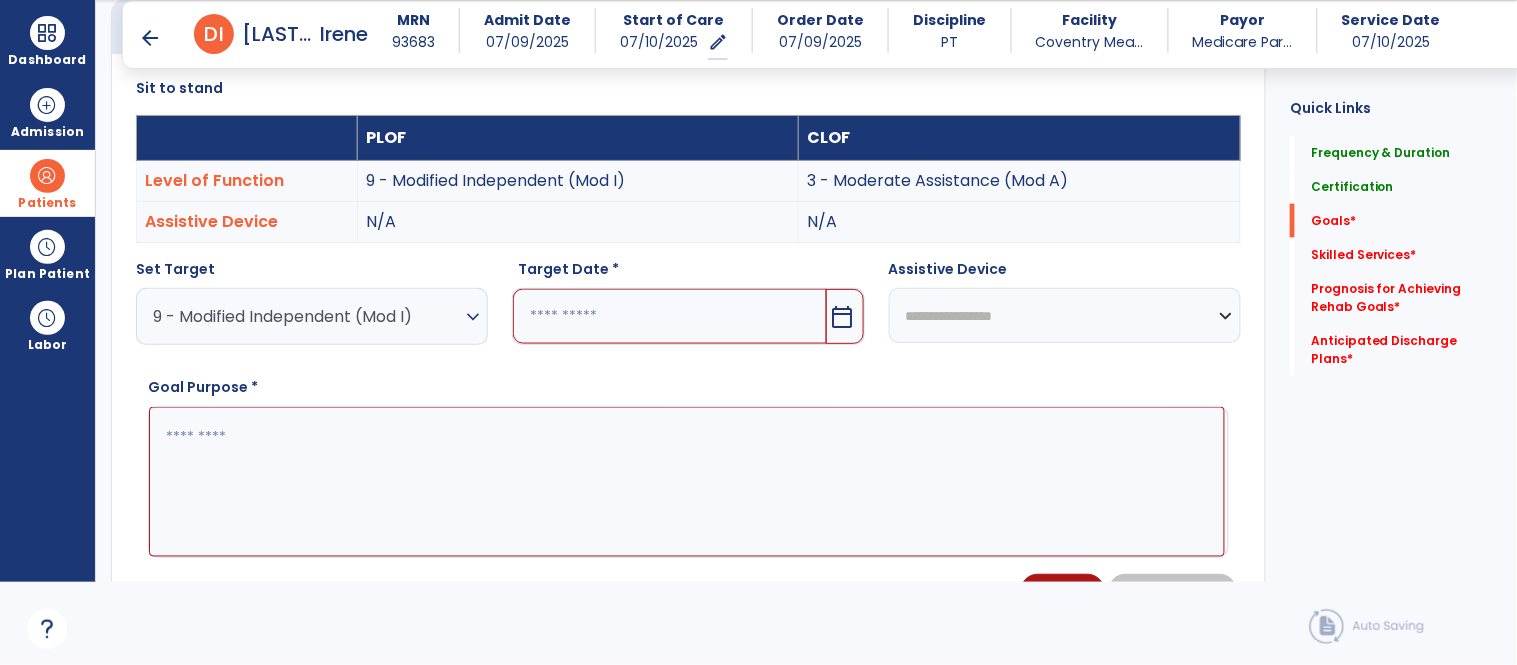 click at bounding box center (669, 316) 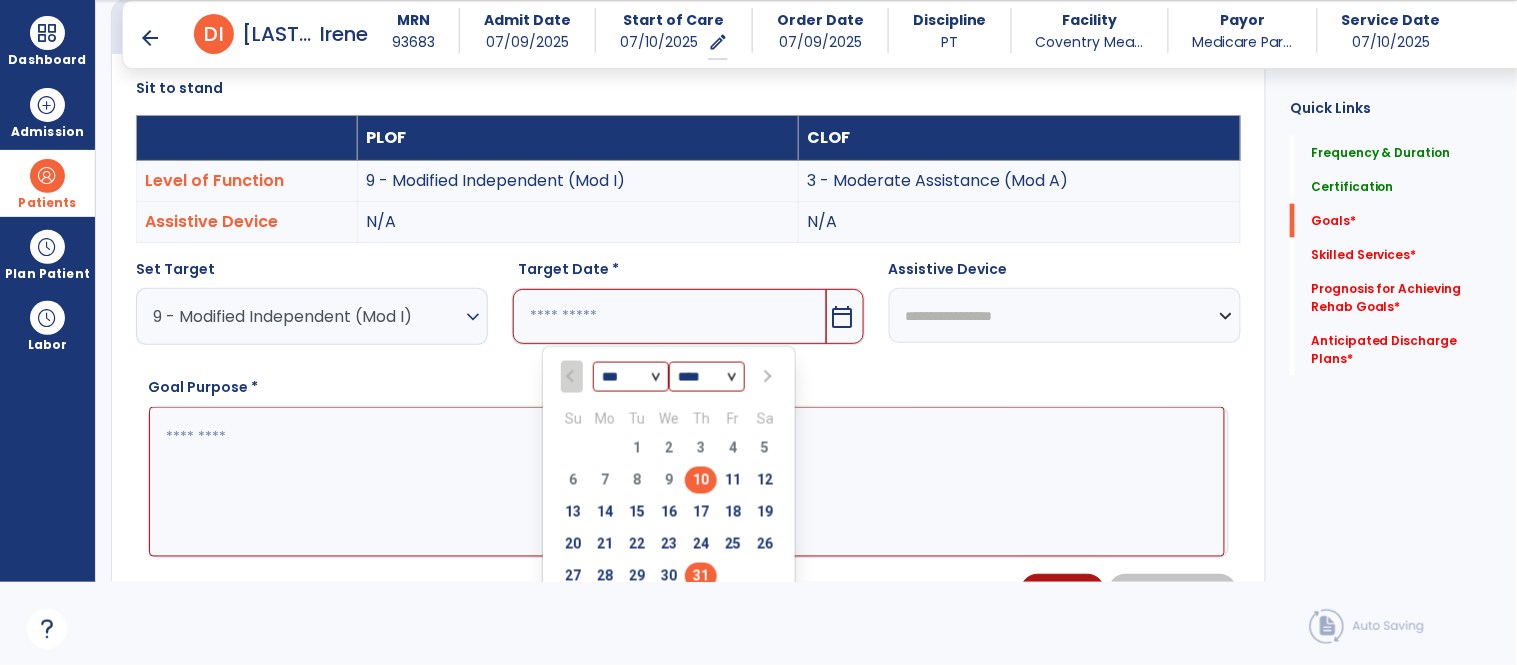 click on "31" at bounding box center (701, 576) 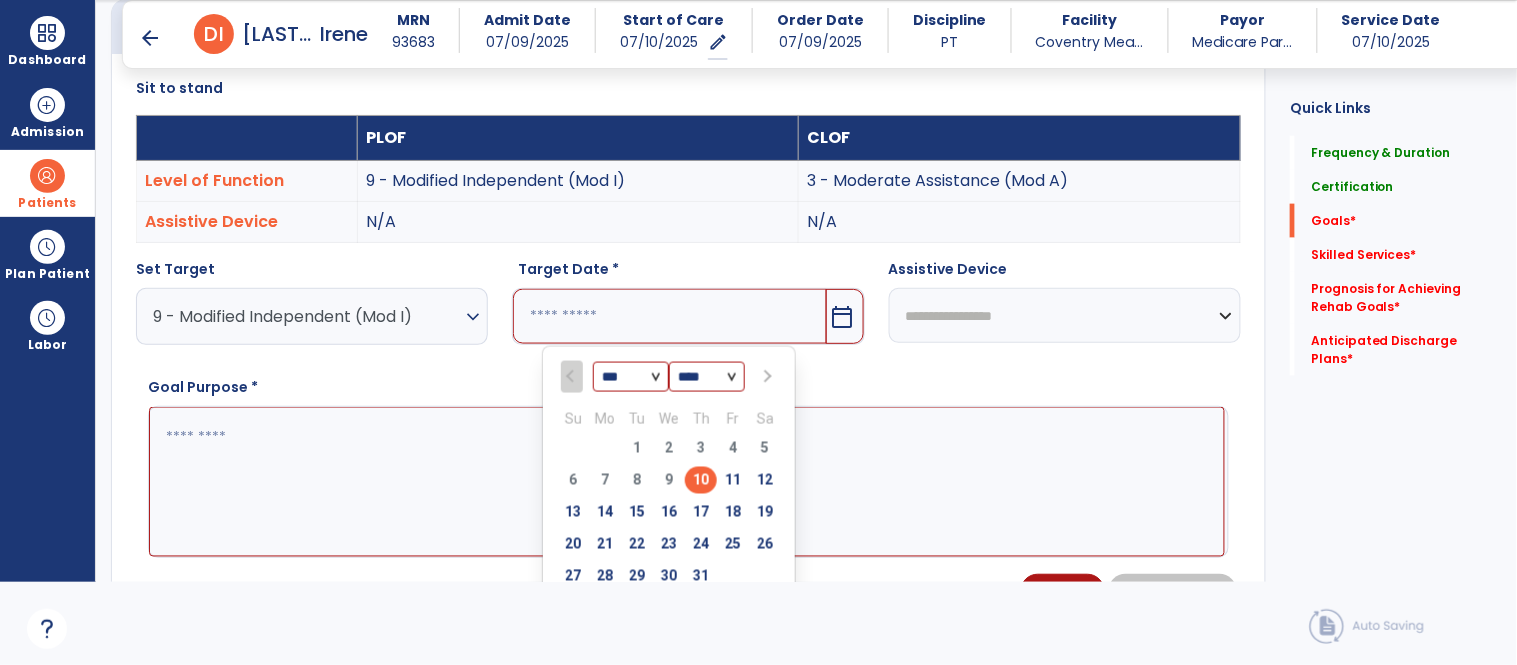 type on "*********" 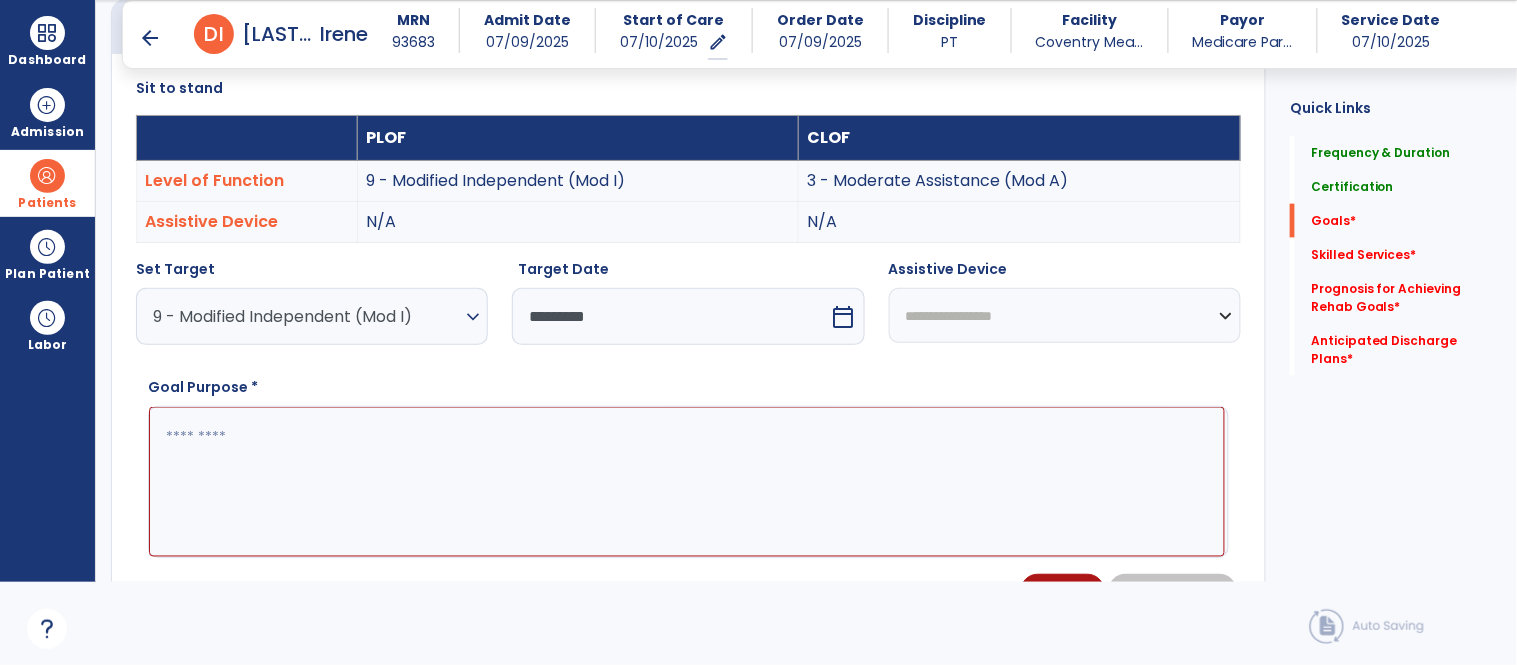 click on "**********" at bounding box center (1065, 315) 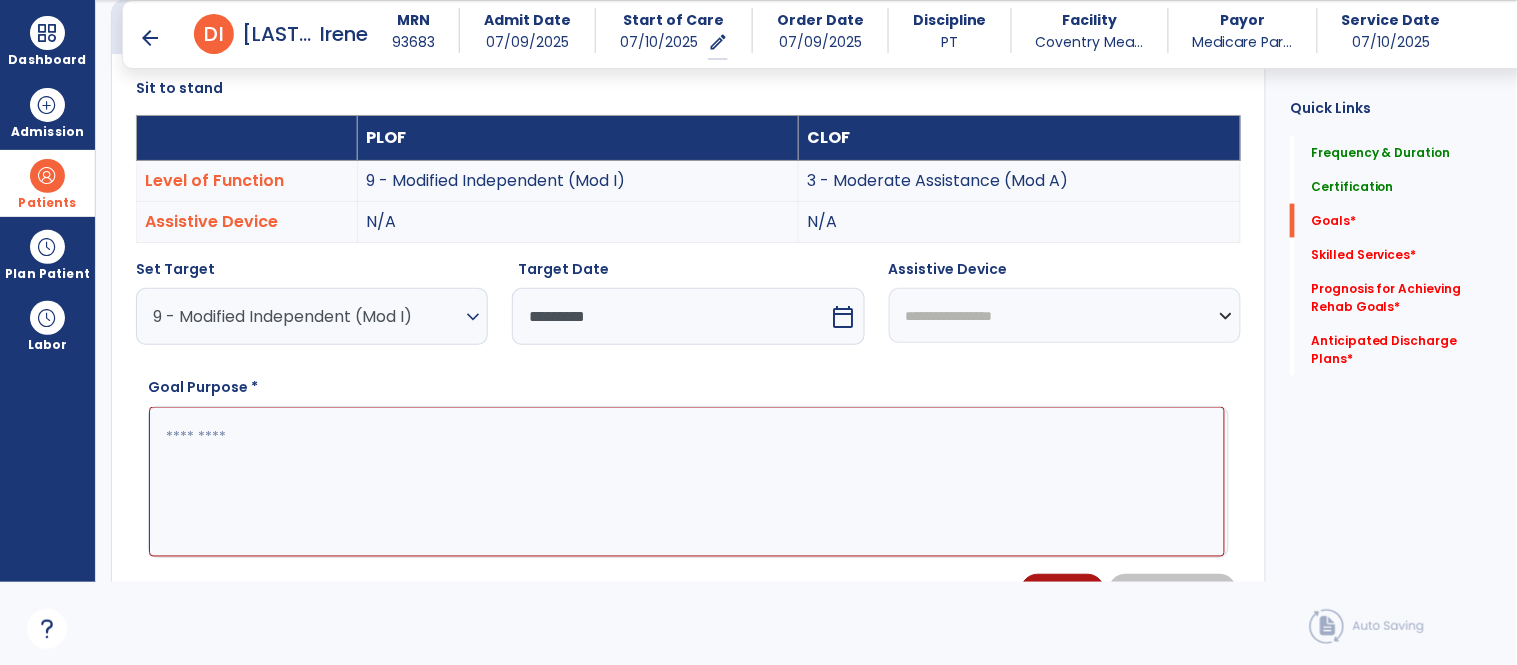 select on "**********" 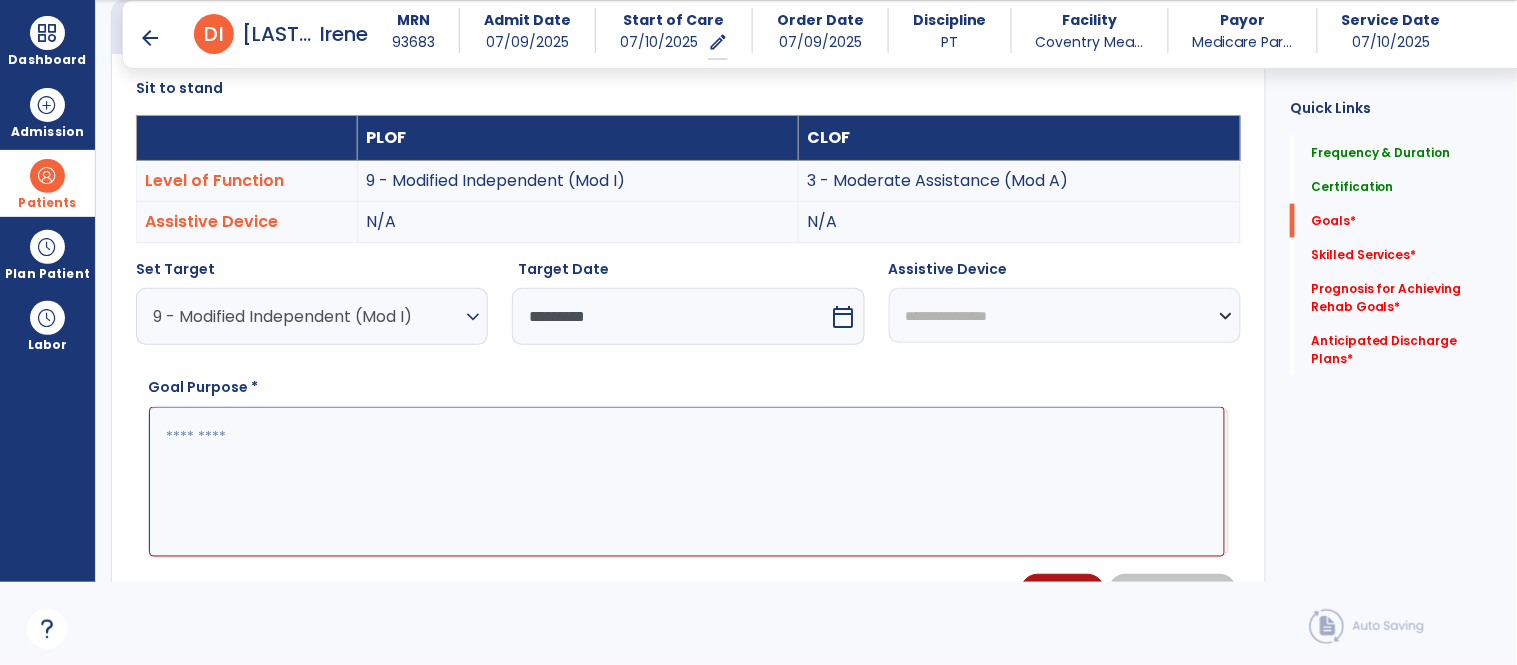 click on "**********" at bounding box center (1065, 315) 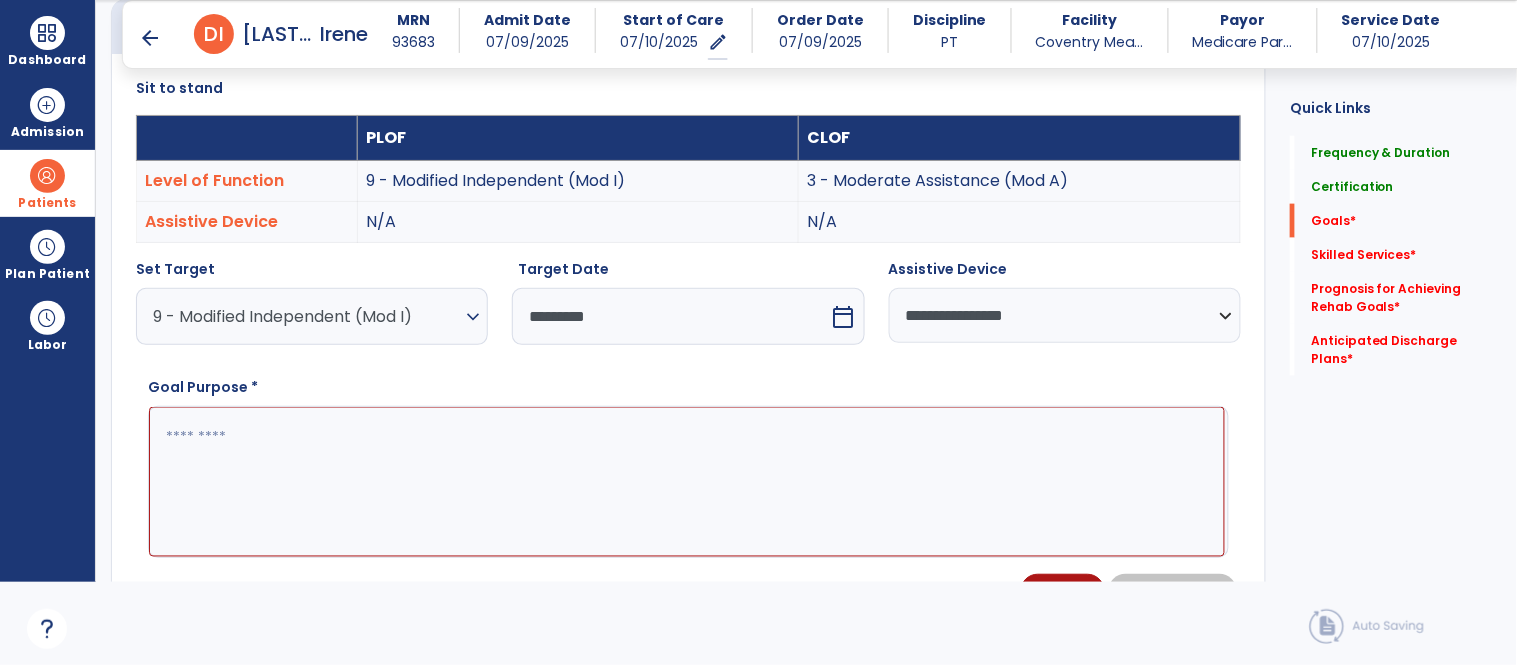 paste on "**********" 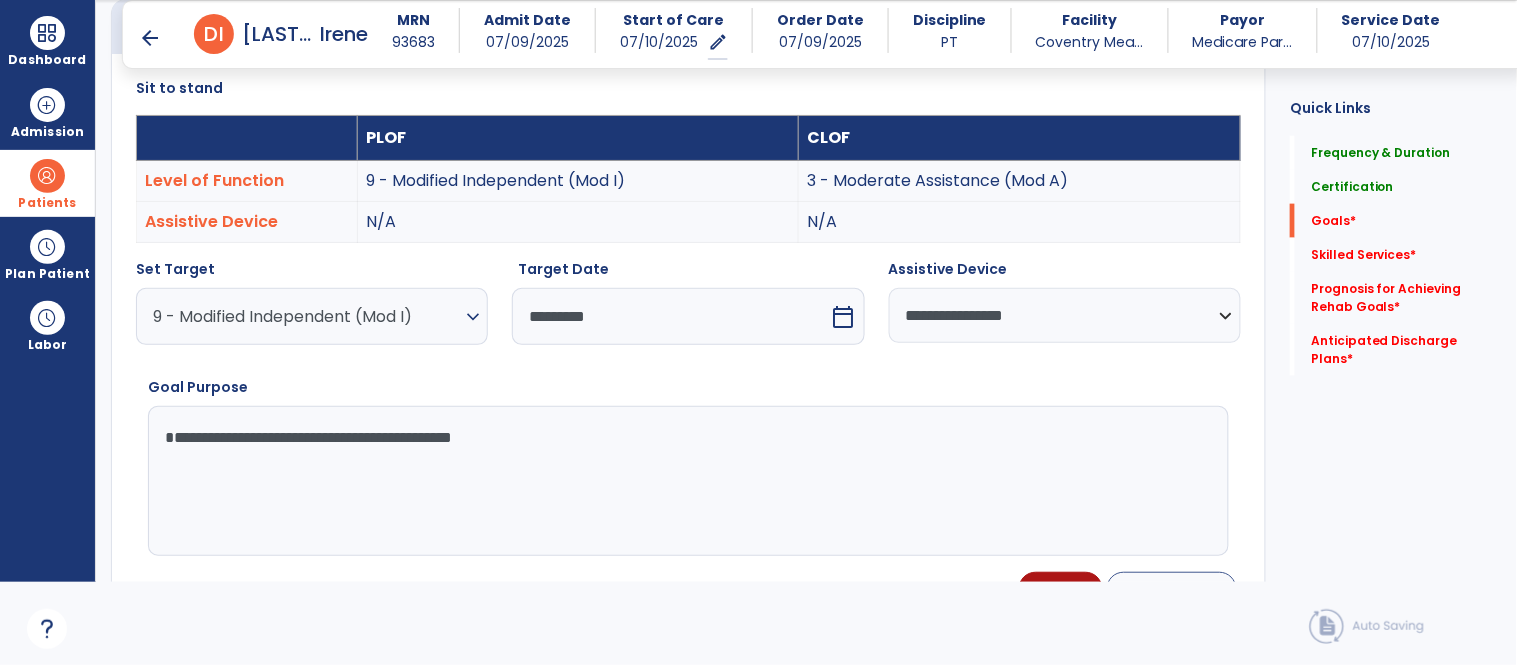 type on "**********" 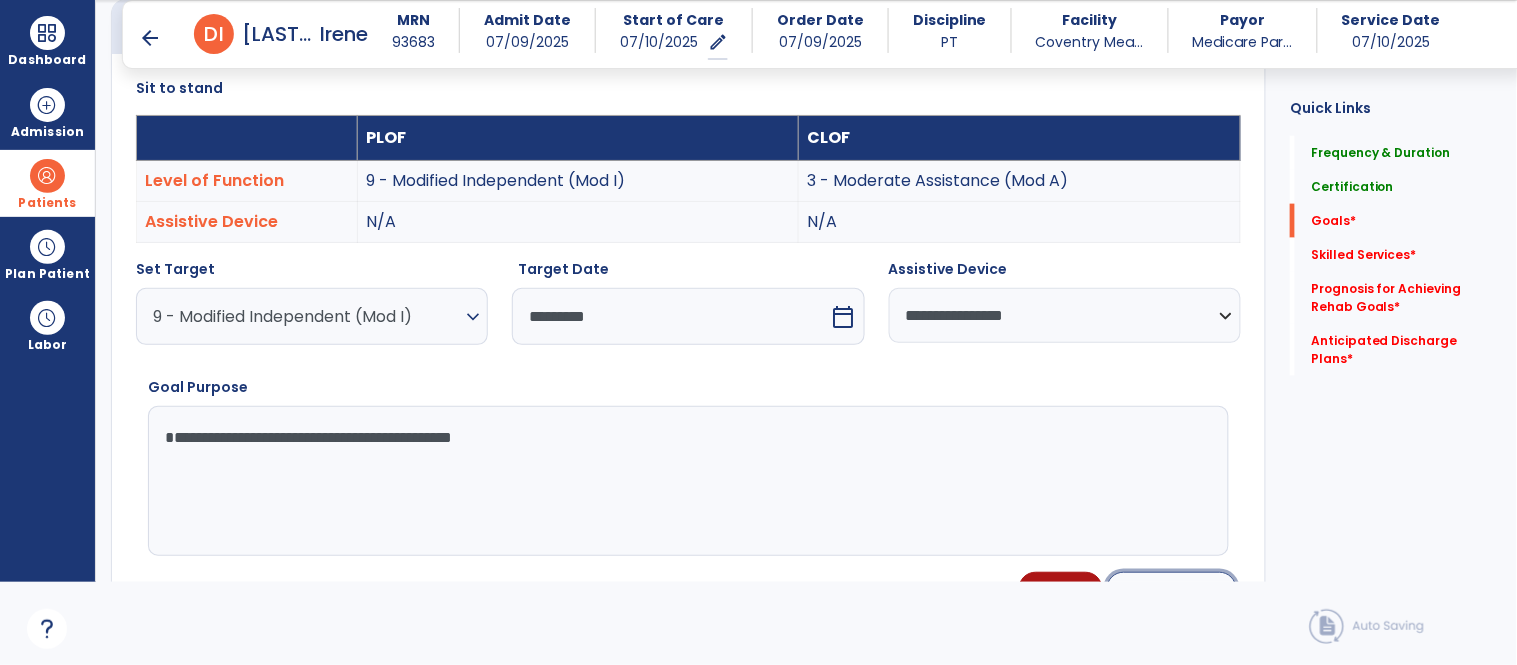 click on "Update Goal" at bounding box center [1172, 589] 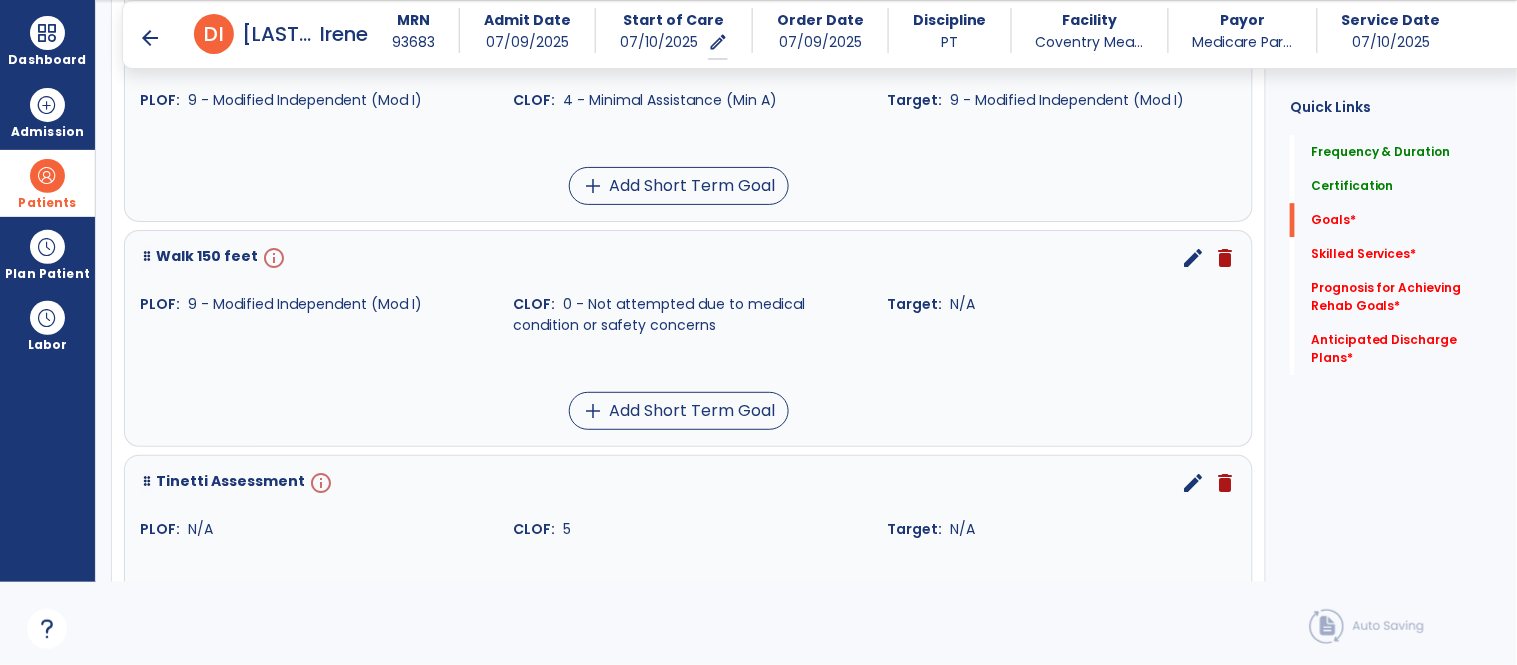 scroll, scrollTop: 1448, scrollLeft: 0, axis: vertical 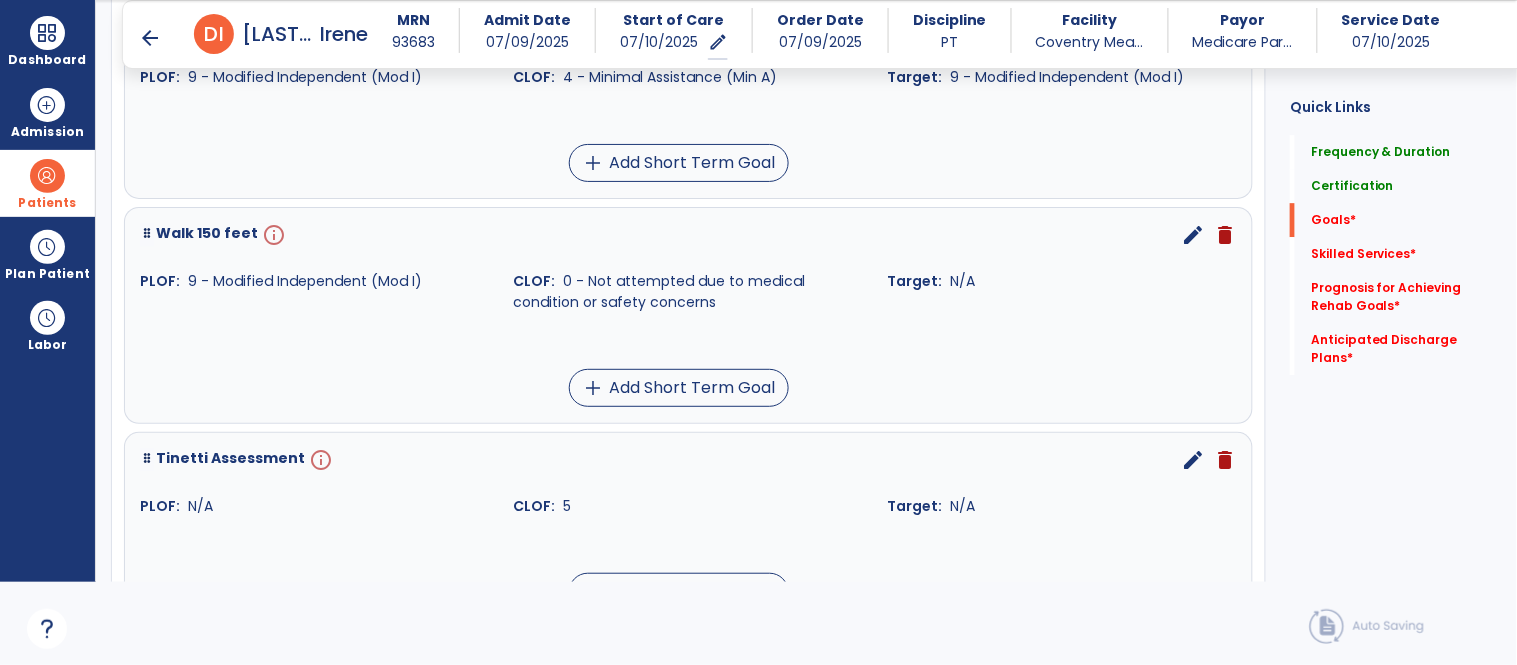 click on "edit" at bounding box center [1193, 235] 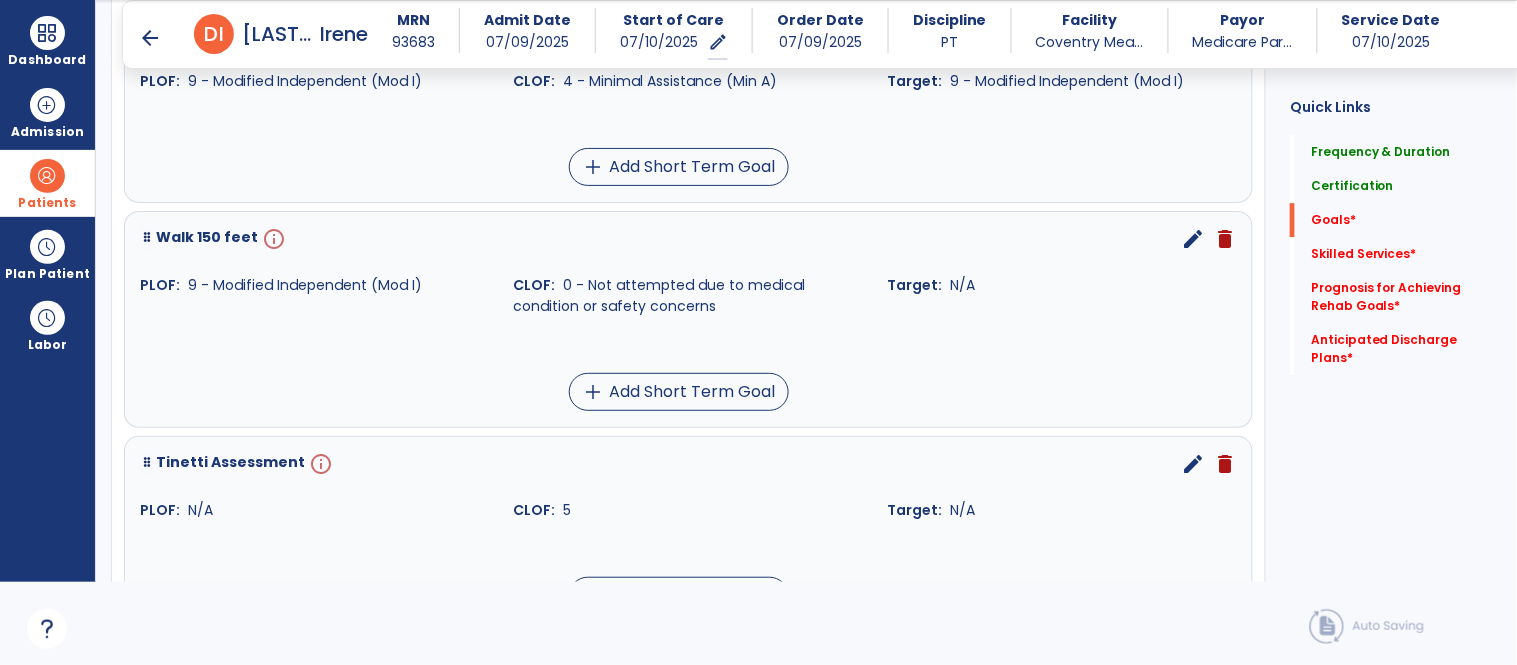 scroll, scrollTop: 43, scrollLeft: 0, axis: vertical 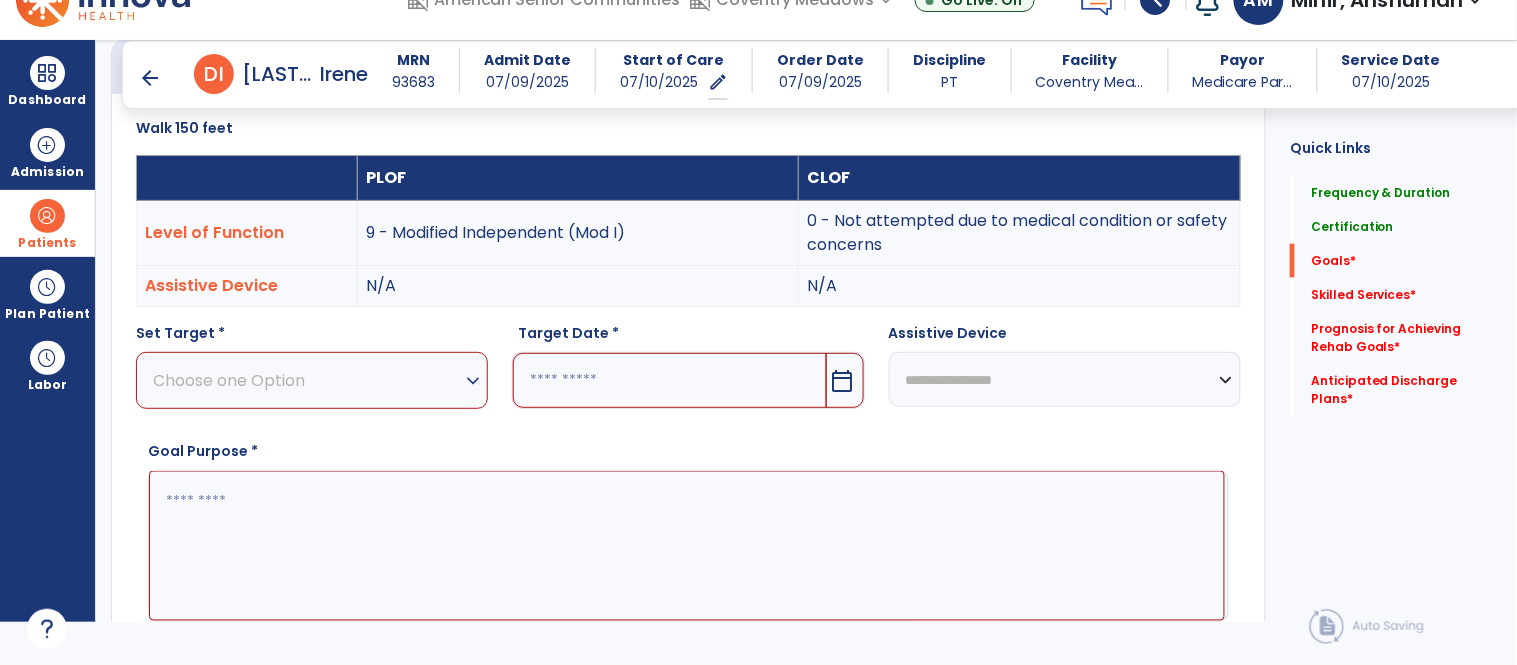 click on "expand_more" at bounding box center [473, 381] 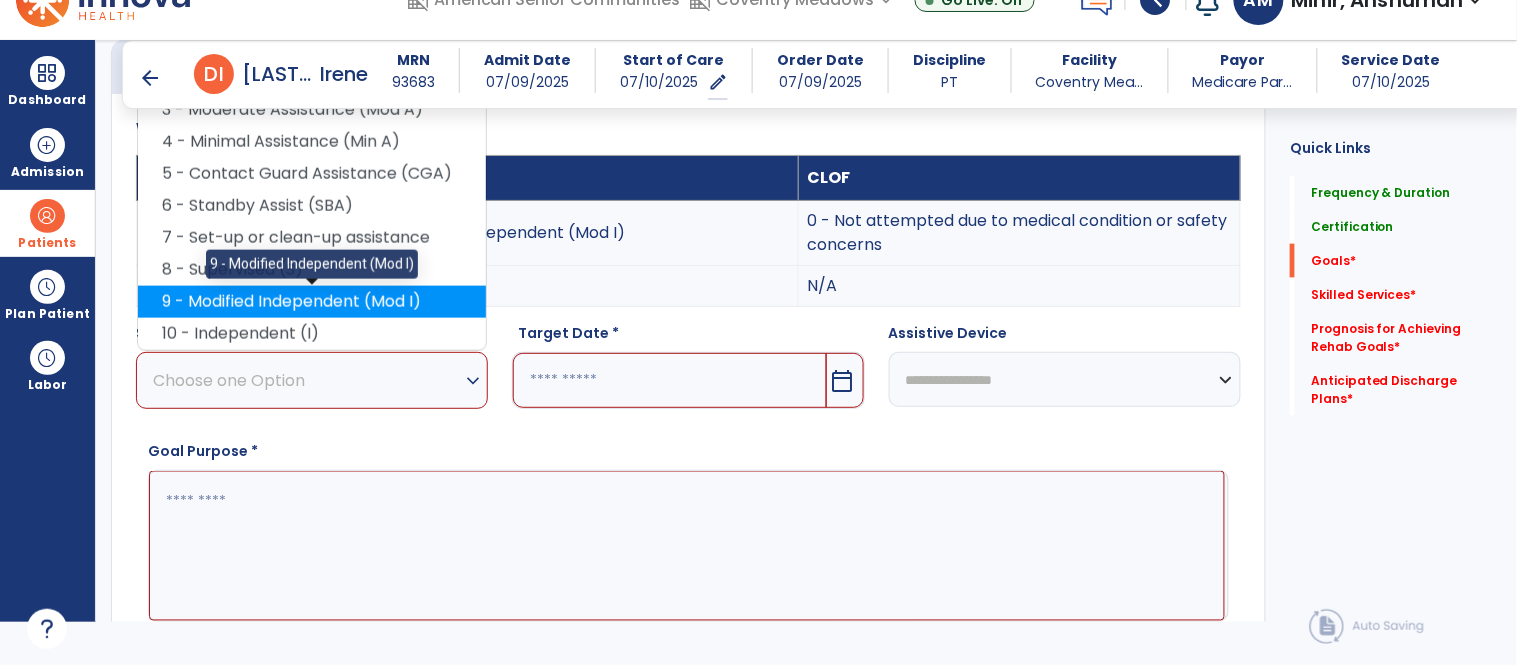 click on "9 - Modified Independent (Mod I)" at bounding box center [312, 302] 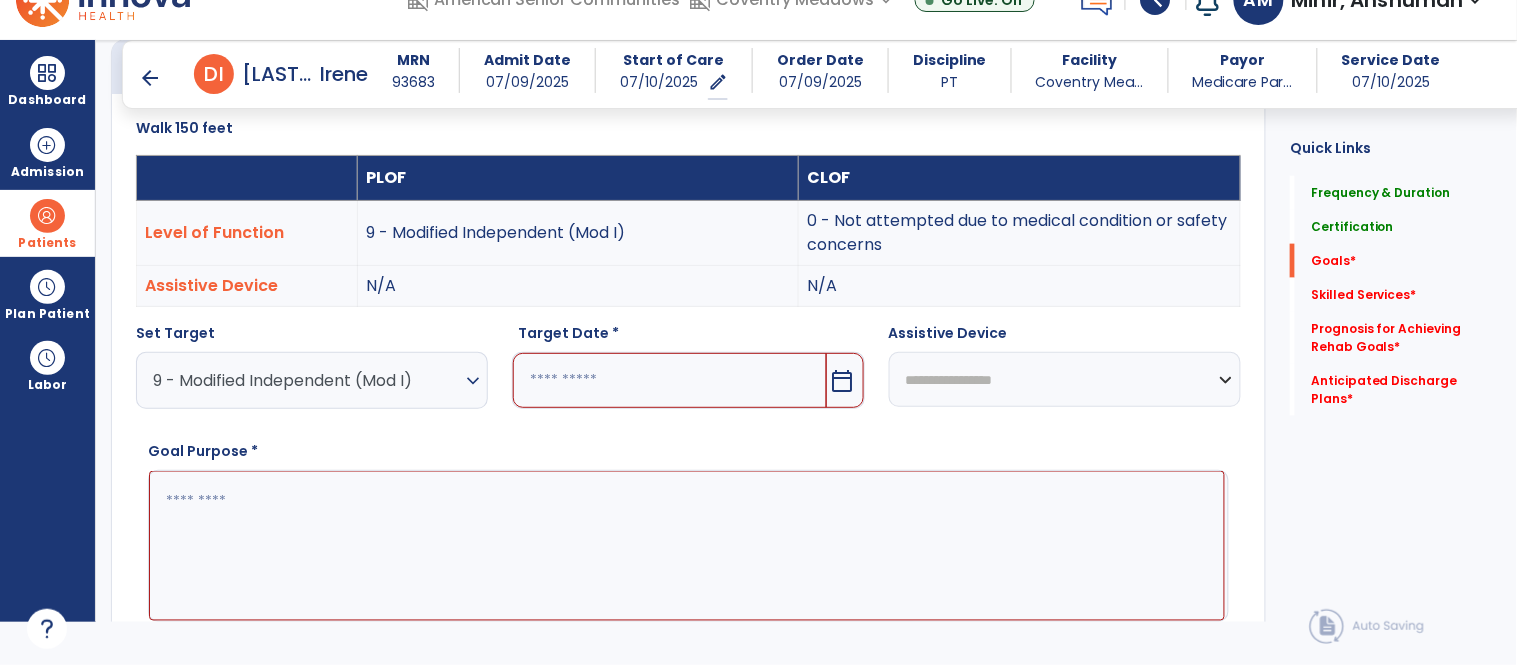 paste on "**********" 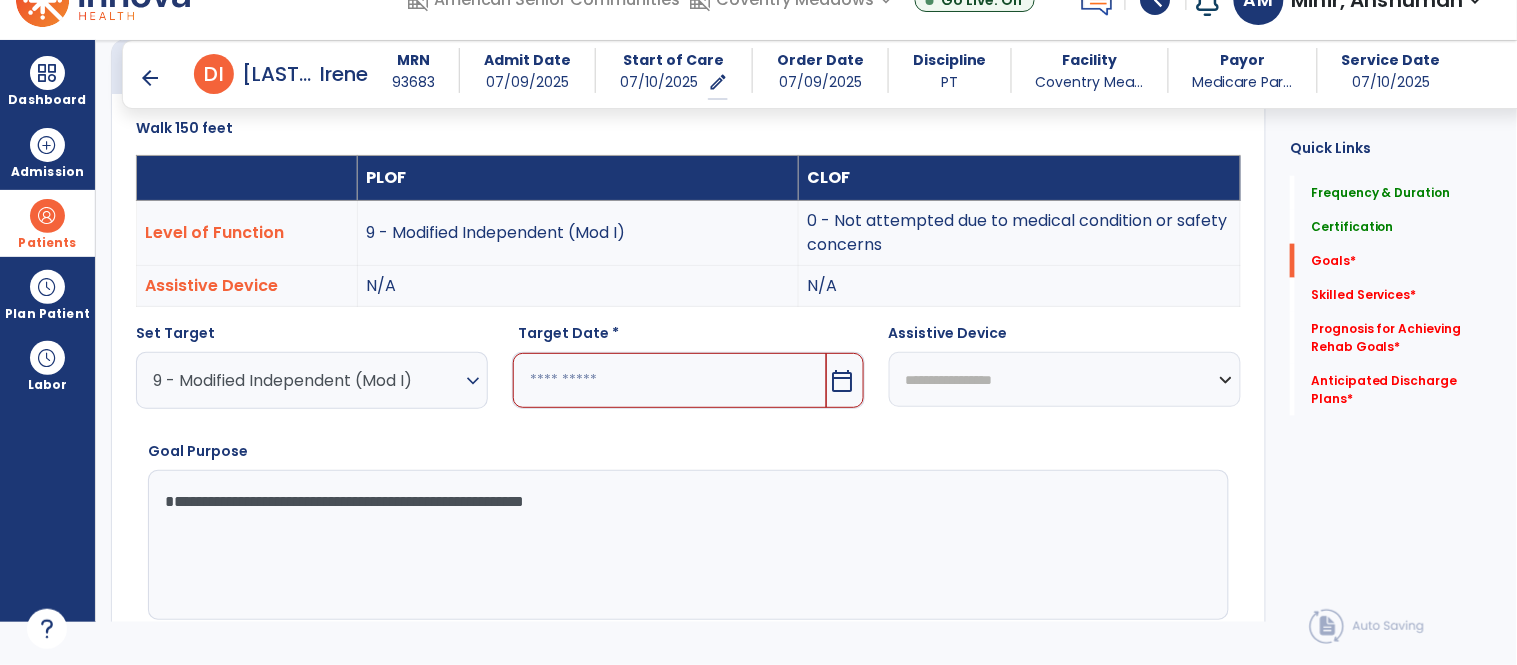 type on "**********" 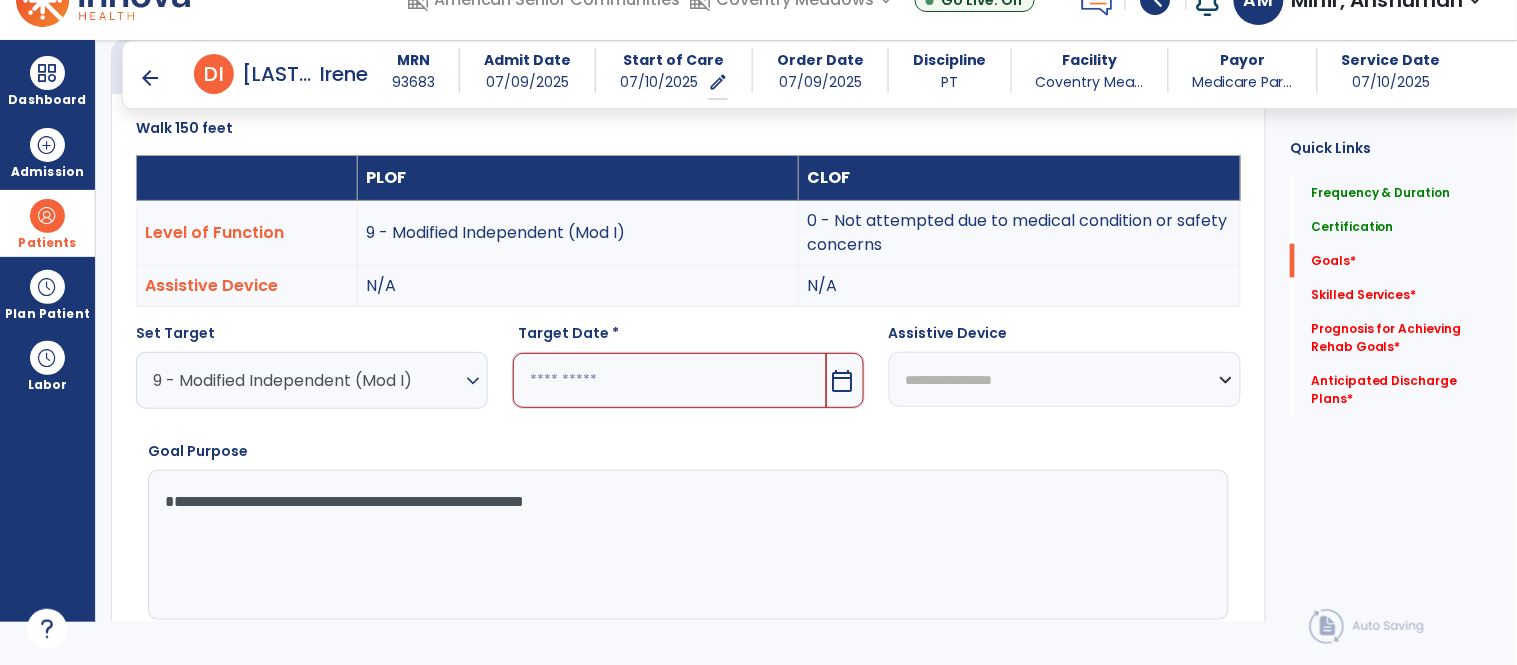 click on "calendar_today" at bounding box center [688, 380] 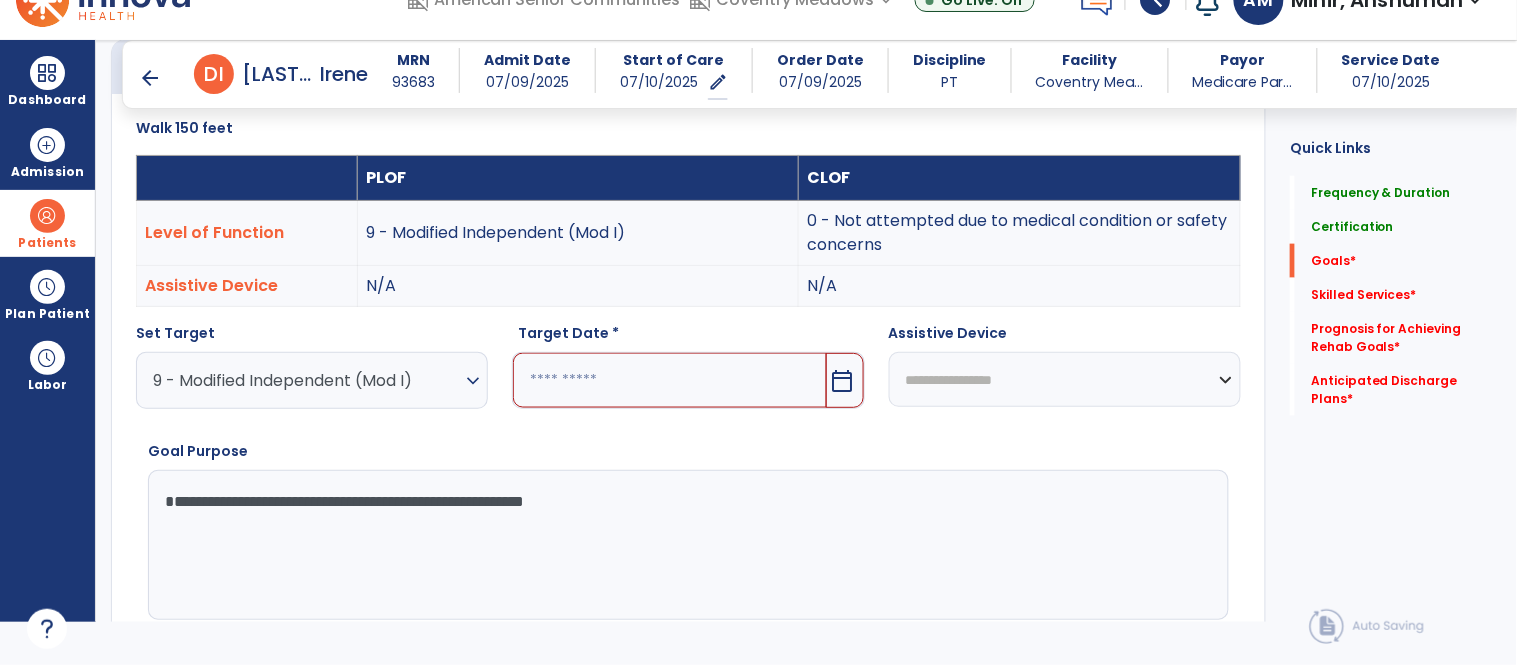 click at bounding box center (669, 380) 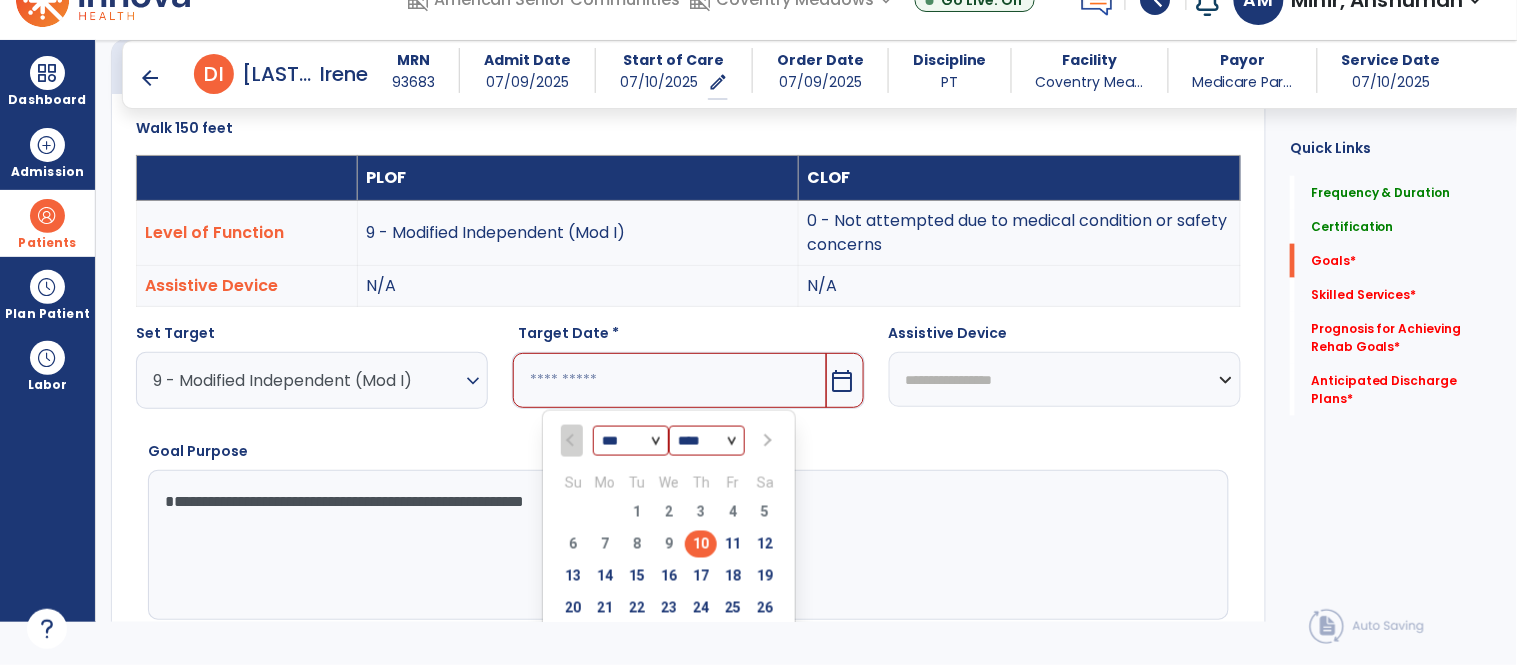 click at bounding box center (767, 441) 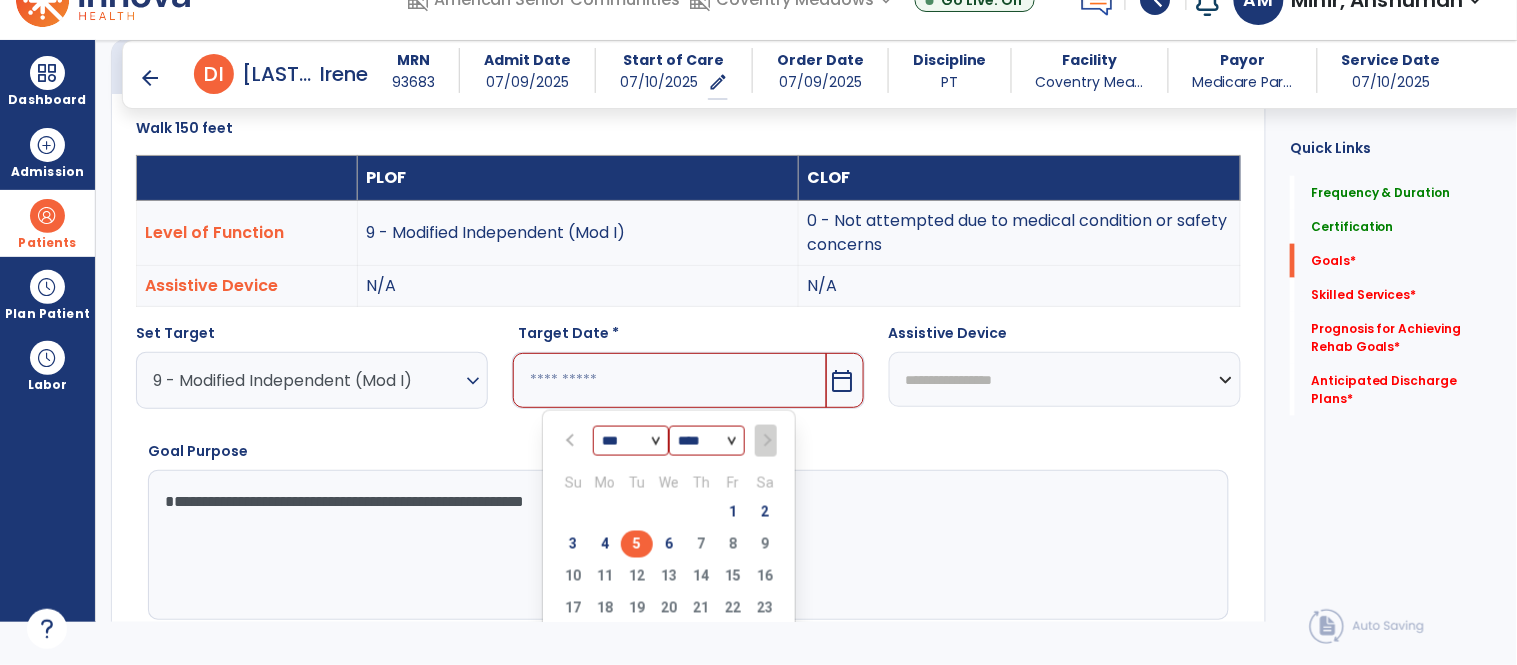click on "5" at bounding box center [637, 544] 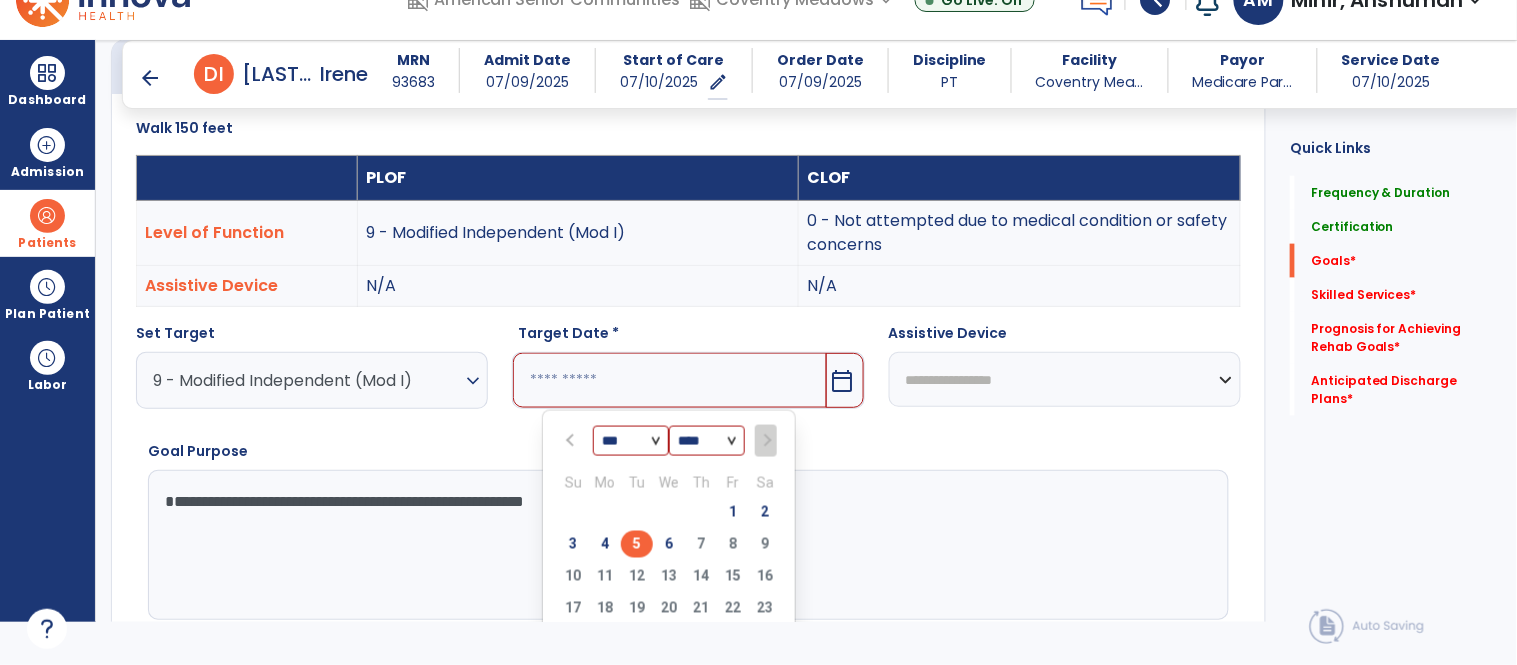 type on "********" 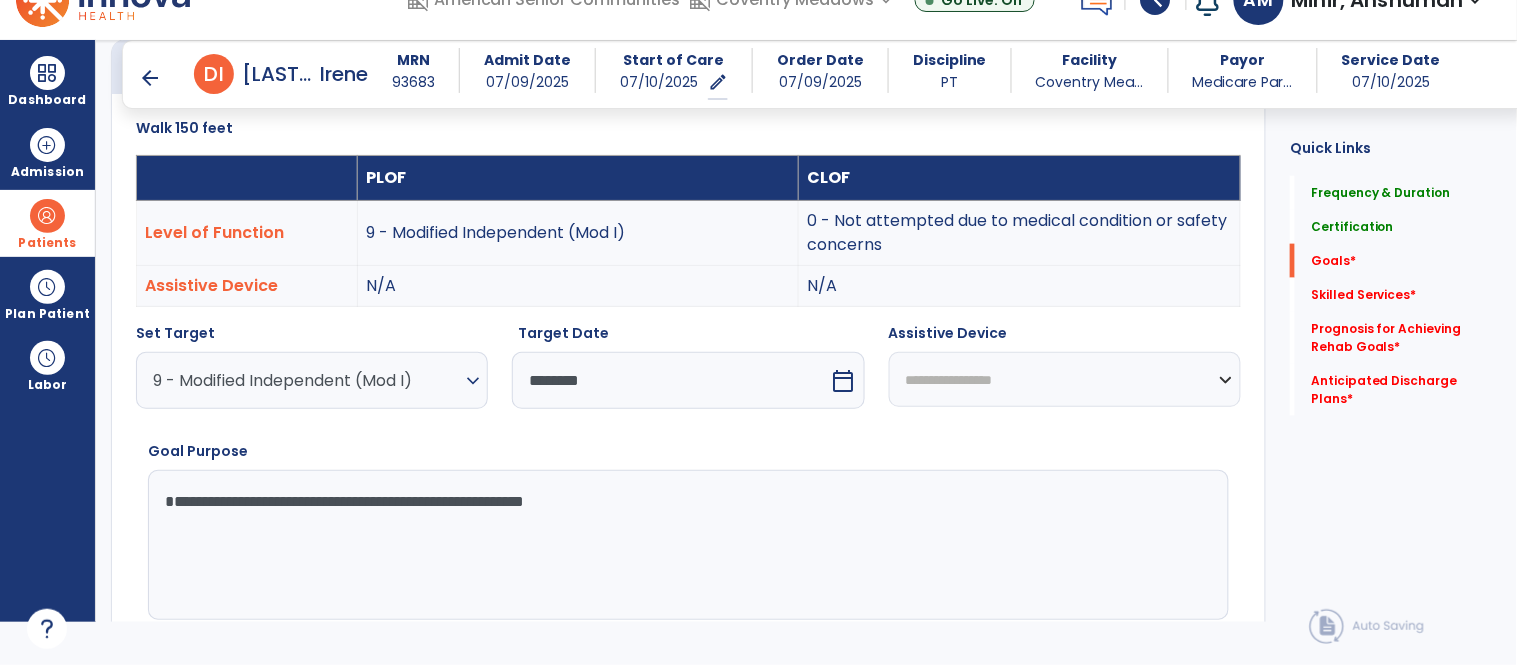 click on "**********" at bounding box center (1065, 379) 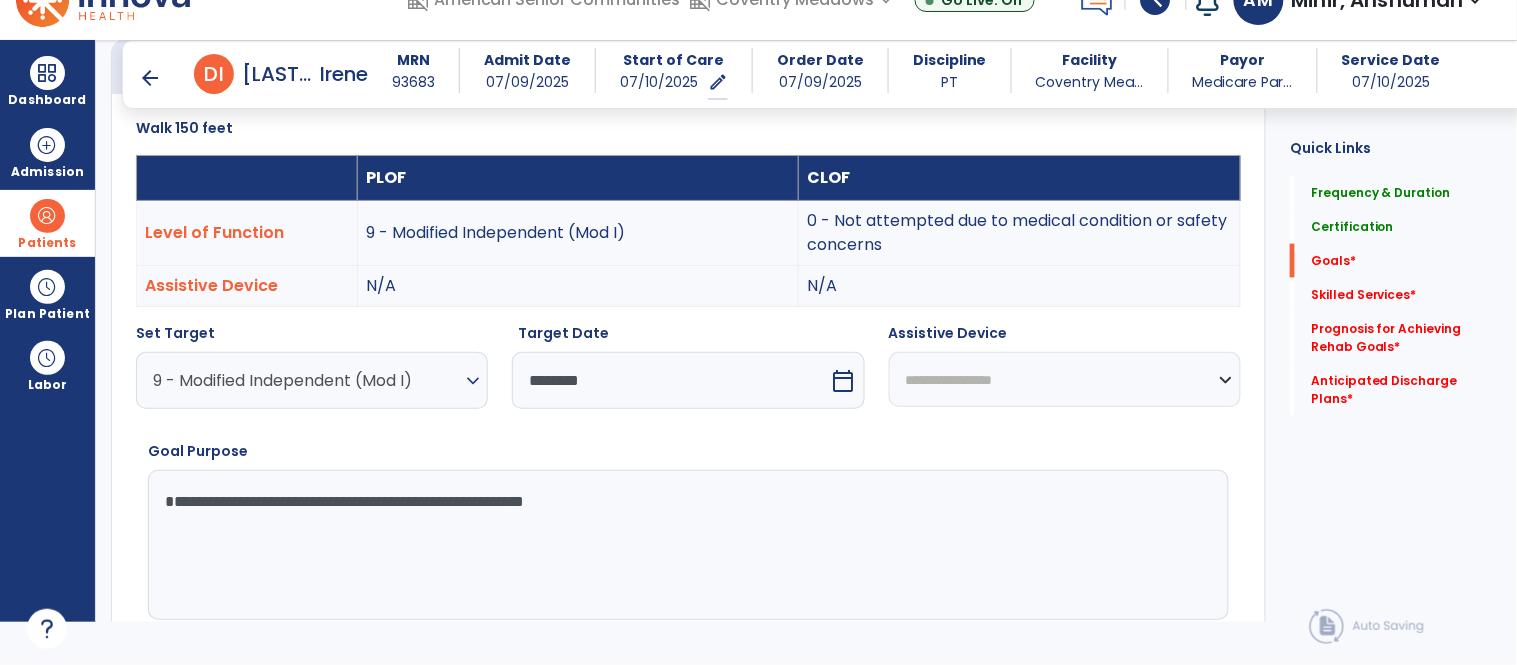 select on "**********" 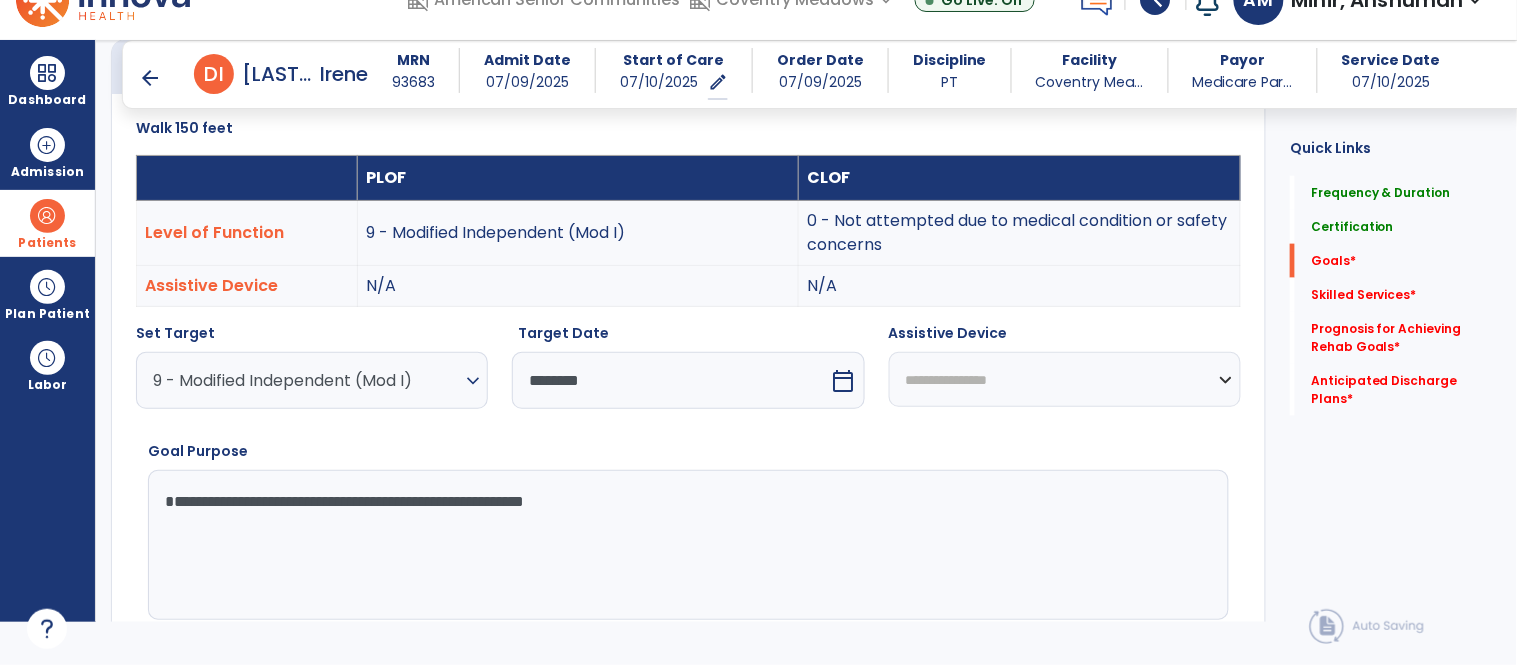 click on "**********" at bounding box center (1065, 379) 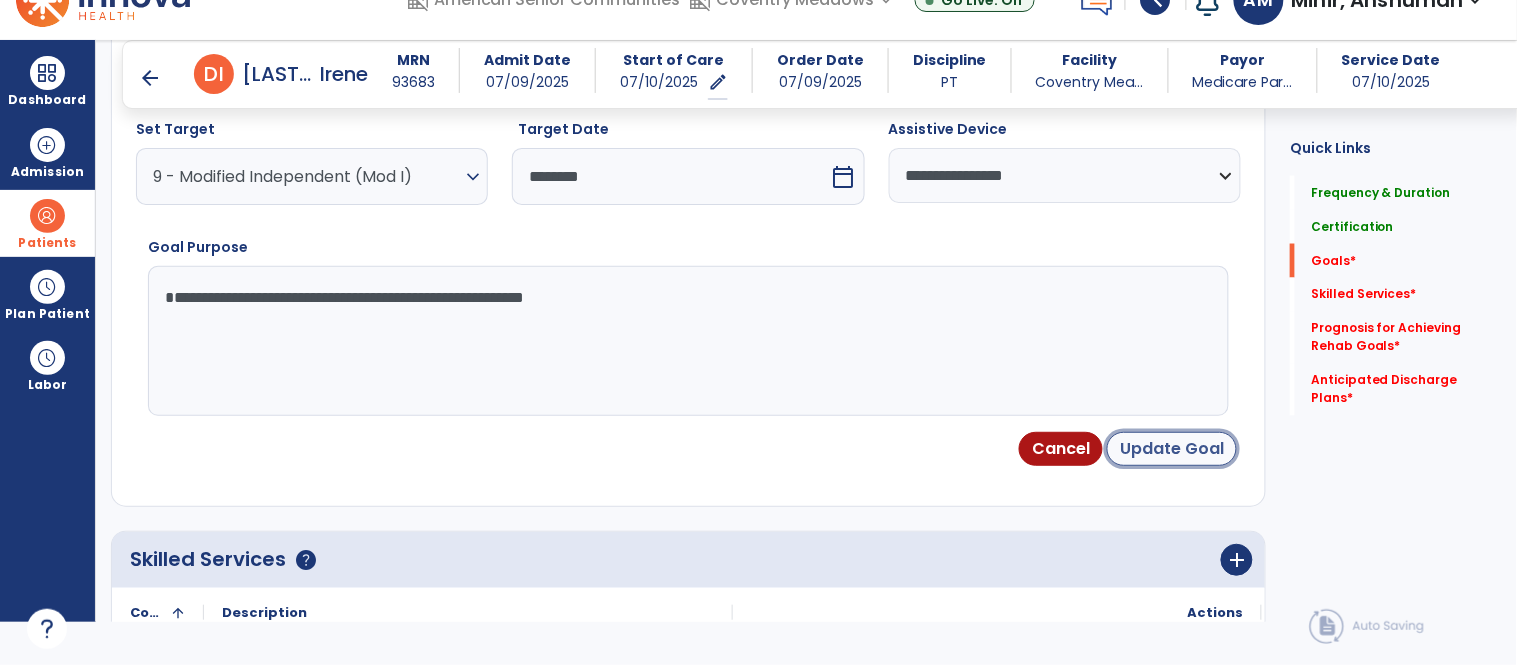 click on "Update Goal" at bounding box center (1172, 449) 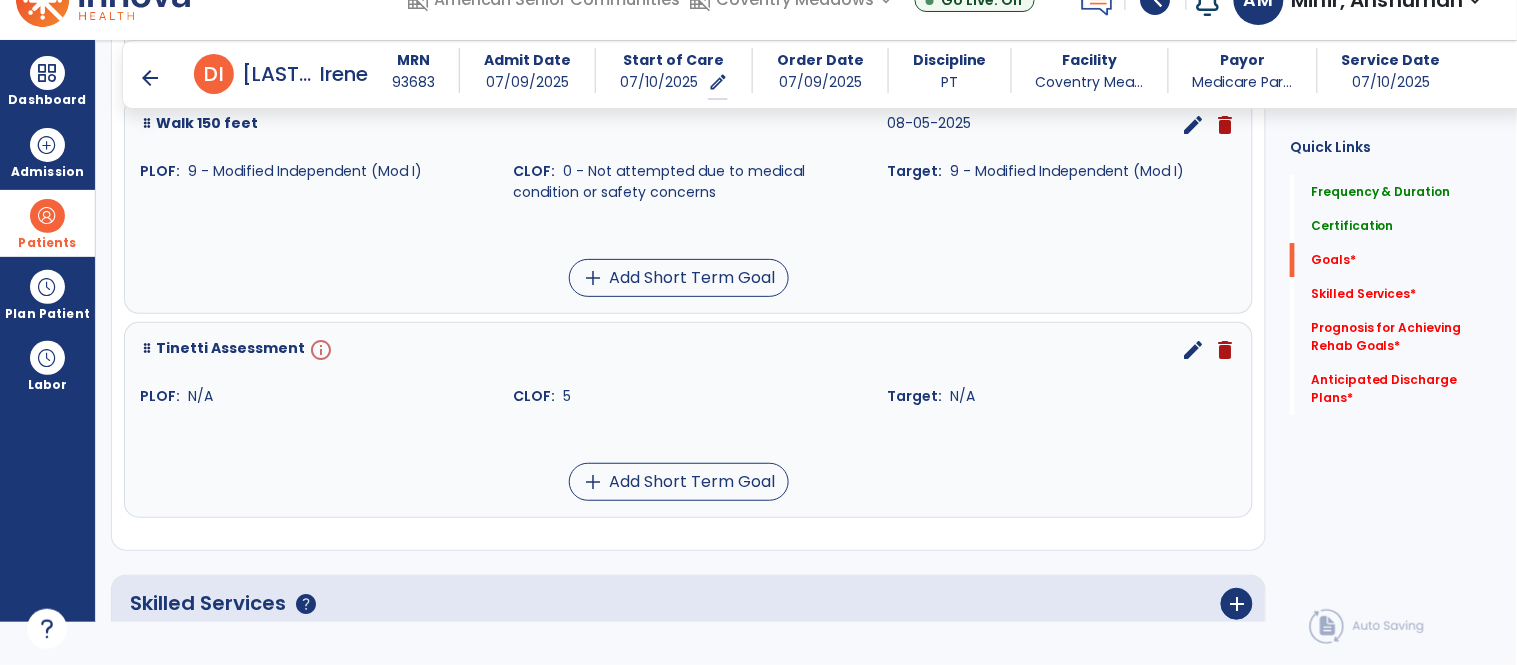 scroll, scrollTop: 1604, scrollLeft: 0, axis: vertical 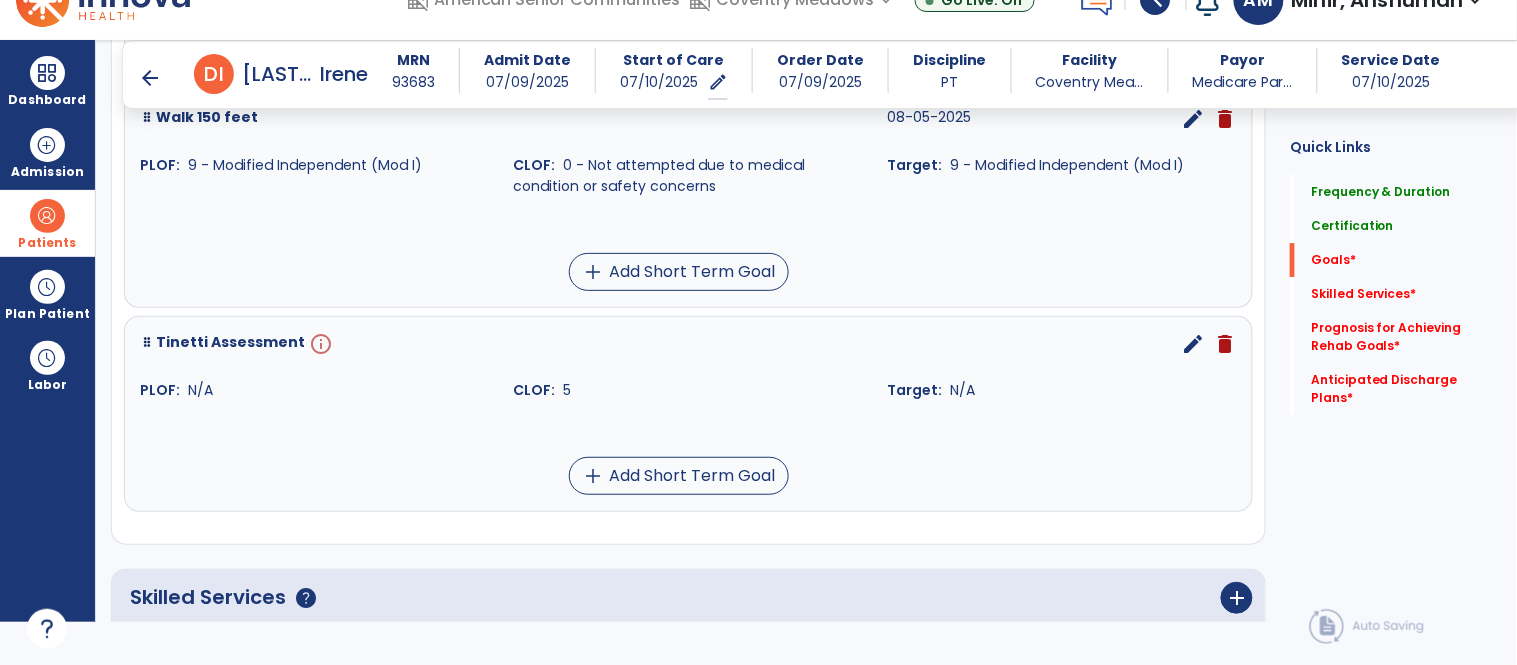 click on "edit" at bounding box center (1193, 344) 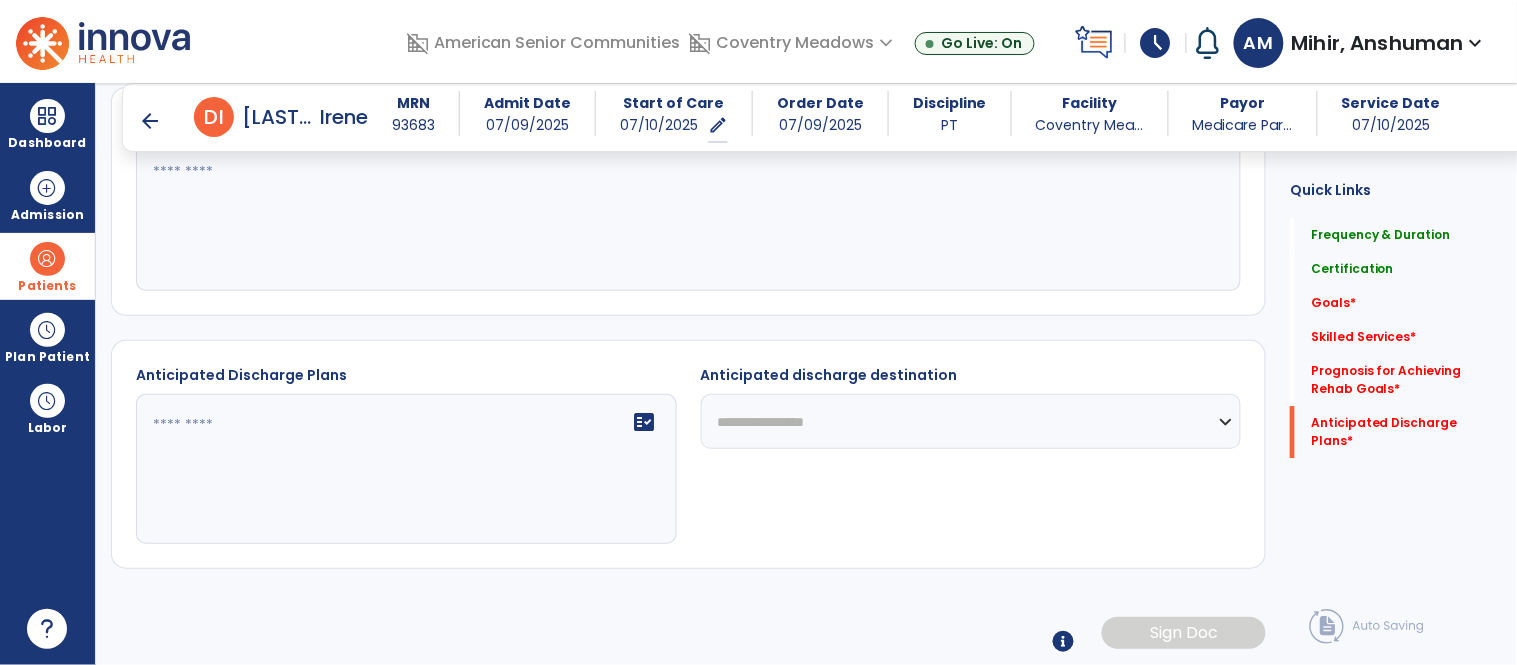 scroll, scrollTop: 1478, scrollLeft: 0, axis: vertical 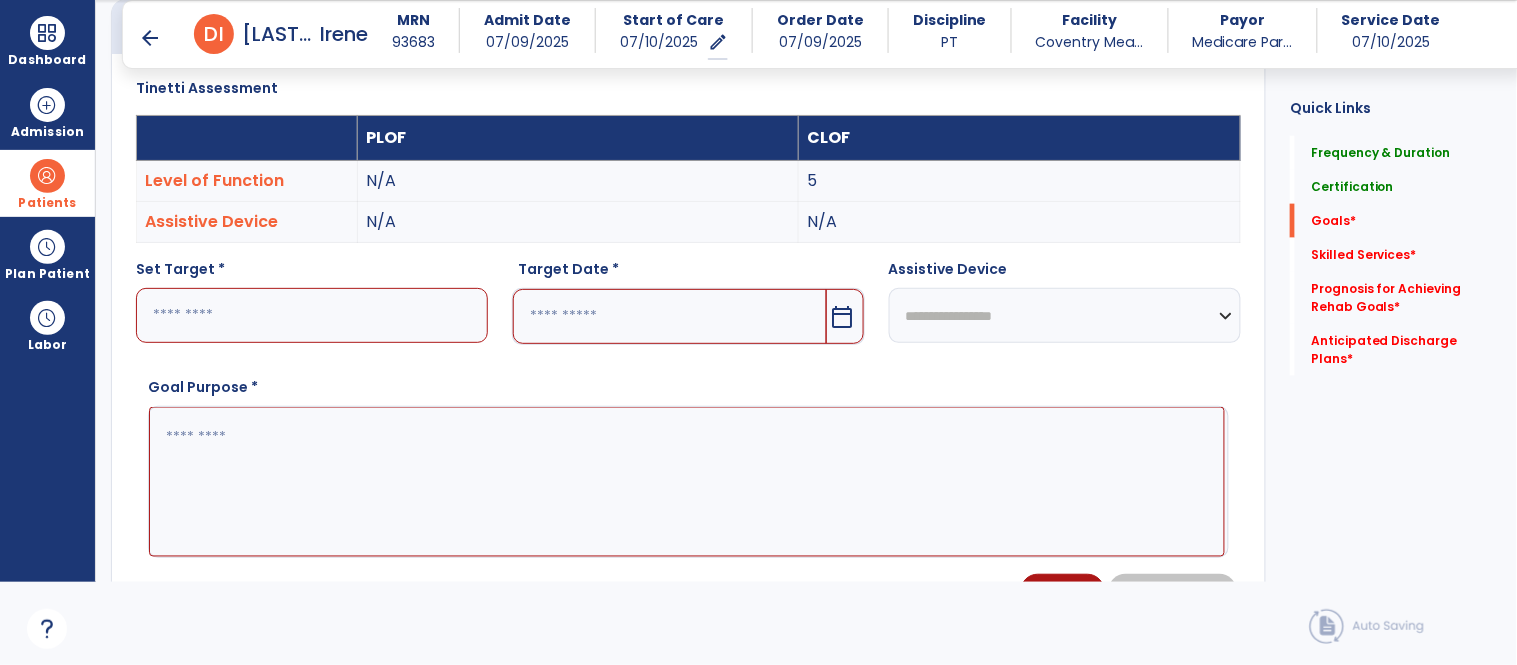 paste on "**********" 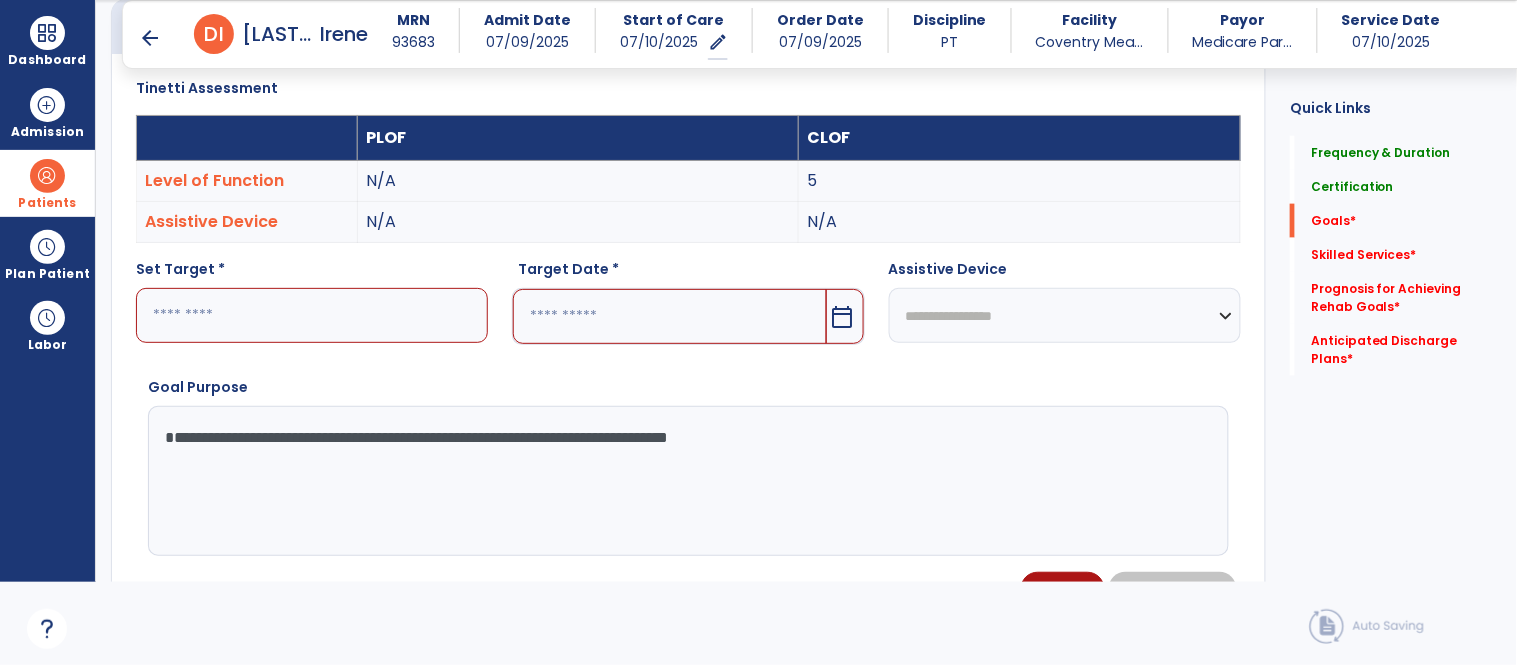 click on "**********" at bounding box center (687, 481) 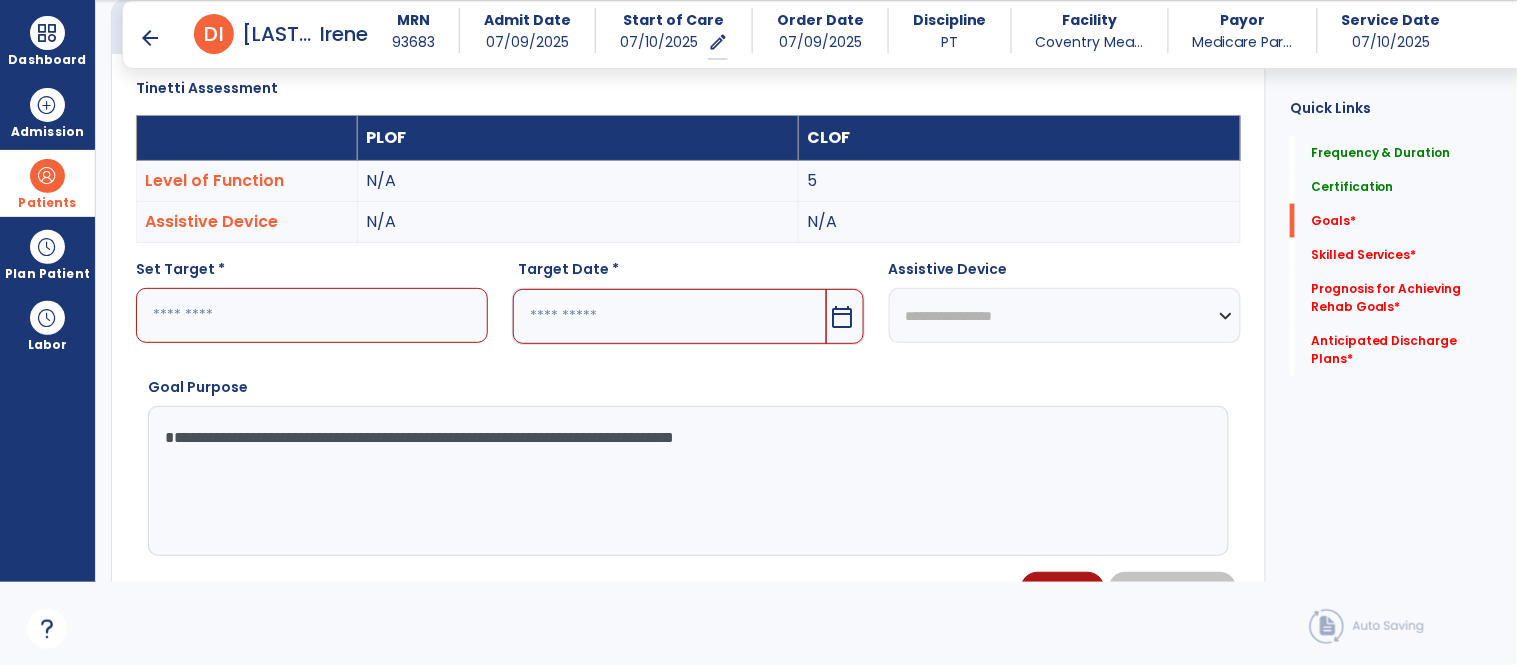 type on "**********" 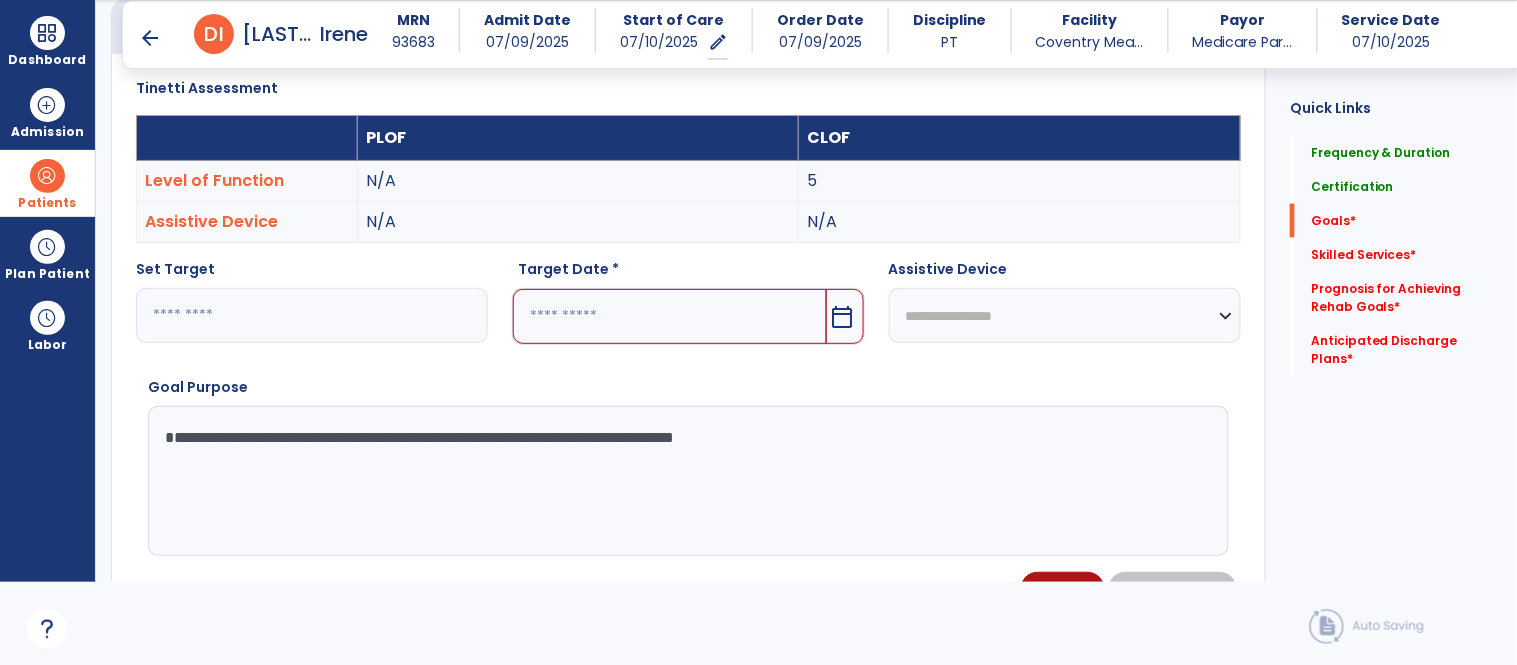 type on "**" 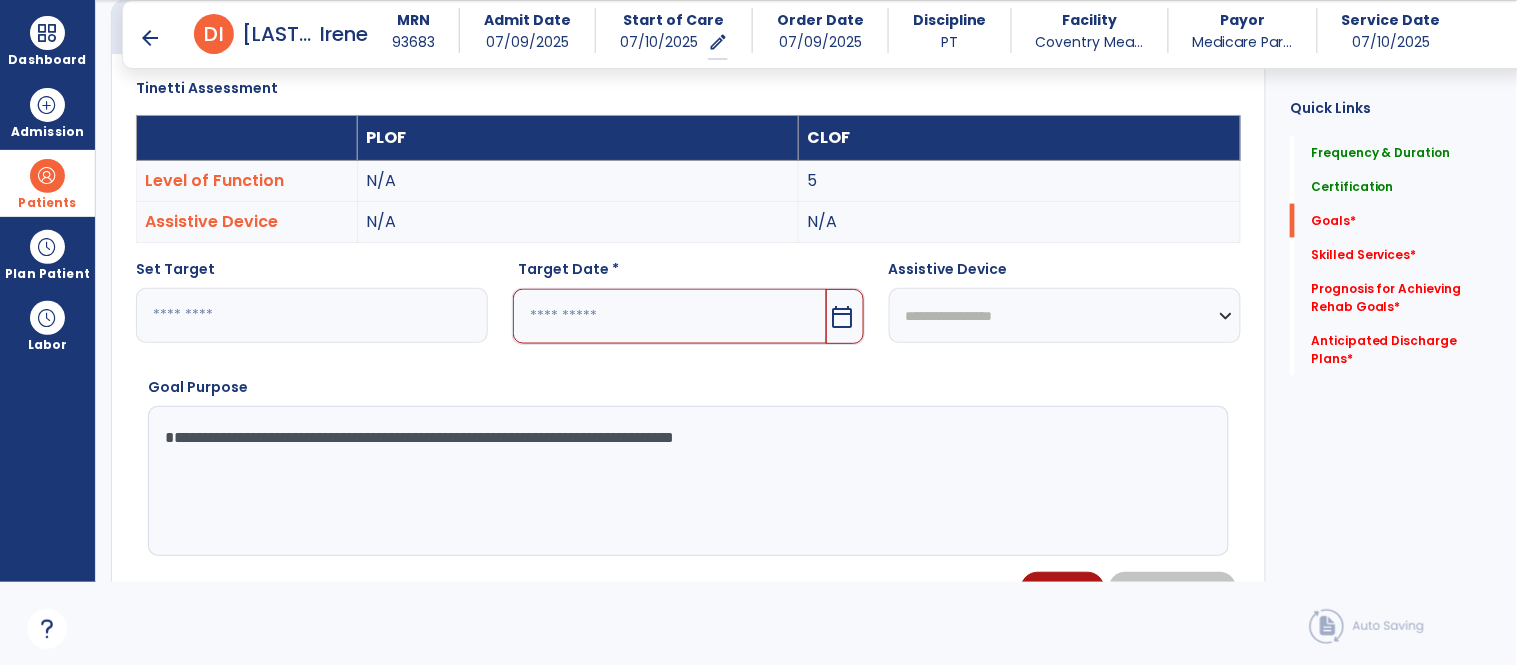 click at bounding box center (669, 316) 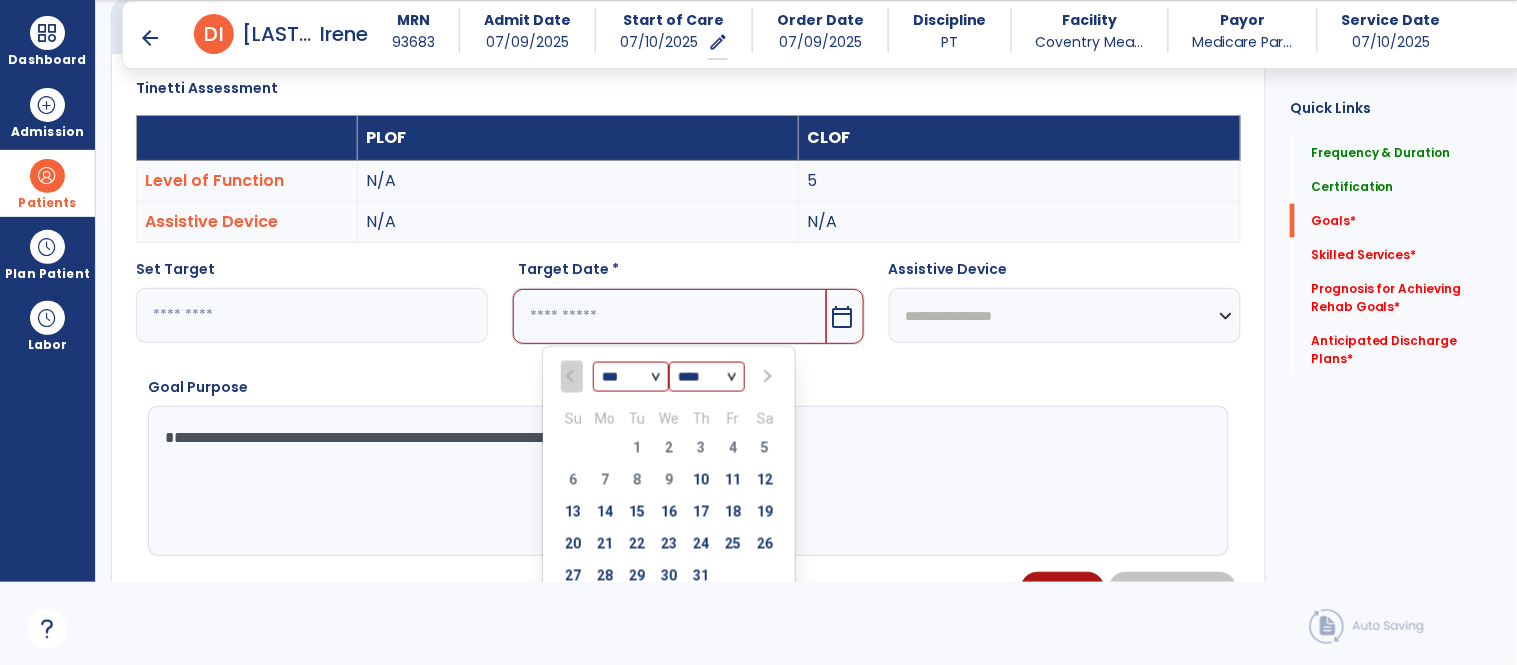 click at bounding box center [766, 377] 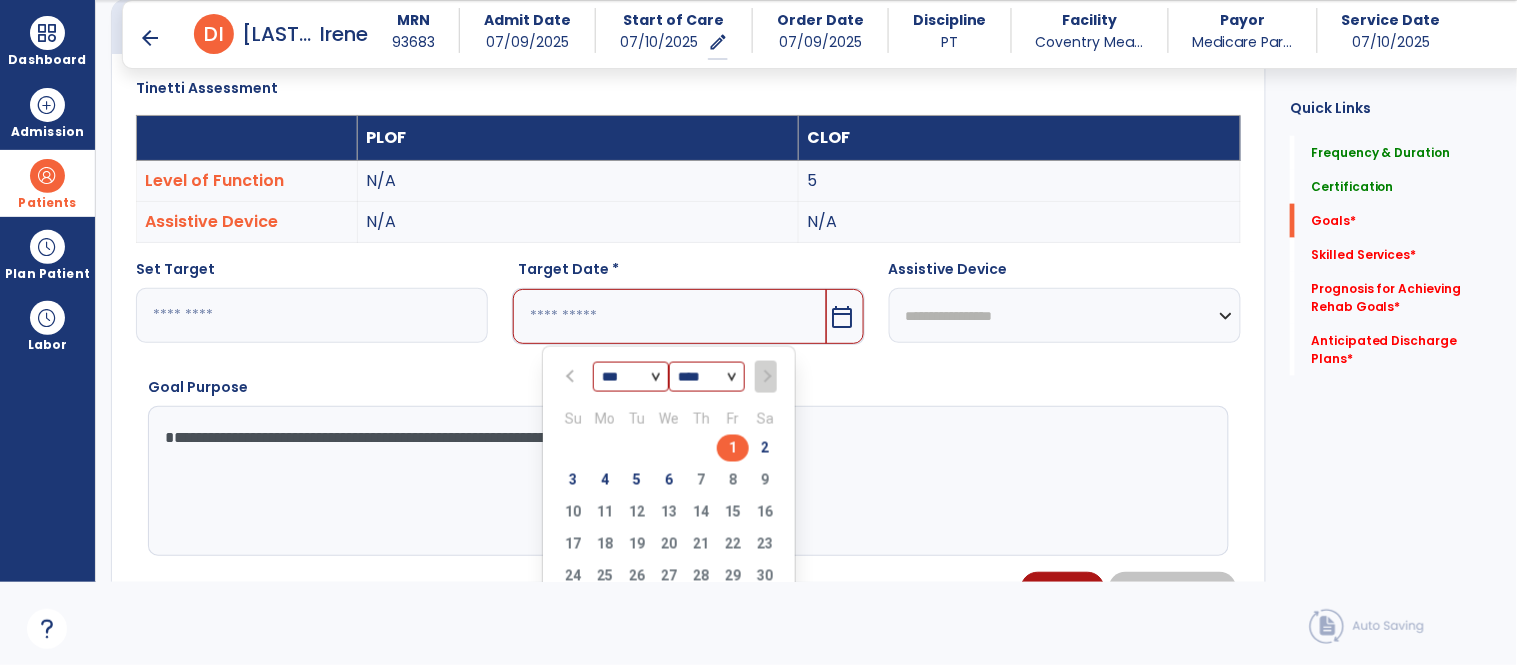 click on "1" at bounding box center (733, 448) 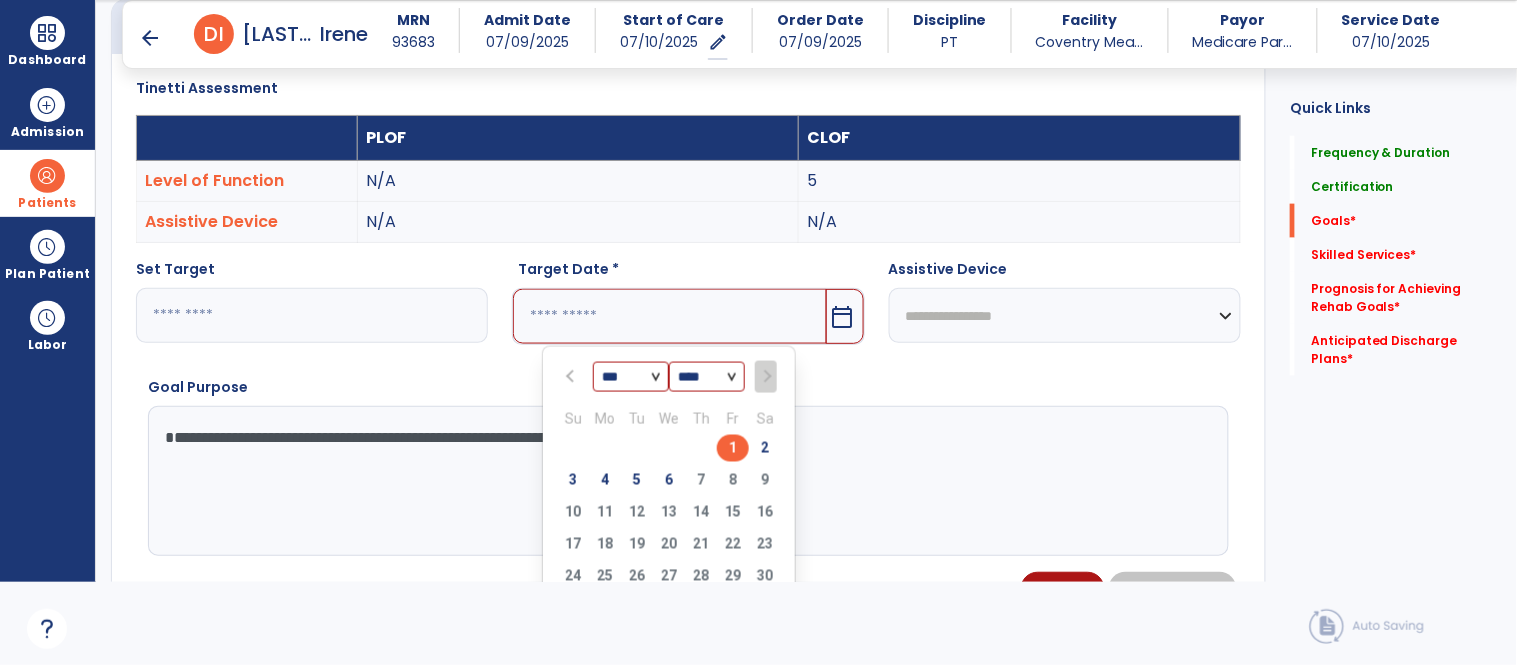 type on "********" 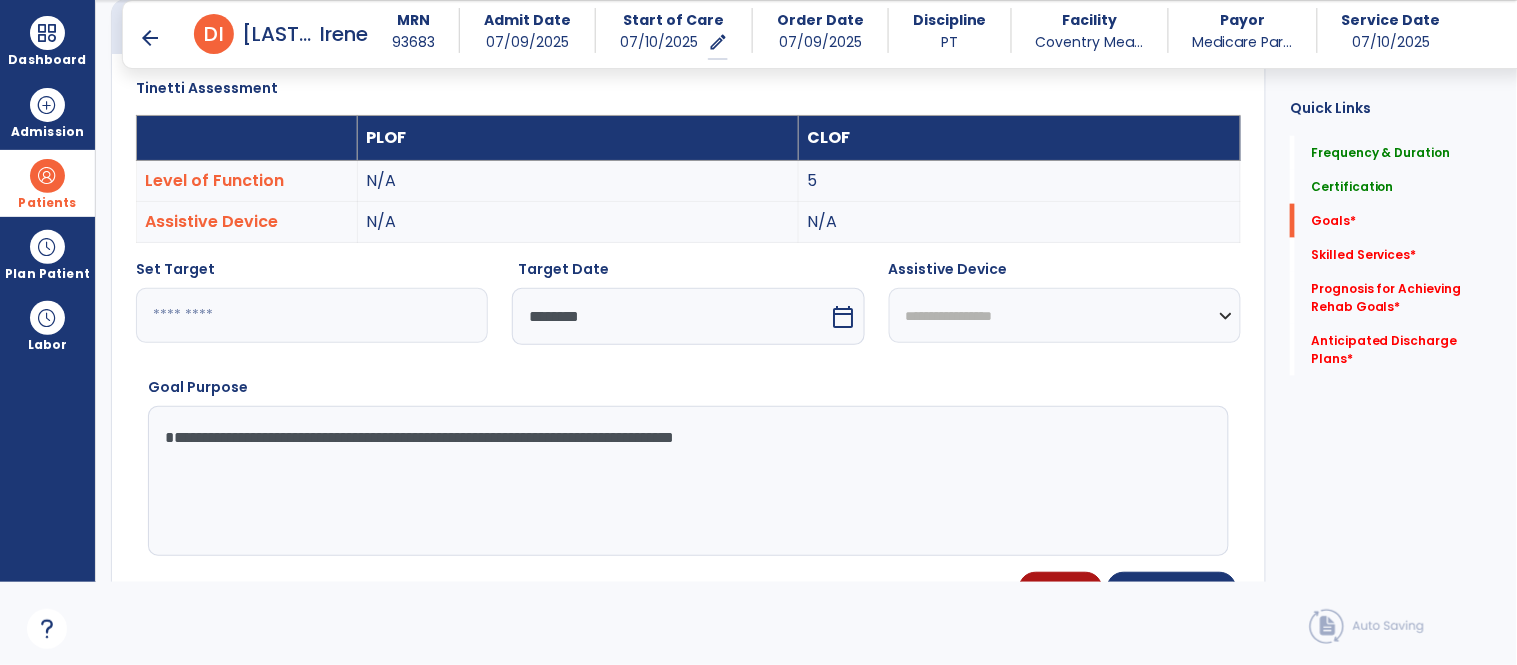click on "**********" at bounding box center [1065, 315] 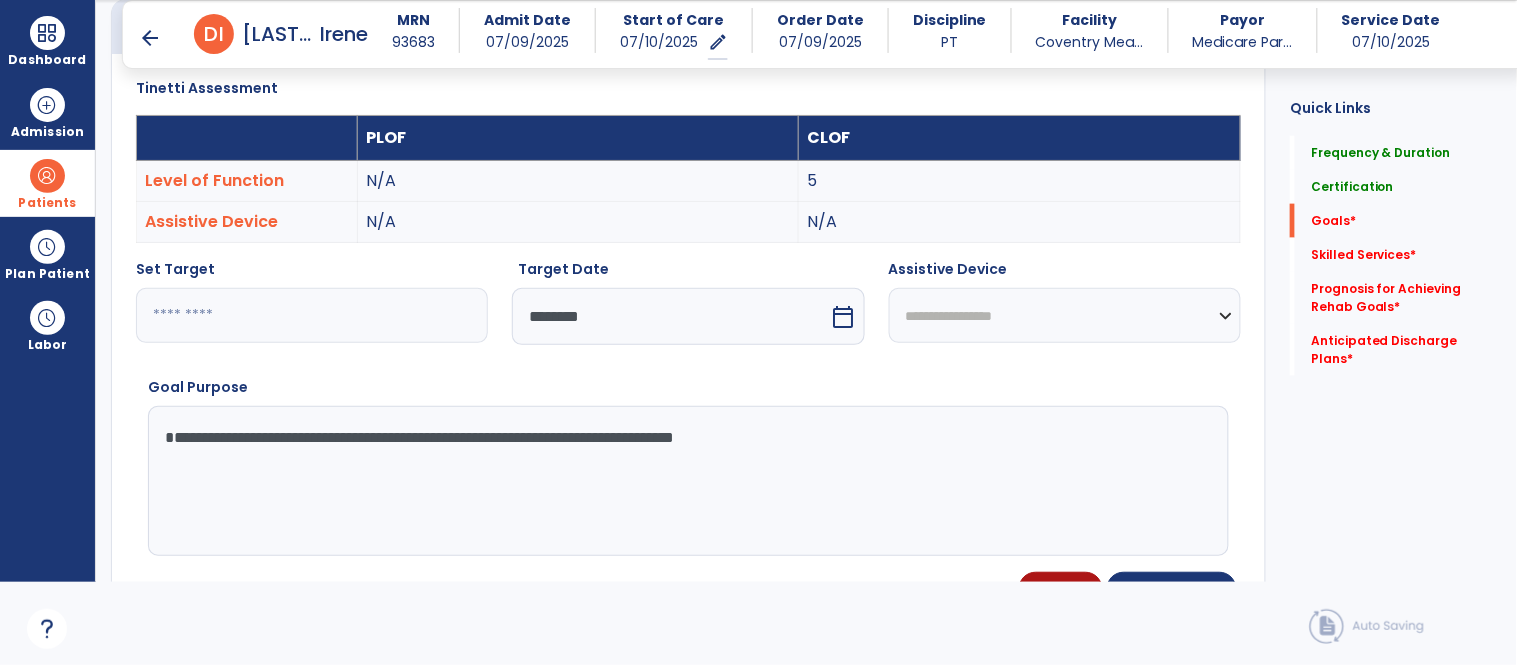 select on "**********" 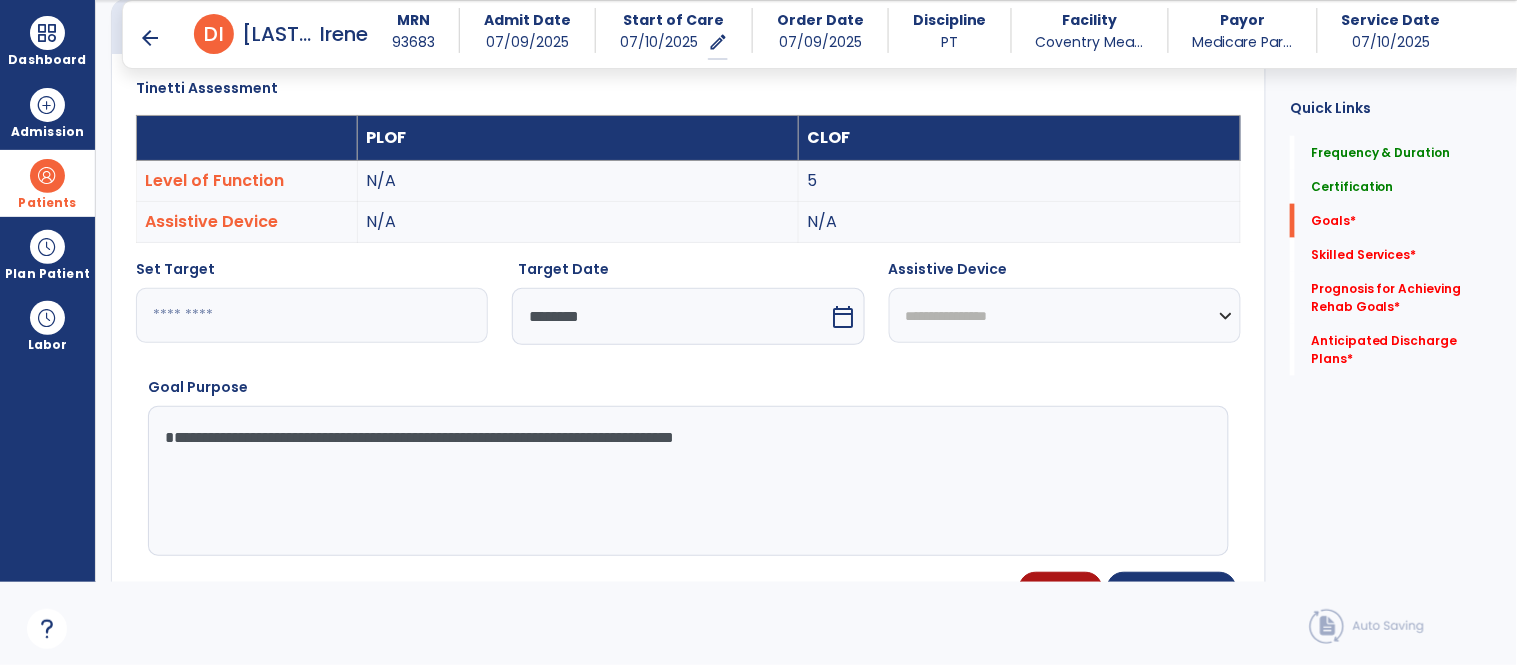 click on "**********" at bounding box center [1065, 315] 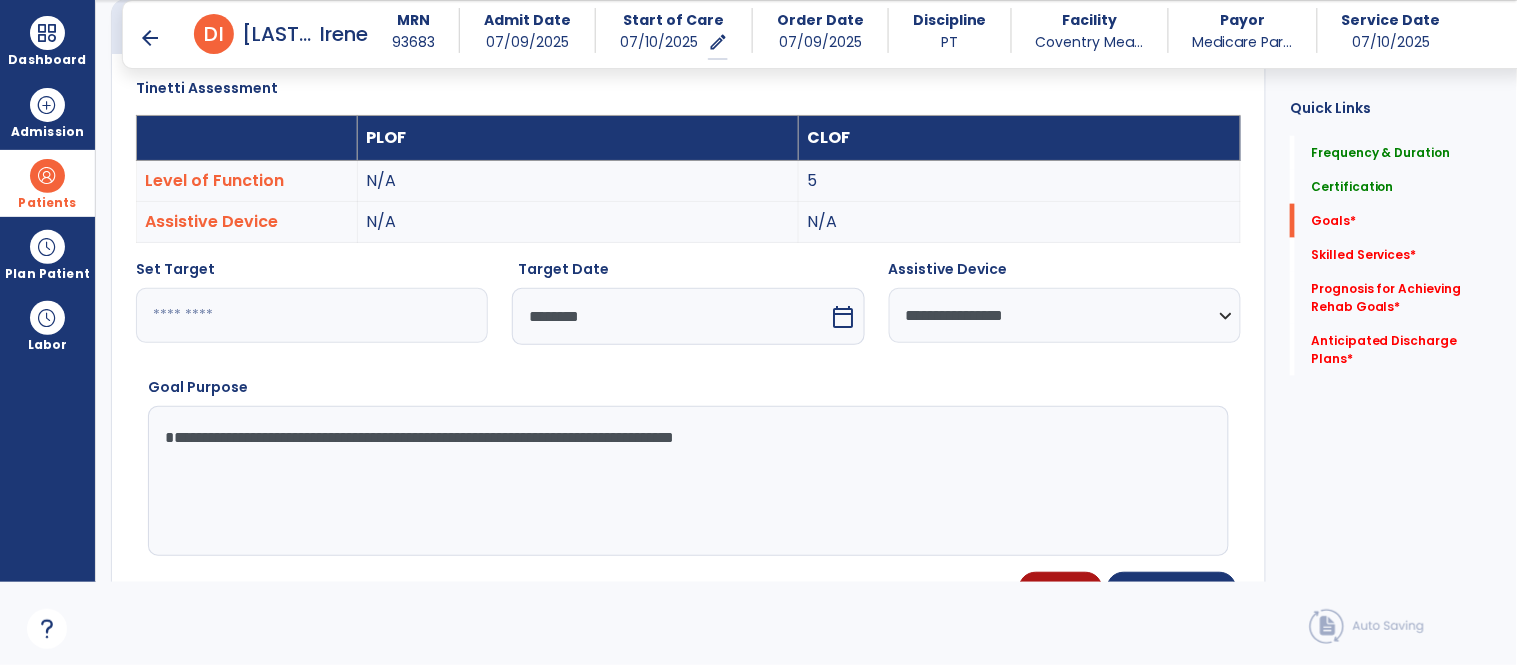 click on "Cancel   Update Goal" at bounding box center [688, 589] 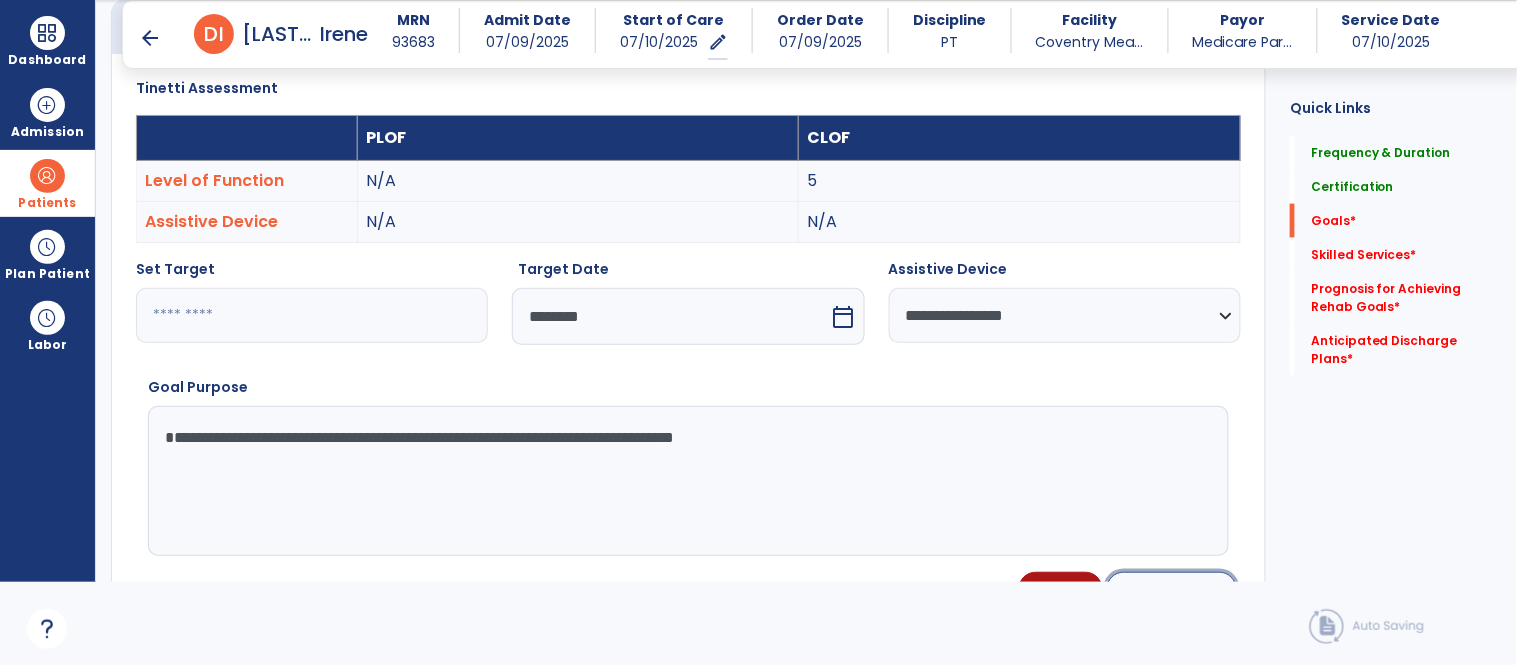 click on "Update Goal" at bounding box center (1172, 589) 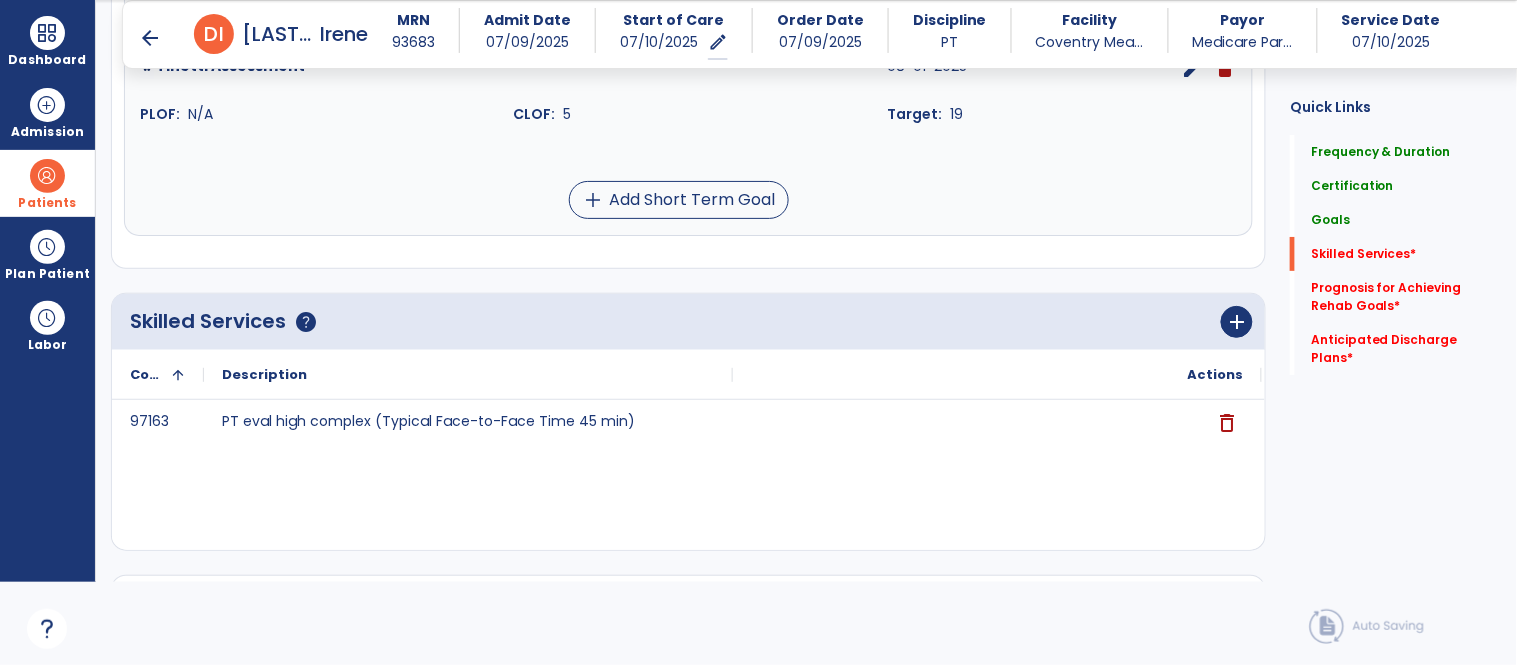 scroll, scrollTop: 2063, scrollLeft: 0, axis: vertical 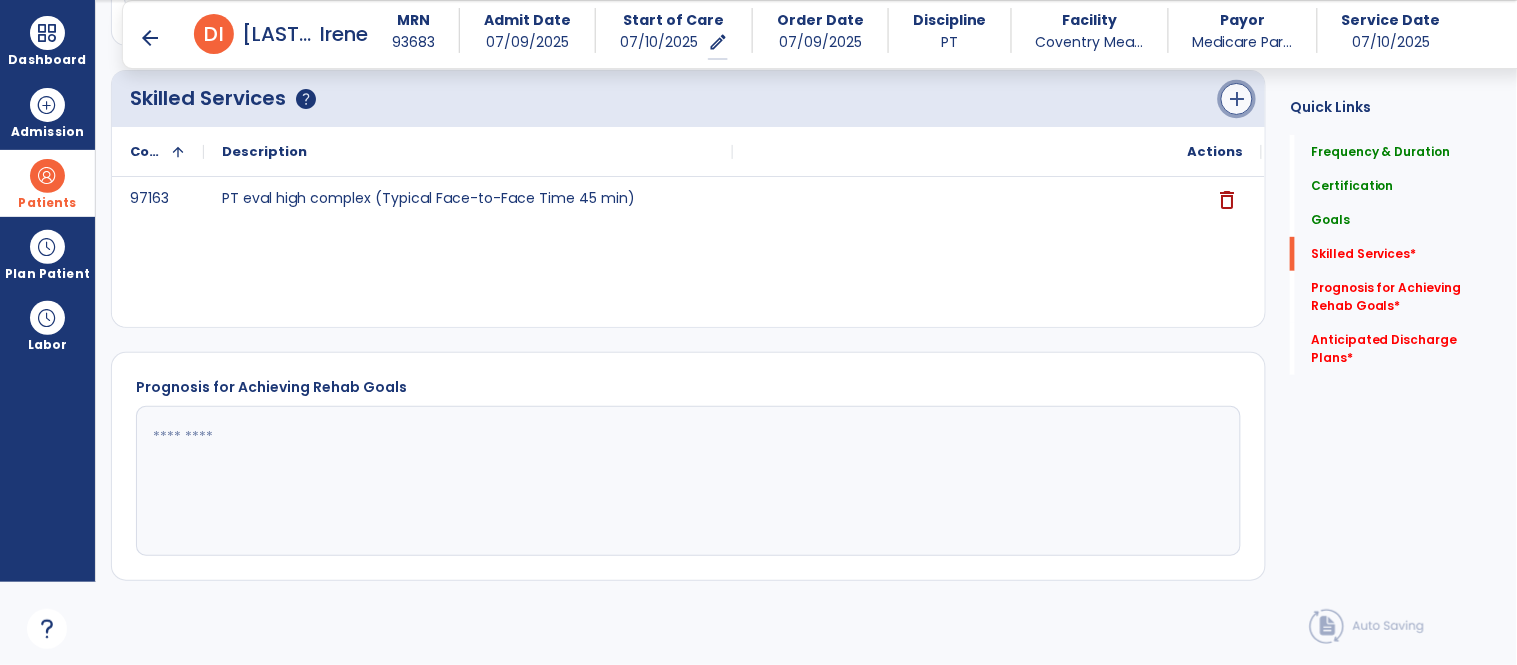 click on "add" 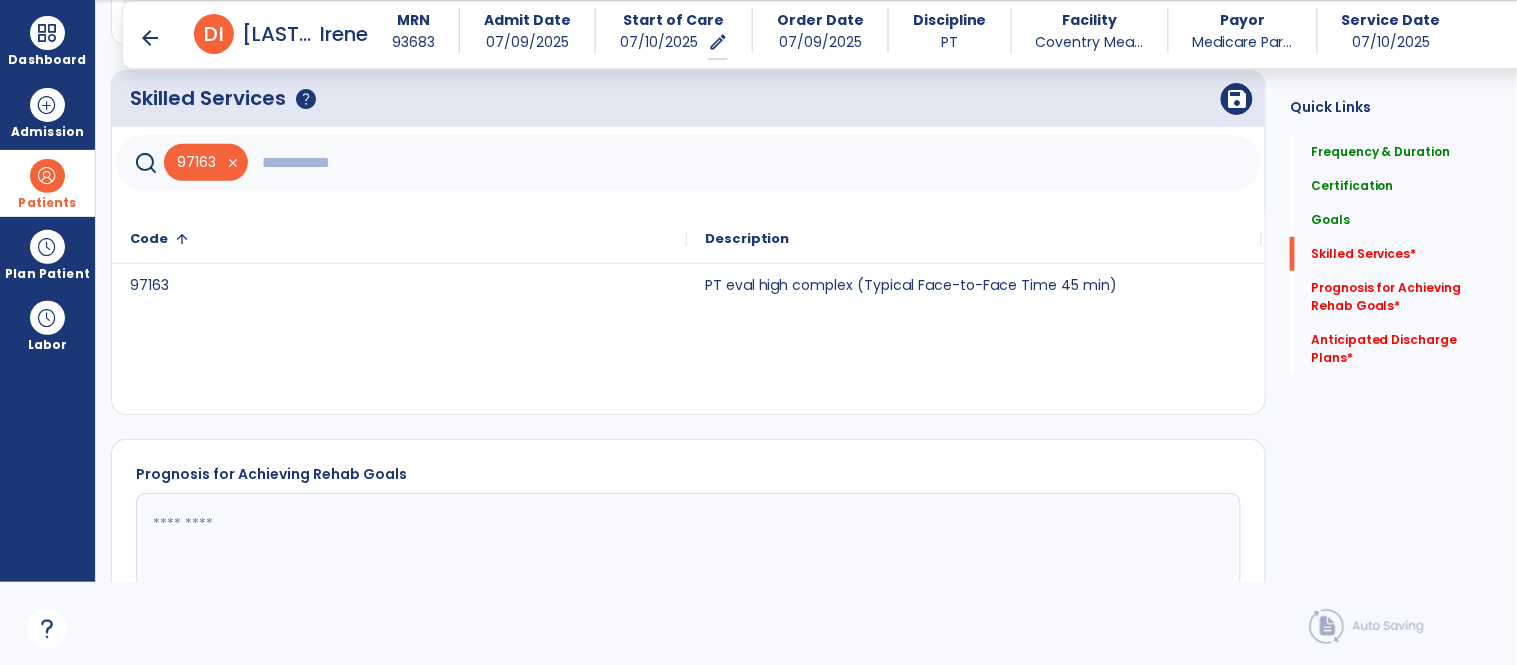 click 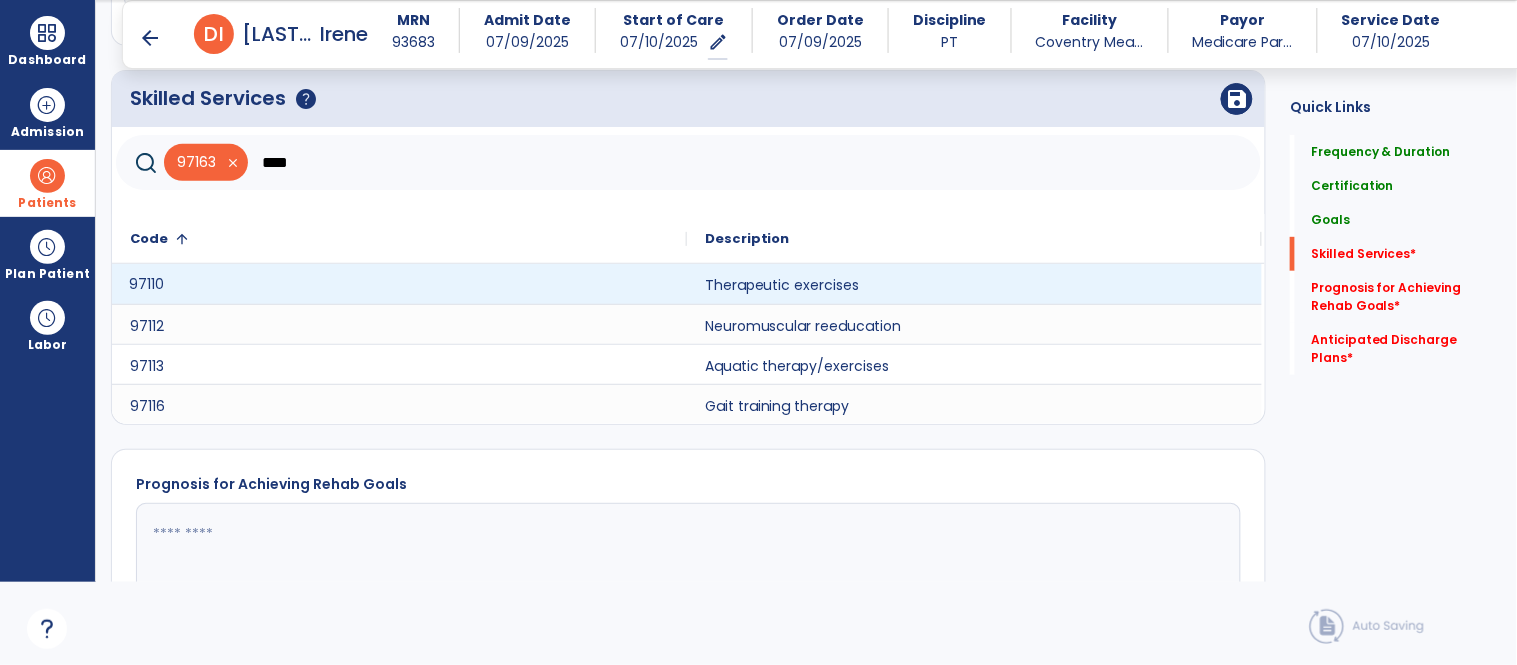 click on "97110" 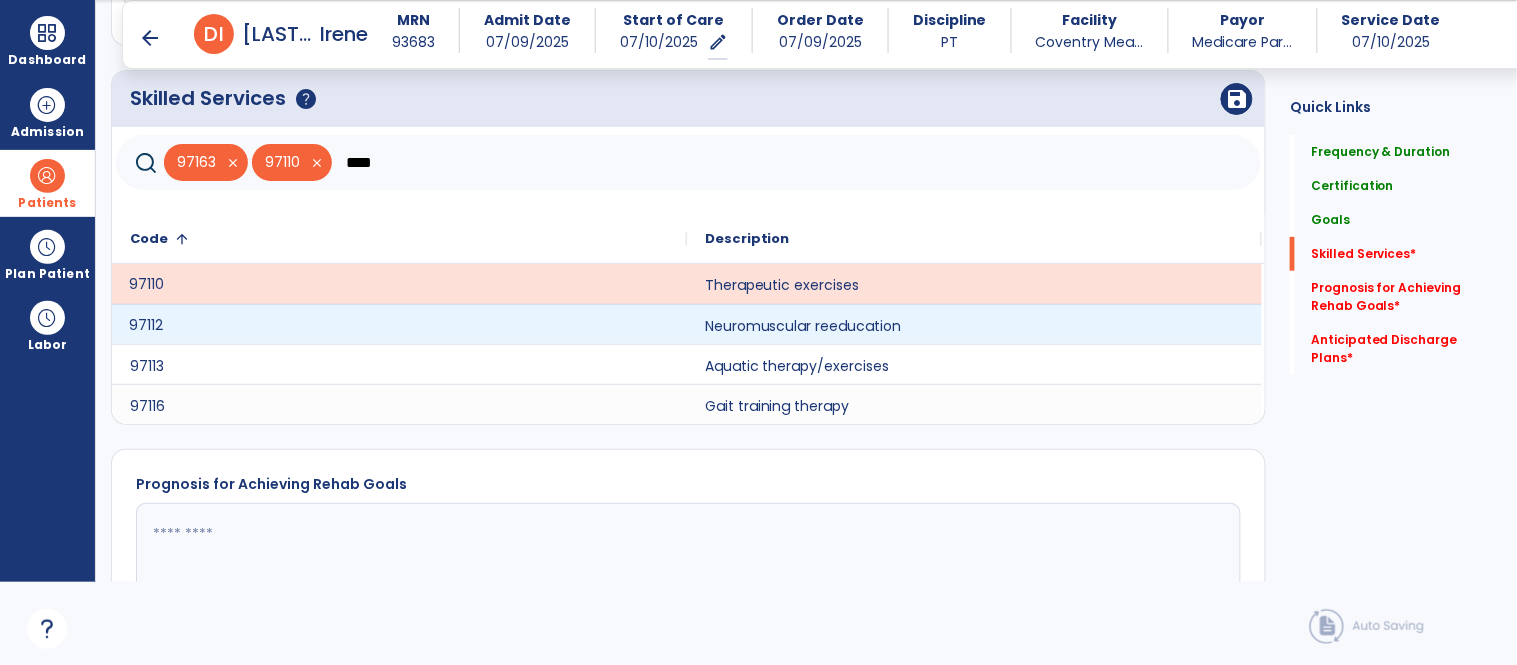 click on "97112" 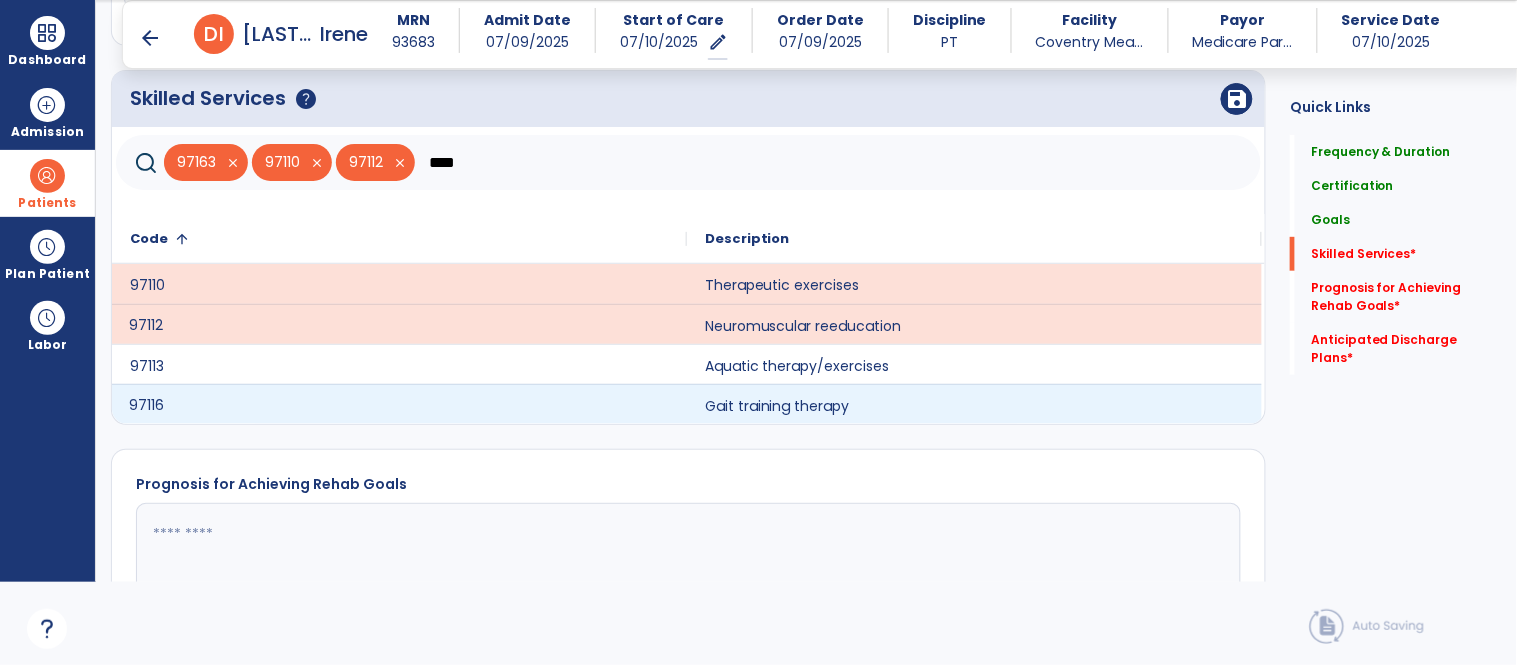 click on "97116" 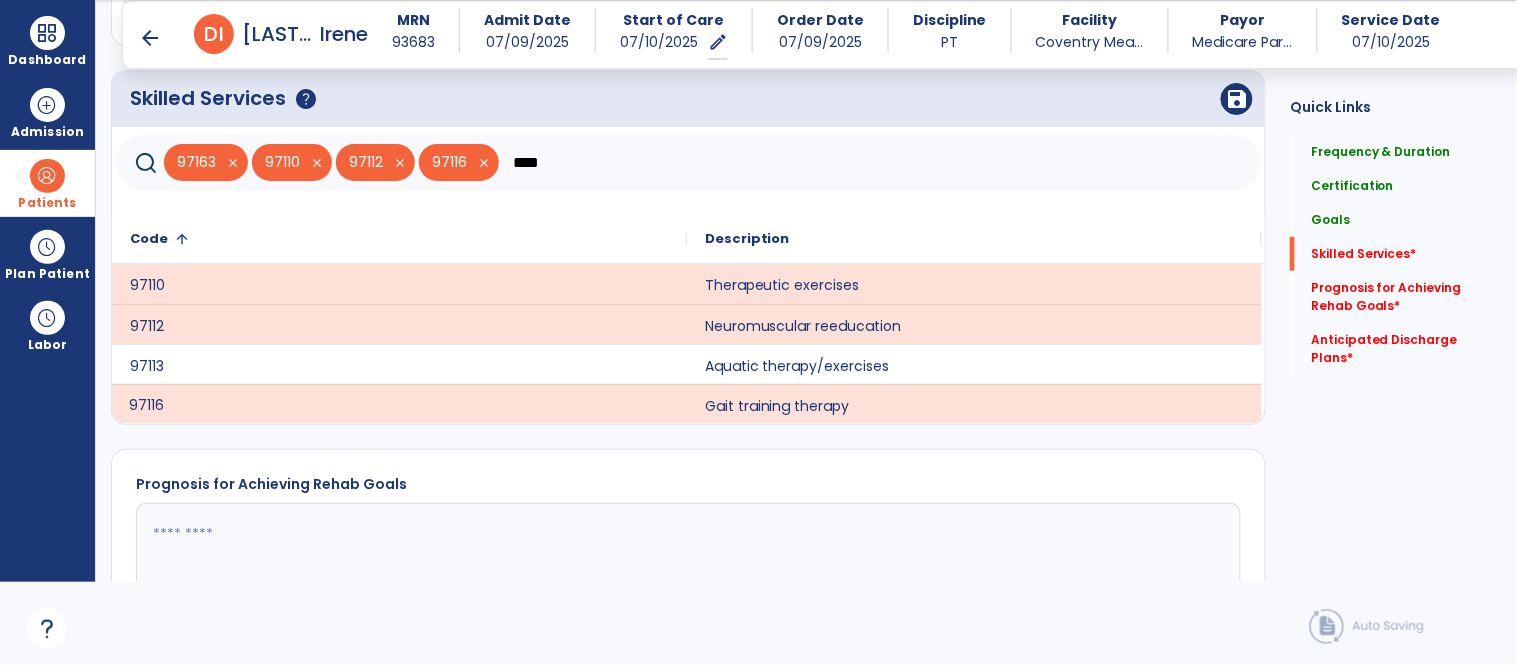 click on "****" 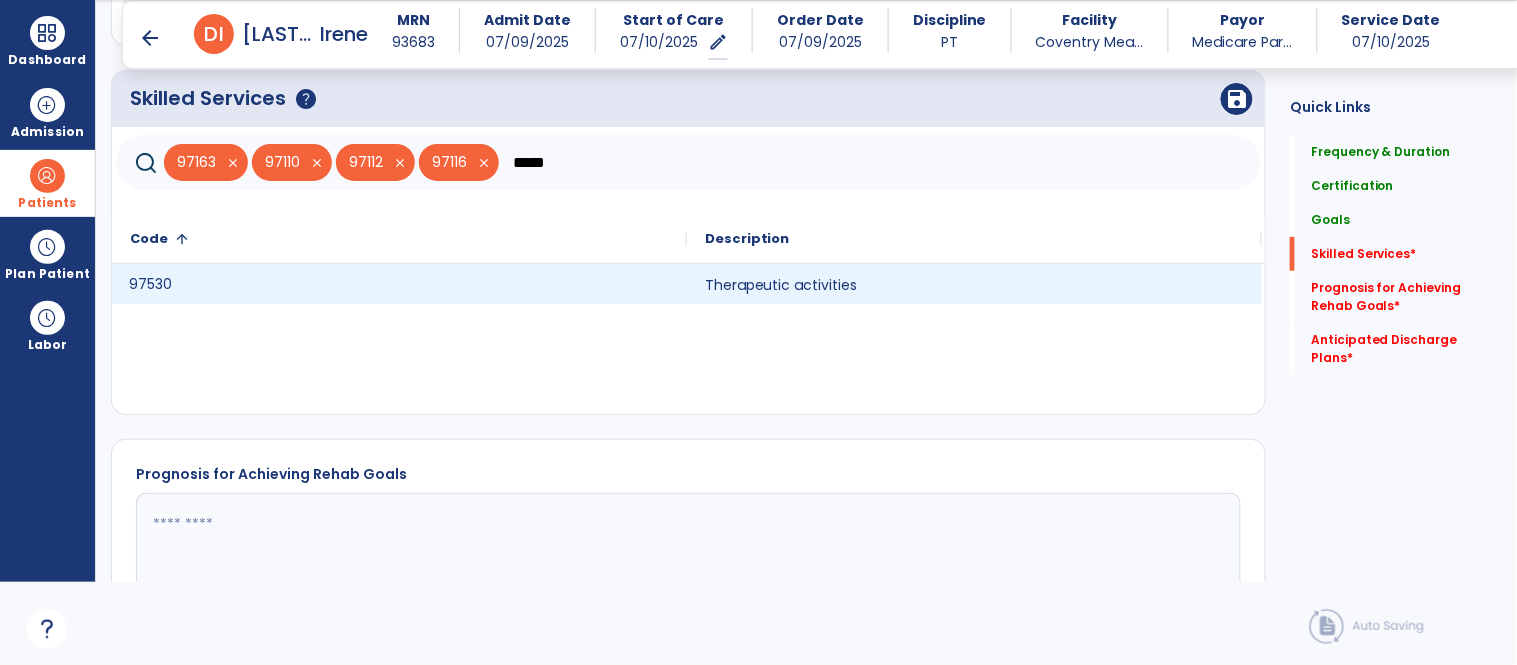 click on "97530" 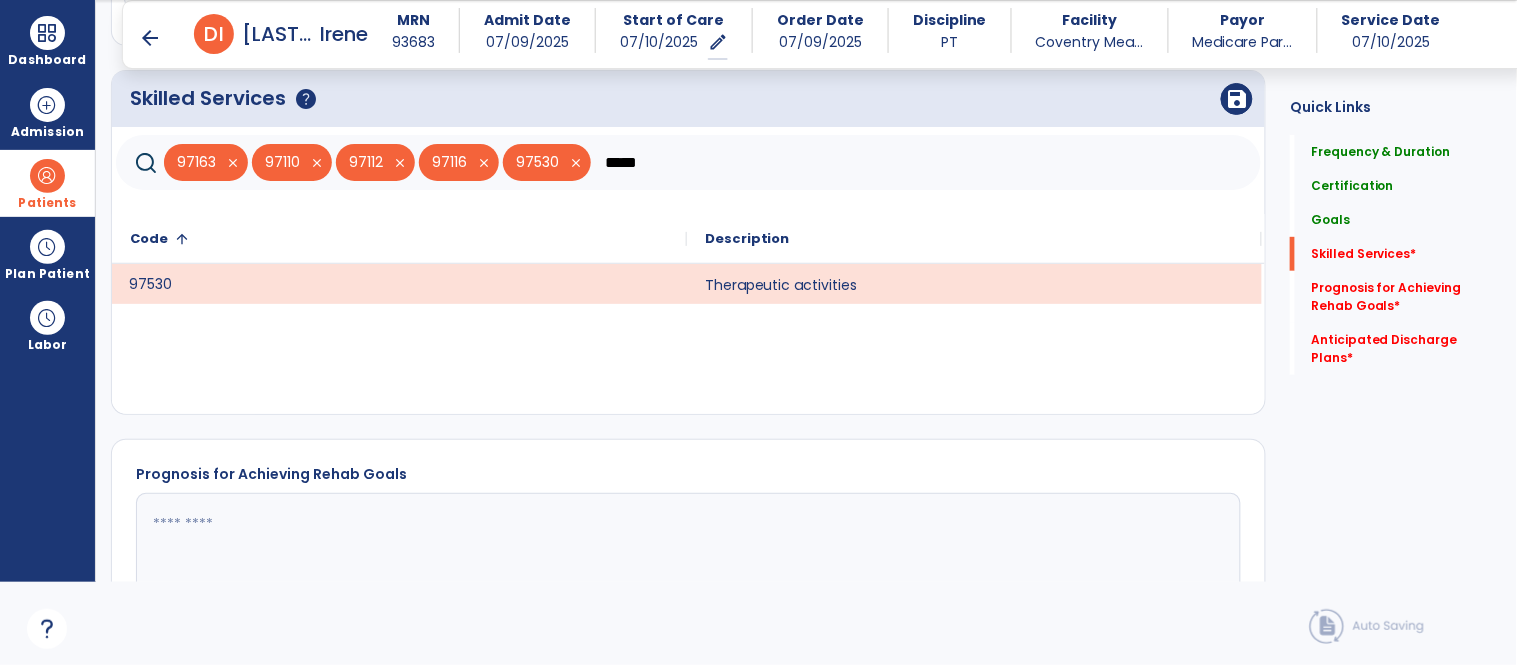 drag, startPoint x: 622, startPoint y: 164, endPoint x: 671, endPoint y: 164, distance: 49 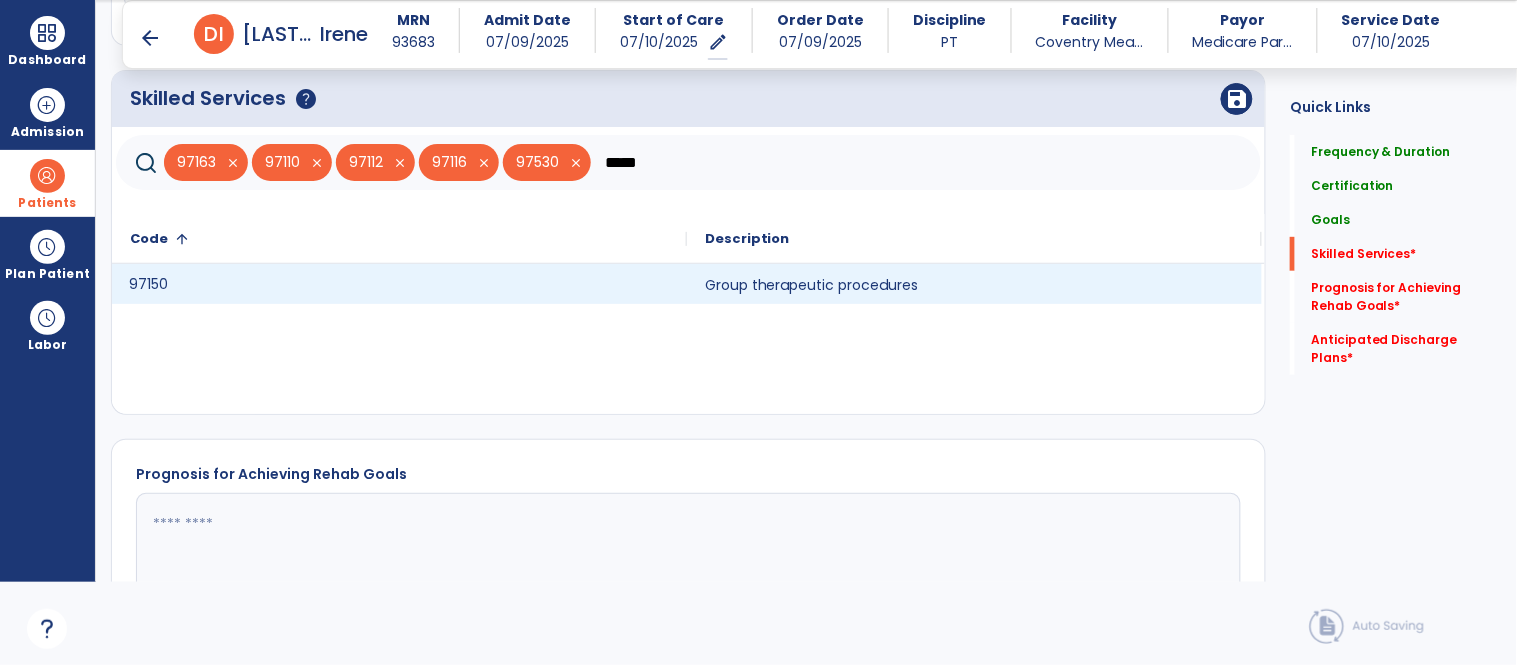 click on "97150" 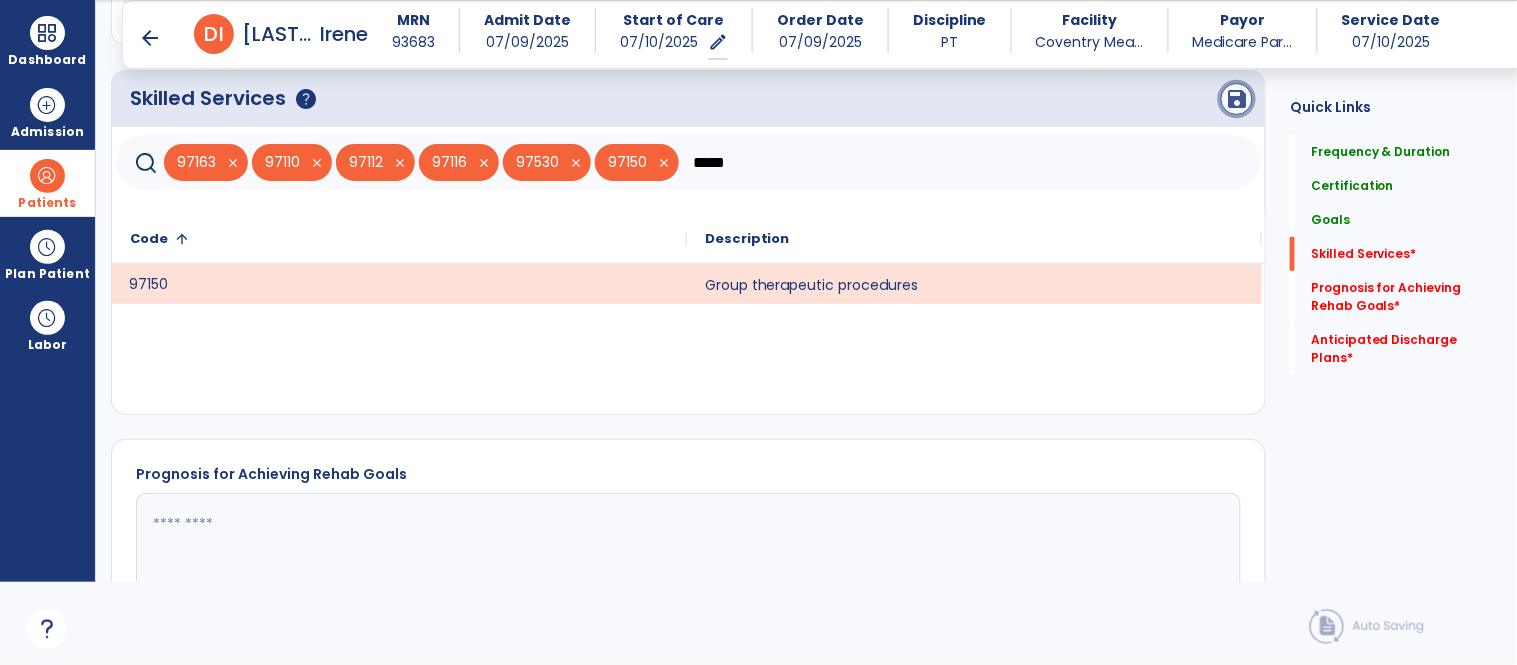 click on "save" 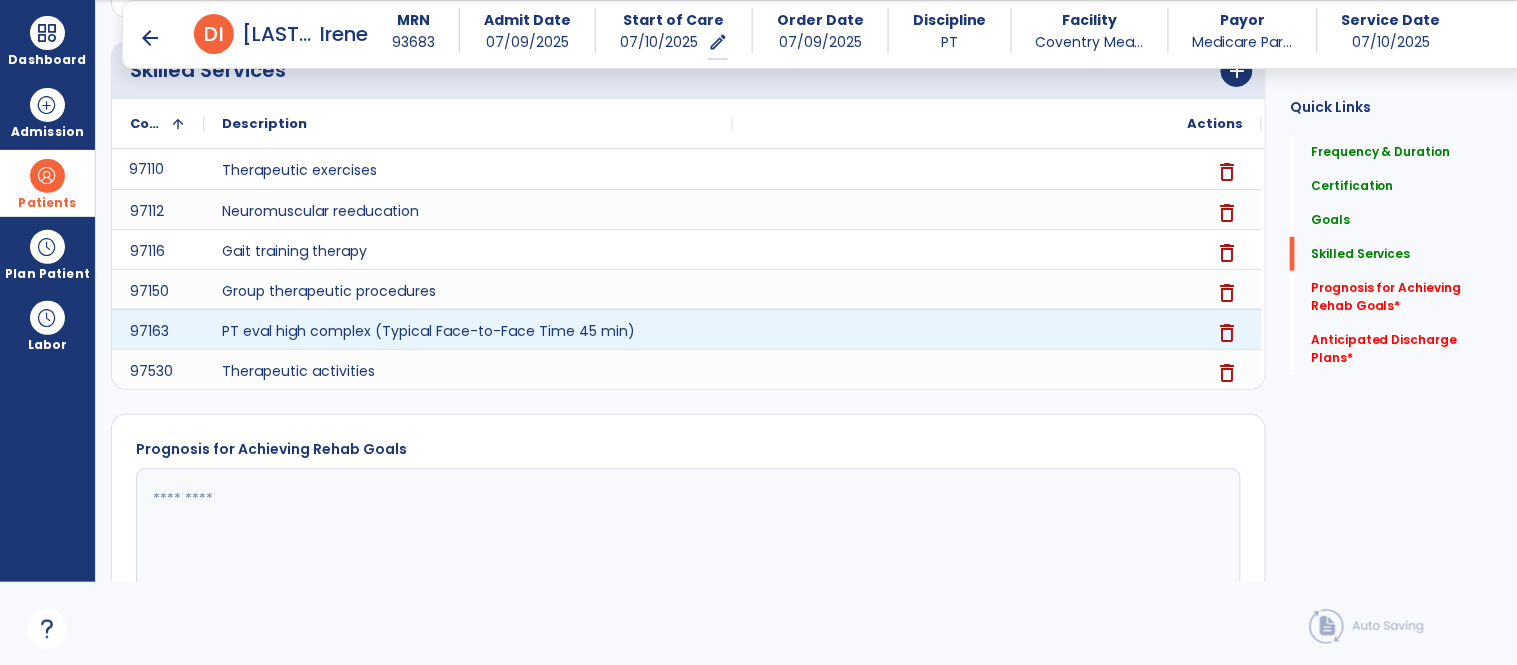 scroll, scrollTop: 2362, scrollLeft: 0, axis: vertical 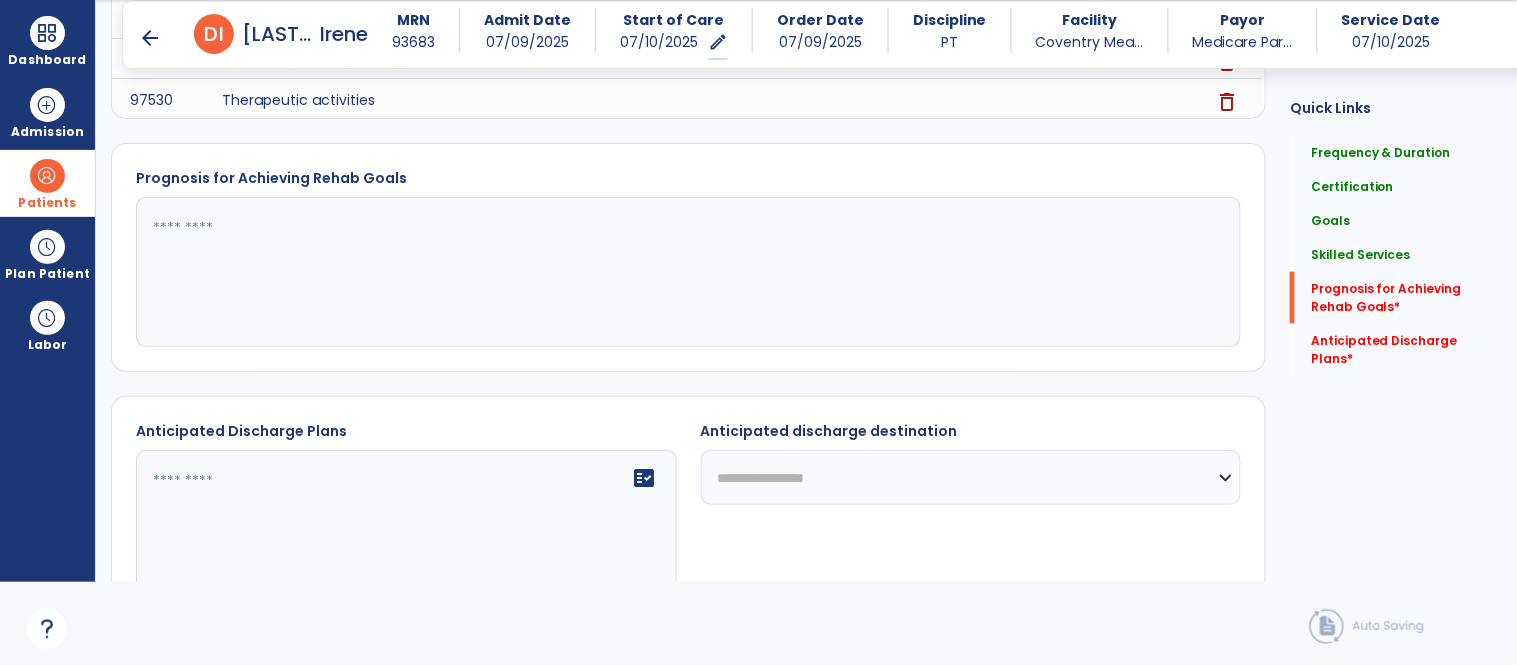 click 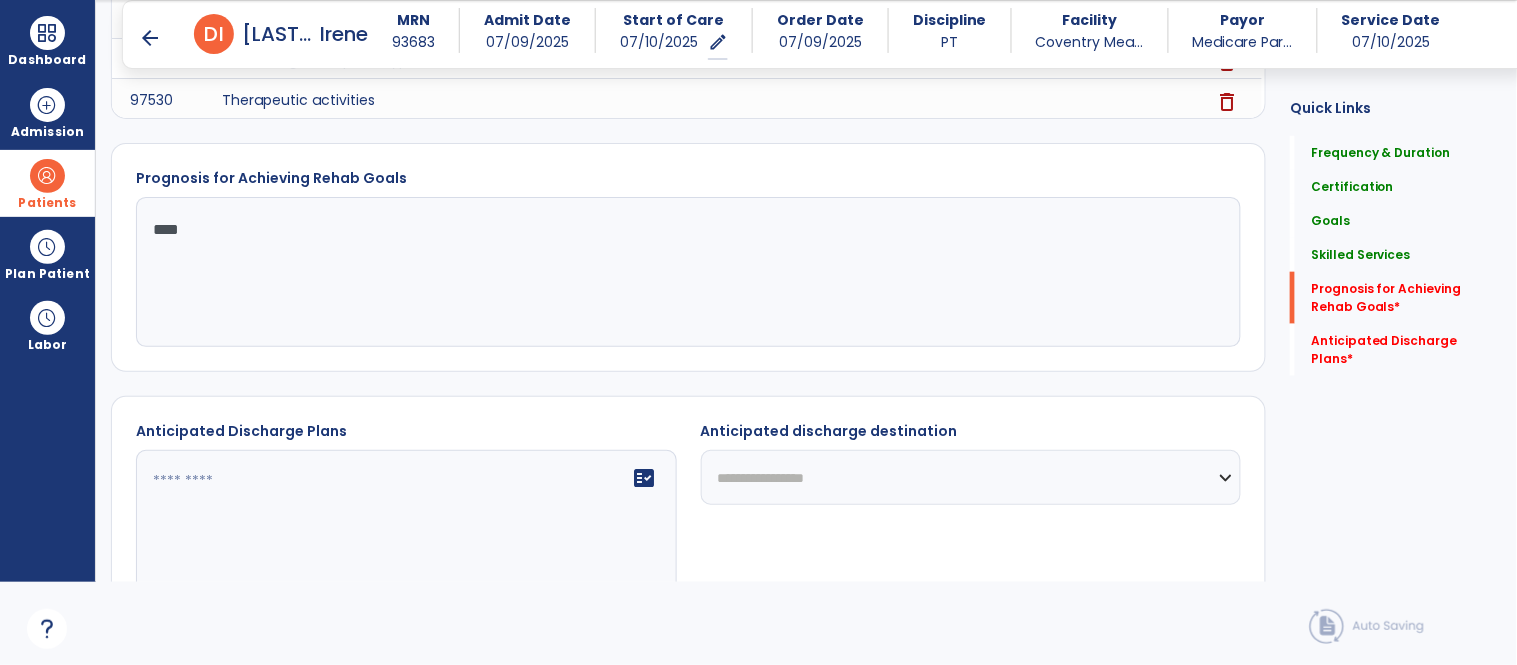 type on "****" 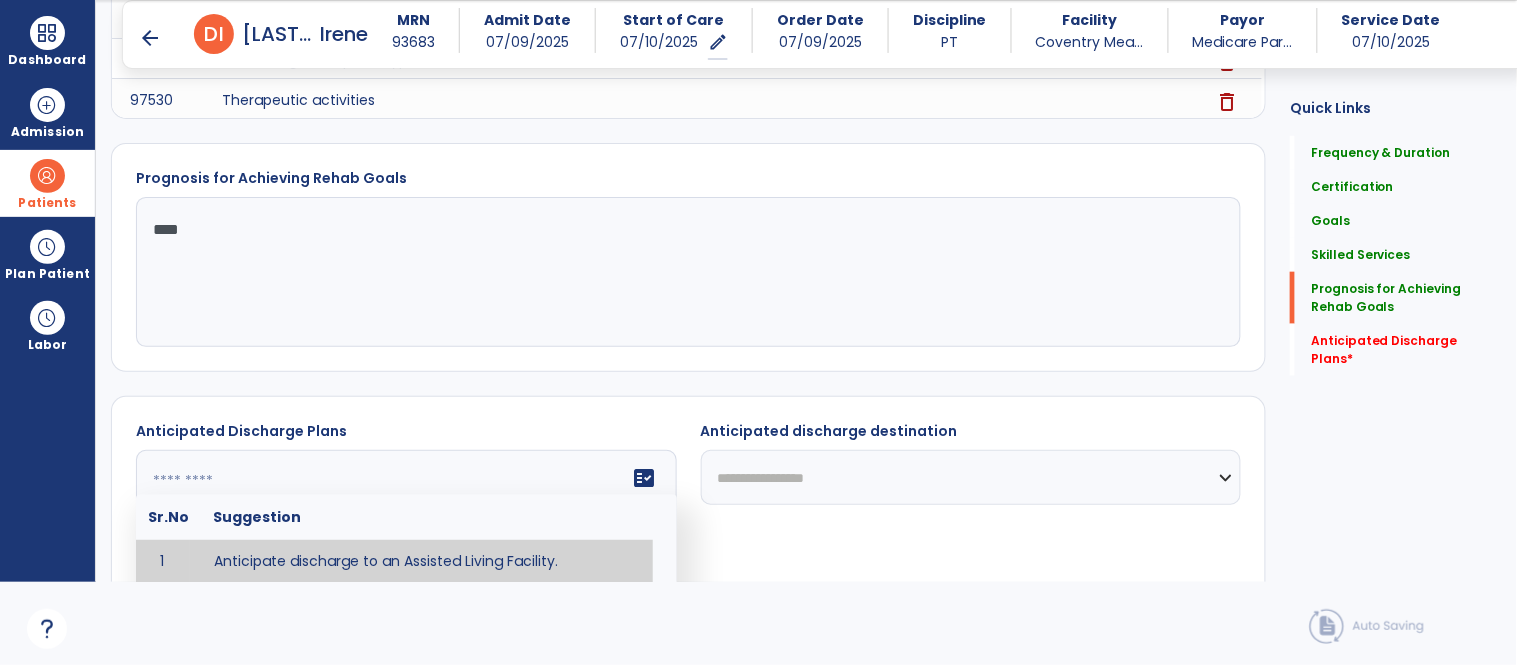 scroll, scrollTop: 2431, scrollLeft: 0, axis: vertical 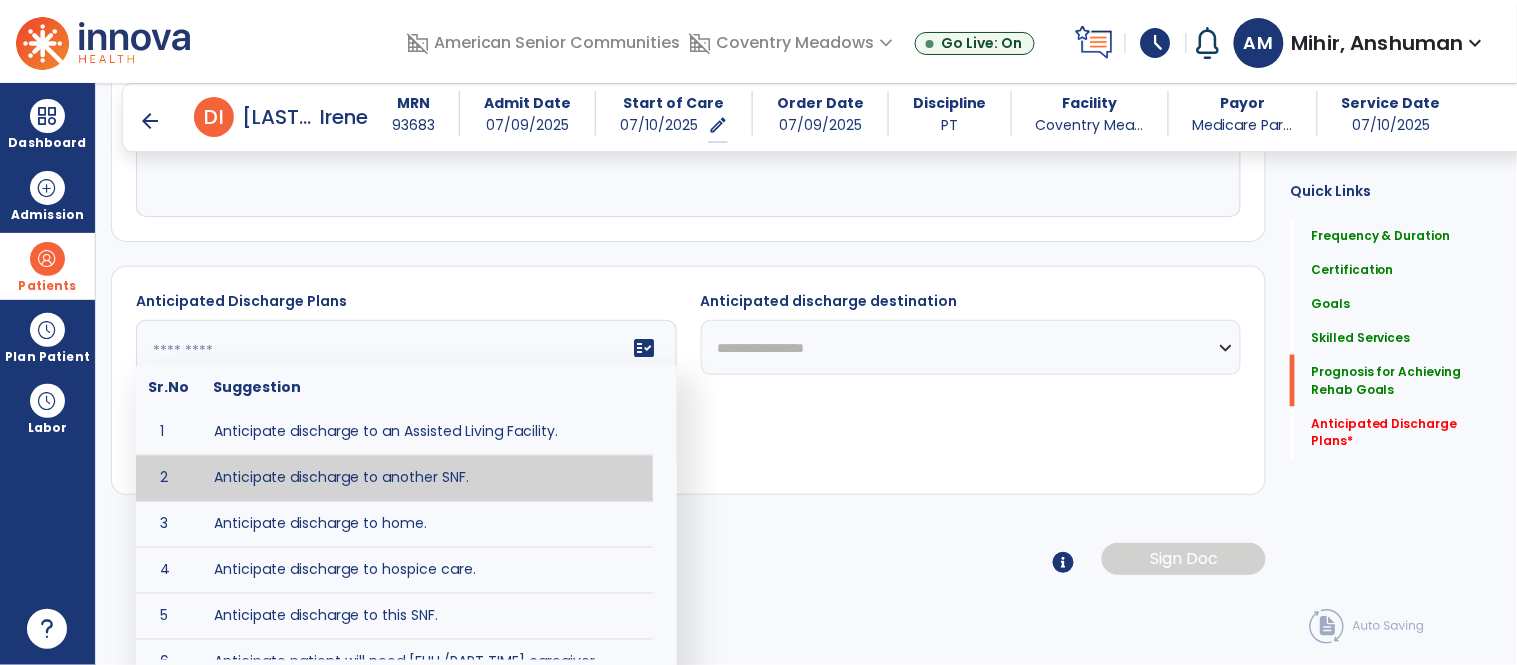 type on "**********" 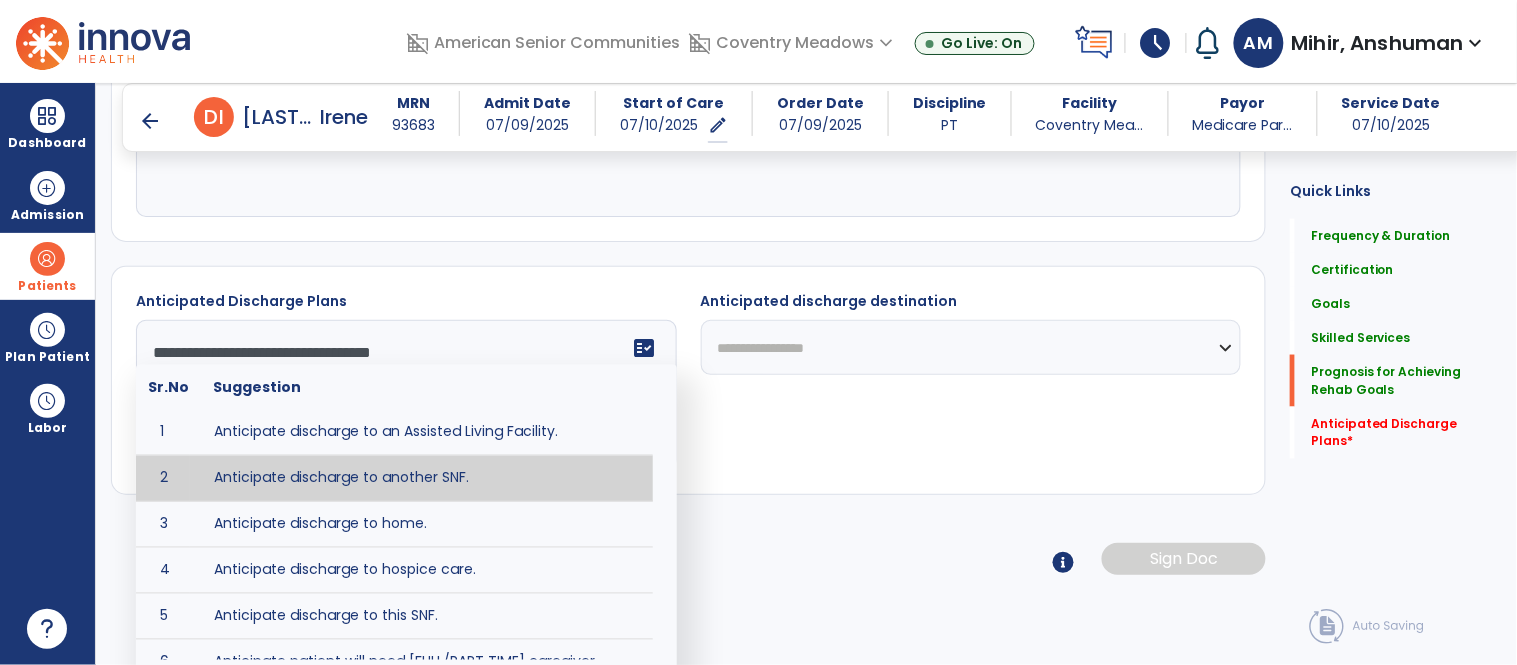 scroll, scrollTop: 2505, scrollLeft: 0, axis: vertical 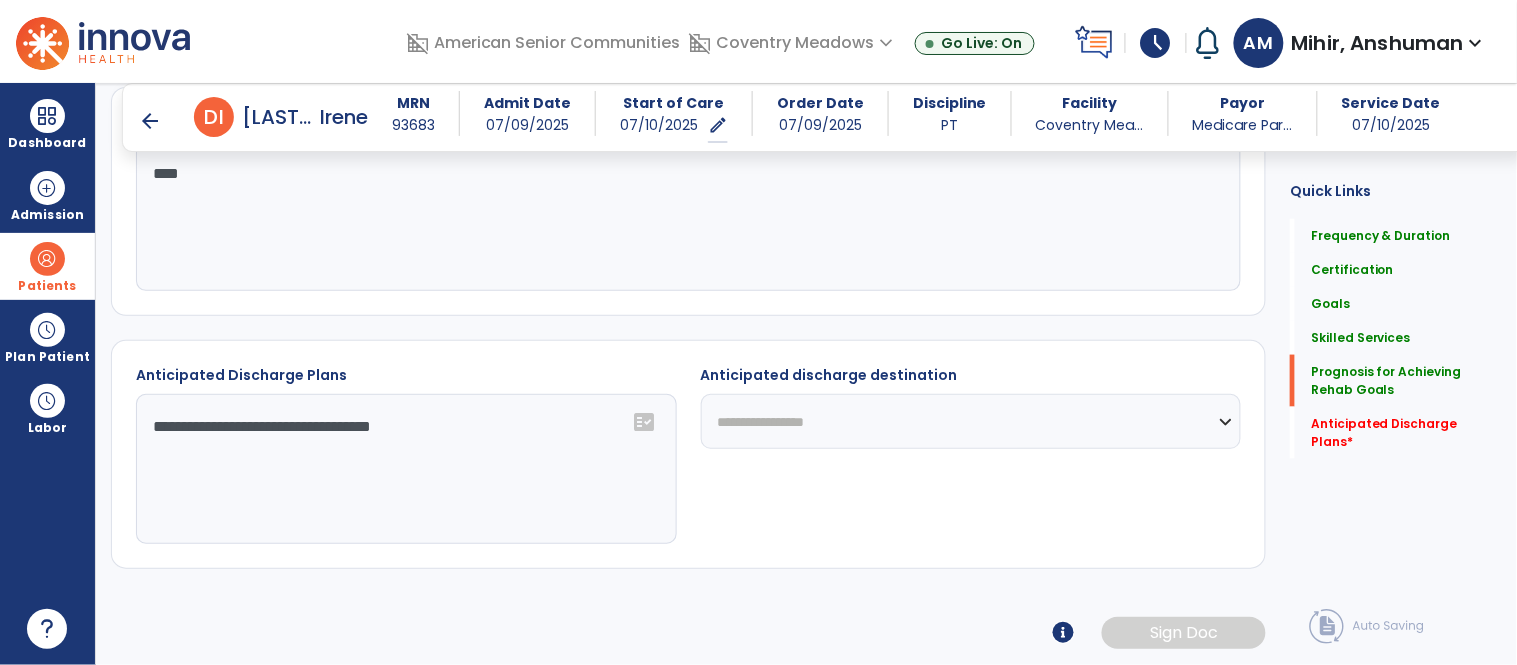 click on "**********" 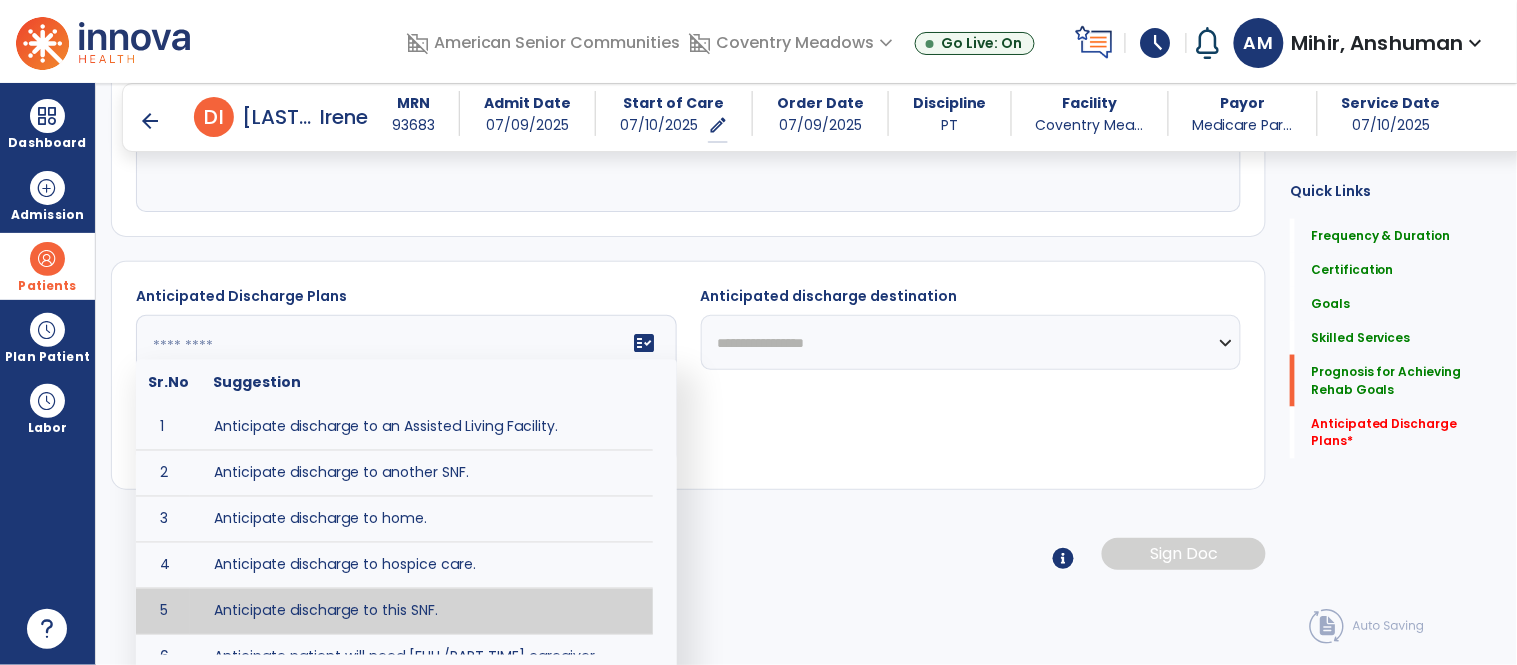type on "**********" 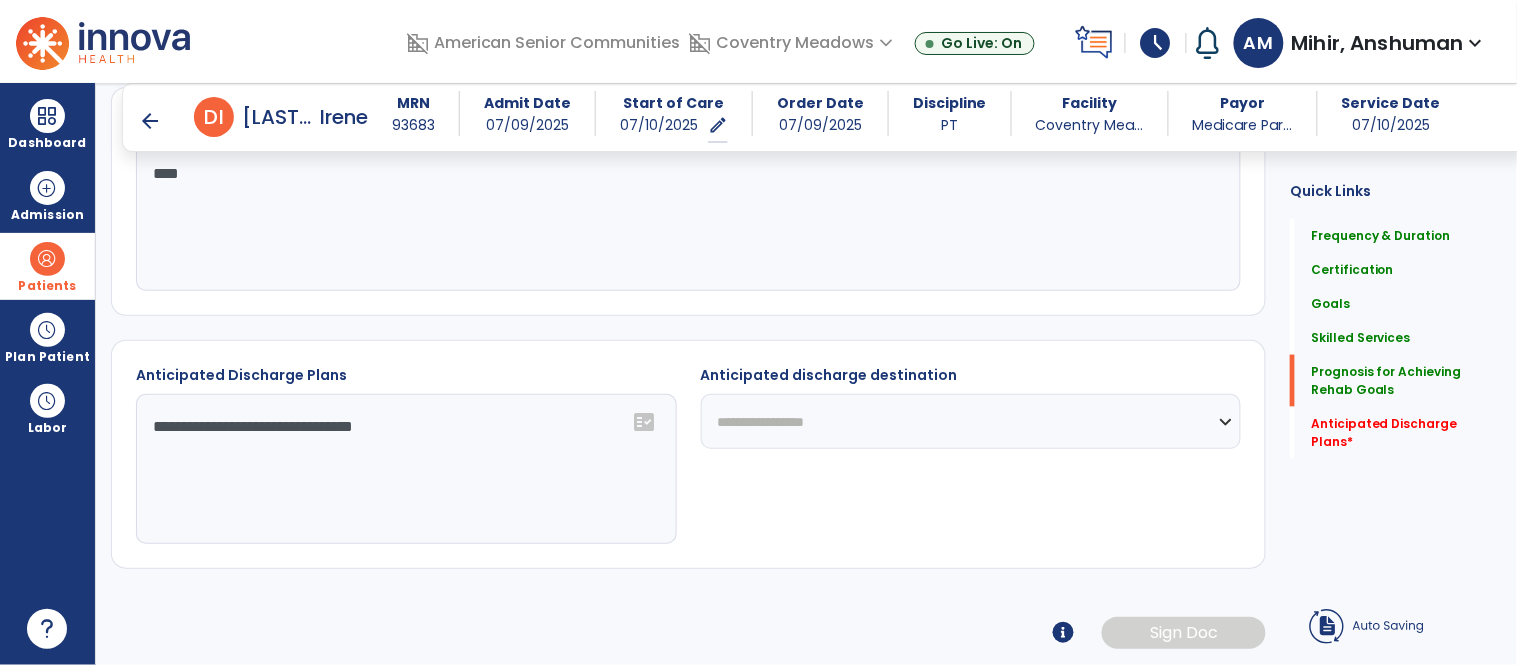 scroll, scrollTop: 2505, scrollLeft: 0, axis: vertical 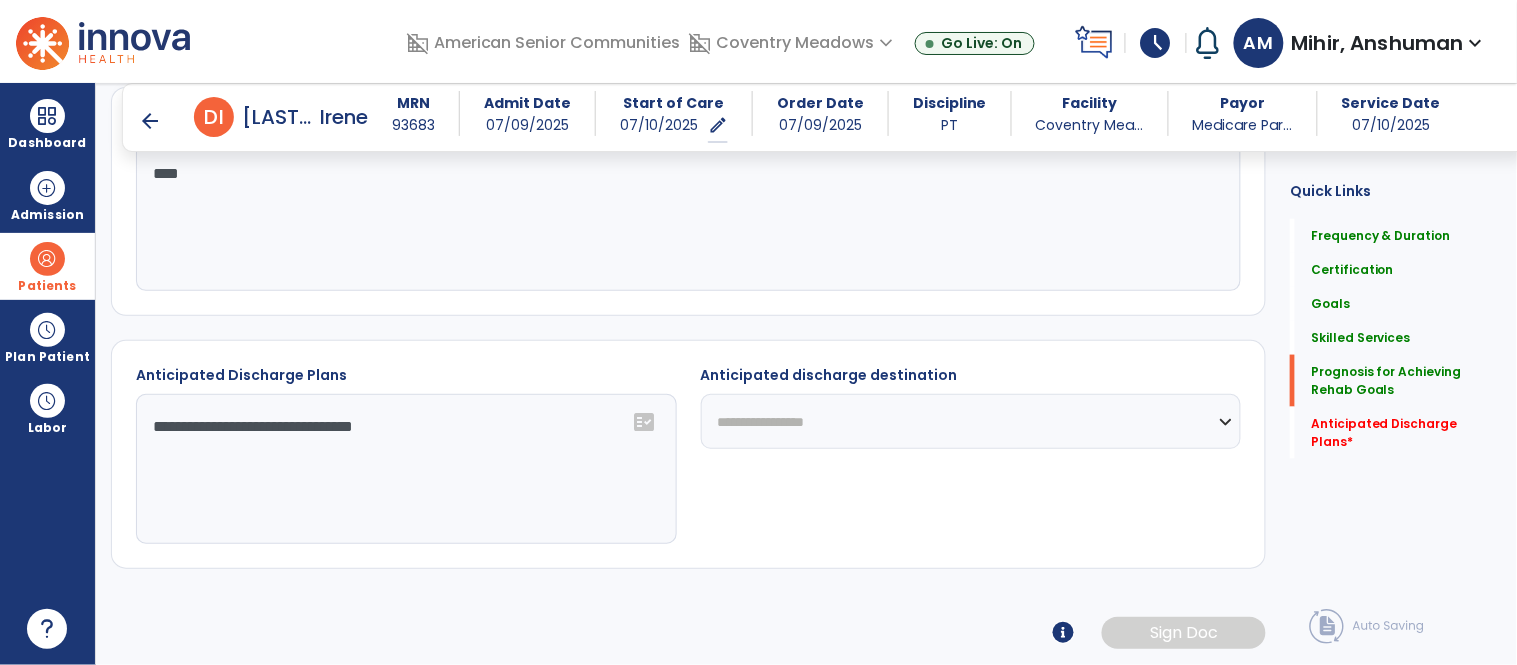 click on "**********" 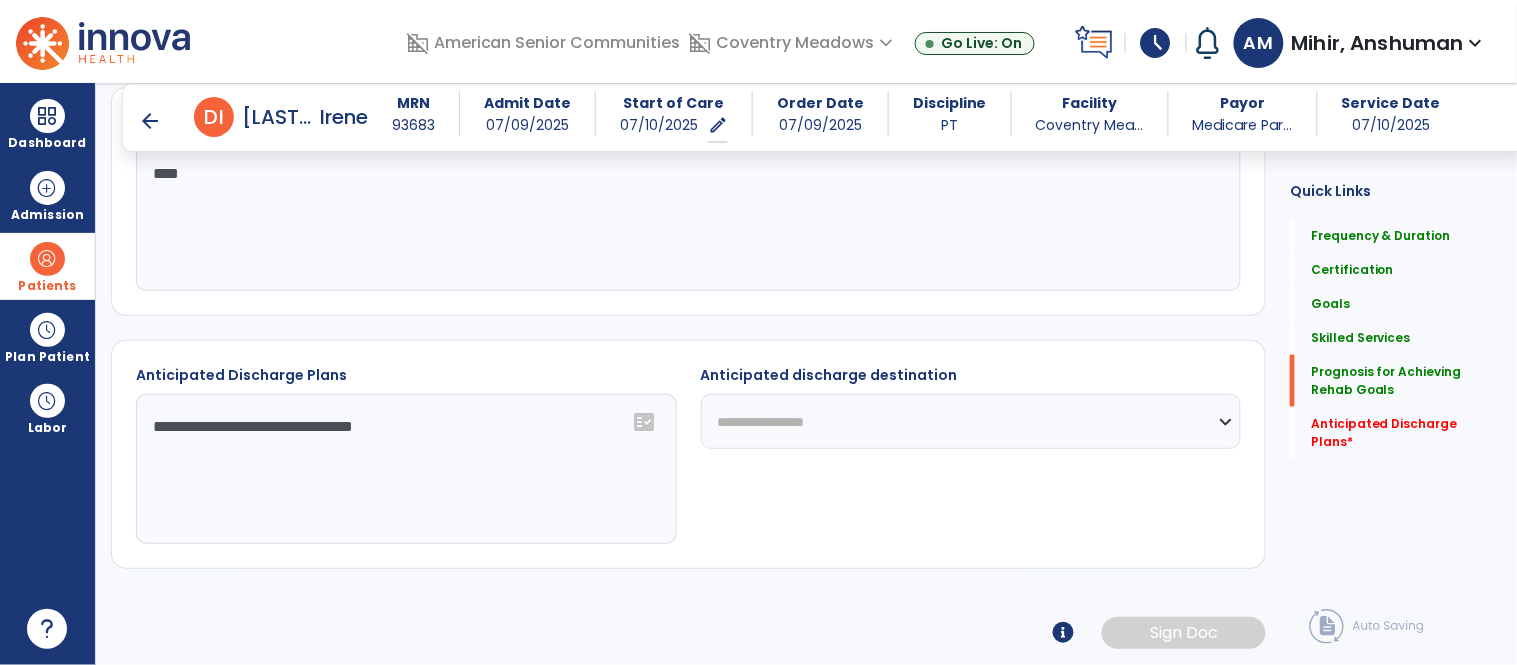 click on "**********" 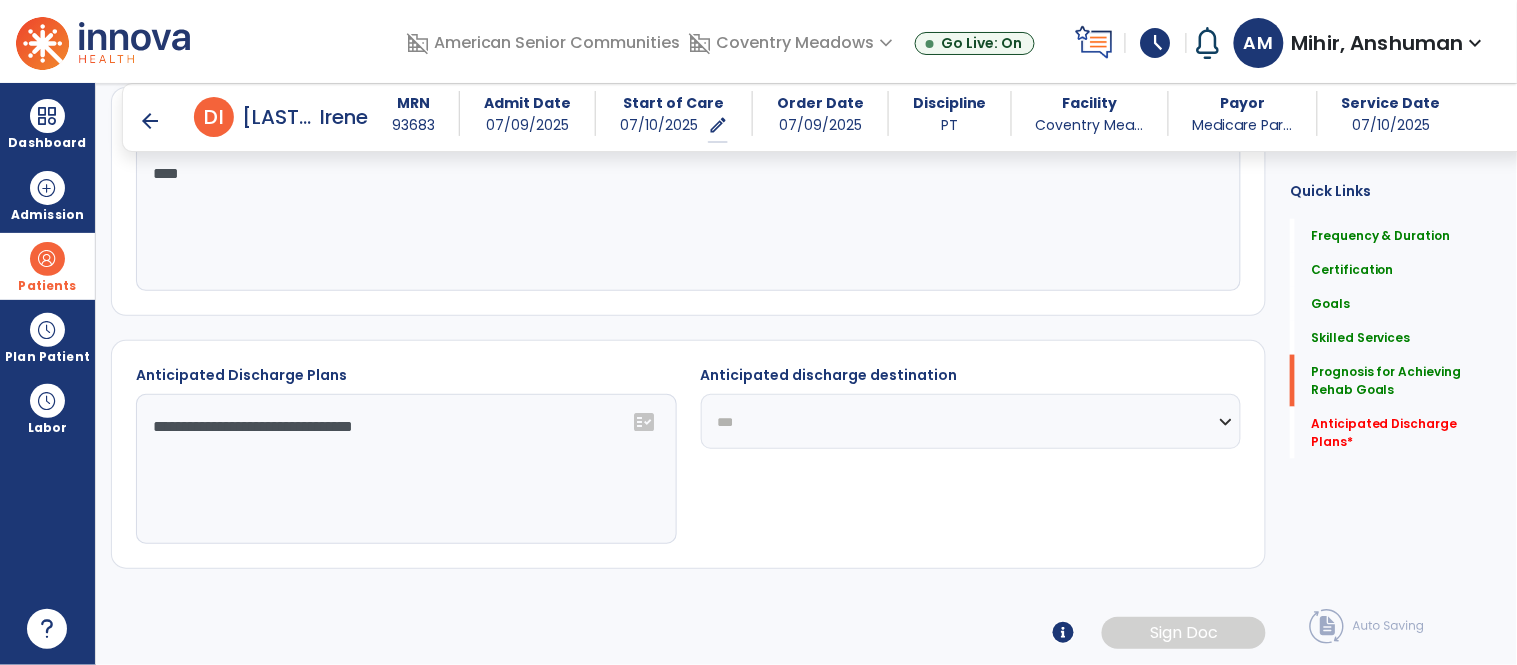 click on "**********" 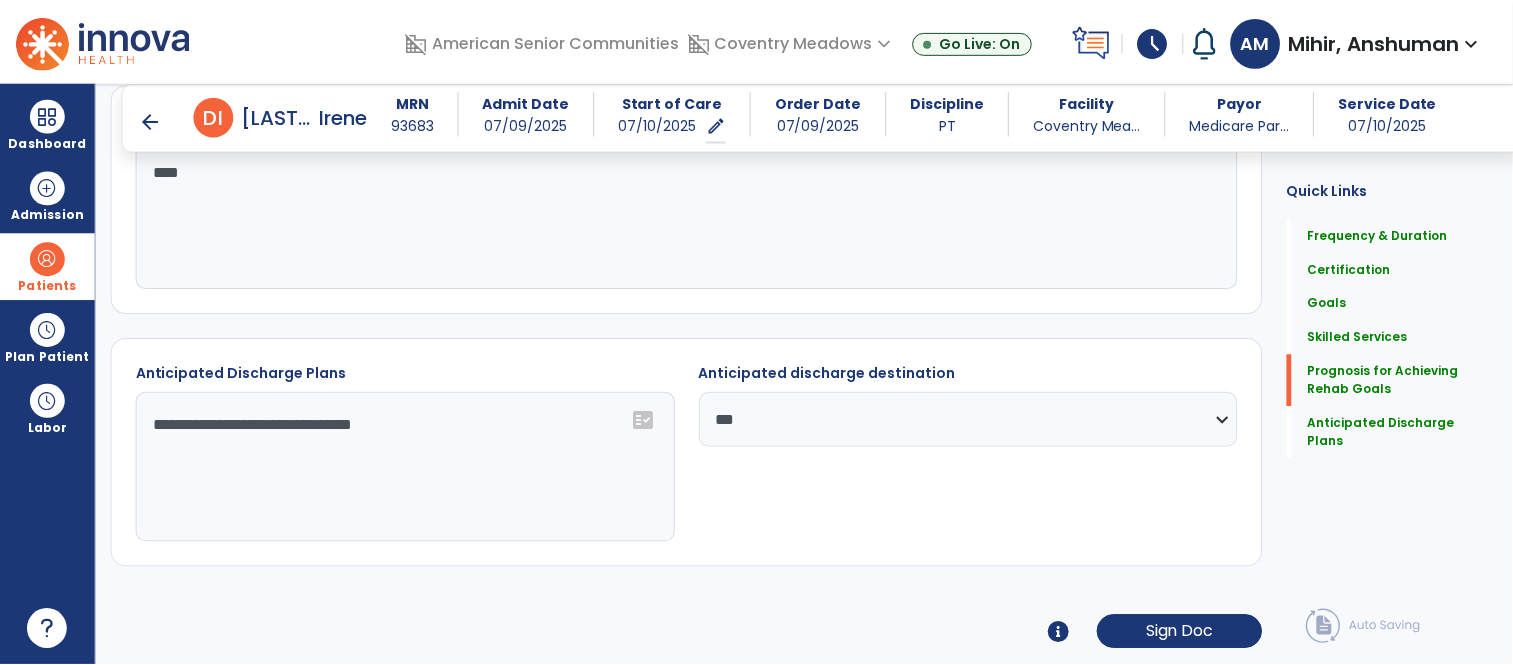 scroll, scrollTop: 2506, scrollLeft: 0, axis: vertical 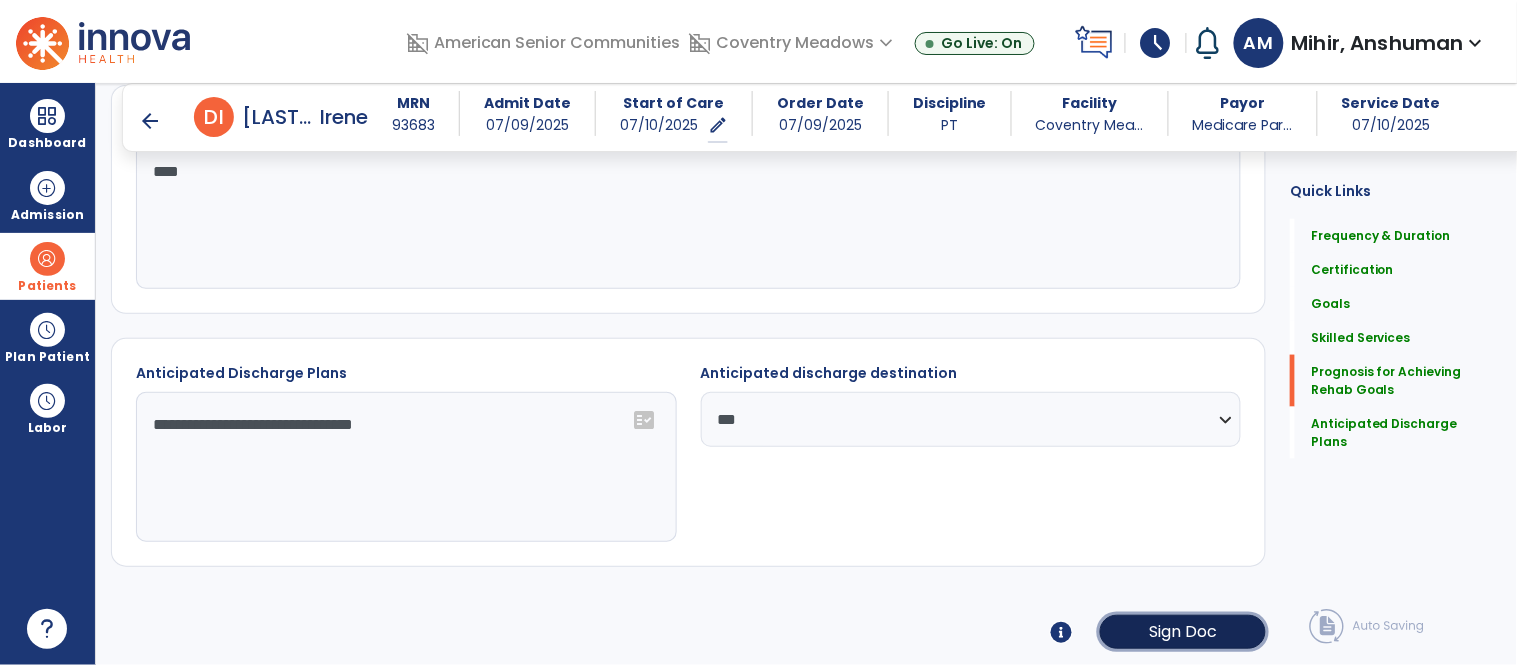 click on "Sign Doc" 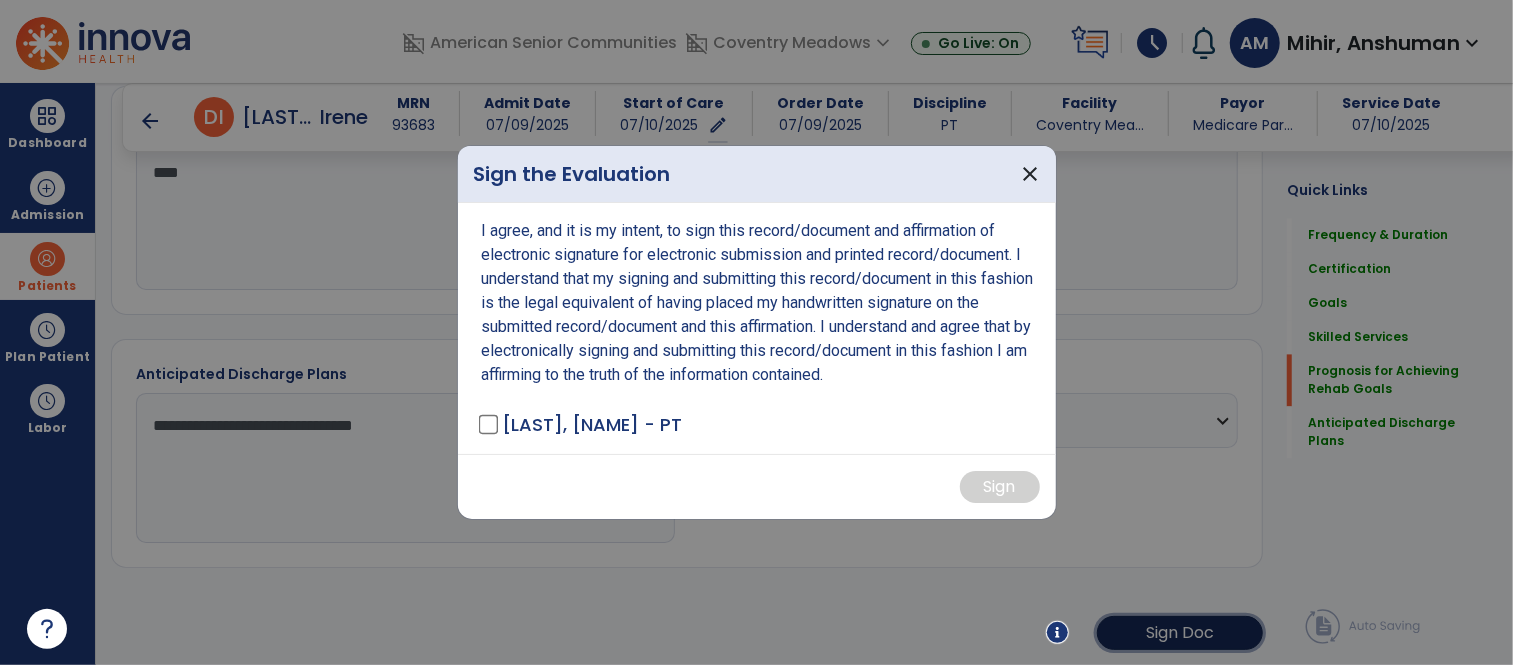 scroll, scrollTop: 2506, scrollLeft: 0, axis: vertical 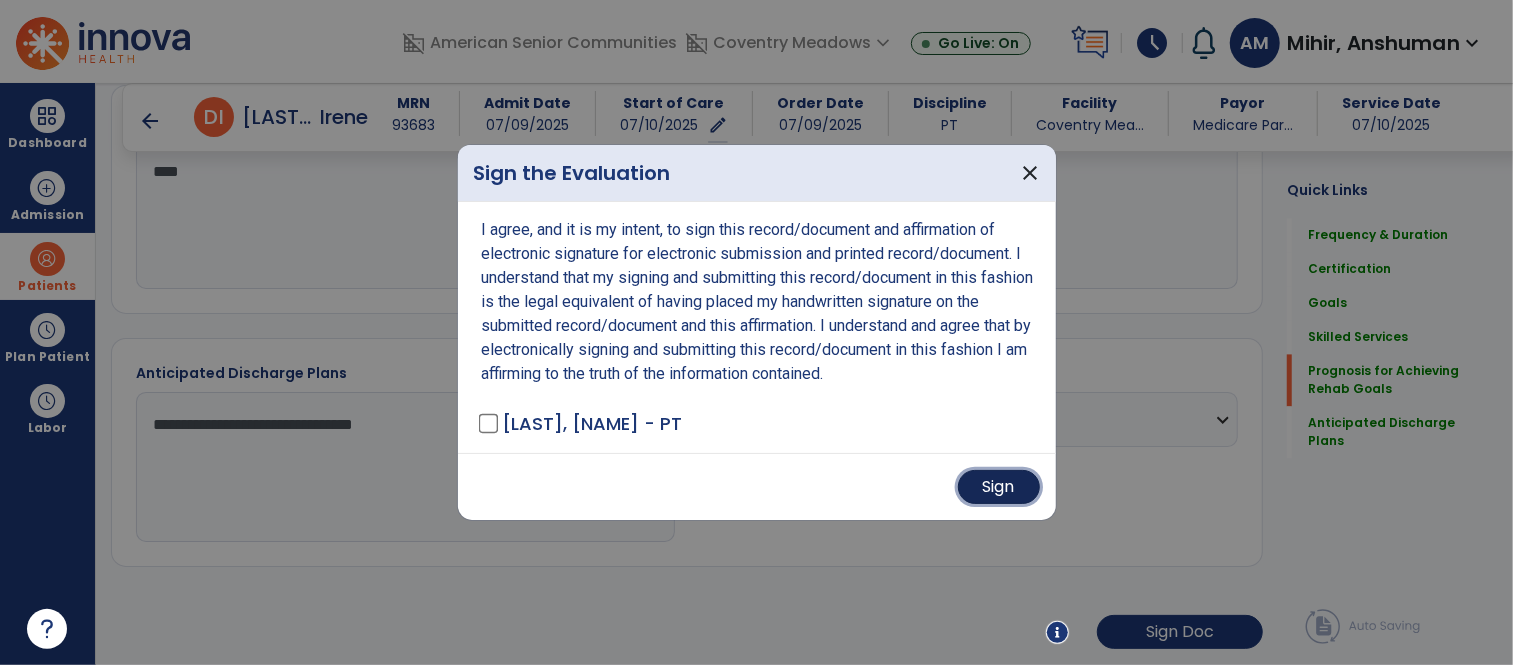 click on "Sign" at bounding box center (999, 487) 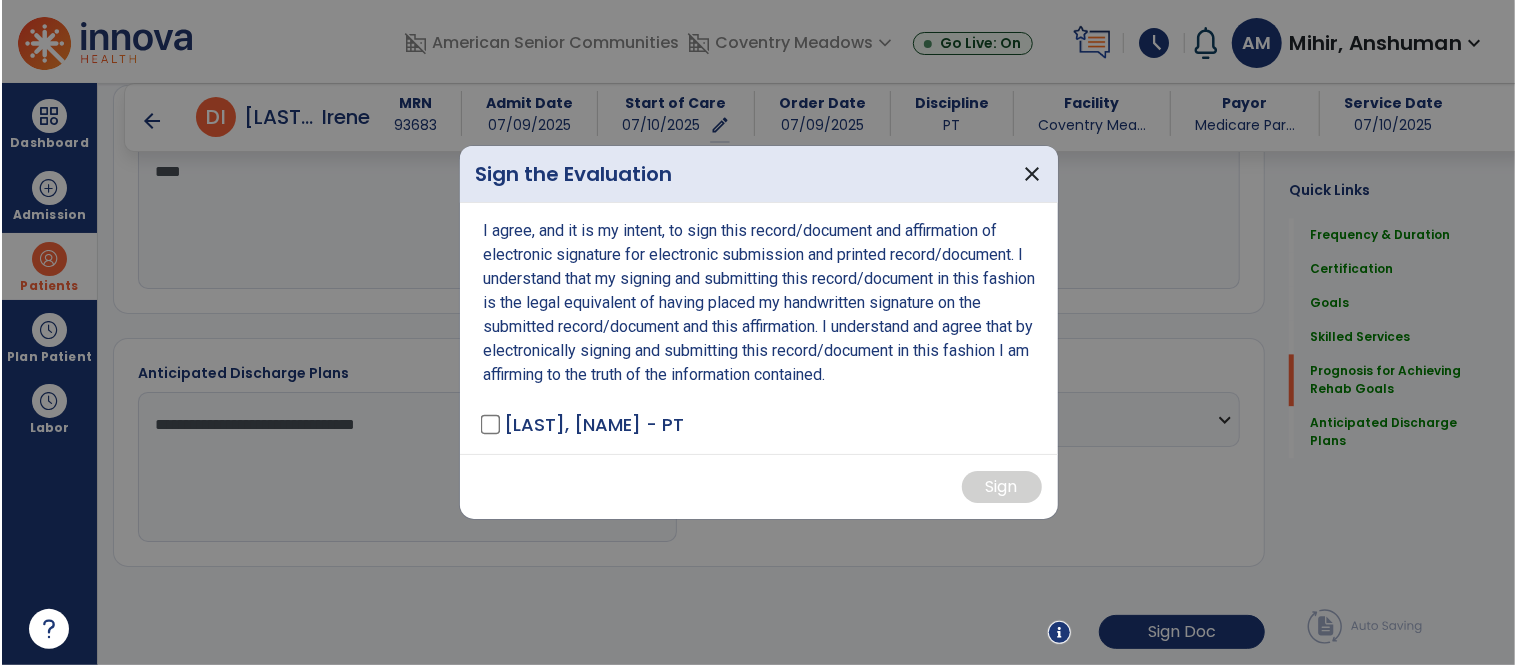scroll, scrollTop: 2505, scrollLeft: 0, axis: vertical 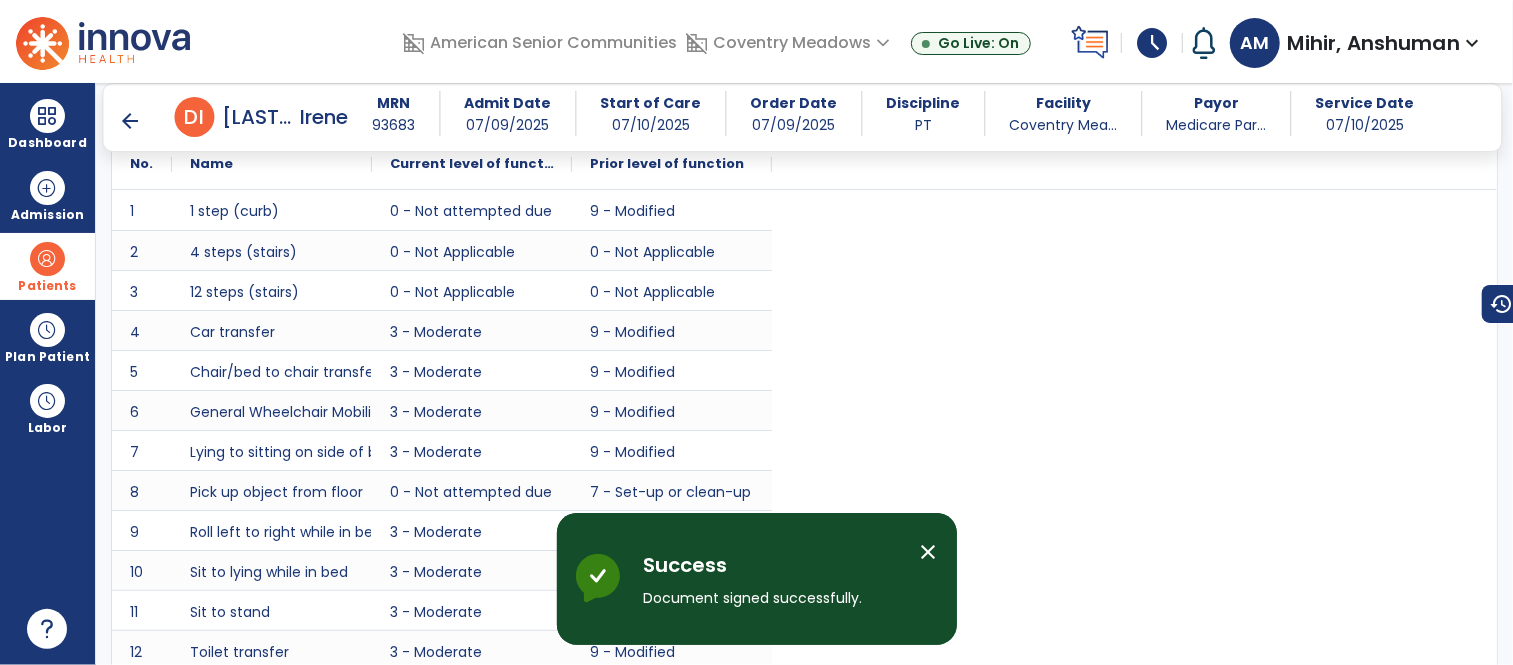 click on "close" at bounding box center (929, 552) 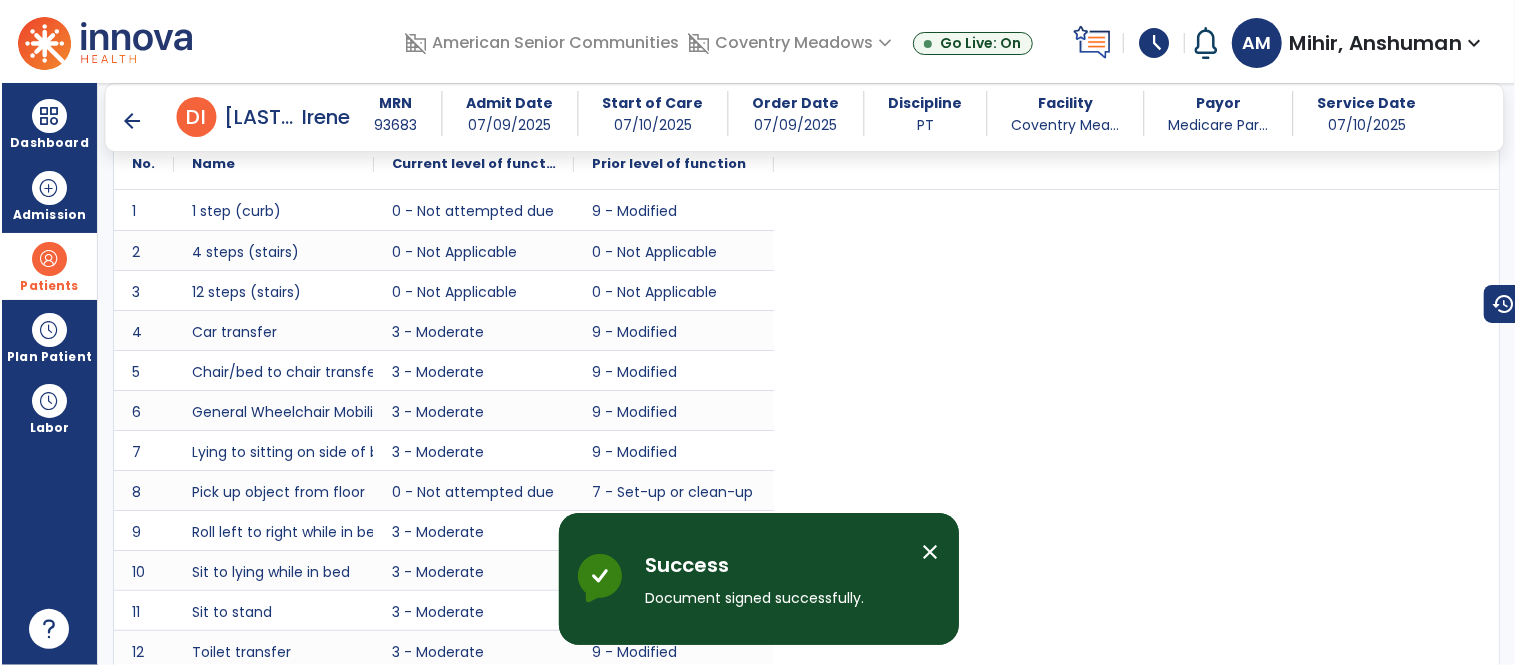 scroll, scrollTop: 1745, scrollLeft: 0, axis: vertical 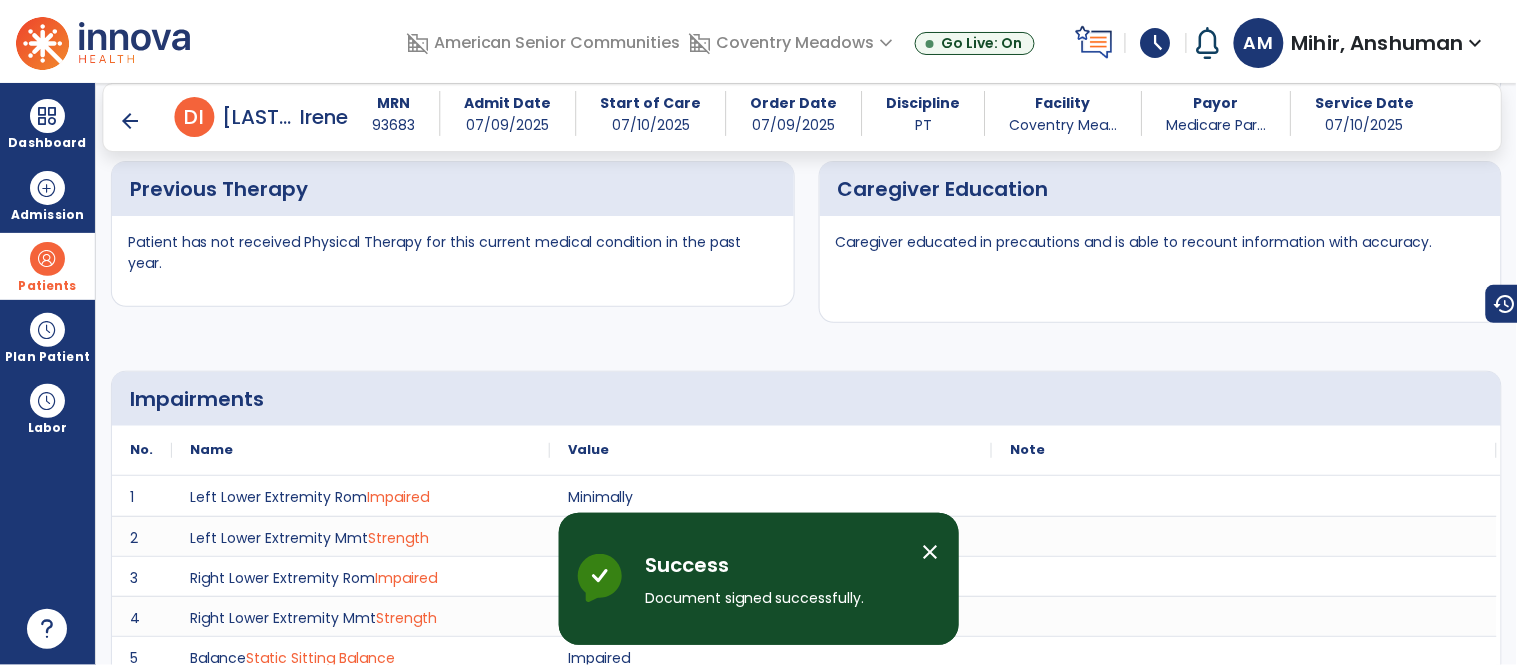 click on "close" at bounding box center (931, 552) 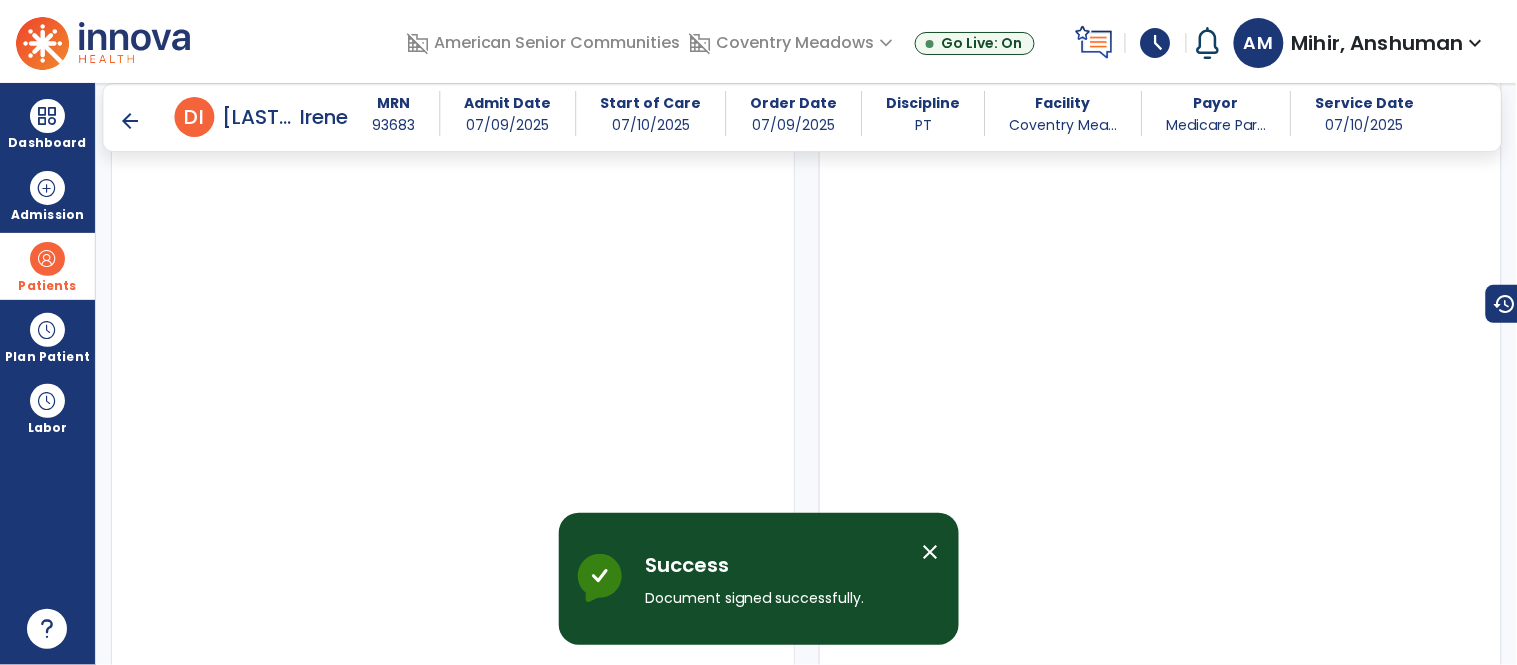 click on "arrow_back" at bounding box center (131, 121) 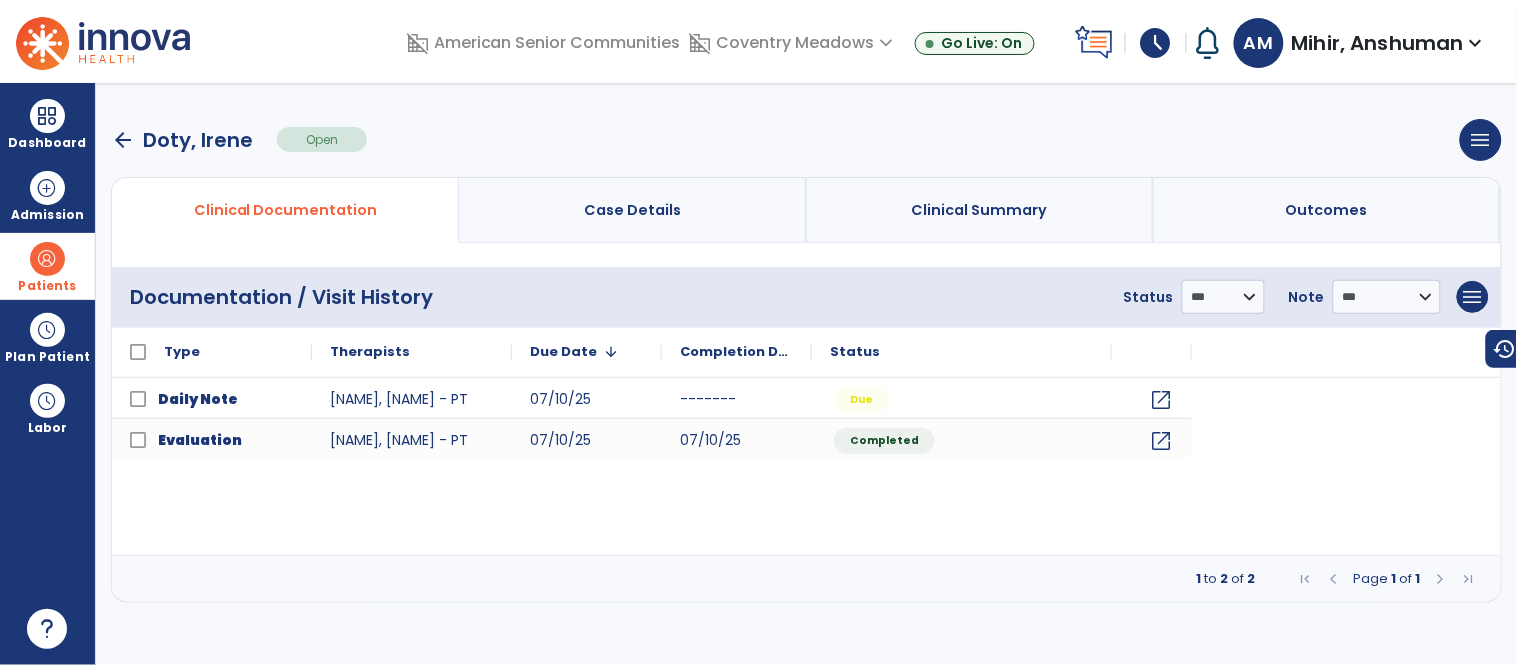 scroll, scrollTop: 0, scrollLeft: 0, axis: both 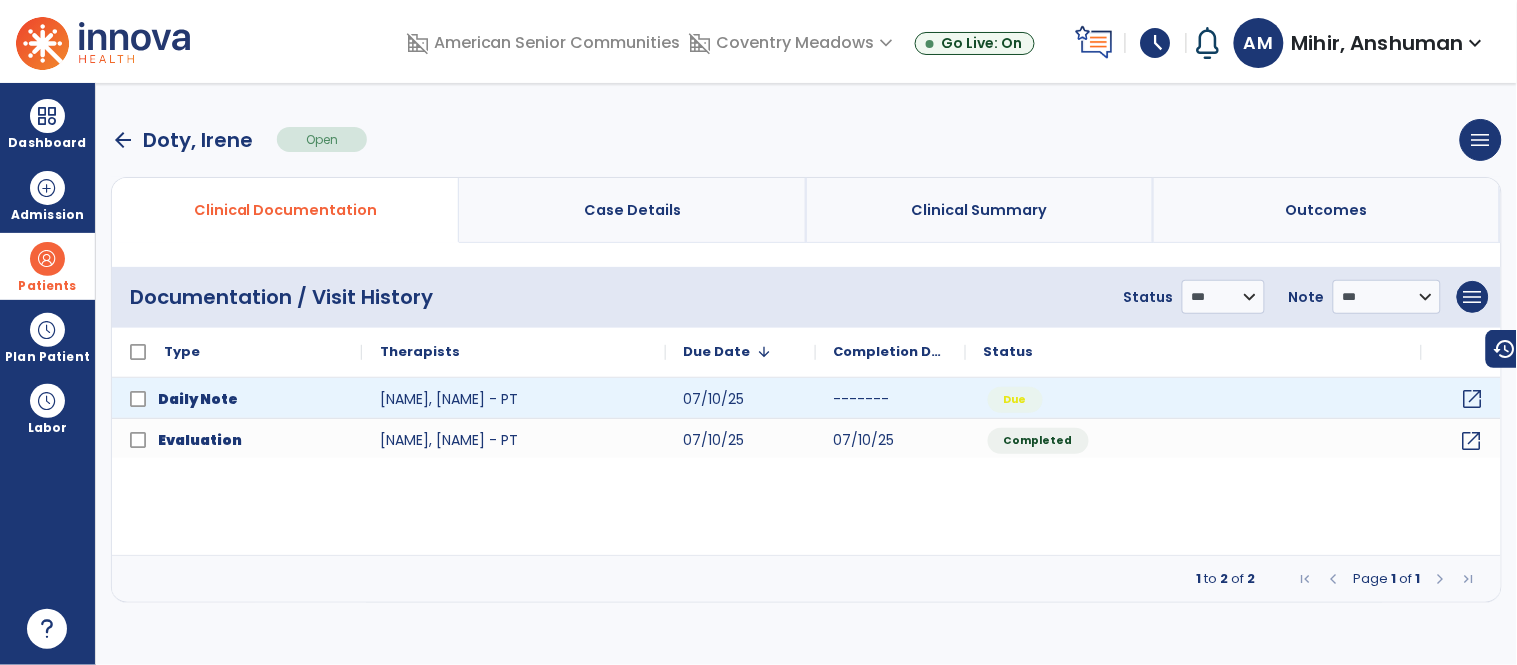 click on "open_in_new" 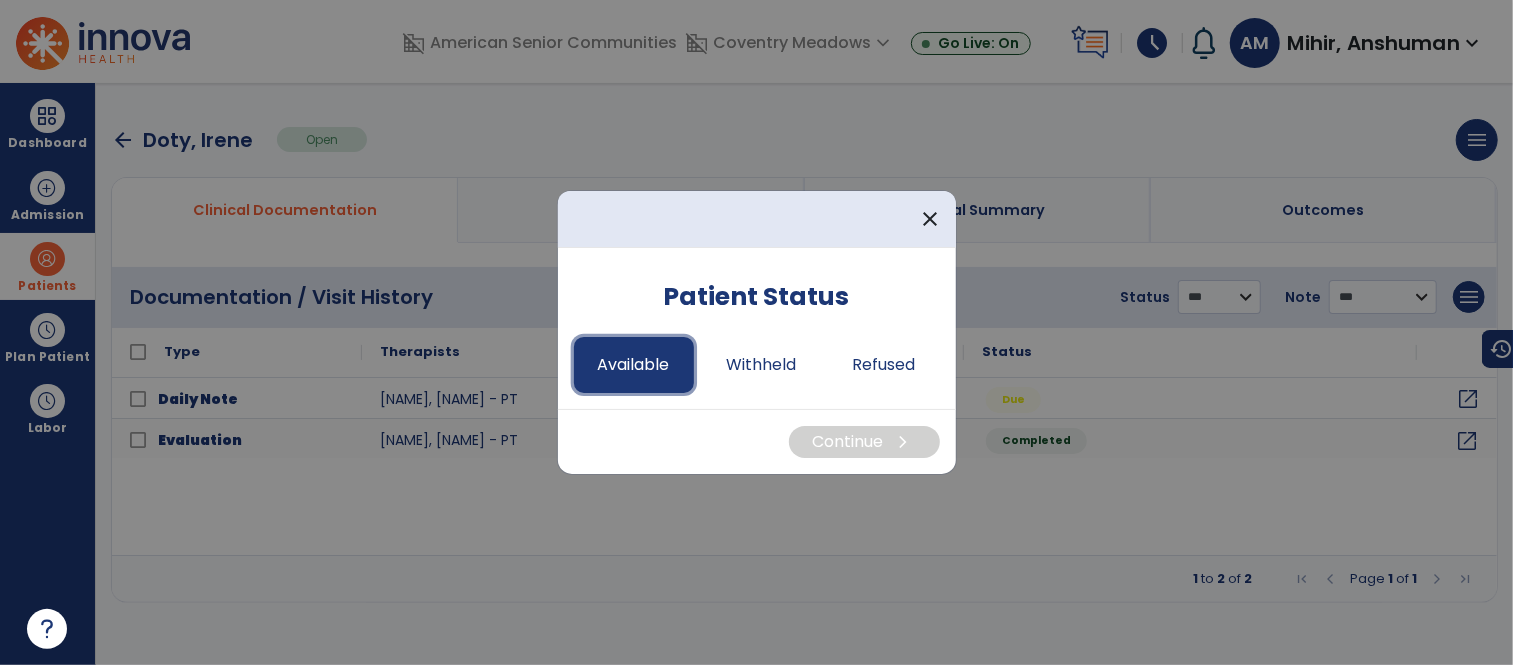 click on "Available" at bounding box center (634, 365) 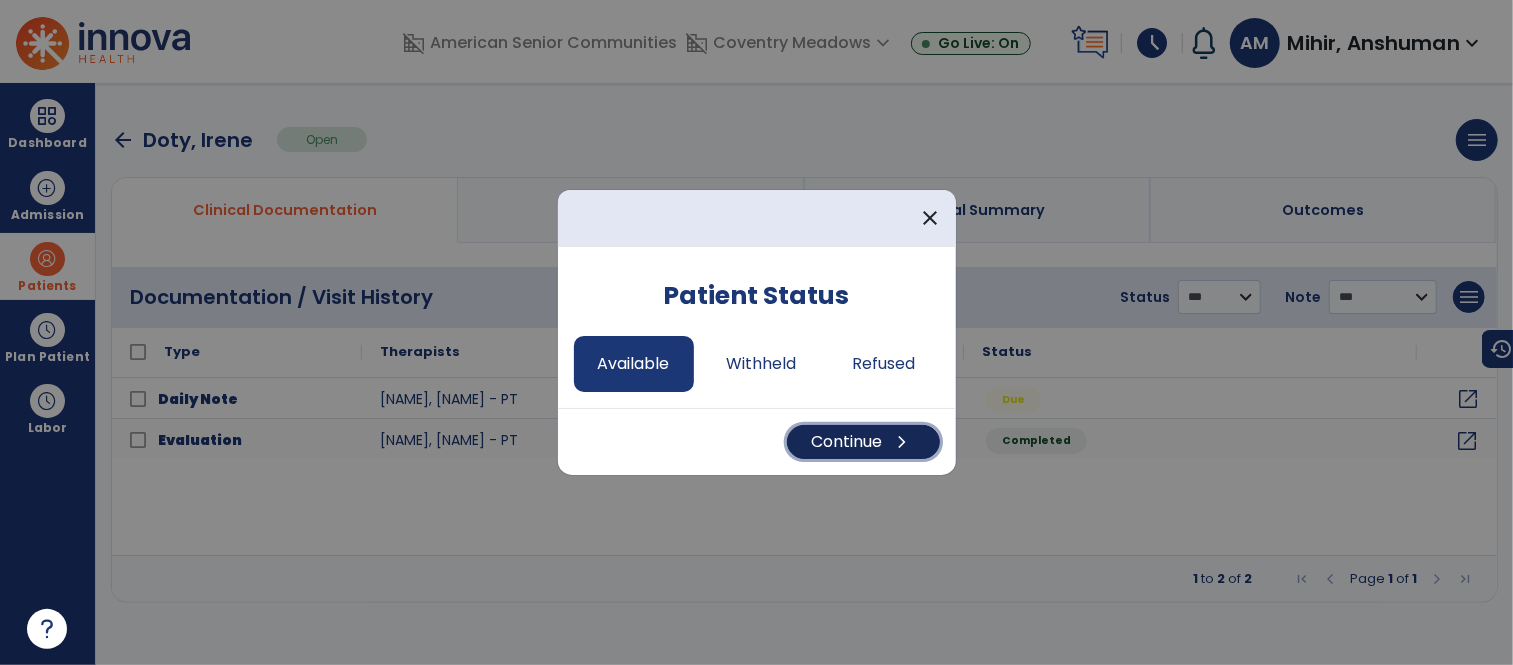 click on "Continue   chevron_right" at bounding box center [863, 442] 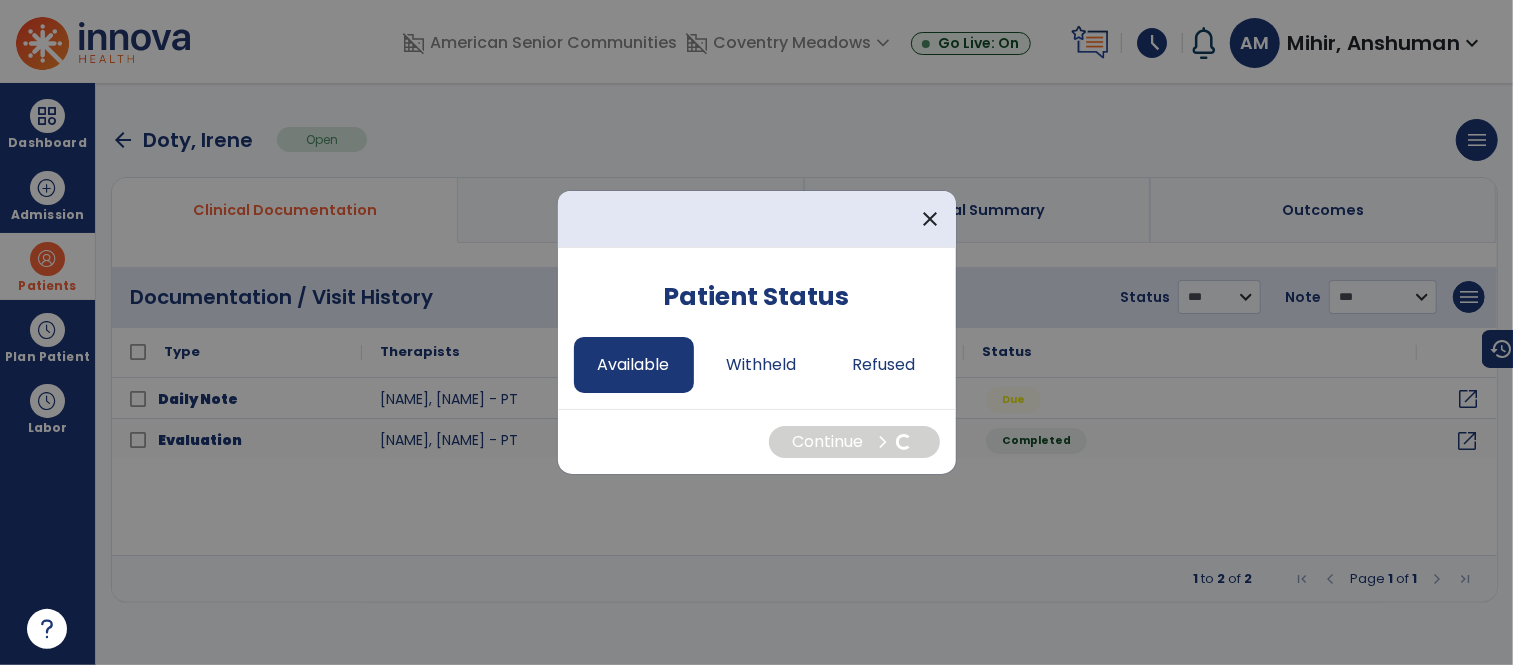select on "*" 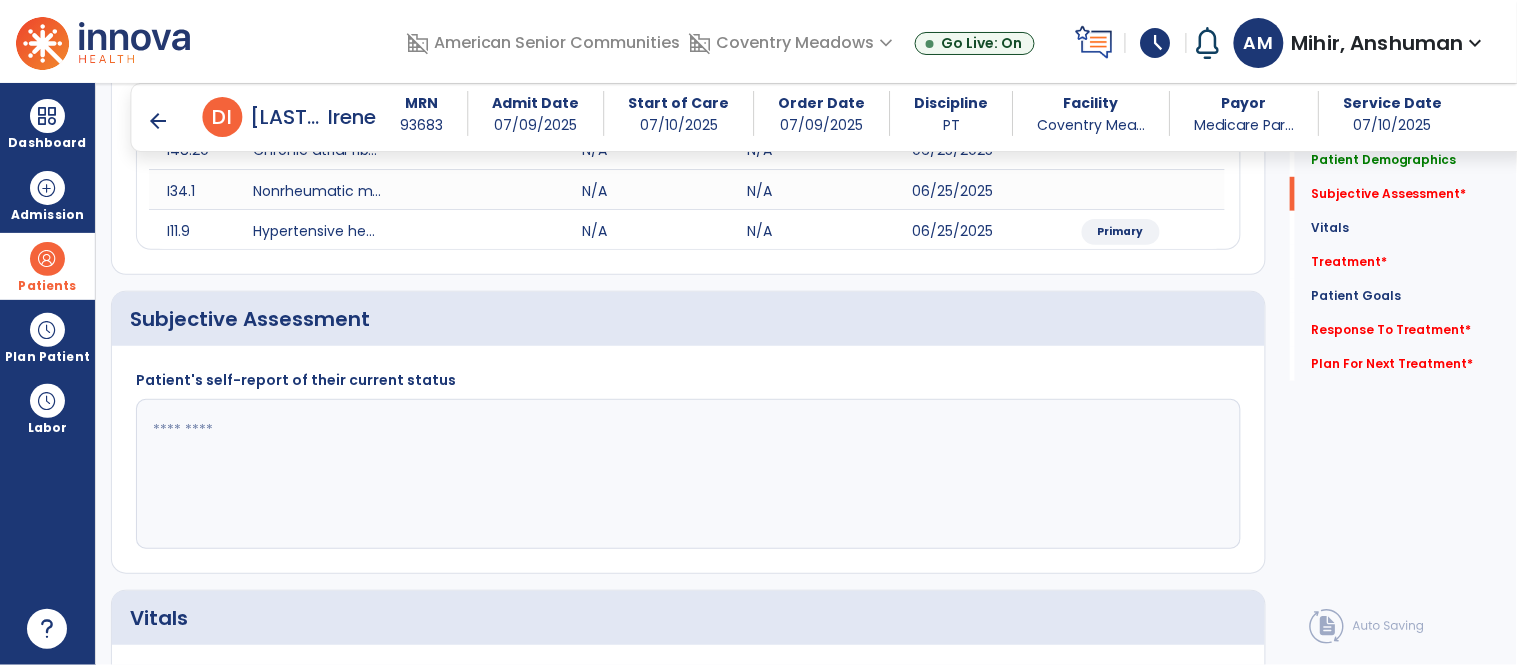 scroll, scrollTop: 325, scrollLeft: 0, axis: vertical 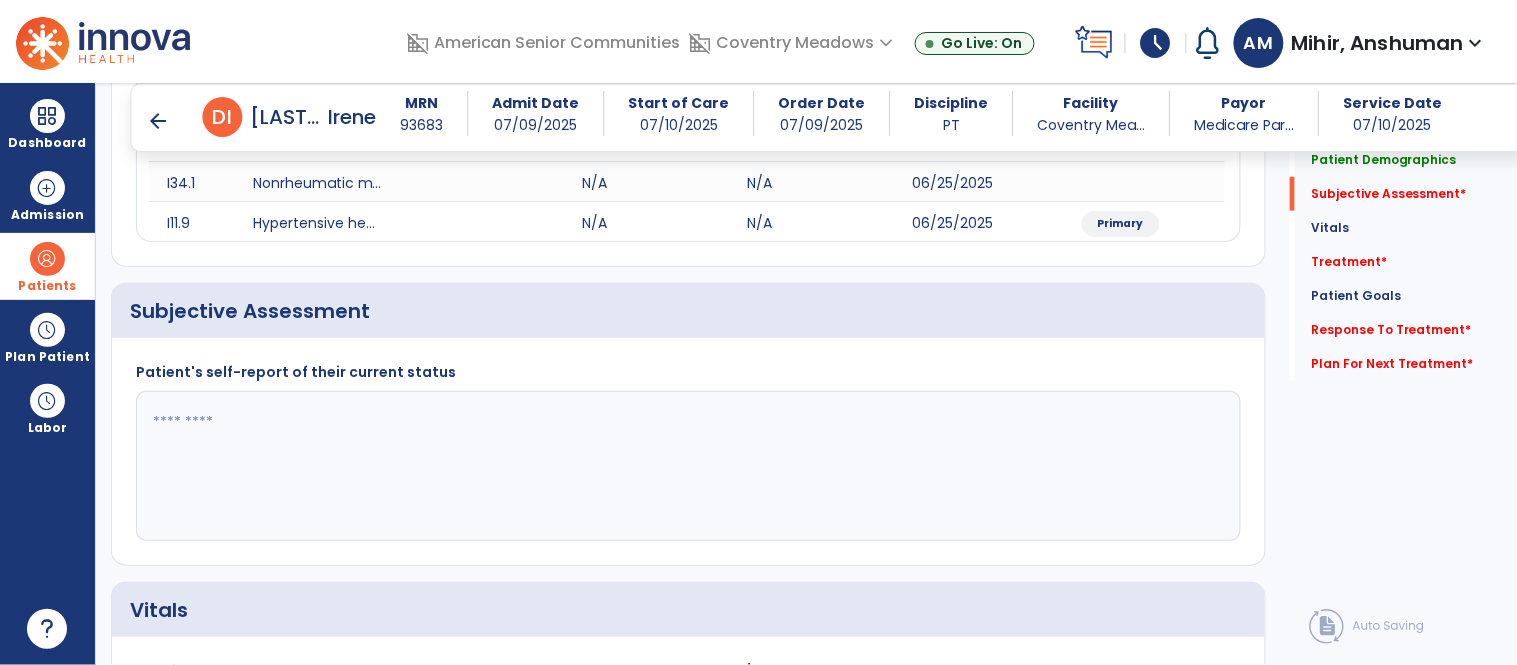 click 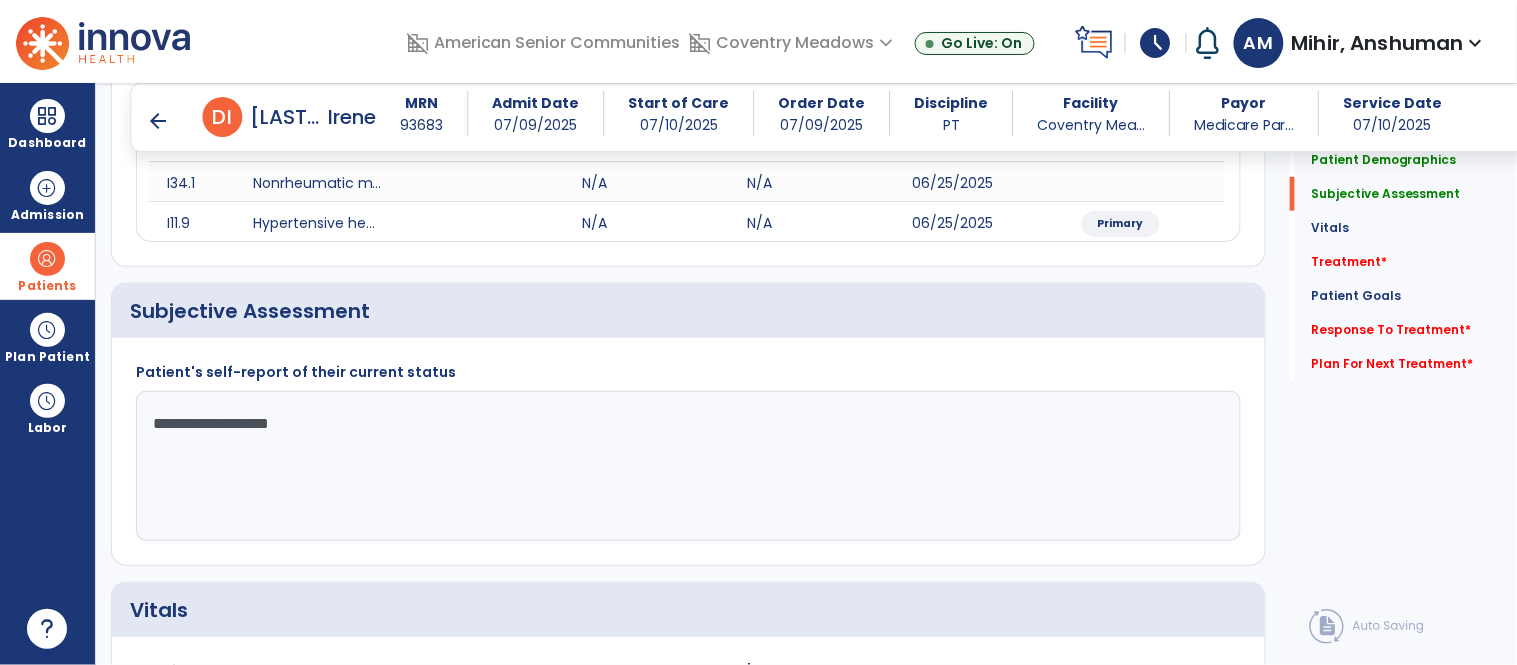 drag, startPoint x: 265, startPoint y: 424, endPoint x: 280, endPoint y: 427, distance: 15.297058 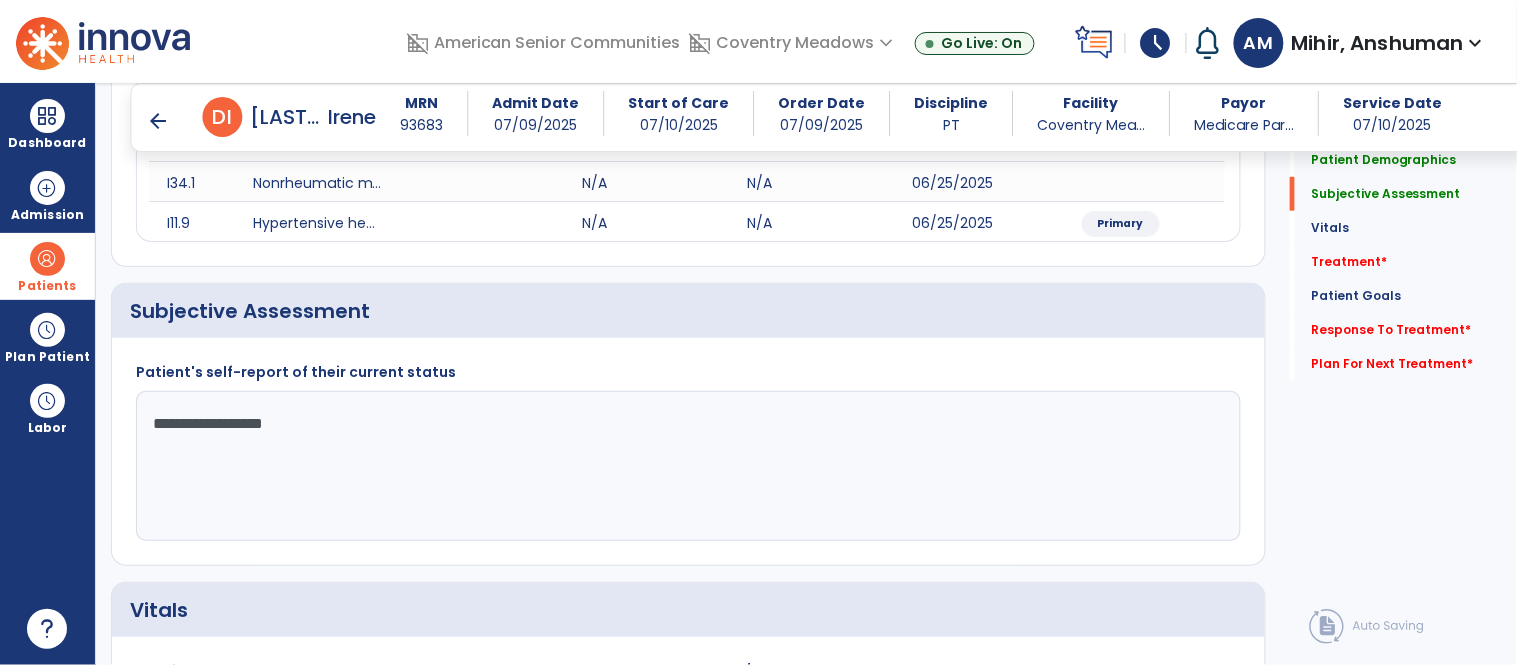 click on "**********" 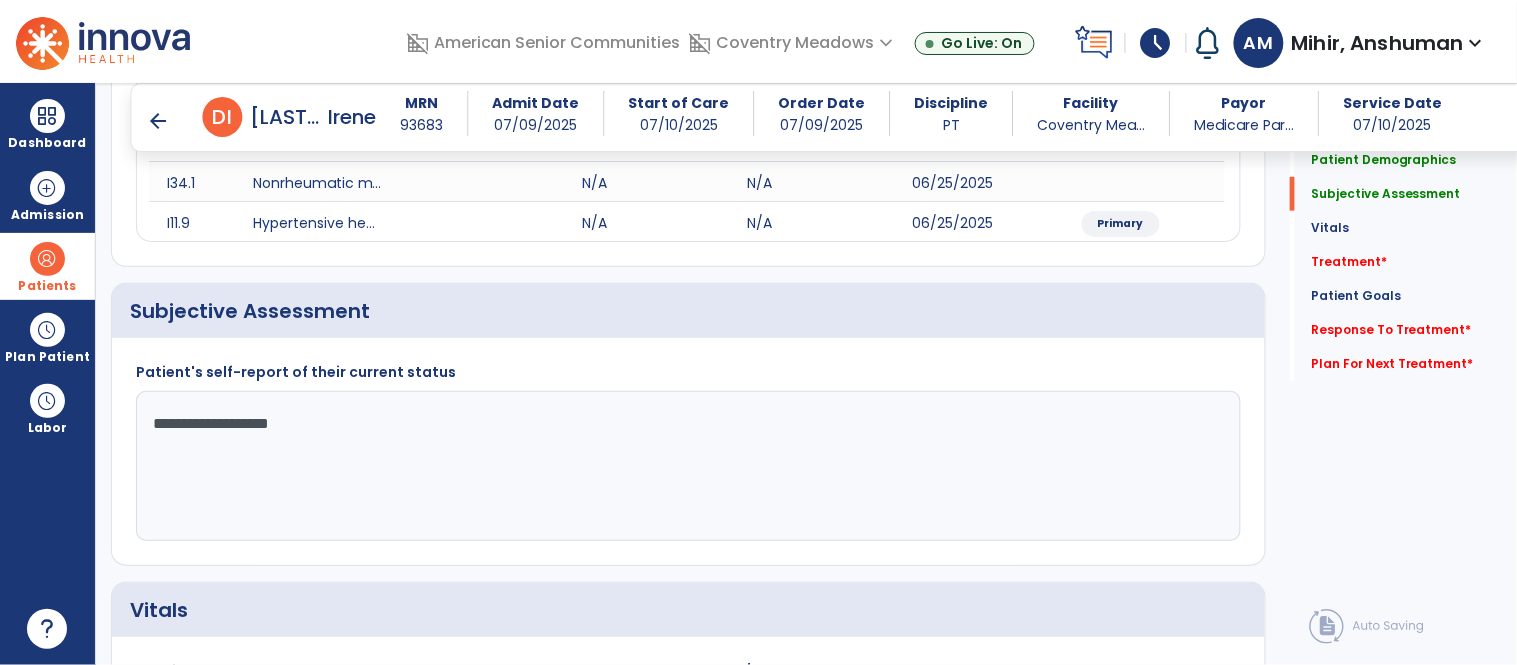 click on "**********" 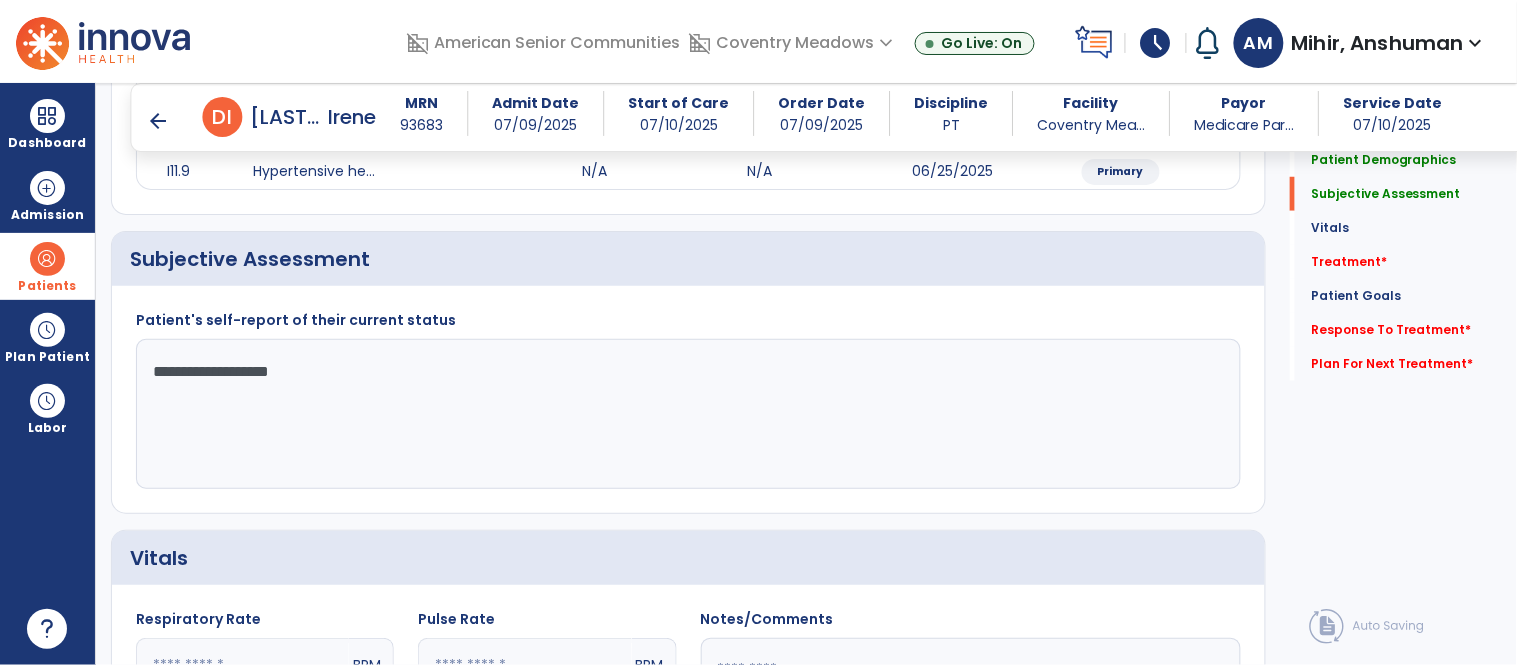 scroll, scrollTop: 478, scrollLeft: 0, axis: vertical 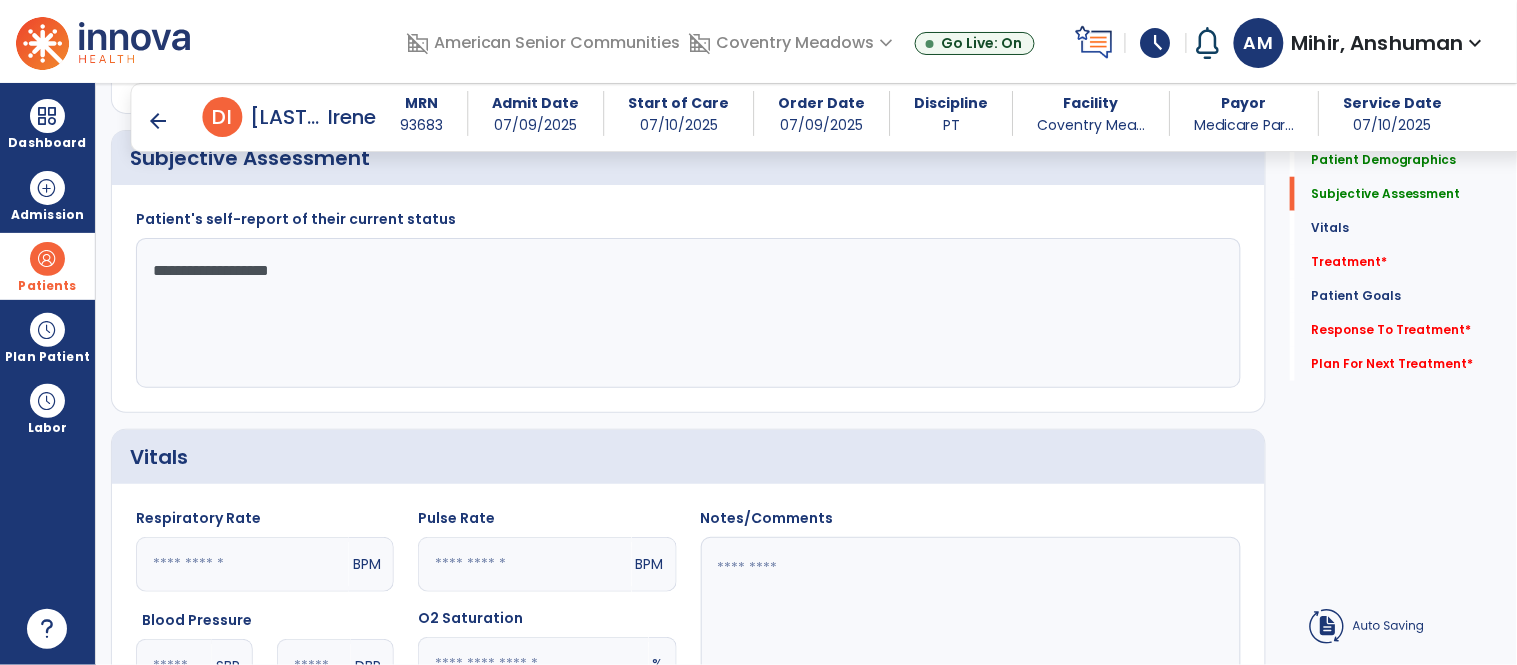 type on "**********" 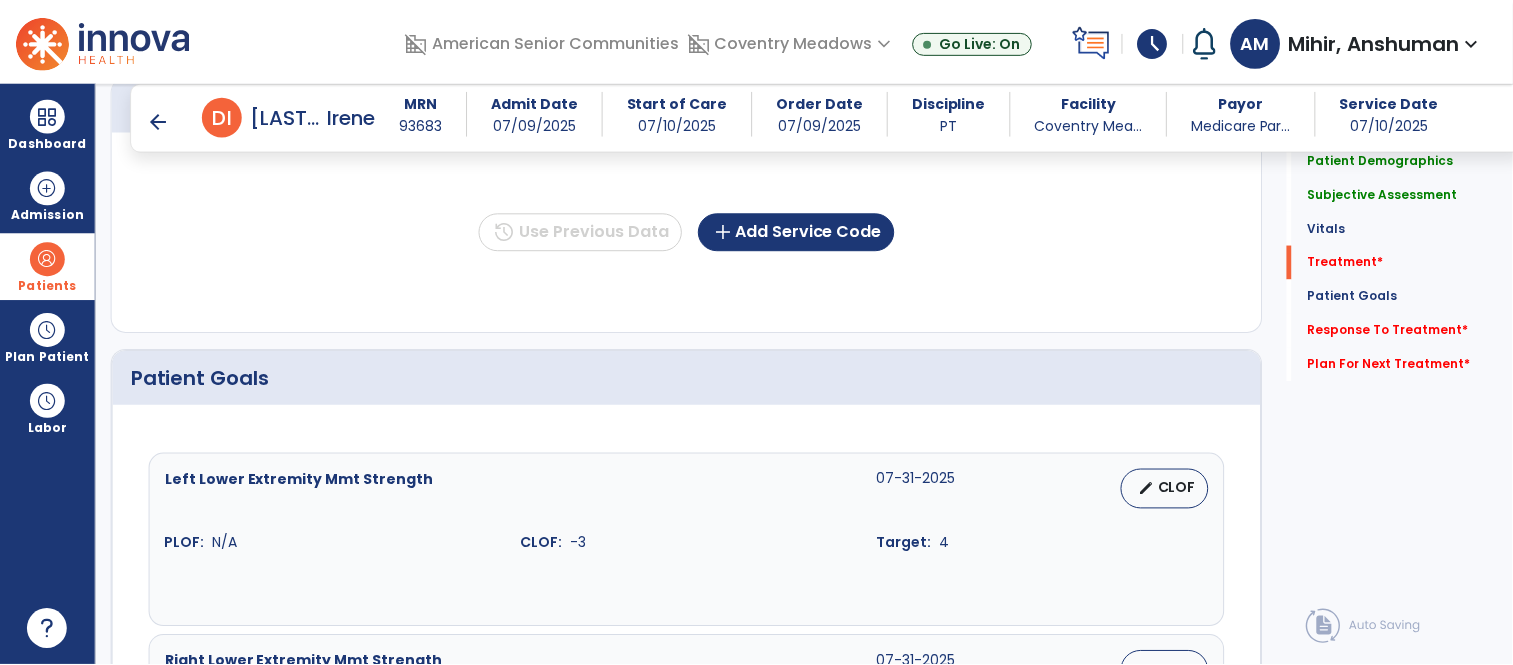 scroll, scrollTop: 1260, scrollLeft: 0, axis: vertical 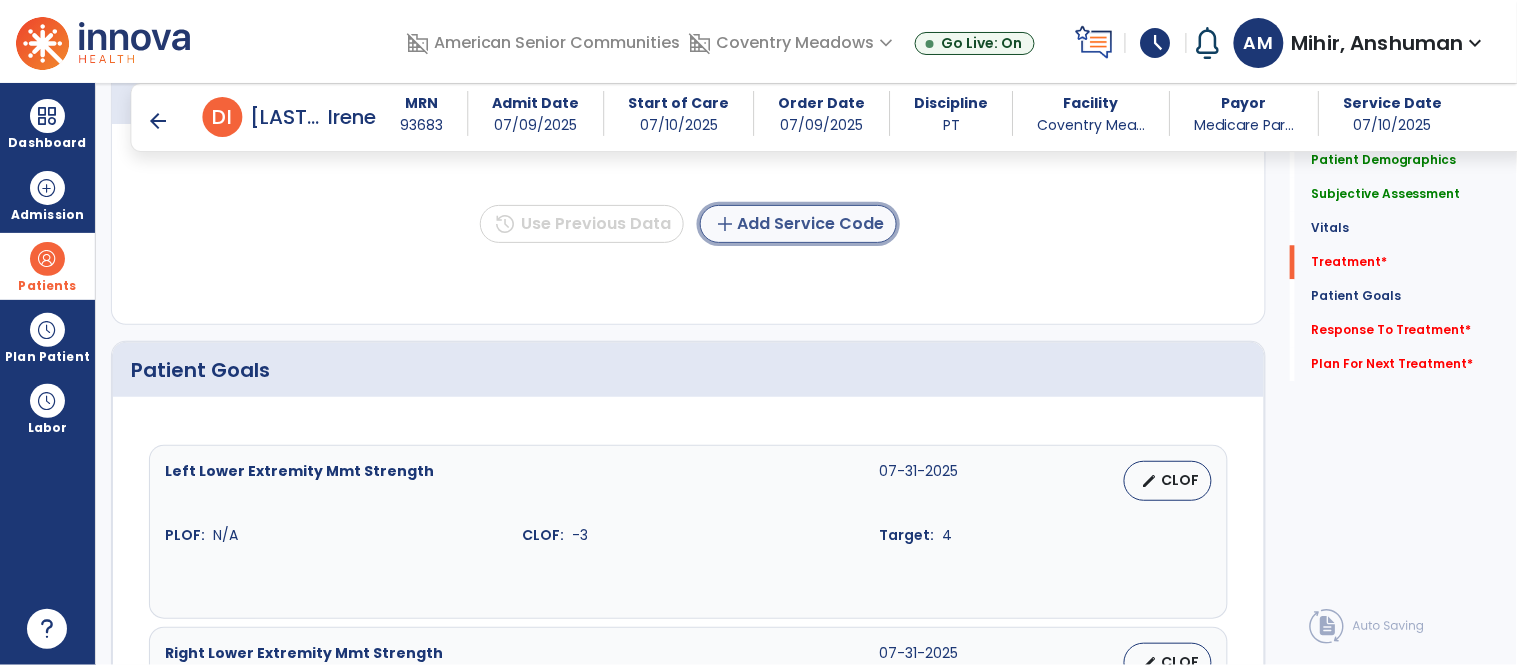 click on "add  Add Service Code" 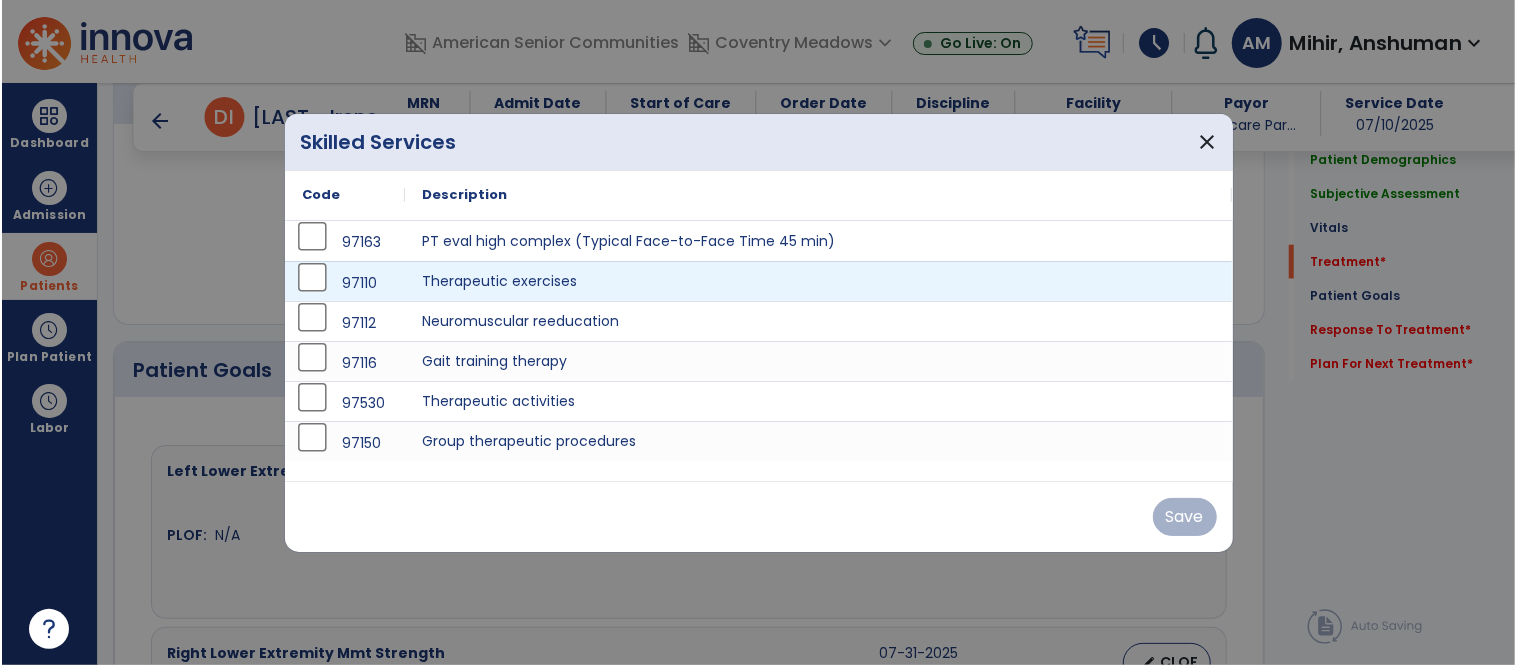 scroll, scrollTop: 1260, scrollLeft: 0, axis: vertical 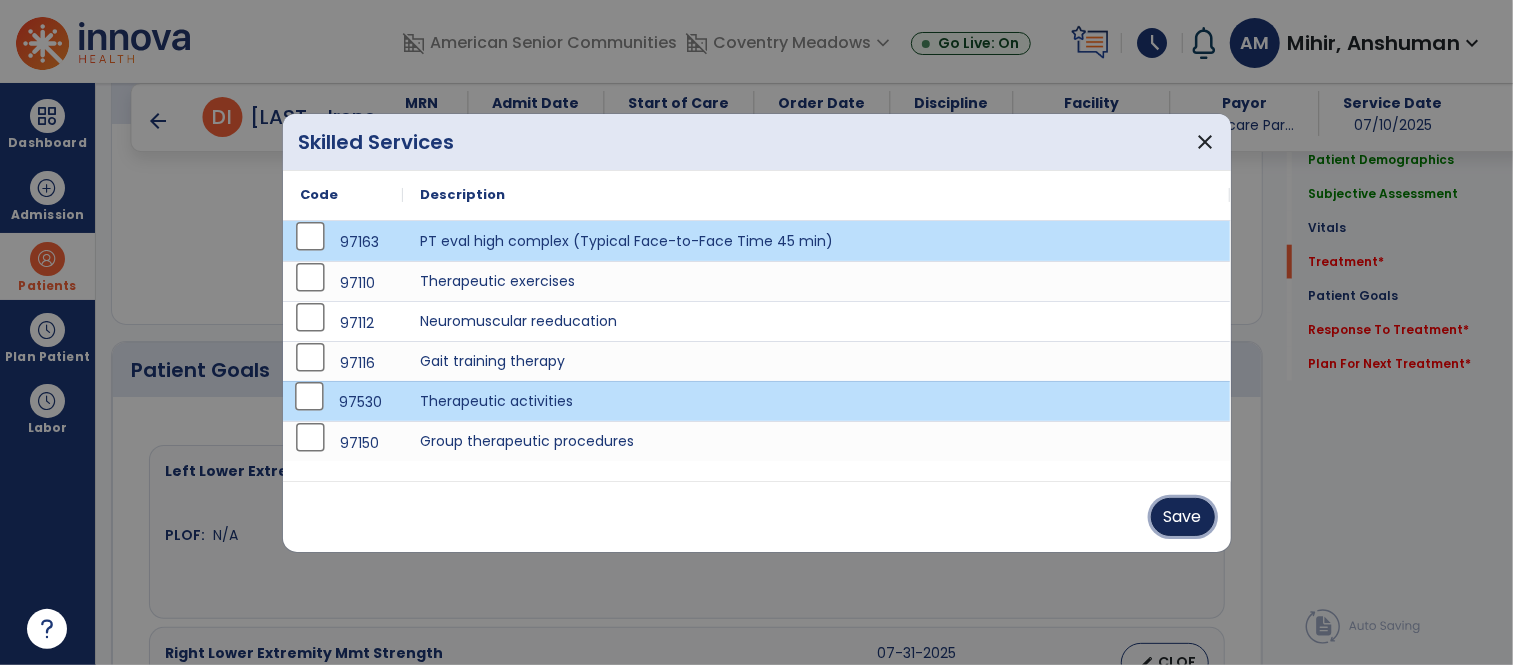 click on "Save" at bounding box center [1183, 517] 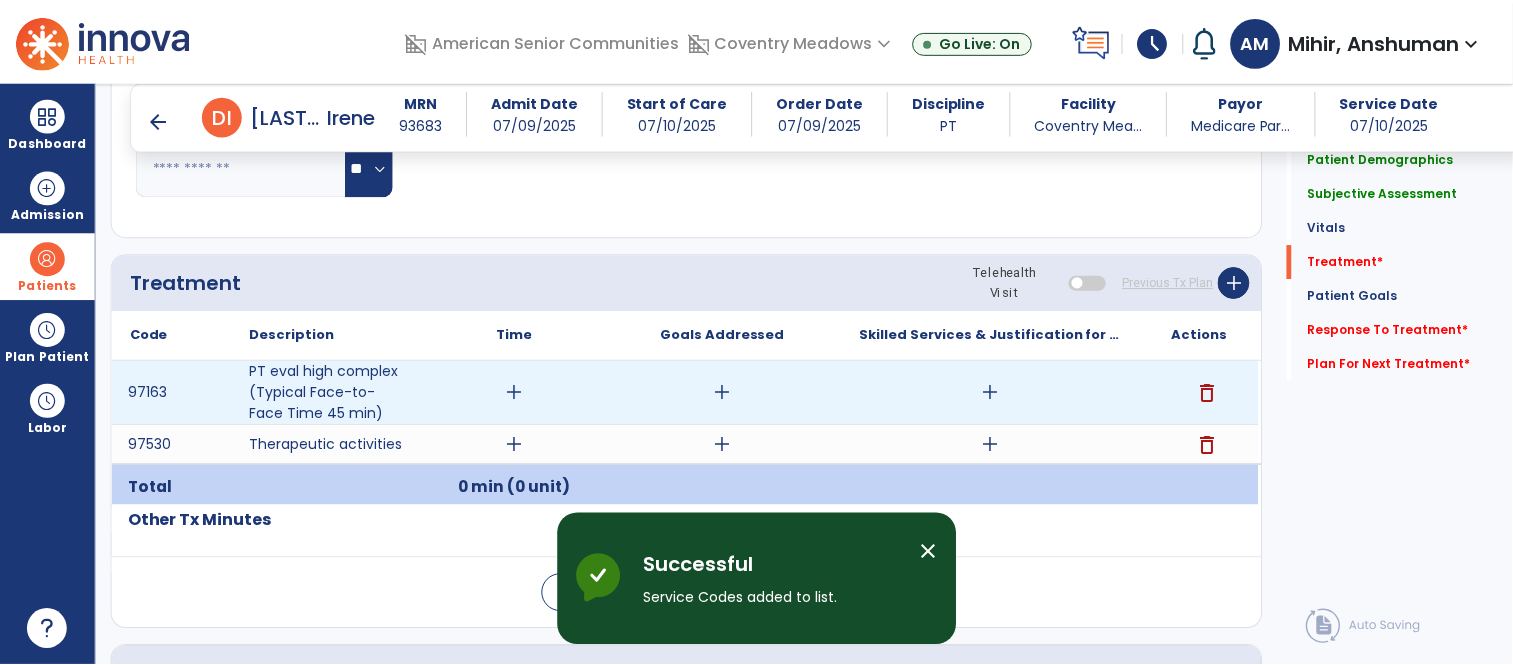 scroll, scrollTop: 1006, scrollLeft: 0, axis: vertical 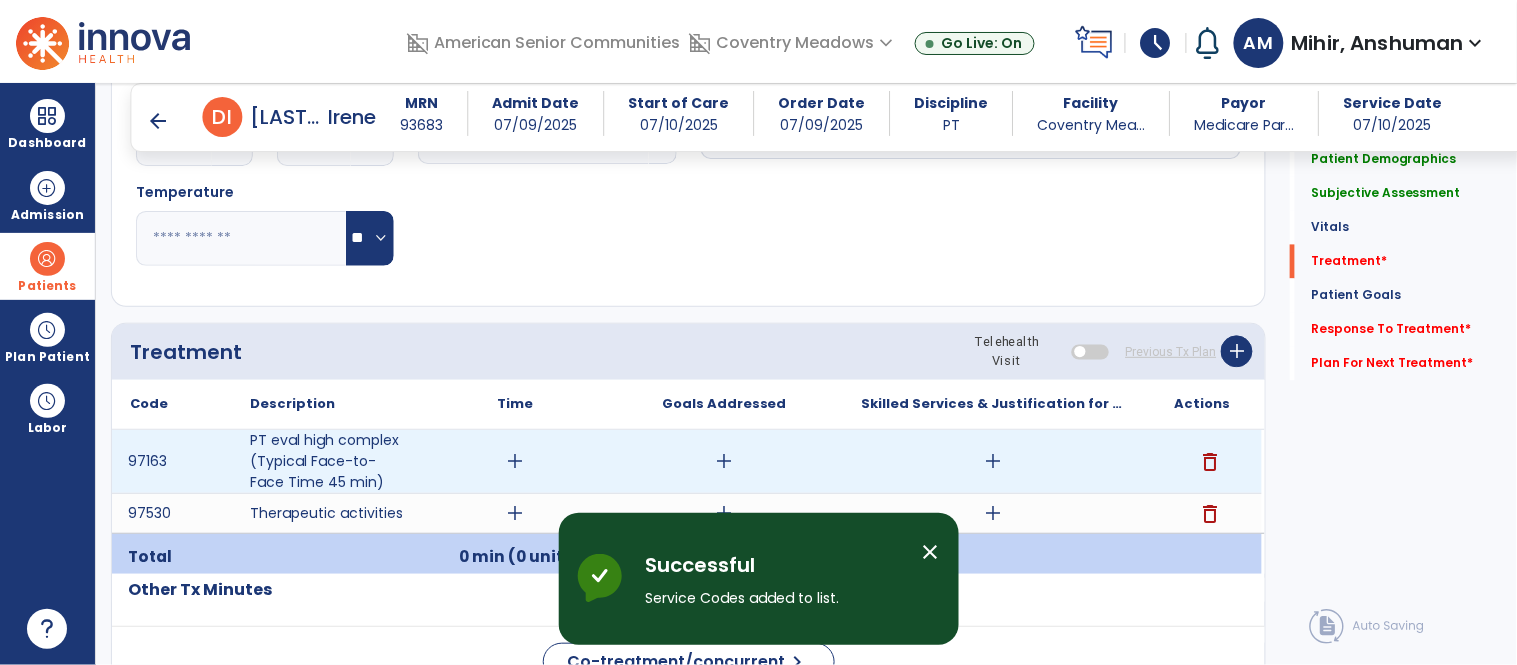 click on "add" at bounding box center (515, 461) 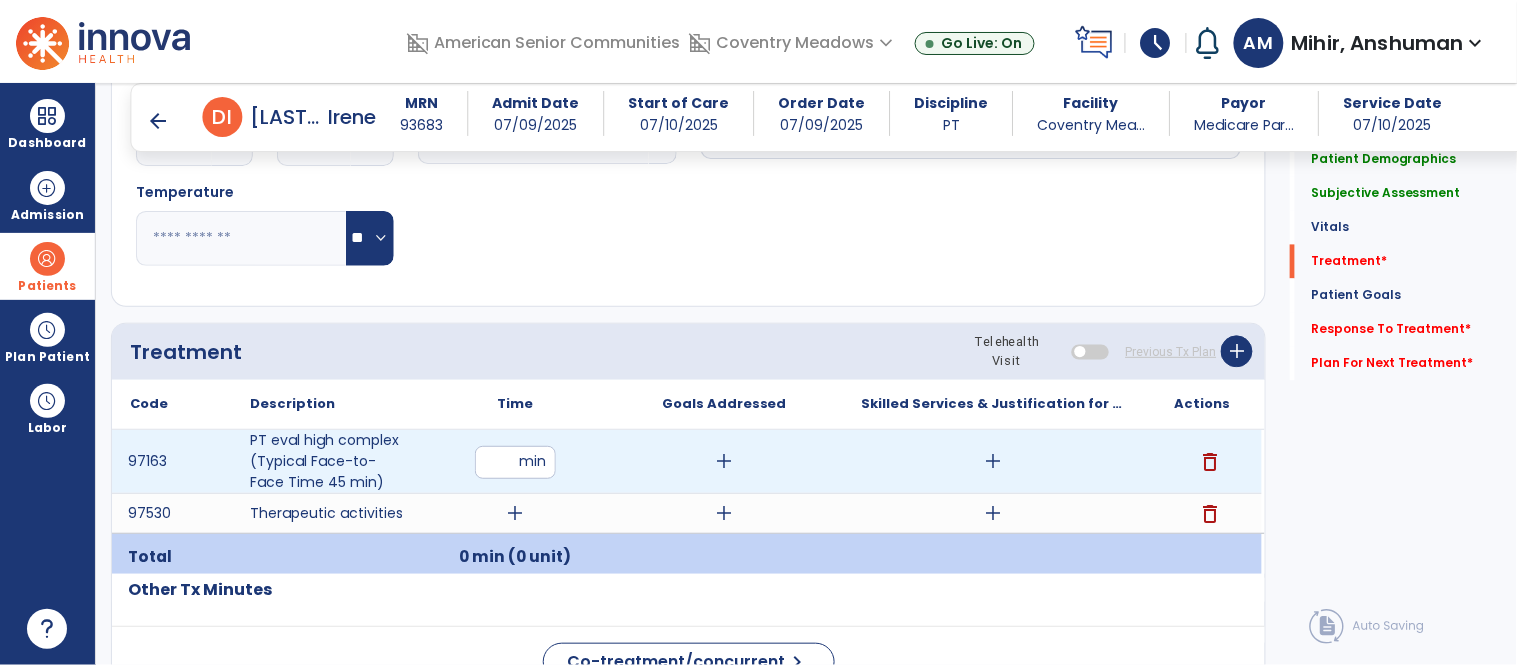 click at bounding box center [515, 462] 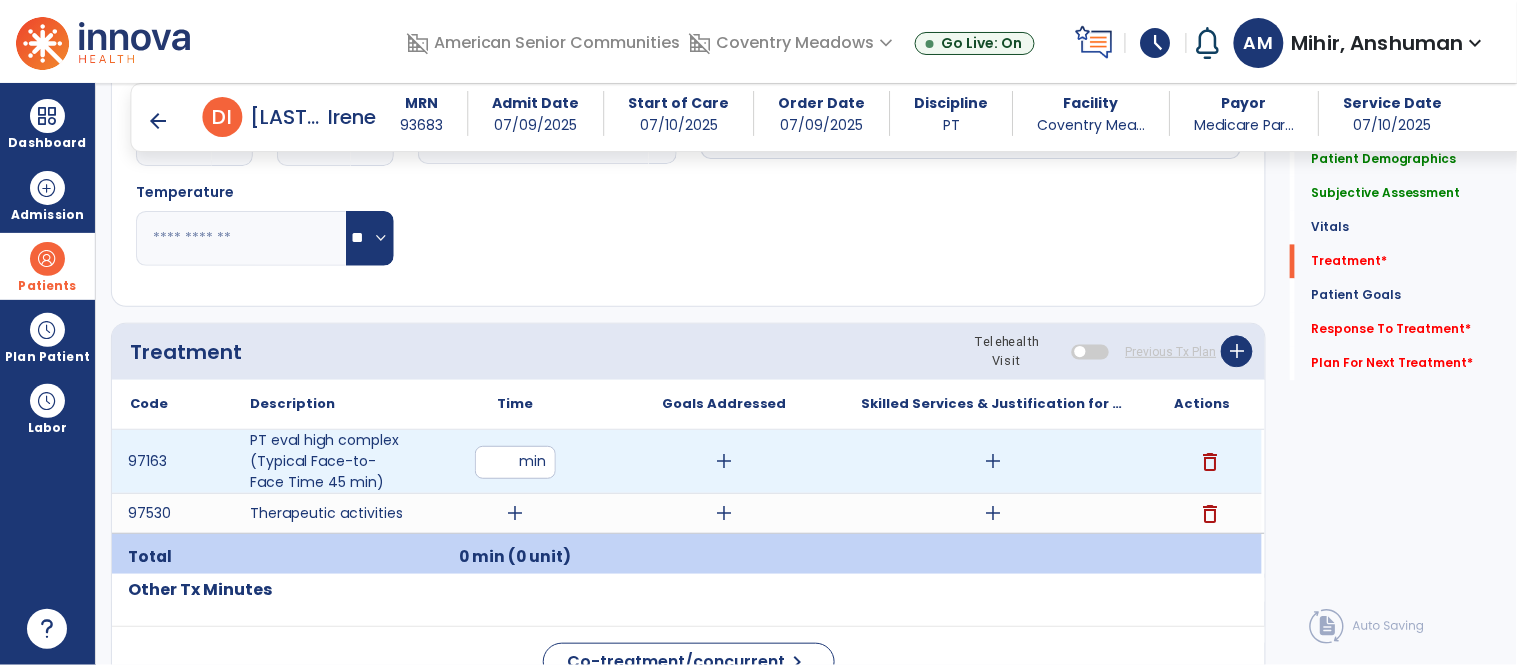 type on "**" 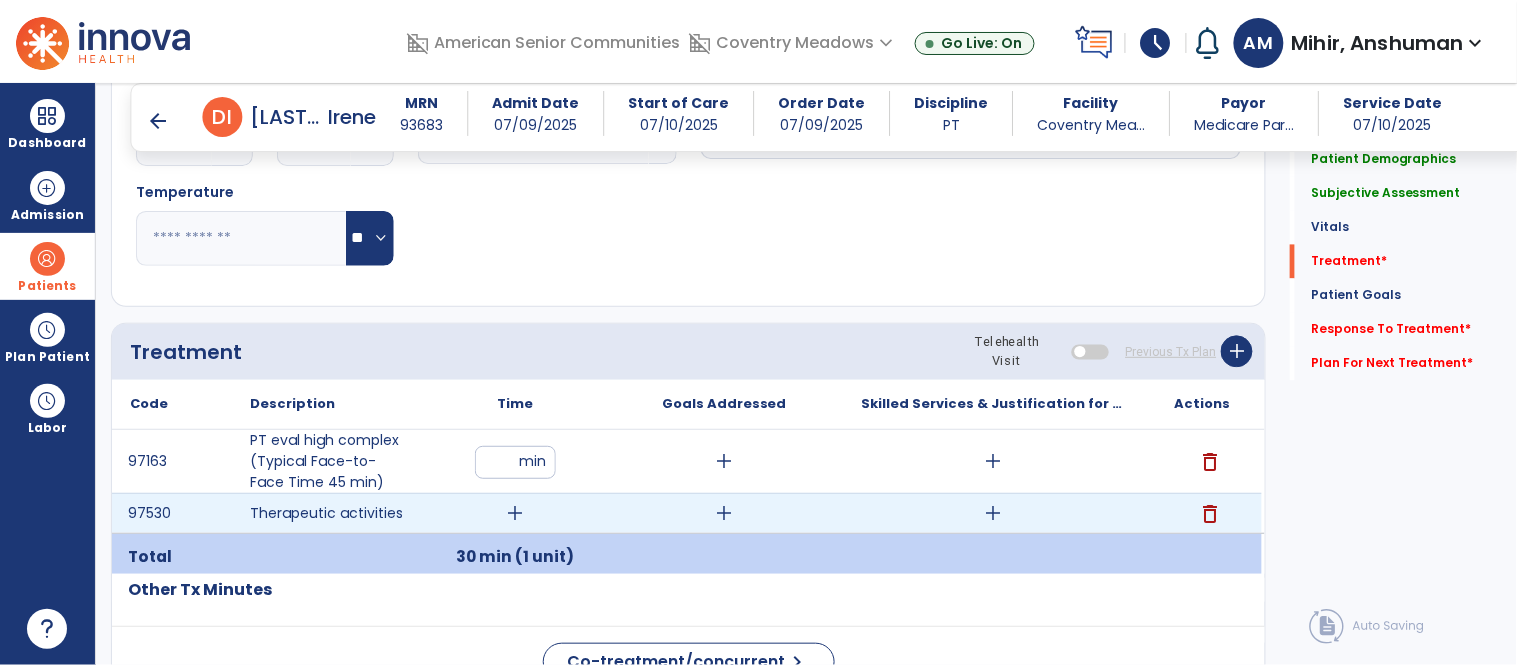 click on "add" at bounding box center [515, 513] 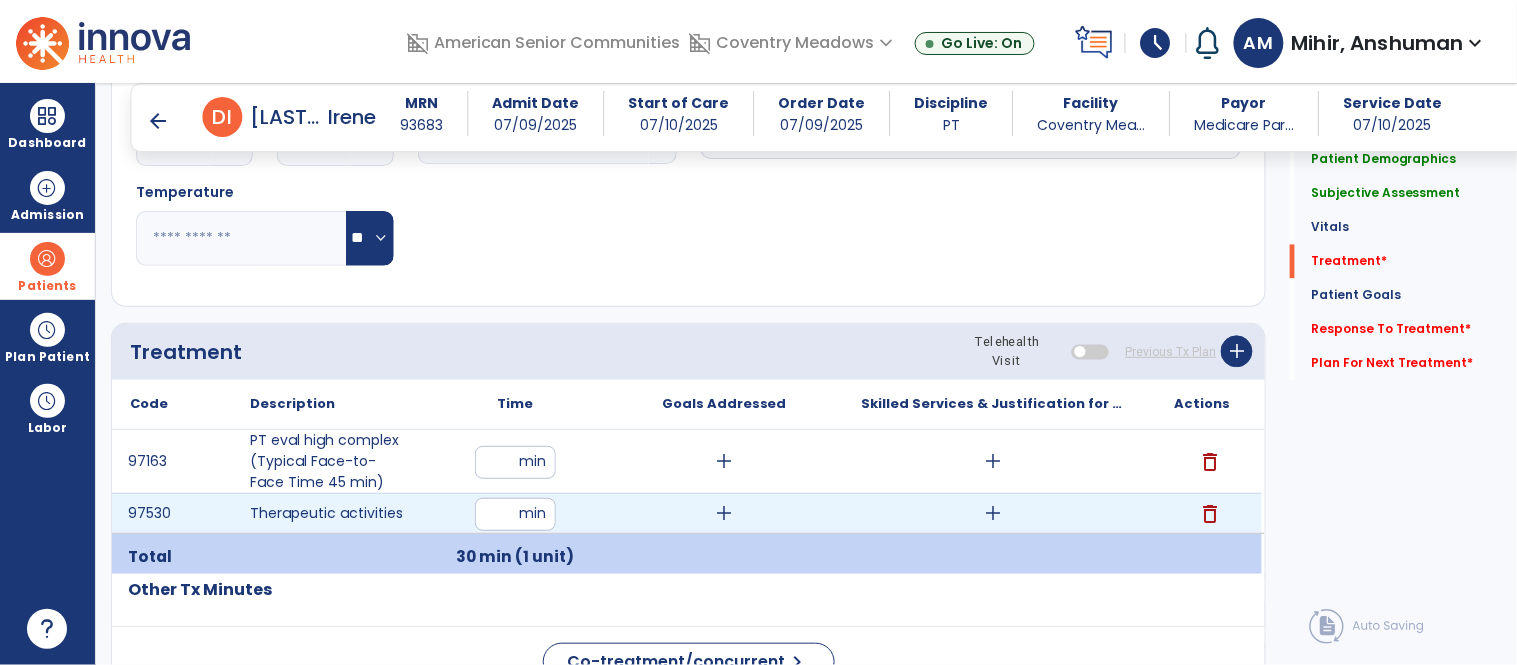 type on "**" 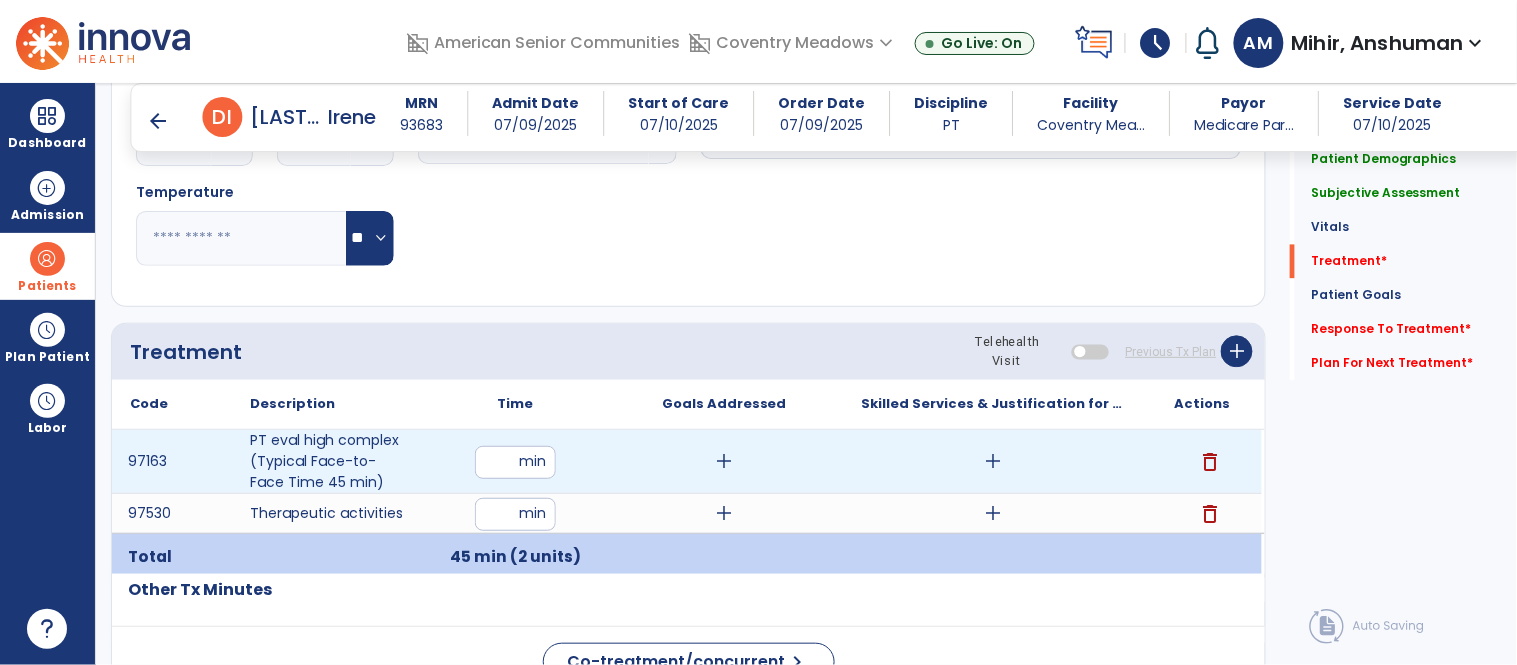 click on "add" at bounding box center [993, 461] 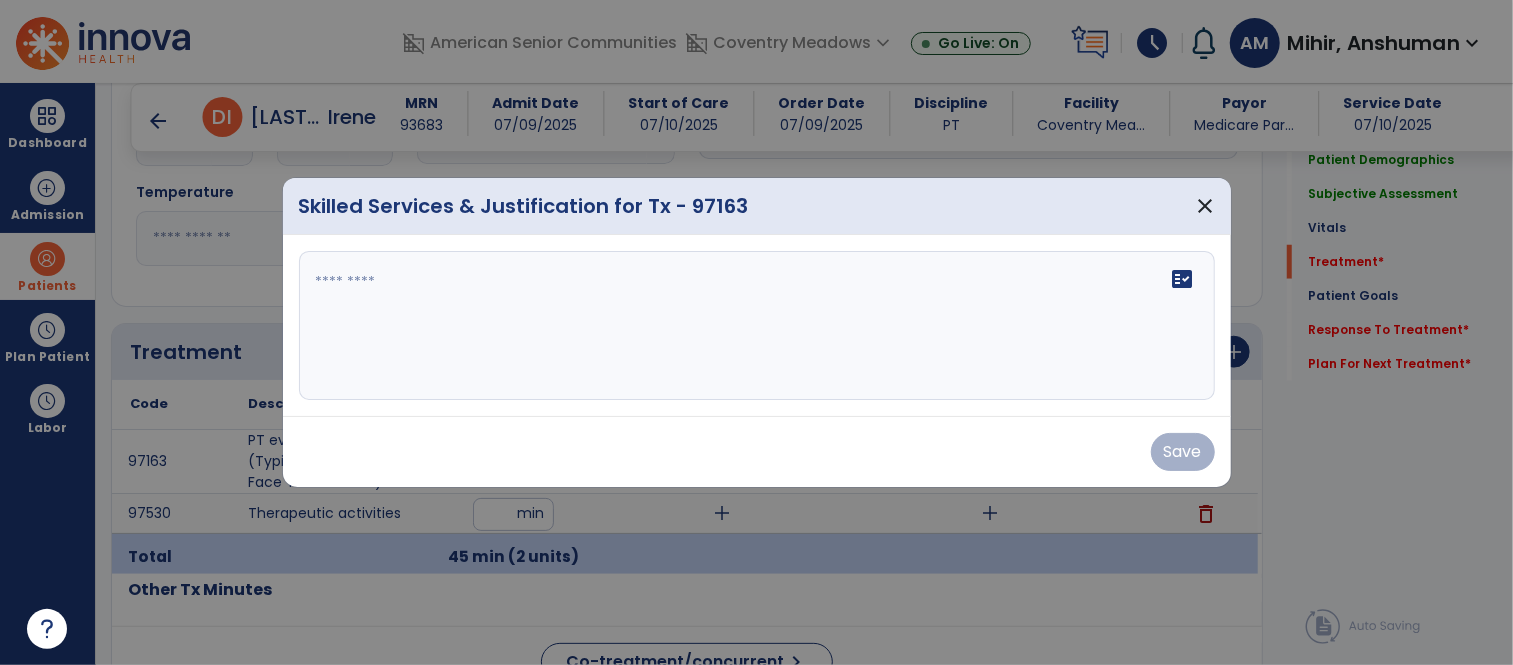 scroll, scrollTop: 1006, scrollLeft: 0, axis: vertical 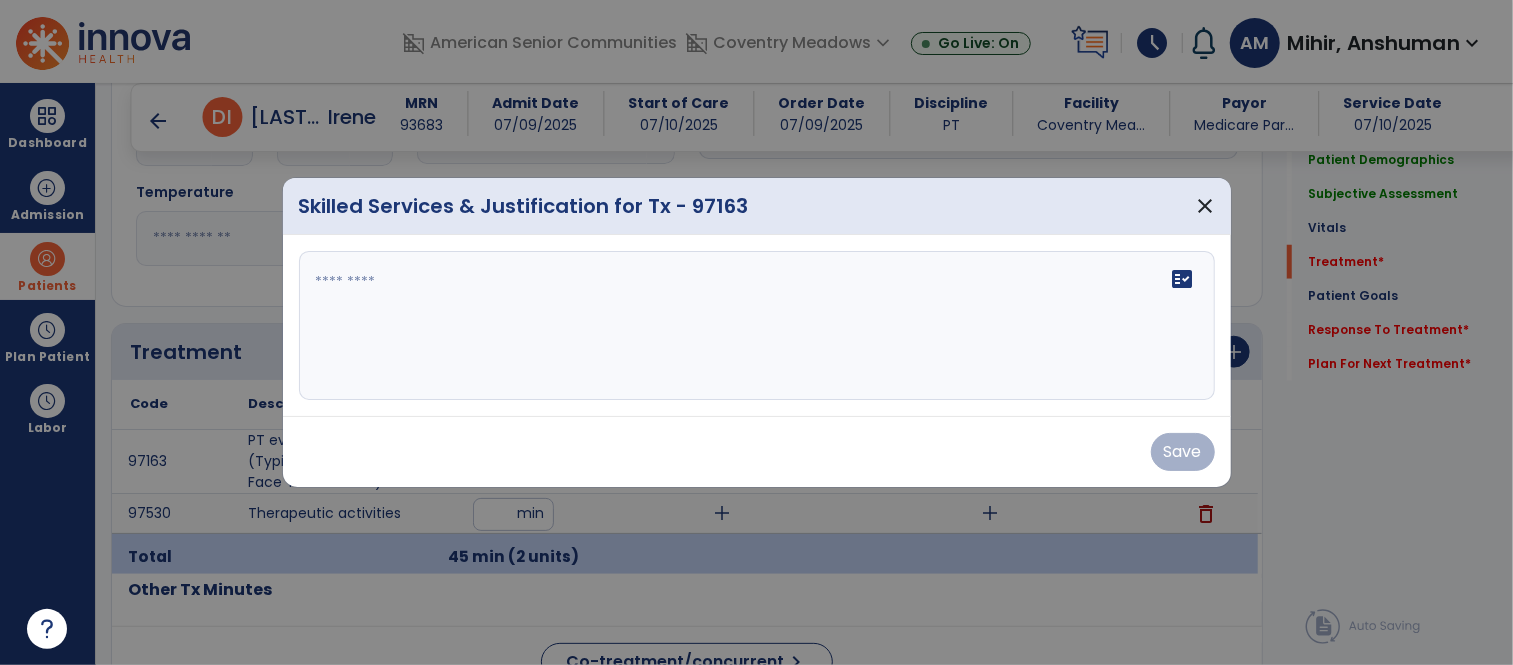 click on "fact_check" at bounding box center (757, 326) 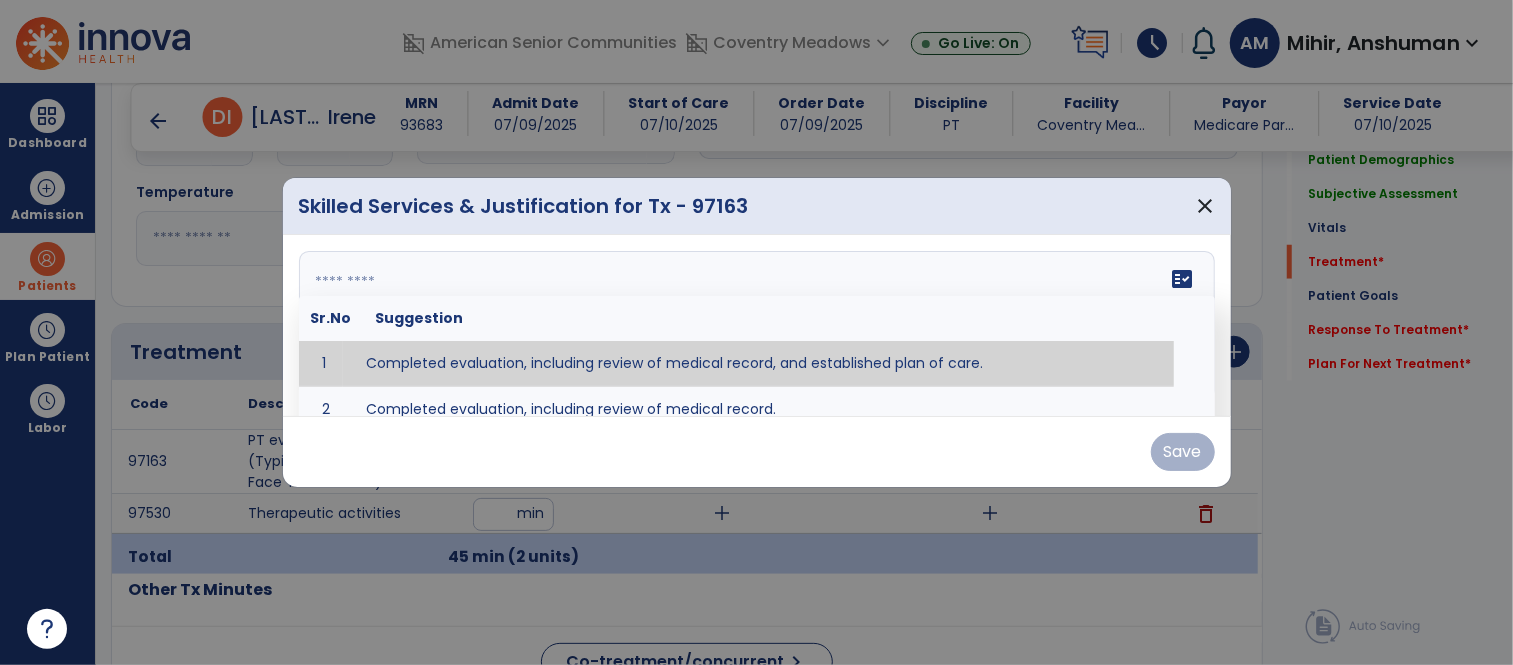 type on "**********" 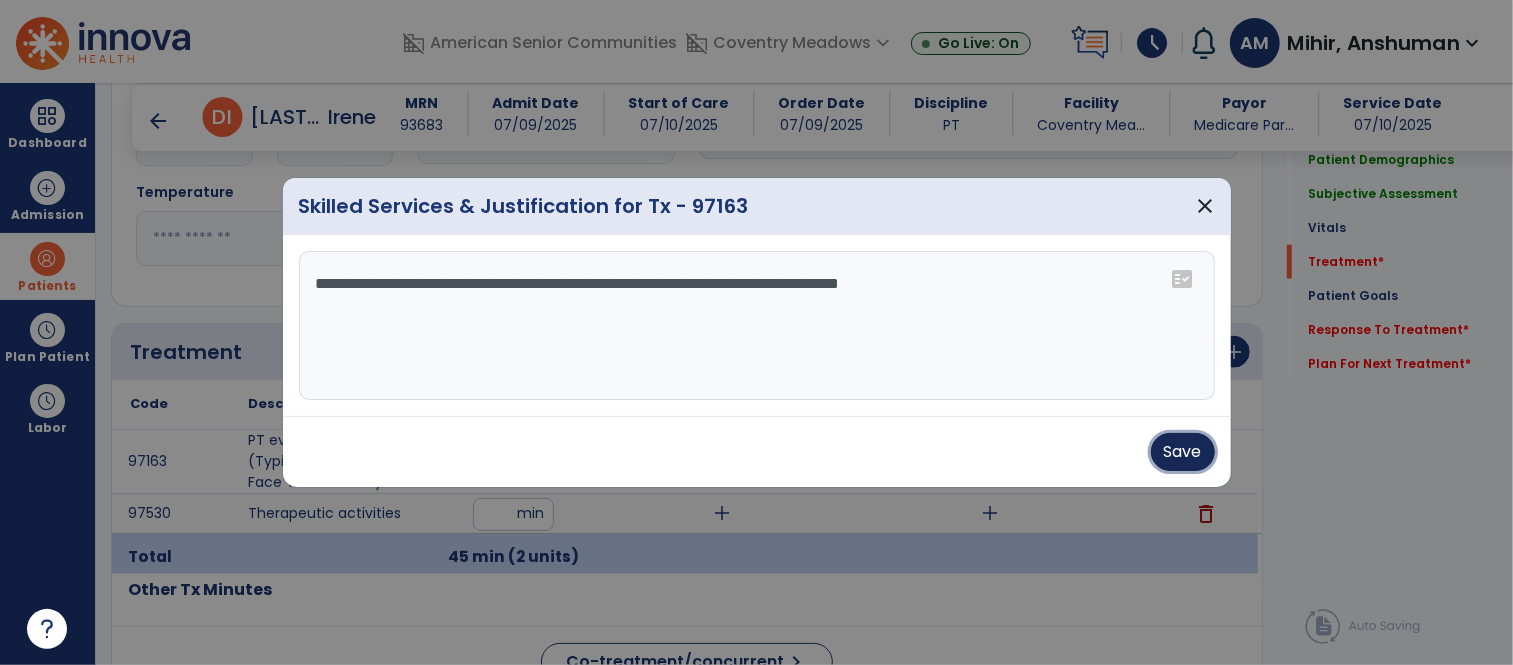 click on "Save" at bounding box center [1183, 452] 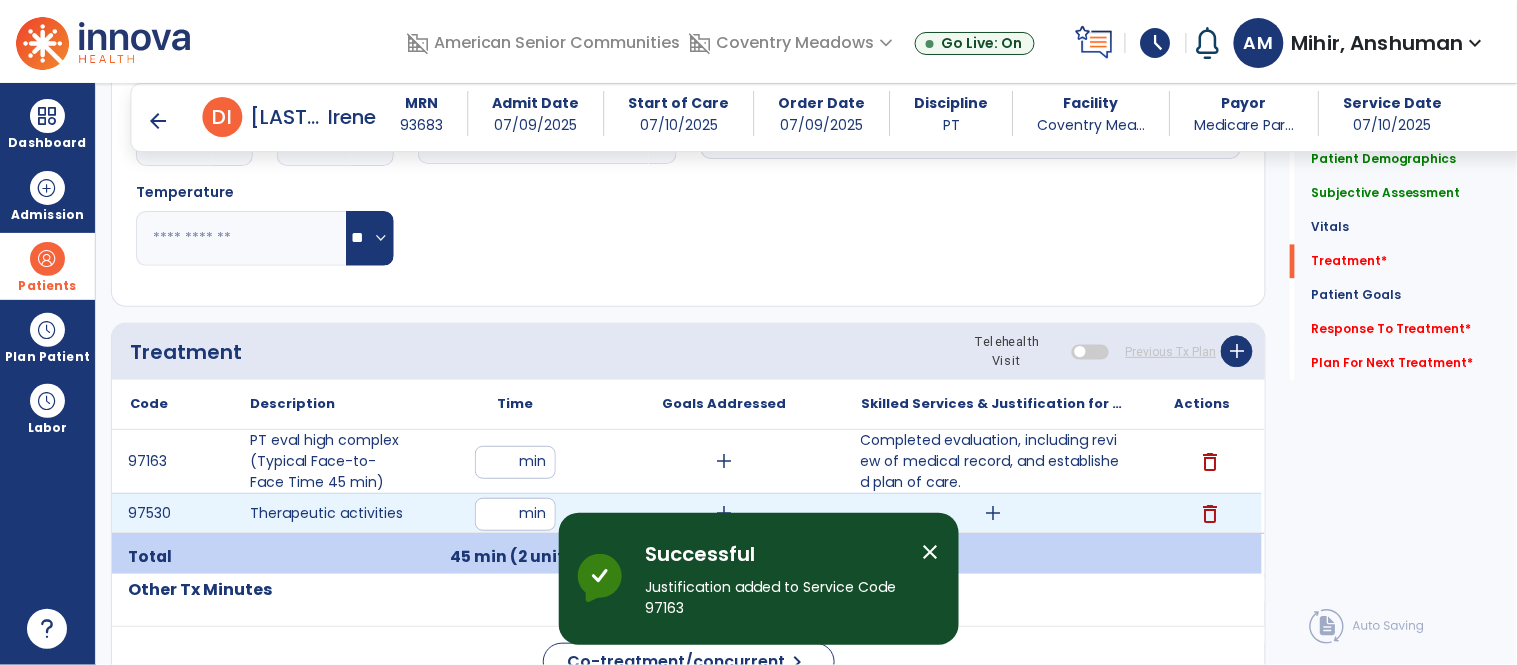 click on "add" at bounding box center [993, 513] 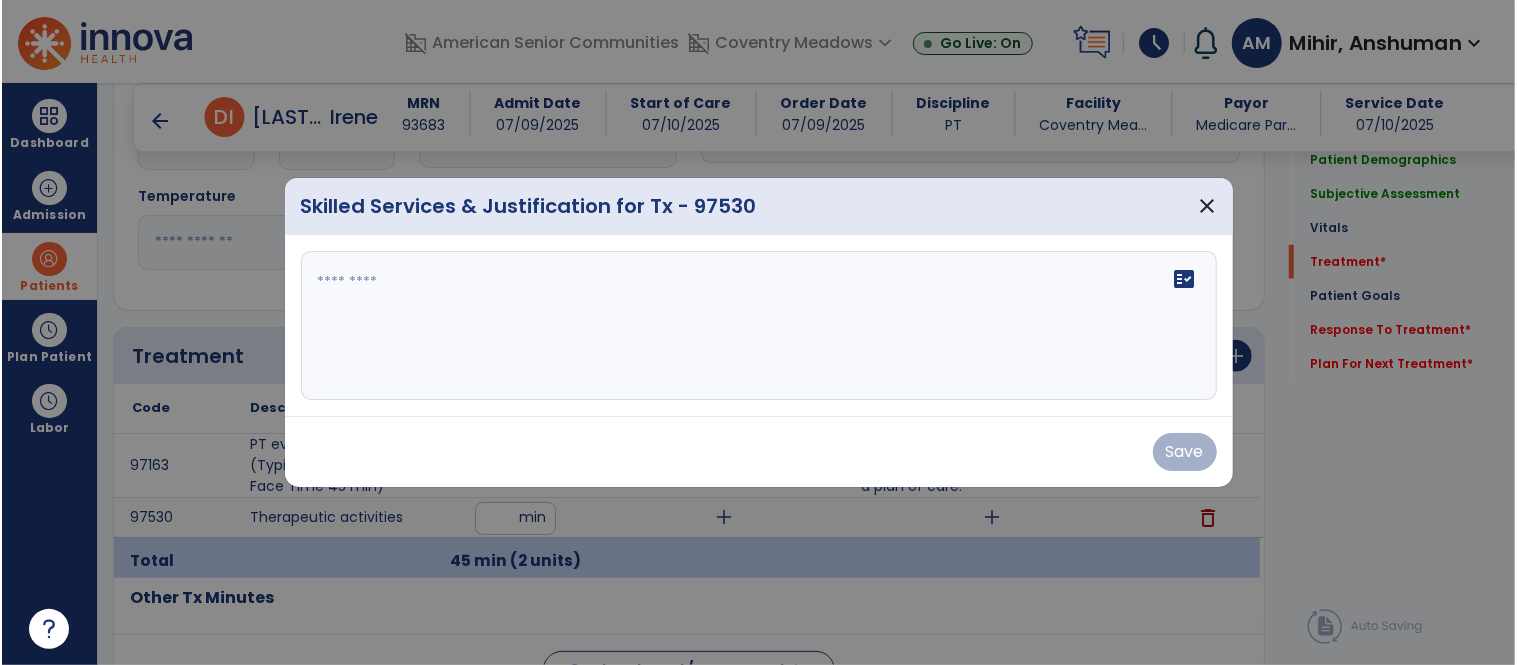 scroll, scrollTop: 1006, scrollLeft: 0, axis: vertical 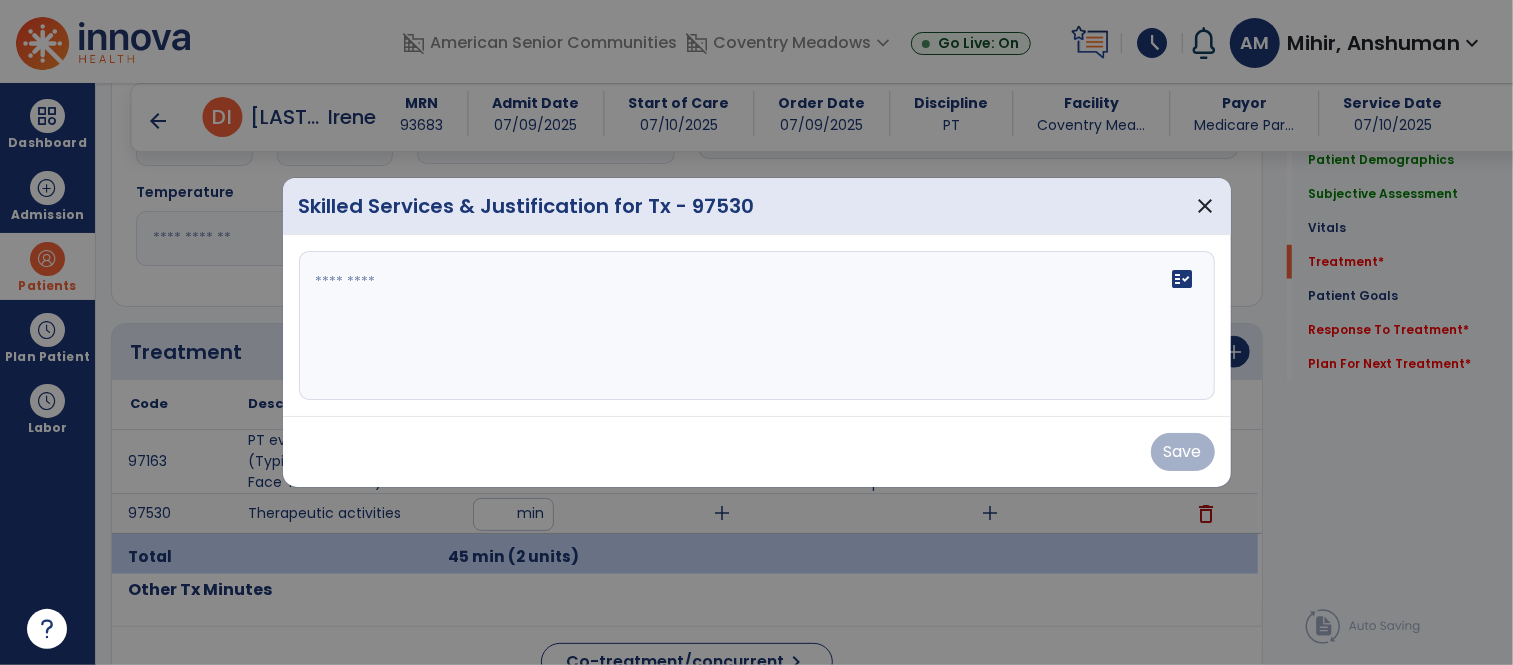 click on "fact_check" at bounding box center [757, 326] 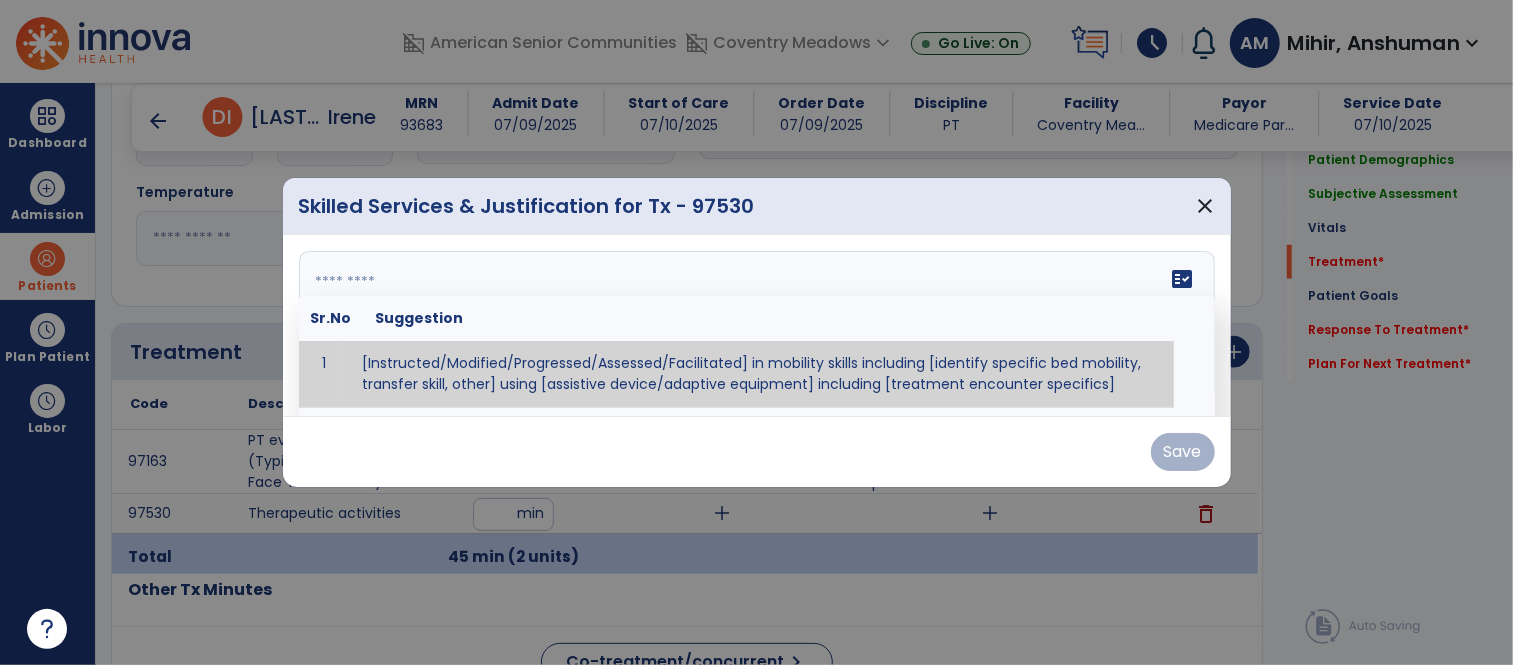 paste on "**********" 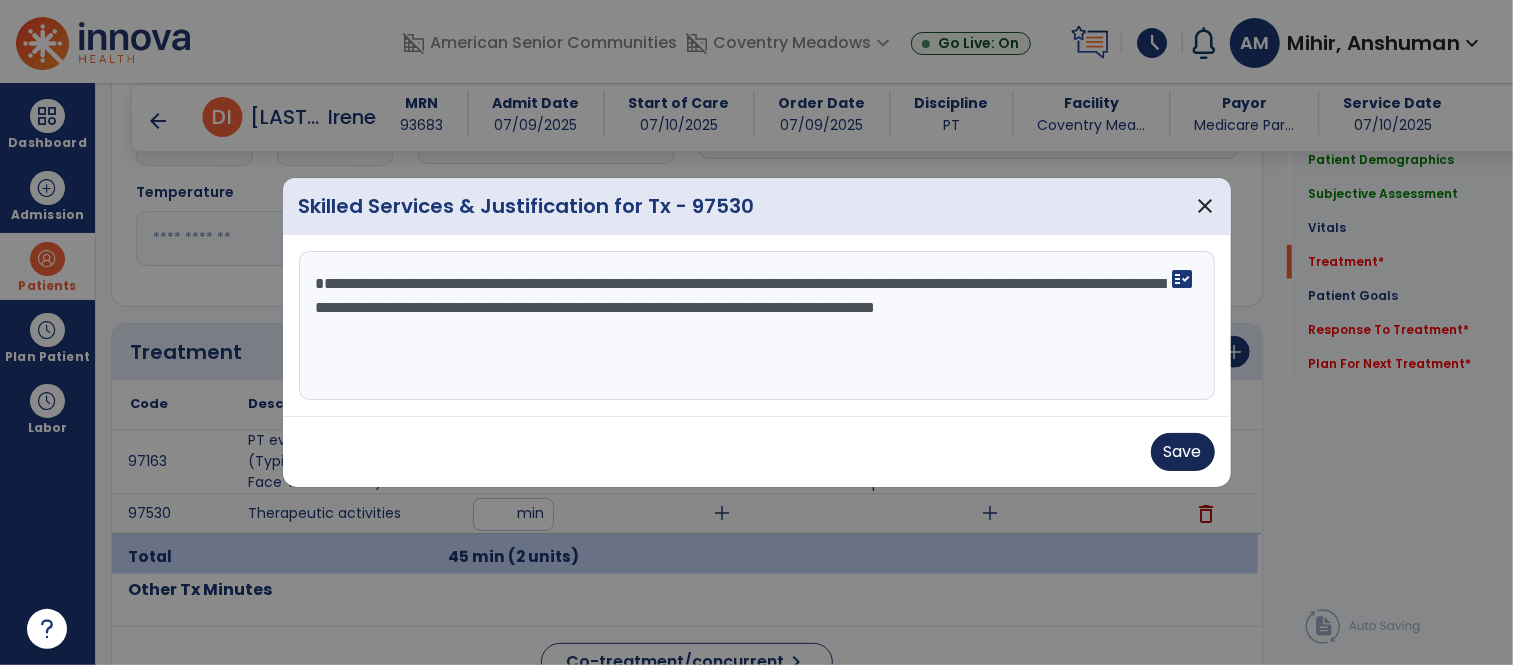 type on "**********" 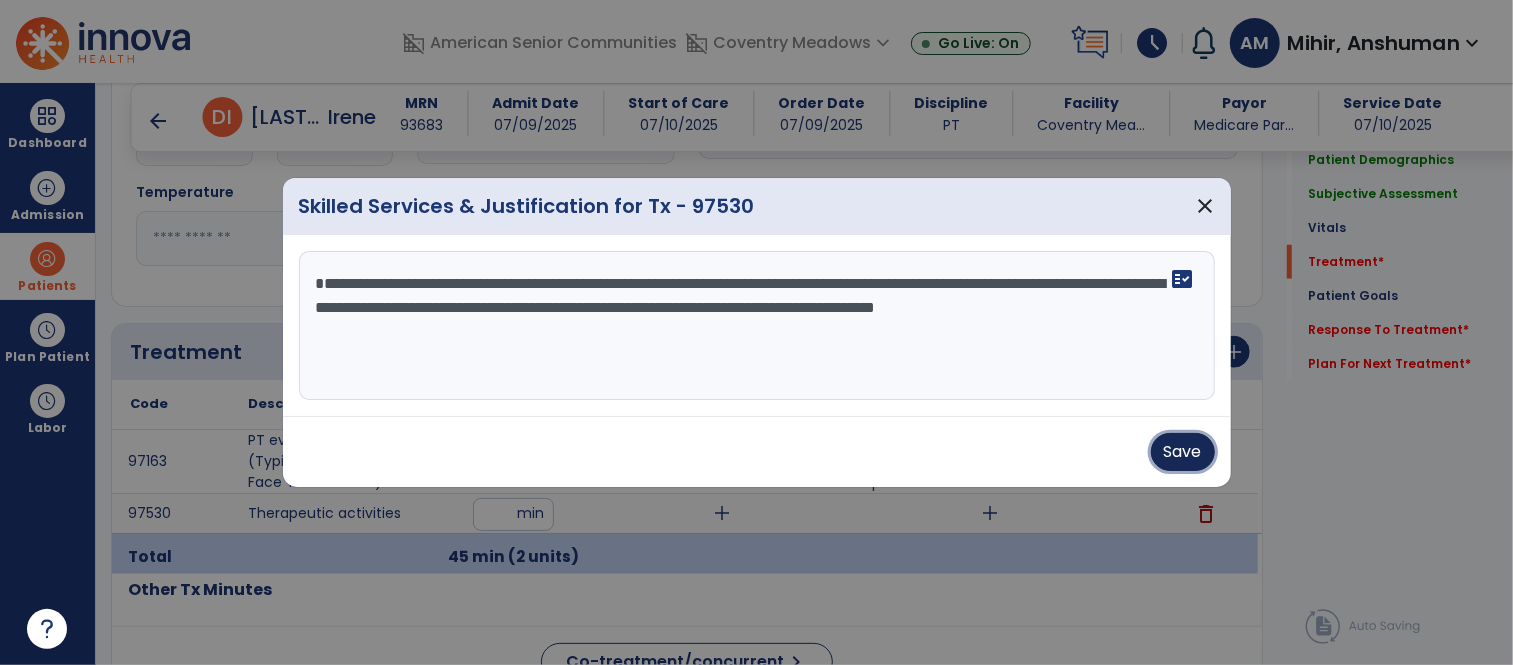 click on "Save" at bounding box center (1183, 452) 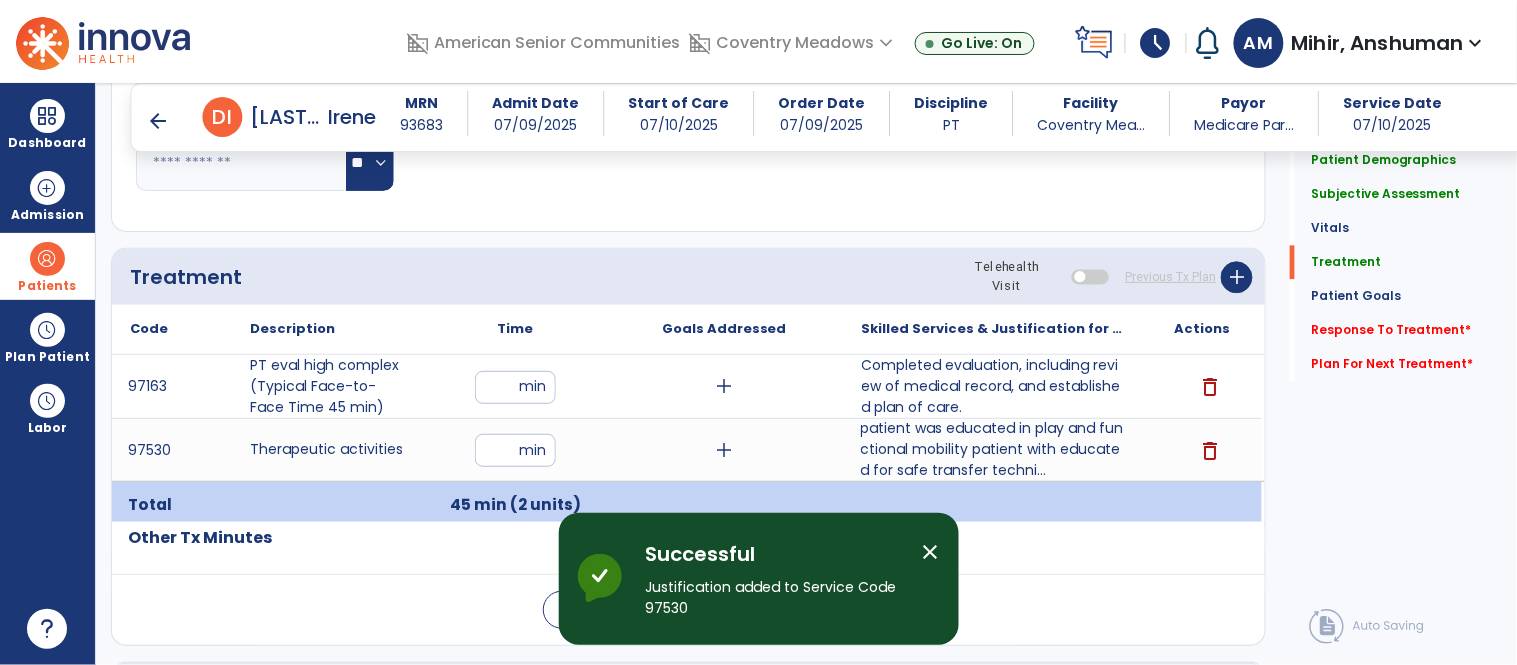 scroll, scrollTop: 1127, scrollLeft: 0, axis: vertical 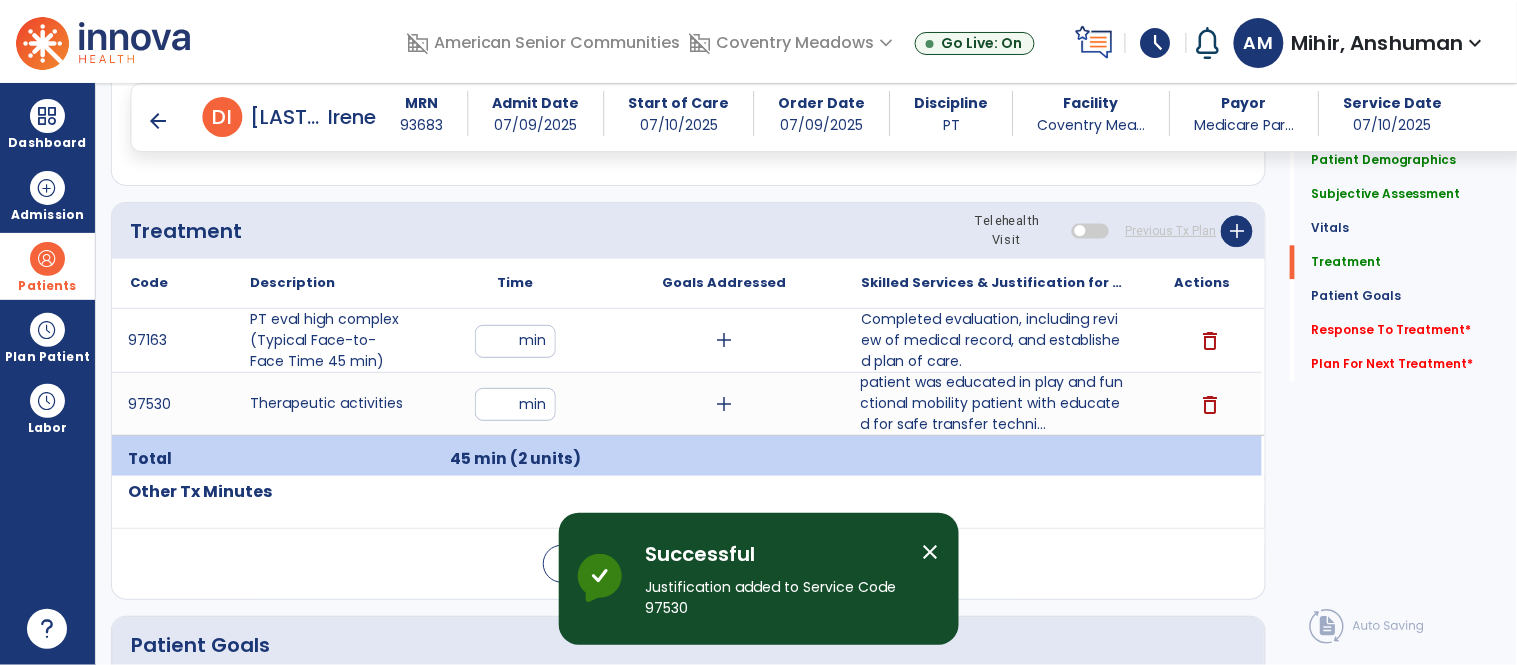 click on "close" at bounding box center (931, 552) 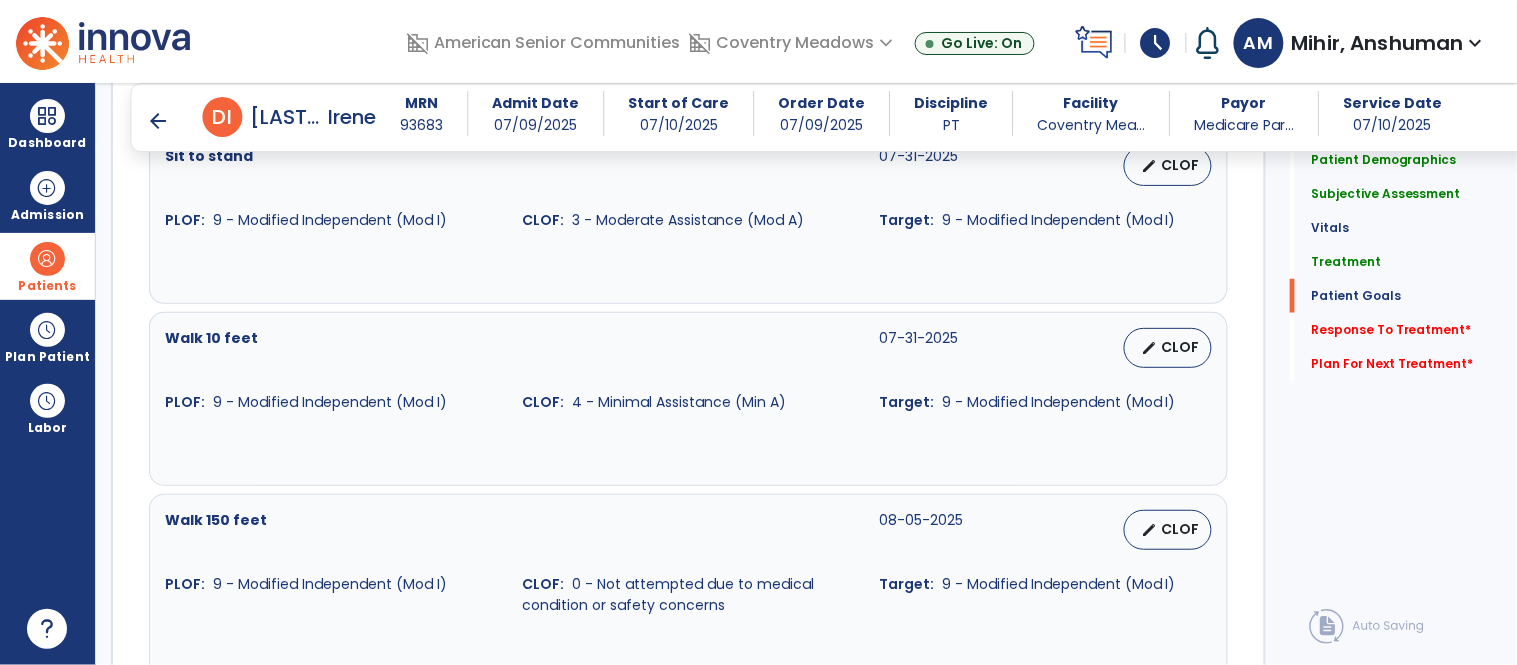 scroll, scrollTop: 3156, scrollLeft: 0, axis: vertical 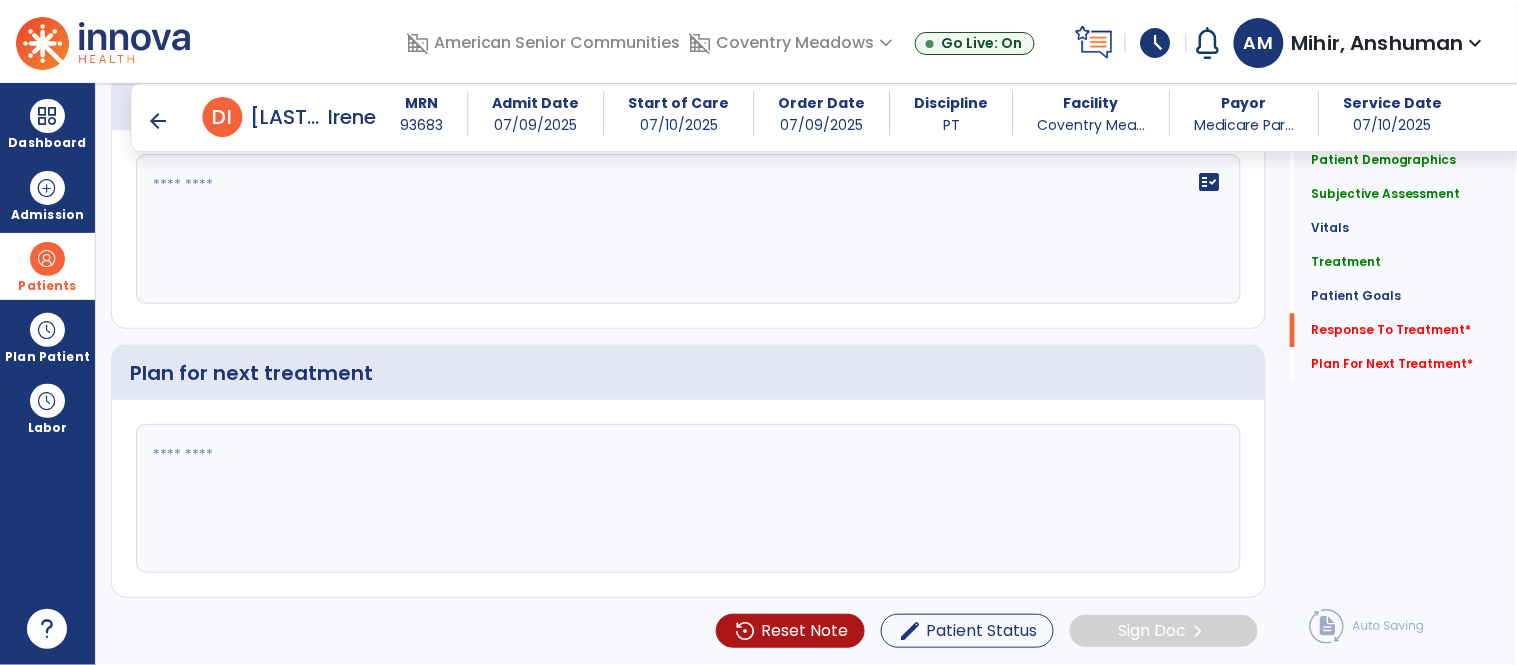 click 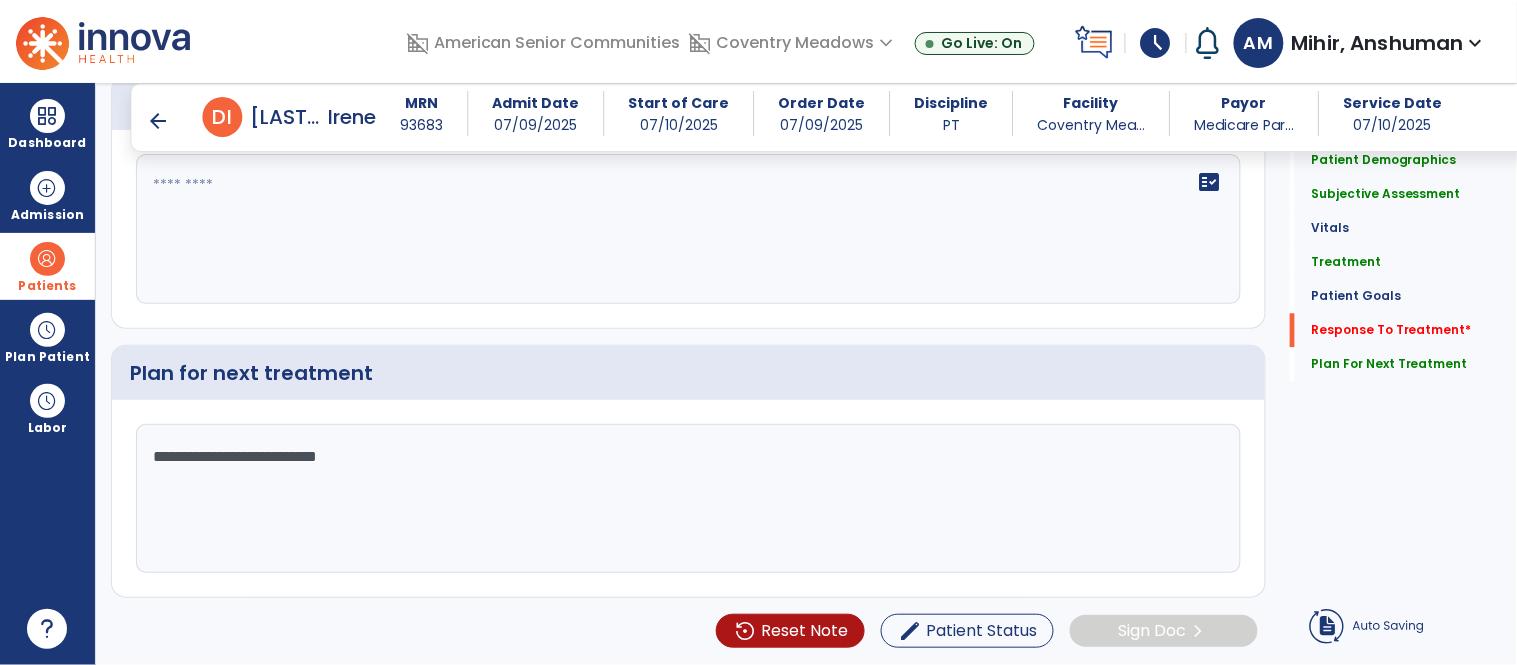 type on "**********" 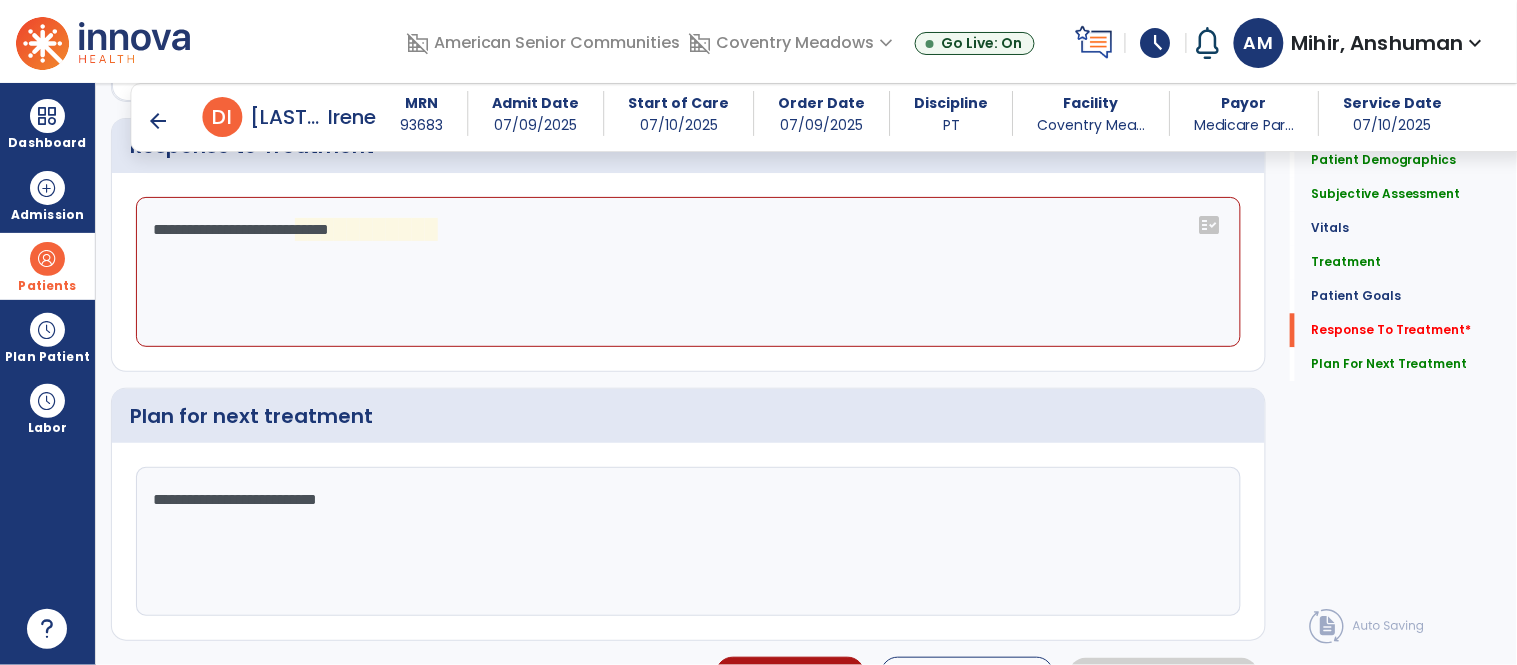 scroll, scrollTop: 3156, scrollLeft: 0, axis: vertical 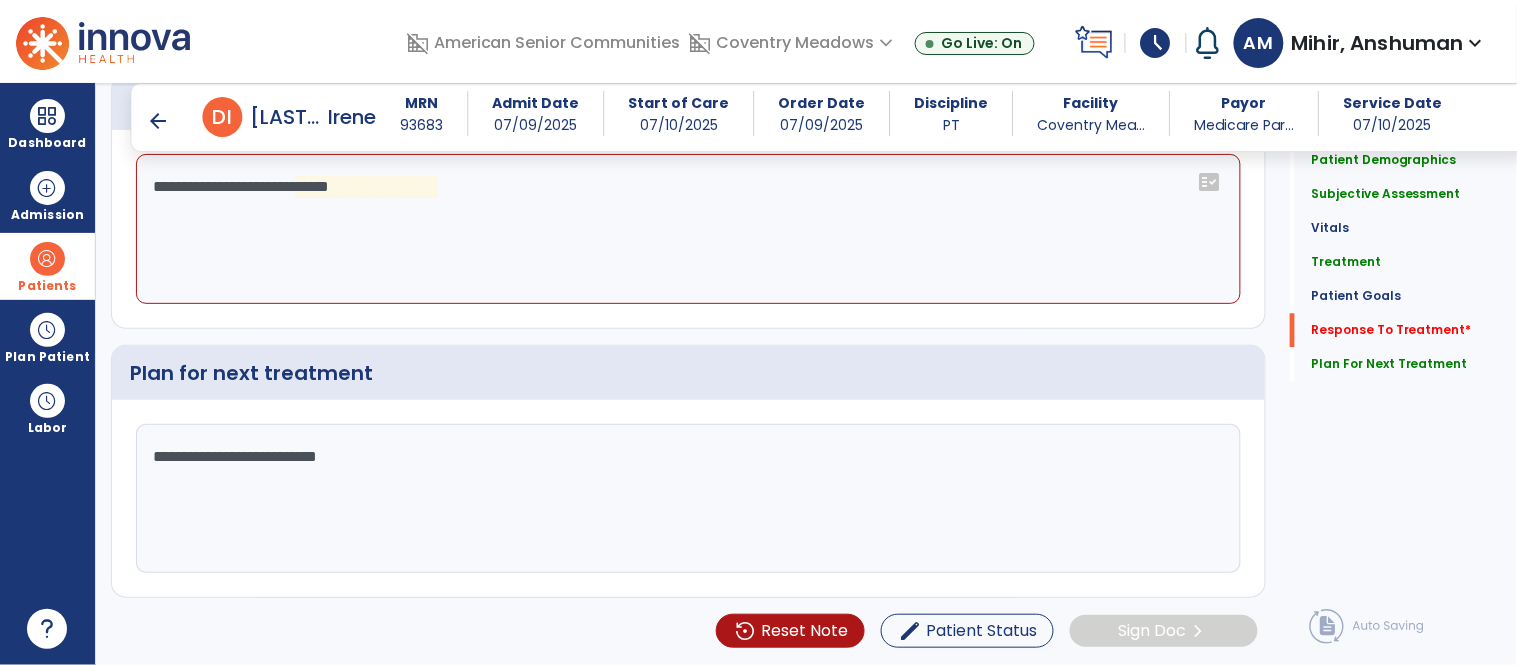 click on "**********" 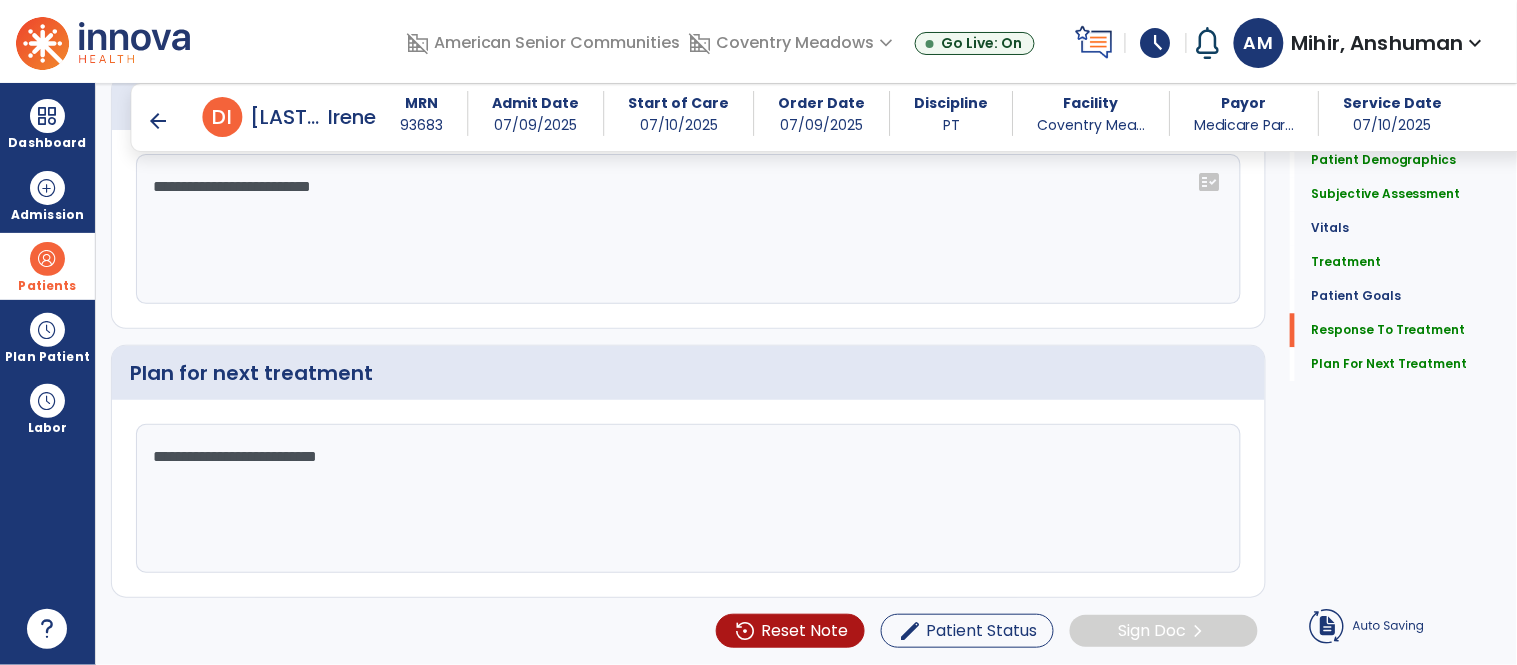 type on "**********" 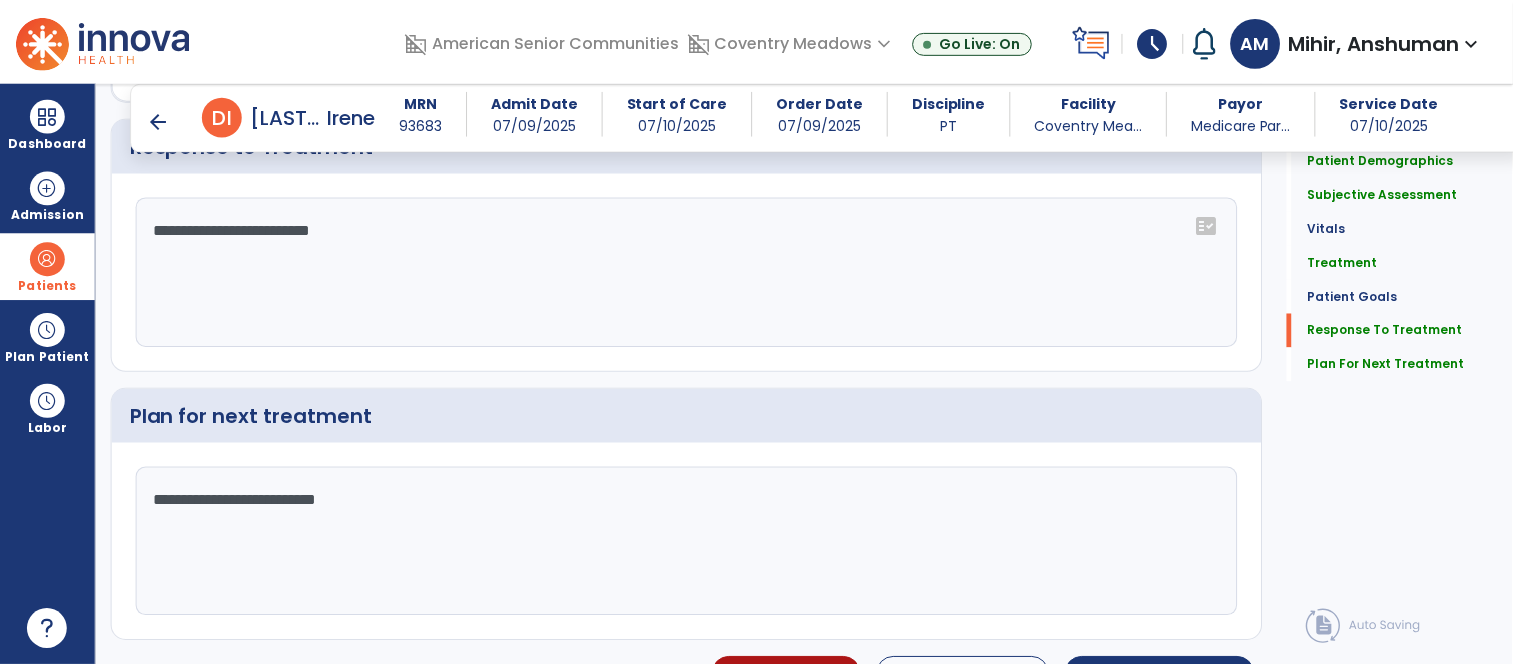 scroll, scrollTop: 3156, scrollLeft: 0, axis: vertical 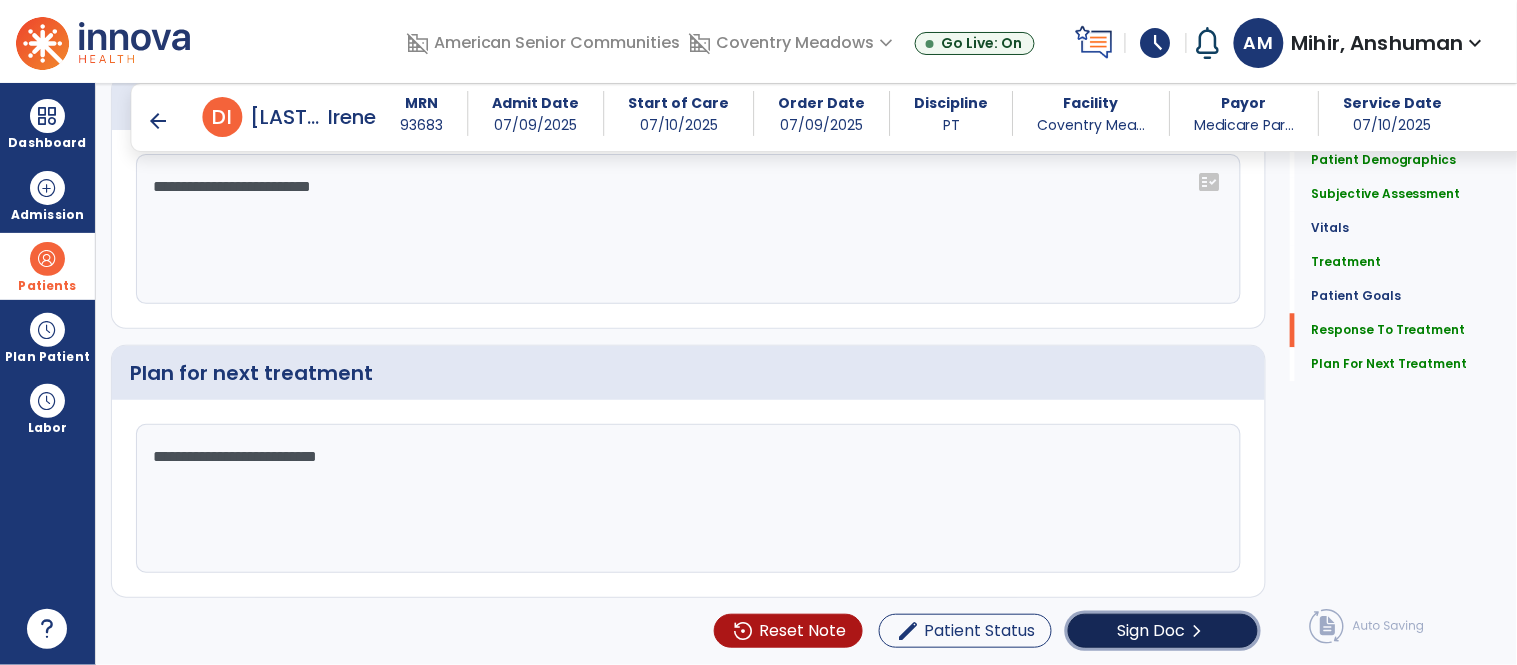 click on "chevron_right" 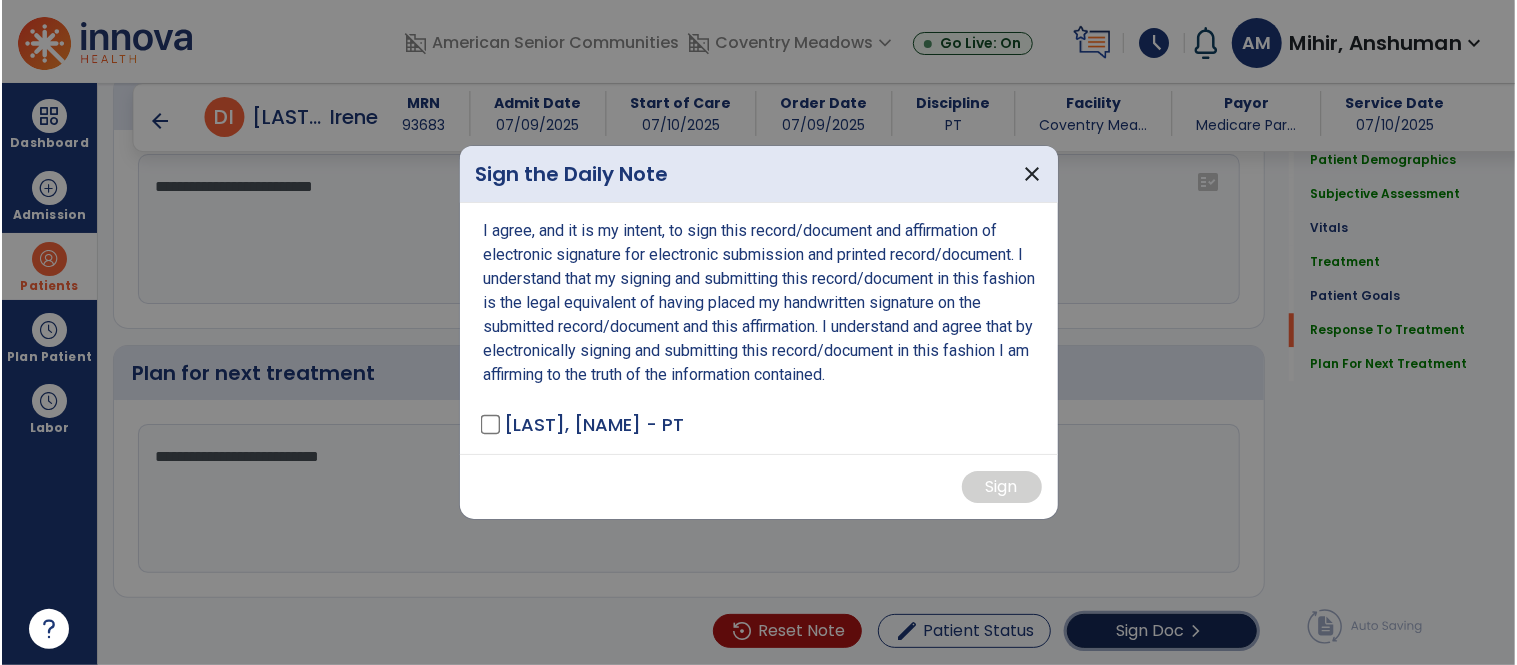 scroll, scrollTop: 3156, scrollLeft: 0, axis: vertical 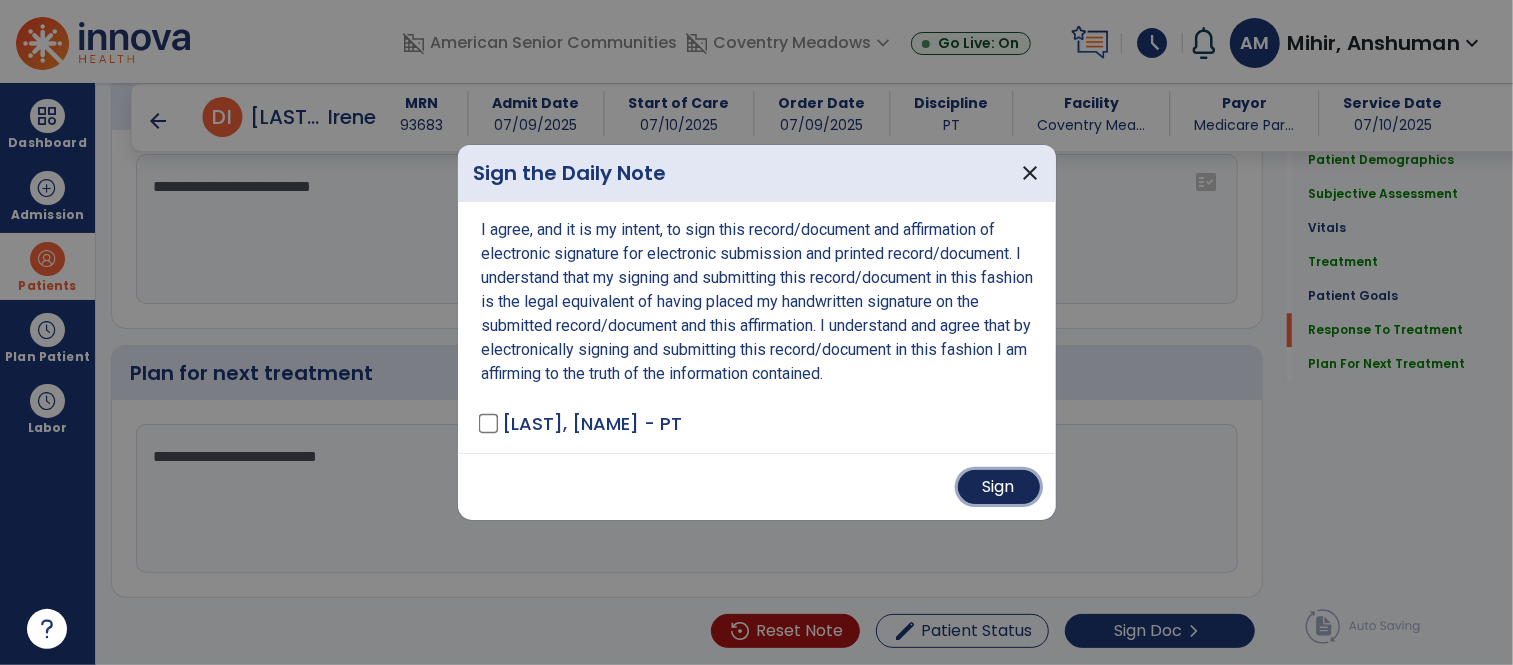 click on "Sign" at bounding box center [999, 487] 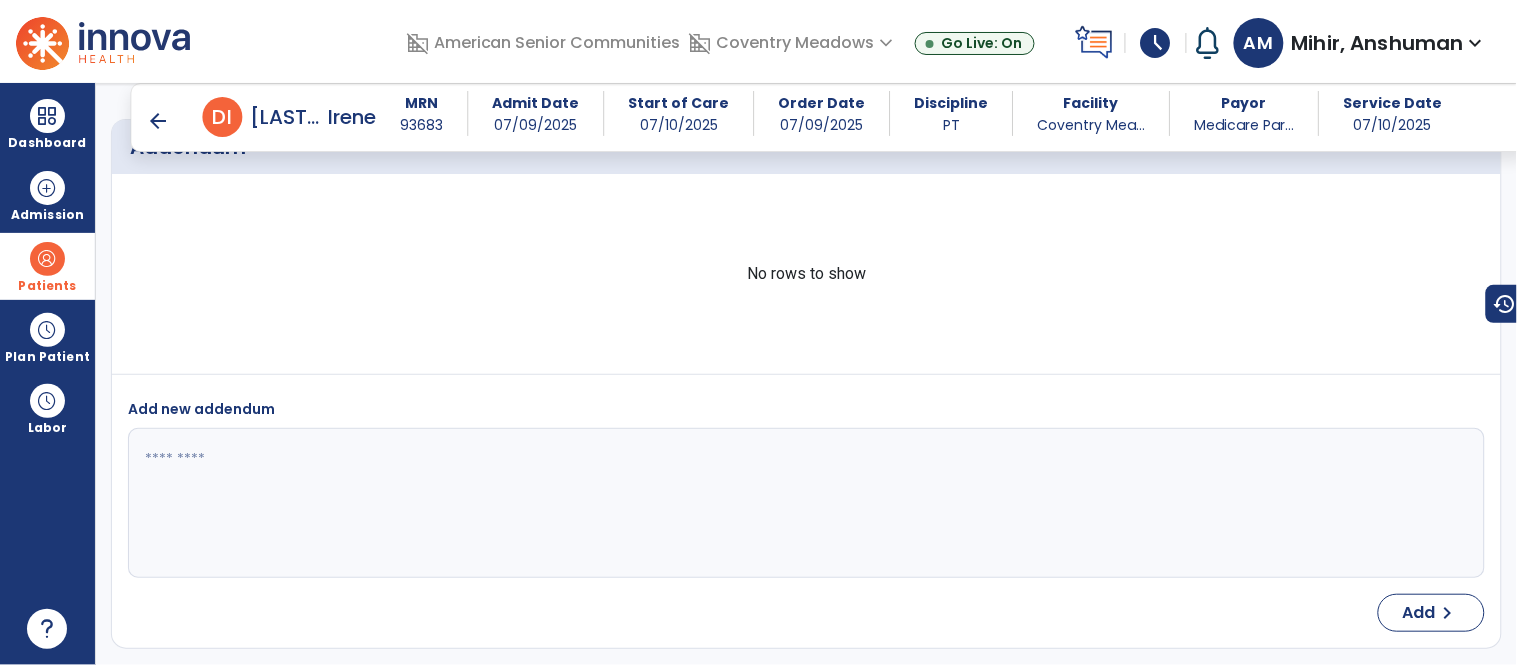 scroll, scrollTop: 3888, scrollLeft: 0, axis: vertical 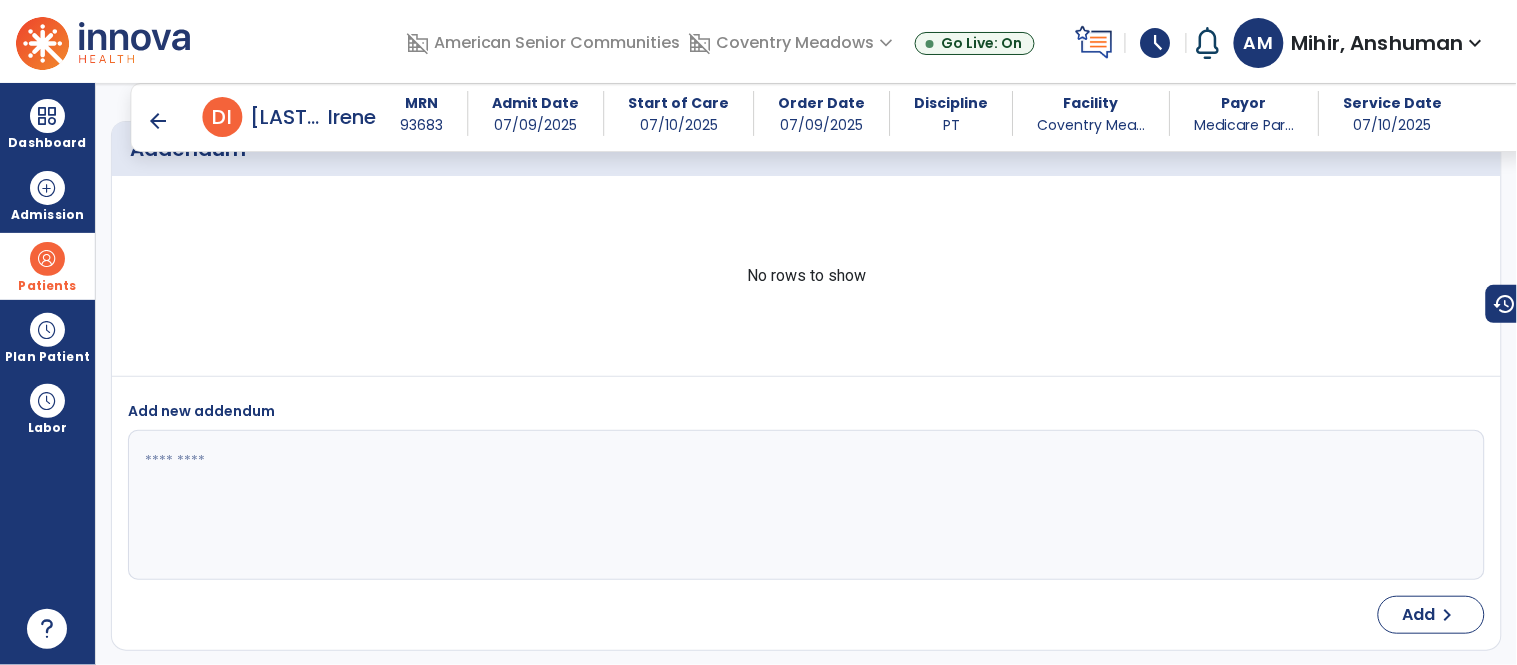 click on "arrow_back" at bounding box center (159, 121) 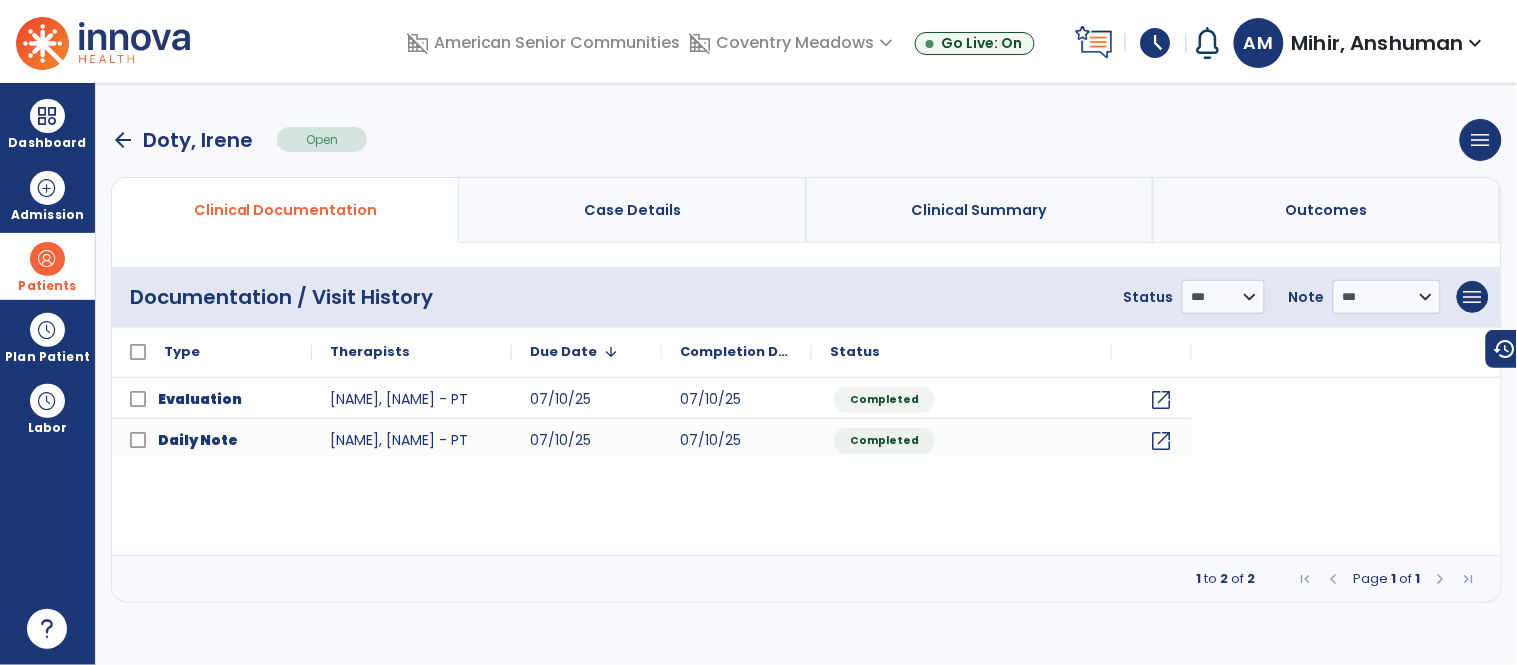 scroll, scrollTop: 0, scrollLeft: 0, axis: both 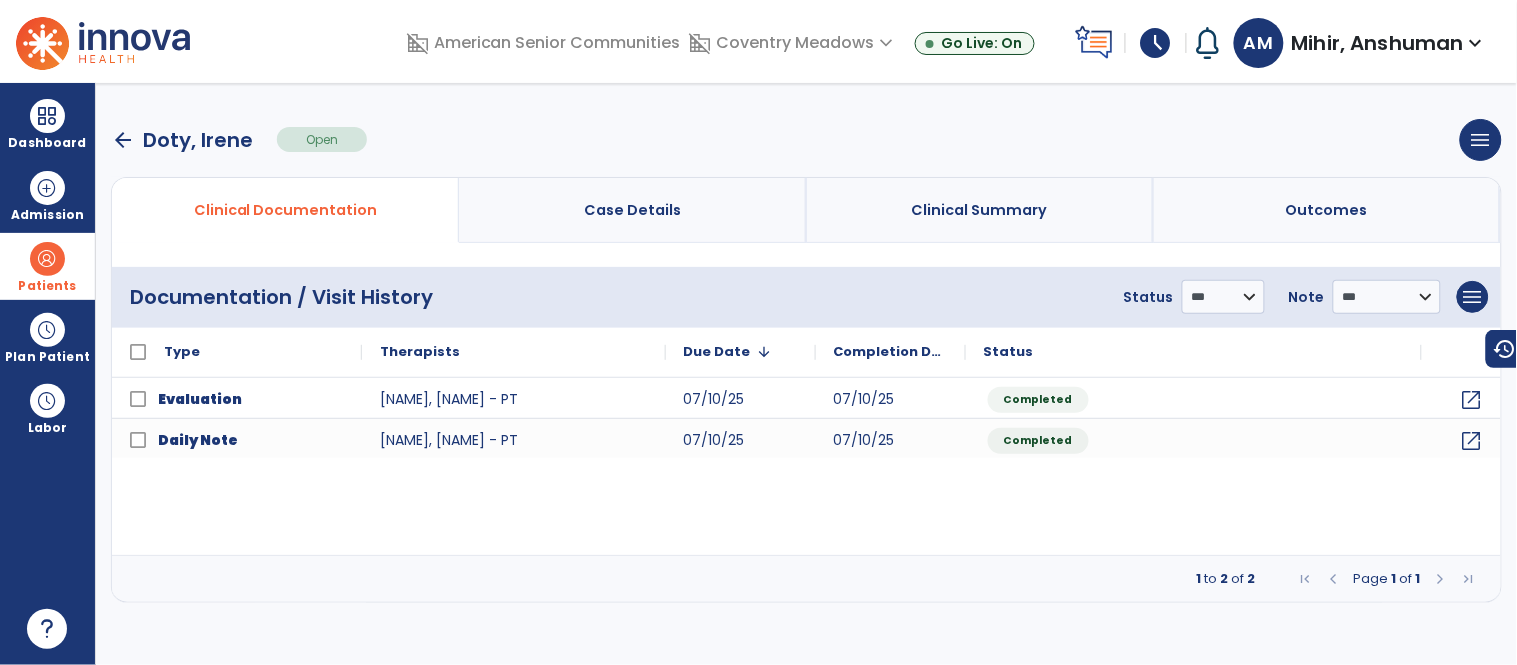 click on "domain_disabled   Coventry Meadows   expand_more   Bethlehem Woods   Canterbury Nursing and Rehab   Coventry Meadows   Glenbrook Rehab & Skilled Nurs  Show All" at bounding box center (794, 43) 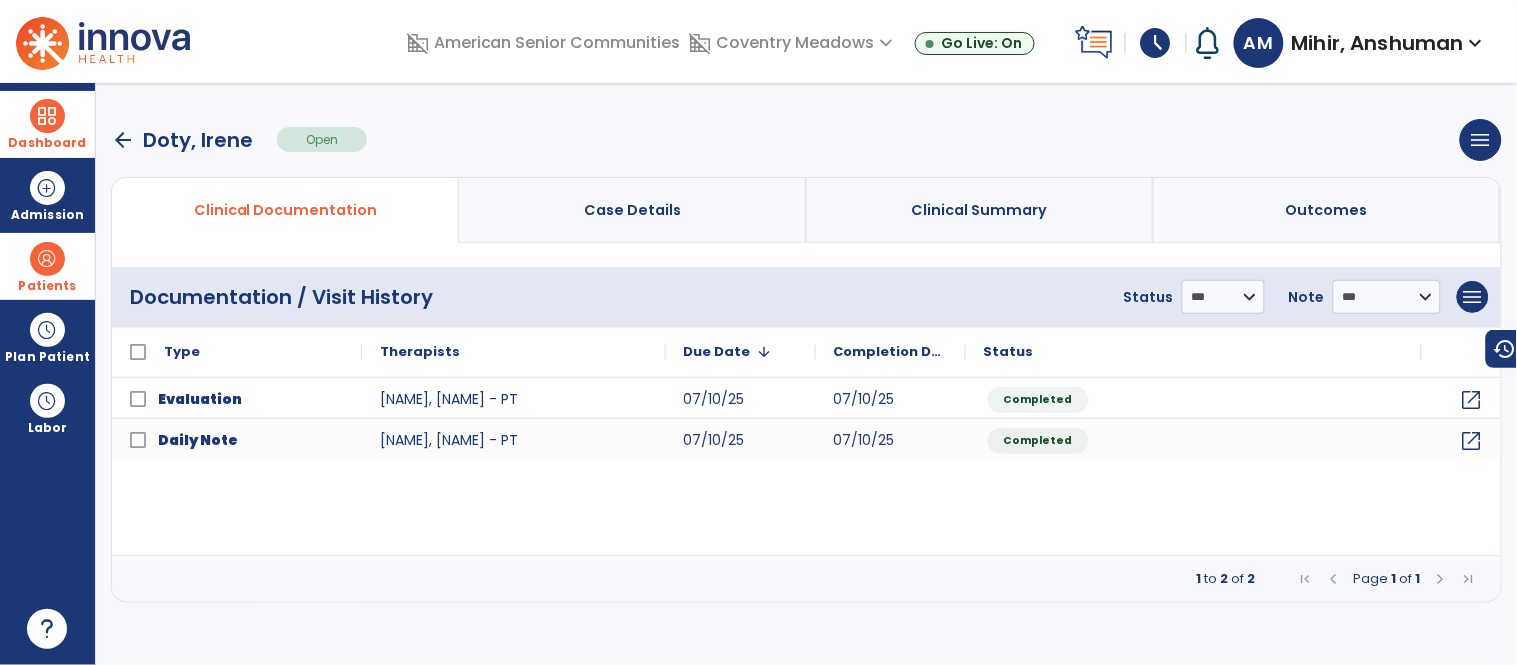 click at bounding box center [47, 116] 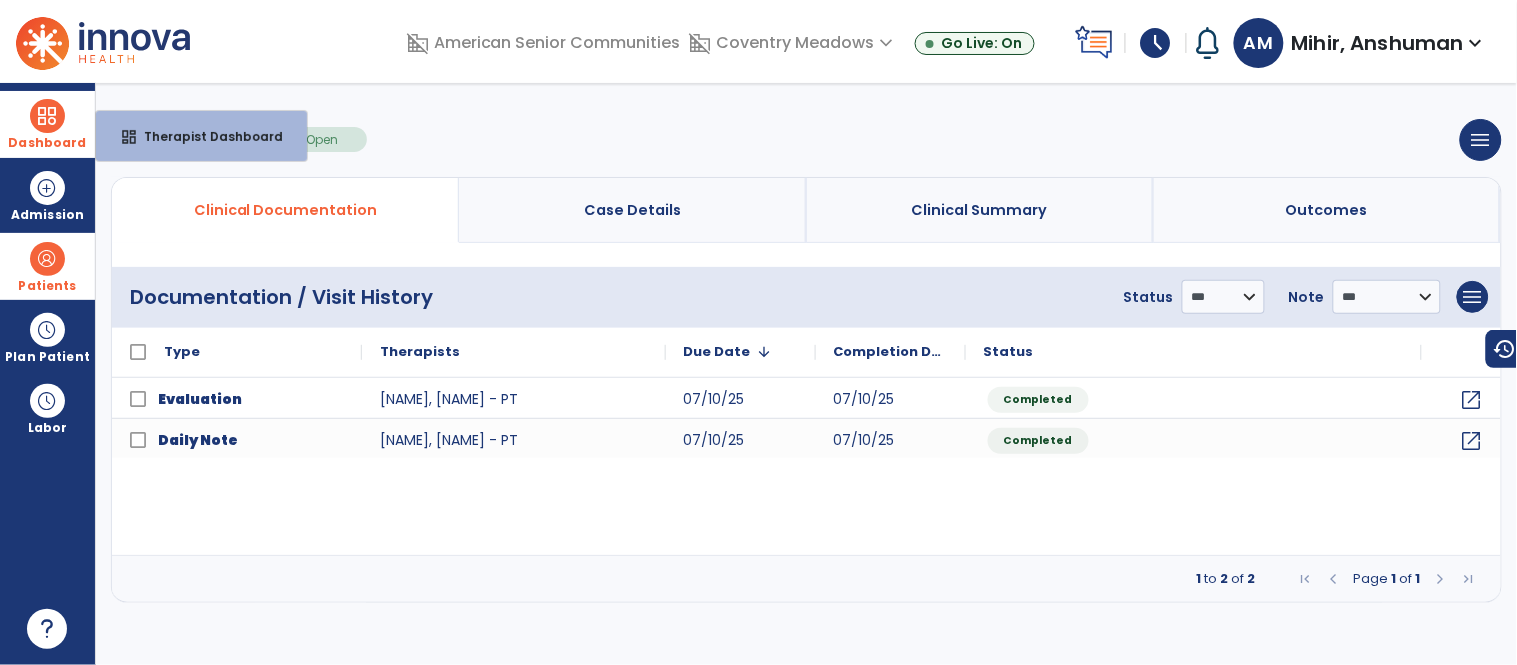 click at bounding box center (47, 116) 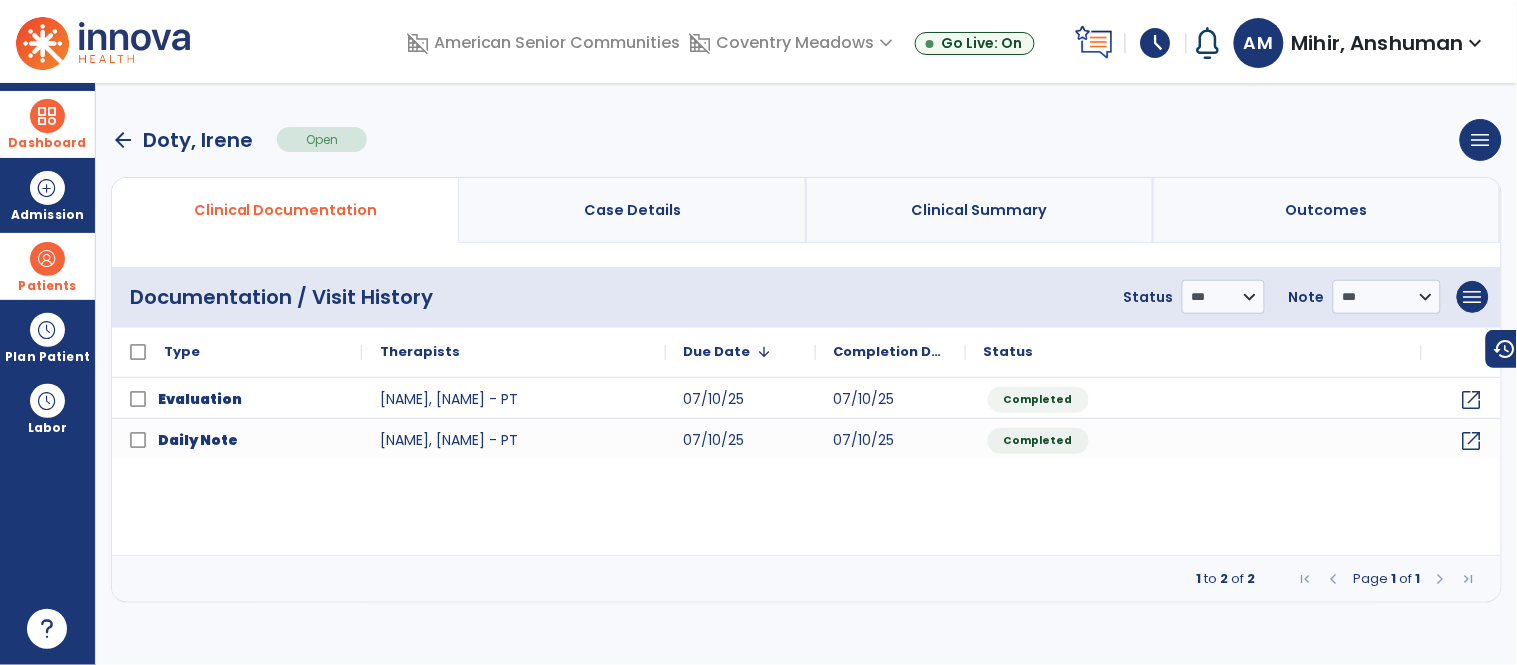 click at bounding box center [47, 116] 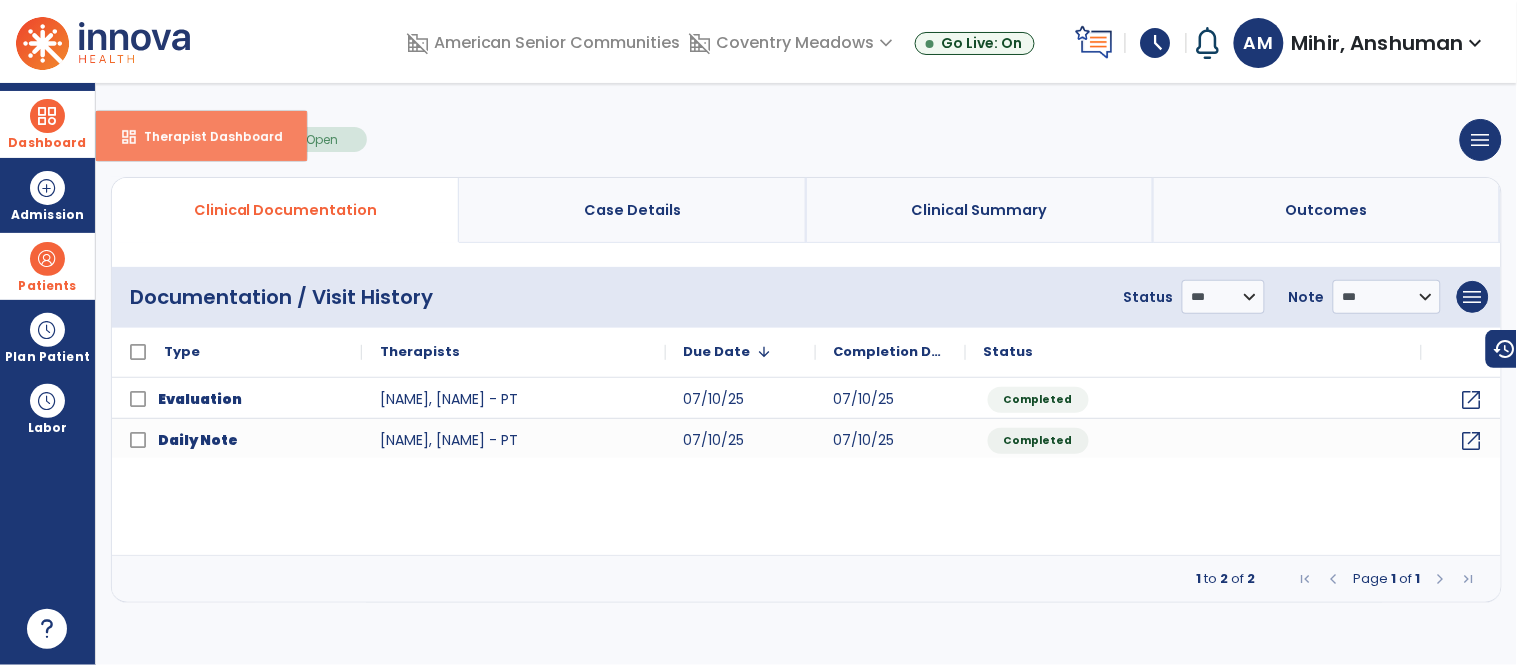 click on "Therapist Dashboard" at bounding box center (205, 136) 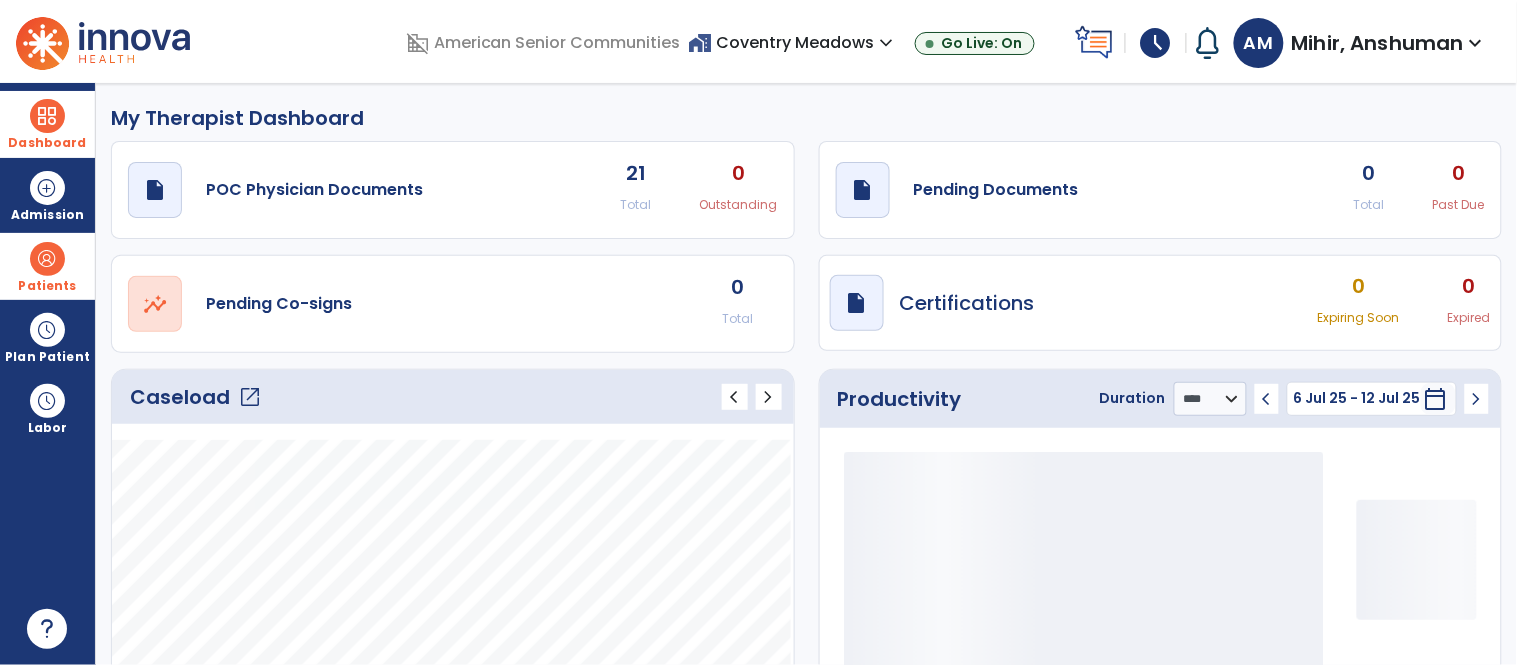 click on "home_work   Coventry Meadows   expand_more" at bounding box center (794, 42) 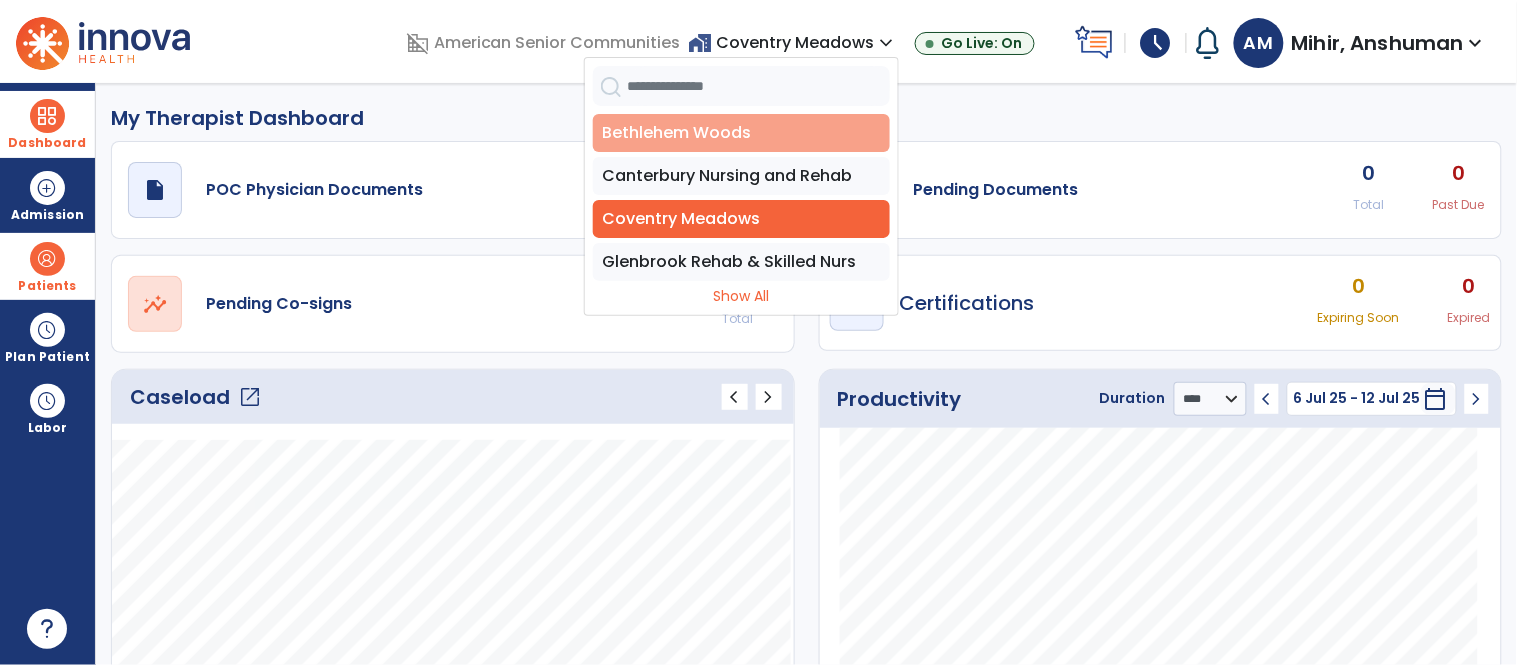 click on "Bethlehem Woods" at bounding box center (741, 133) 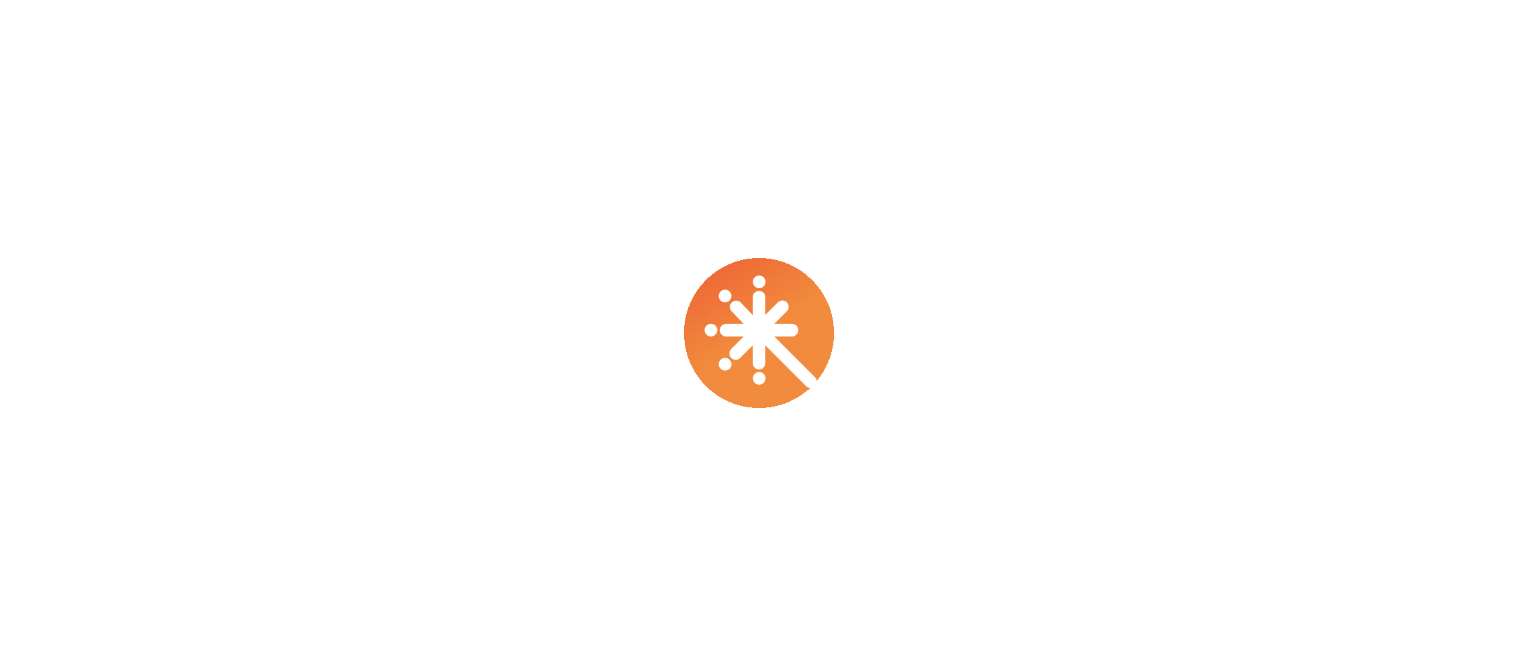 scroll, scrollTop: 0, scrollLeft: 0, axis: both 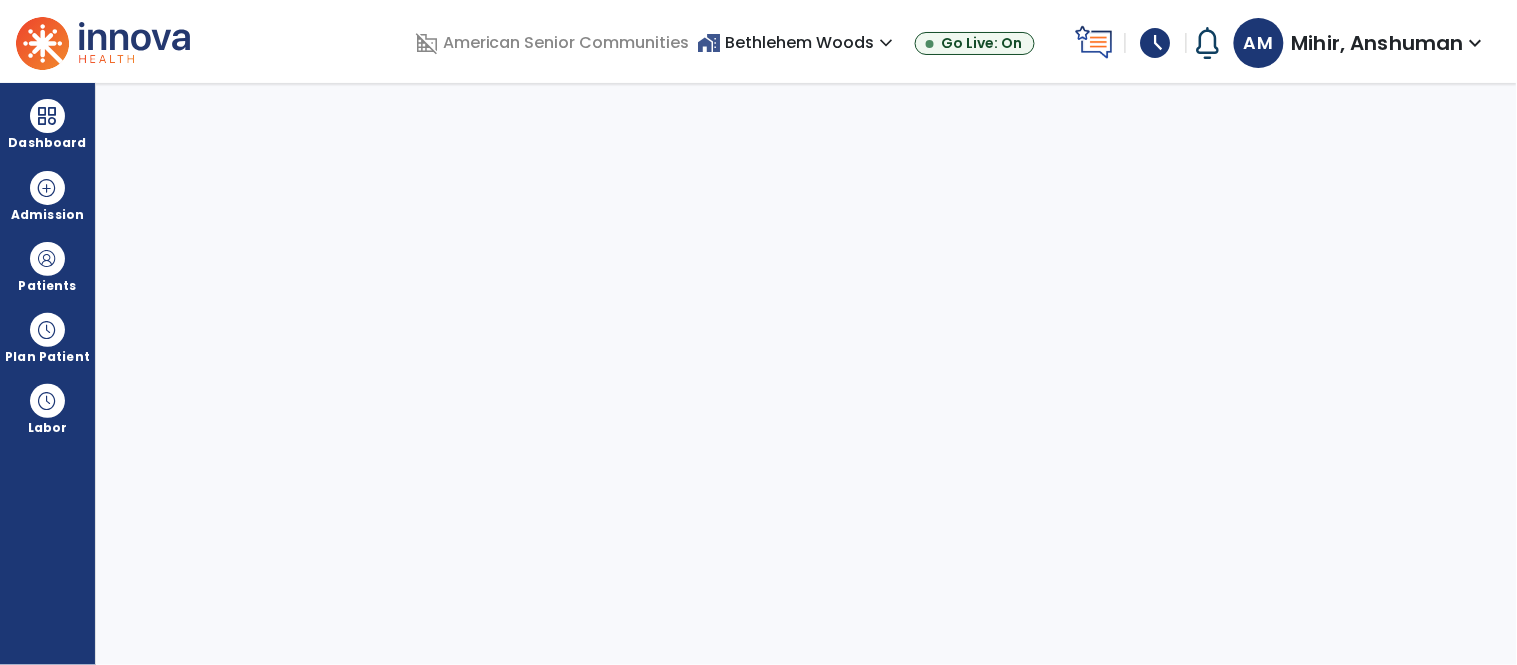 select on "****" 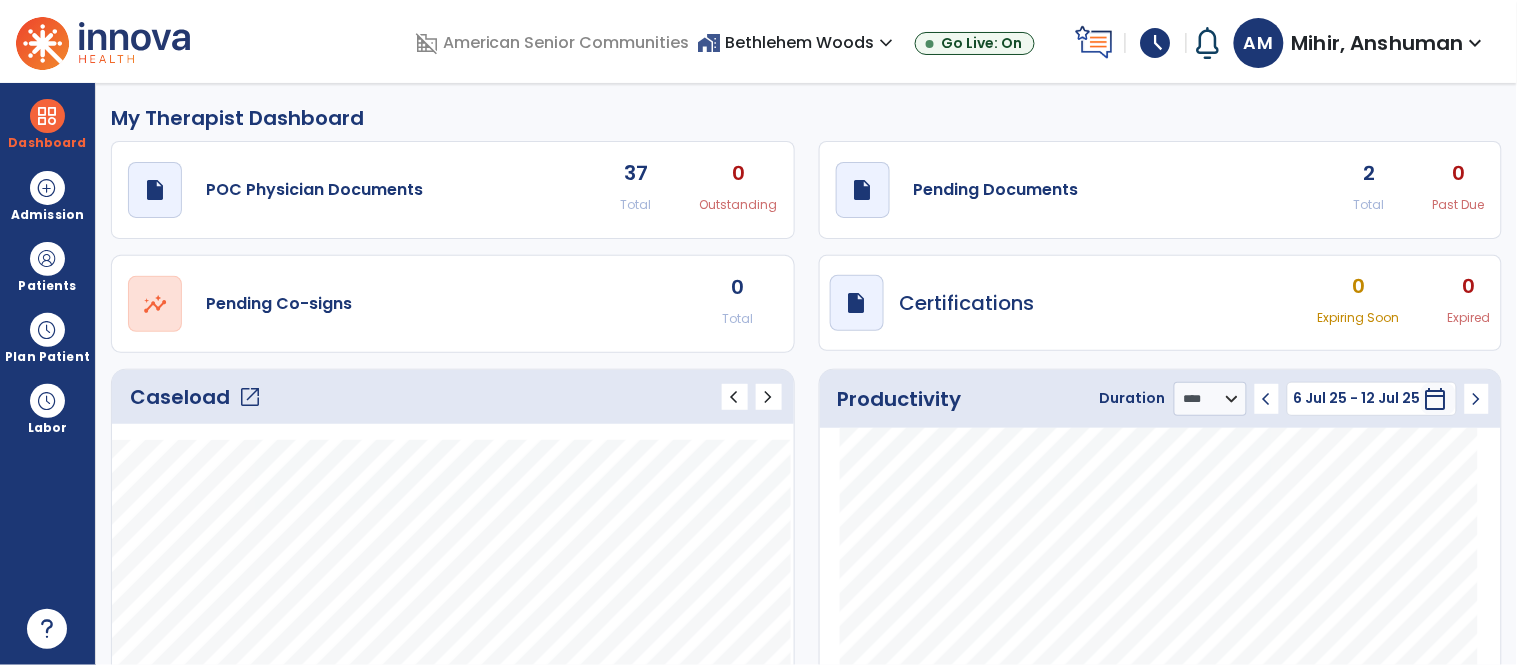 click on "open_in_new" 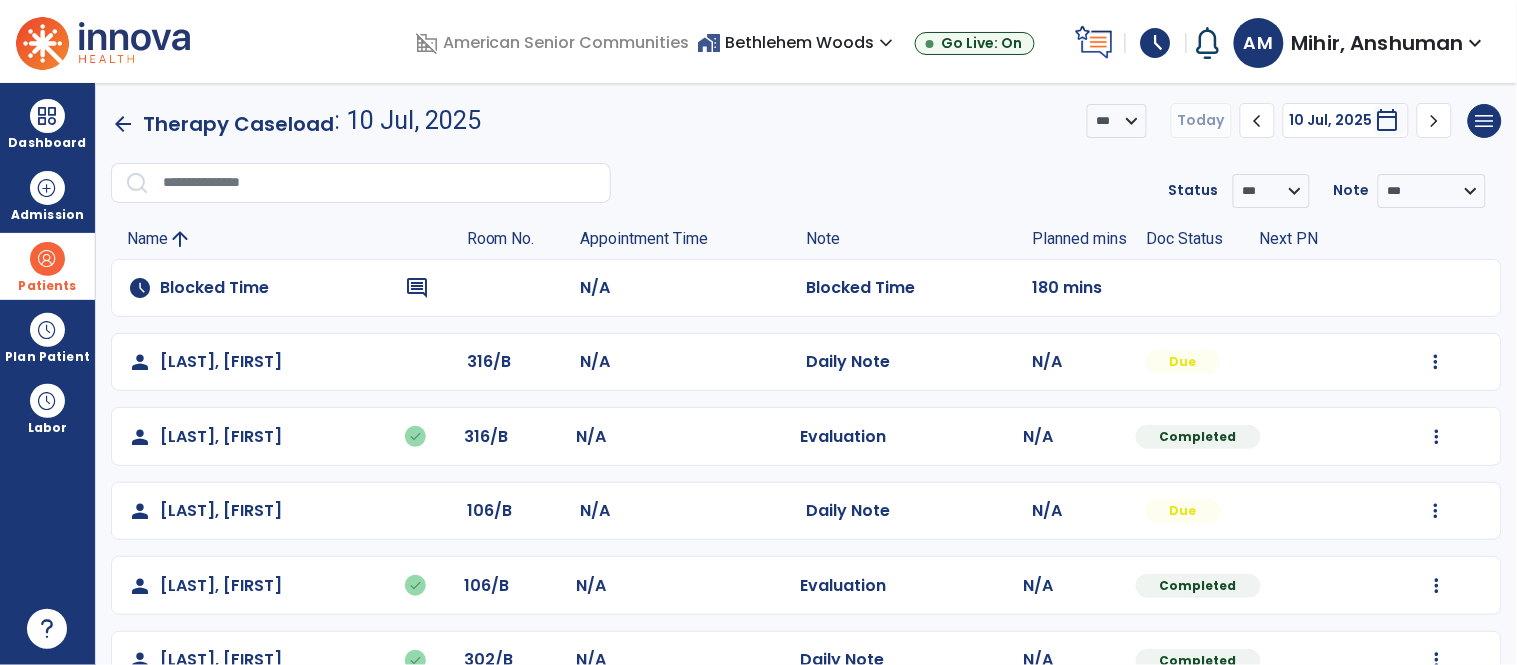 click at bounding box center [47, 259] 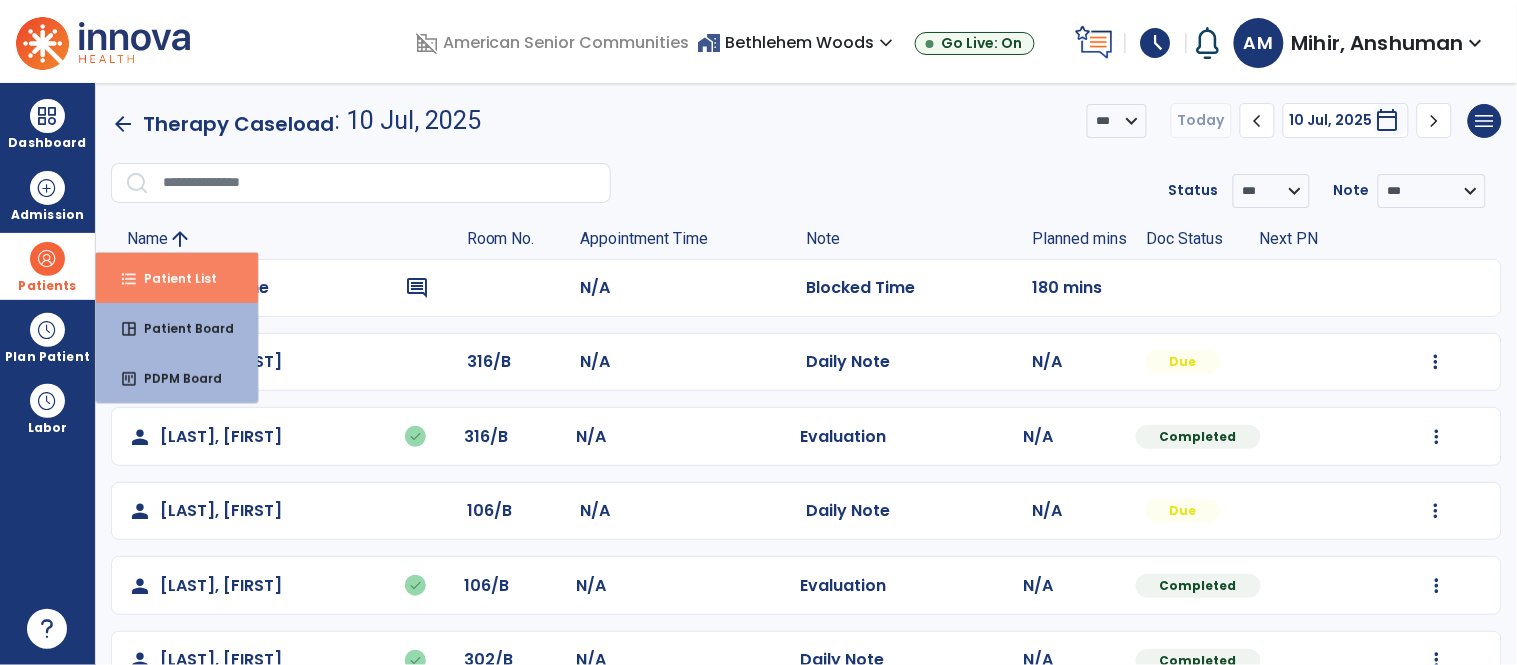 click on "Patient List" at bounding box center [172, 278] 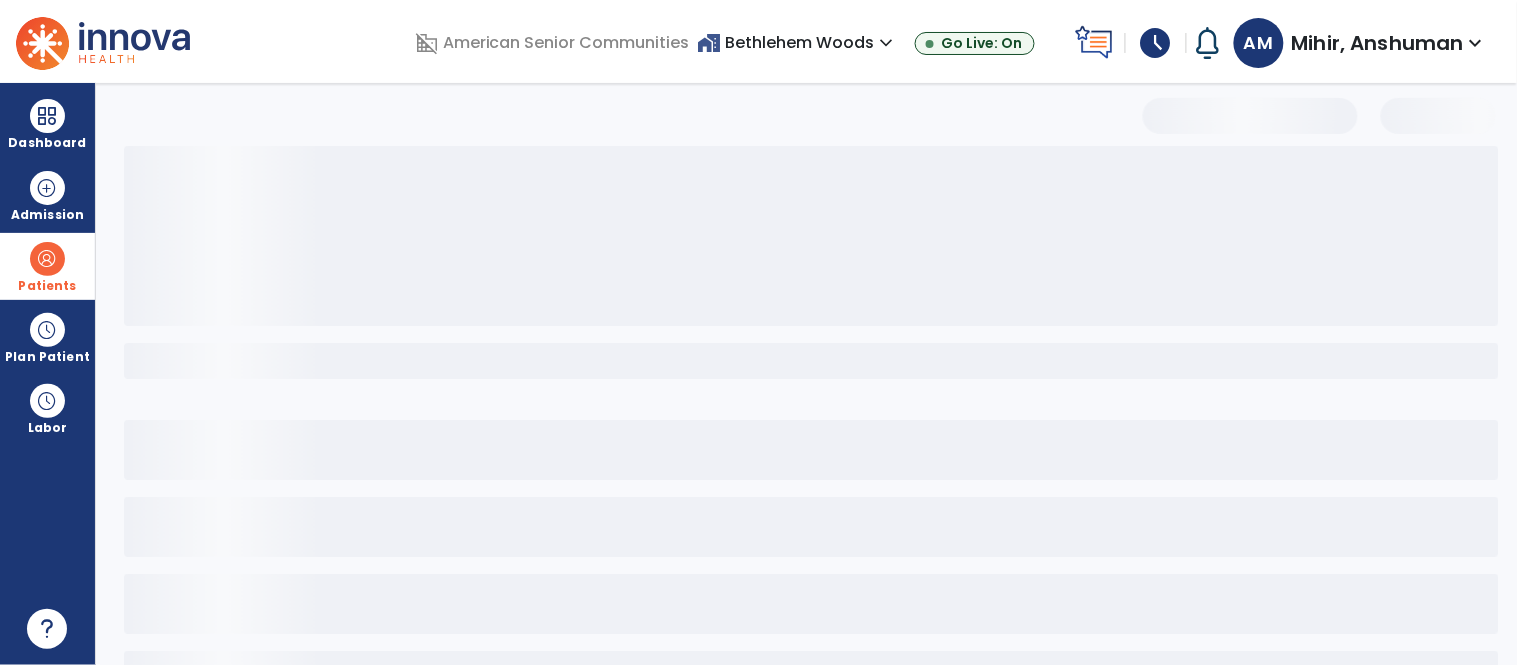 select on "***" 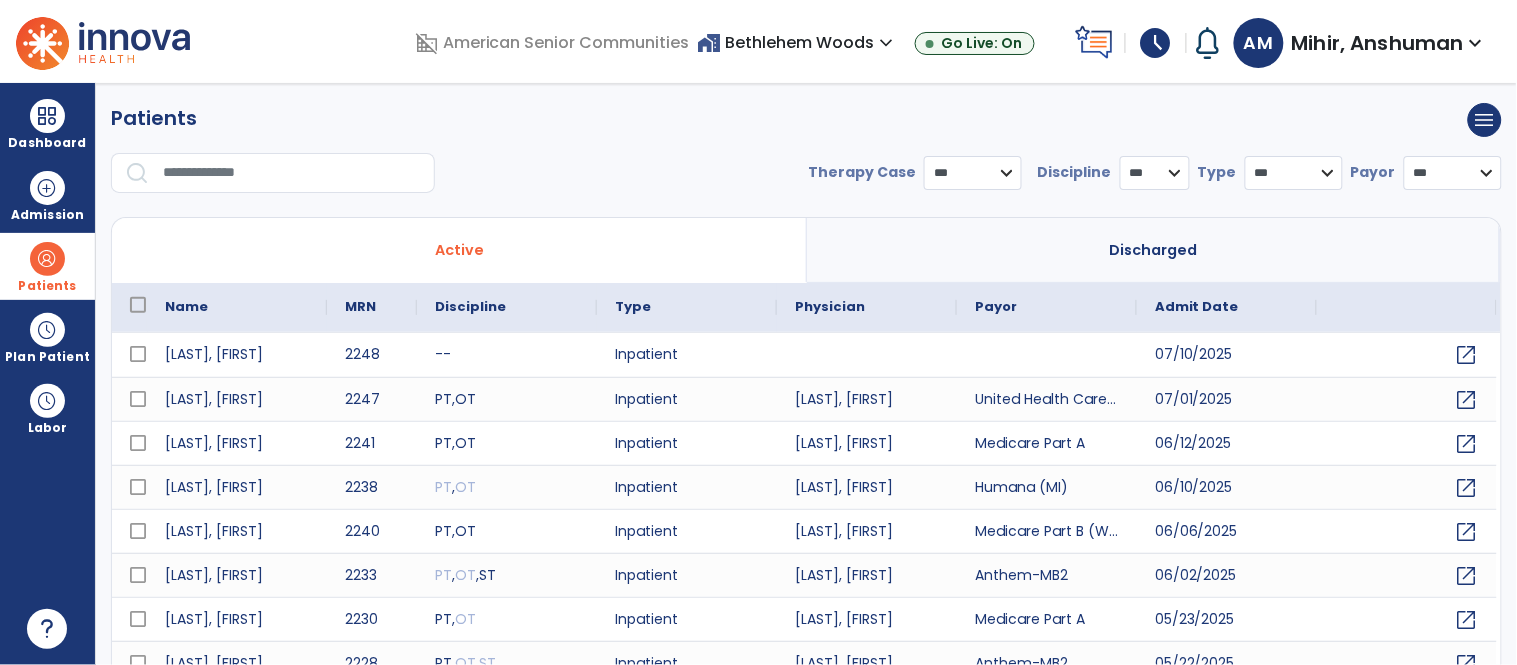 drag, startPoint x: 349, startPoint y: 174, endPoint x: 340, endPoint y: 185, distance: 14.21267 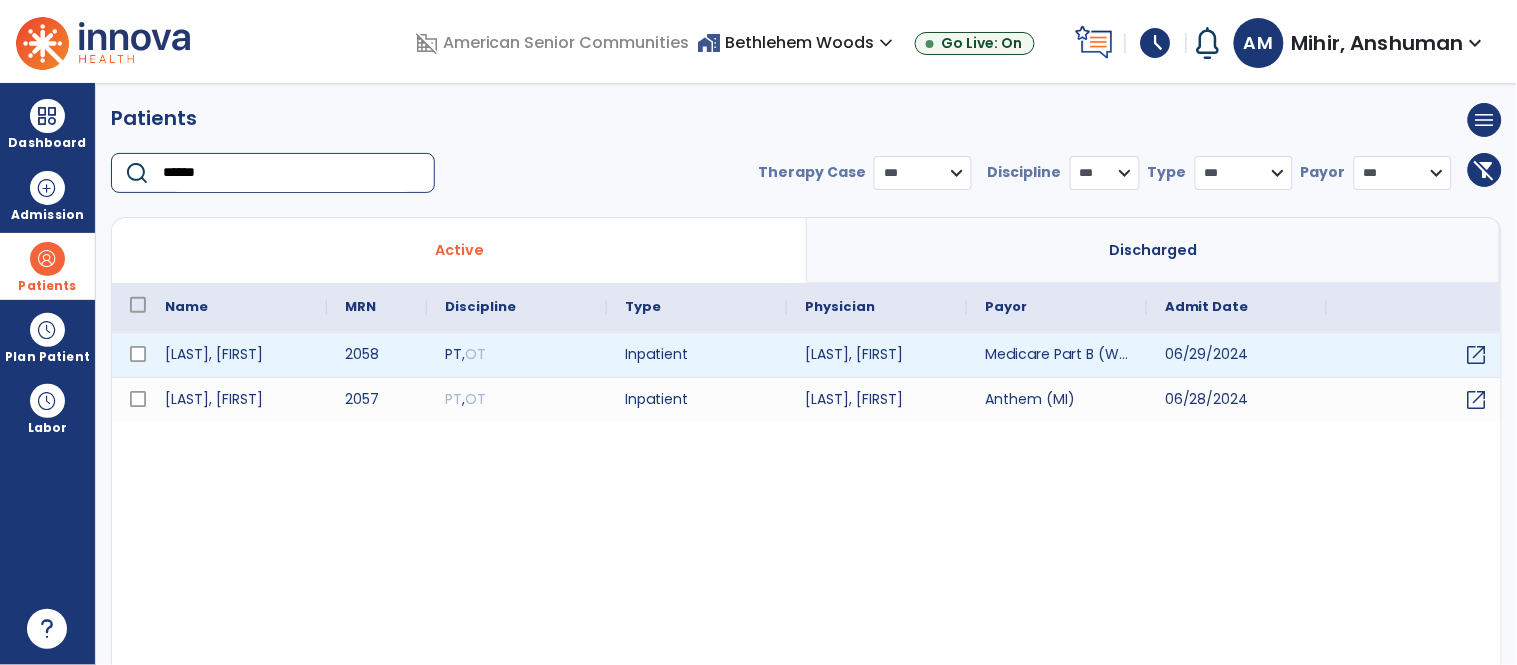 type on "******" 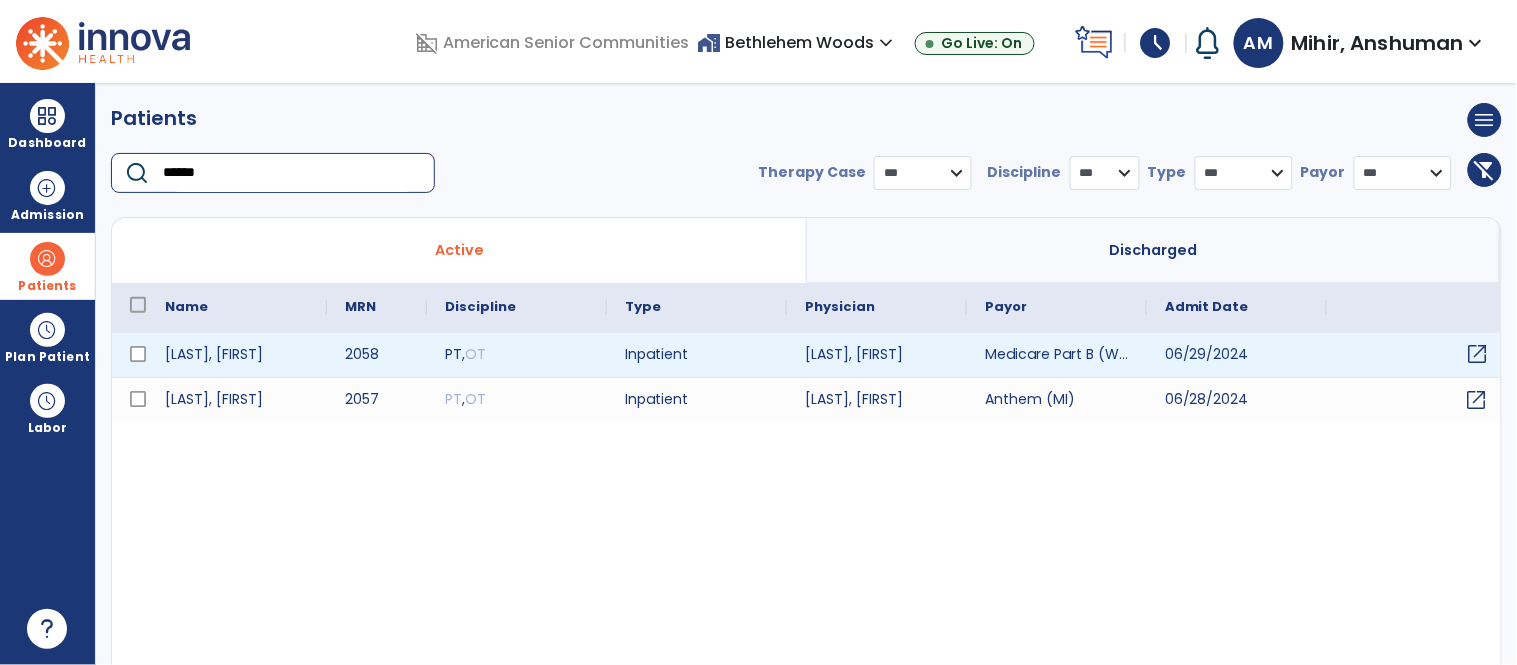 click on "open_in_new" at bounding box center (1478, 354) 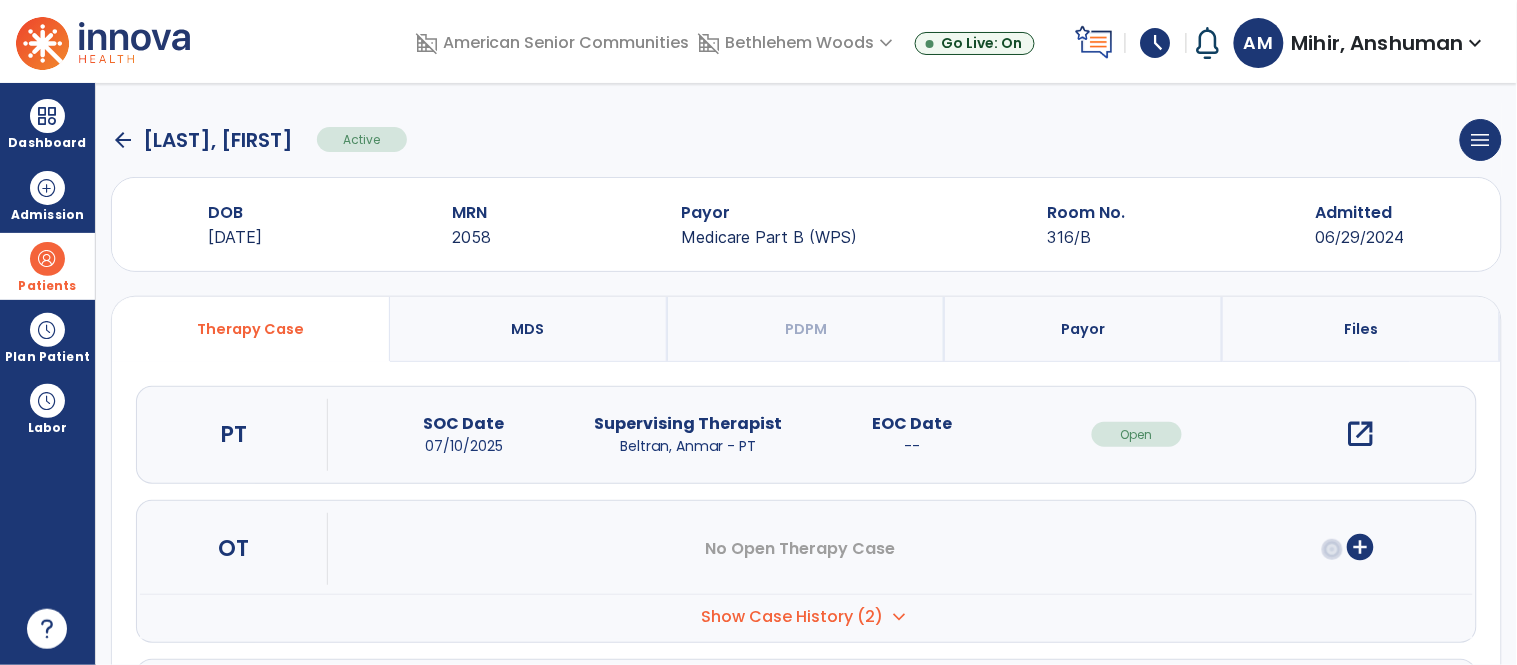 drag, startPoint x: 1361, startPoint y: 438, endPoint x: 1385, endPoint y: 472, distance: 41.617306 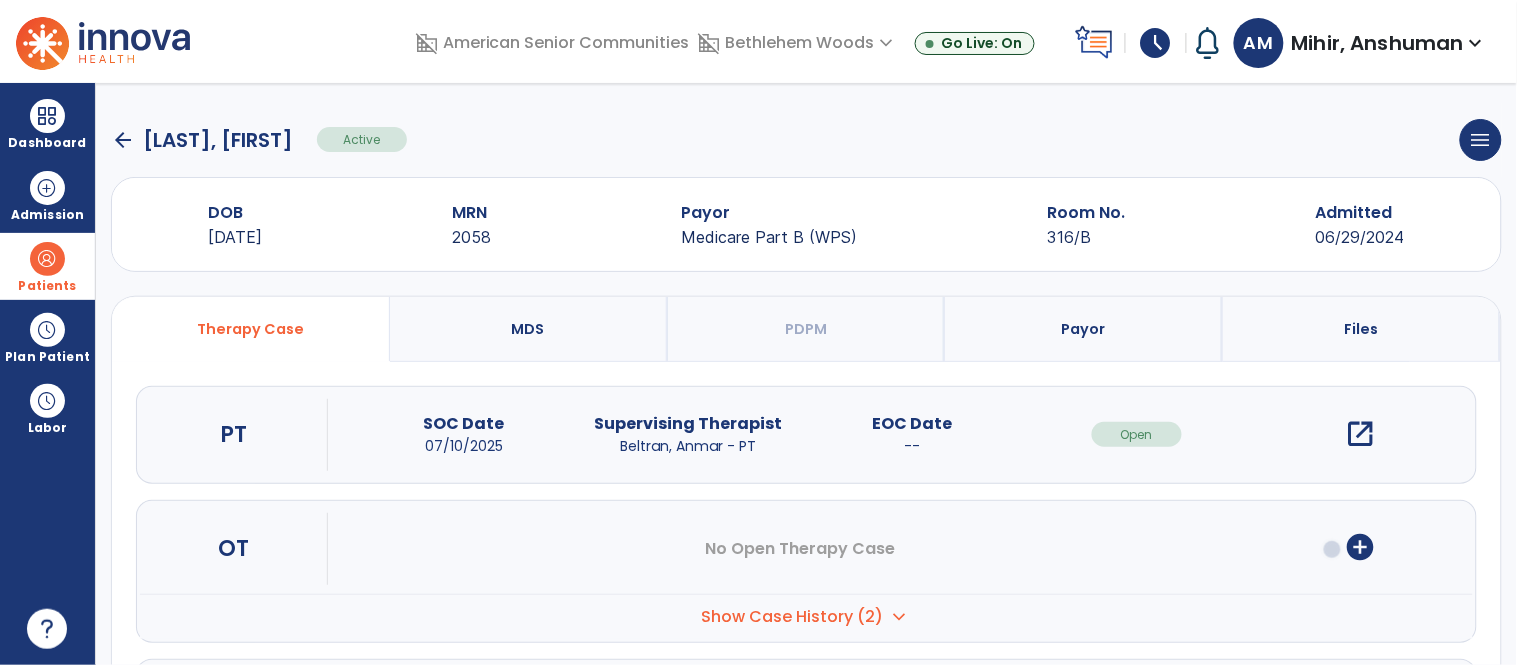click on "PT SOC Date 07/10/2025 Supervising Therapist Beltran, Anmar - PT EOC Date   --    Open  open_in_new" at bounding box center (806, 435) 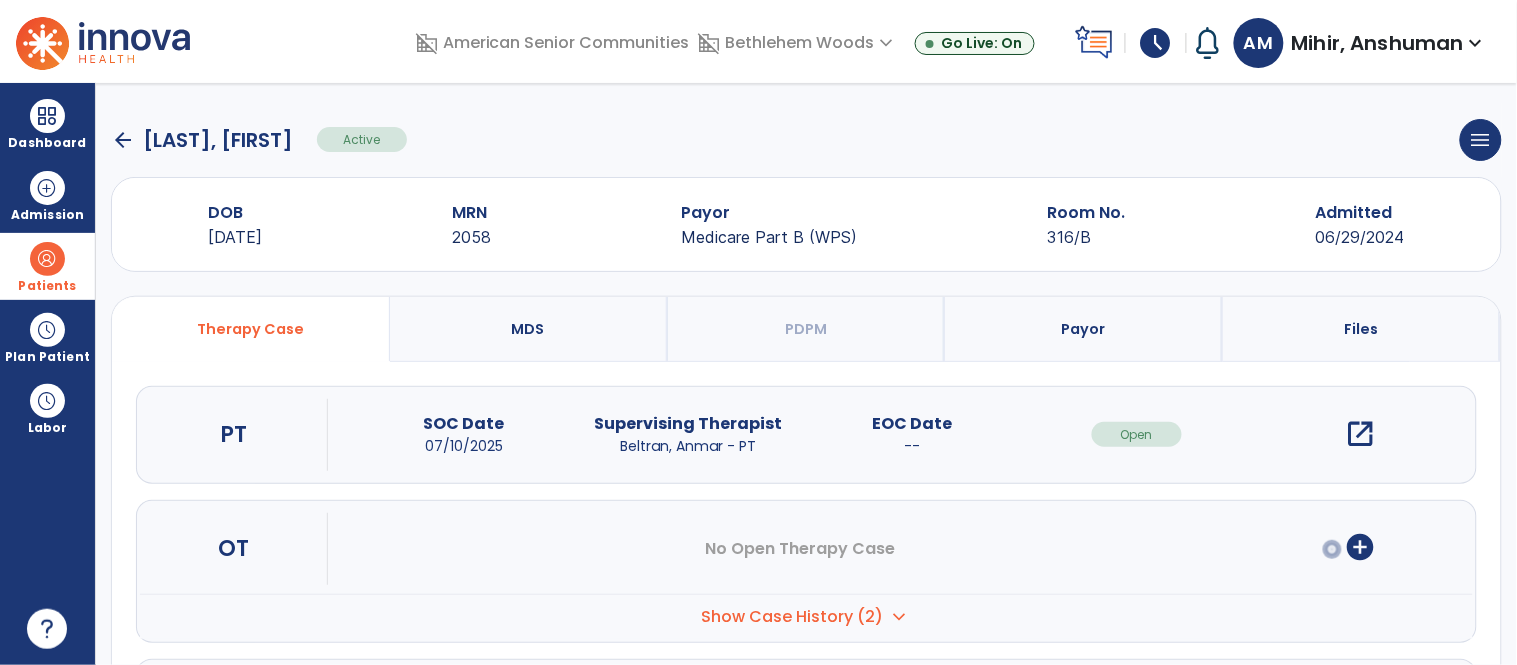 click on "open_in_new" at bounding box center [1361, 434] 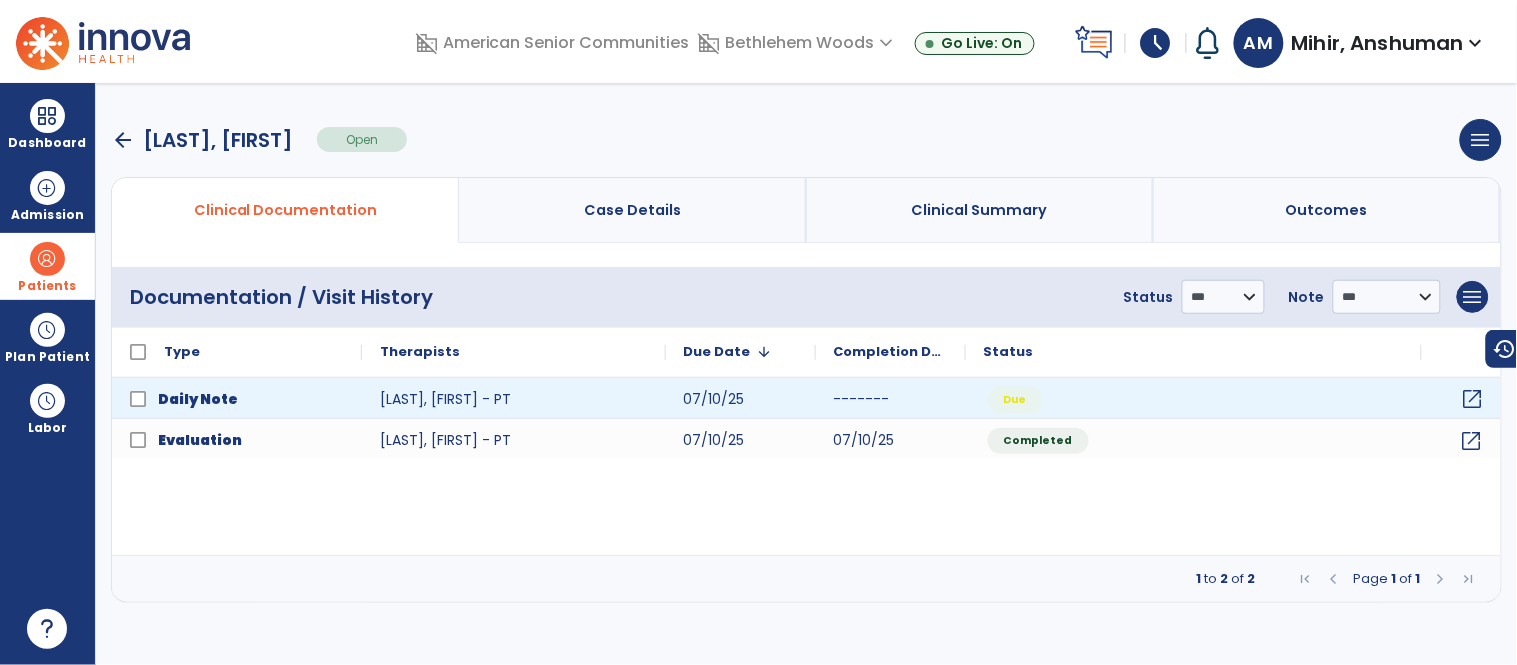 click on "open_in_new" 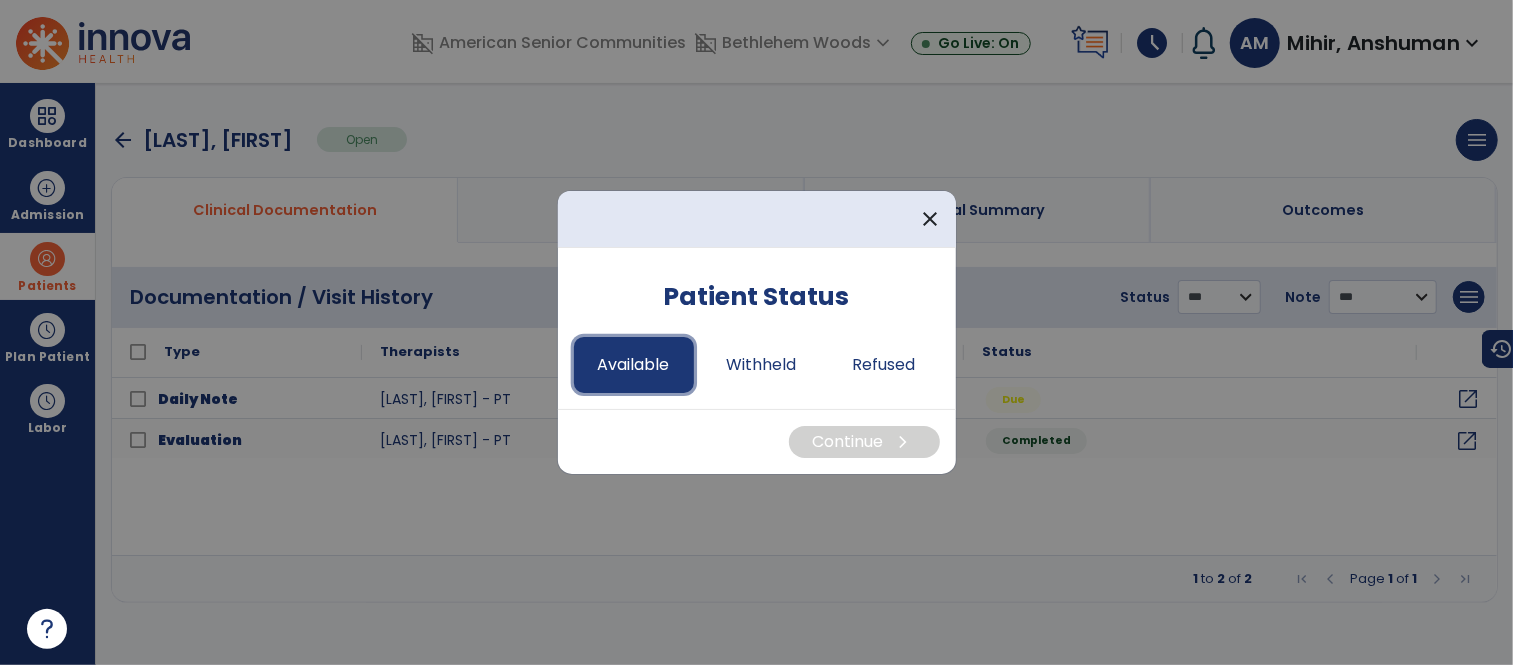click on "Available" at bounding box center (634, 365) 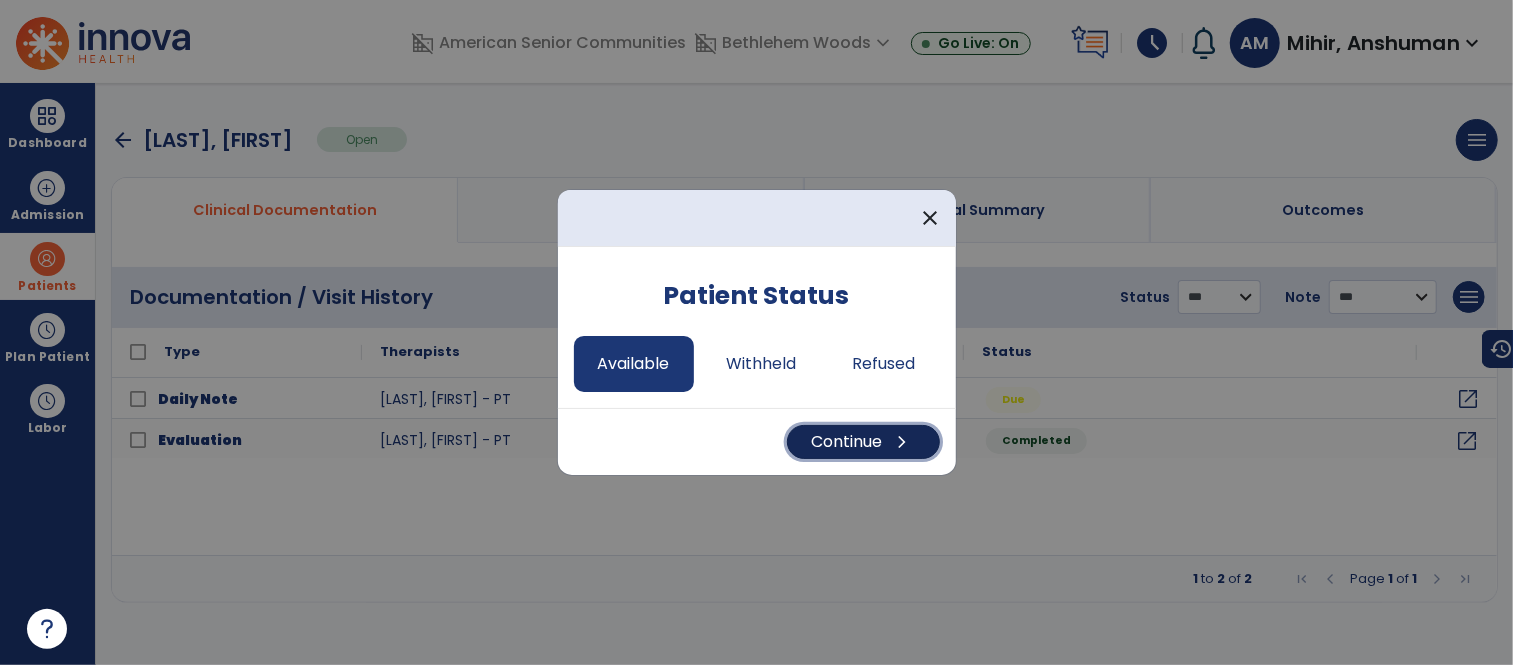 click on "Continue   chevron_right" at bounding box center [863, 442] 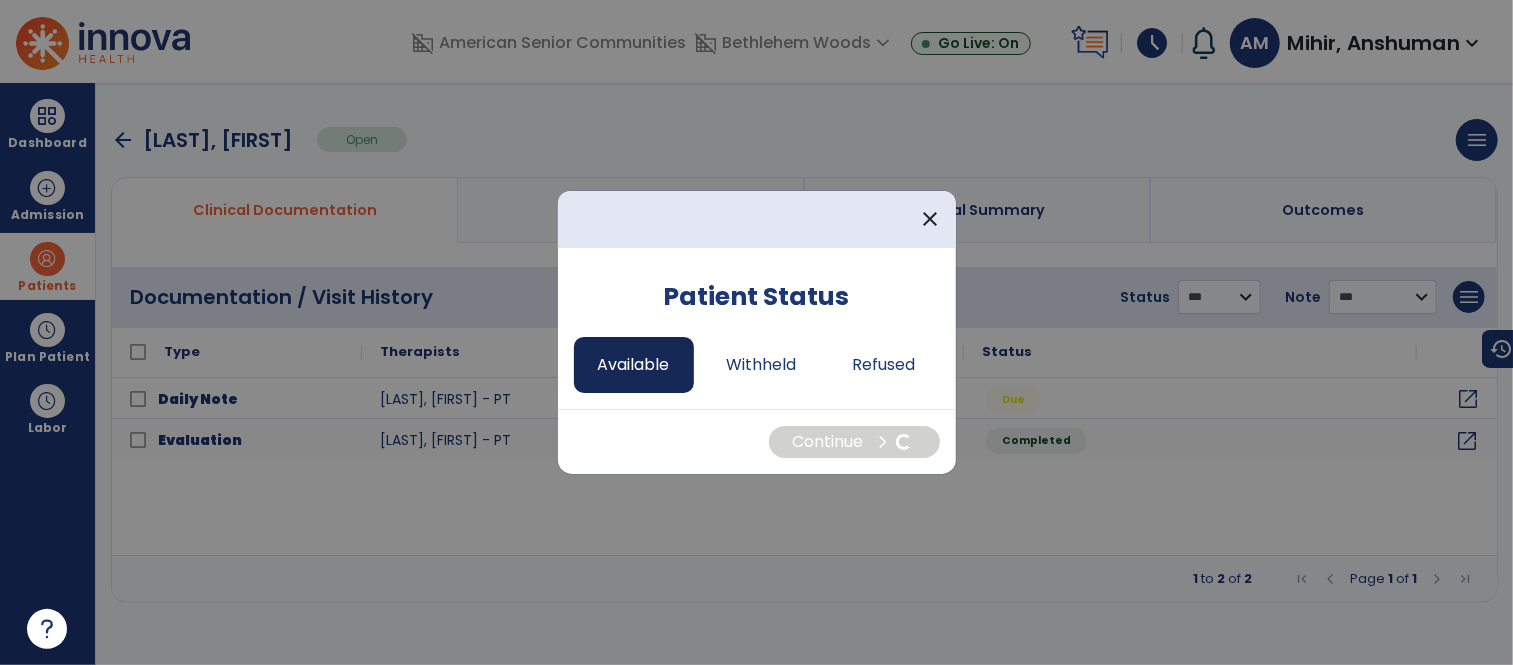 select on "*" 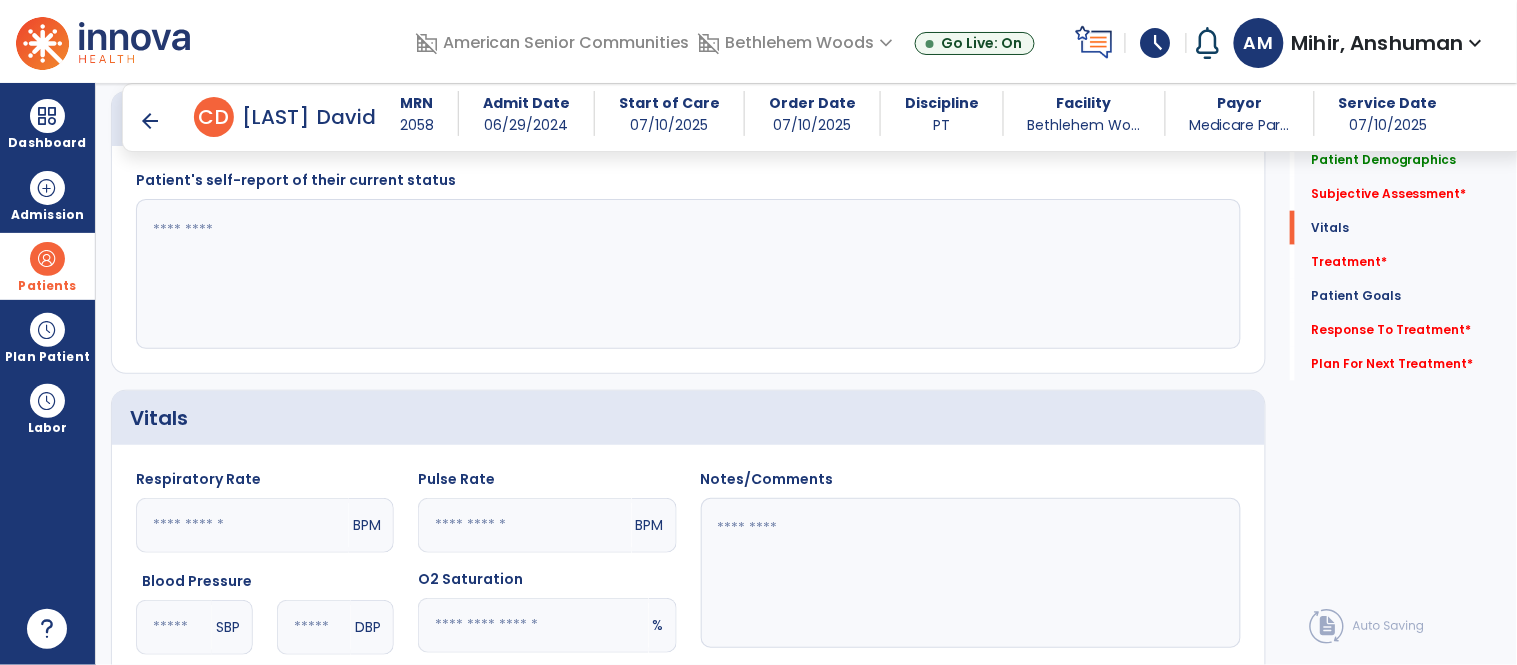 scroll, scrollTop: 640, scrollLeft: 0, axis: vertical 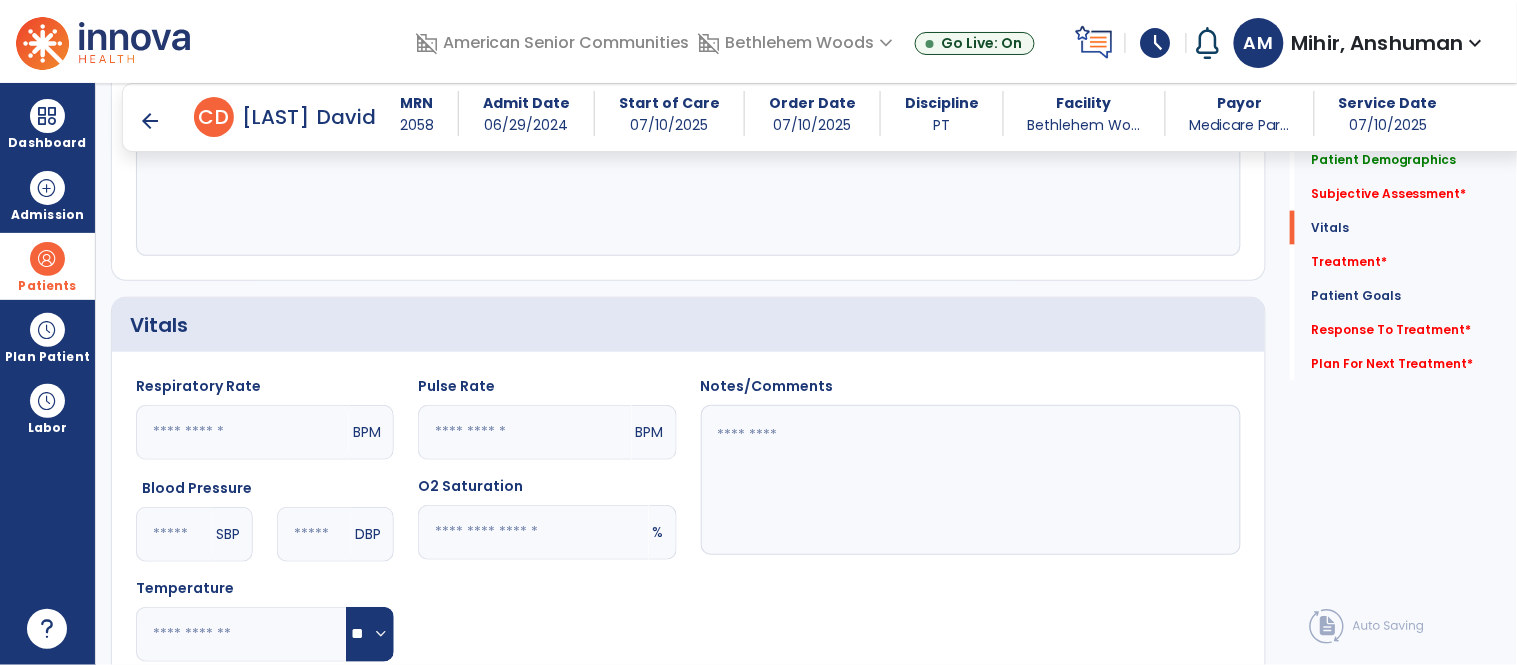click 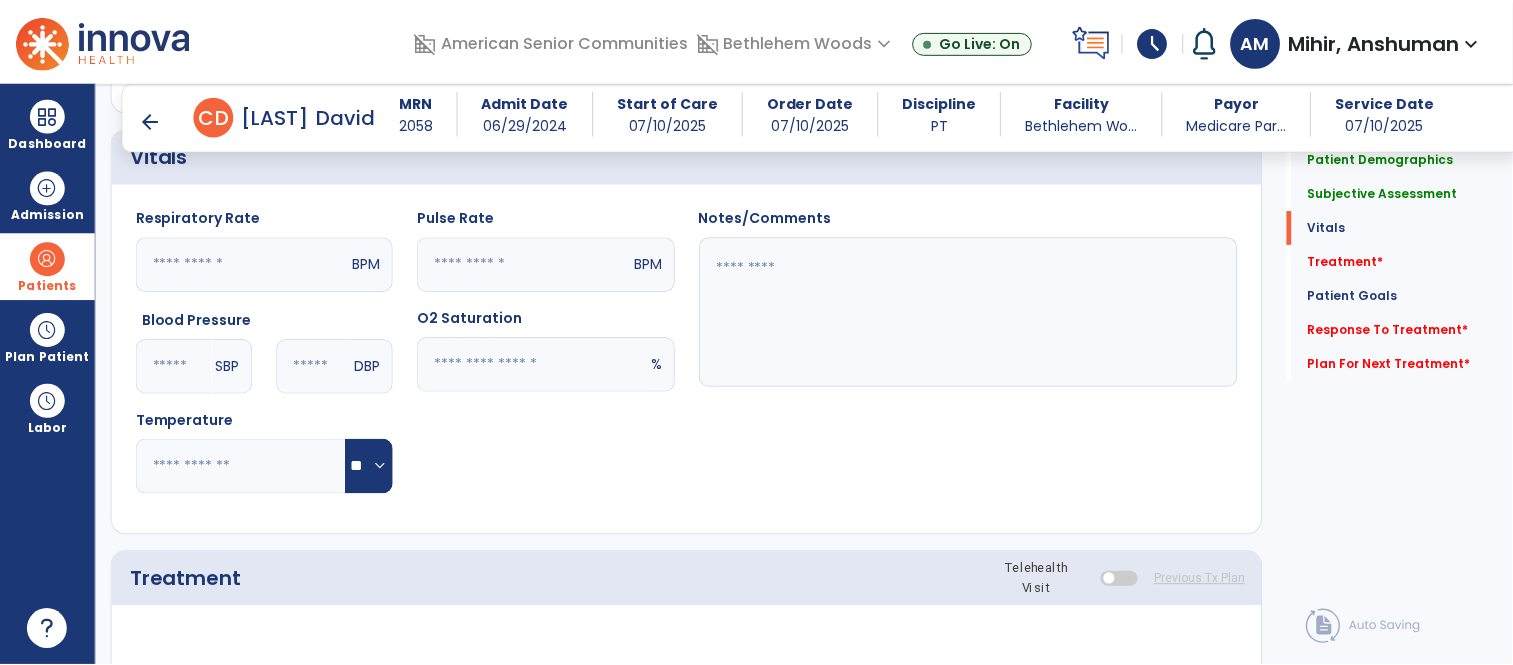 scroll, scrollTop: 1071, scrollLeft: 0, axis: vertical 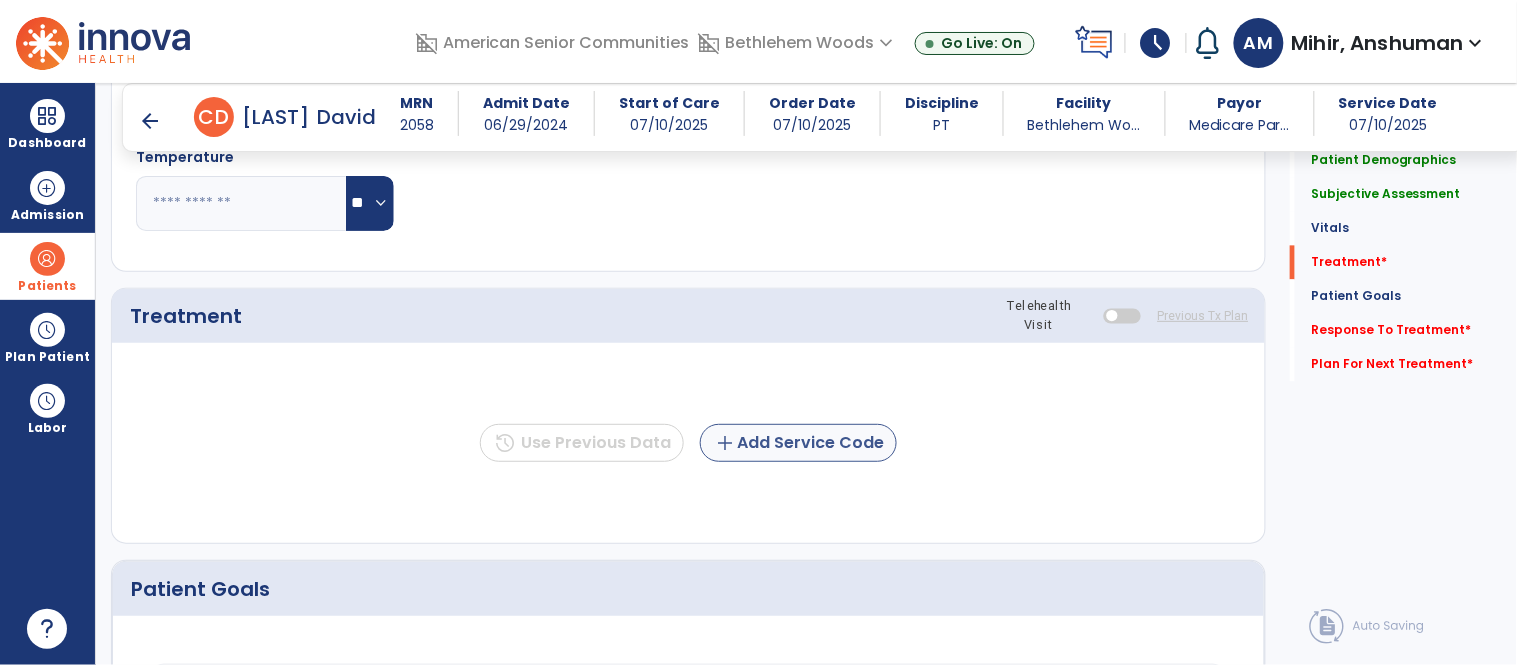 type on "**********" 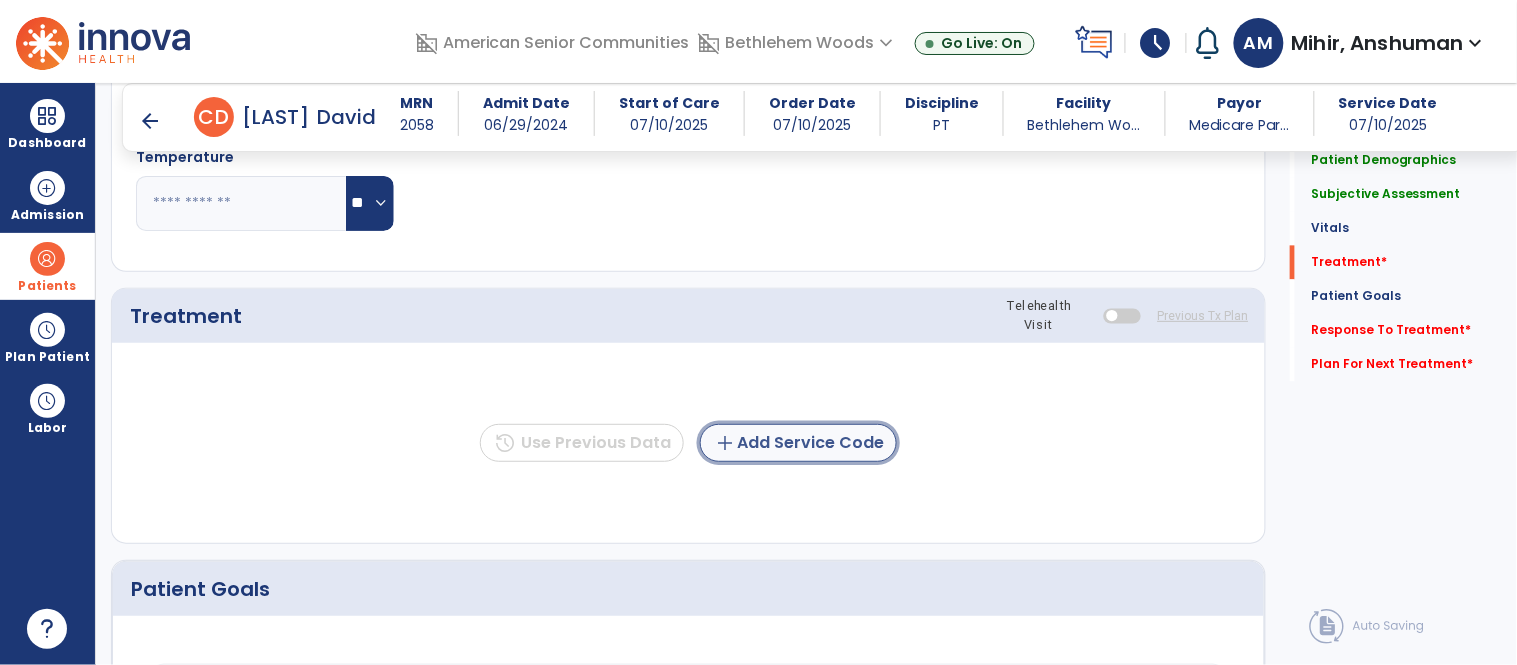 click on "add  Add Service Code" 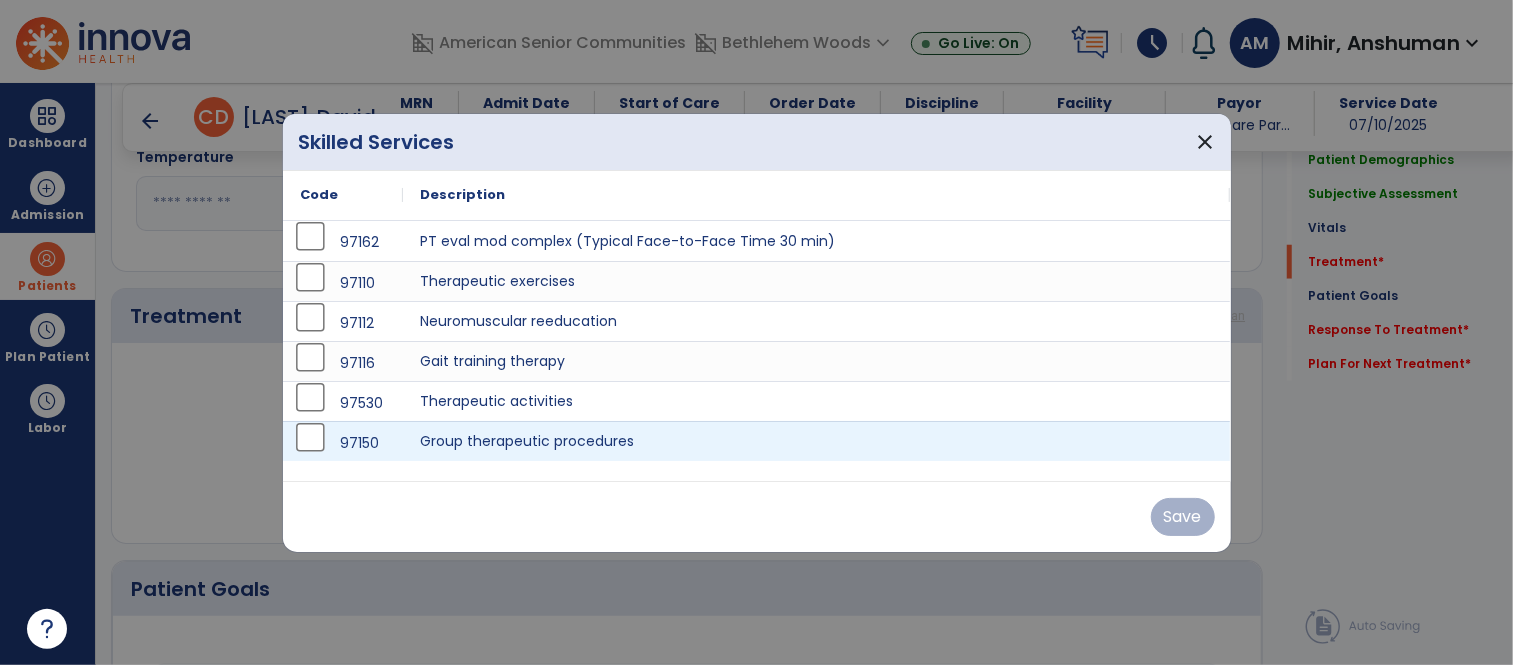 scroll, scrollTop: 1071, scrollLeft: 0, axis: vertical 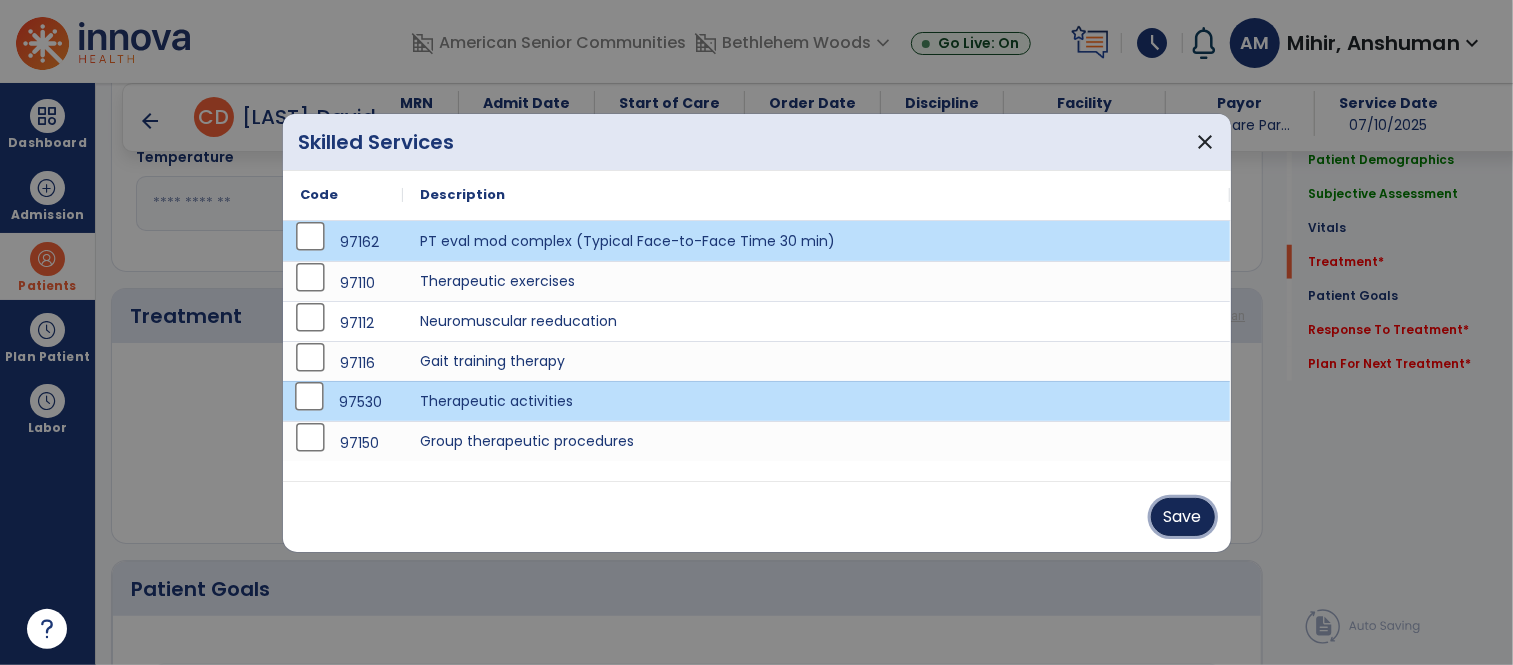 click on "Save" at bounding box center [1183, 517] 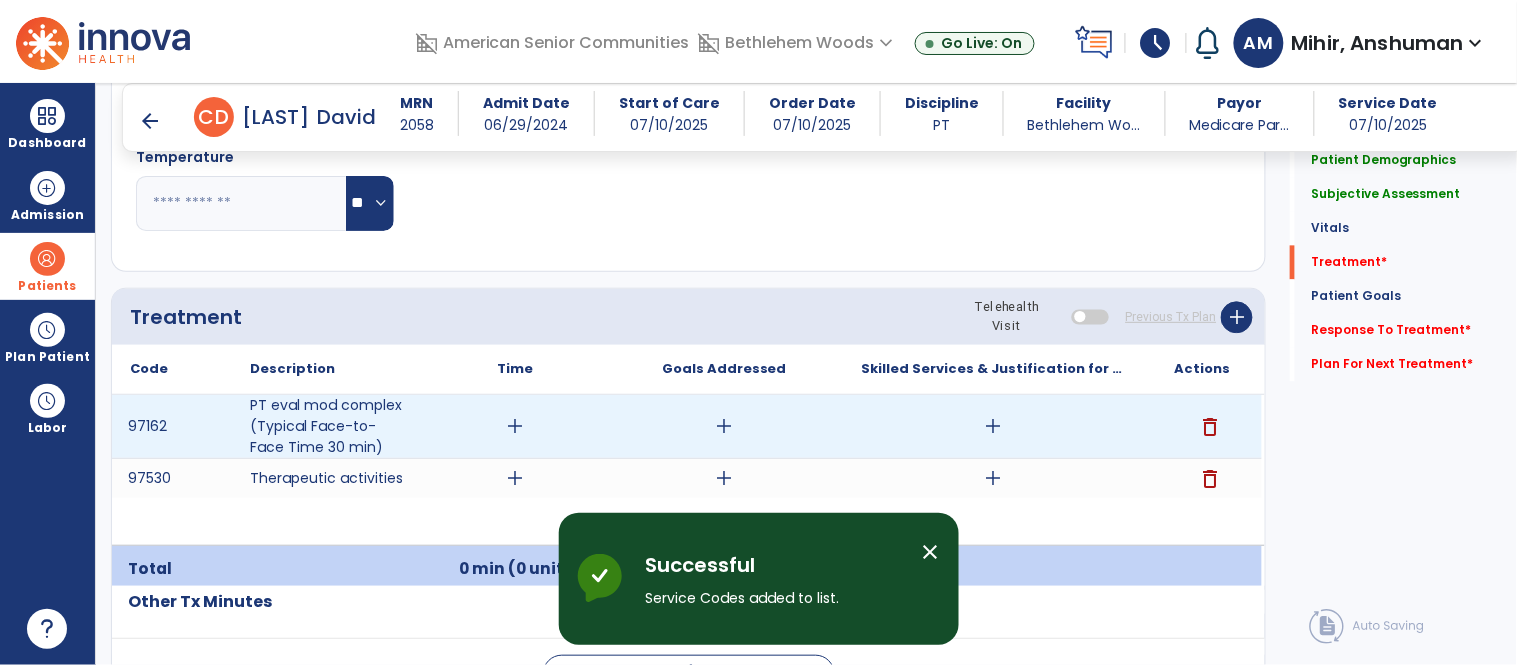 click on "add" at bounding box center [515, 426] 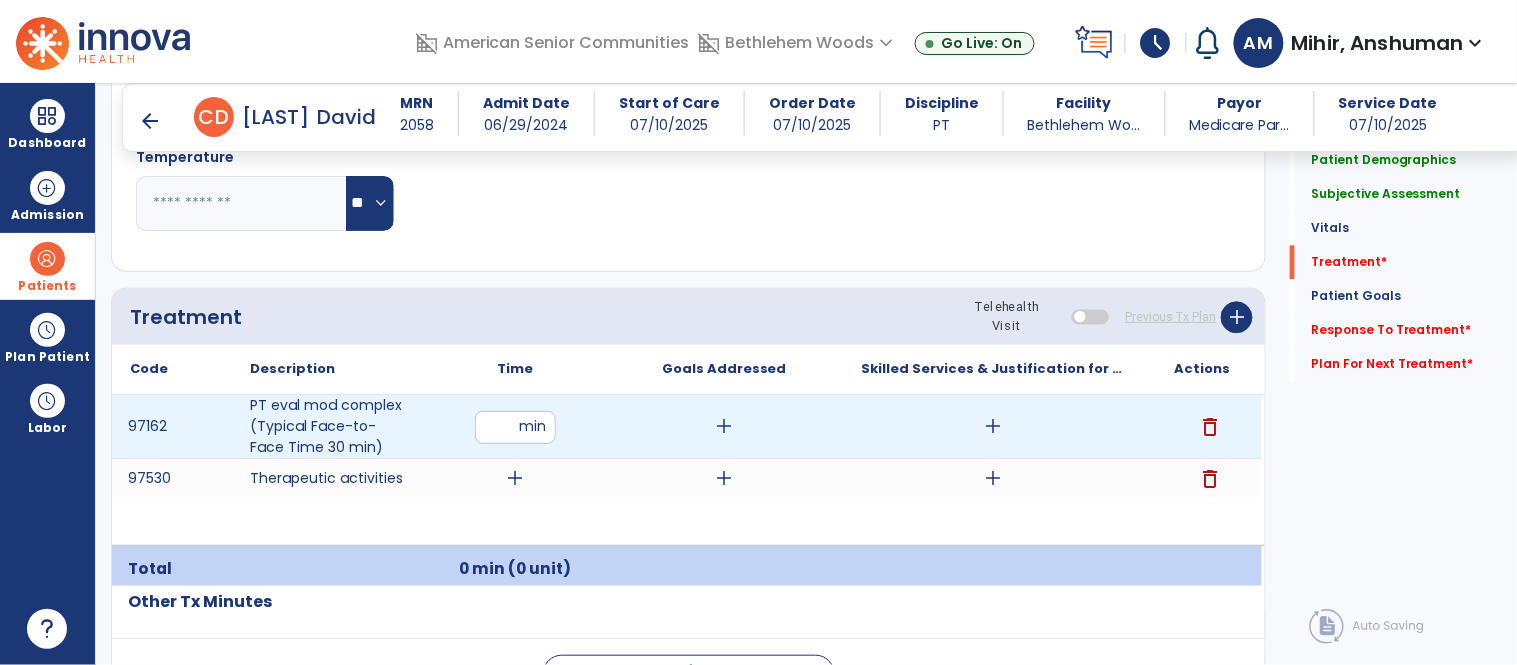 click at bounding box center [515, 427] 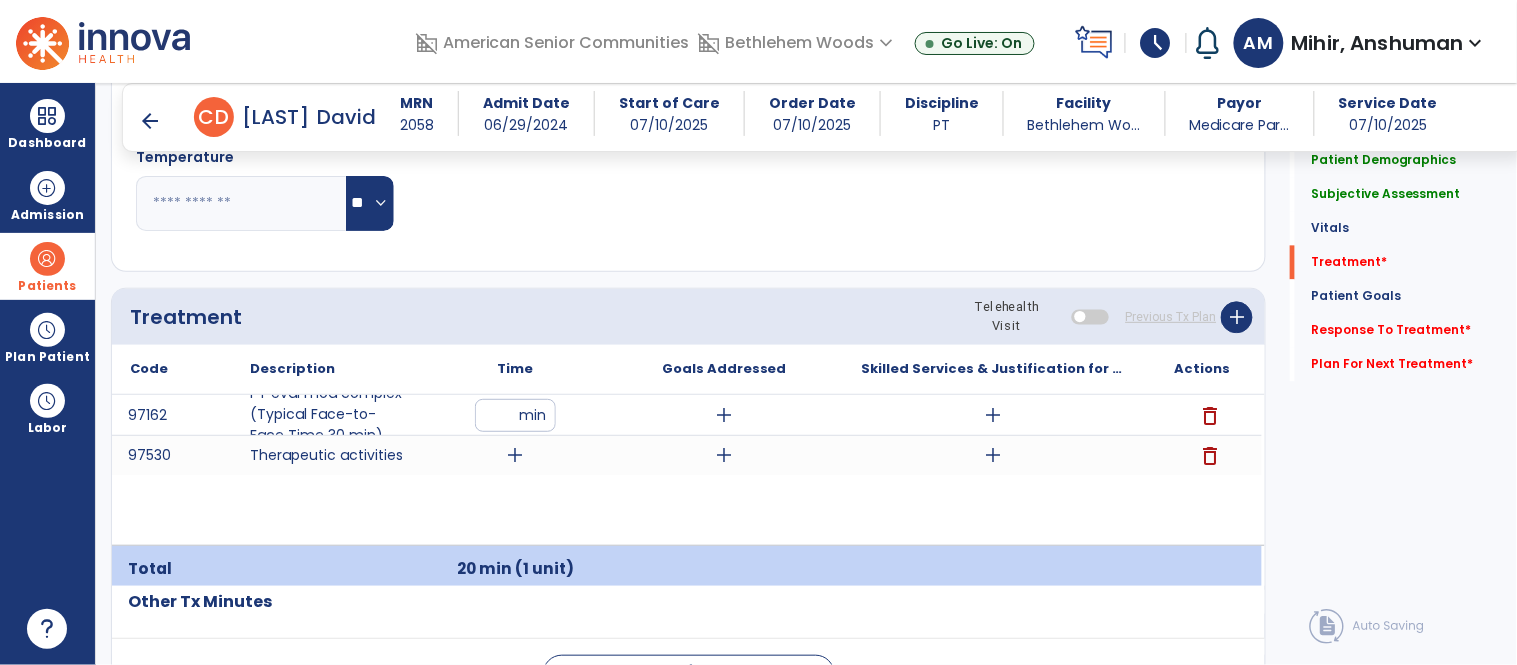 click on "97162  PT eval mod complex (Typical Face-to-Face Time 30 min)  ** min add add delete 97530  Therapeutic activities  add add add delete" at bounding box center [687, 470] 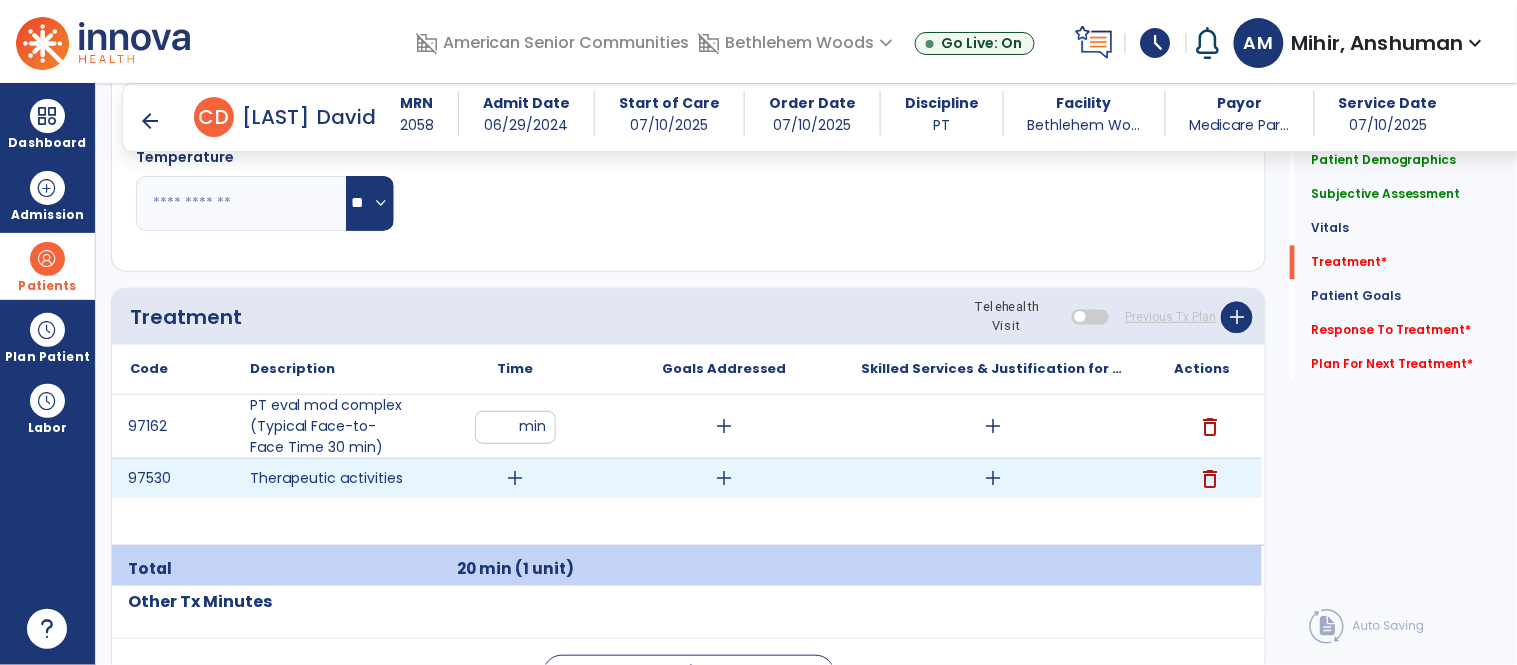 click on "add" at bounding box center [515, 478] 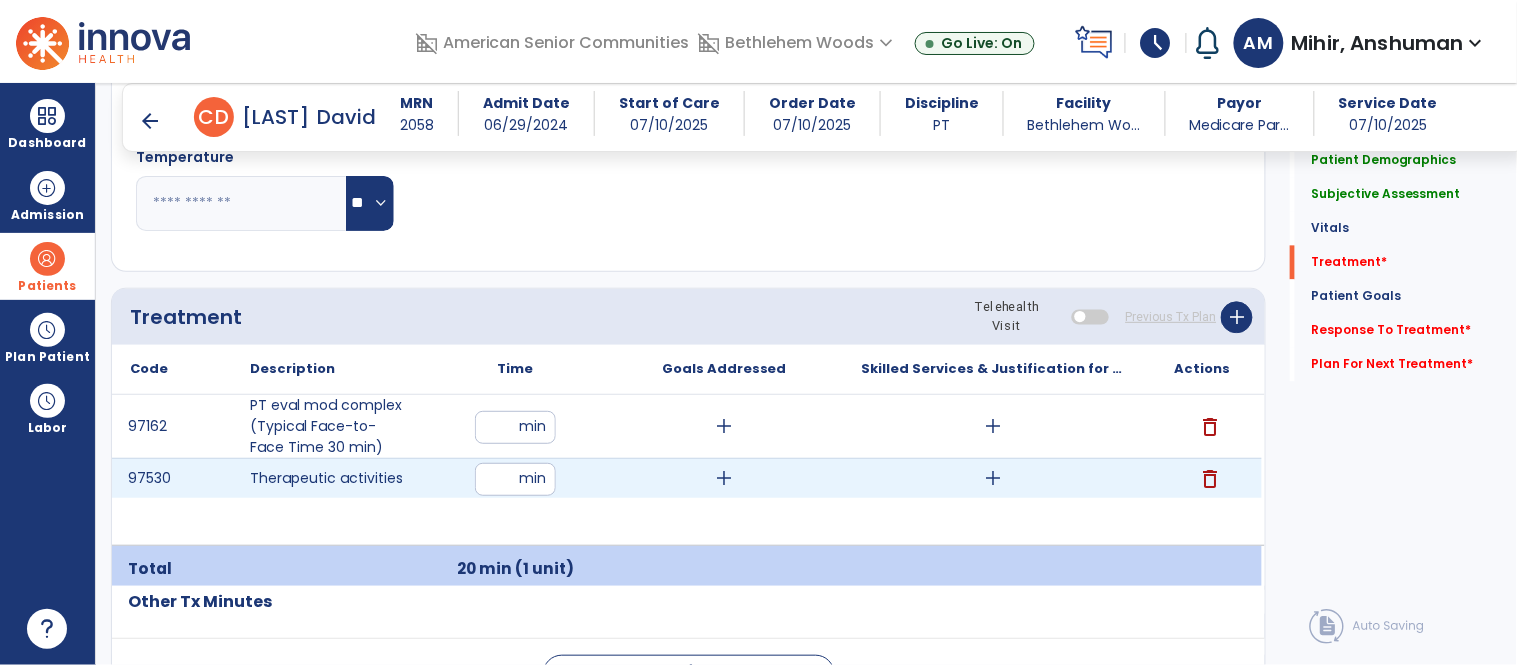 click at bounding box center [515, 479] 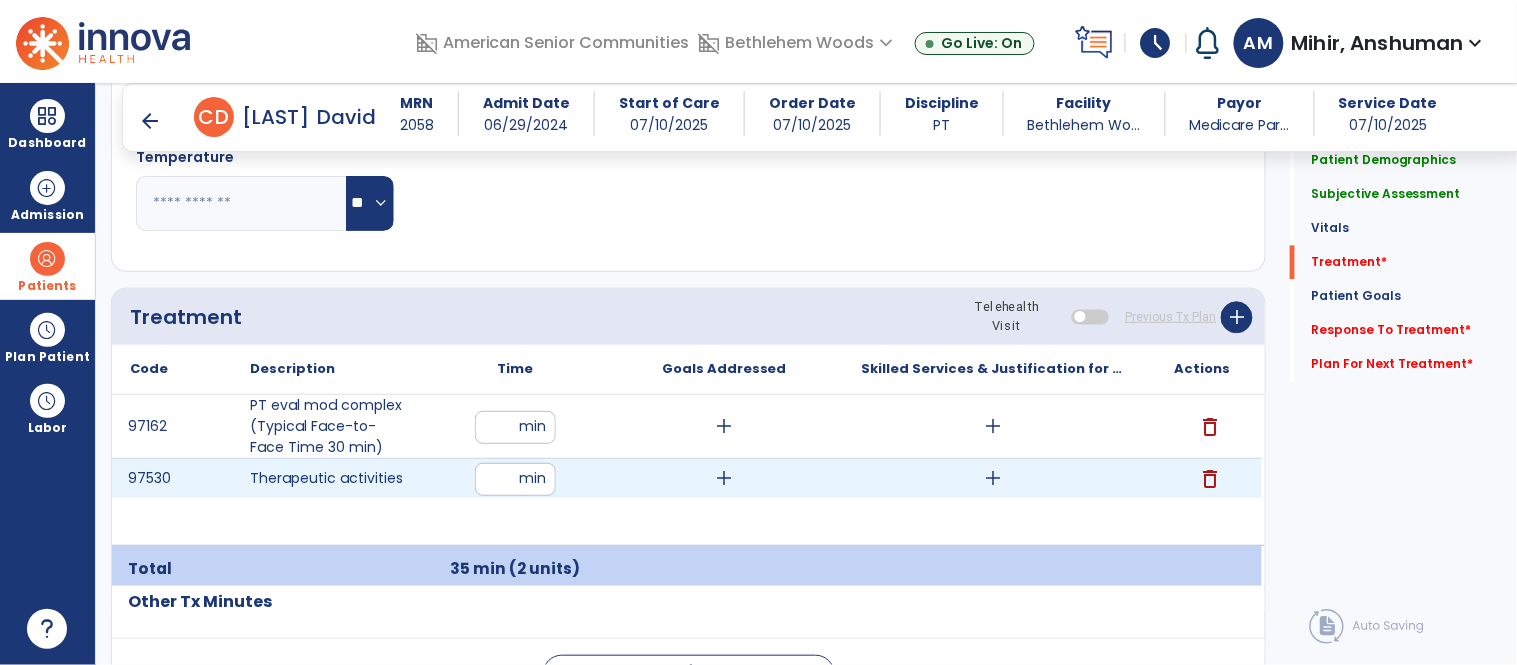 click on "add" at bounding box center (993, 478) 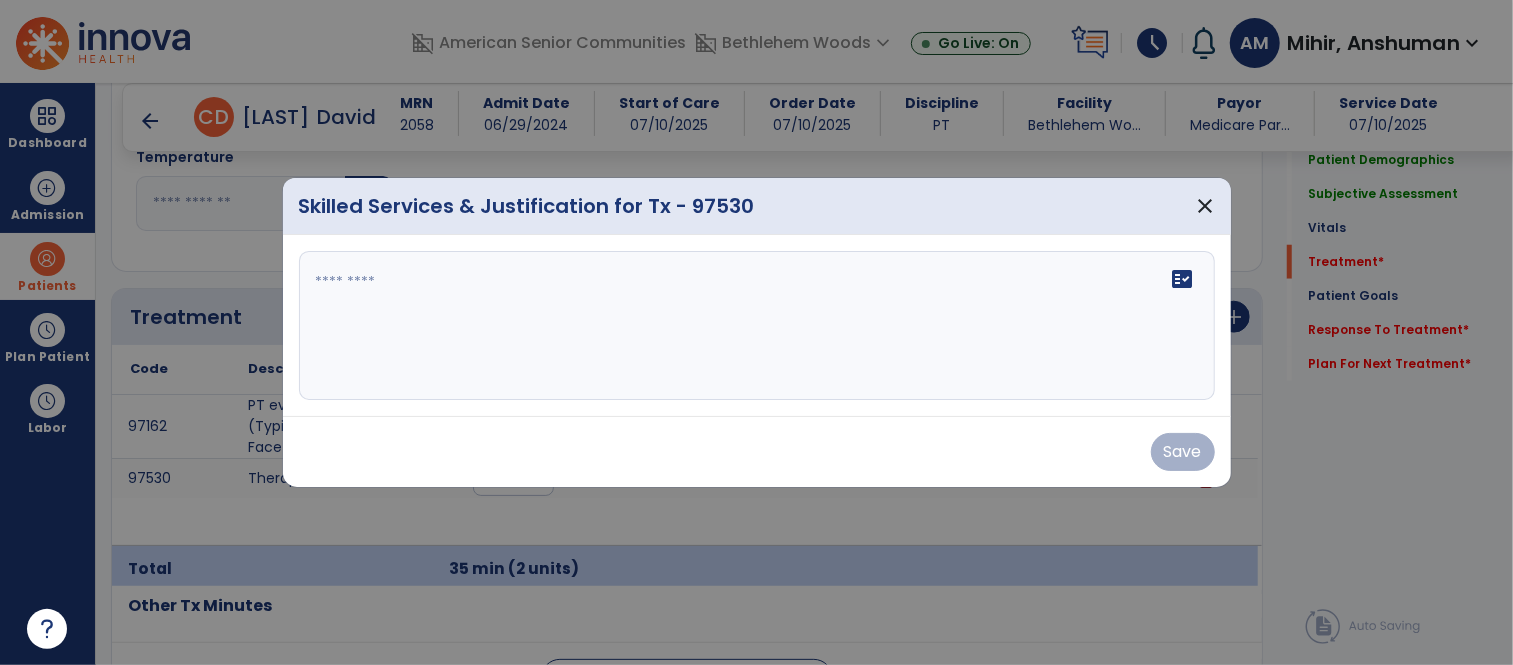 scroll, scrollTop: 1071, scrollLeft: 0, axis: vertical 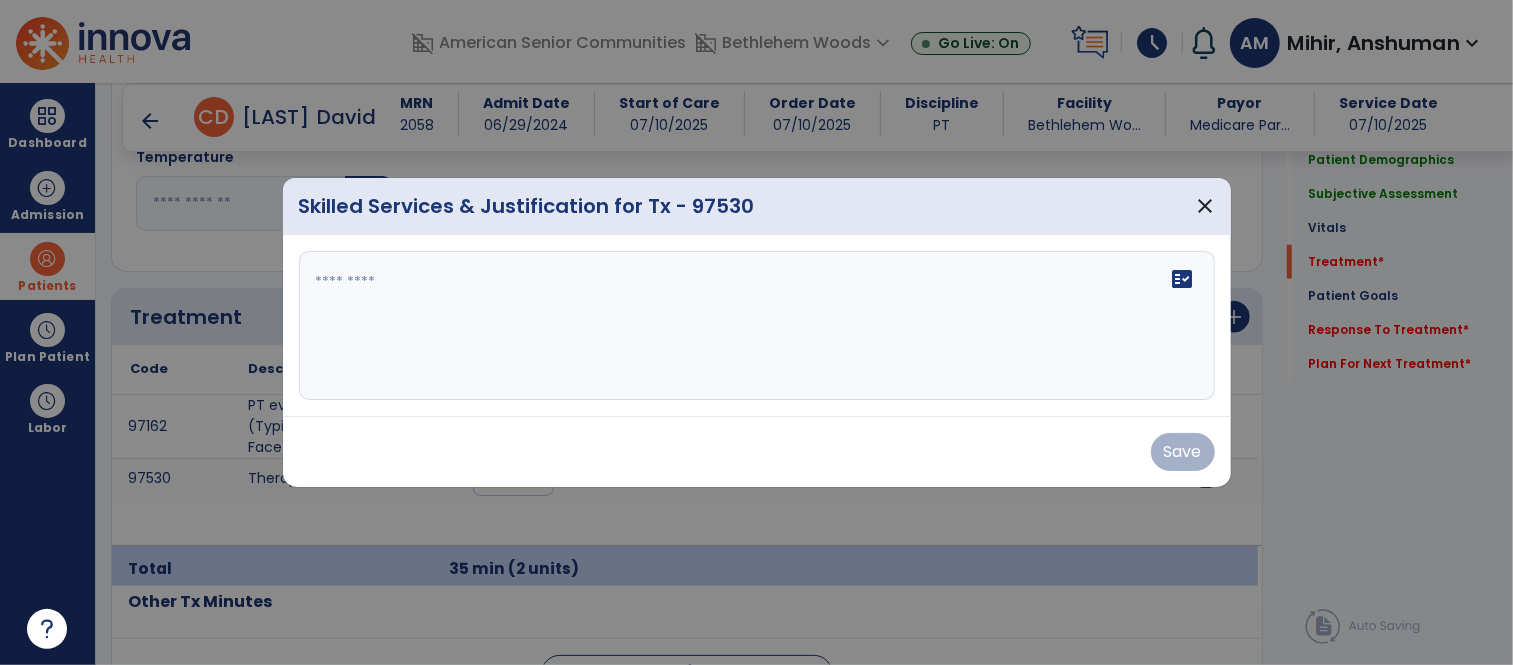 click on "fact_check" at bounding box center (757, 326) 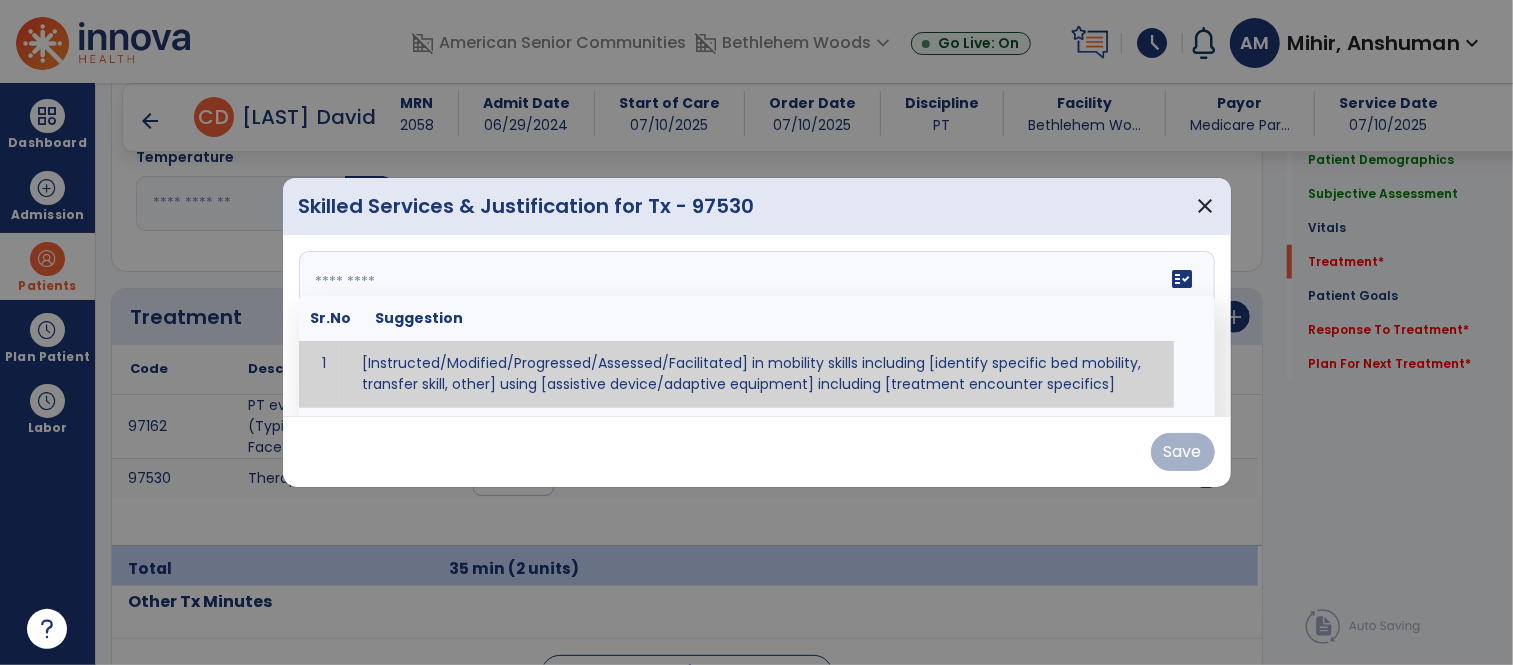 paste on "**********" 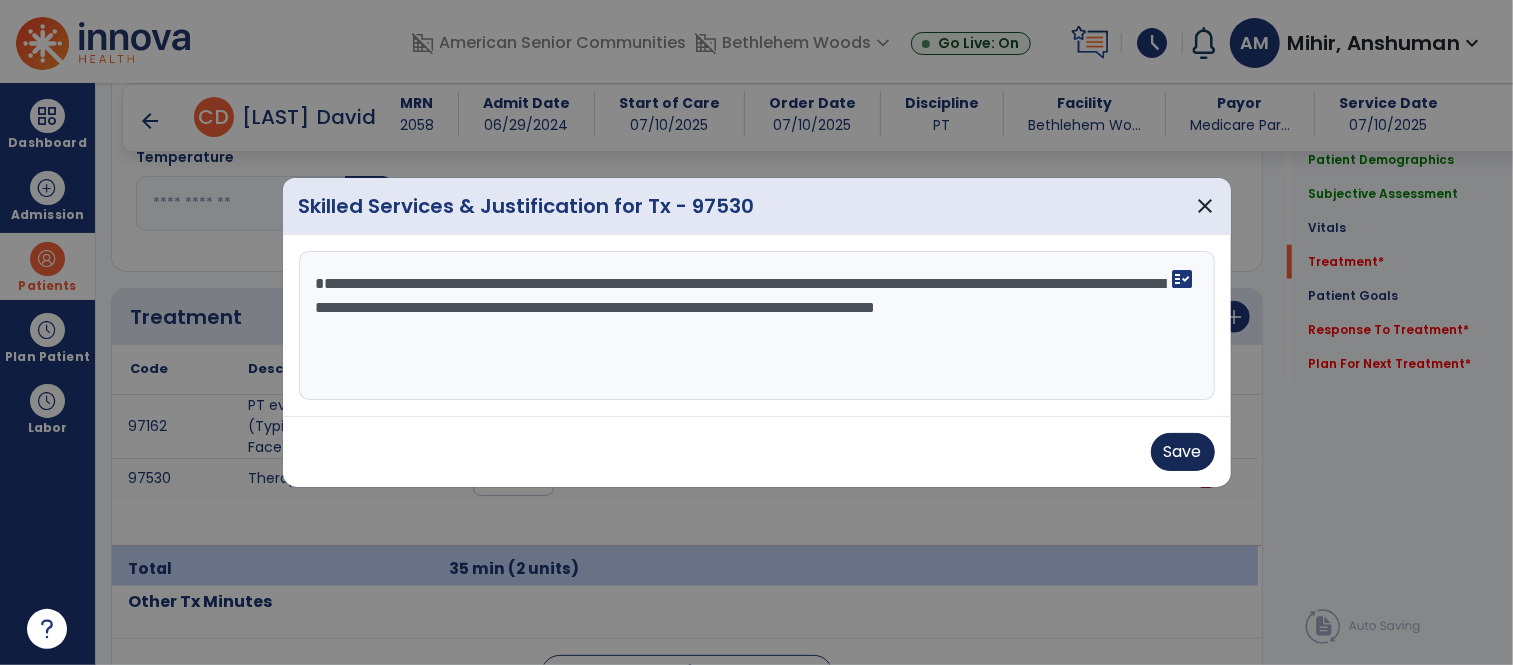 type on "**********" 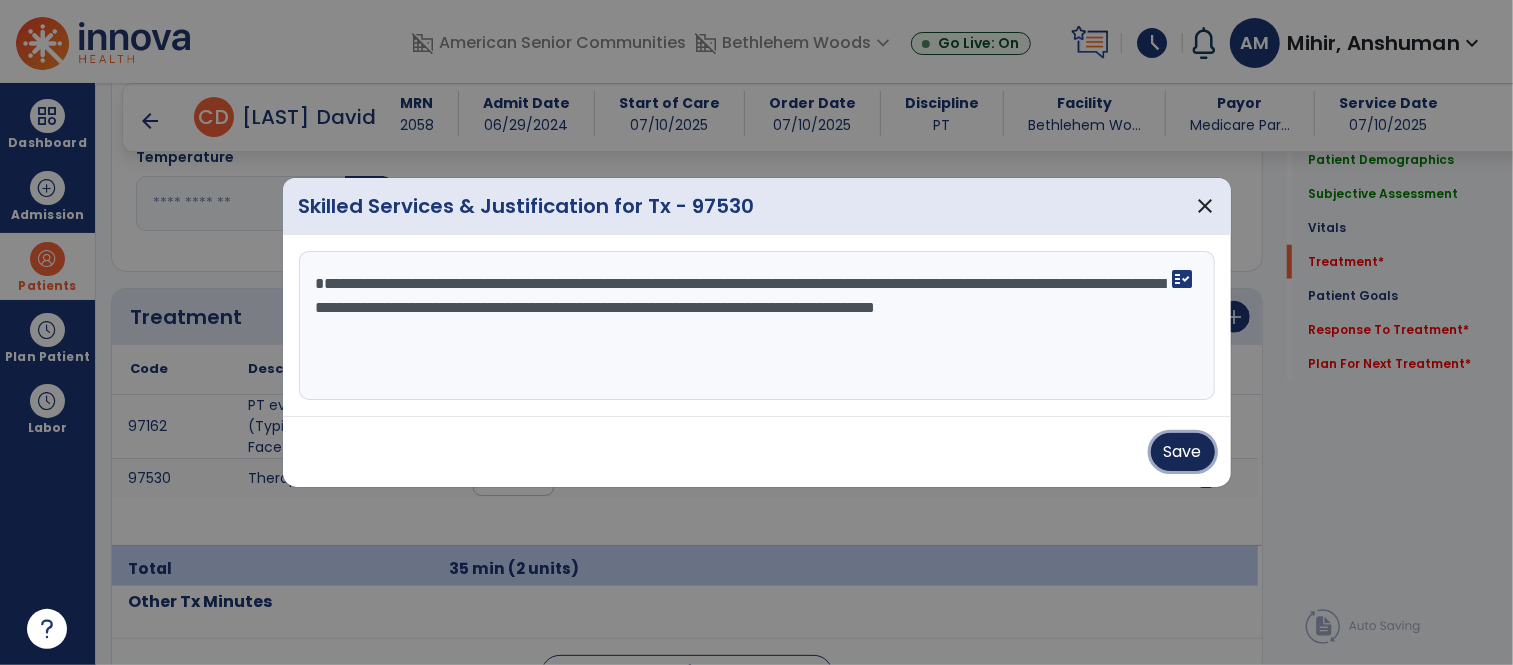 drag, startPoint x: 1190, startPoint y: 458, endPoint x: 1128, endPoint y: 459, distance: 62.008064 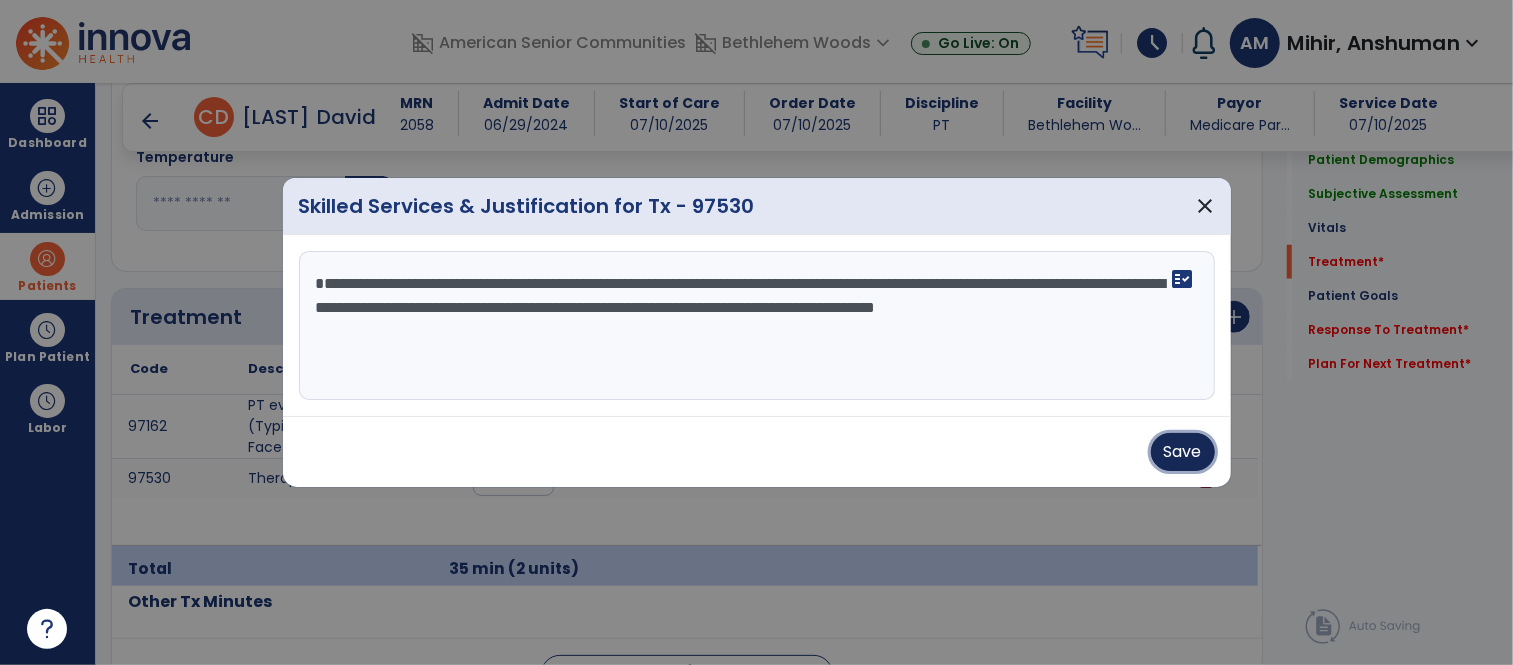 click on "Save" at bounding box center (1183, 452) 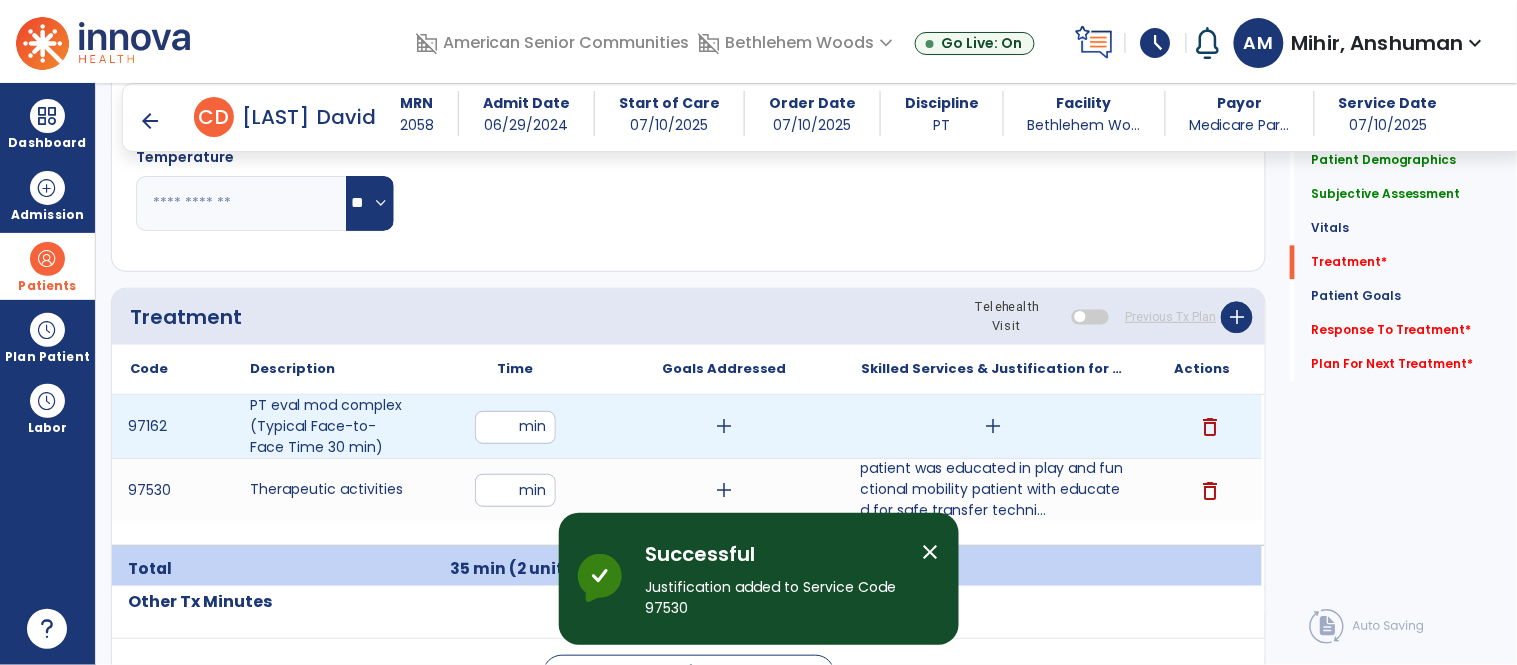 click on "add" at bounding box center [993, 426] 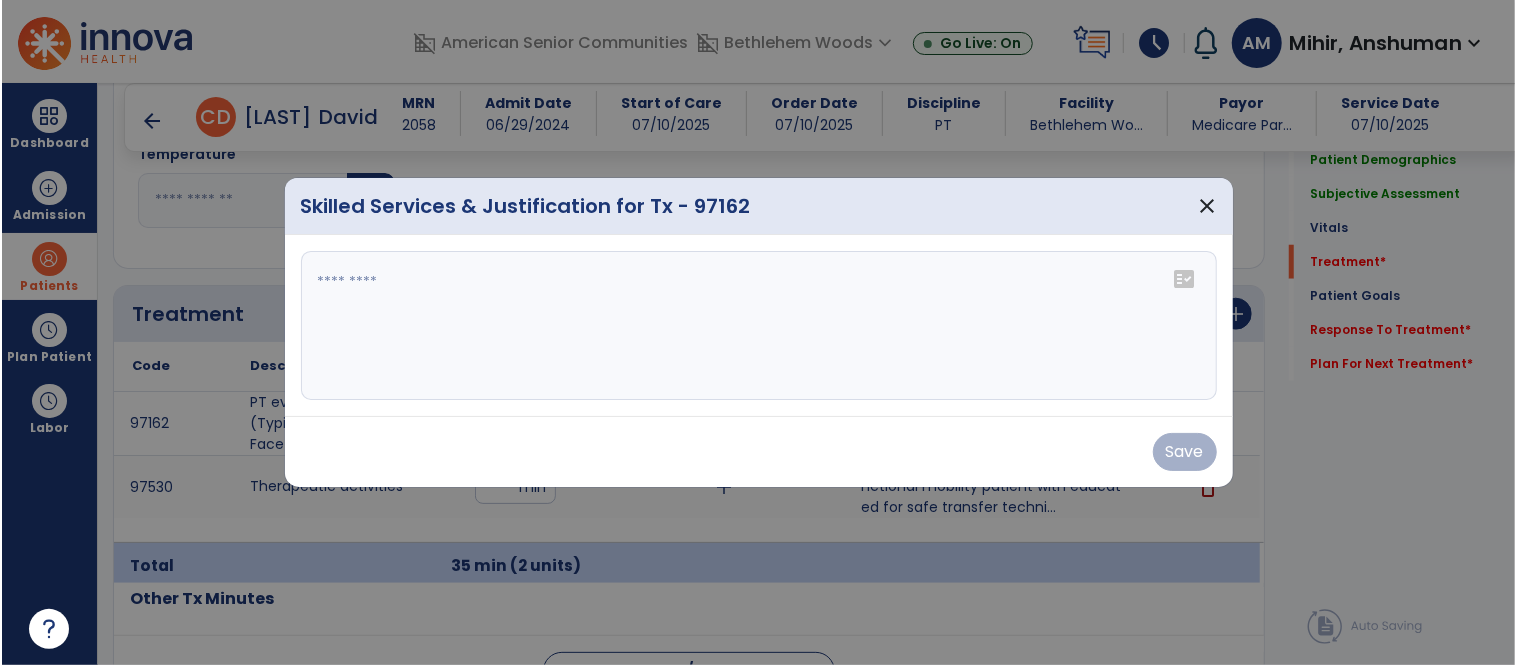 scroll, scrollTop: 1071, scrollLeft: 0, axis: vertical 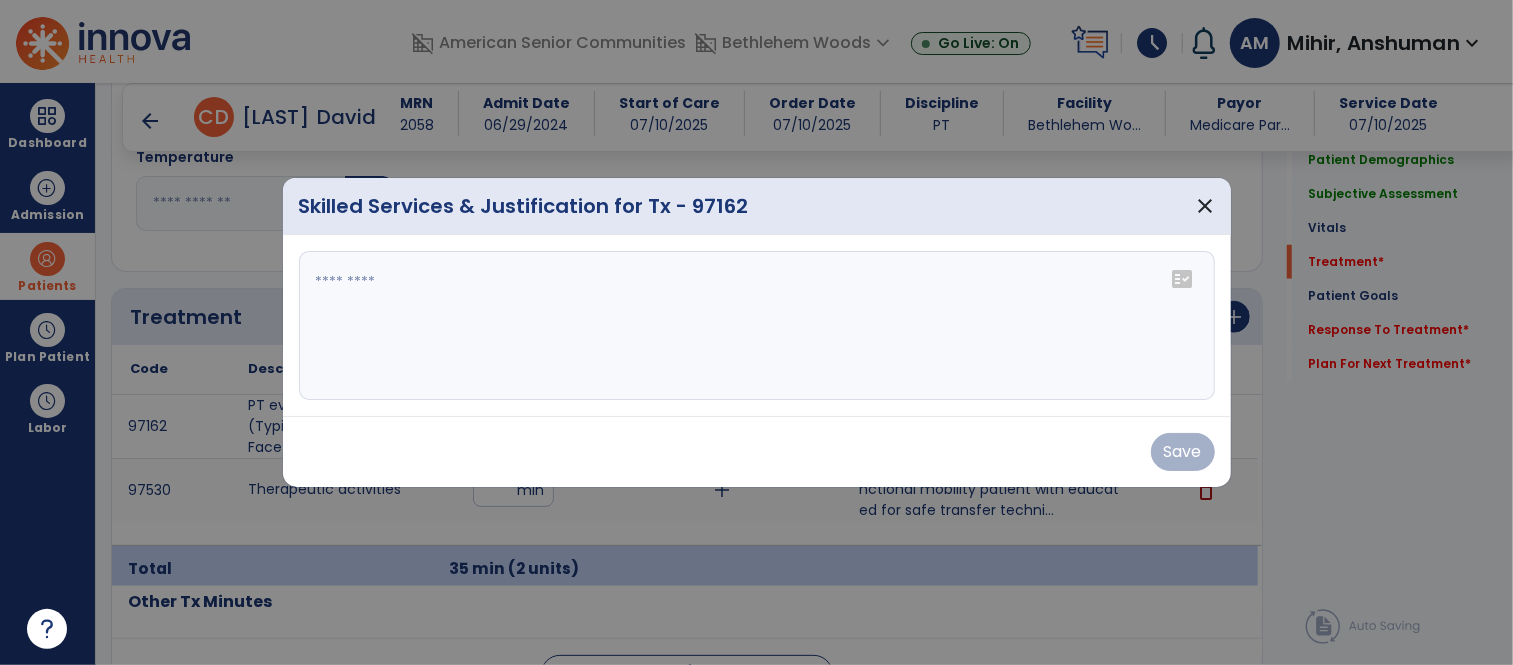 click at bounding box center (757, 326) 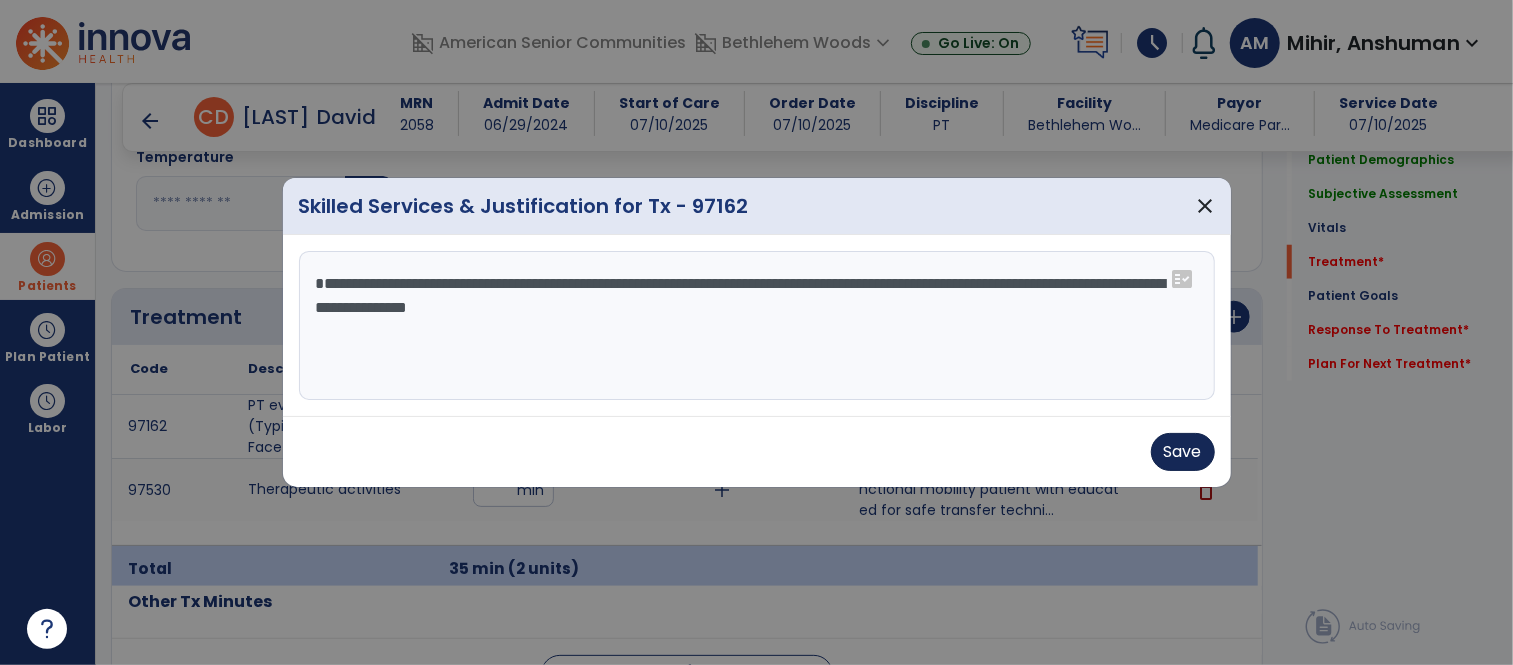 type on "**********" 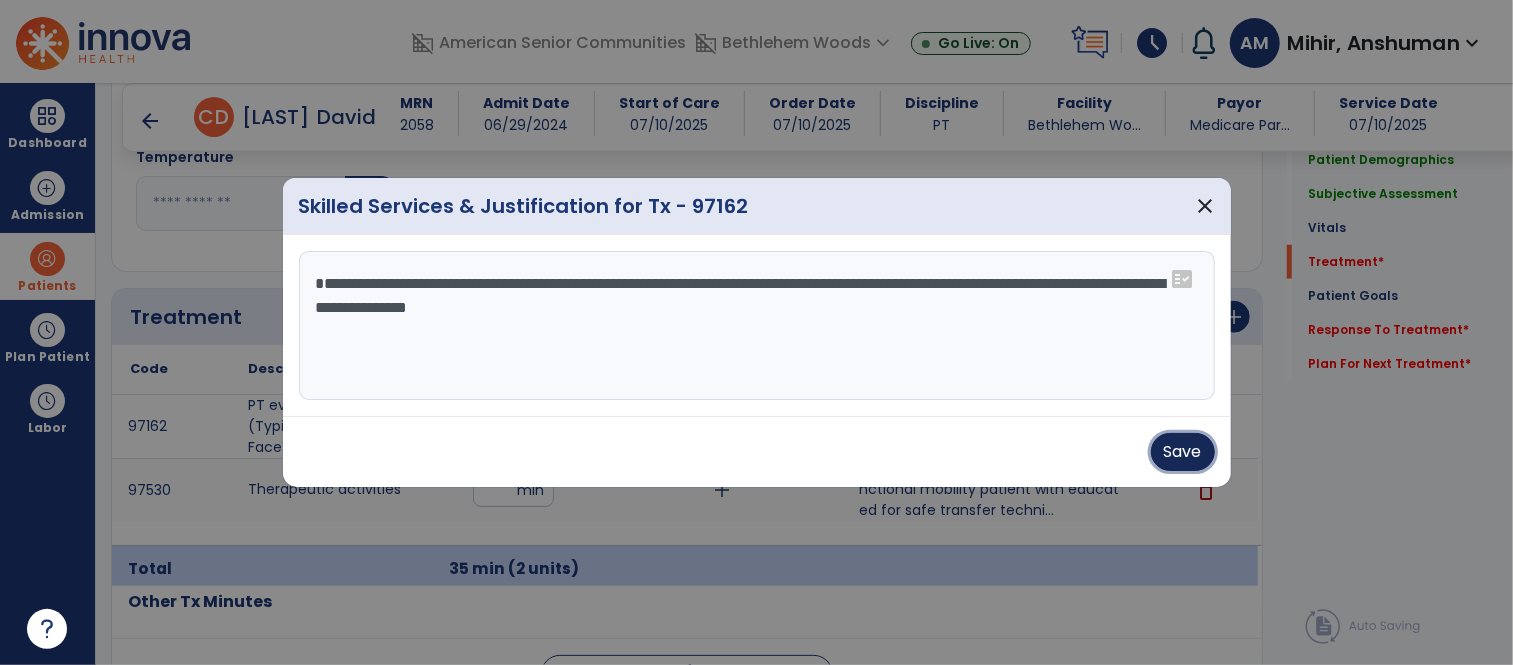 click on "Save" at bounding box center [1183, 452] 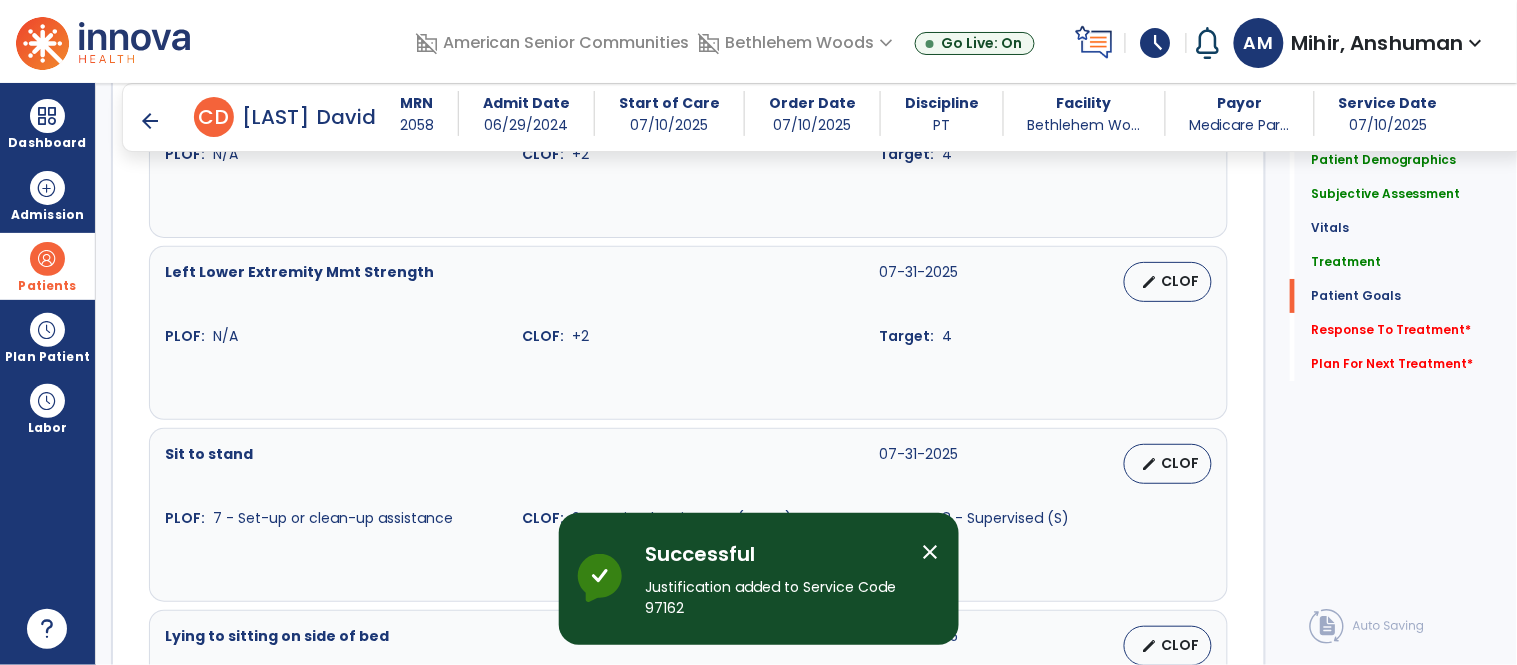 scroll, scrollTop: 2403, scrollLeft: 0, axis: vertical 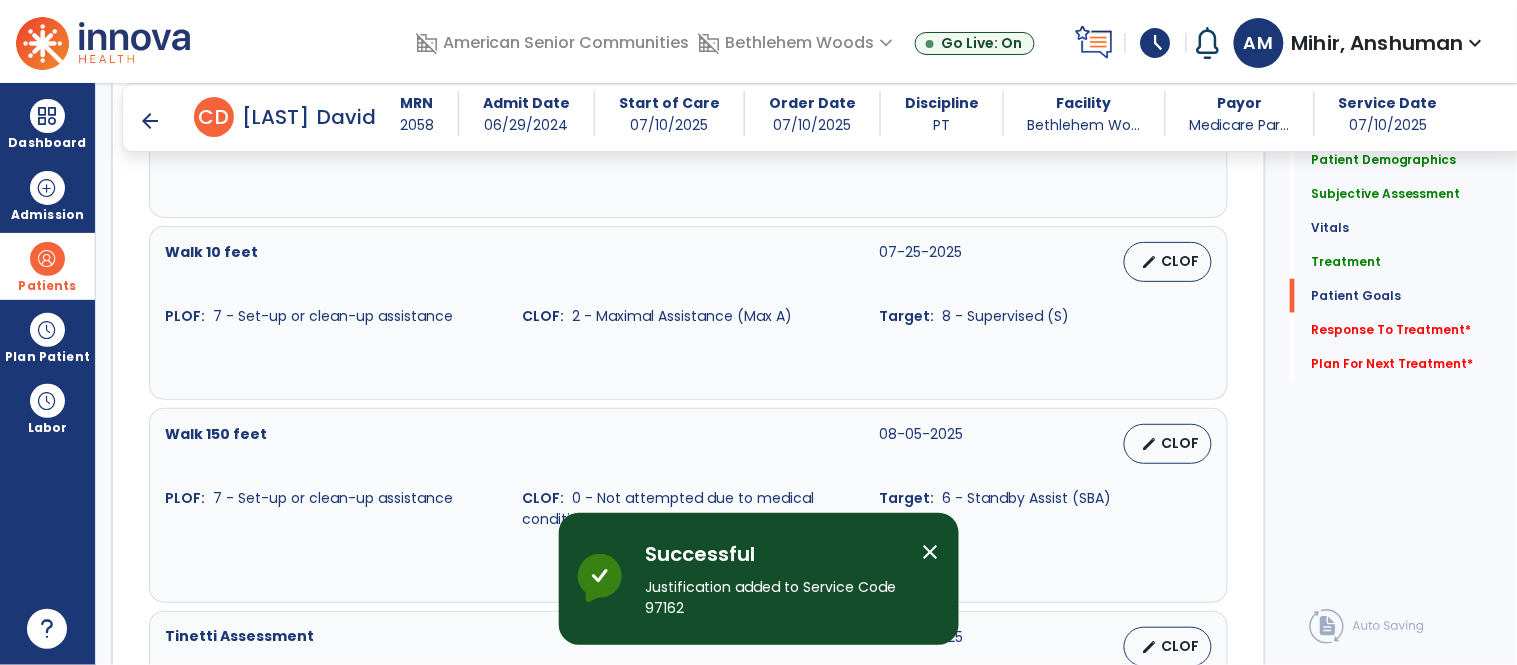 click on "close" at bounding box center [931, 552] 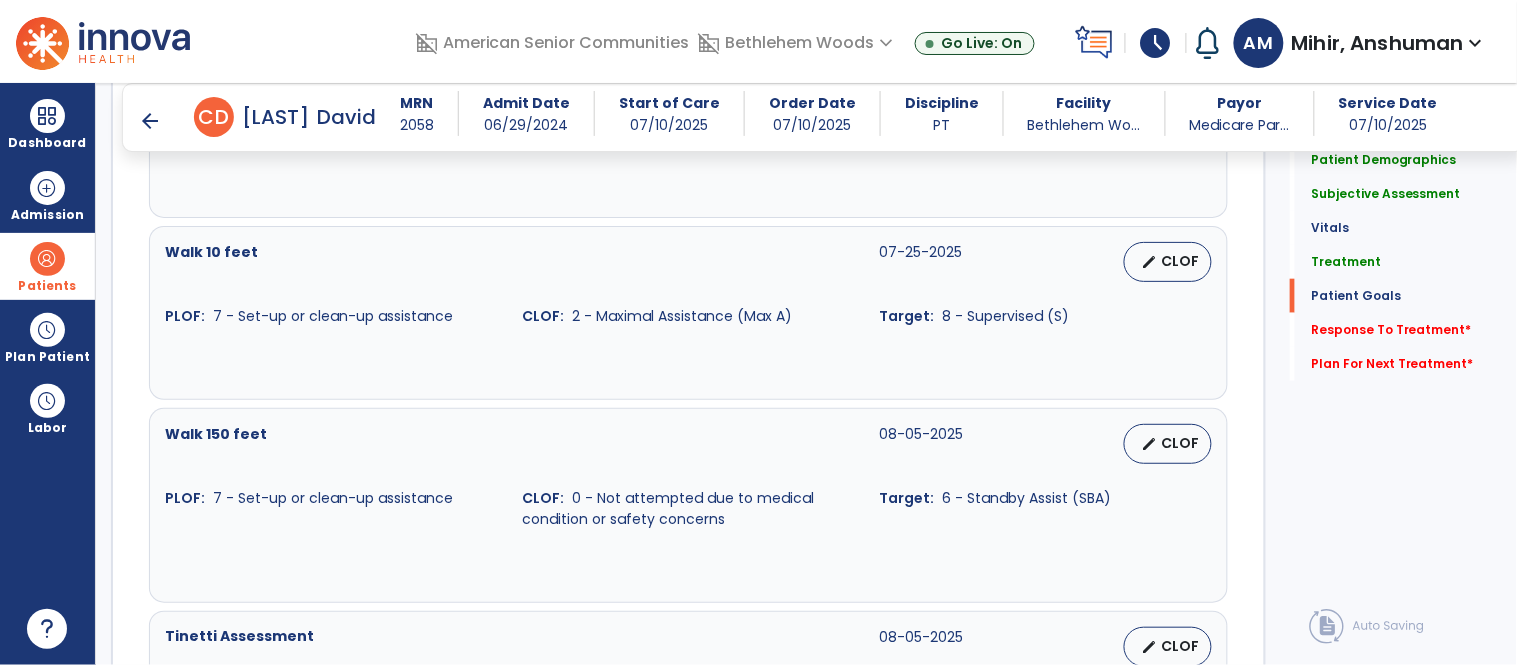 scroll, scrollTop: 3190, scrollLeft: 0, axis: vertical 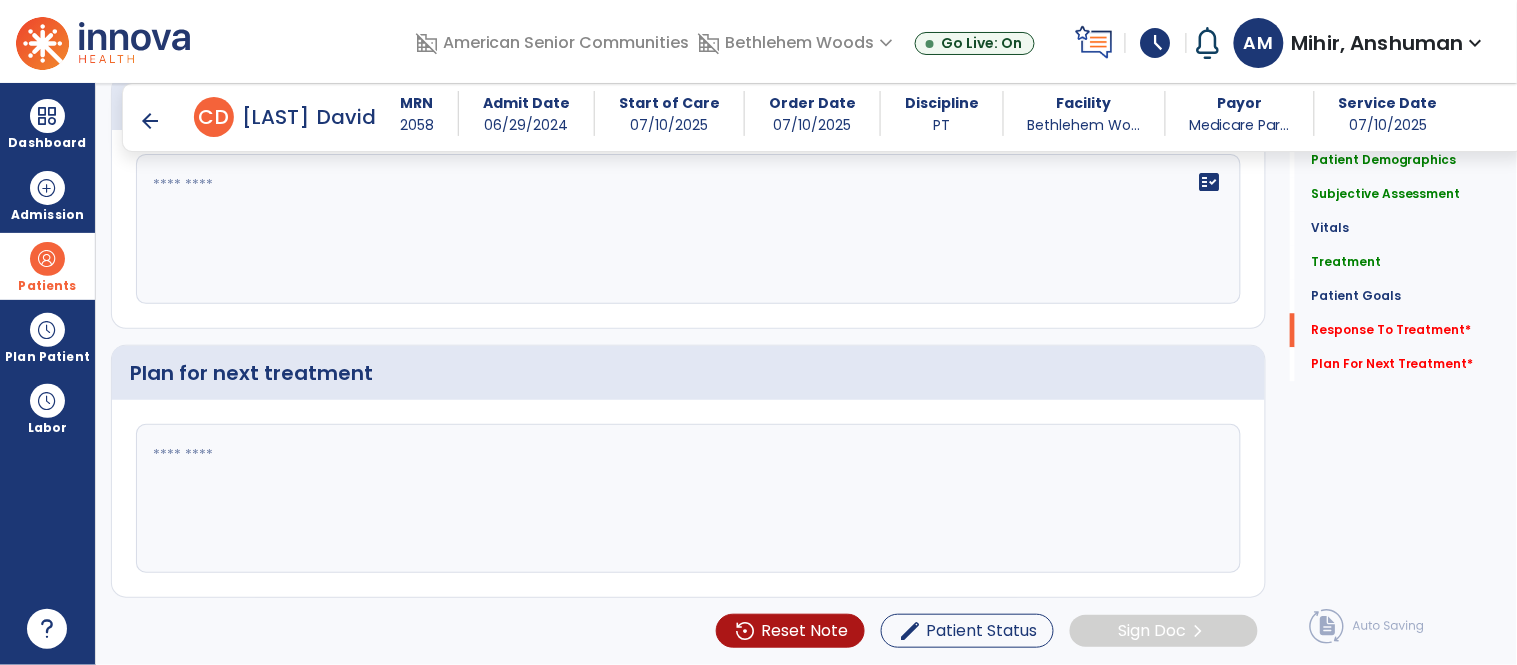 drag, startPoint x: 549, startPoint y: 494, endPoint x: 539, endPoint y: 497, distance: 10.440307 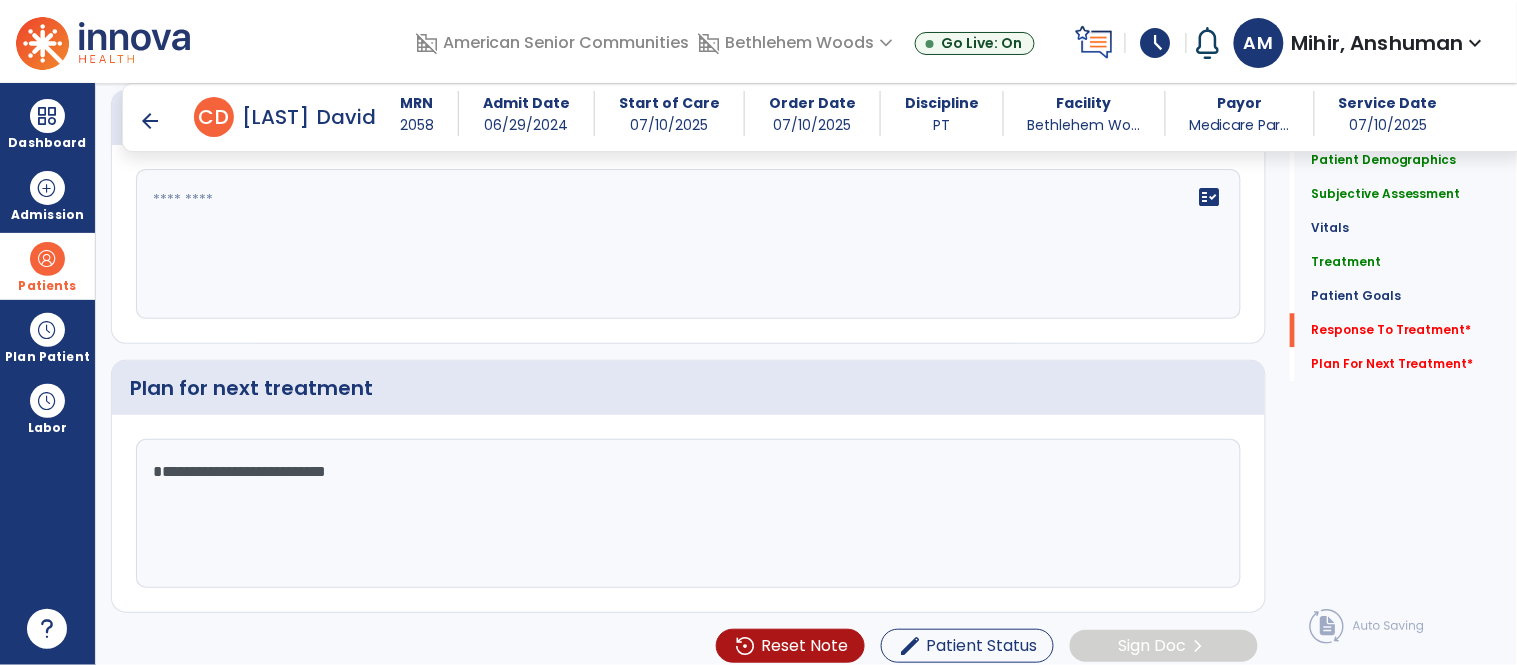 type on "**********" 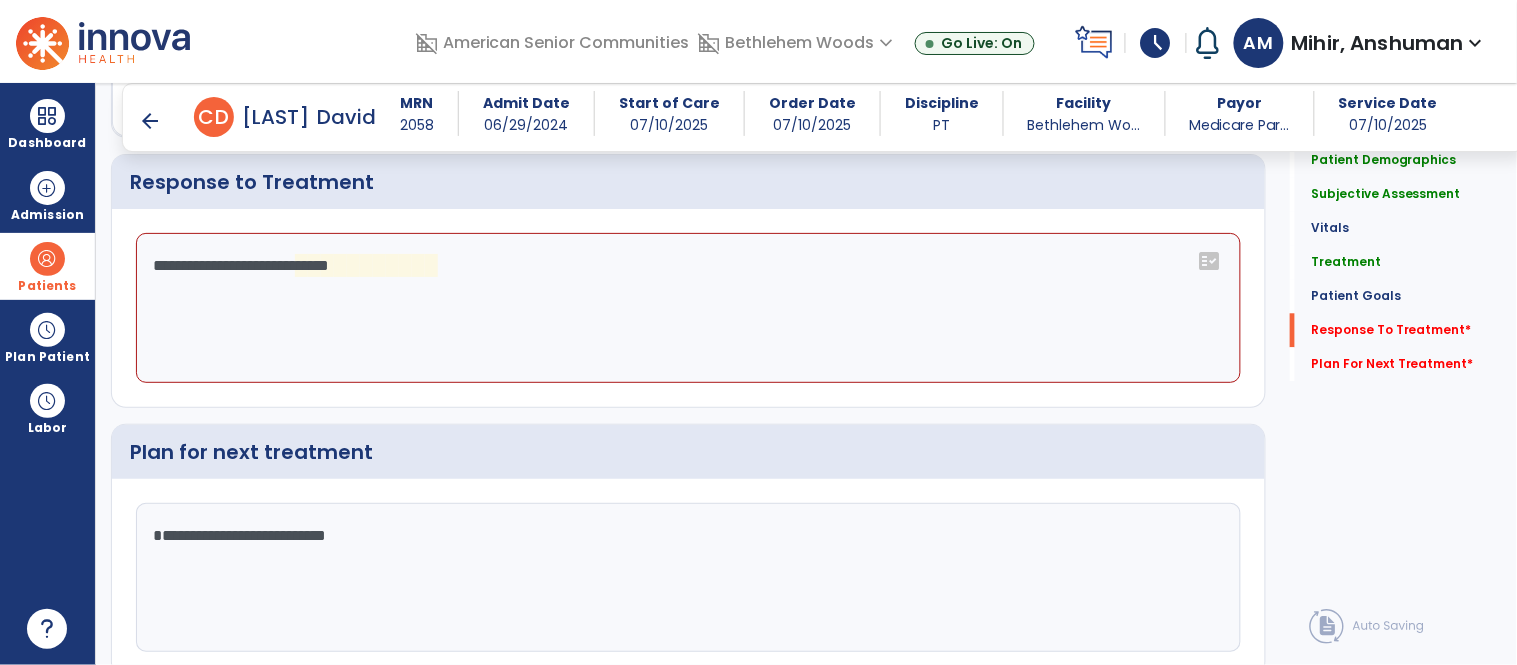 click on "**********" 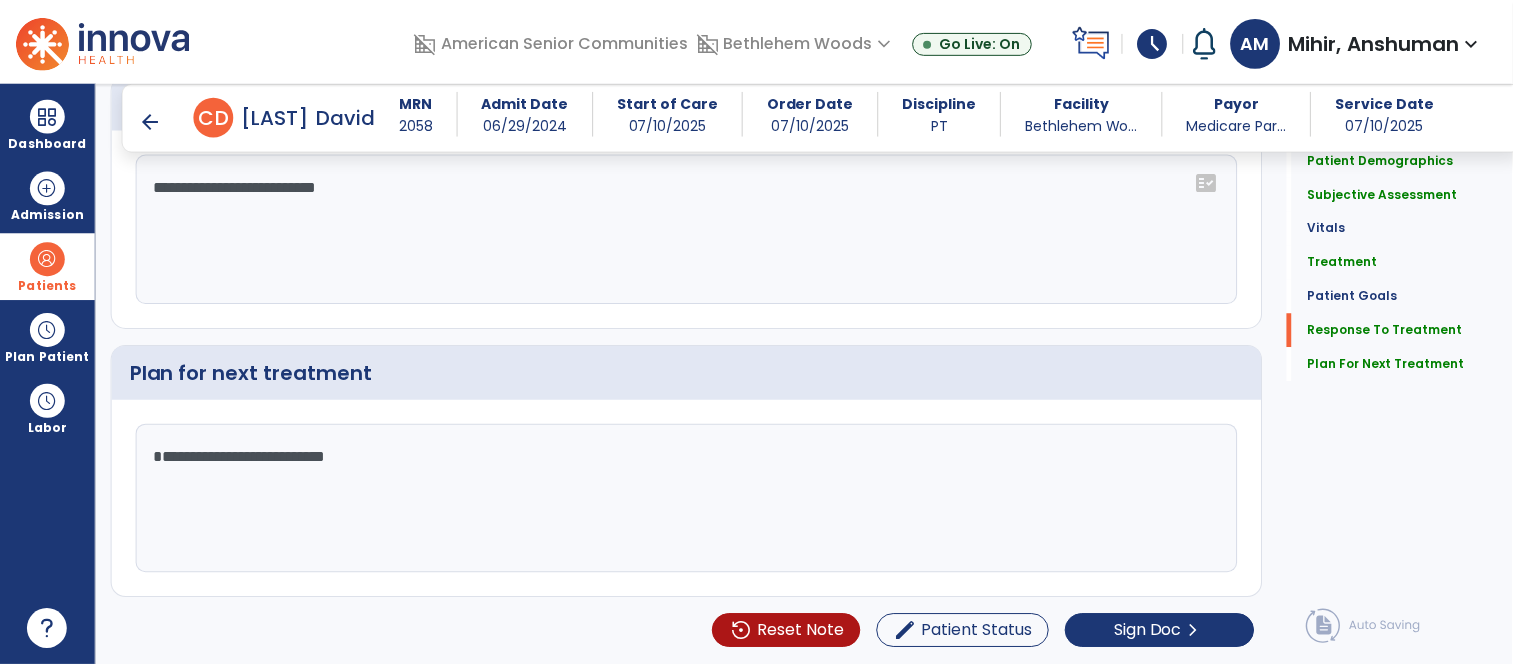 scroll, scrollTop: 3190, scrollLeft: 0, axis: vertical 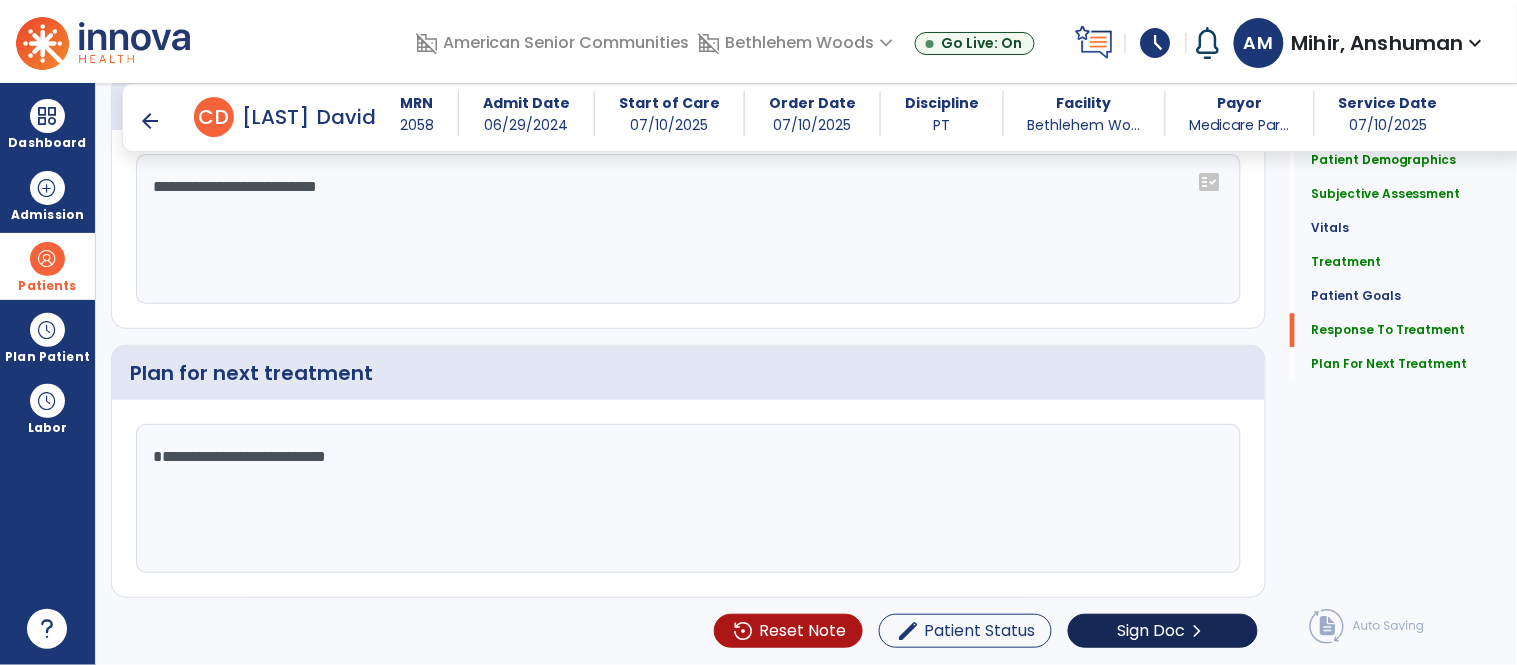 type on "**********" 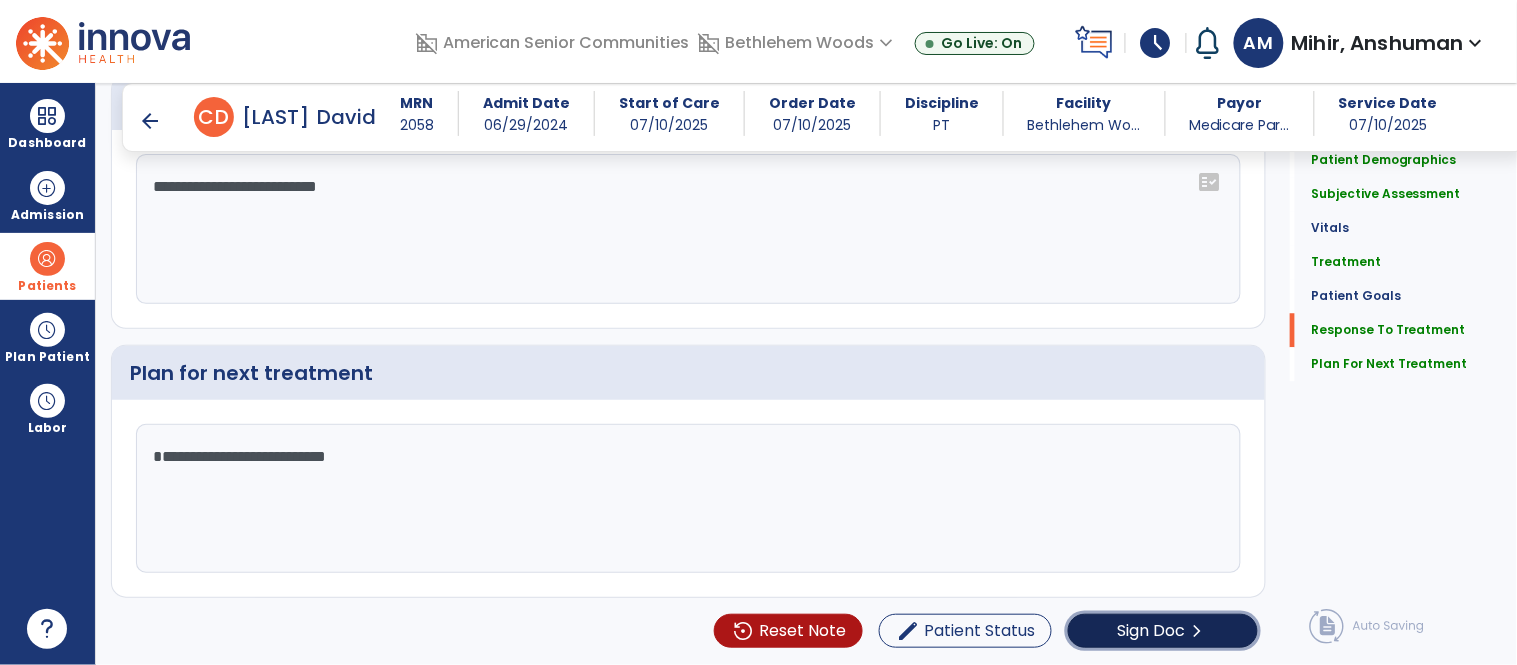 click on "Sign Doc" 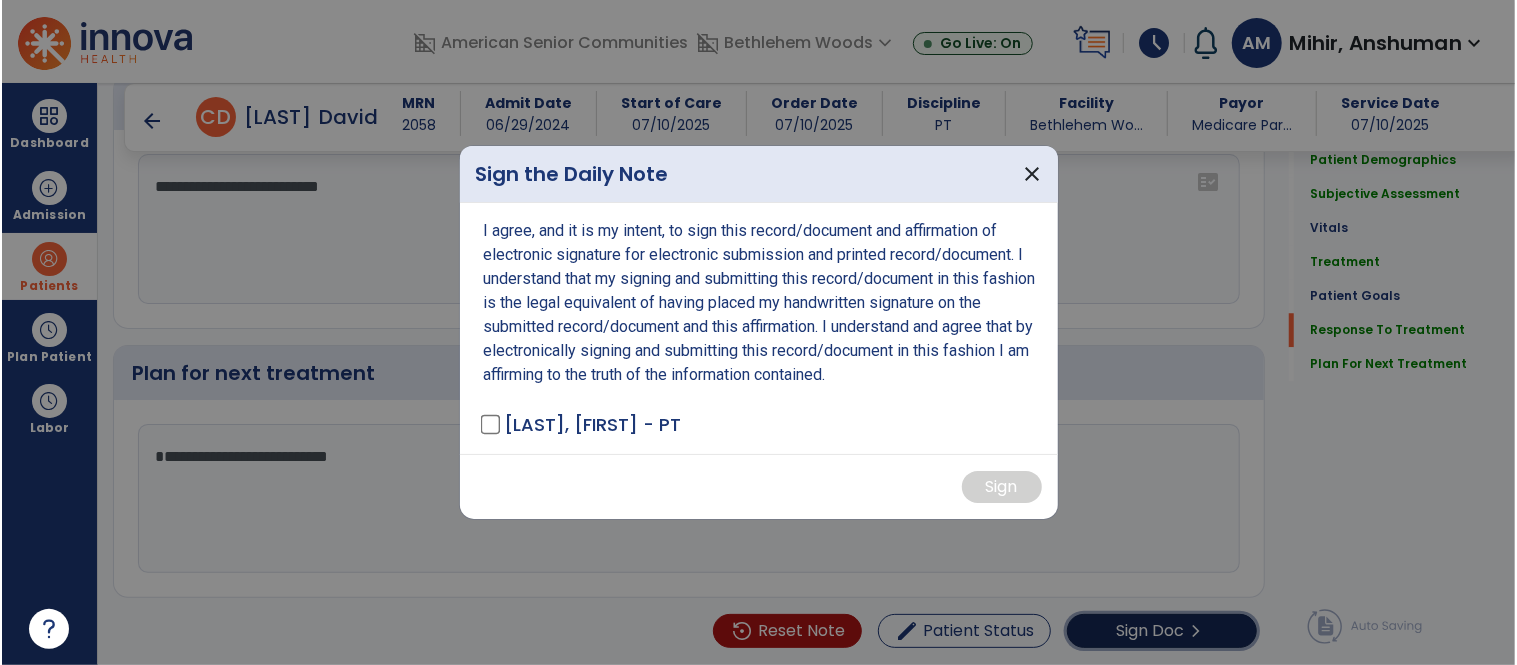 scroll, scrollTop: 3190, scrollLeft: 0, axis: vertical 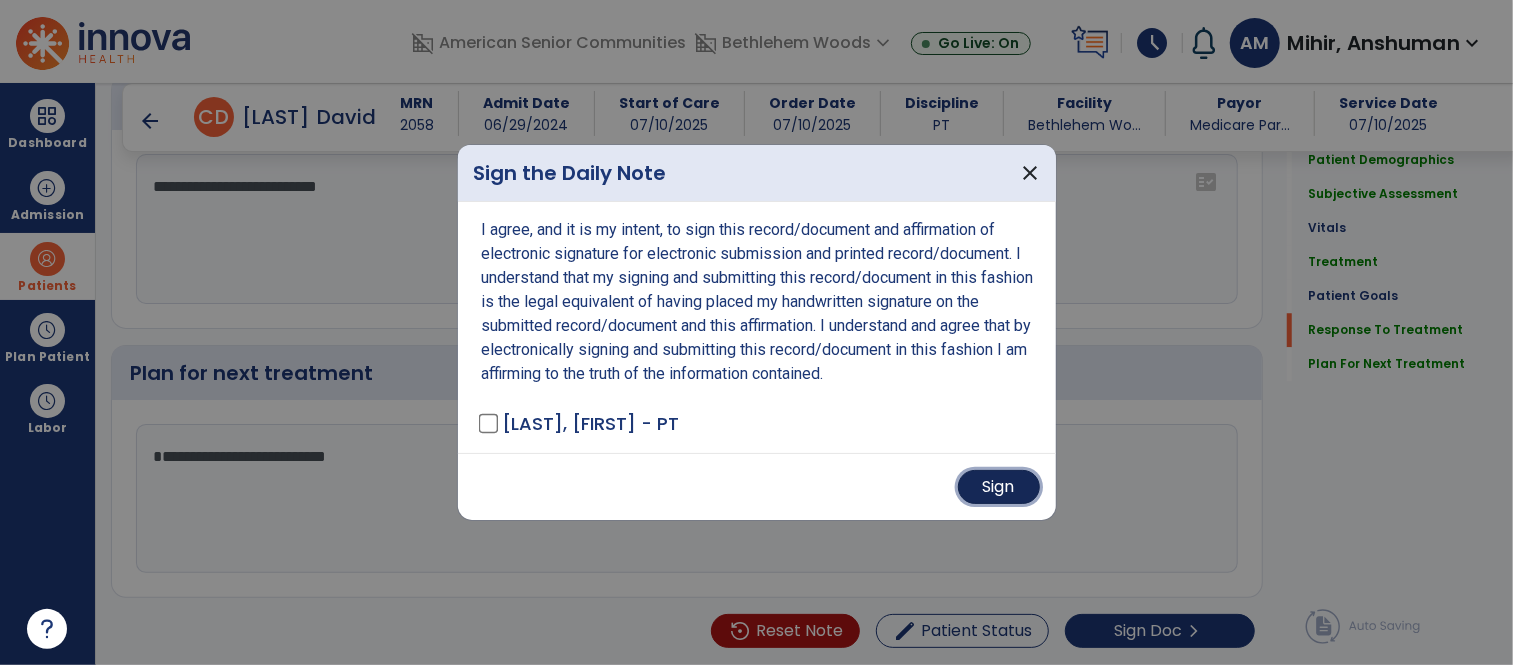 click on "Sign" at bounding box center (999, 487) 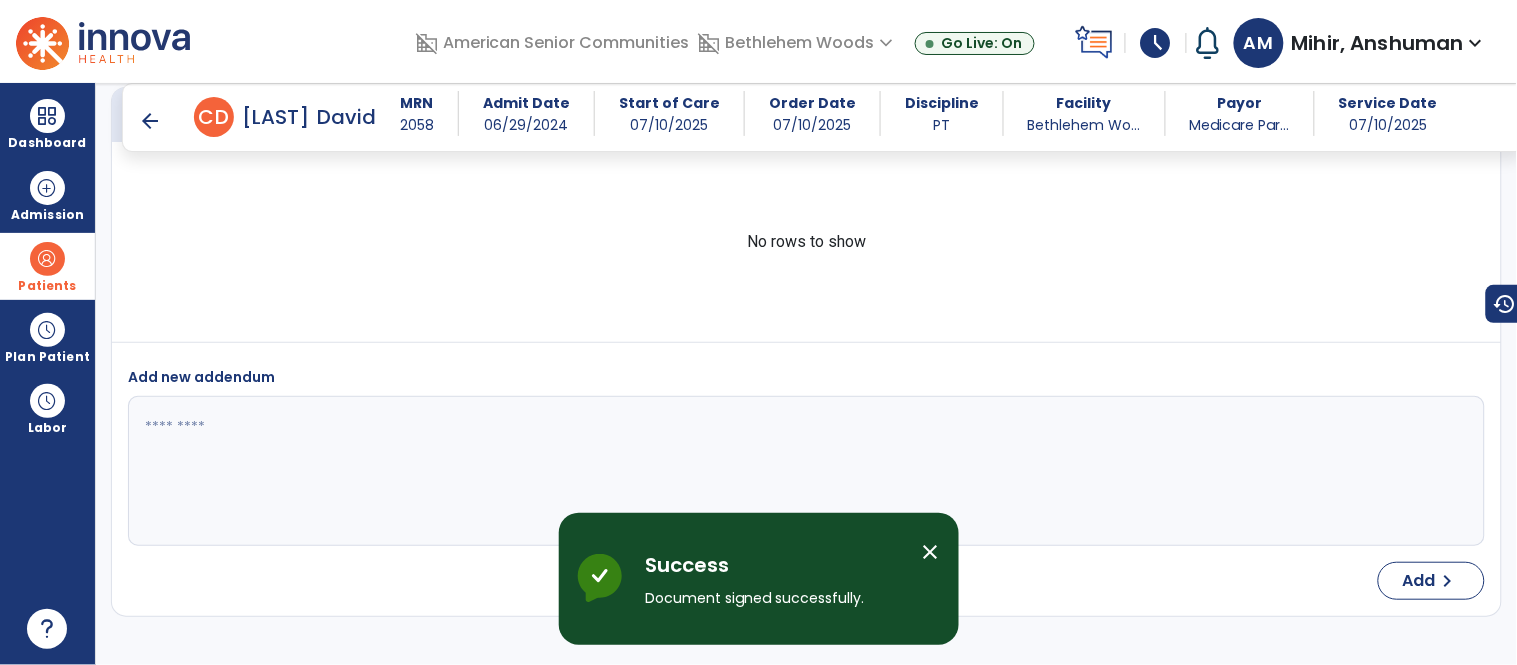 scroll, scrollTop: 3841, scrollLeft: 0, axis: vertical 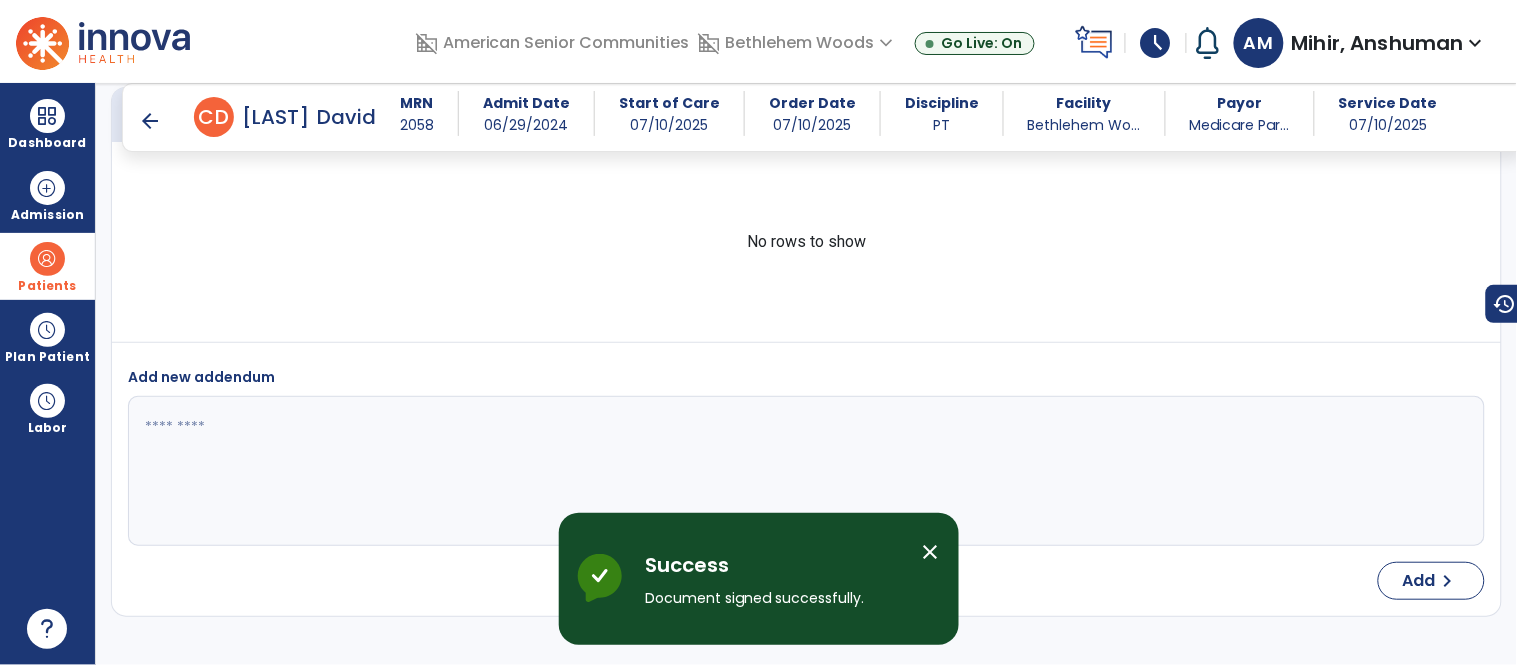 click on "close" at bounding box center [931, 552] 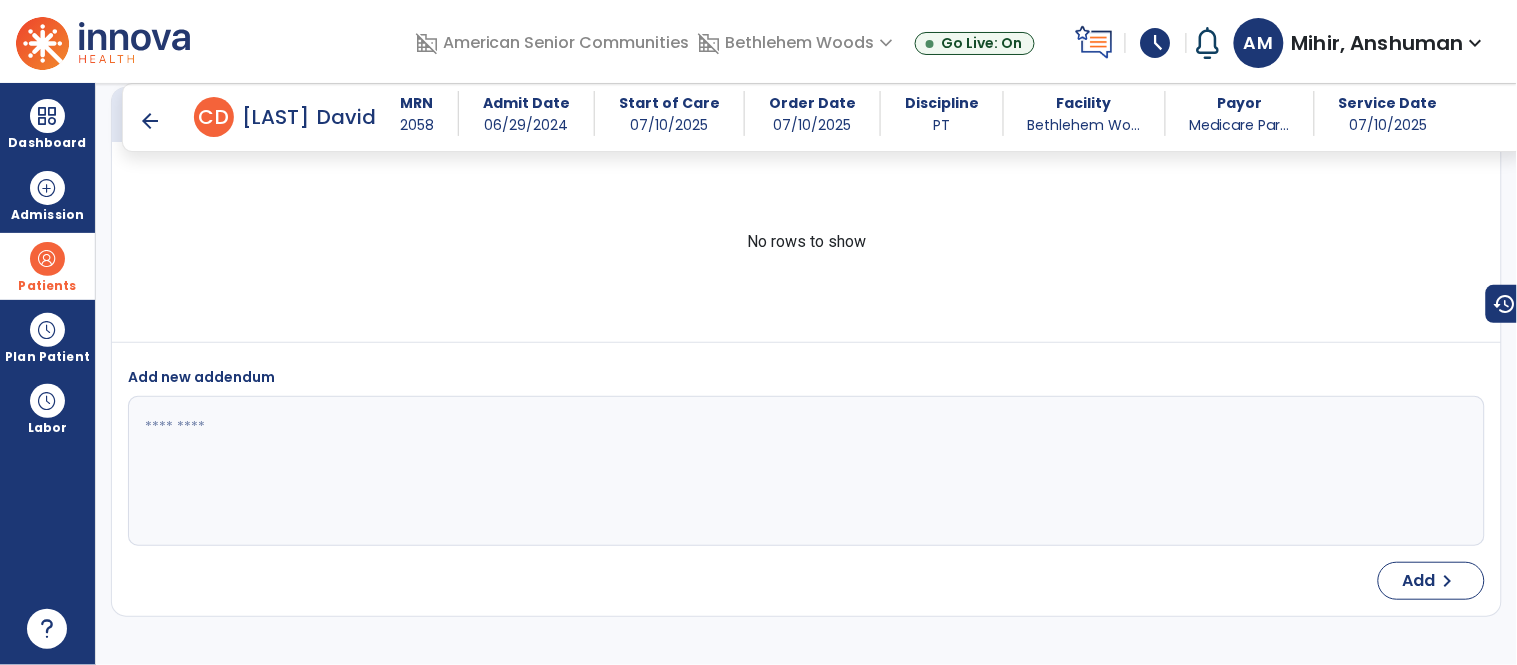 click on "arrow_back" at bounding box center [150, 121] 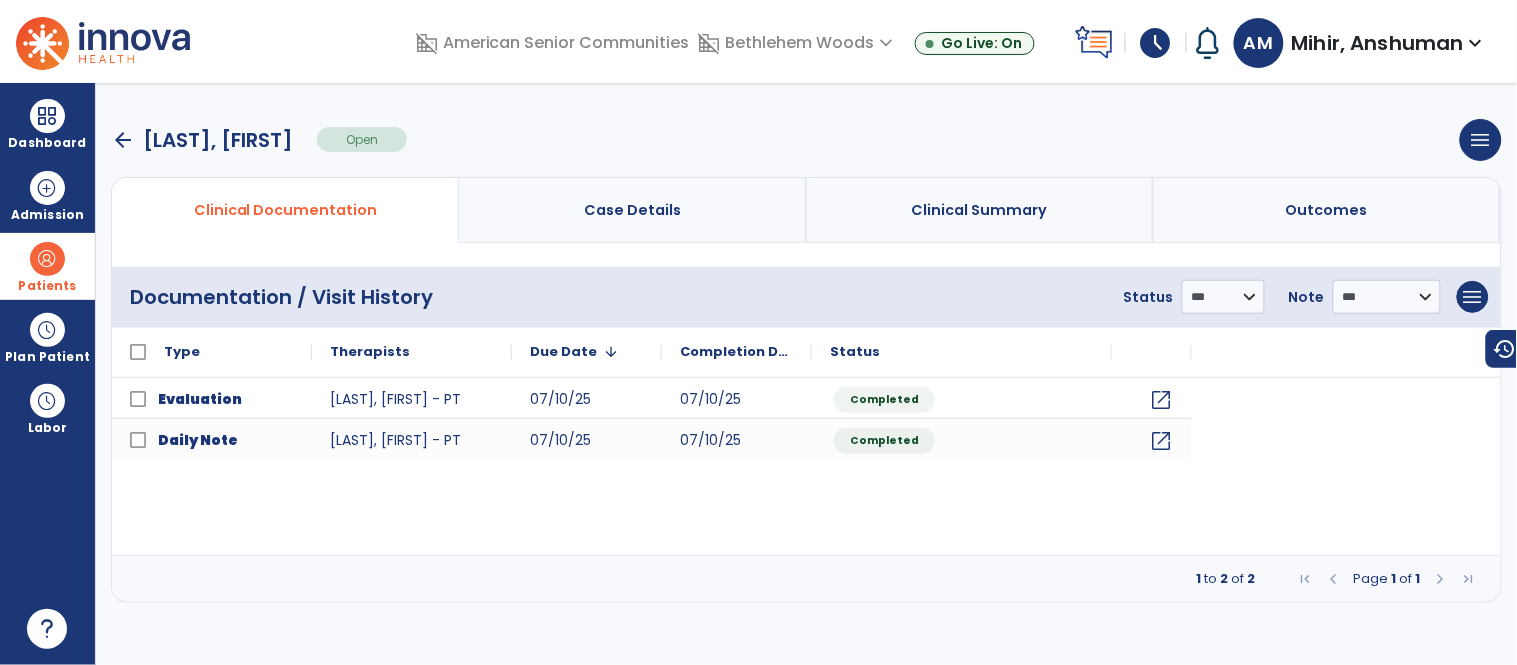 scroll, scrollTop: 0, scrollLeft: 0, axis: both 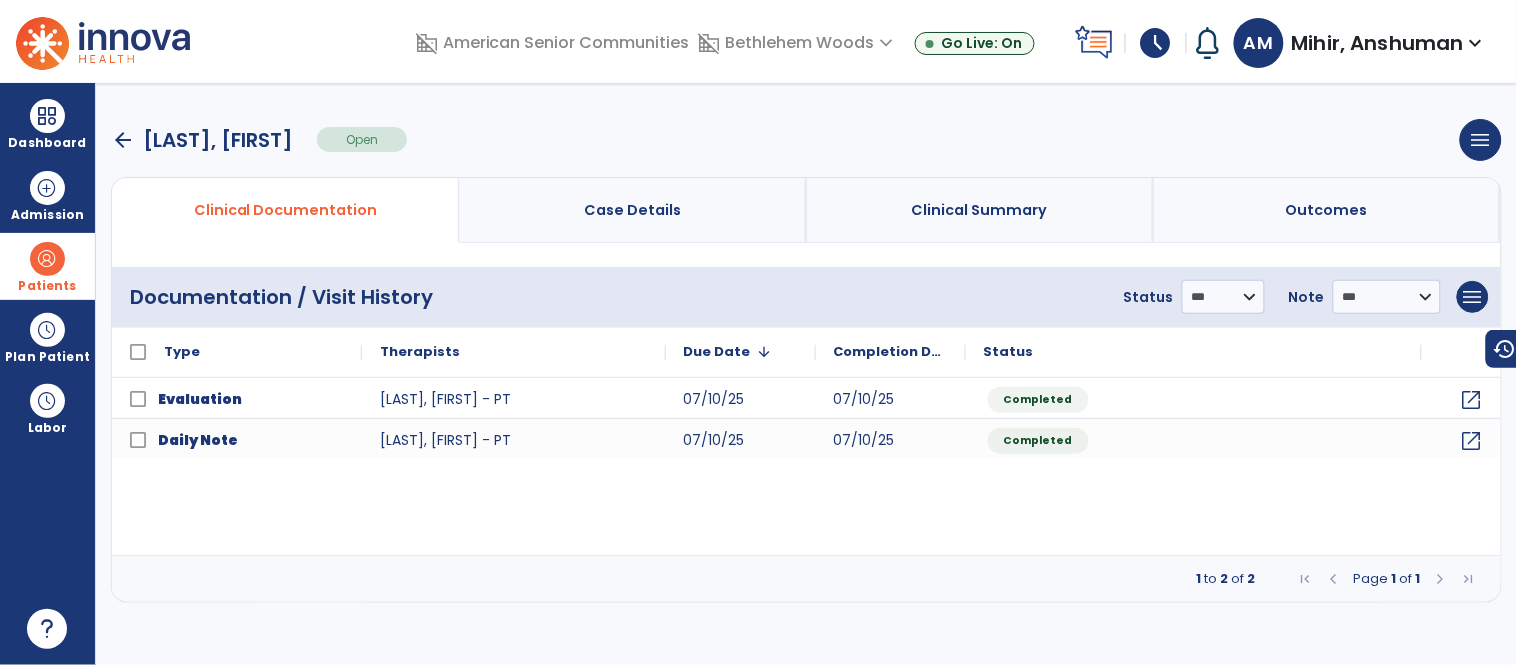 click on "Patients" at bounding box center [47, 286] 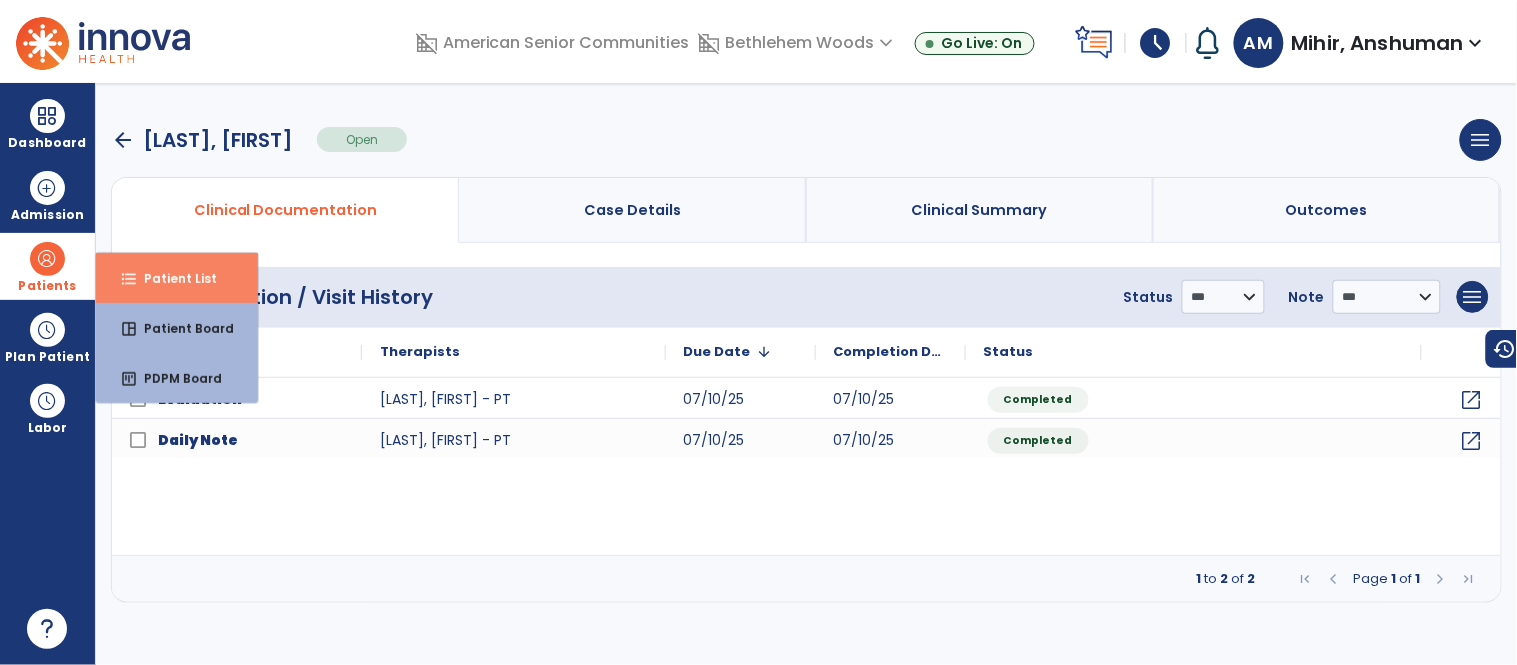 click on "Patient List" at bounding box center (172, 278) 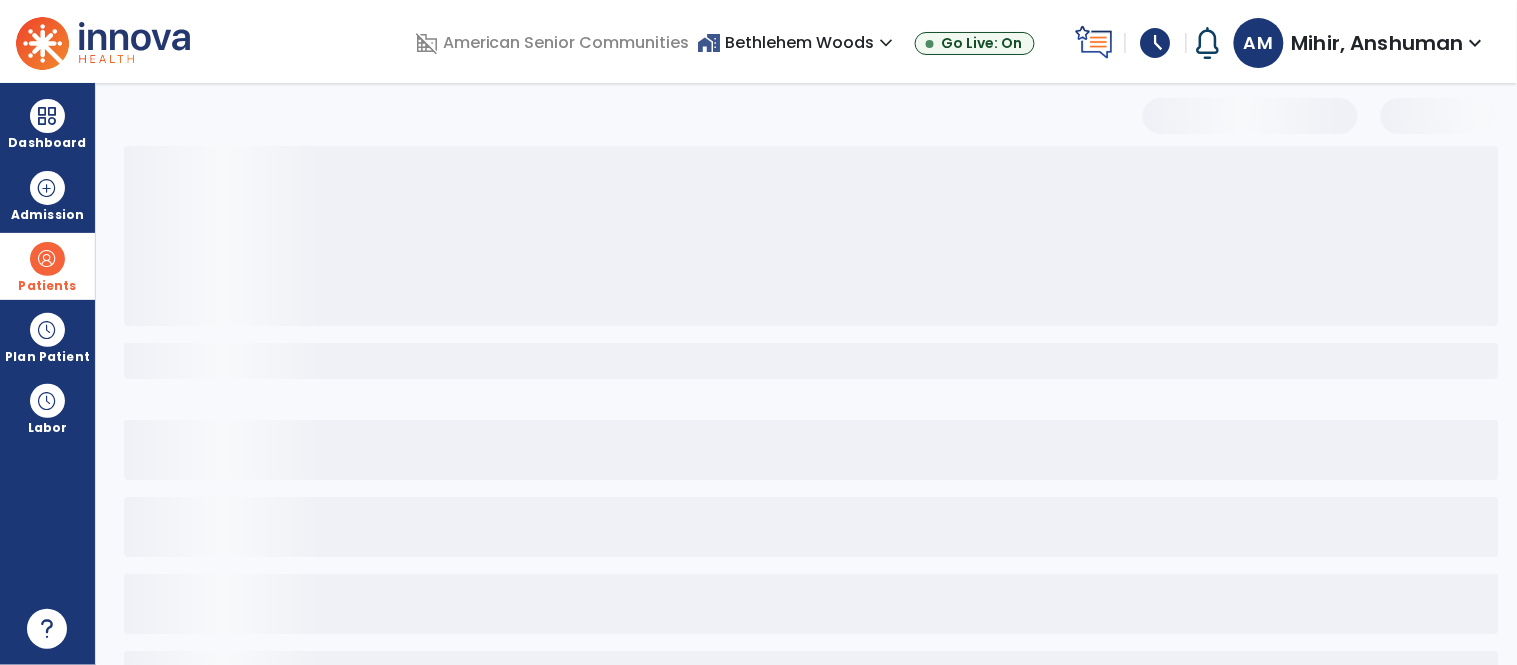 select on "***" 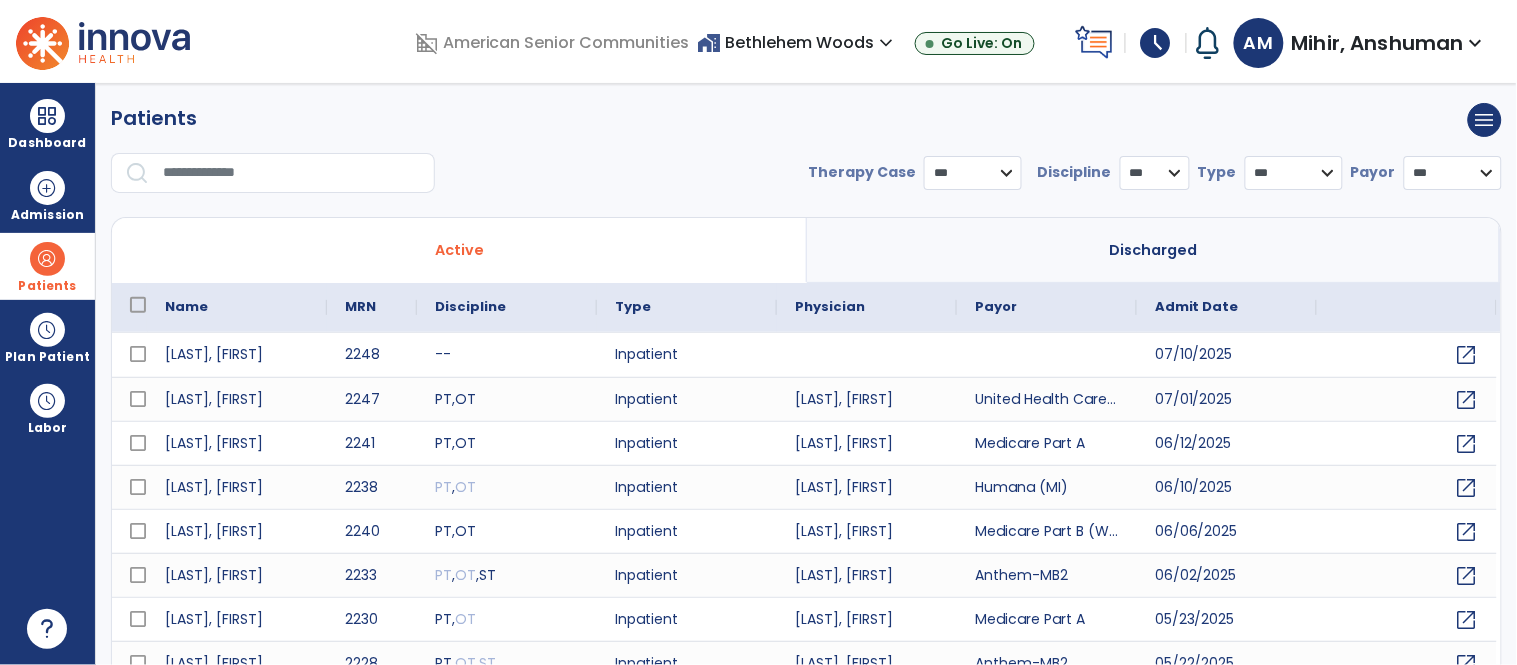 click at bounding box center [292, 173] 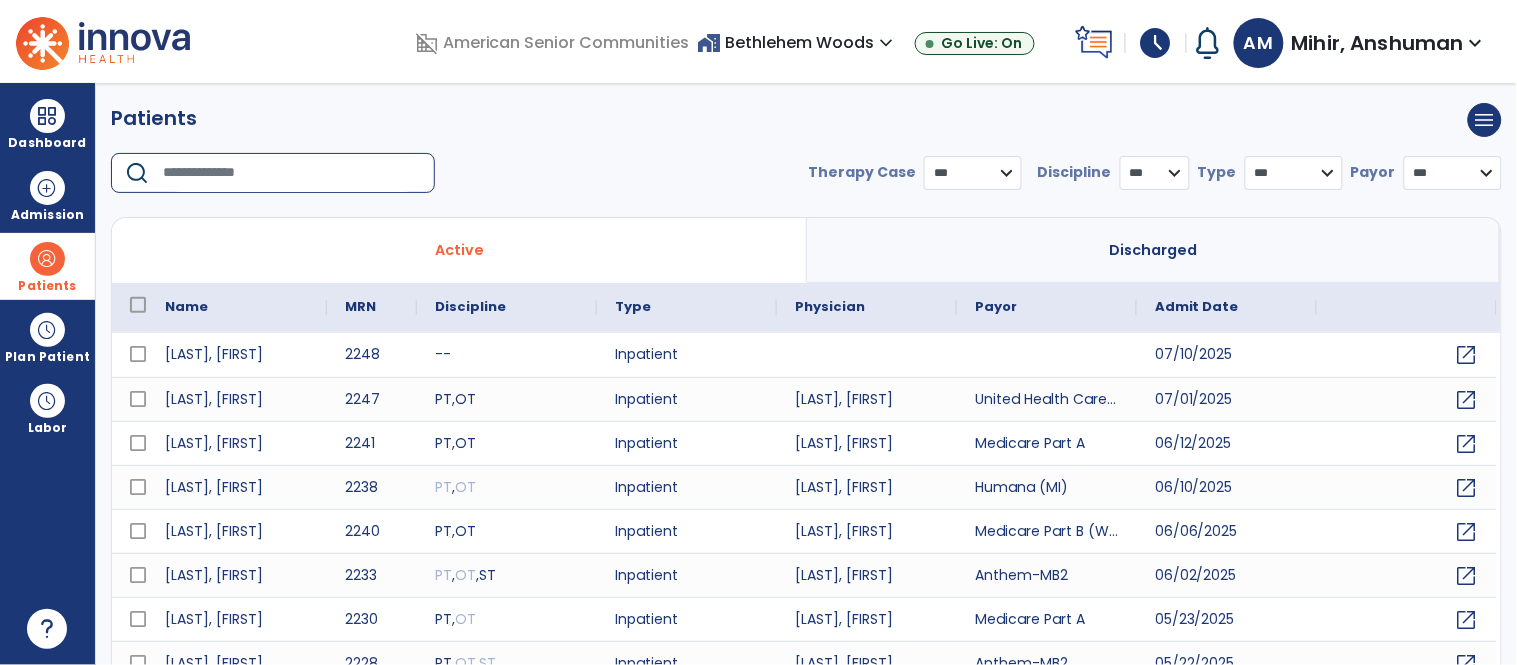 type on "*" 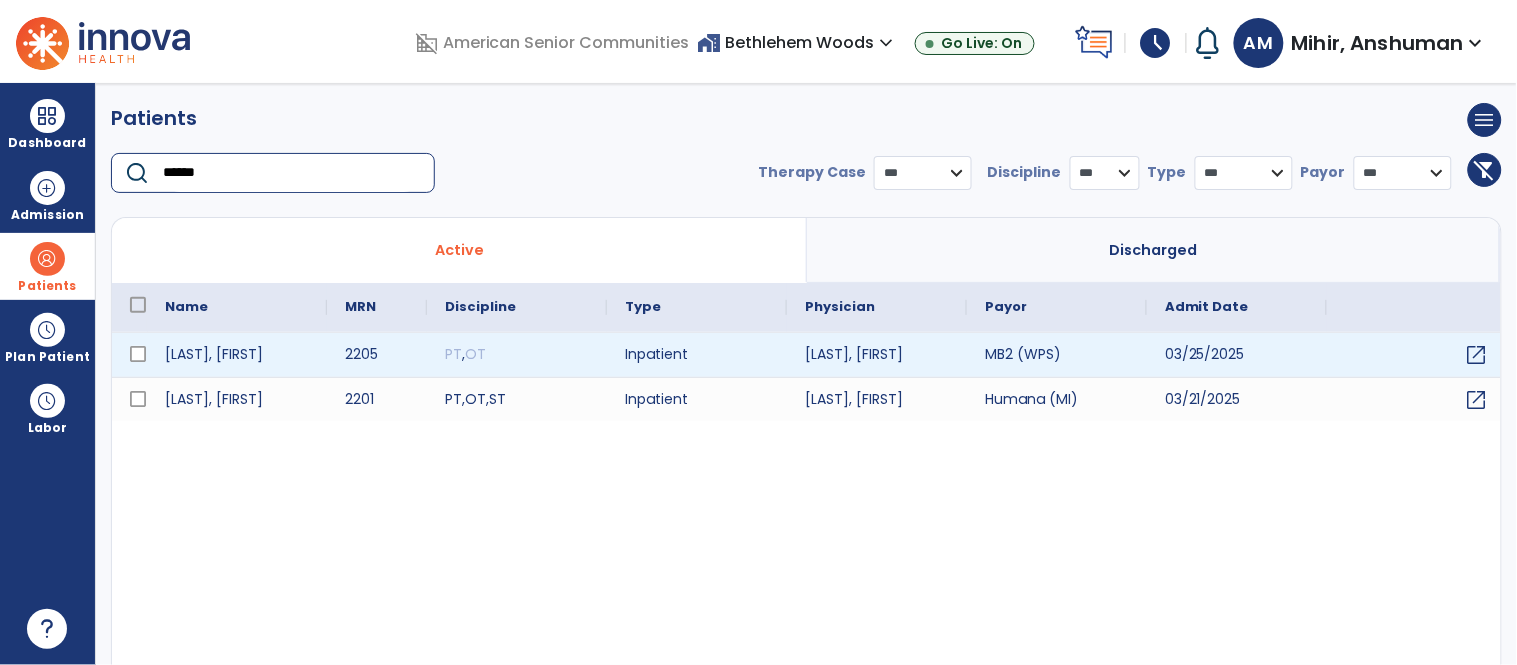 type on "******" 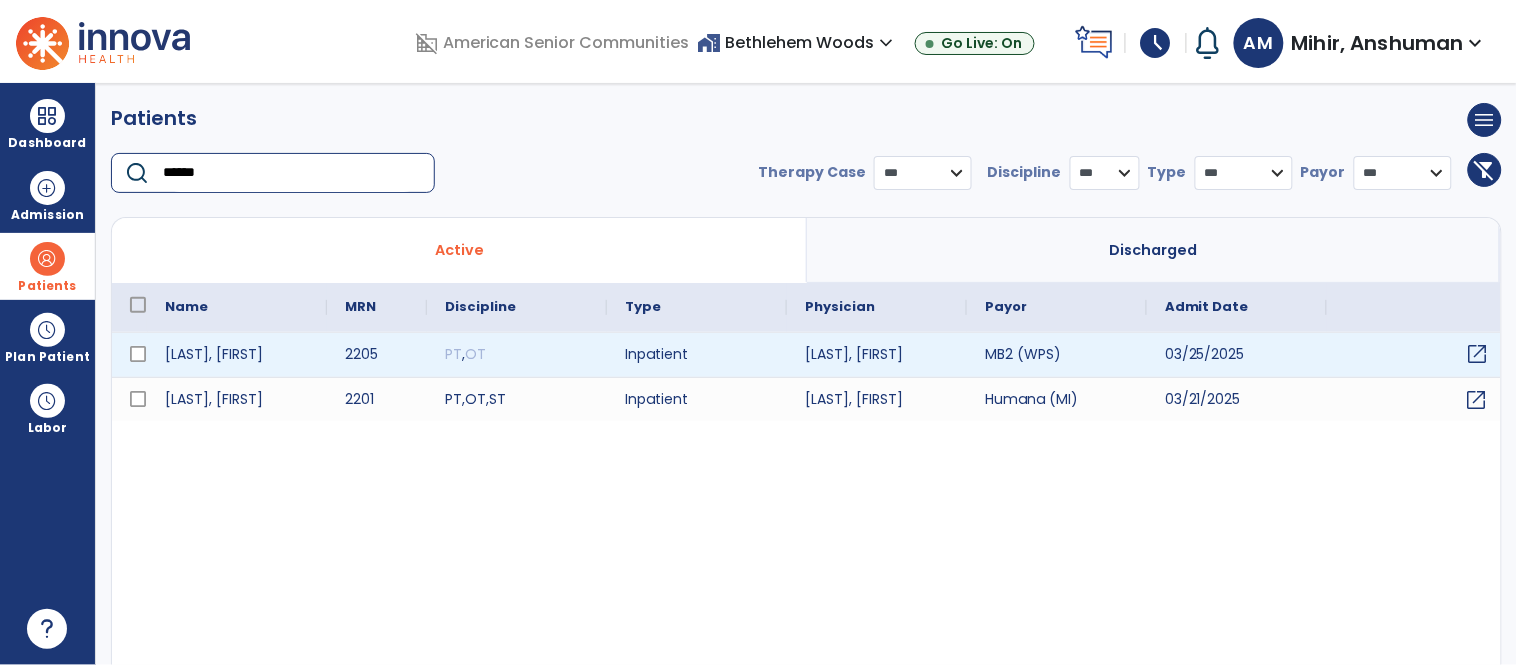 click on "open_in_new" at bounding box center [1478, 354] 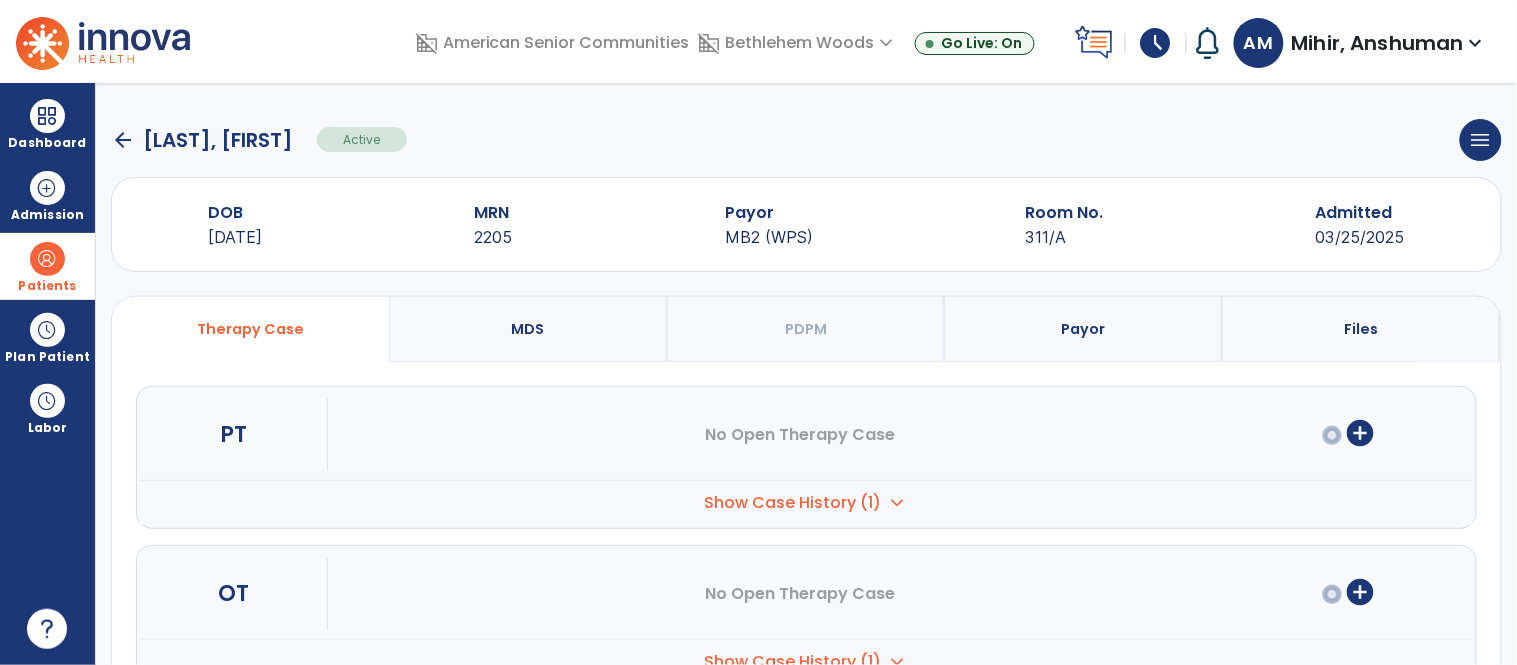 click on "arrow_back" 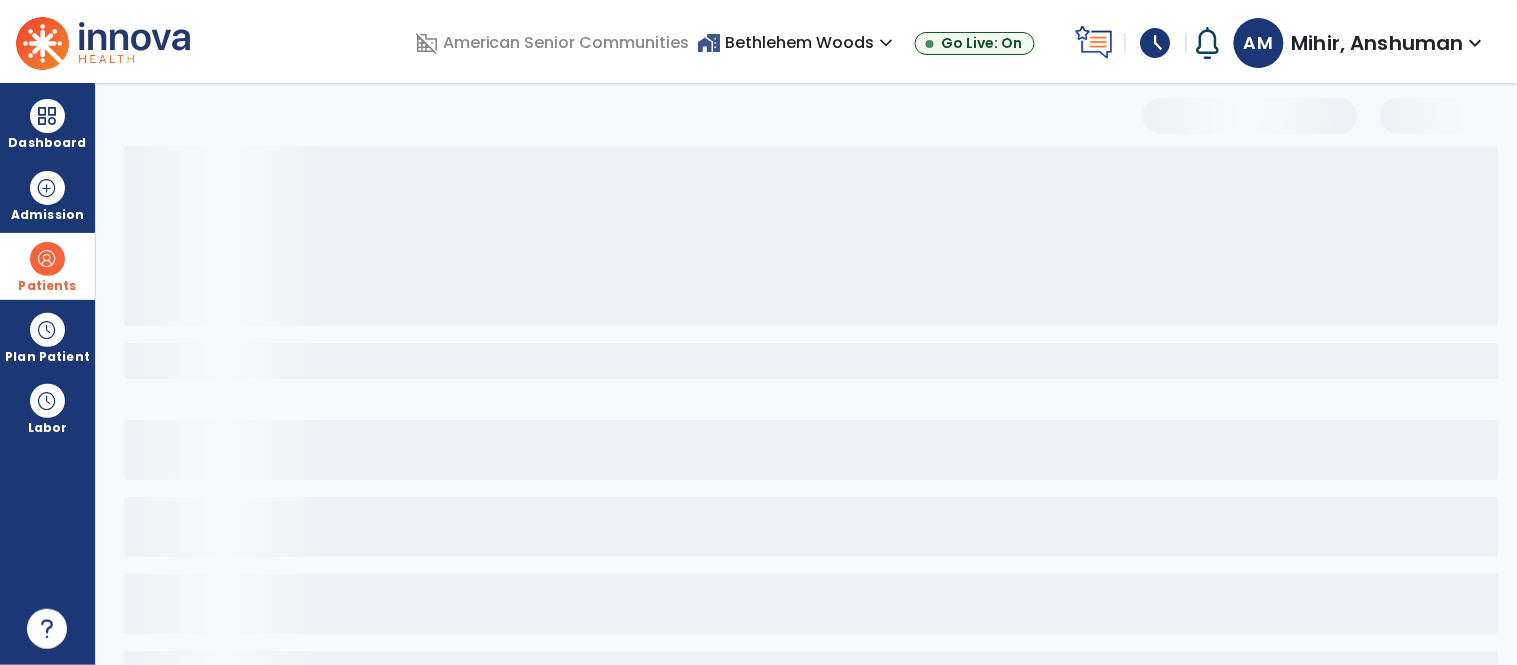 select on "***" 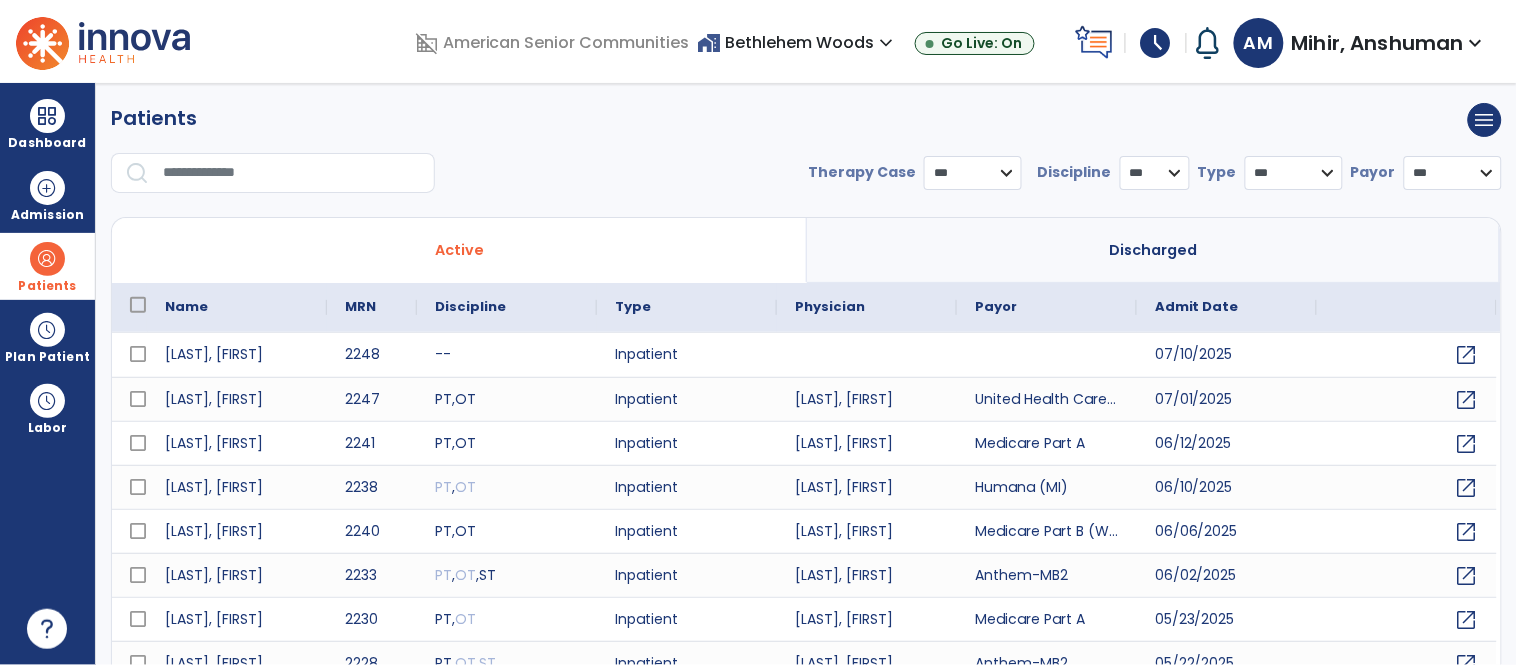 click at bounding box center [292, 173] 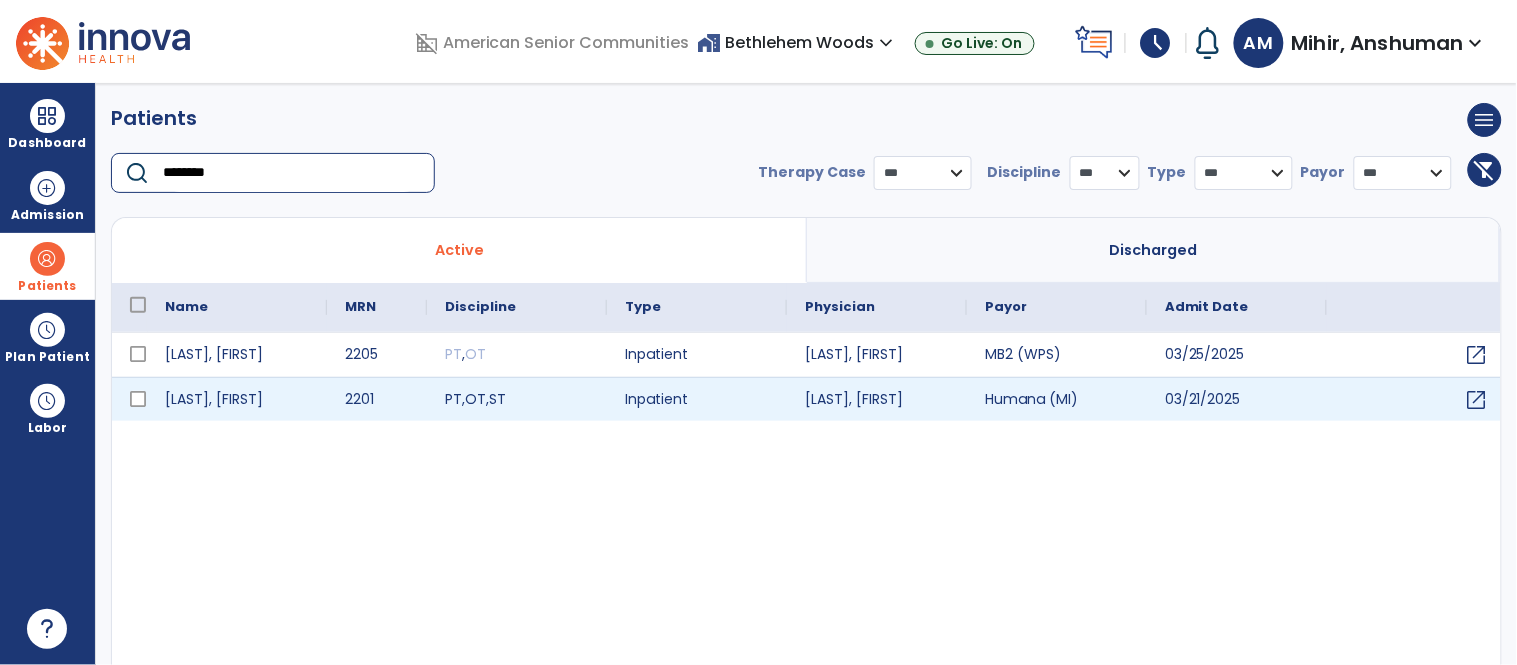 type on "********" 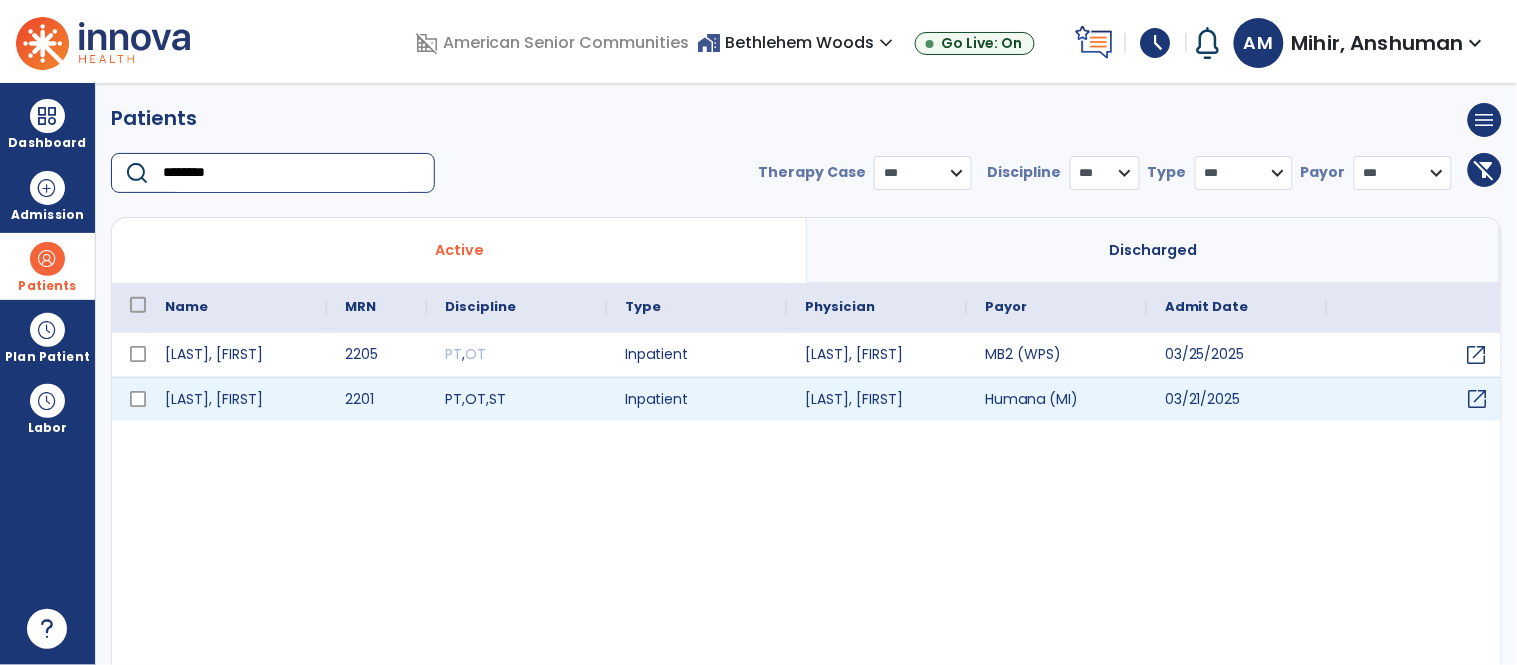 click on "open_in_new" at bounding box center (1478, 399) 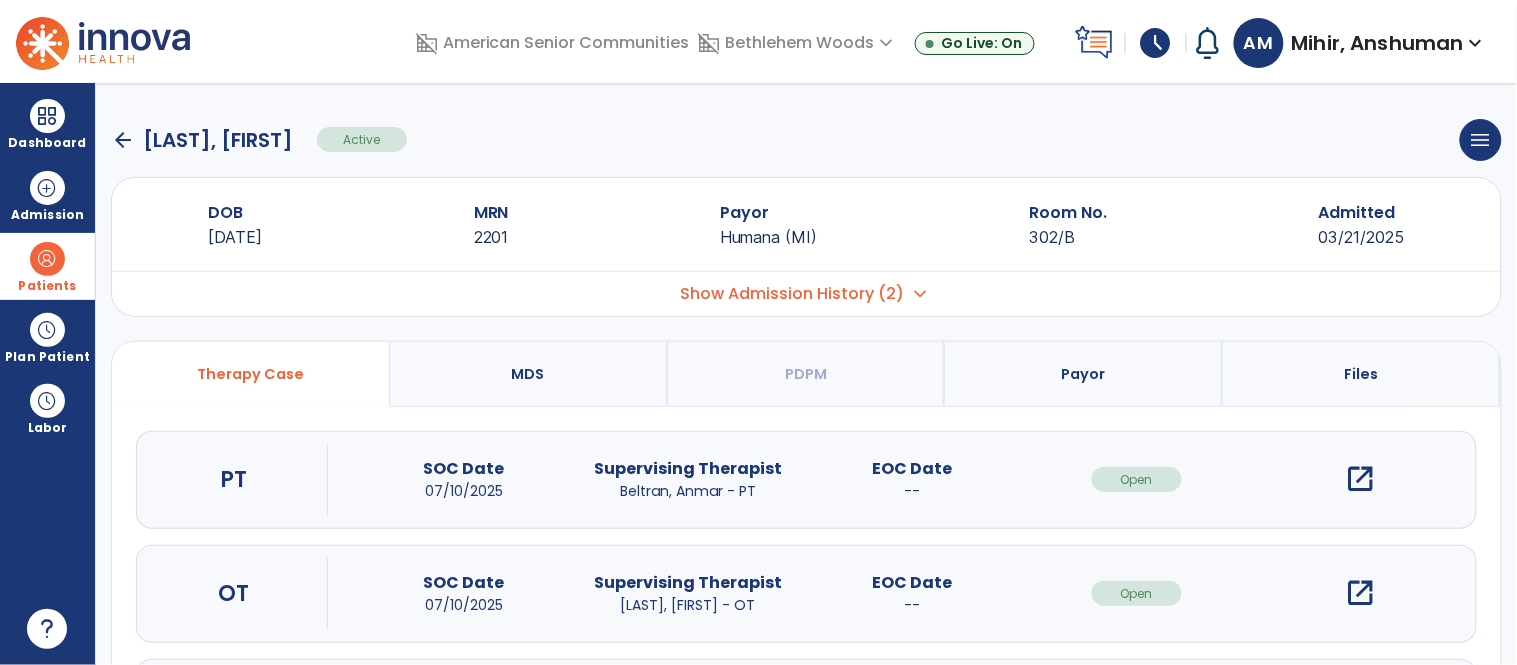 click on "open_in_new" at bounding box center (1361, 479) 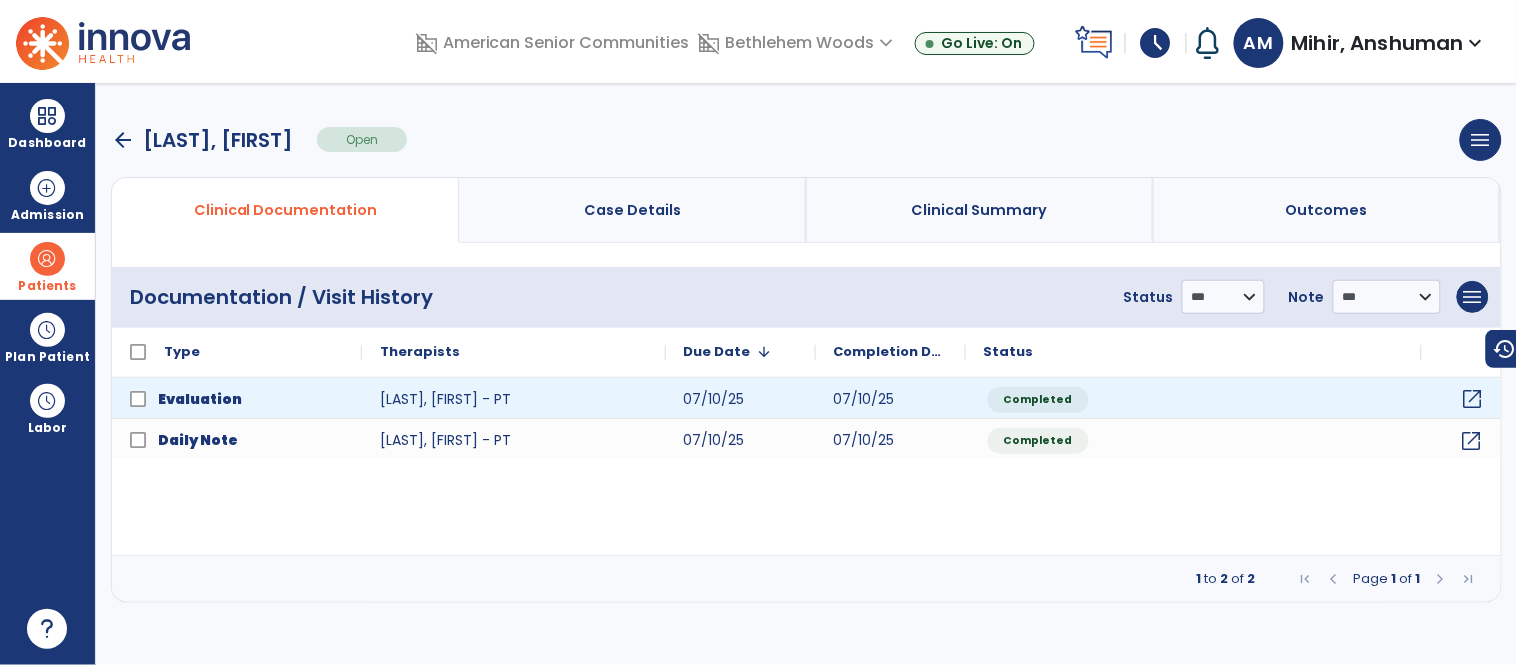 click on "open_in_new" 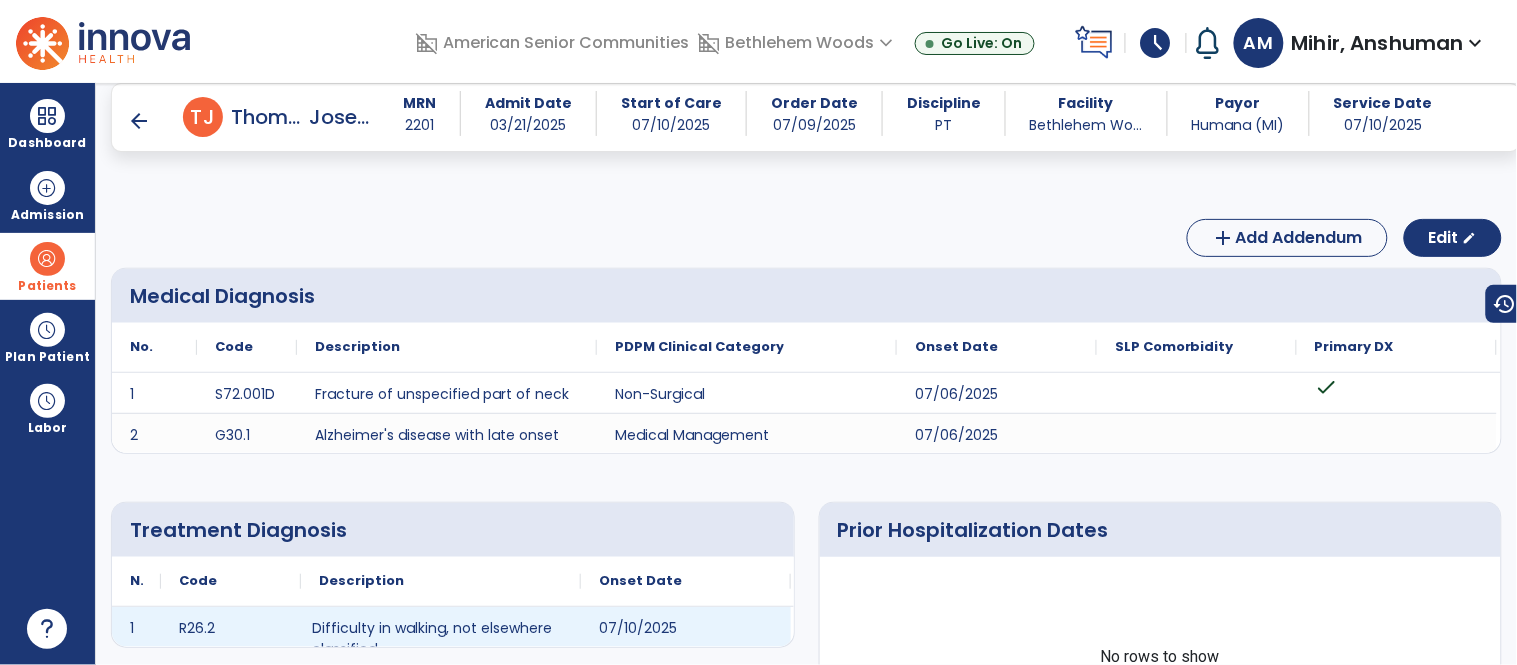 scroll, scrollTop: 5, scrollLeft: 0, axis: vertical 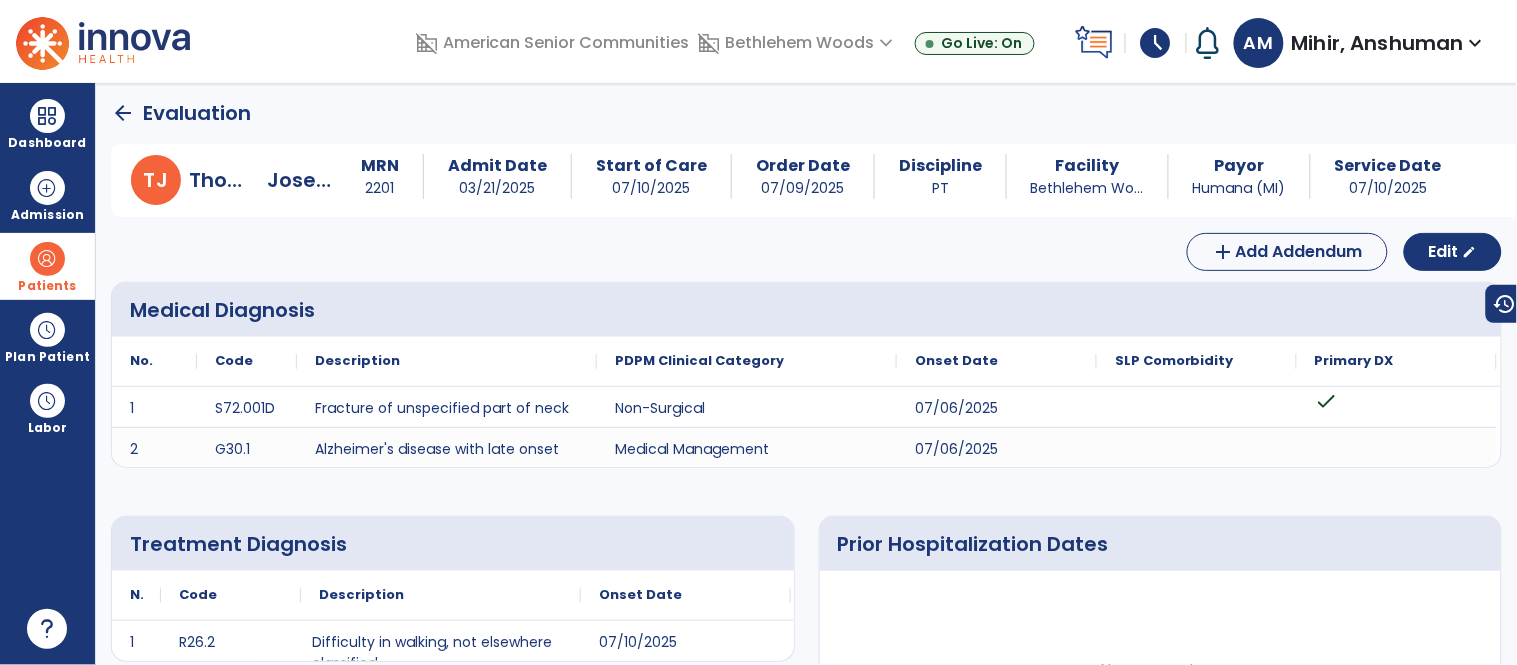 click on "arrow_back" 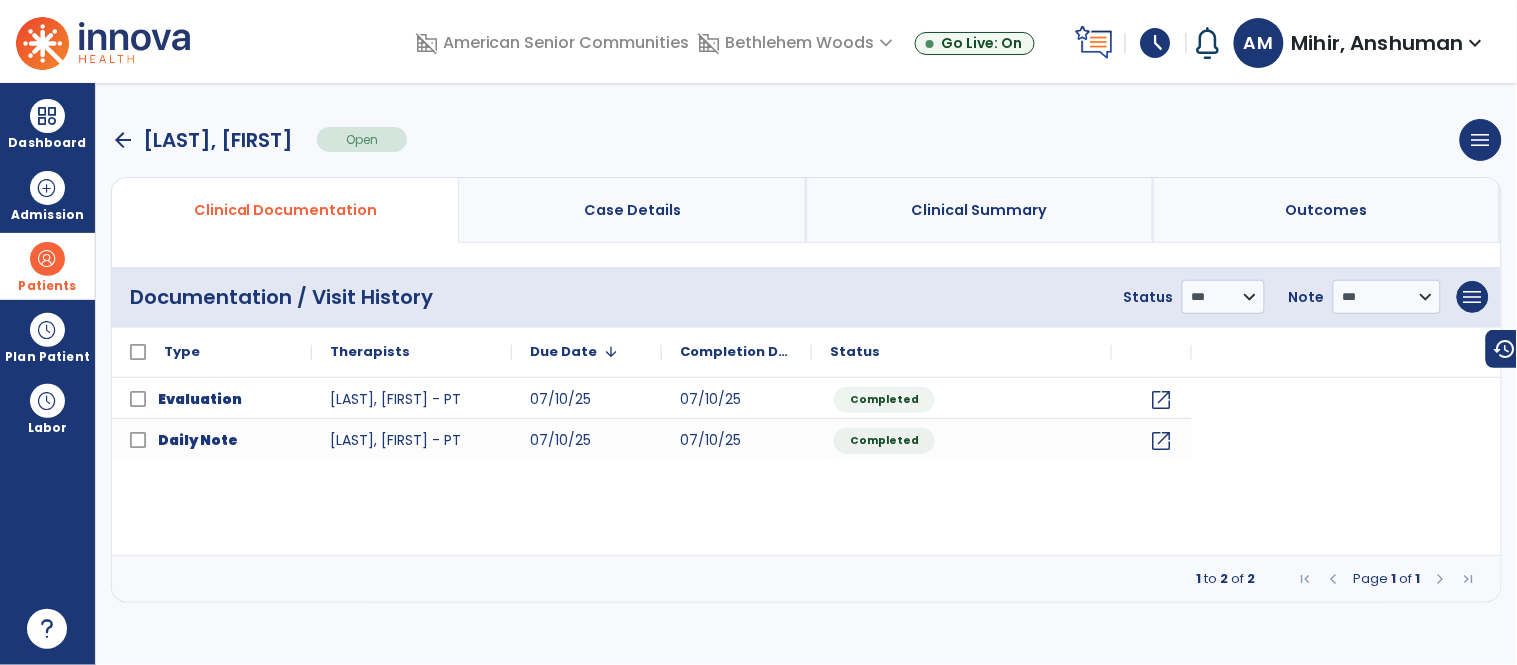 scroll, scrollTop: 0, scrollLeft: 0, axis: both 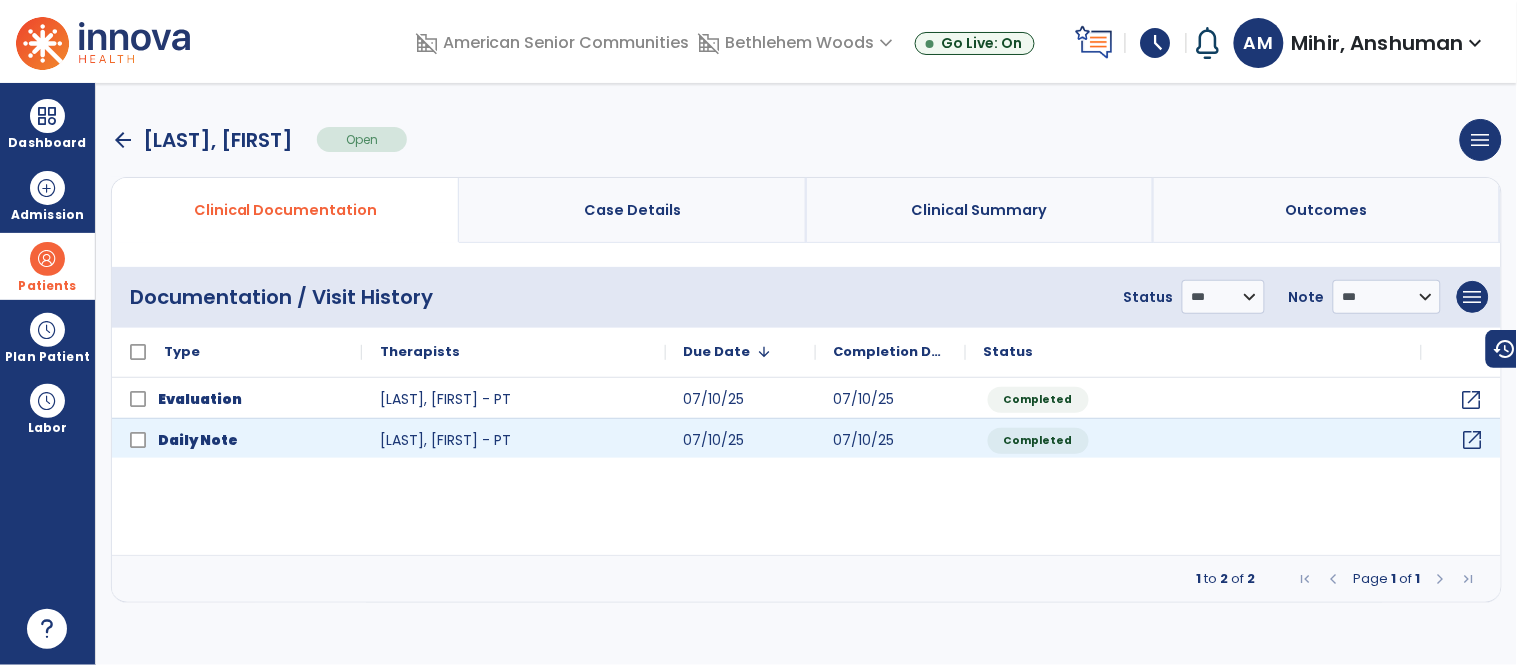click on "open_in_new" 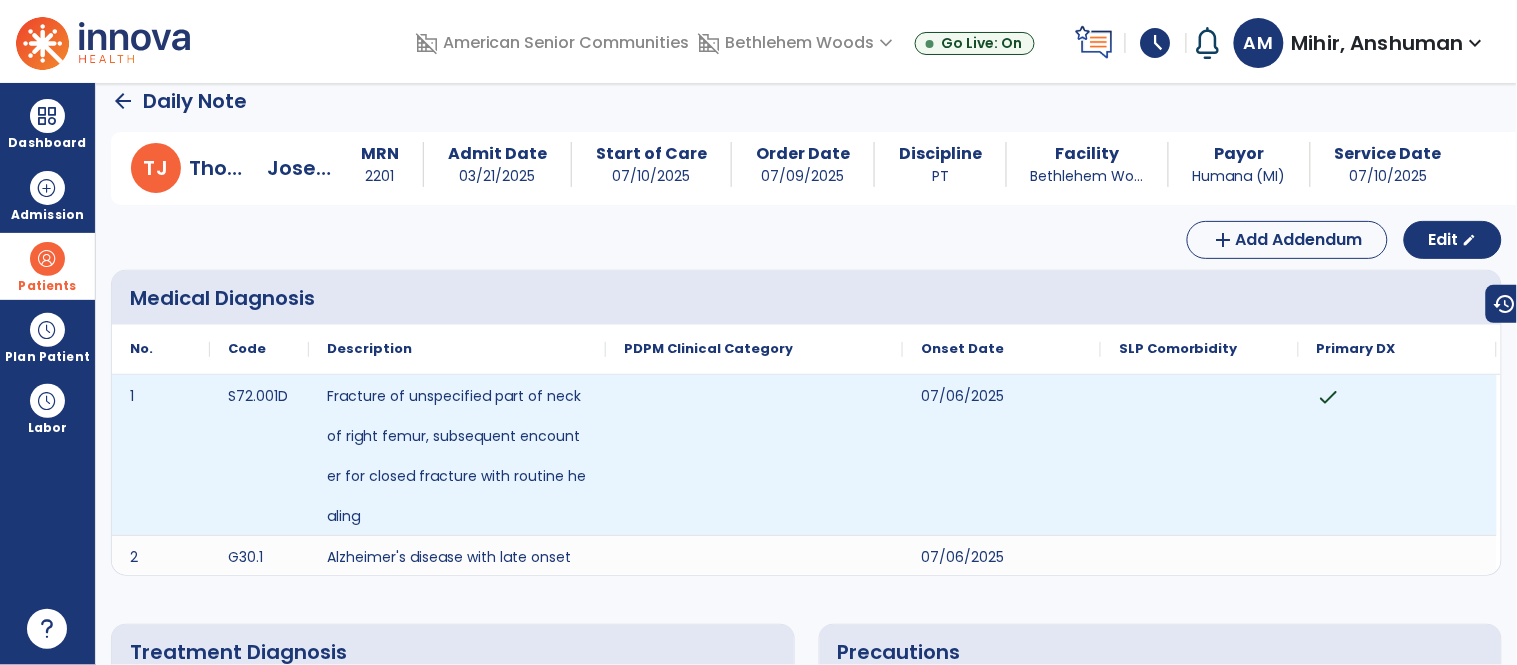 scroll, scrollTop: 0, scrollLeft: 0, axis: both 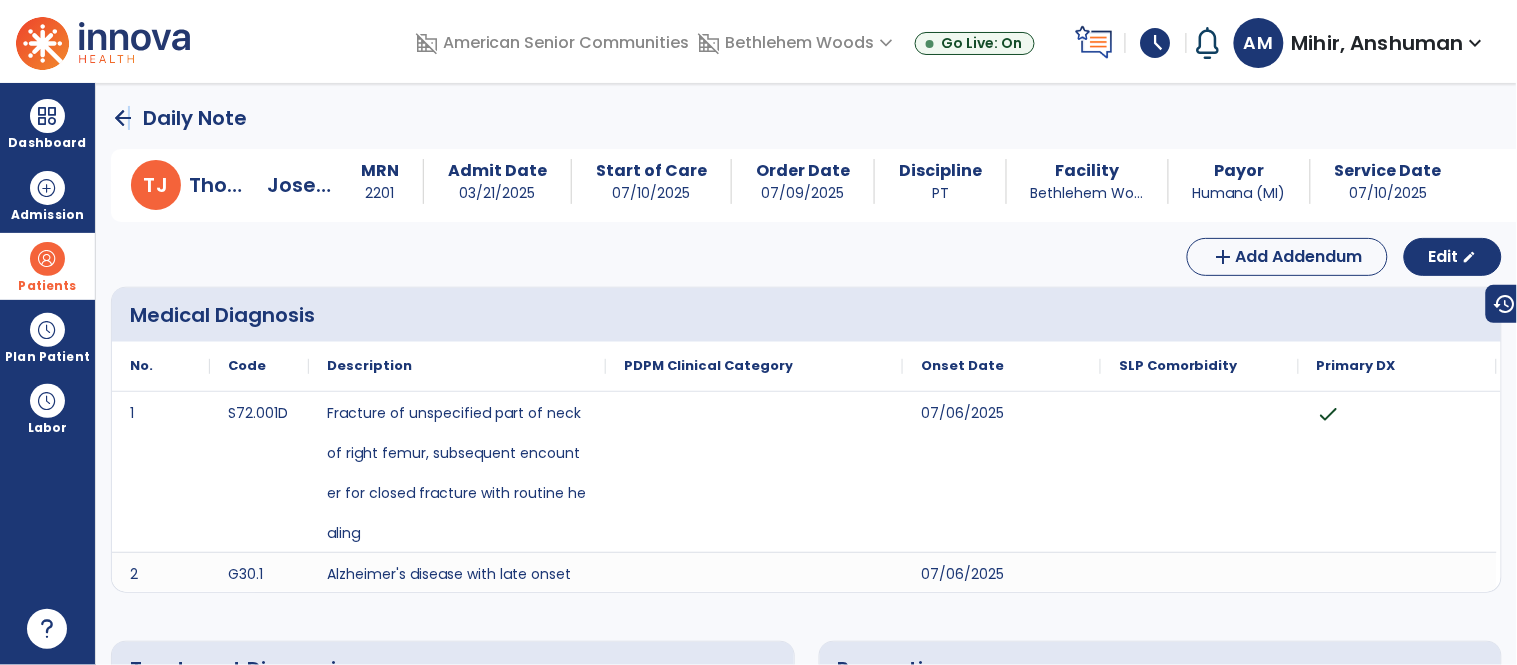 click on "arrow_back" 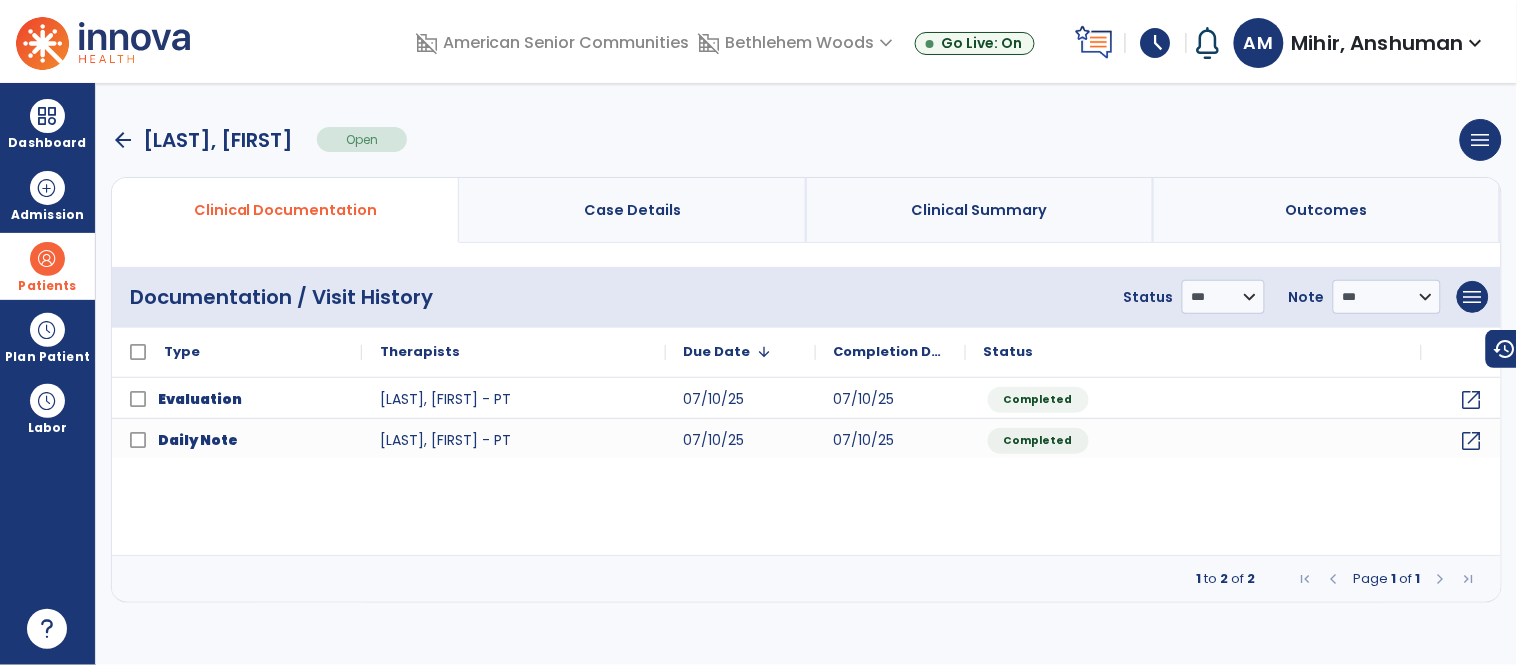 click on "arrow_back" at bounding box center (123, 140) 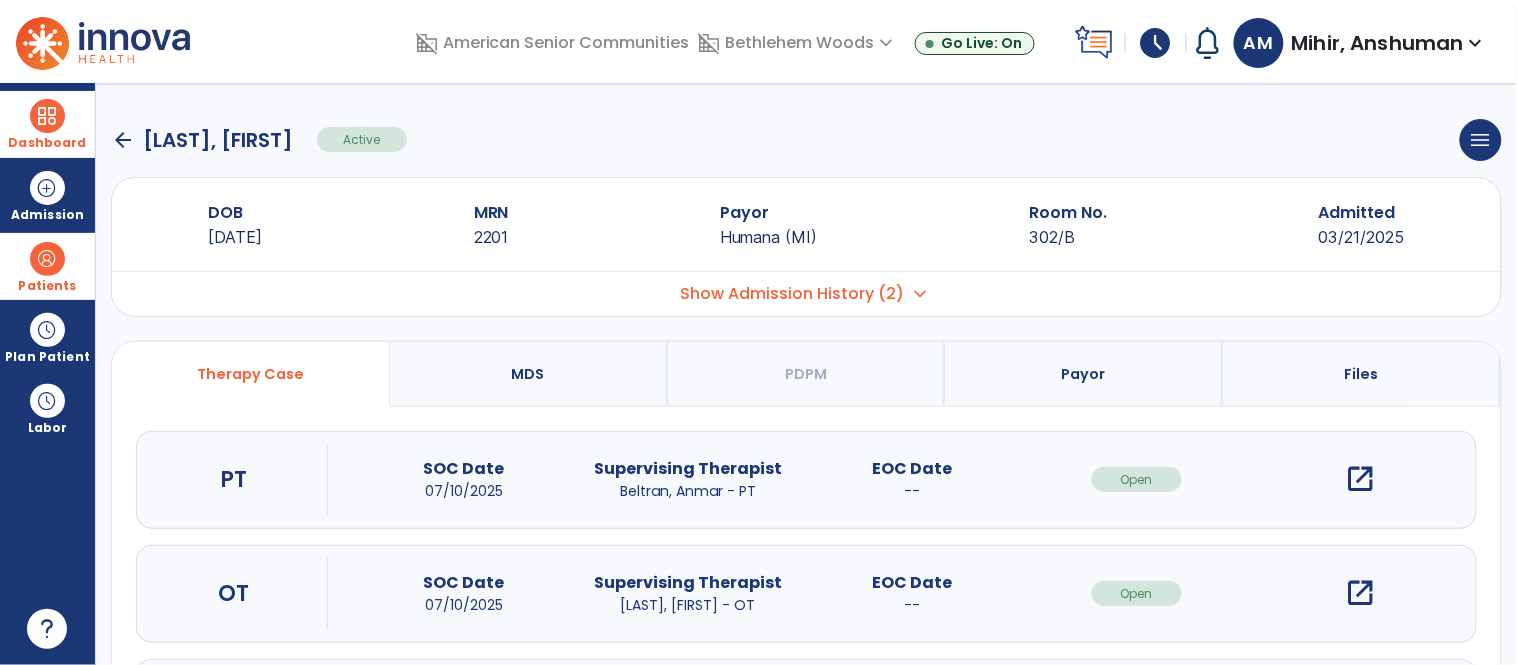 click at bounding box center [47, 116] 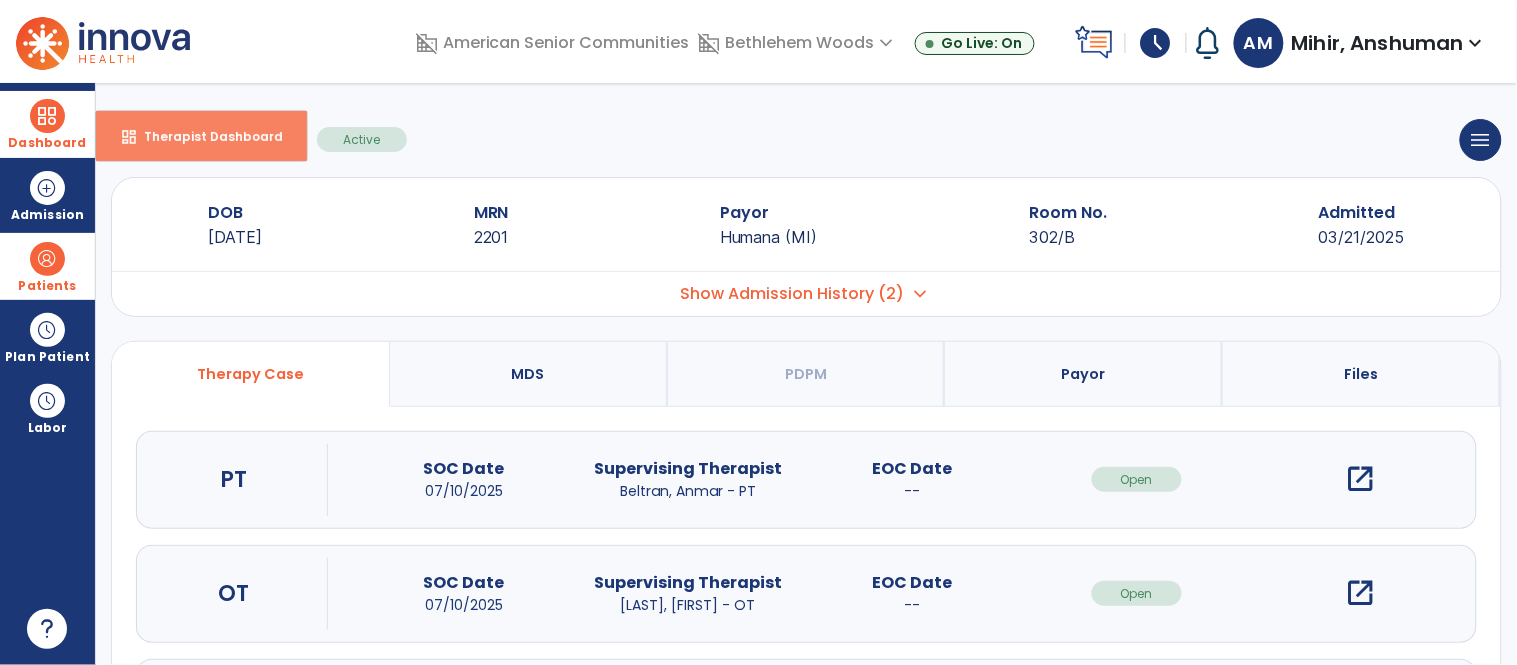 click on "dashboard  Therapist Dashboard" at bounding box center [201, 136] 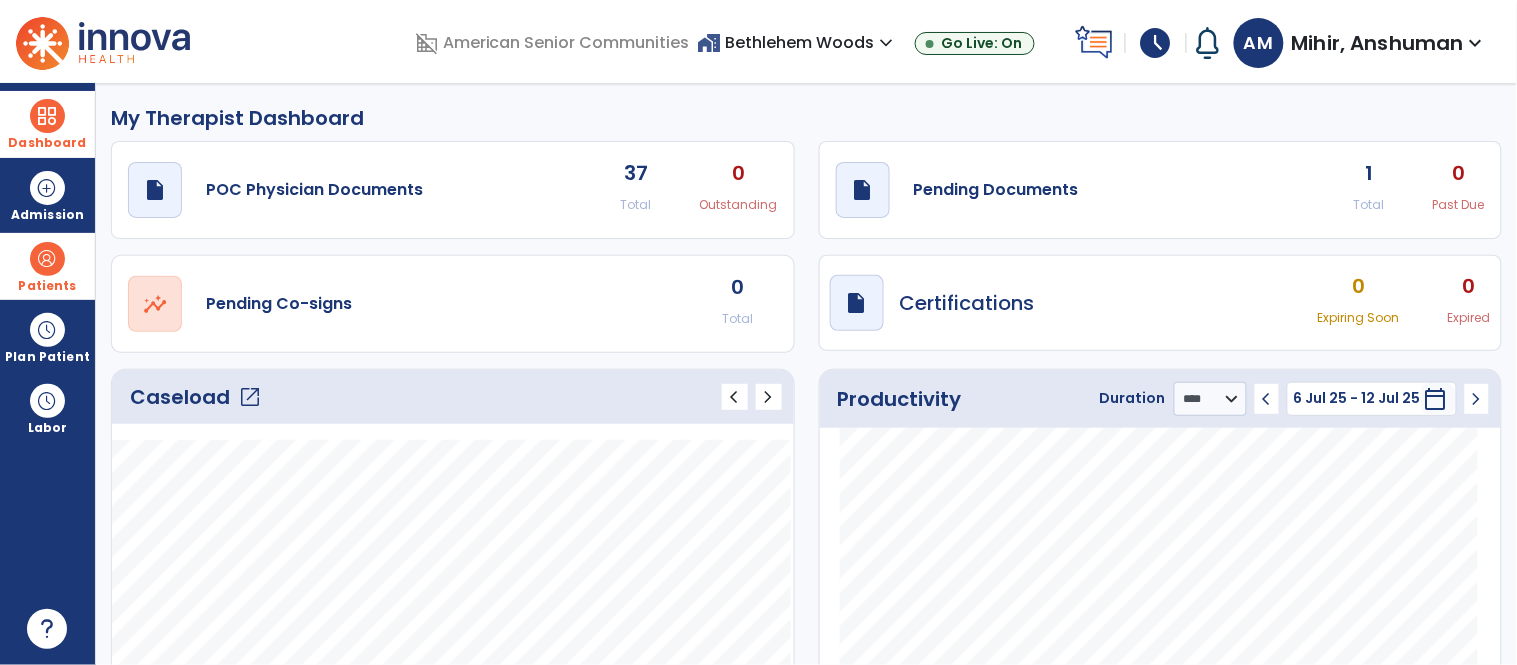 click on "open_in_new" 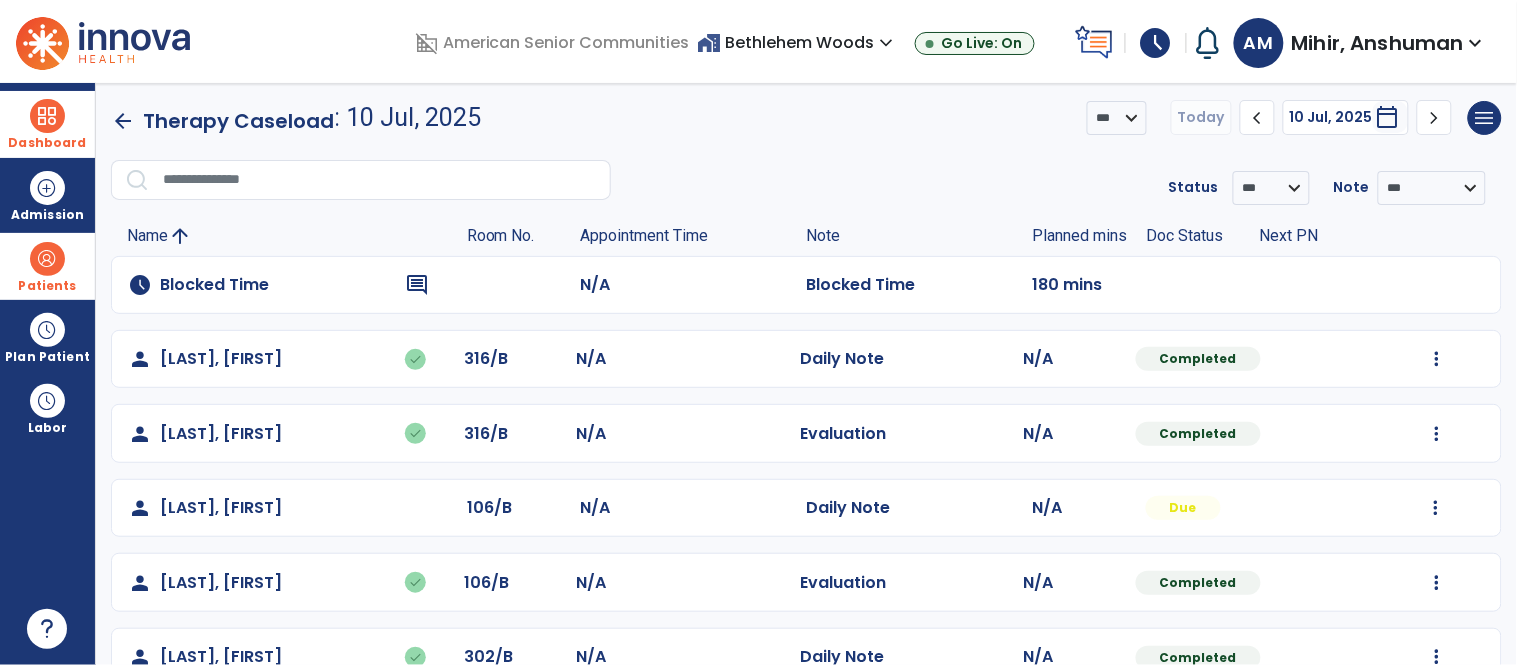 scroll, scrollTop: 0, scrollLeft: 0, axis: both 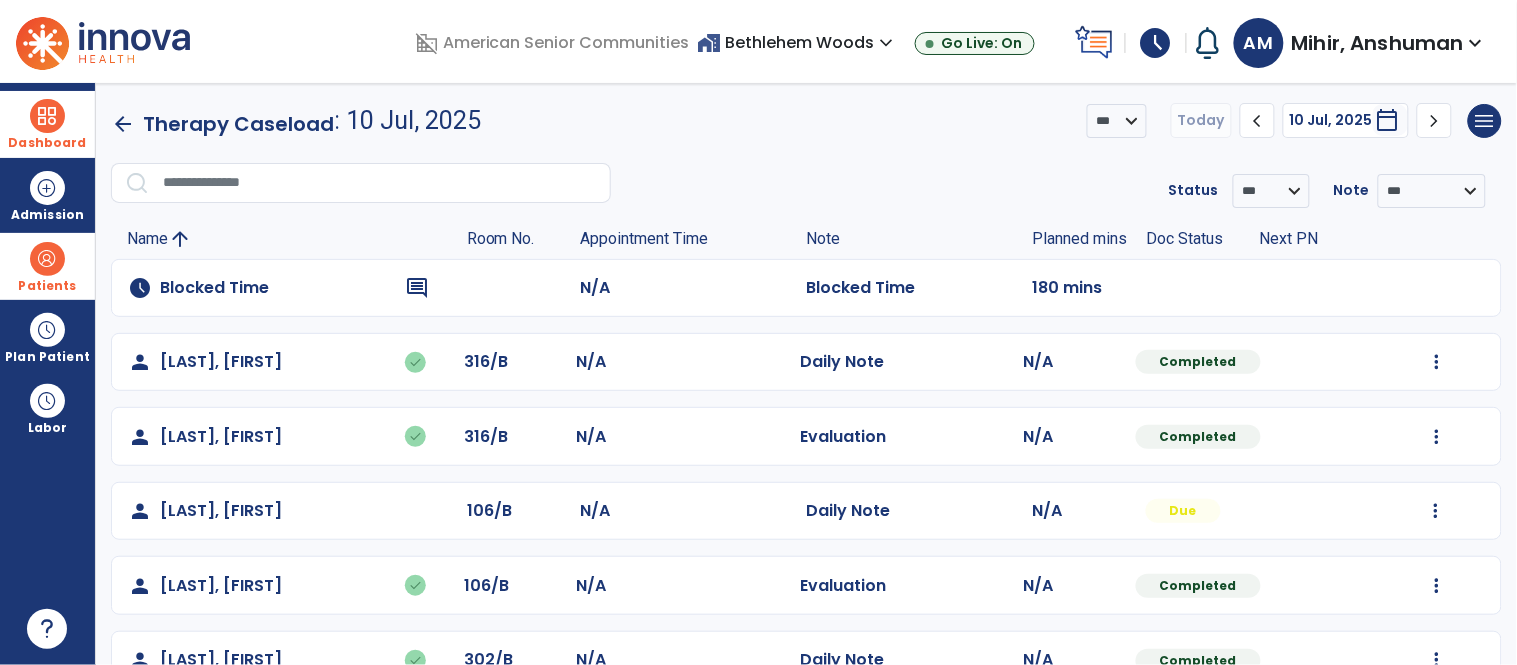 click at bounding box center (47, 259) 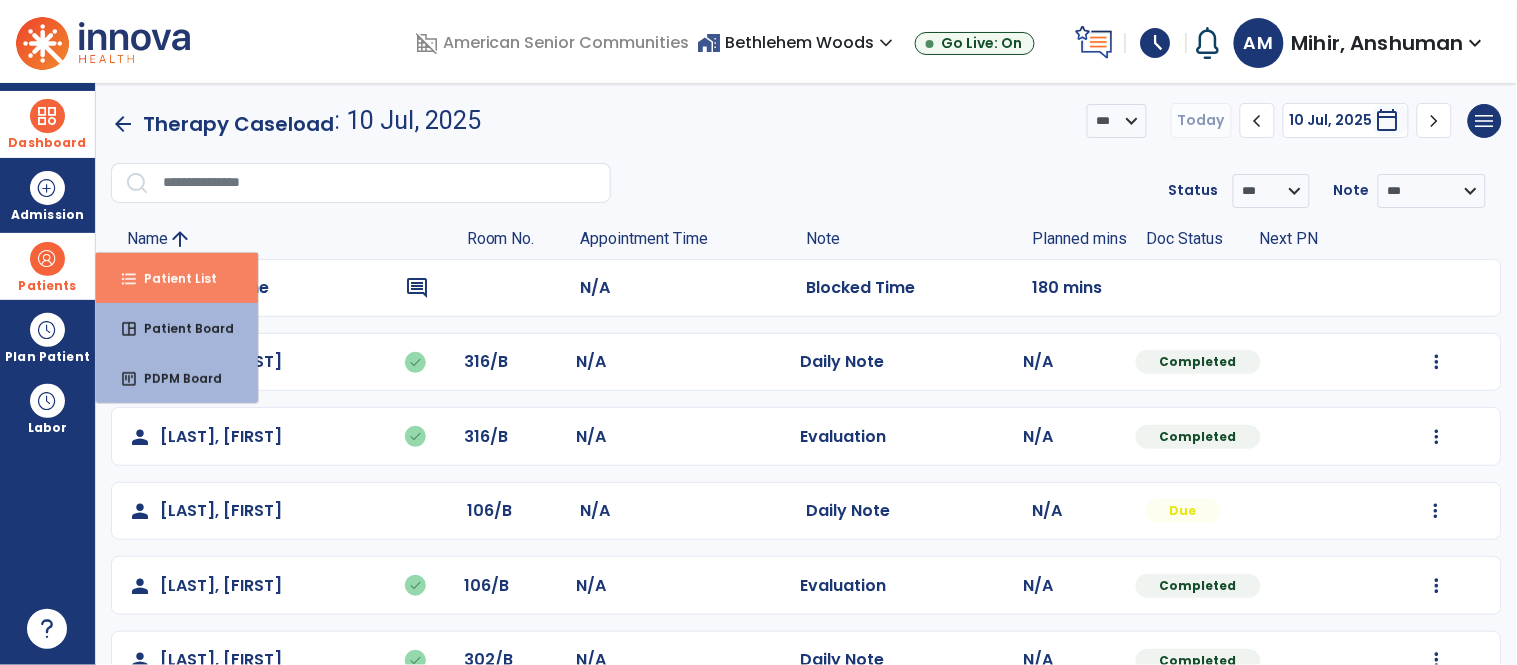 click on "Patient List" at bounding box center (172, 278) 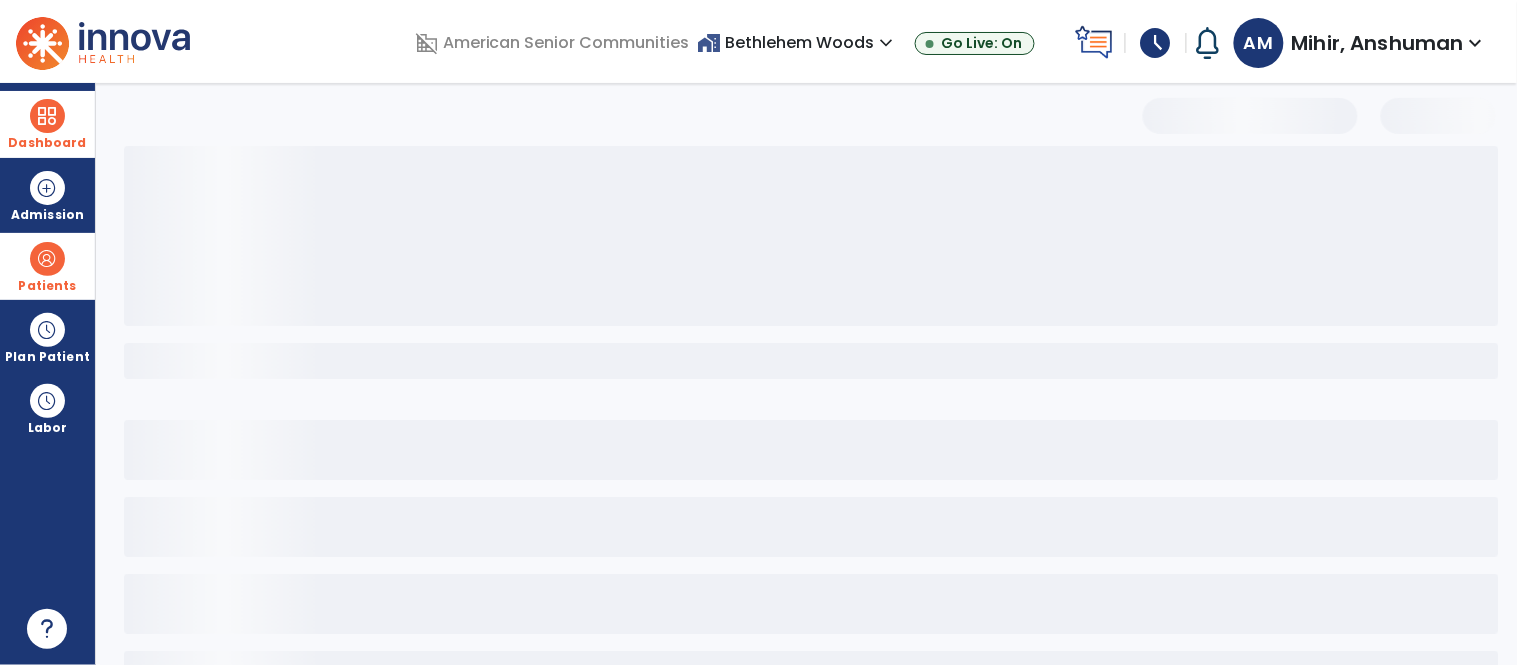 select on "***" 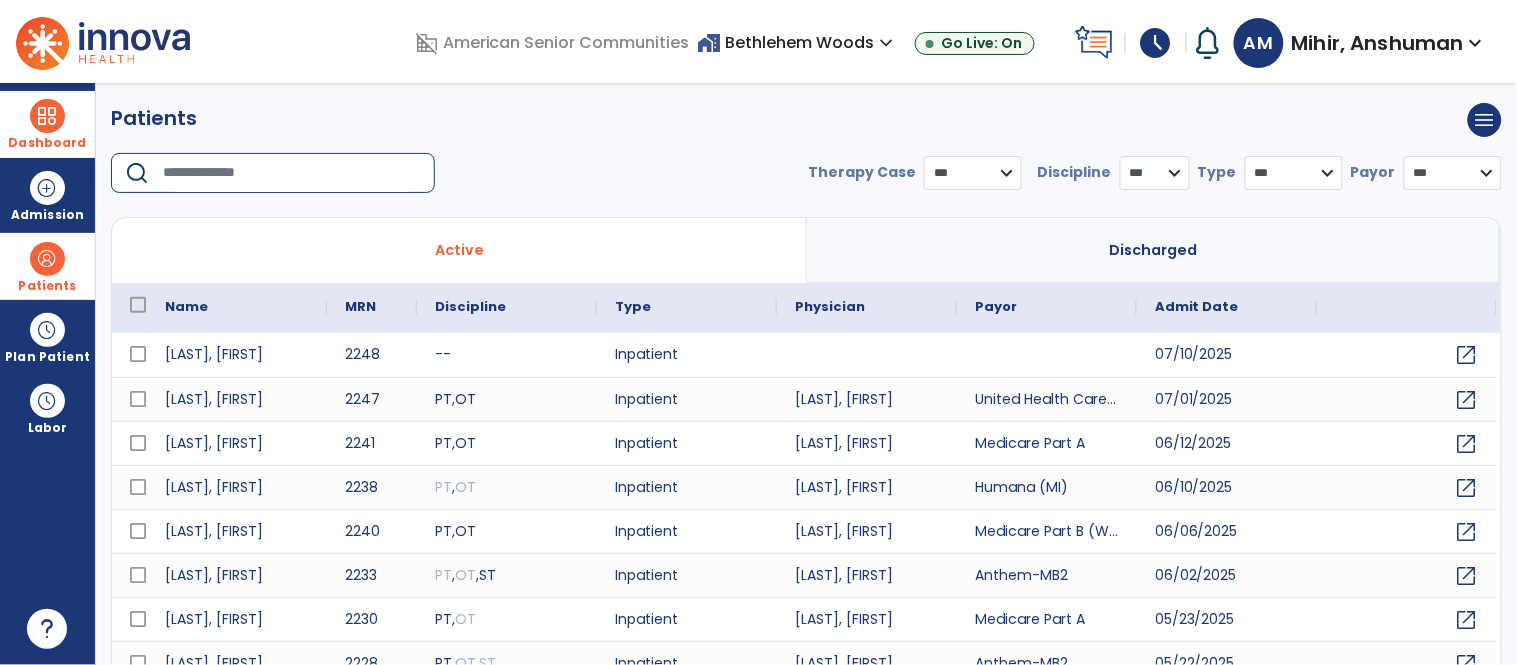 click at bounding box center [292, 173] 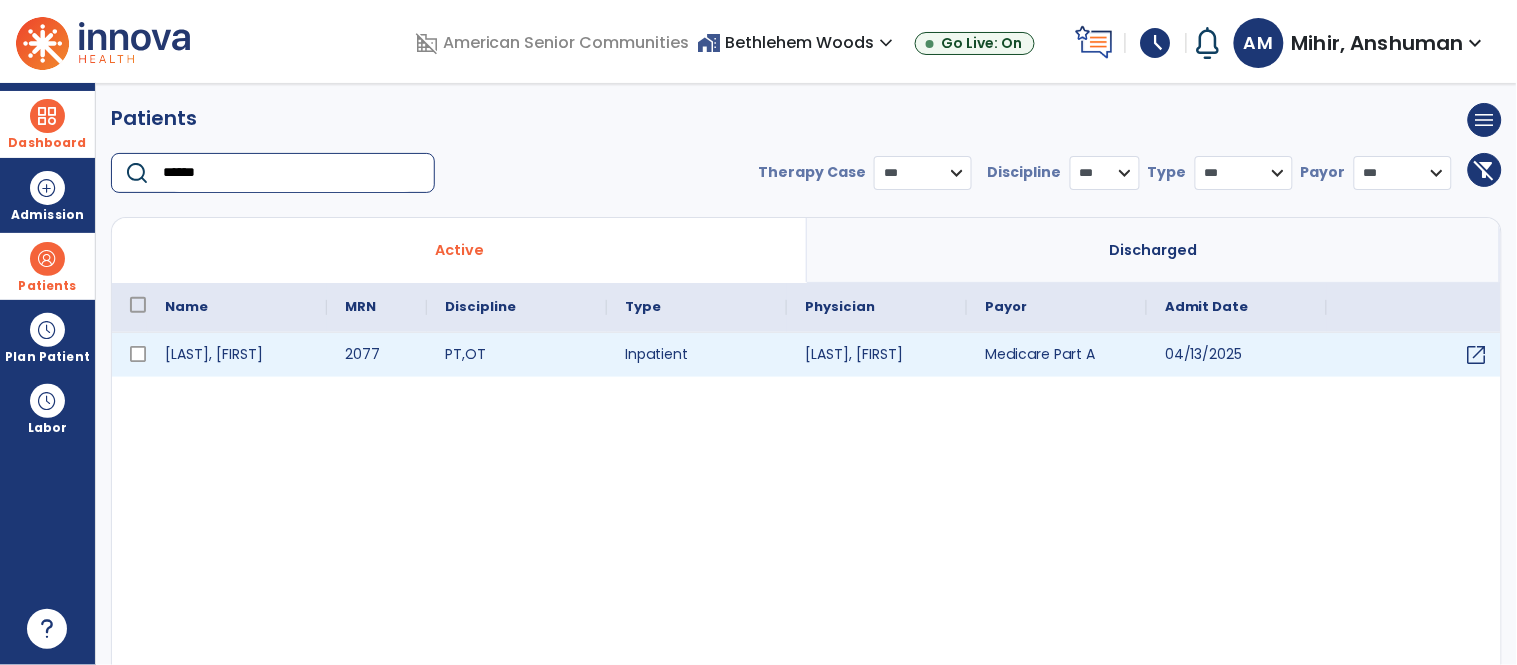 type on "******" 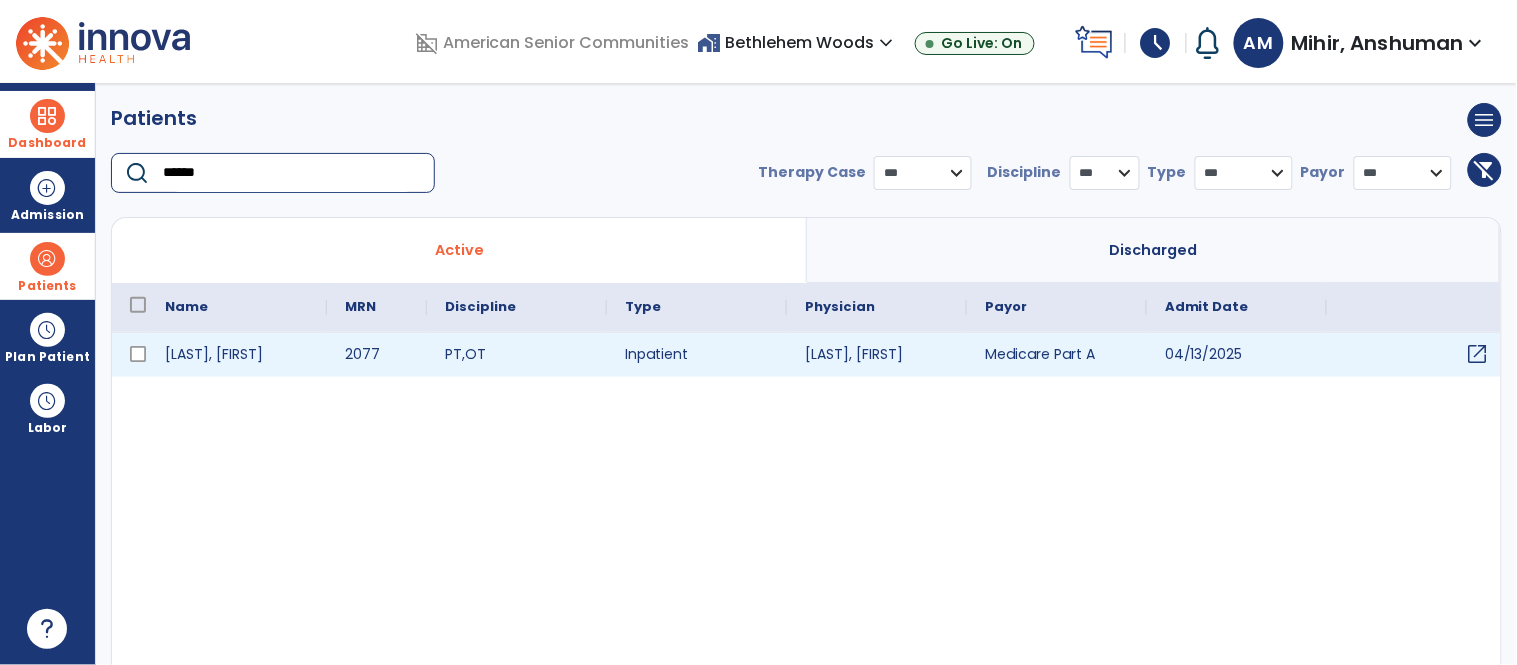 click on "open_in_new" at bounding box center [1478, 354] 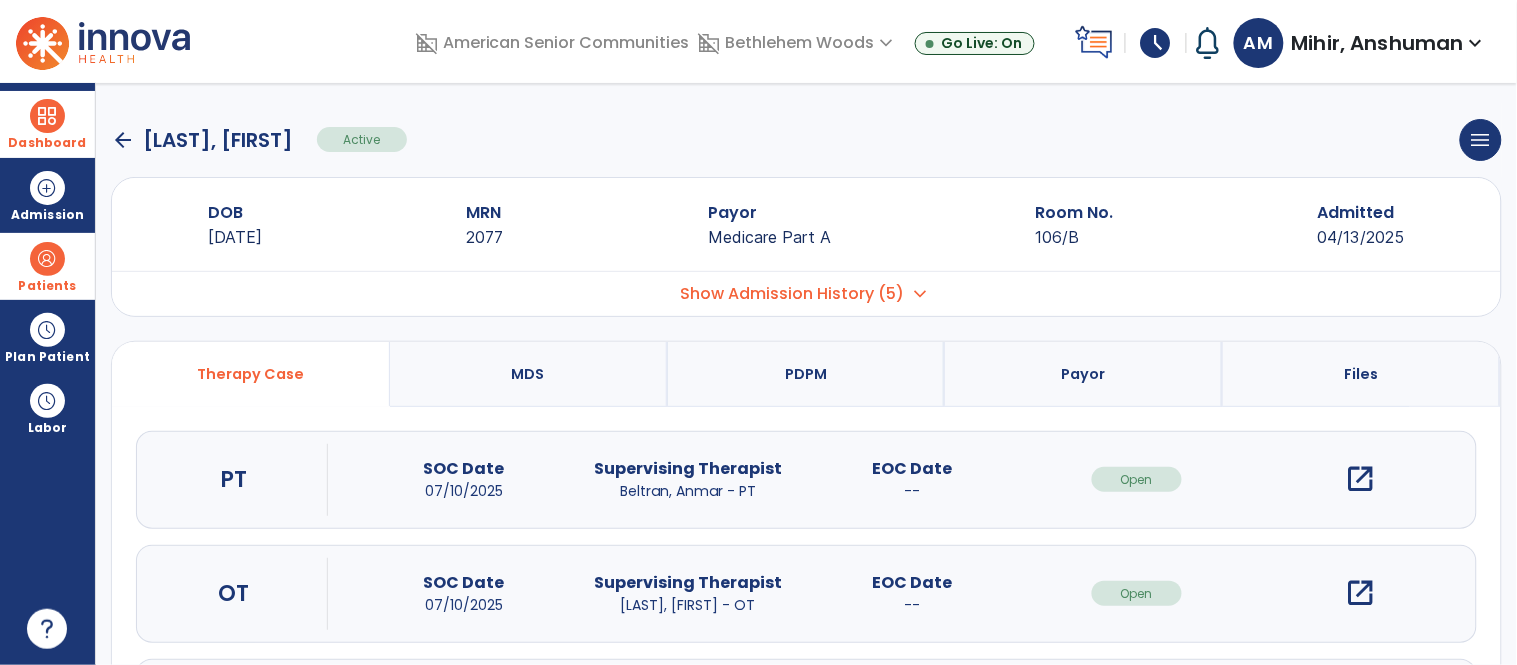 click on "open_in_new" at bounding box center (1361, 479) 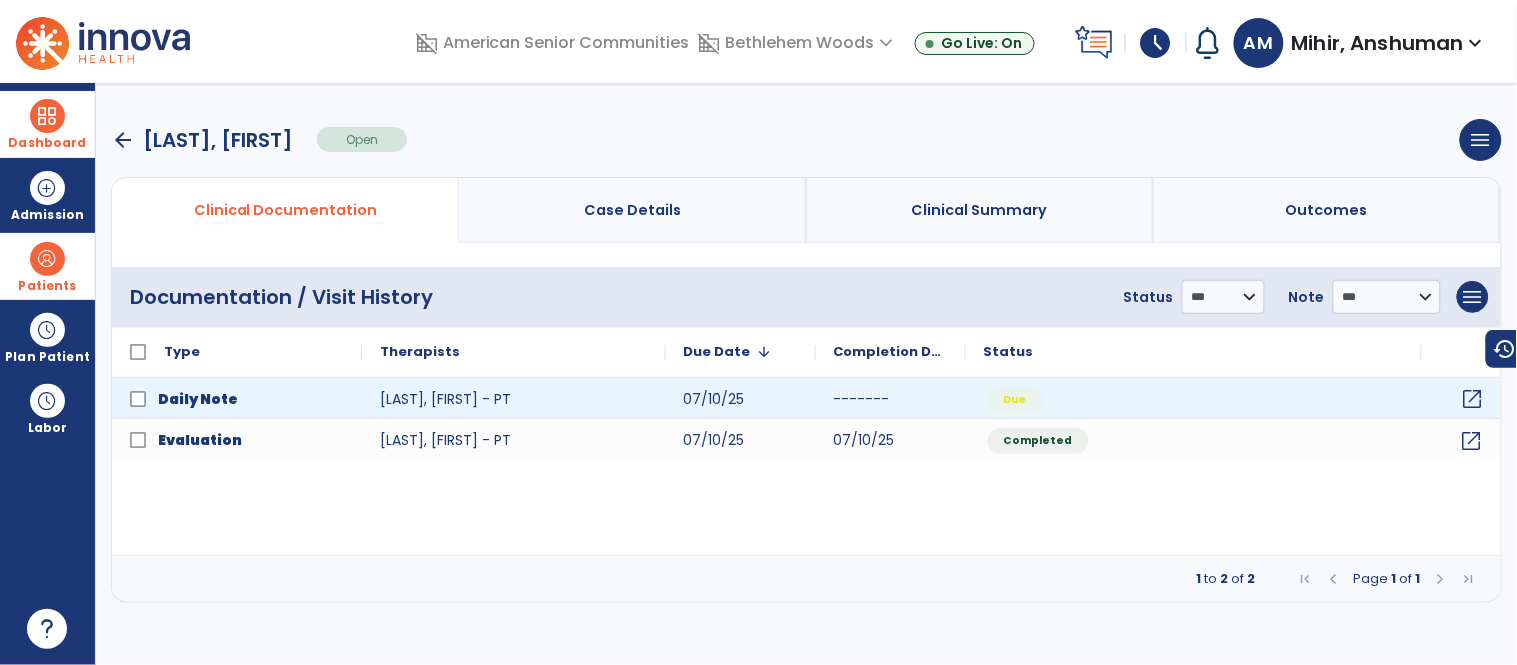 click on "open_in_new" 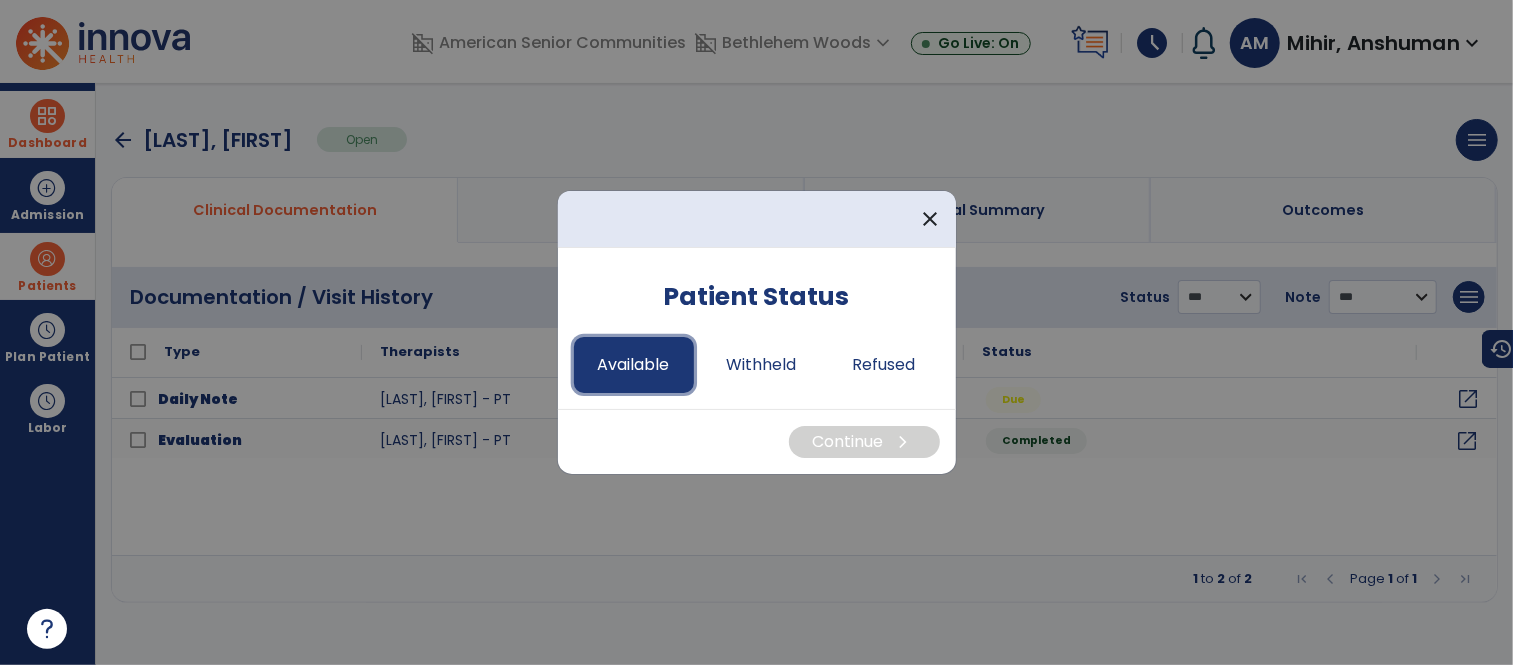 click on "Available" at bounding box center [634, 365] 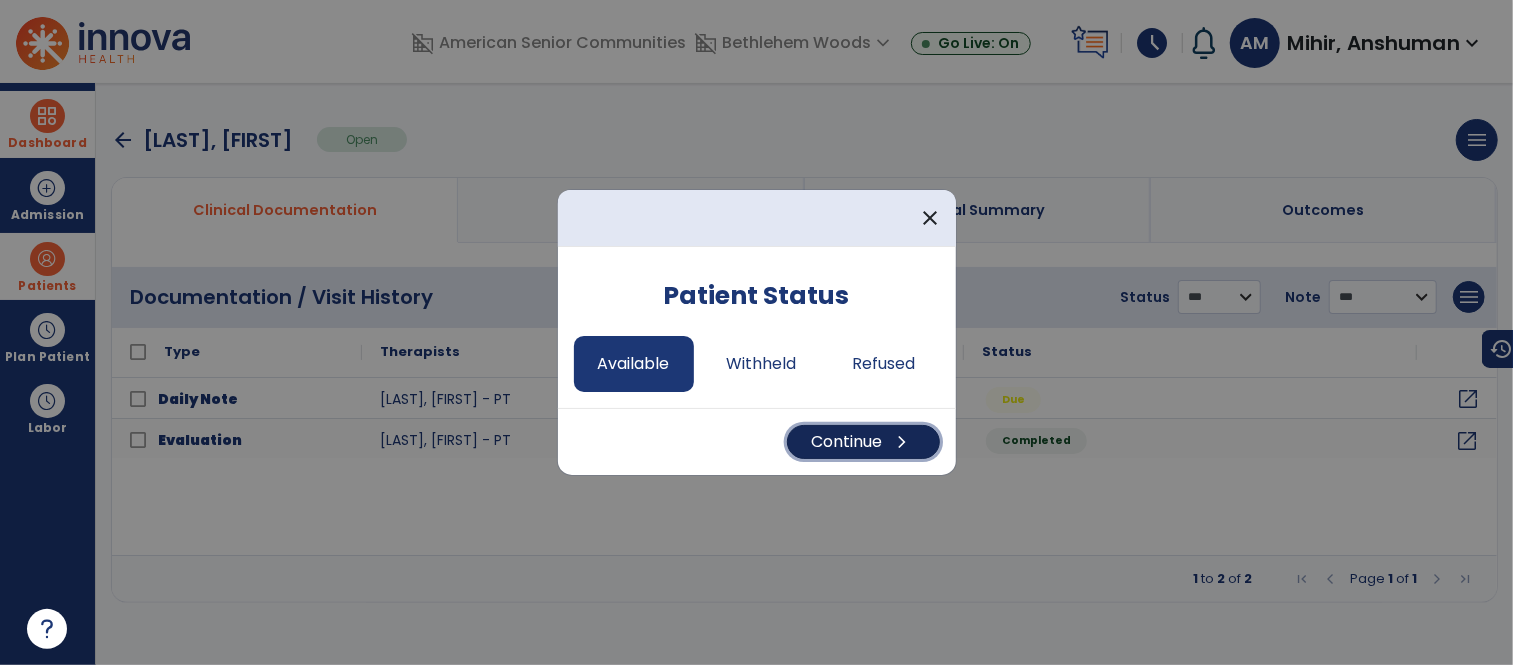 click on "Continue   chevron_right" at bounding box center [863, 442] 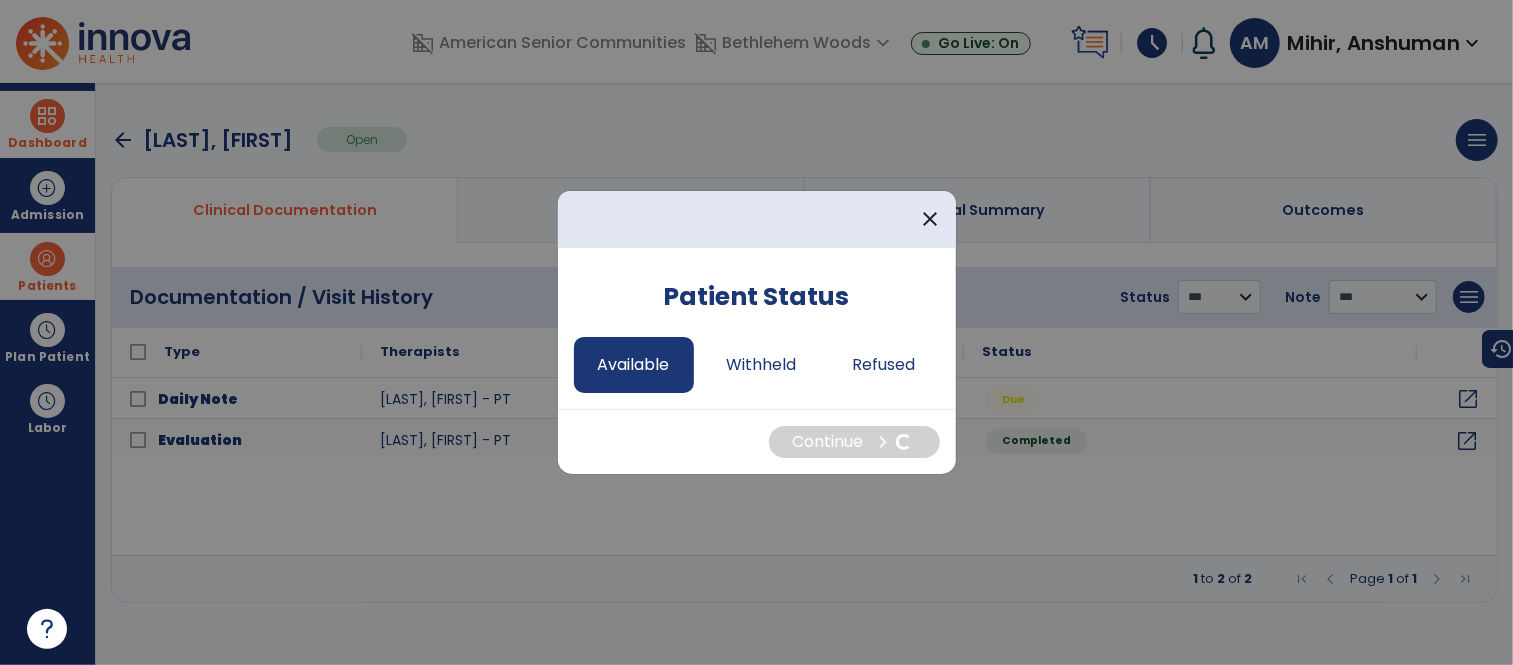 select on "*" 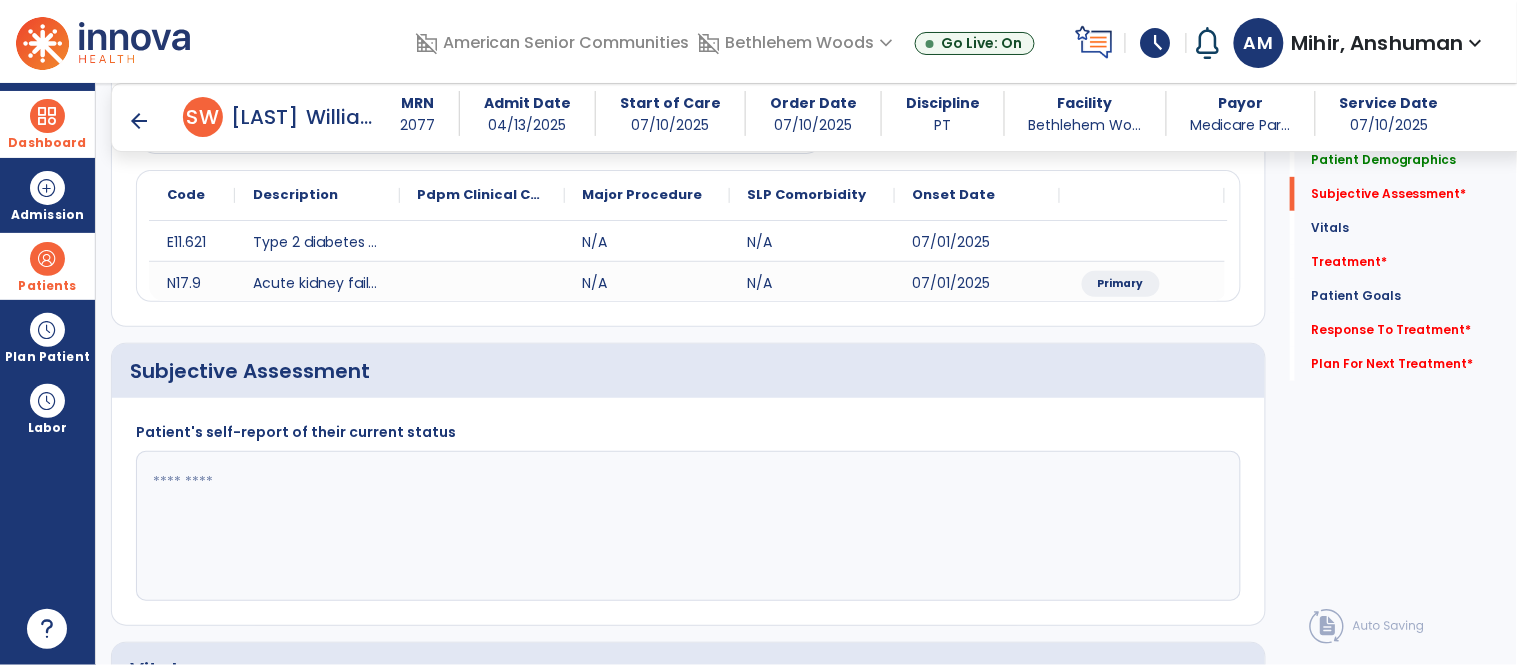 scroll, scrollTop: 224, scrollLeft: 0, axis: vertical 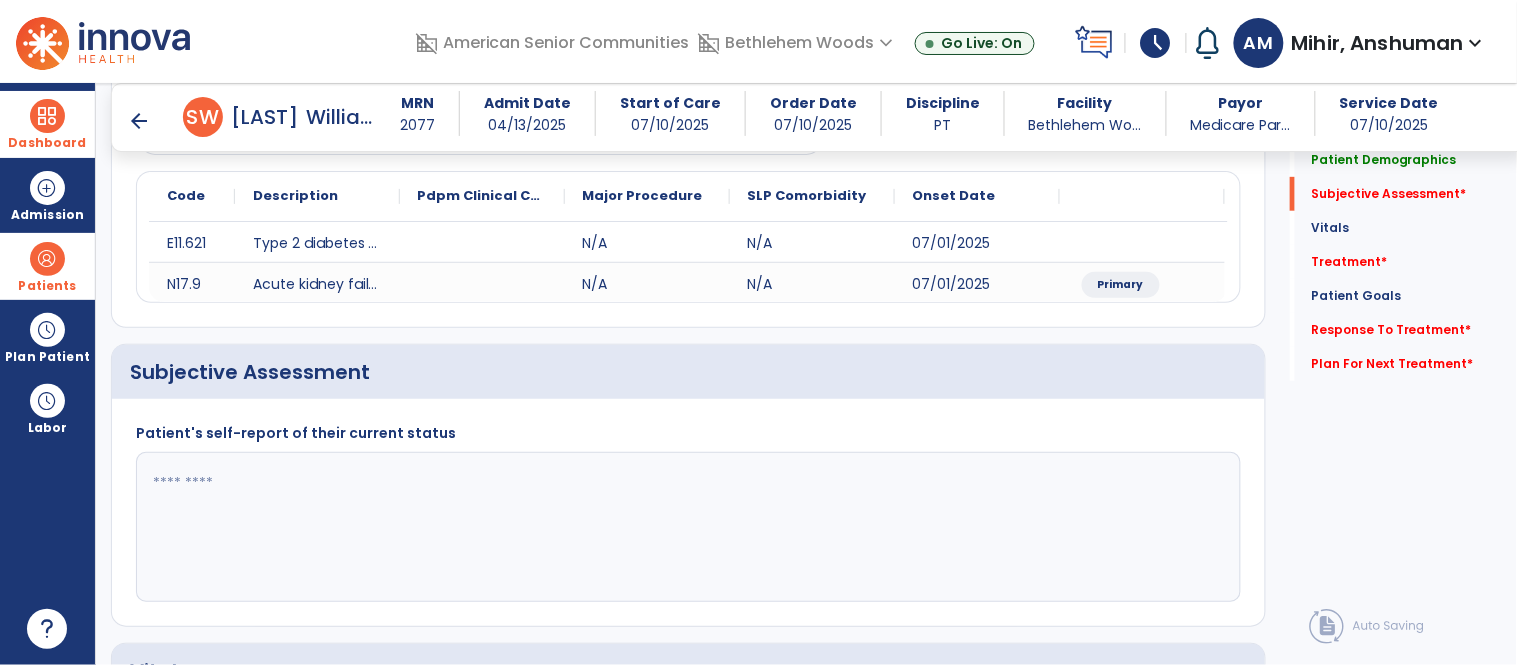 click 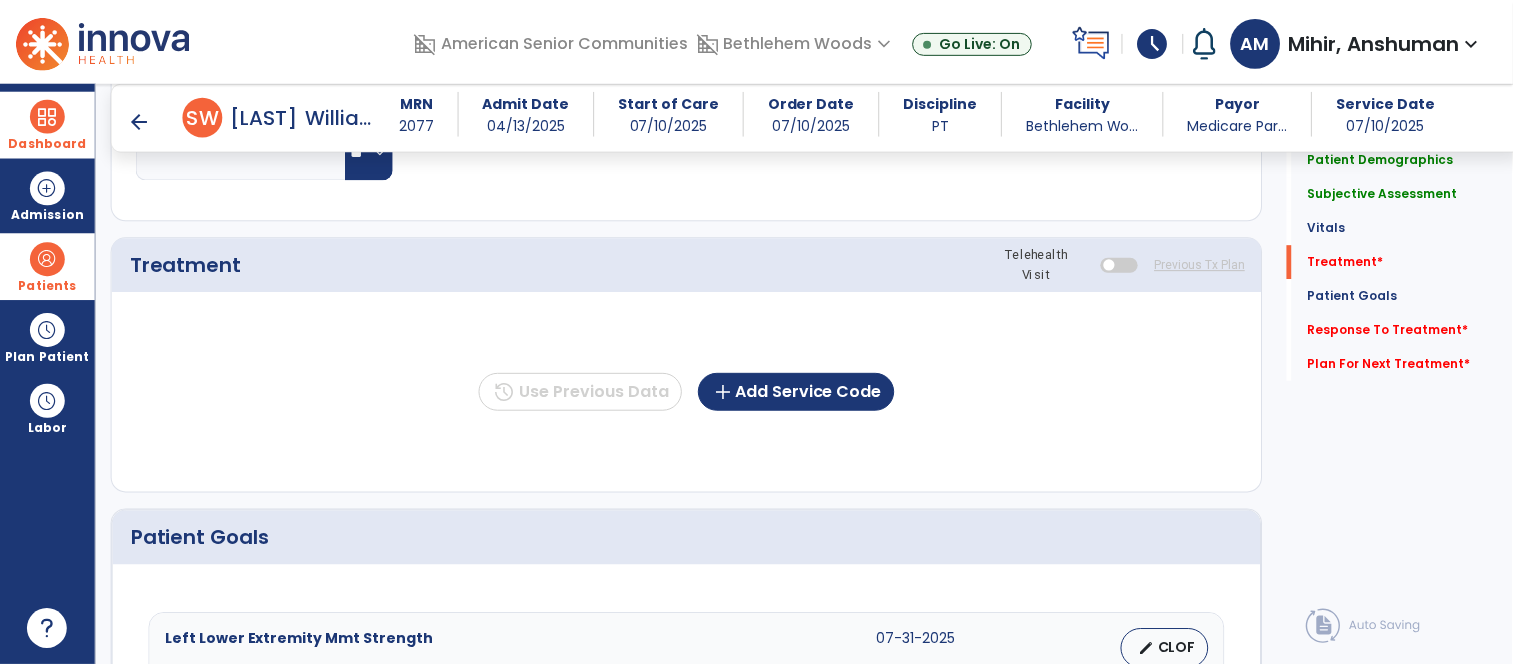 scroll, scrollTop: 1193, scrollLeft: 0, axis: vertical 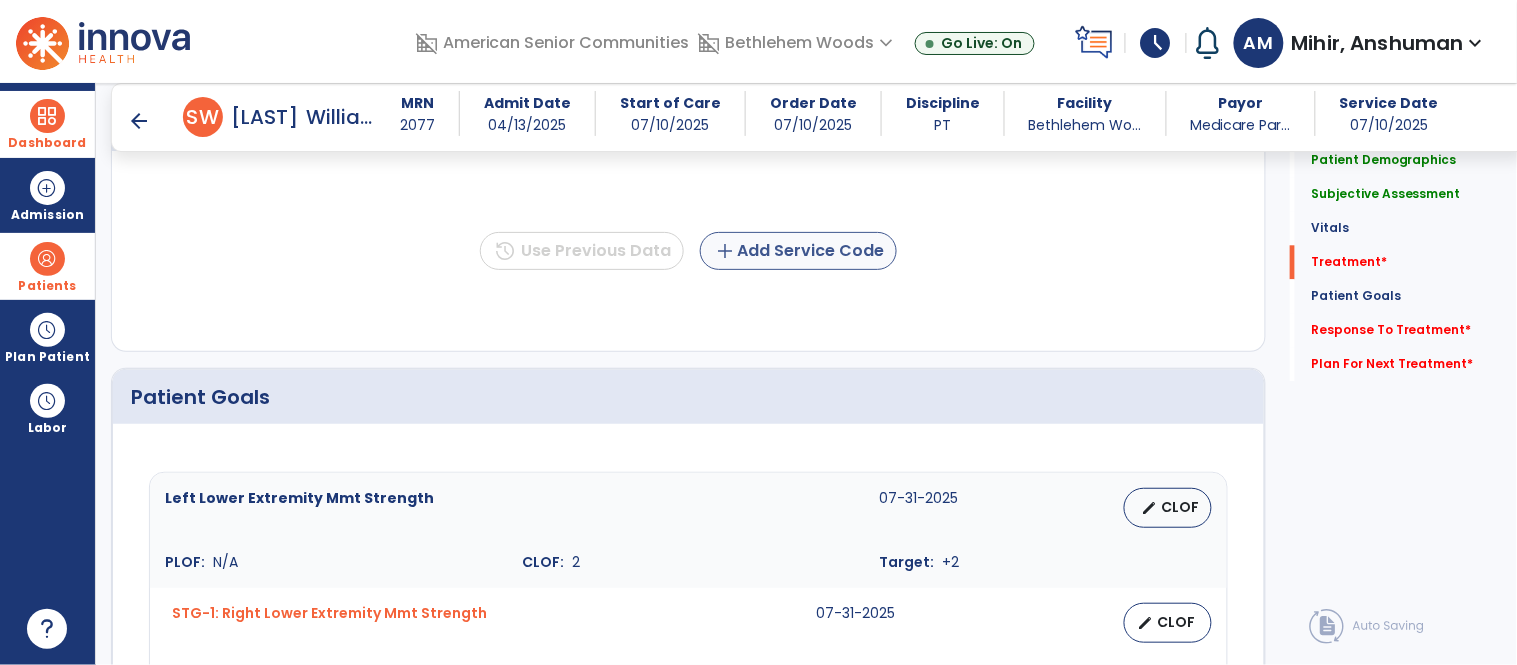 type on "**********" 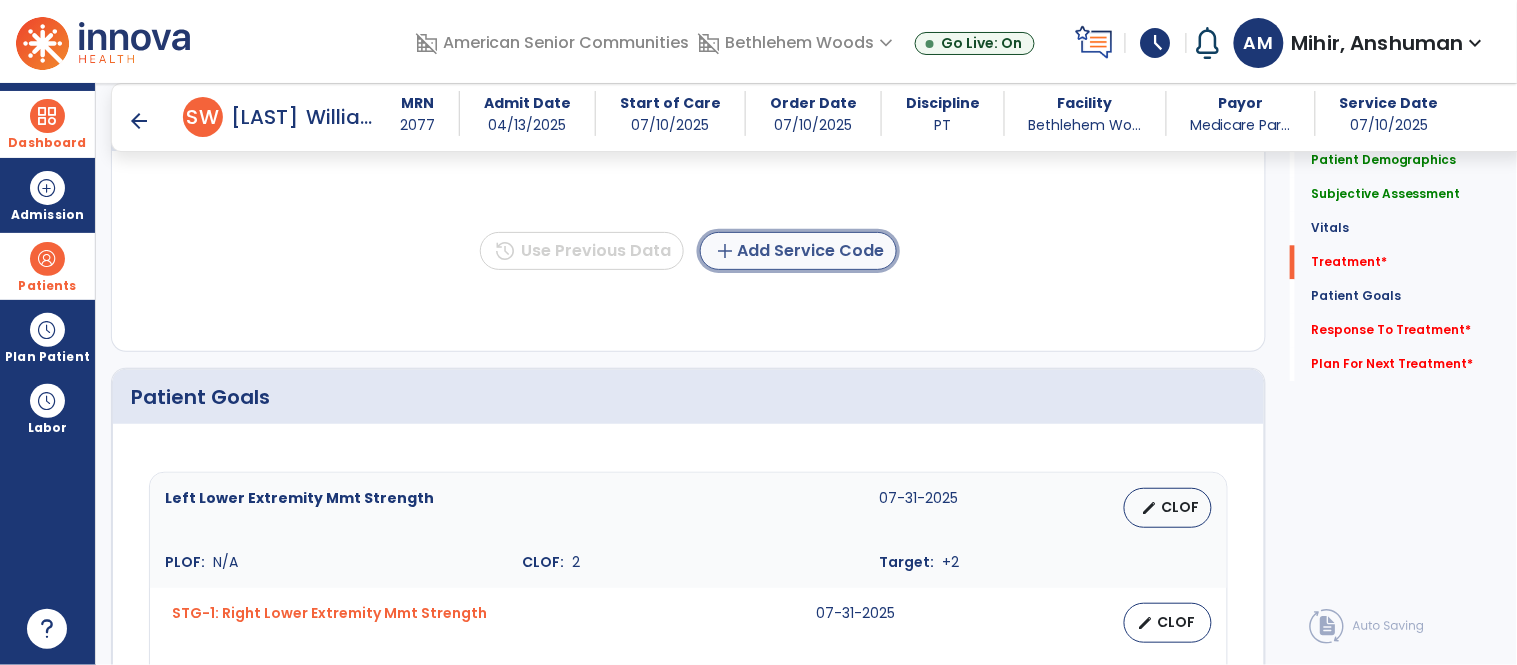 click on "add  Add Service Code" 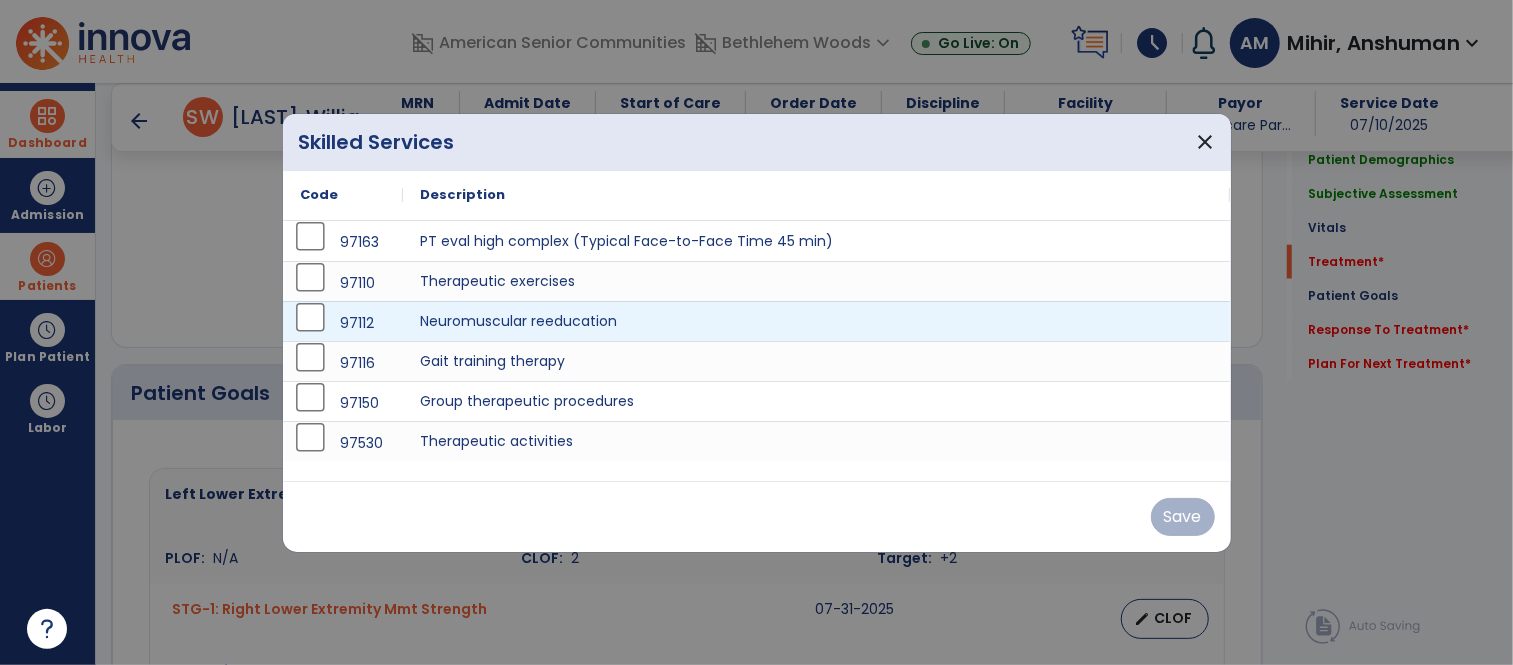 scroll, scrollTop: 1193, scrollLeft: 0, axis: vertical 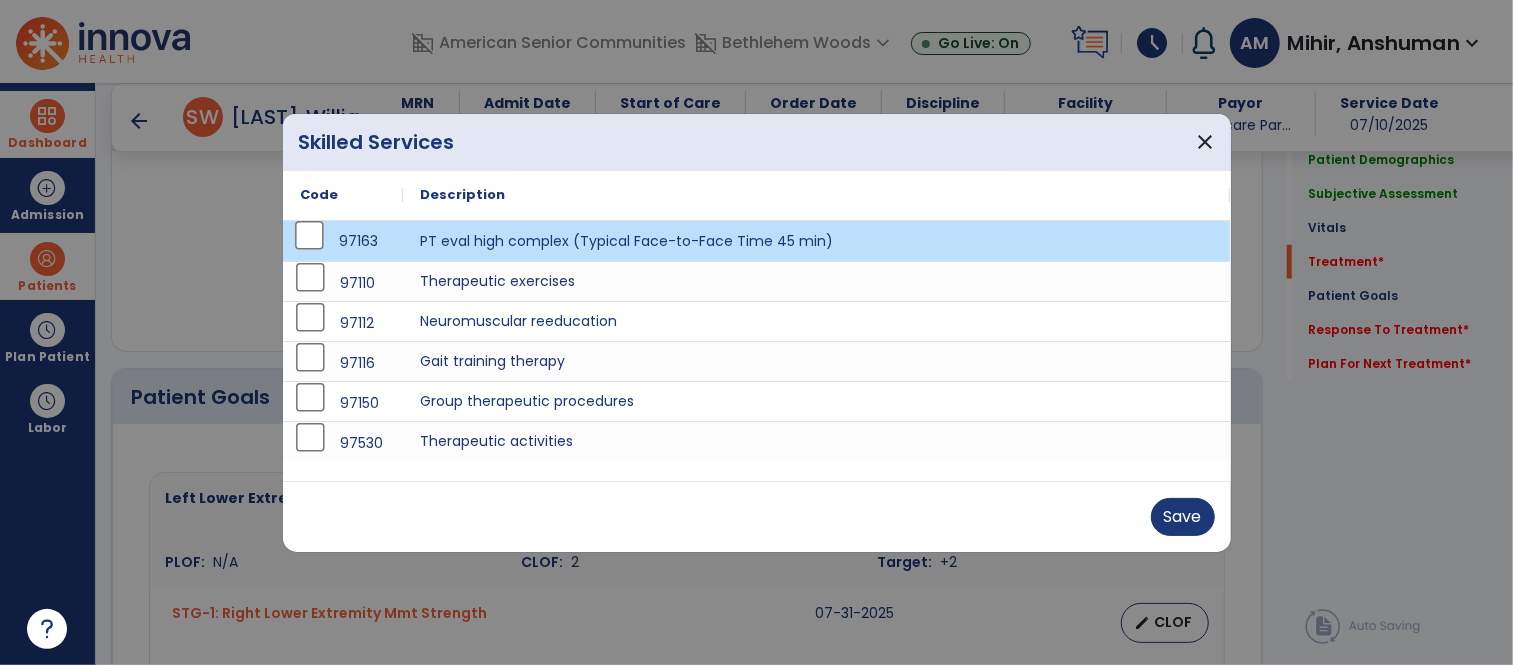 click on "Save" at bounding box center (757, 516) 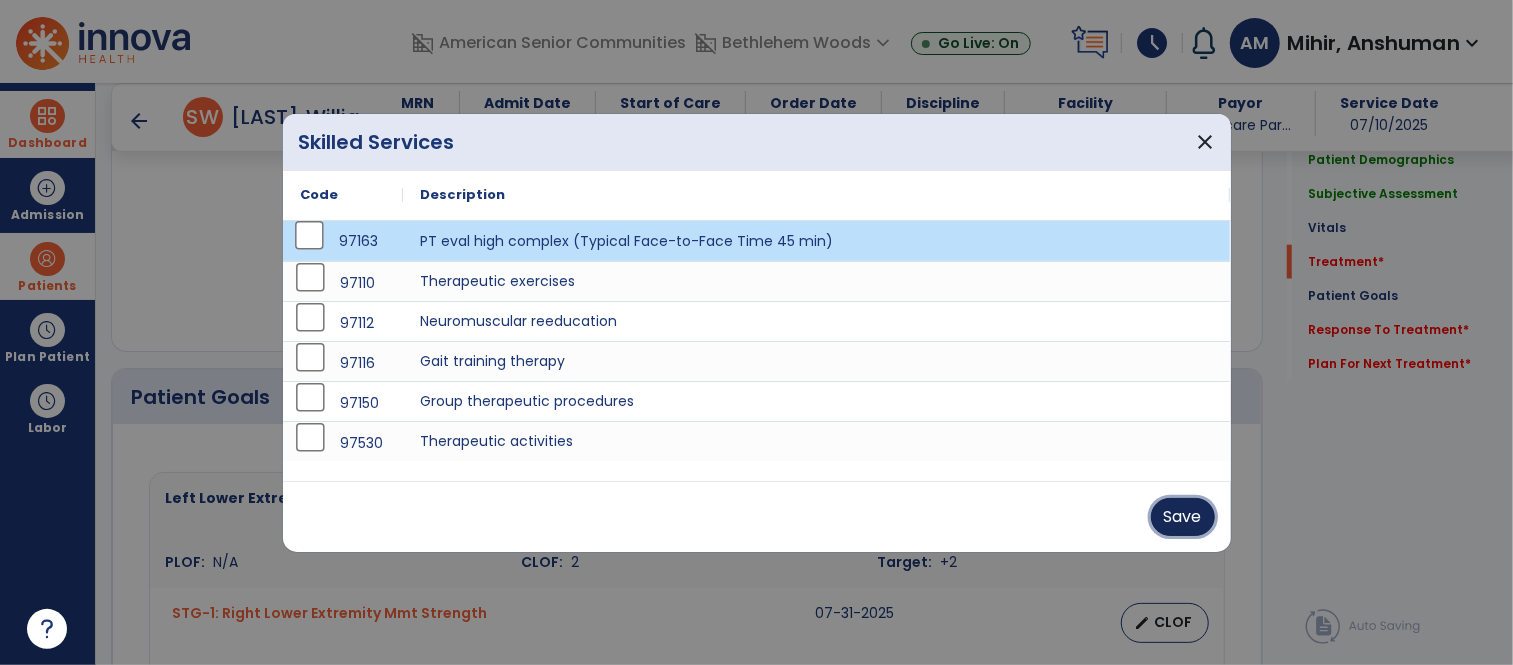 click on "Save" at bounding box center (1183, 517) 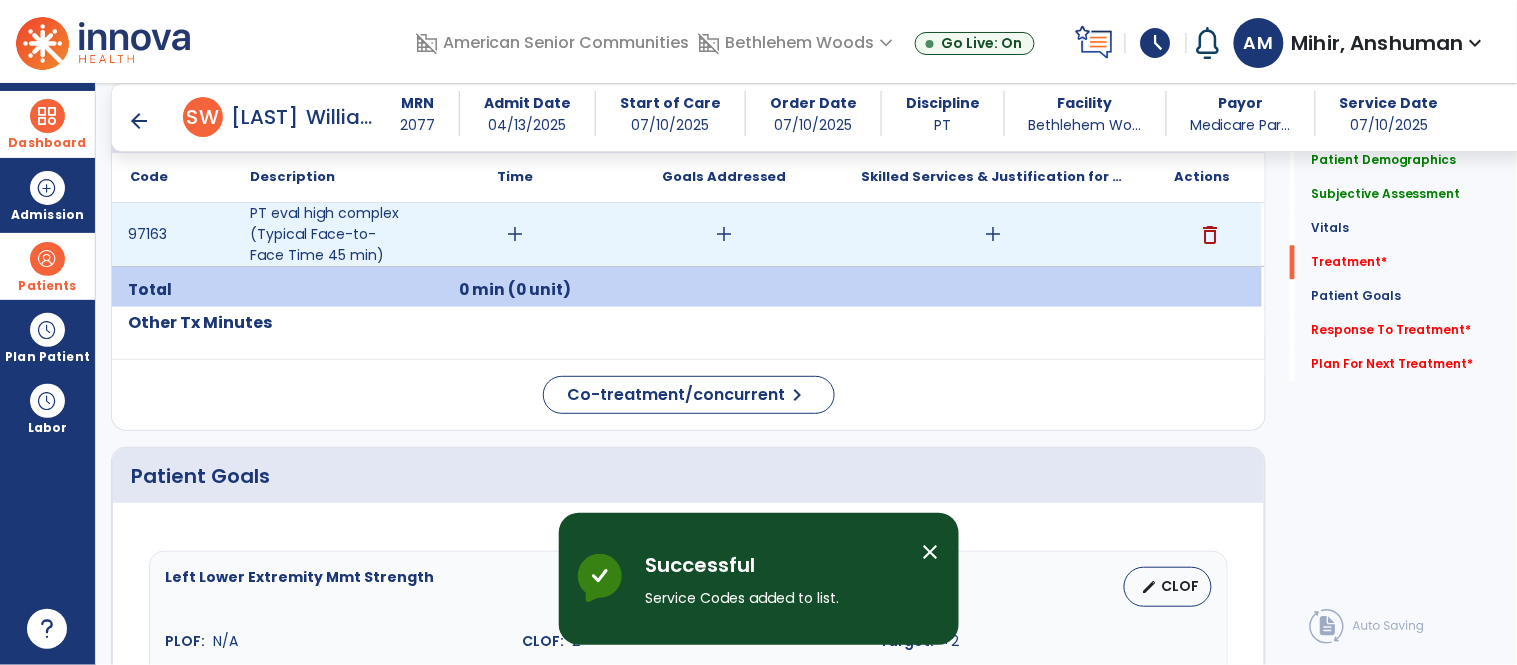 click on "add" at bounding box center [515, 234] 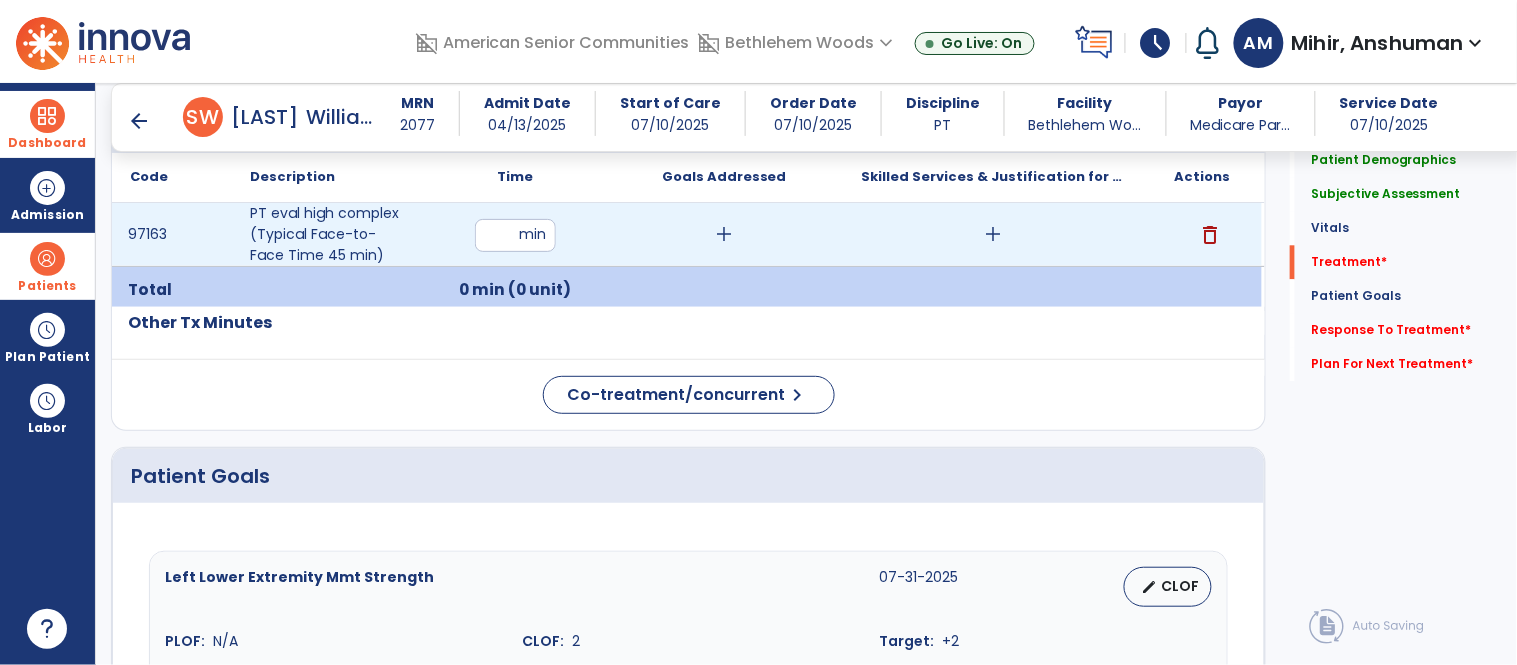 click at bounding box center [515, 235] 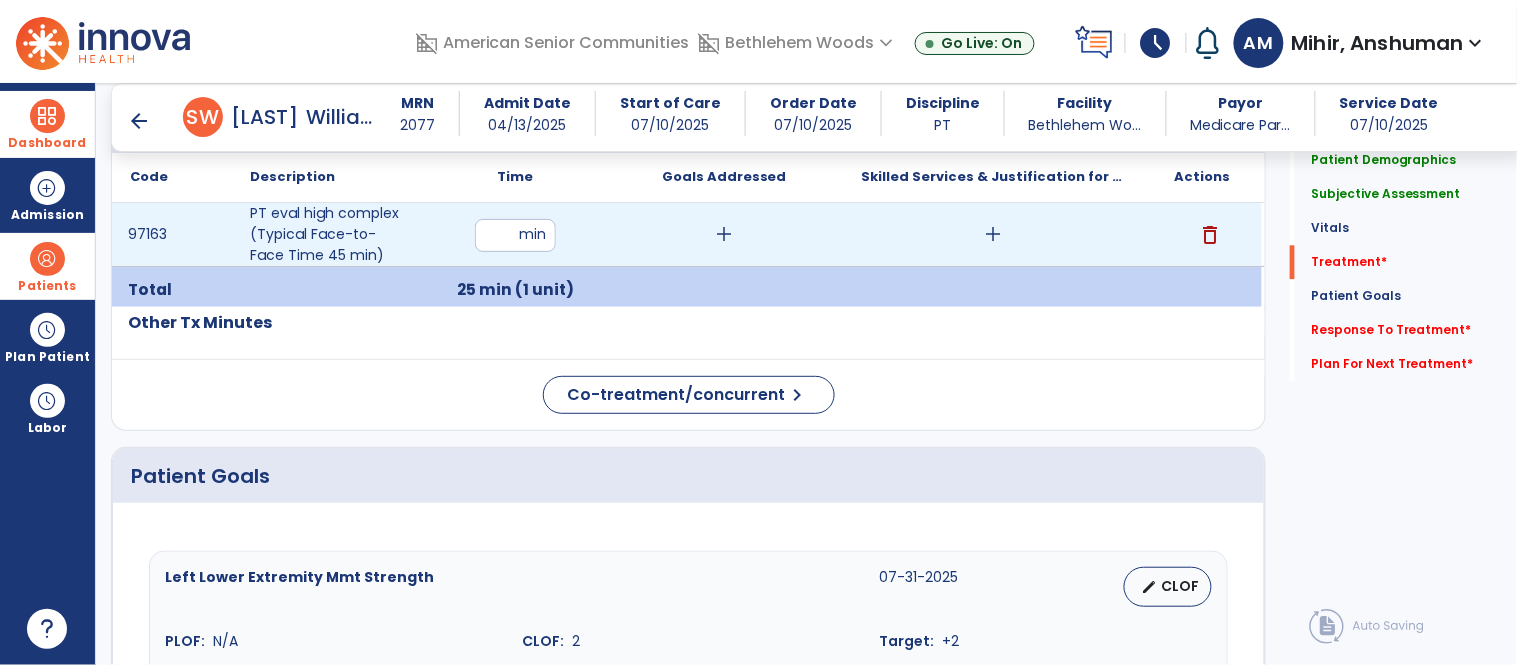 click on "add" at bounding box center (993, 234) 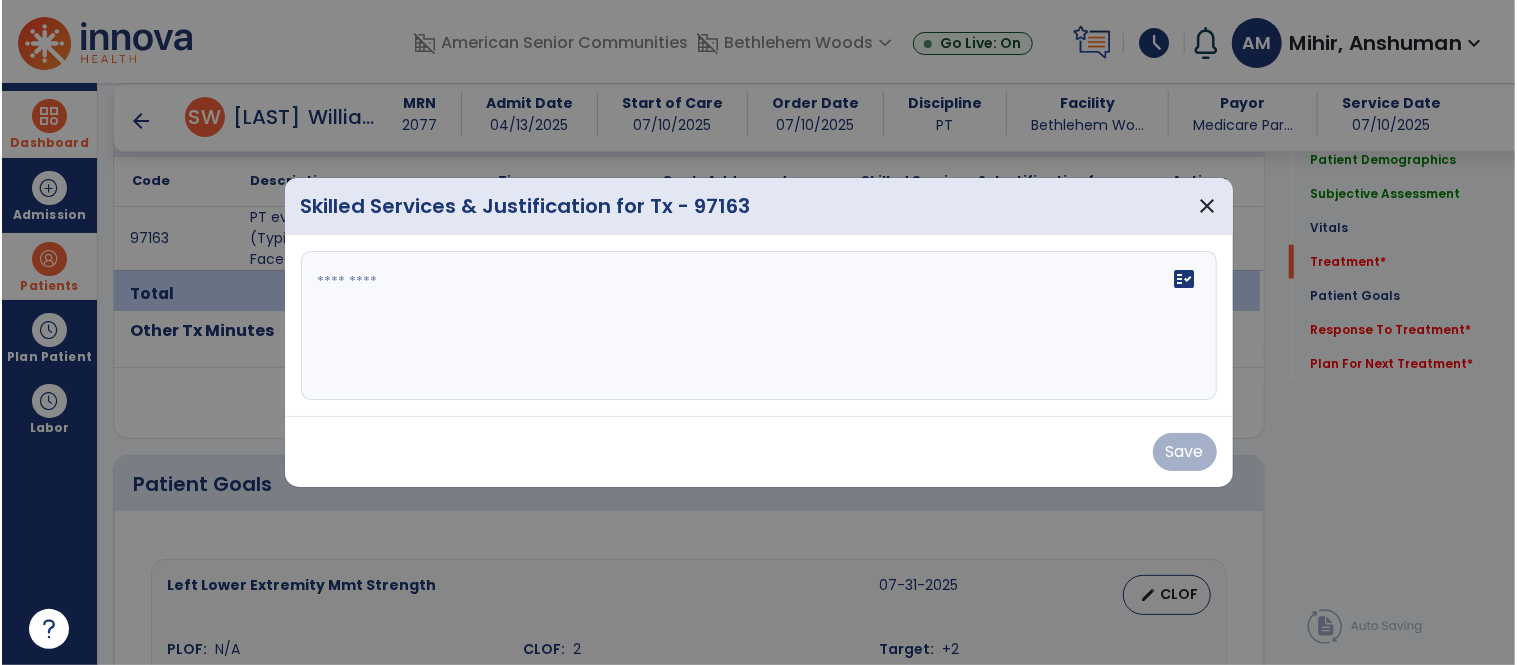 scroll, scrollTop: 1193, scrollLeft: 0, axis: vertical 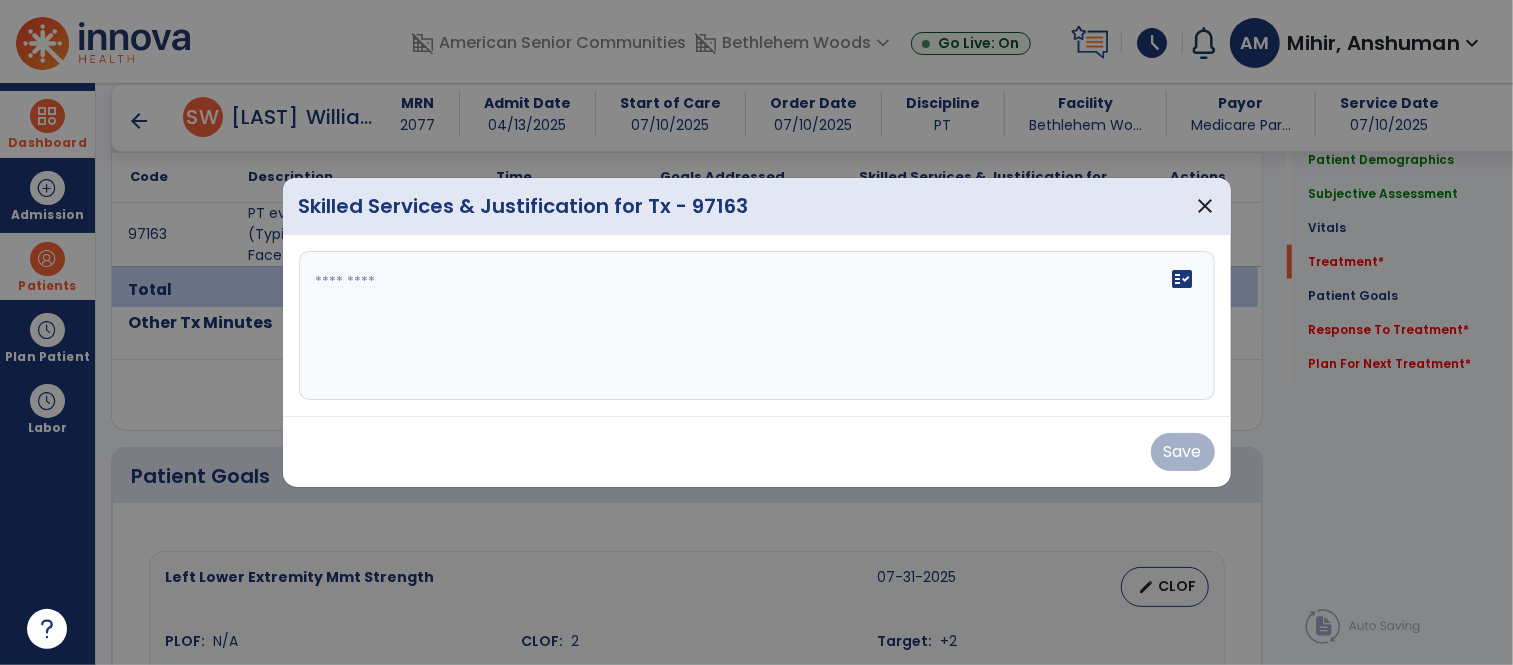 click on "fact_check" at bounding box center (757, 326) 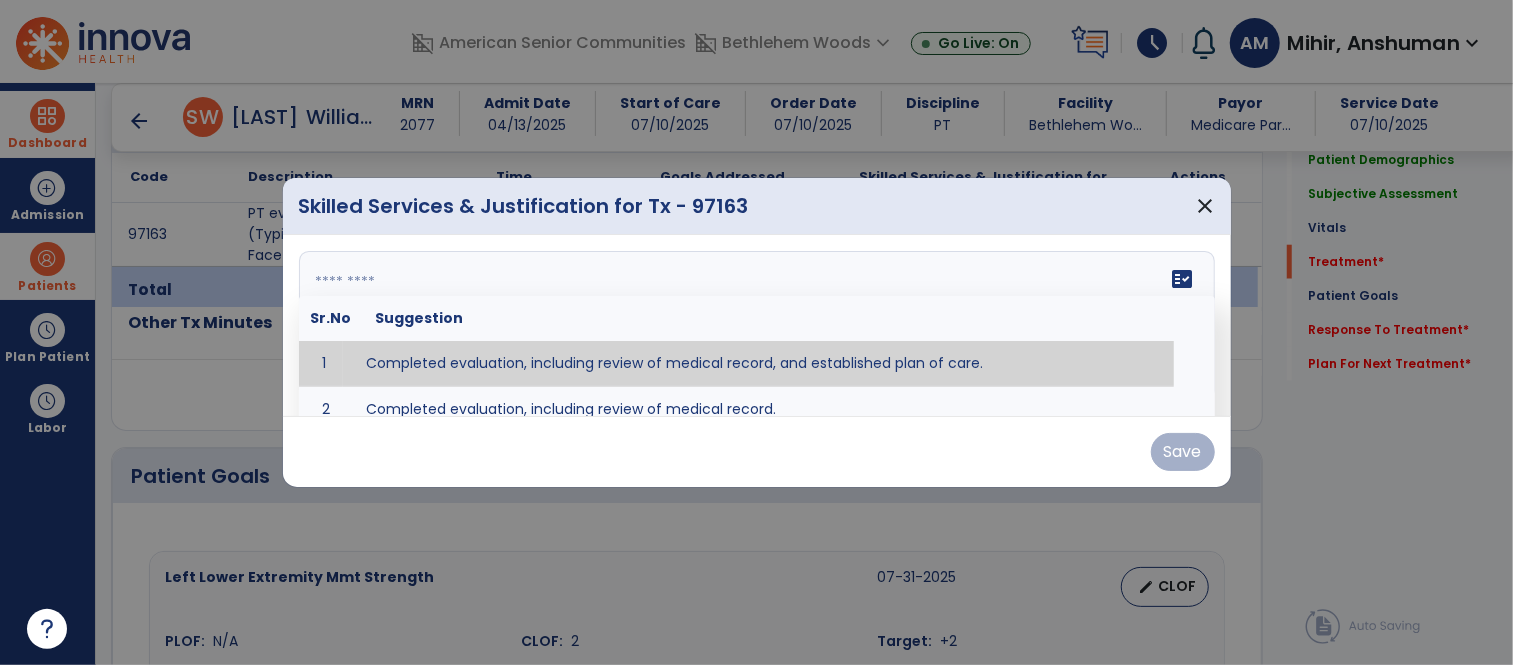 type on "**********" 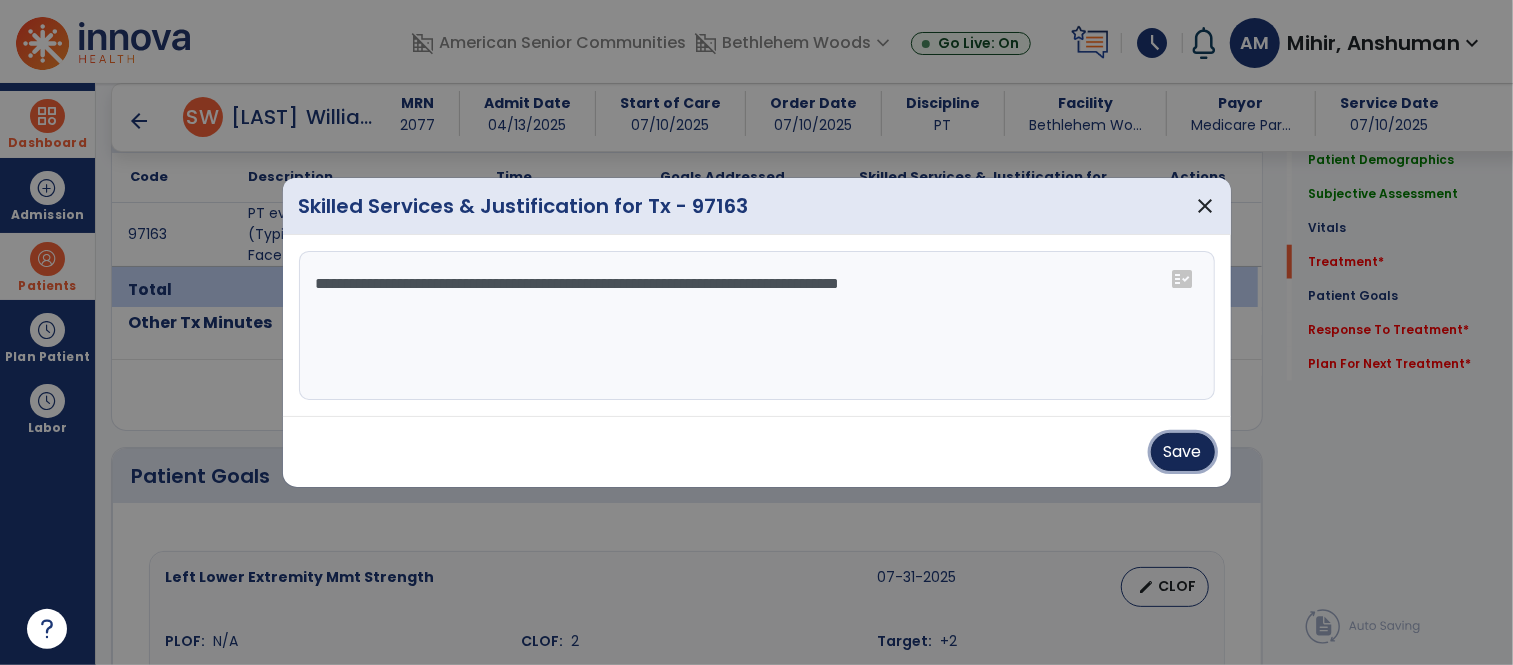 click on "Save" at bounding box center [1183, 452] 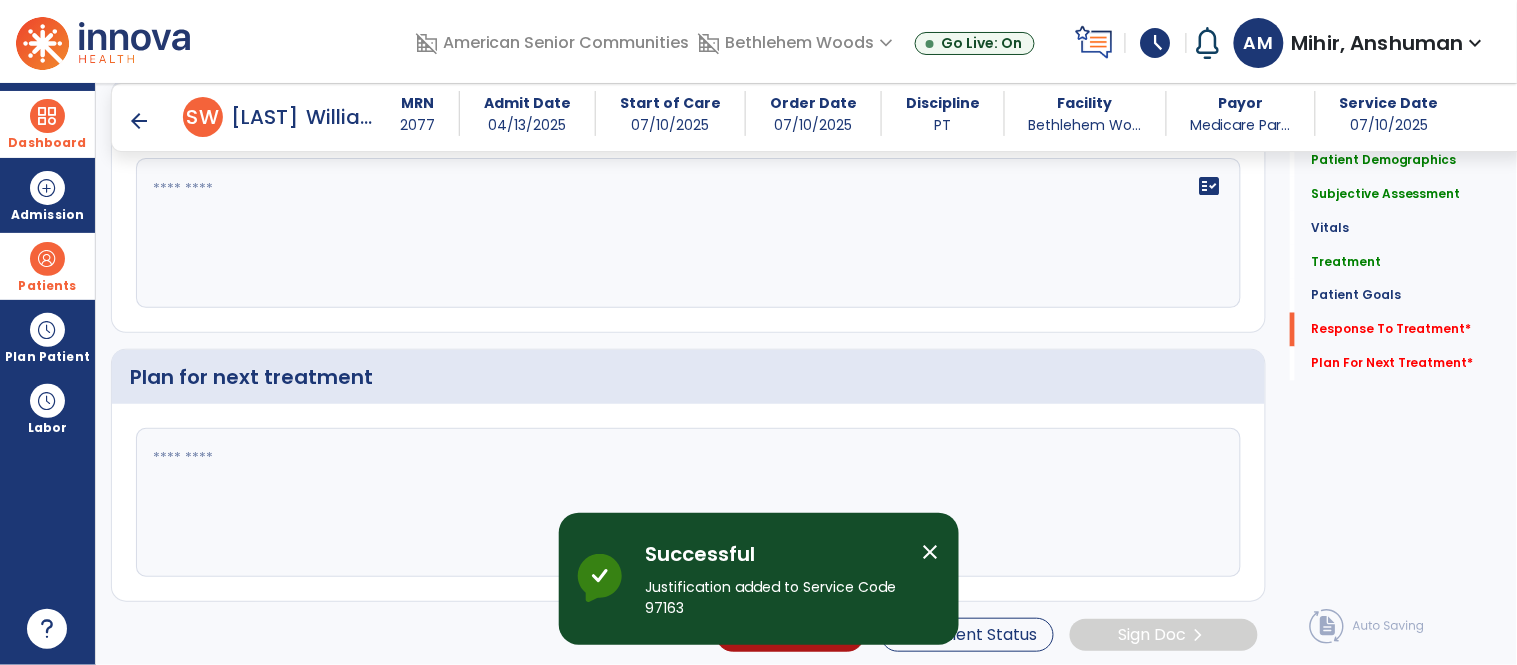 scroll, scrollTop: 2737, scrollLeft: 0, axis: vertical 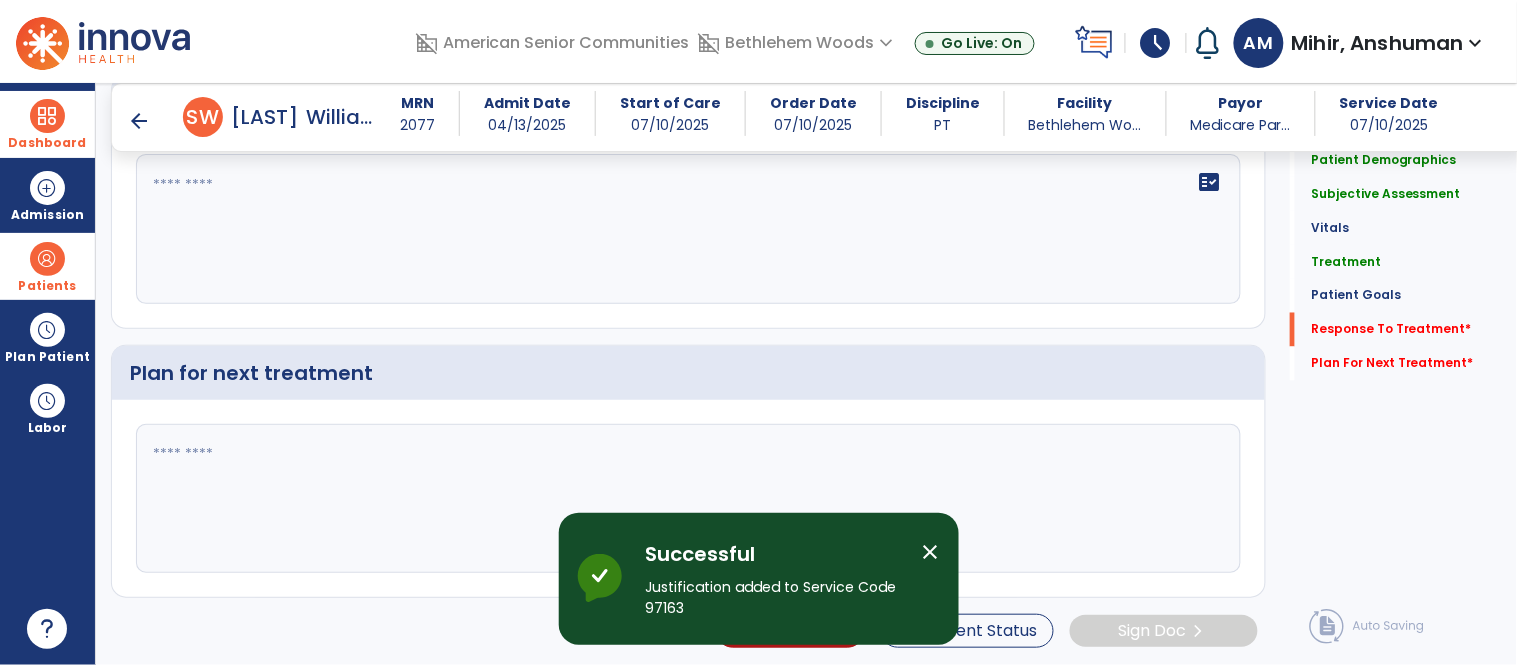click 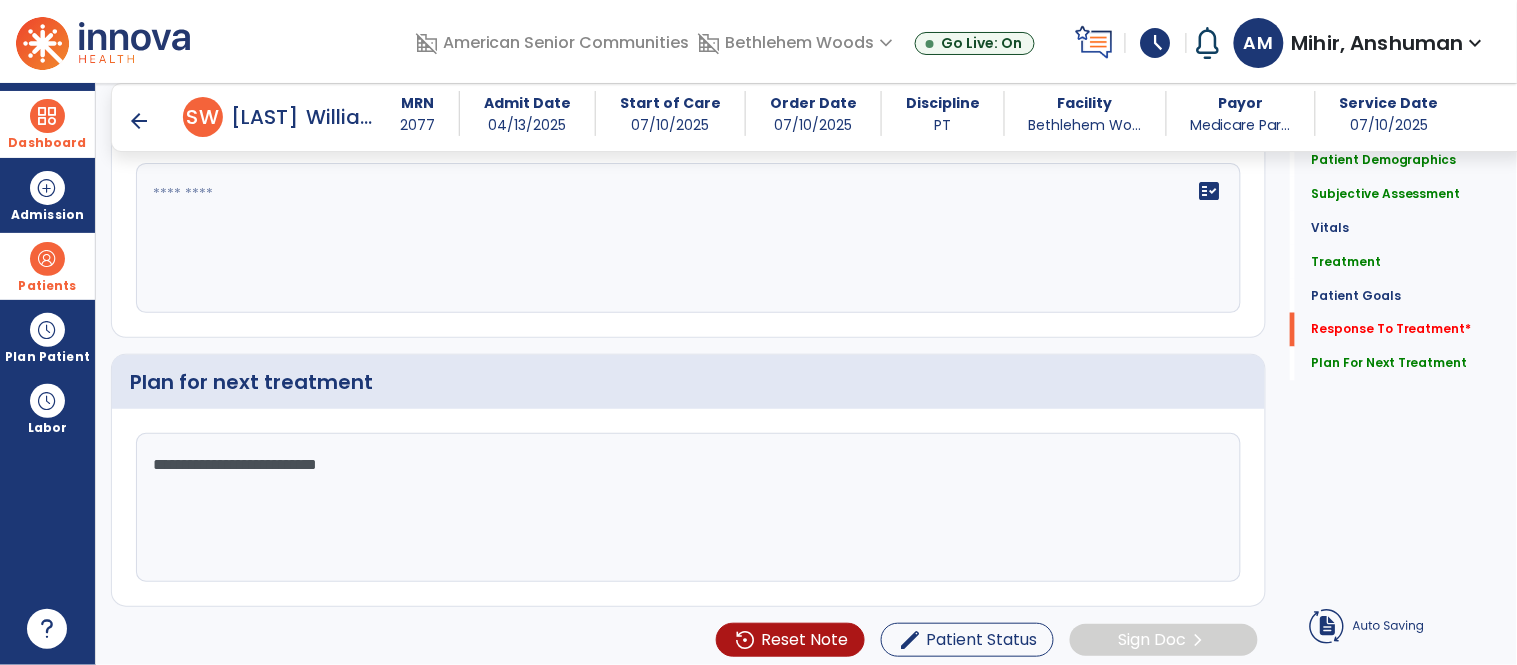 type on "**********" 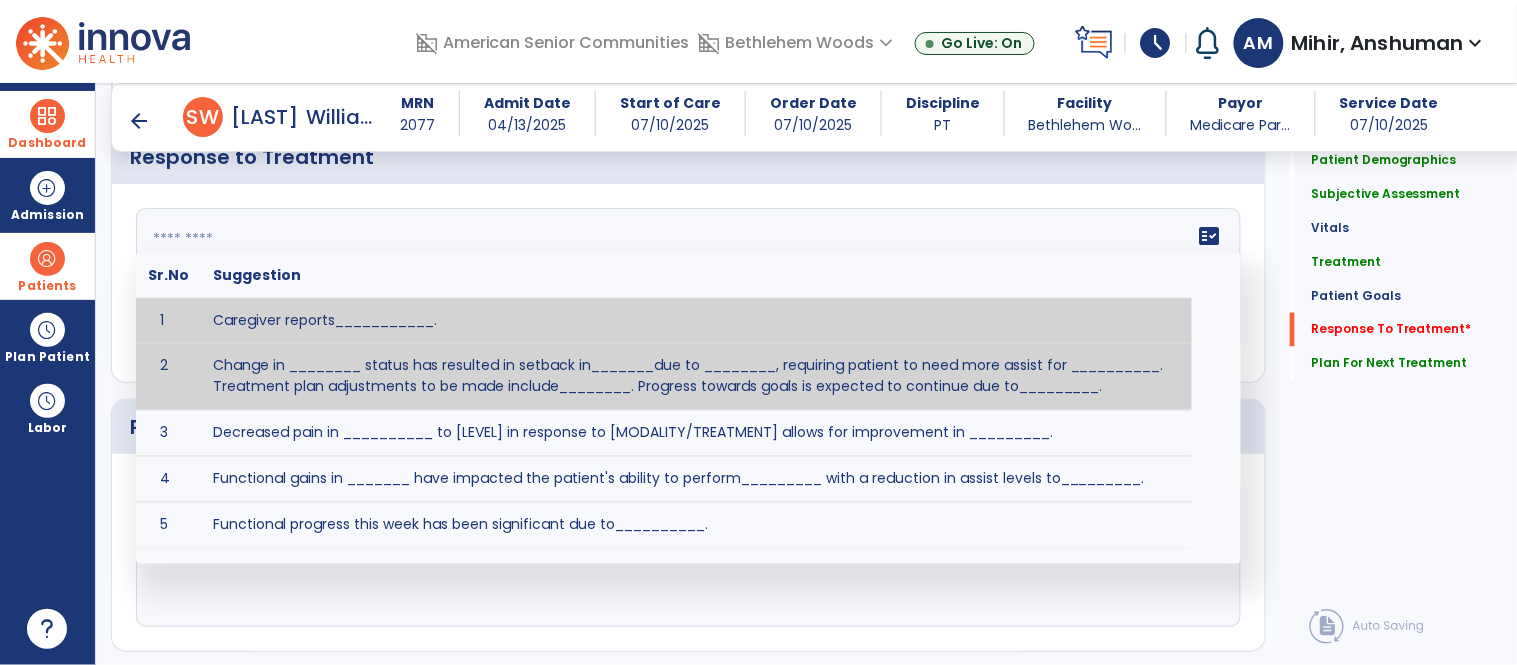 scroll, scrollTop: 2703, scrollLeft: 0, axis: vertical 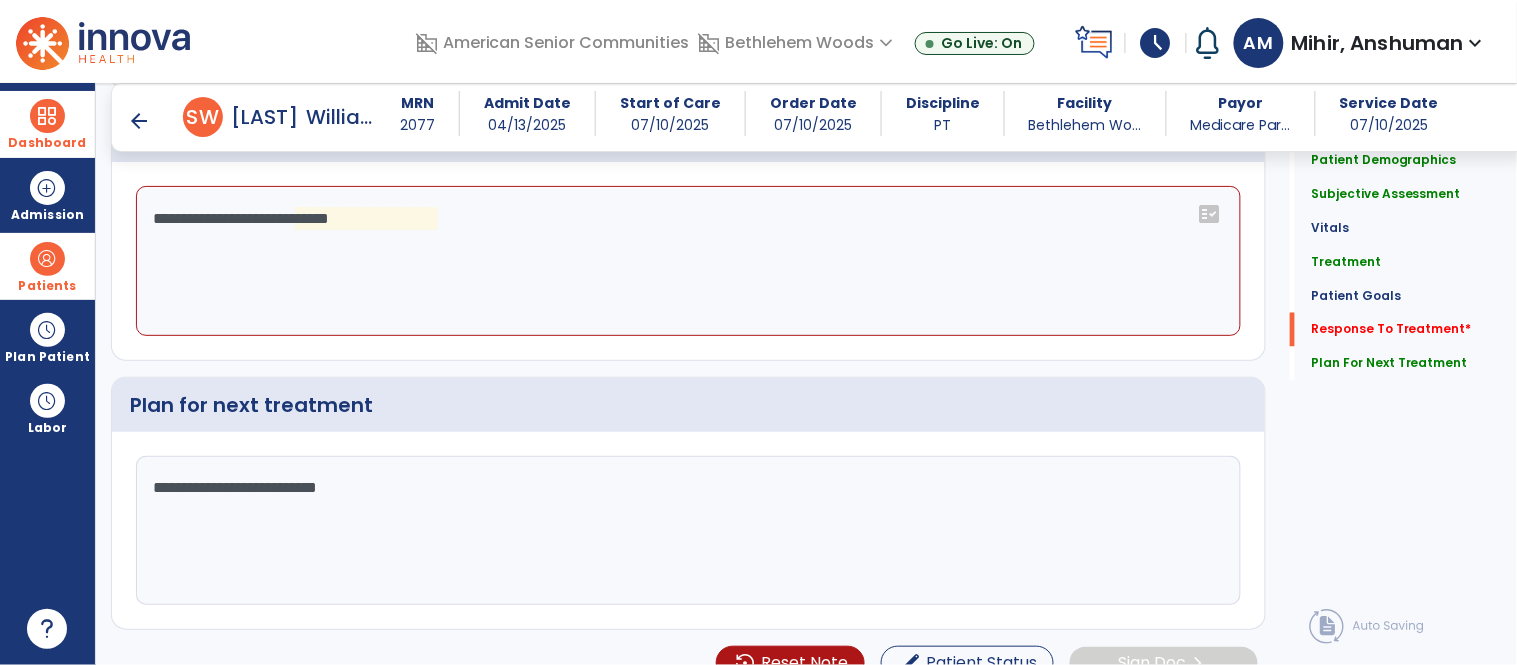 click on "**********" 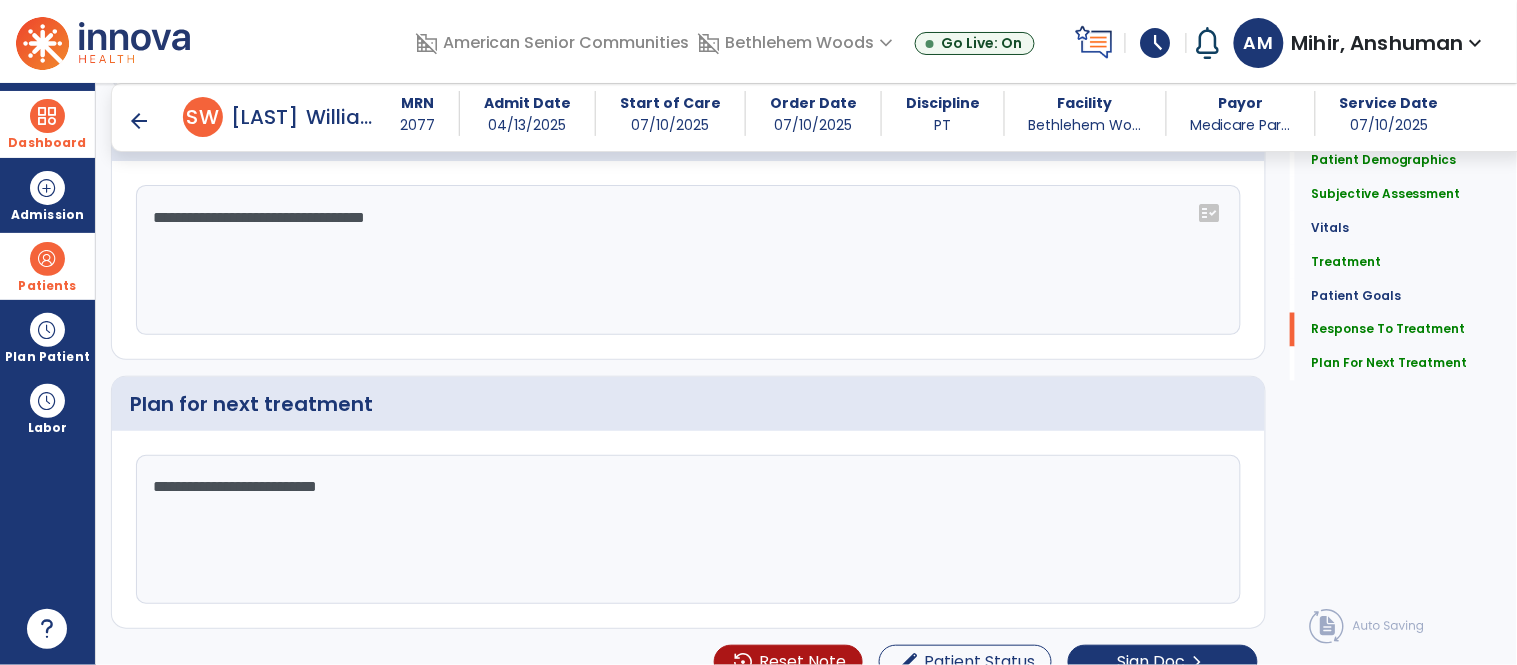 click on "**********" 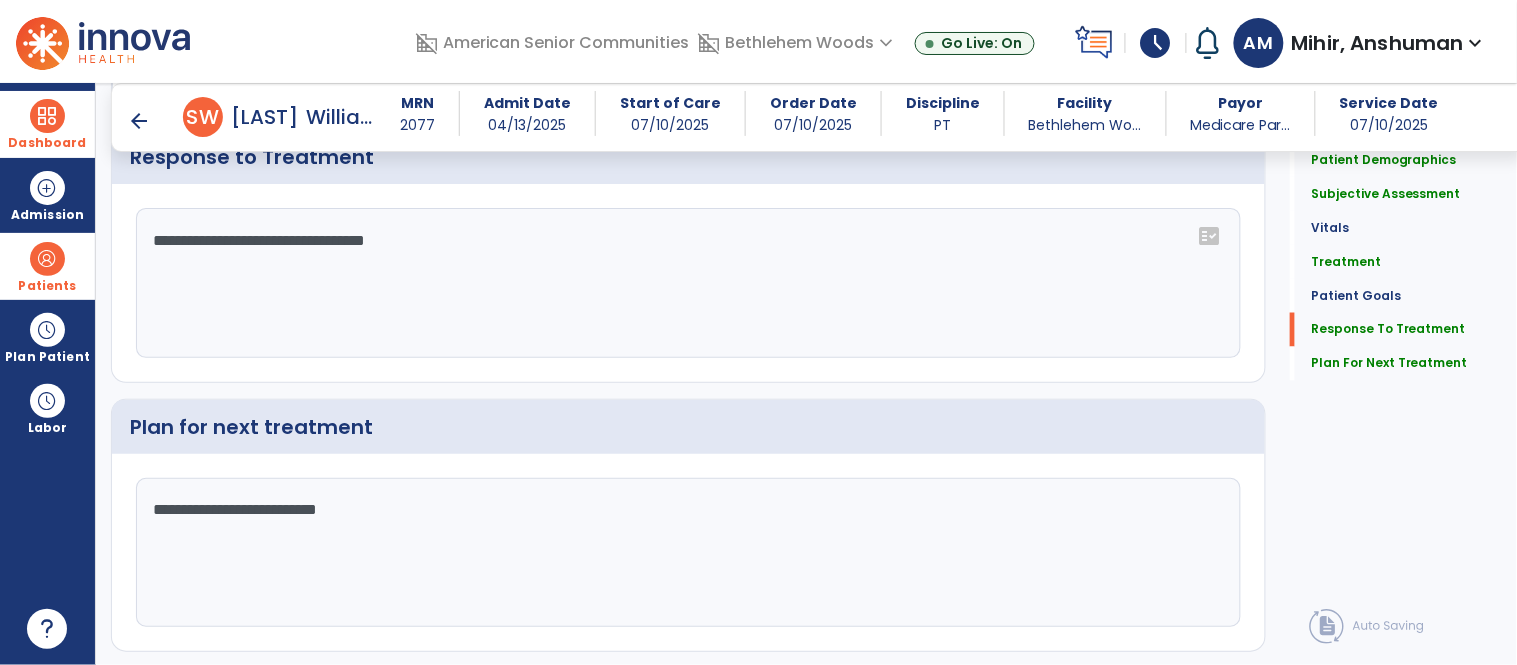 scroll, scrollTop: 2703, scrollLeft: 0, axis: vertical 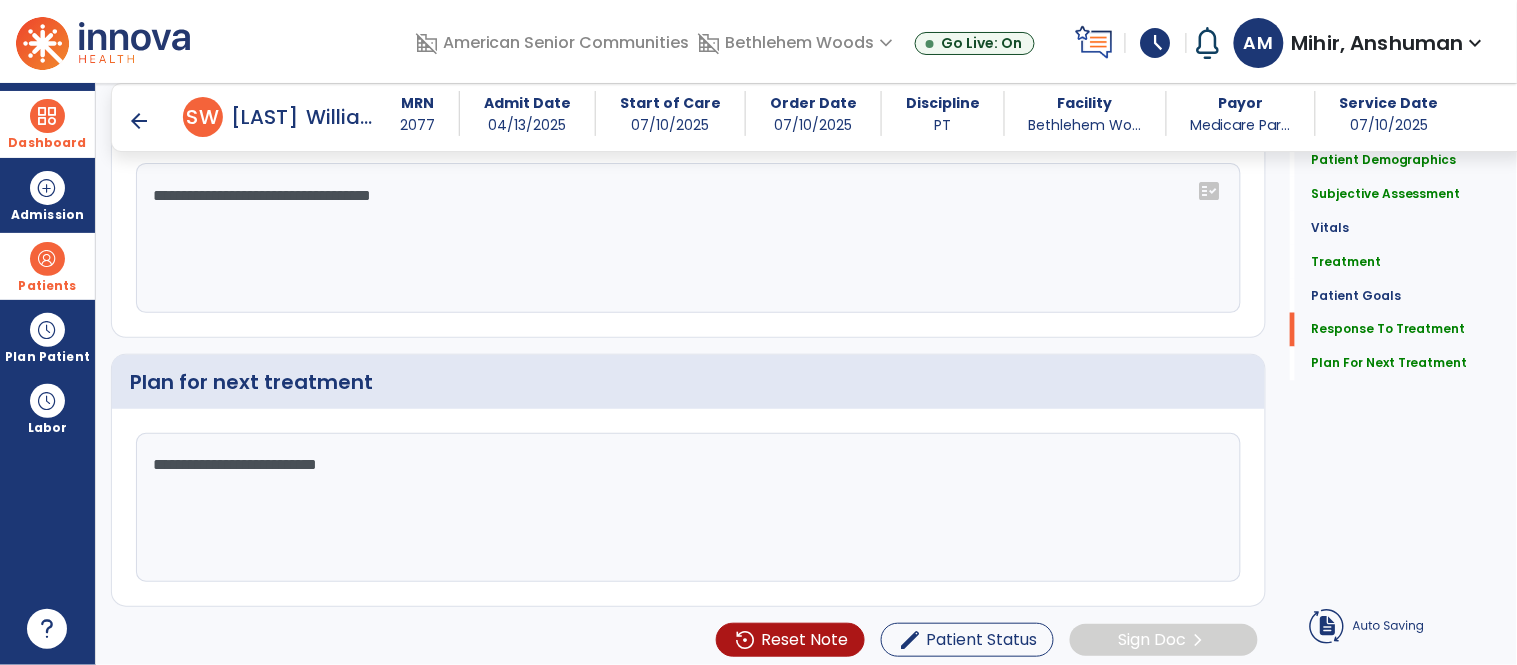 click on "**********" 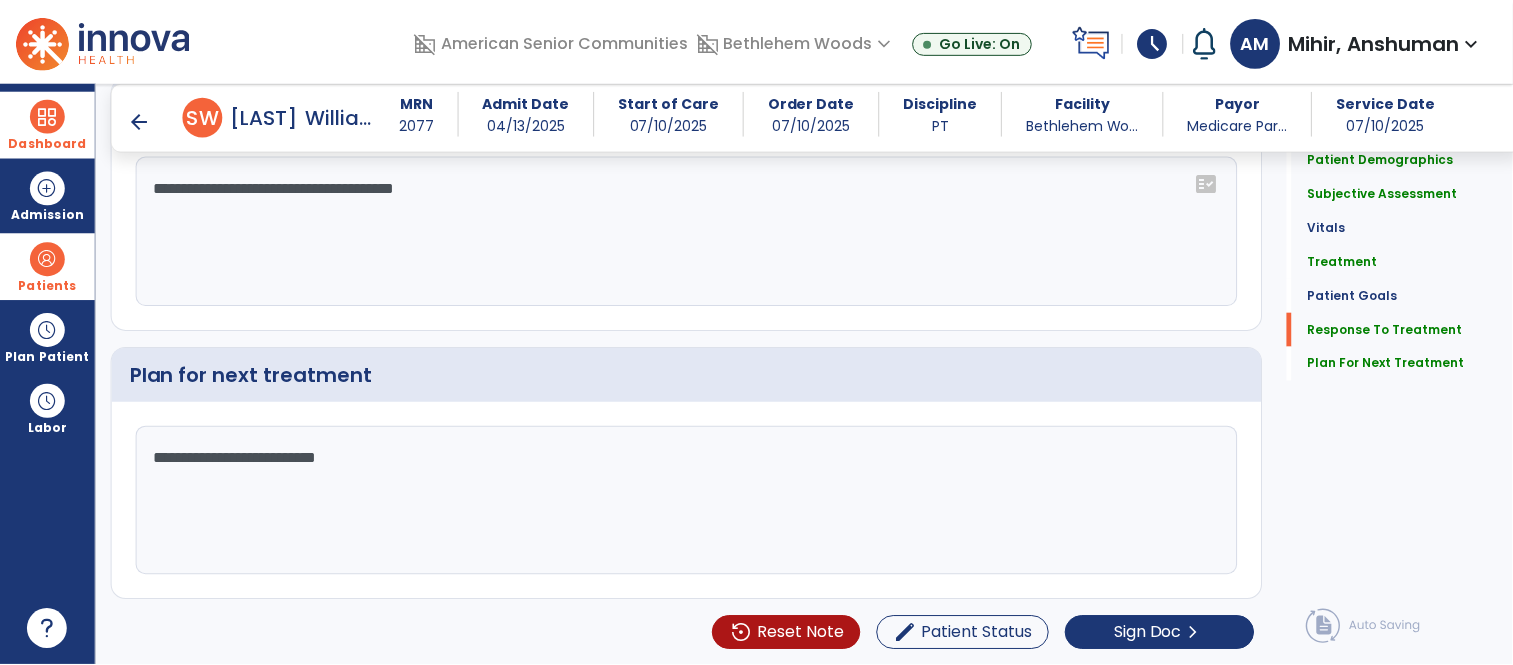 scroll, scrollTop: 2737, scrollLeft: 0, axis: vertical 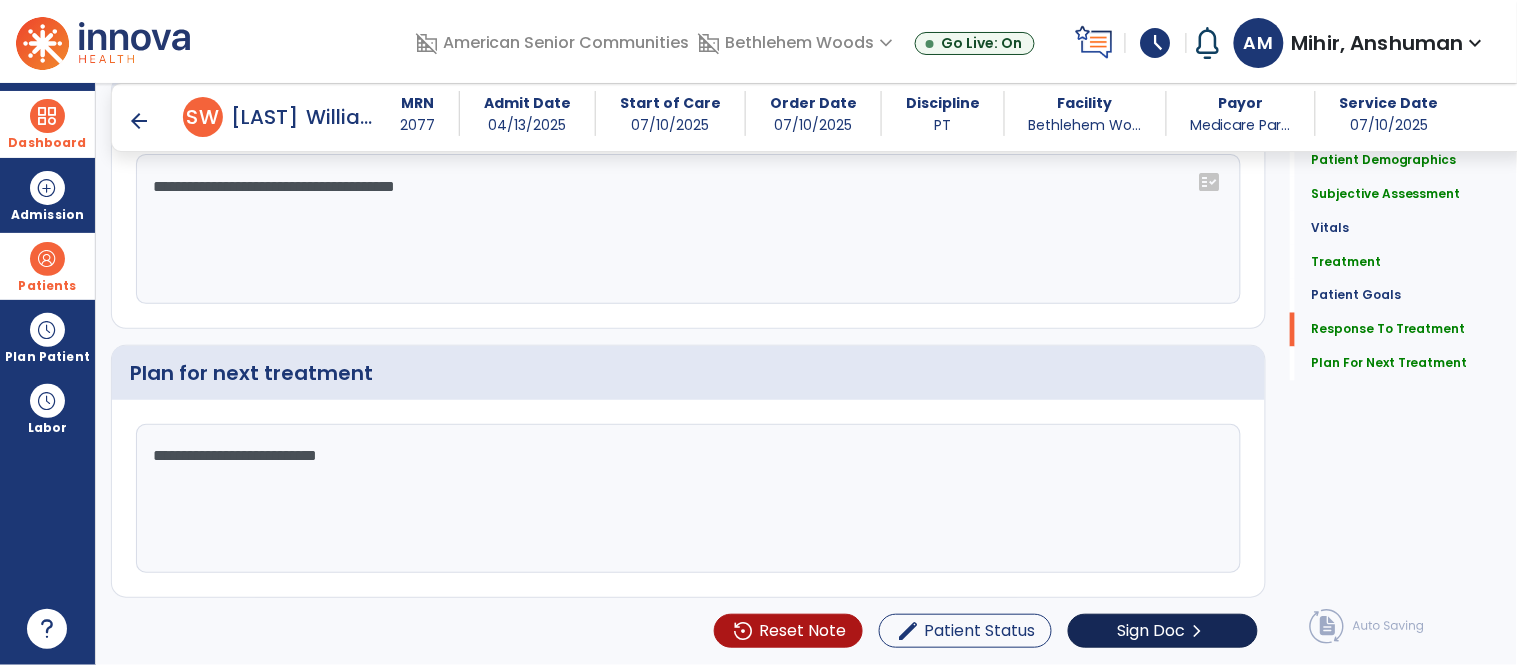 type on "**********" 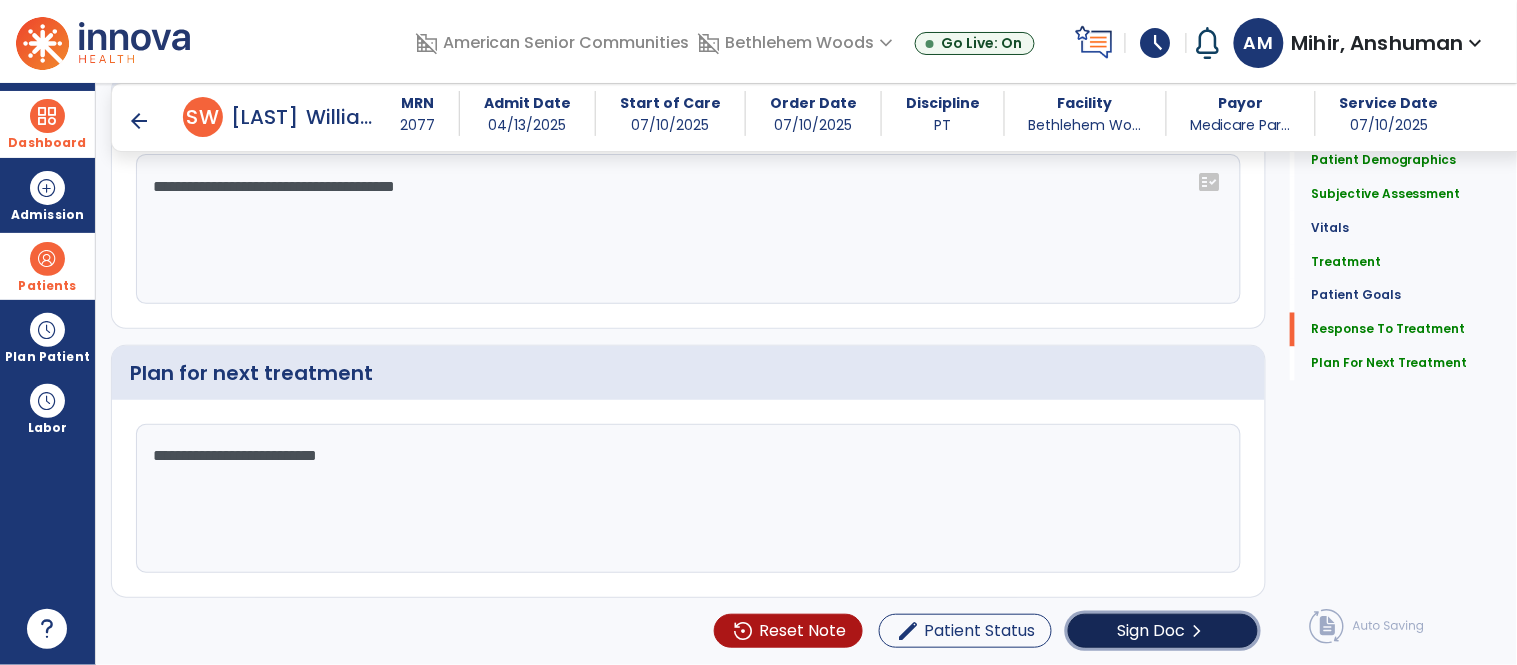click on "Sign Doc" 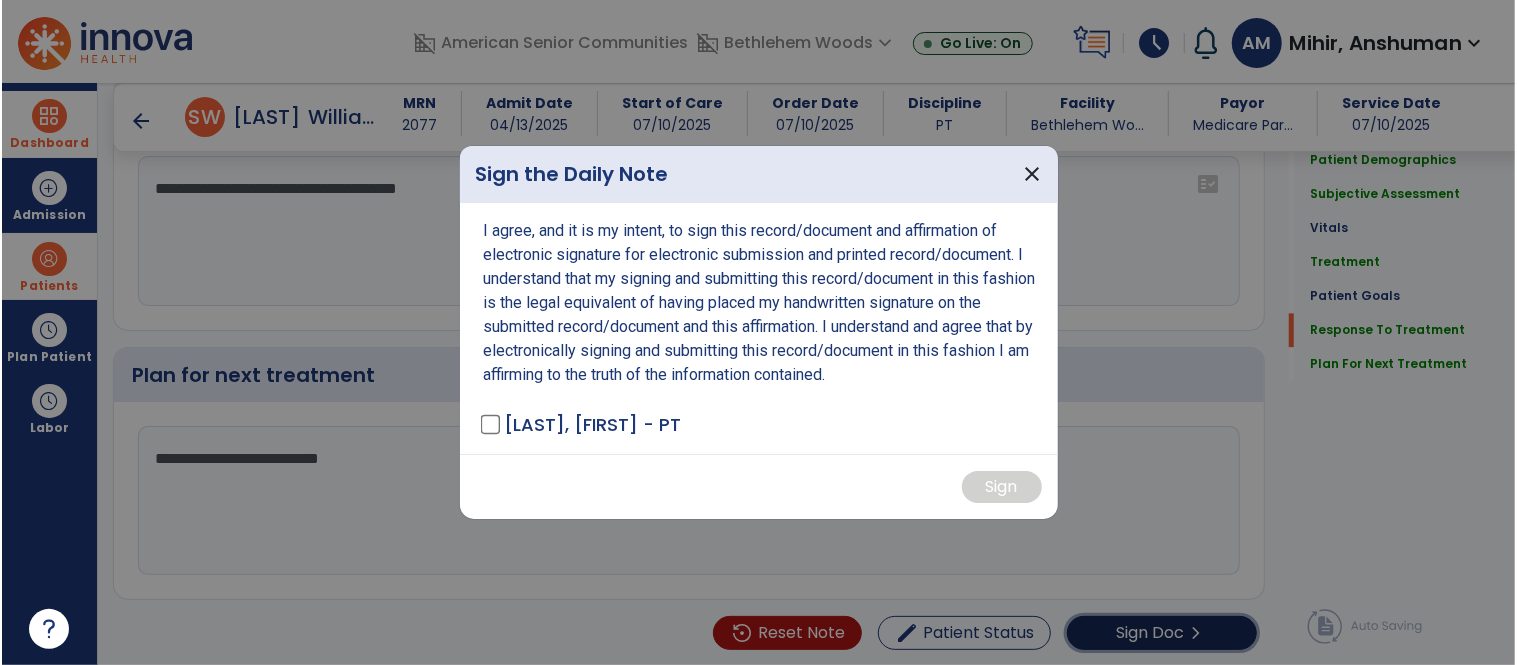 scroll, scrollTop: 2737, scrollLeft: 0, axis: vertical 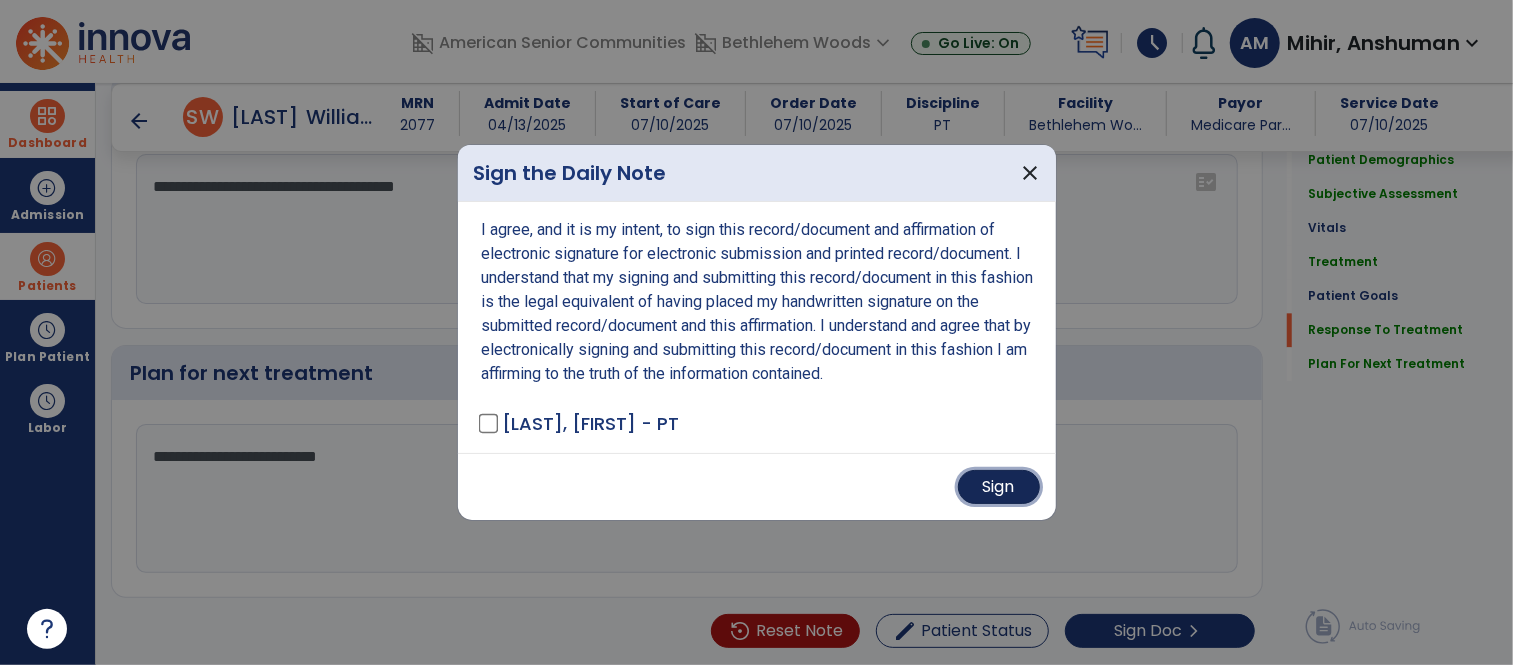 click on "Sign" at bounding box center (999, 487) 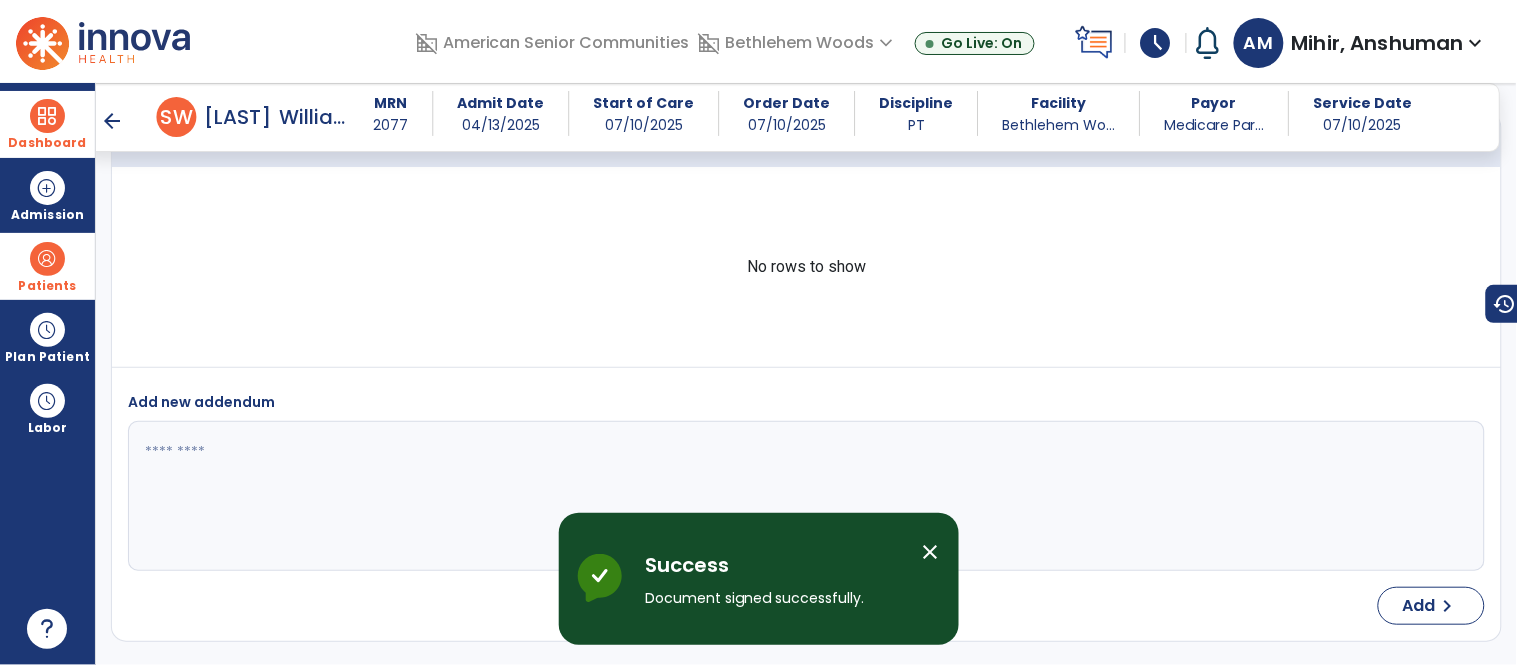 scroll, scrollTop: 3433, scrollLeft: 0, axis: vertical 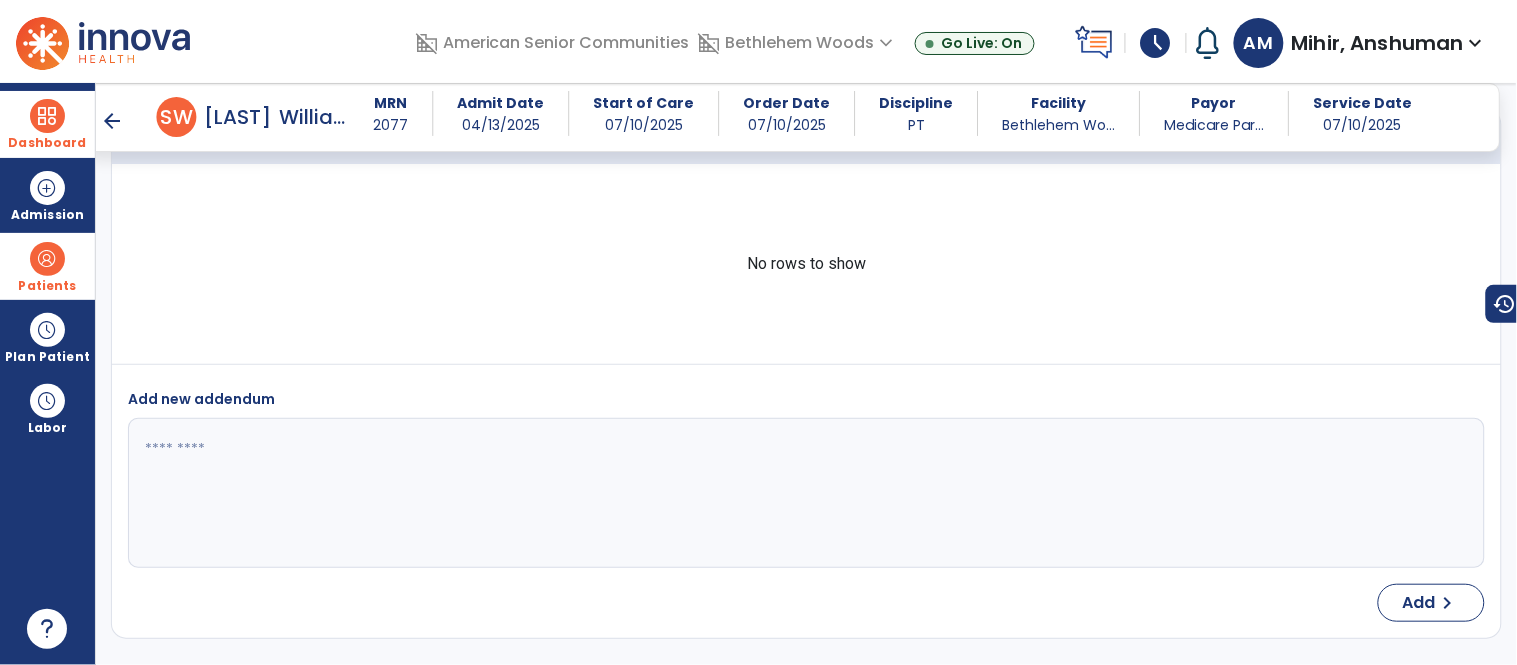 click on "arrow_back" at bounding box center (113, 121) 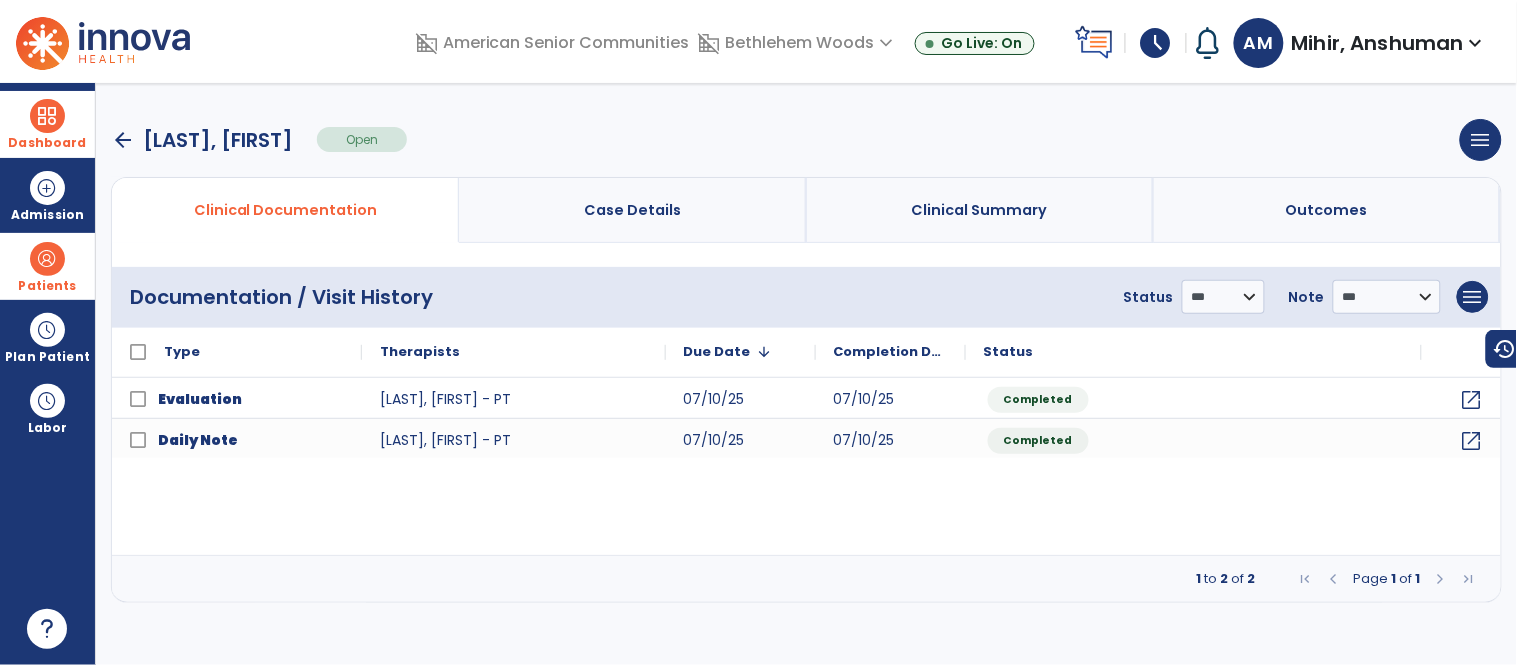 scroll, scrollTop: 0, scrollLeft: 0, axis: both 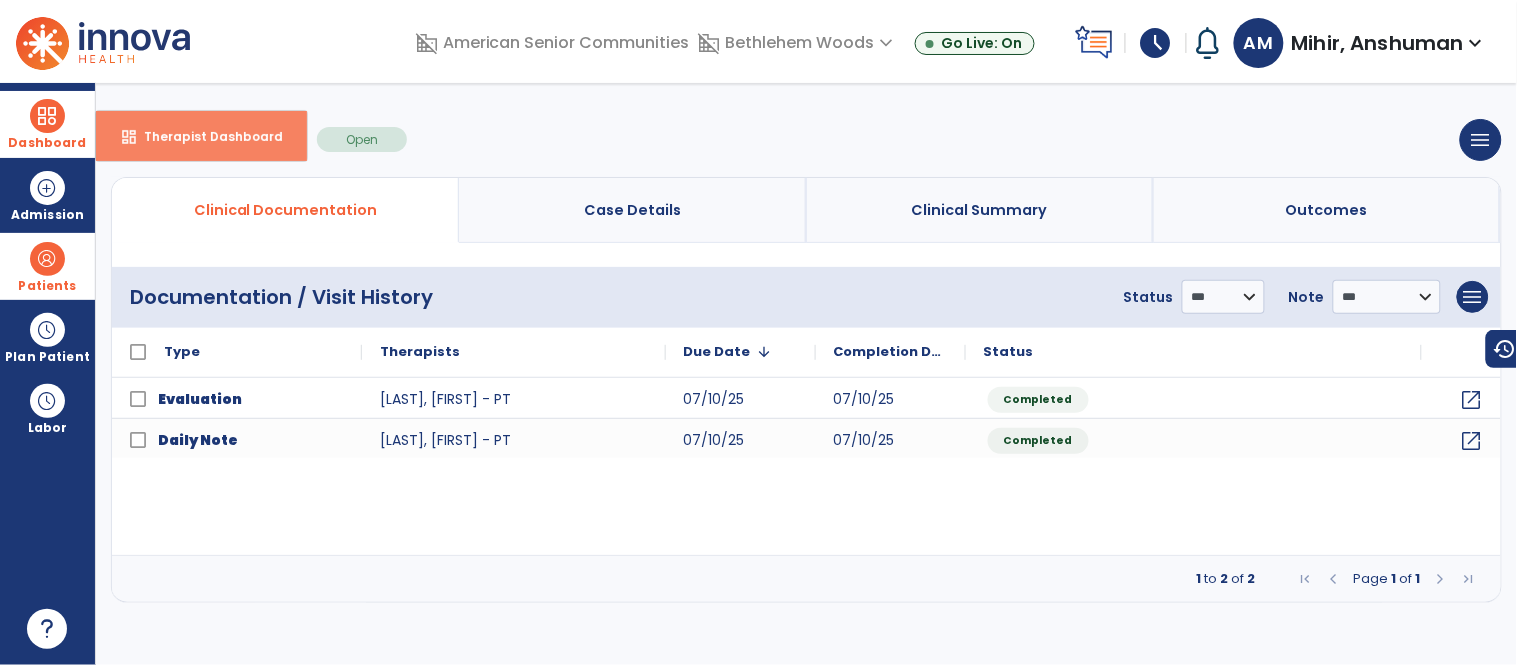 click on "Therapist Dashboard" at bounding box center (205, 136) 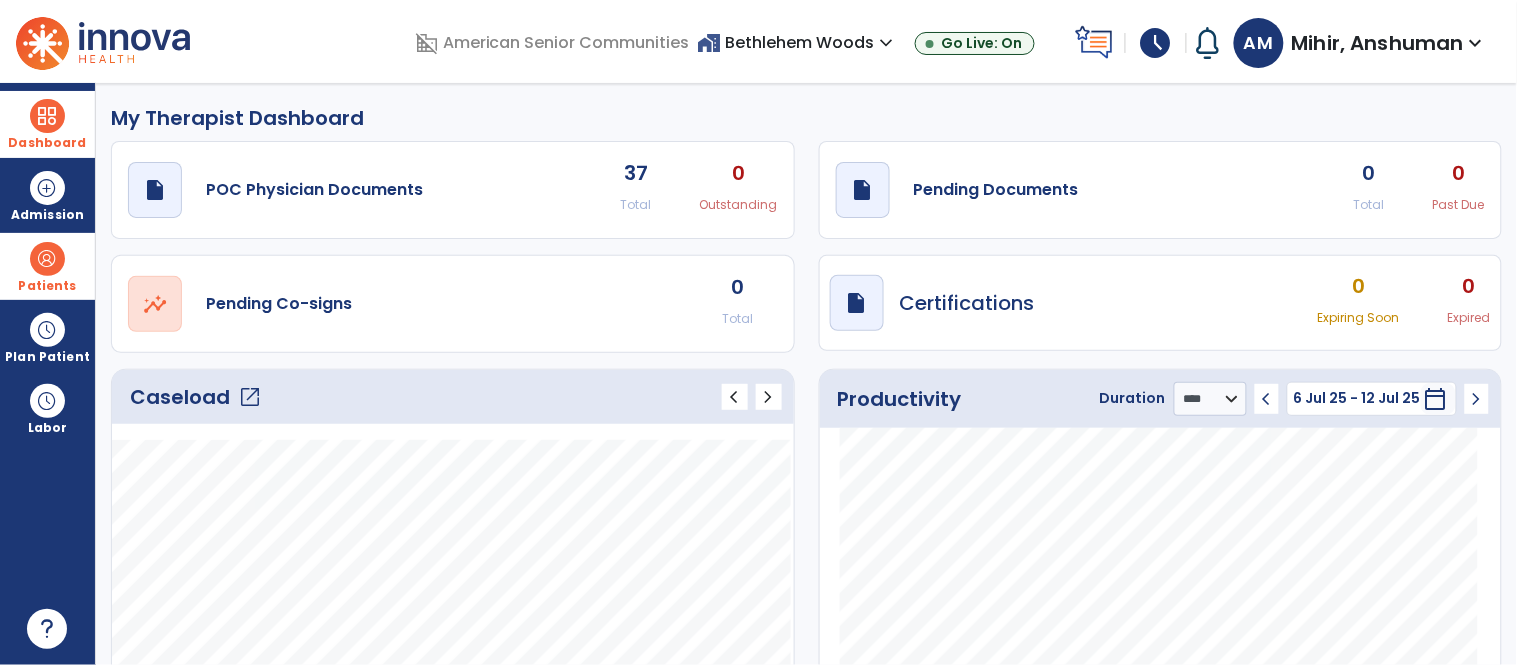 click on "Caseload   open_in_new" 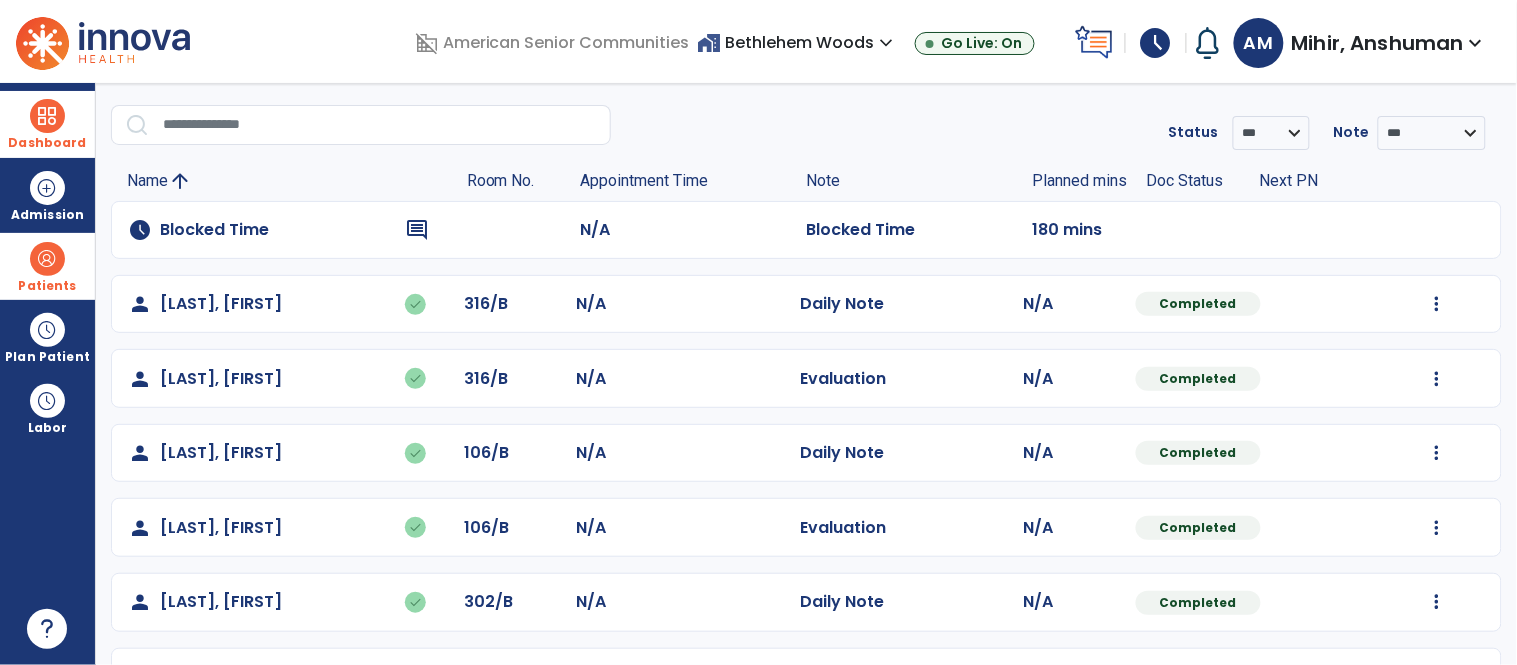 scroll, scrollTop: 122, scrollLeft: 0, axis: vertical 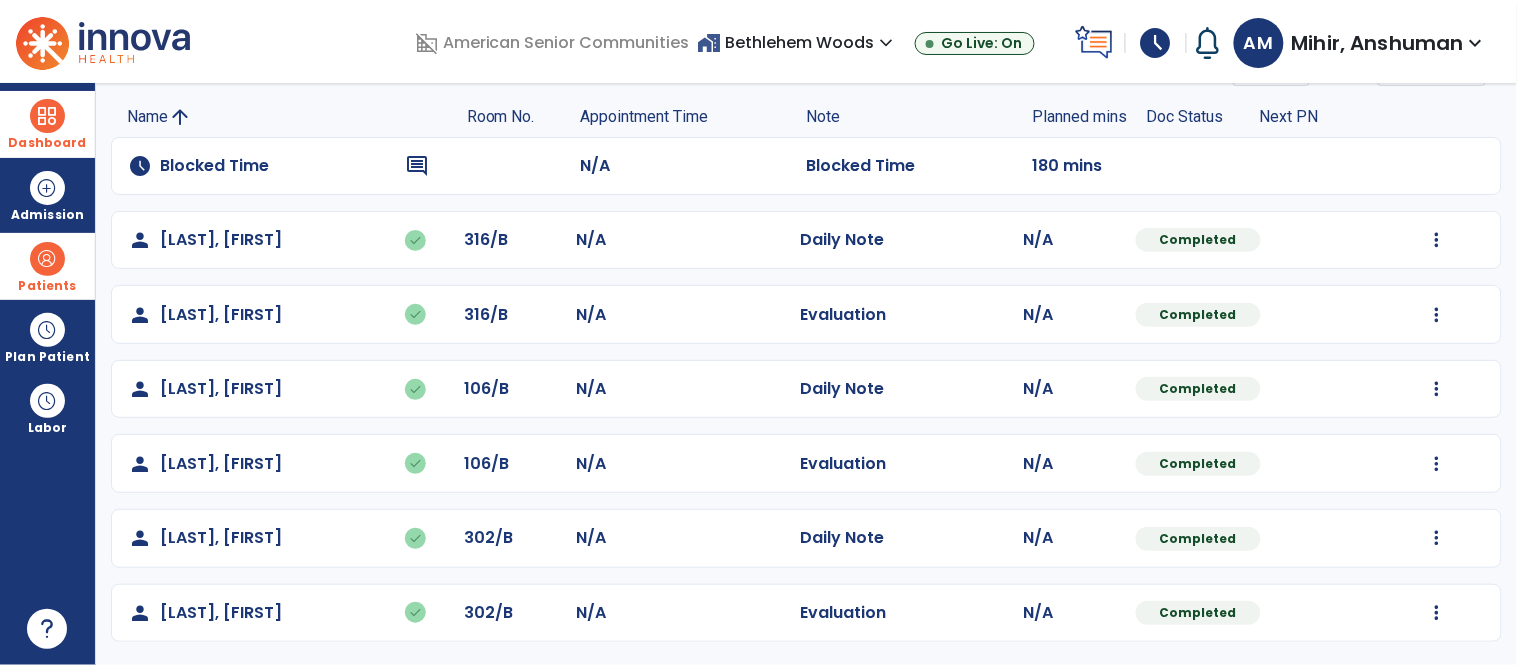click at bounding box center (47, 259) 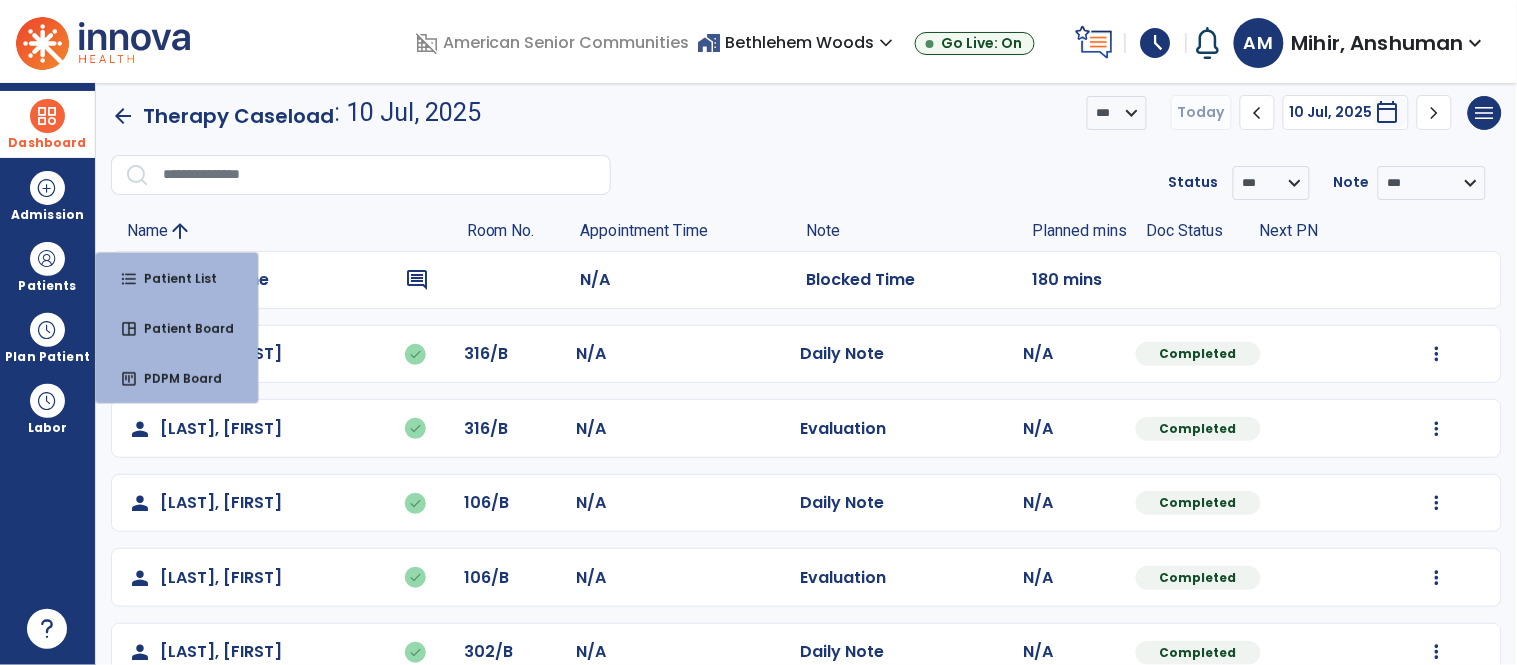 scroll, scrollTop: 0, scrollLeft: 0, axis: both 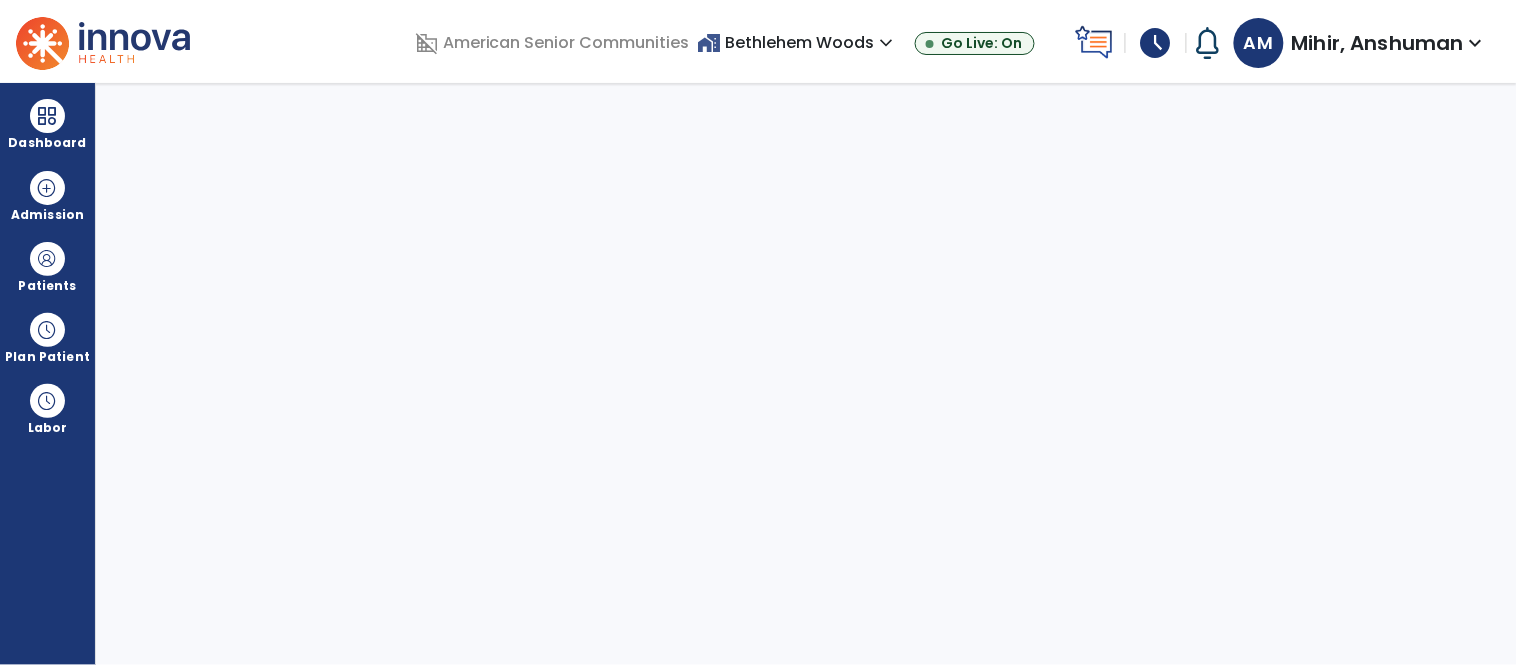 select on "****" 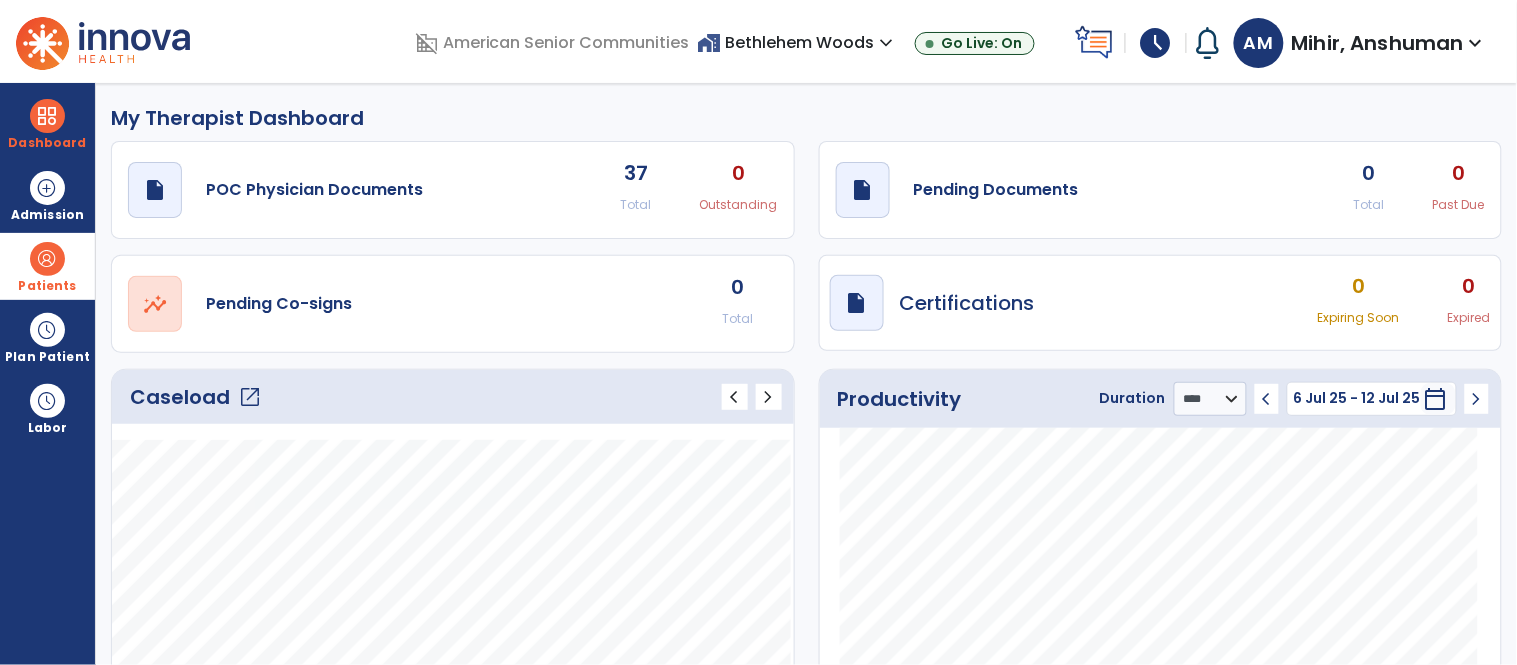 click on "Patients" at bounding box center (47, 286) 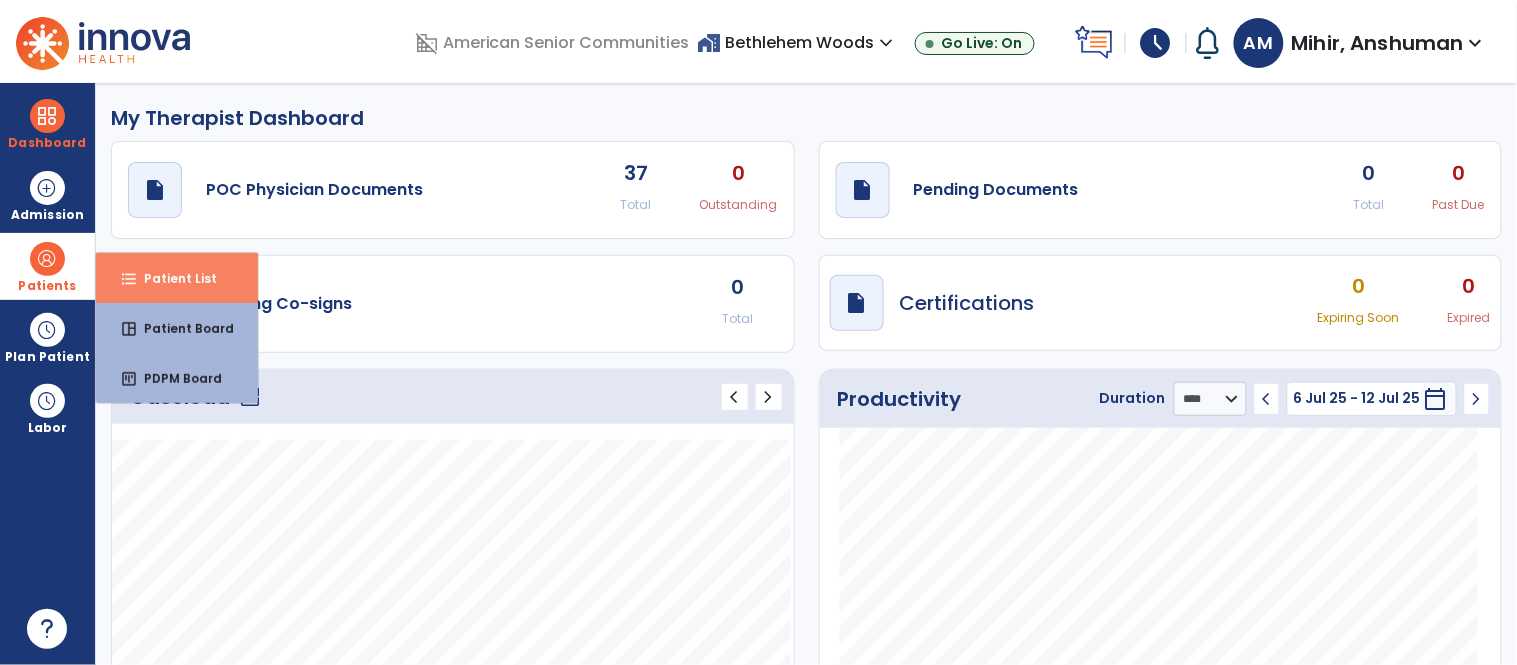 click on "Patient List" at bounding box center (172, 278) 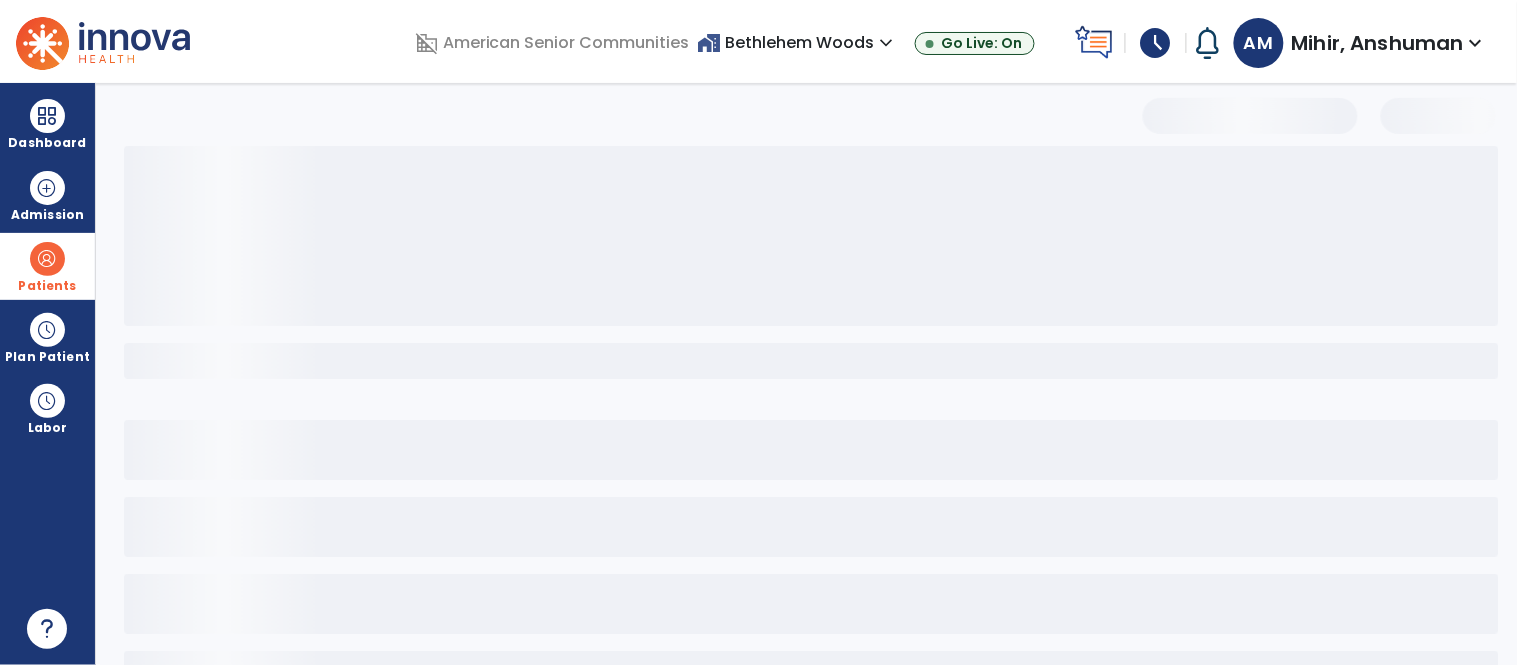 select on "***" 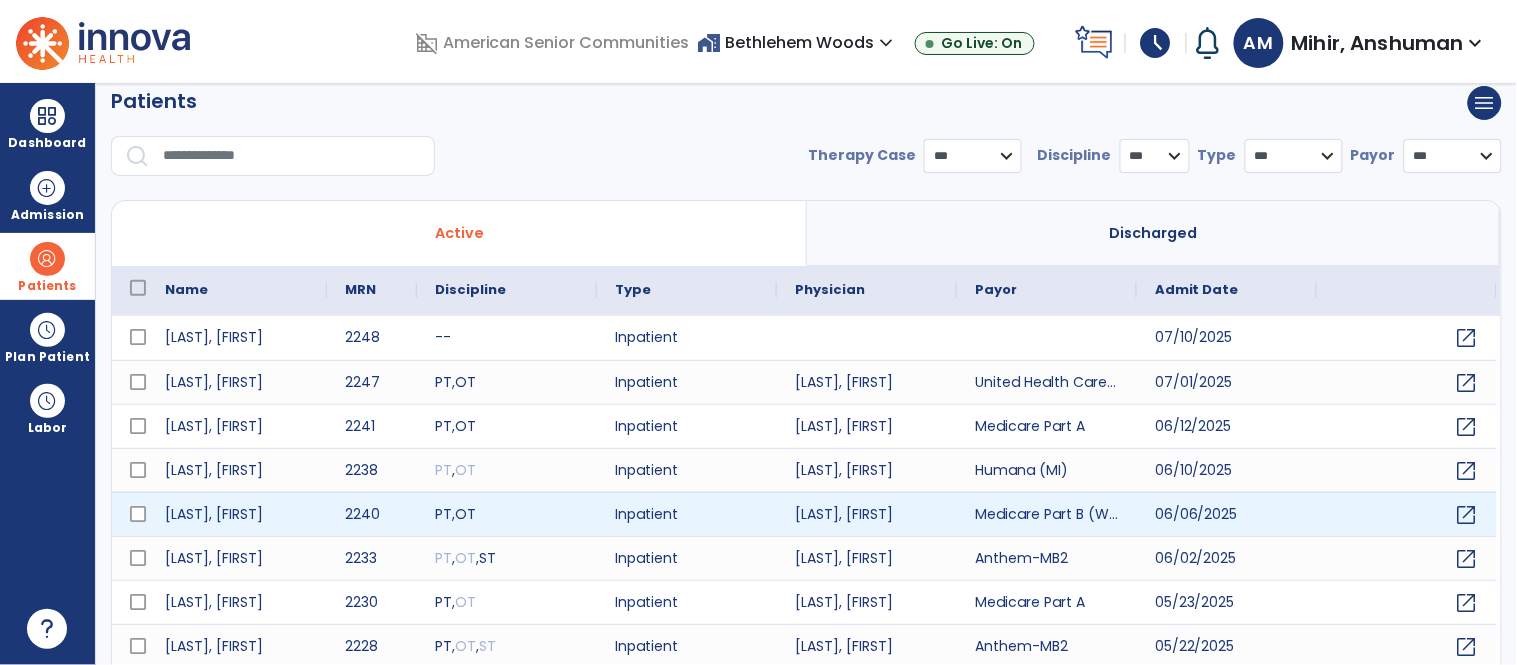 scroll, scrollTop: 0, scrollLeft: 0, axis: both 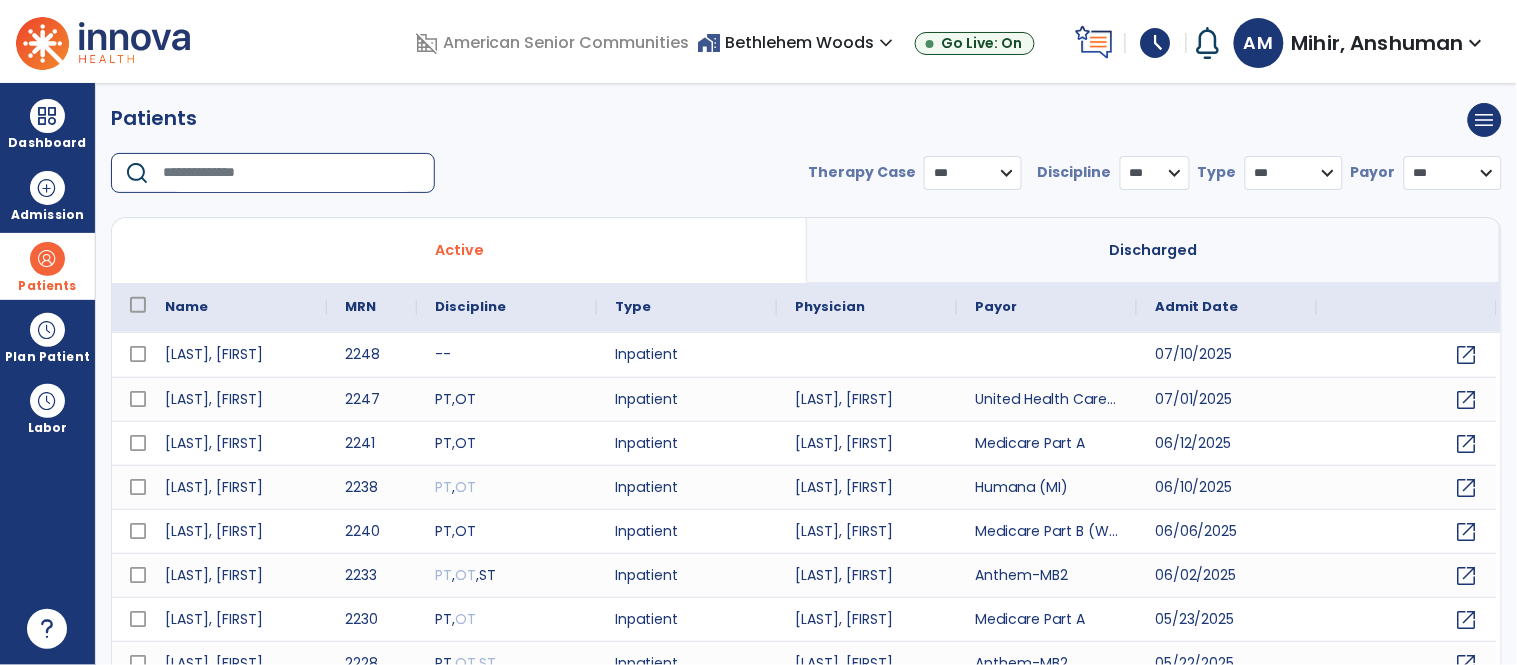 click at bounding box center (292, 173) 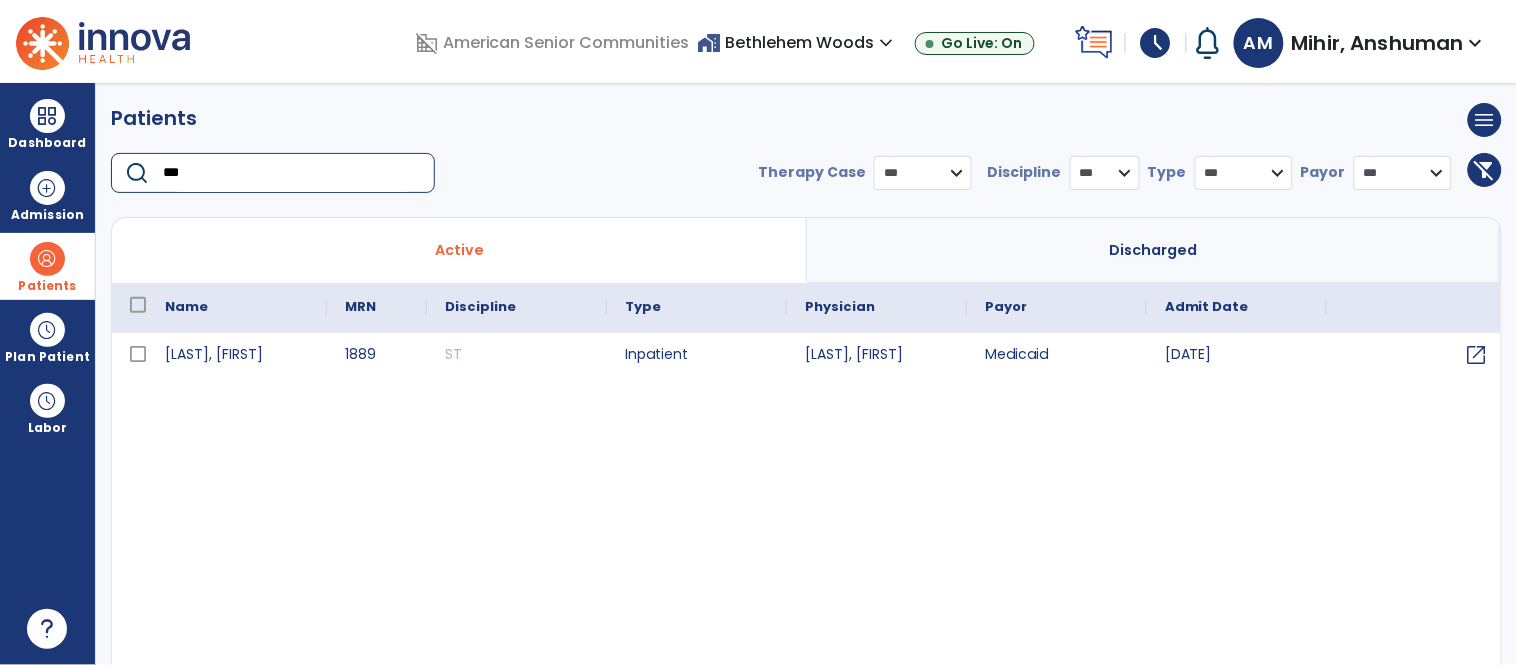 type on "***" 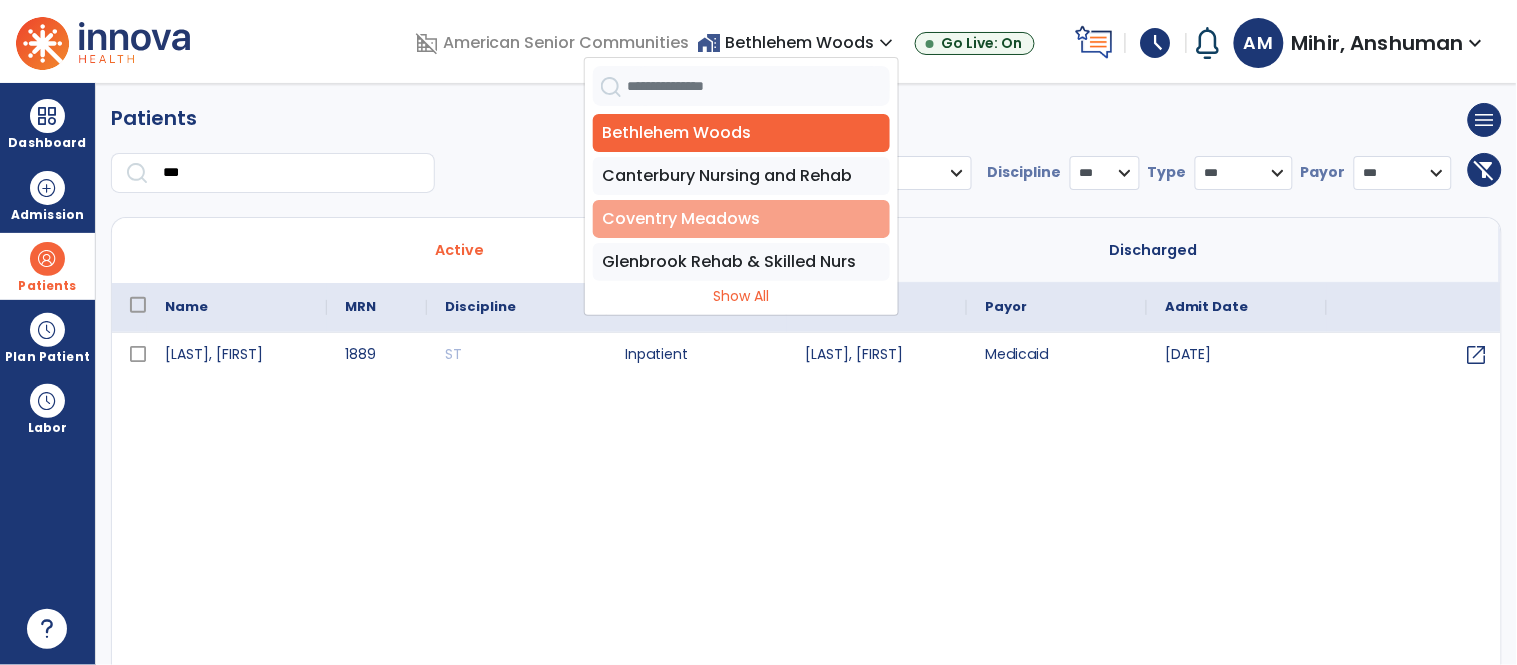 click on "Coventry Meadows" at bounding box center [741, 219] 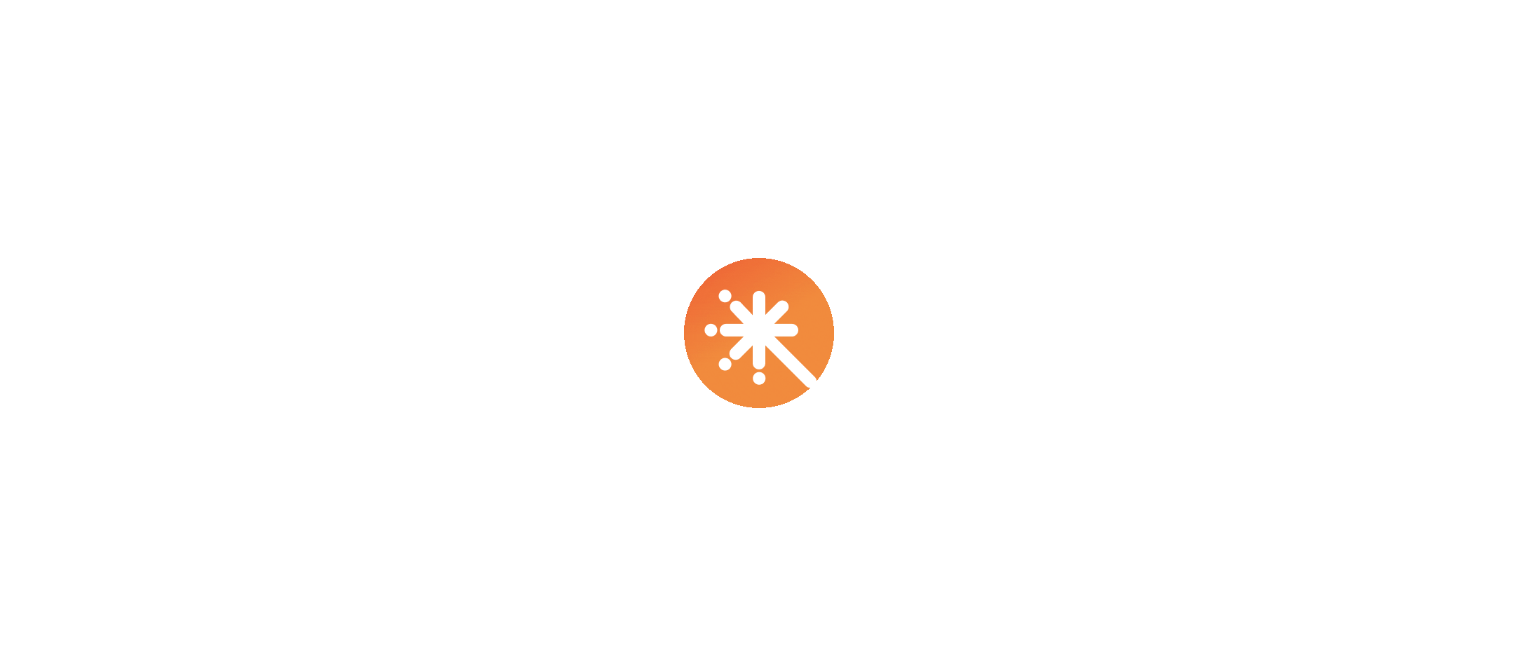 scroll, scrollTop: 0, scrollLeft: 0, axis: both 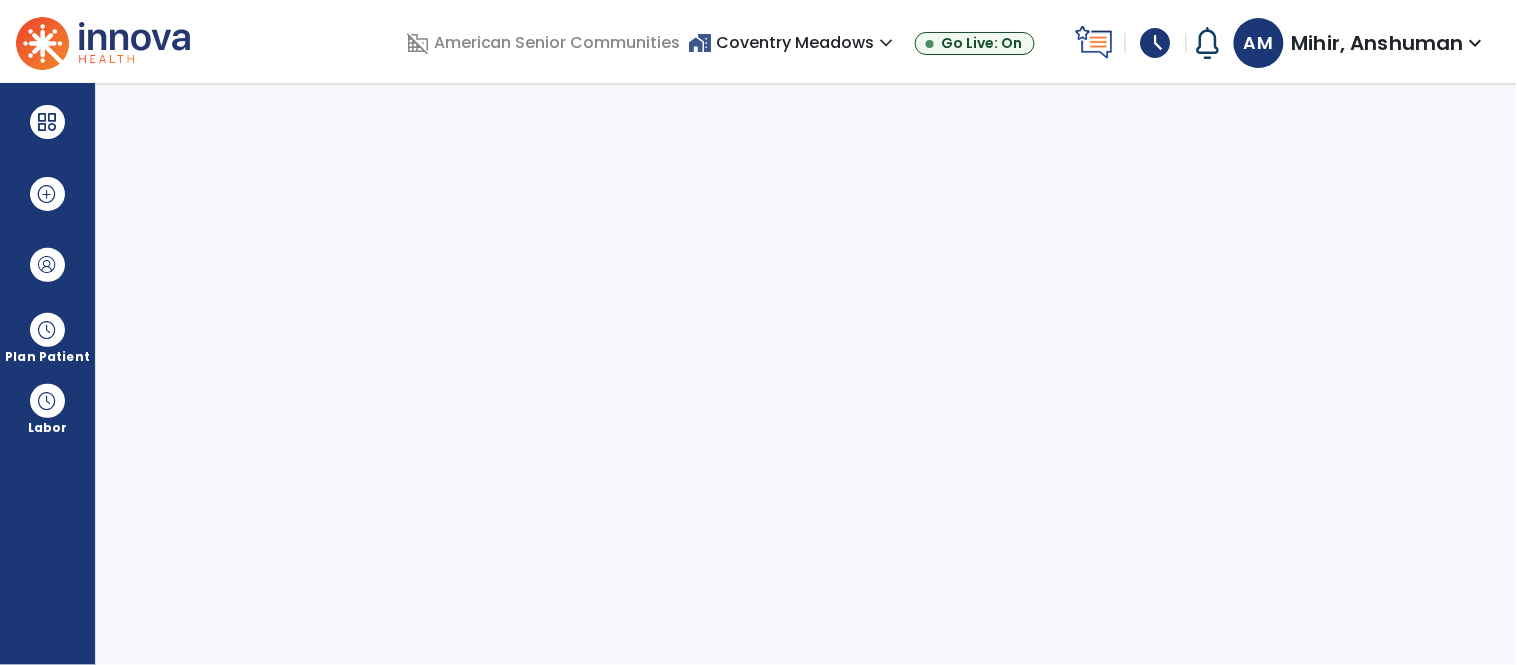 select on "****" 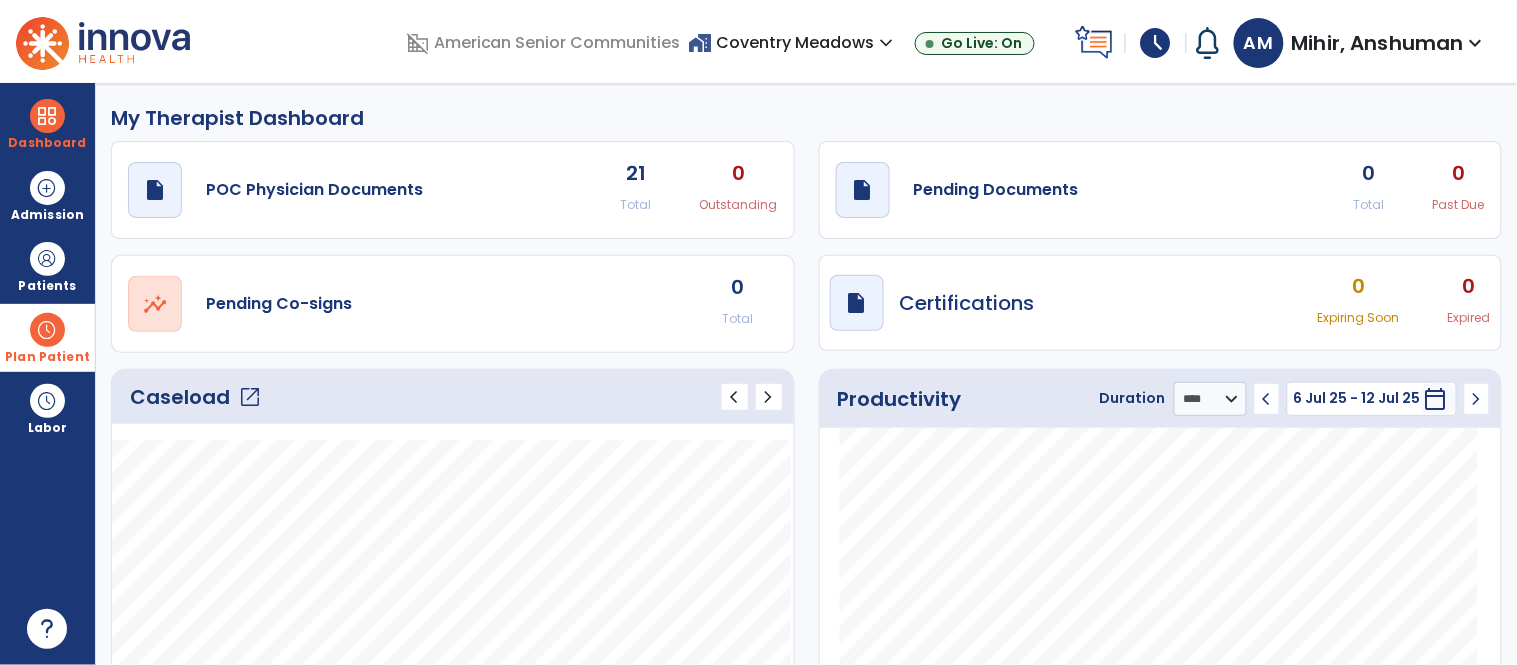 click on "Plan Patient" at bounding box center (47, 266) 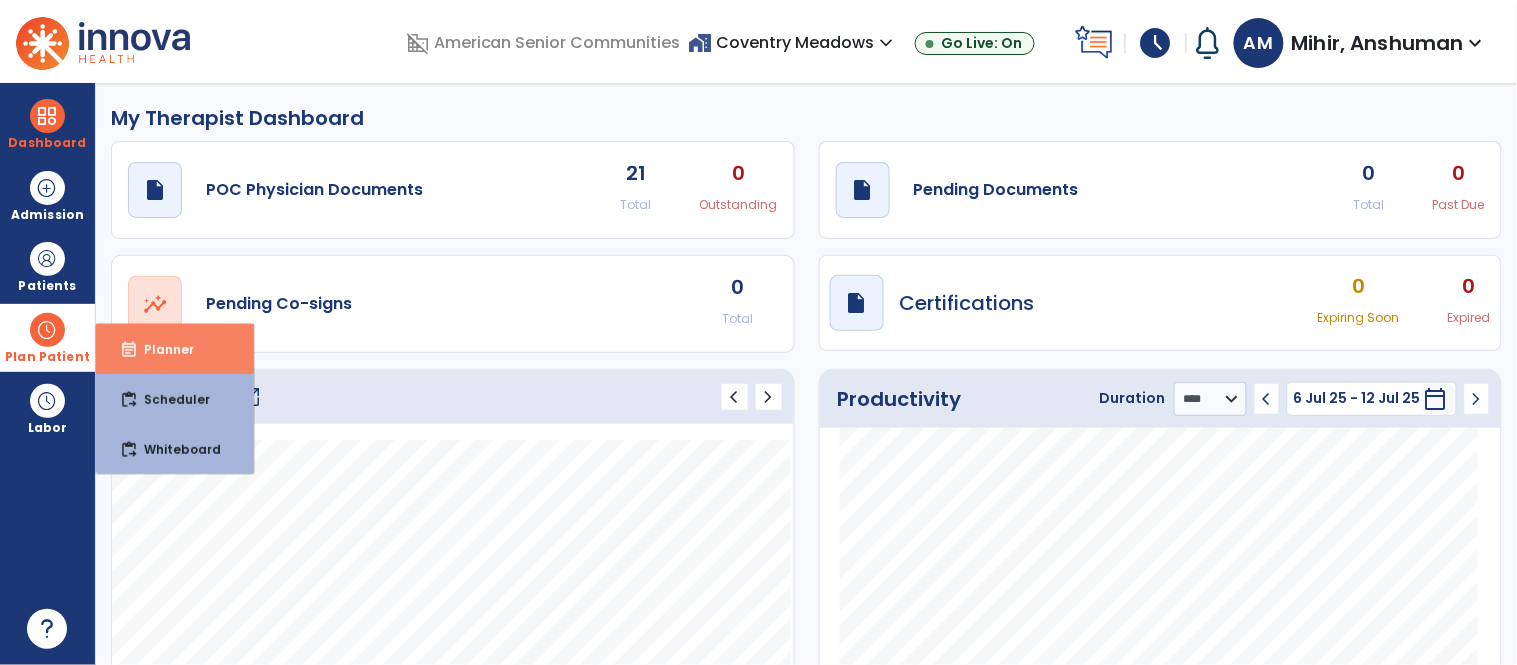 click on "Planner" at bounding box center [161, 349] 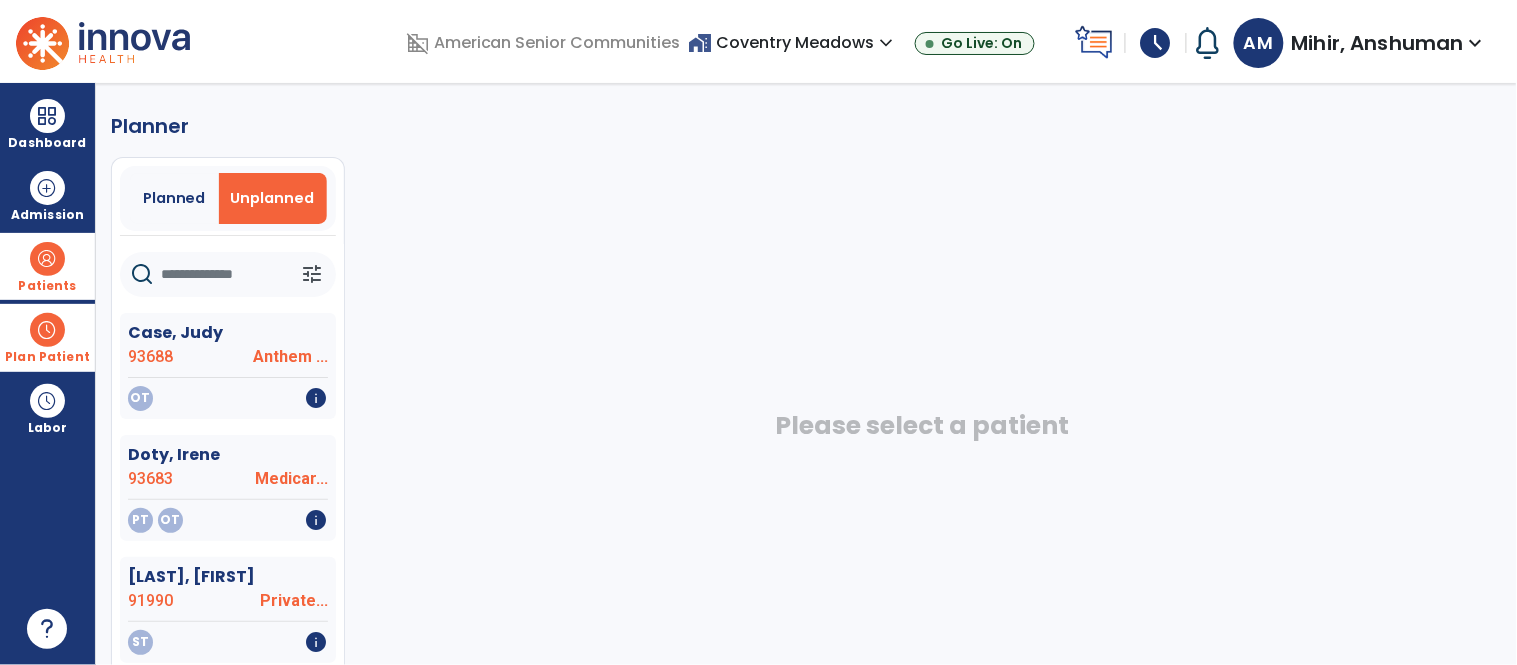 click at bounding box center [47, 259] 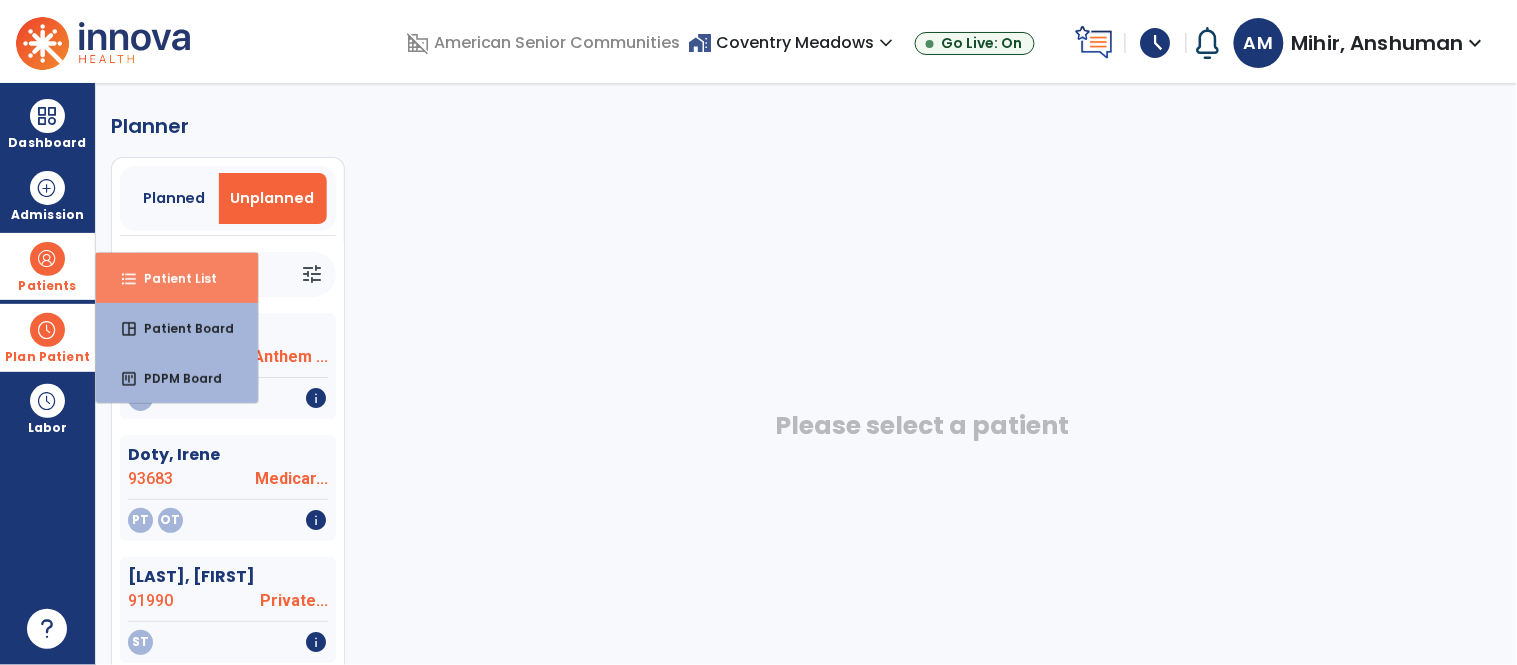 click on "format_list_bulleted  Patient List" at bounding box center (177, 278) 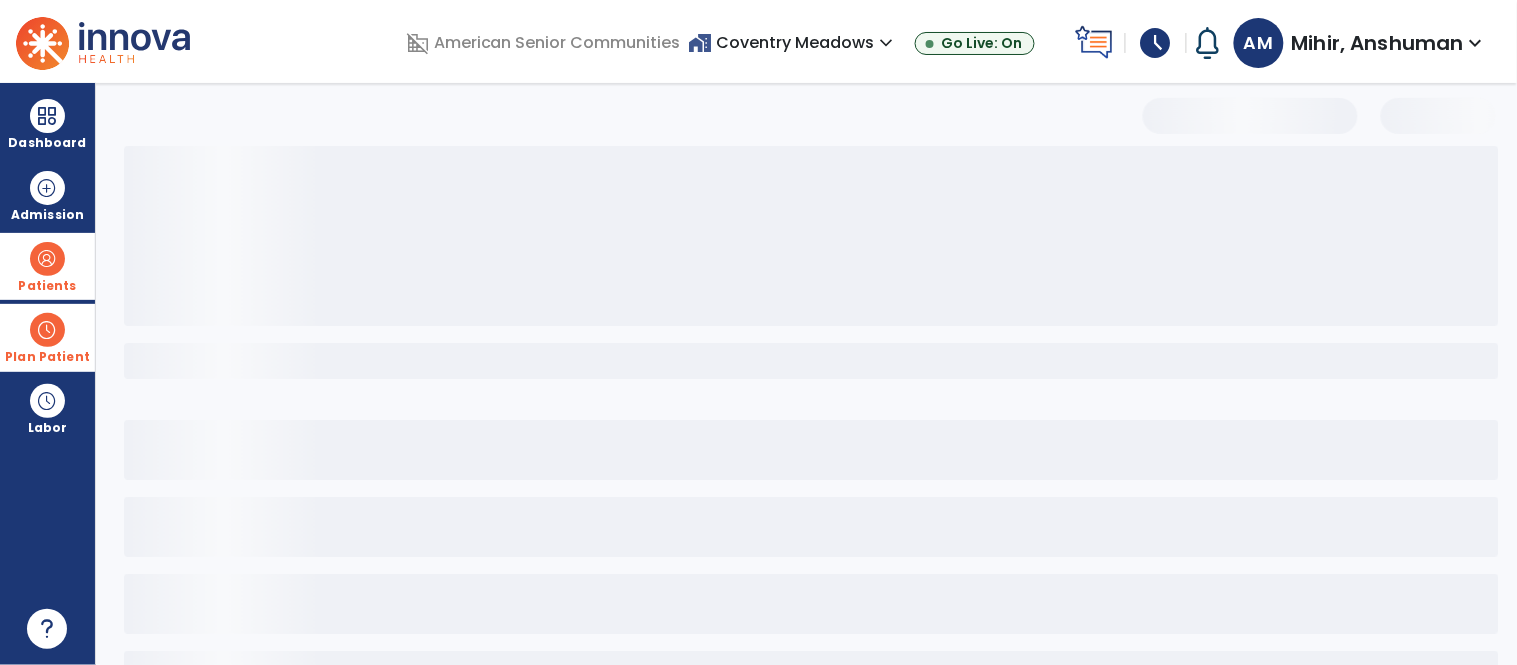 select on "***" 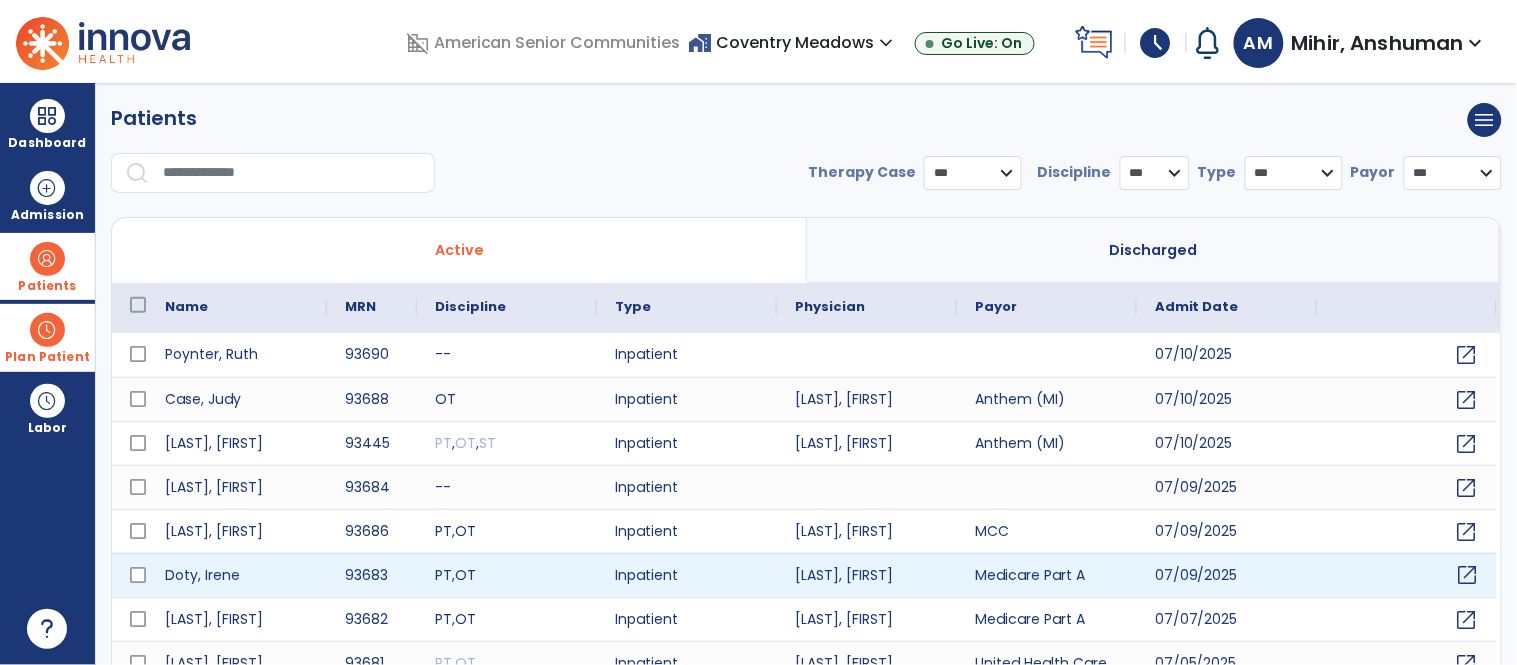 click on "open_in_new" at bounding box center [1468, 575] 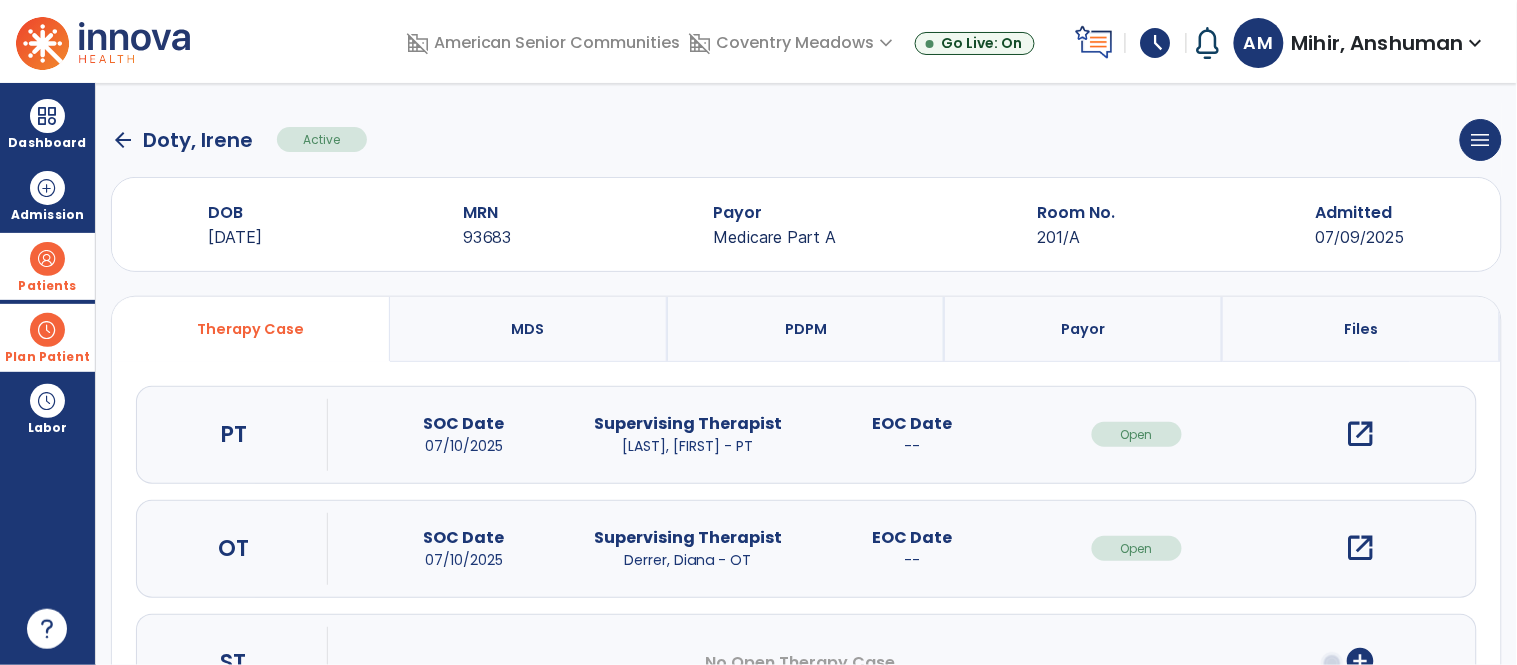 click on "open_in_new" at bounding box center [1361, 434] 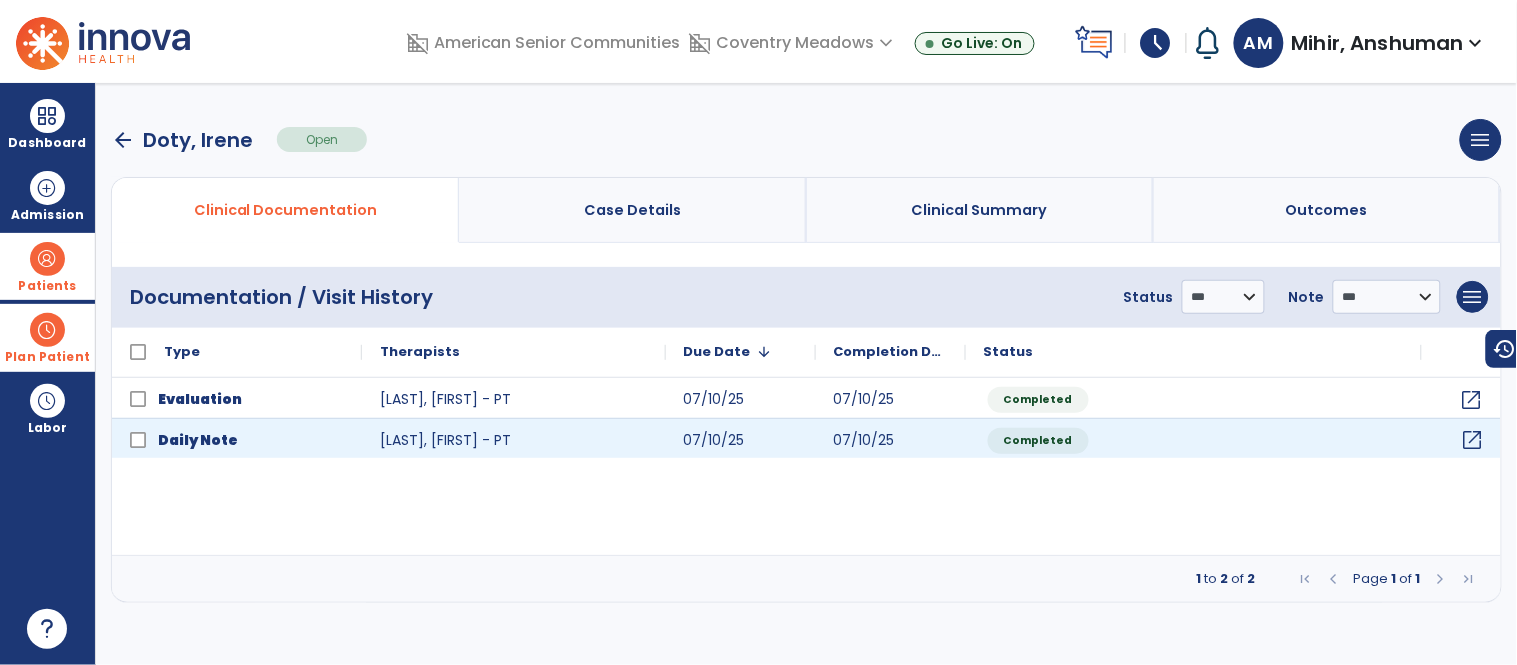 click on "open_in_new" 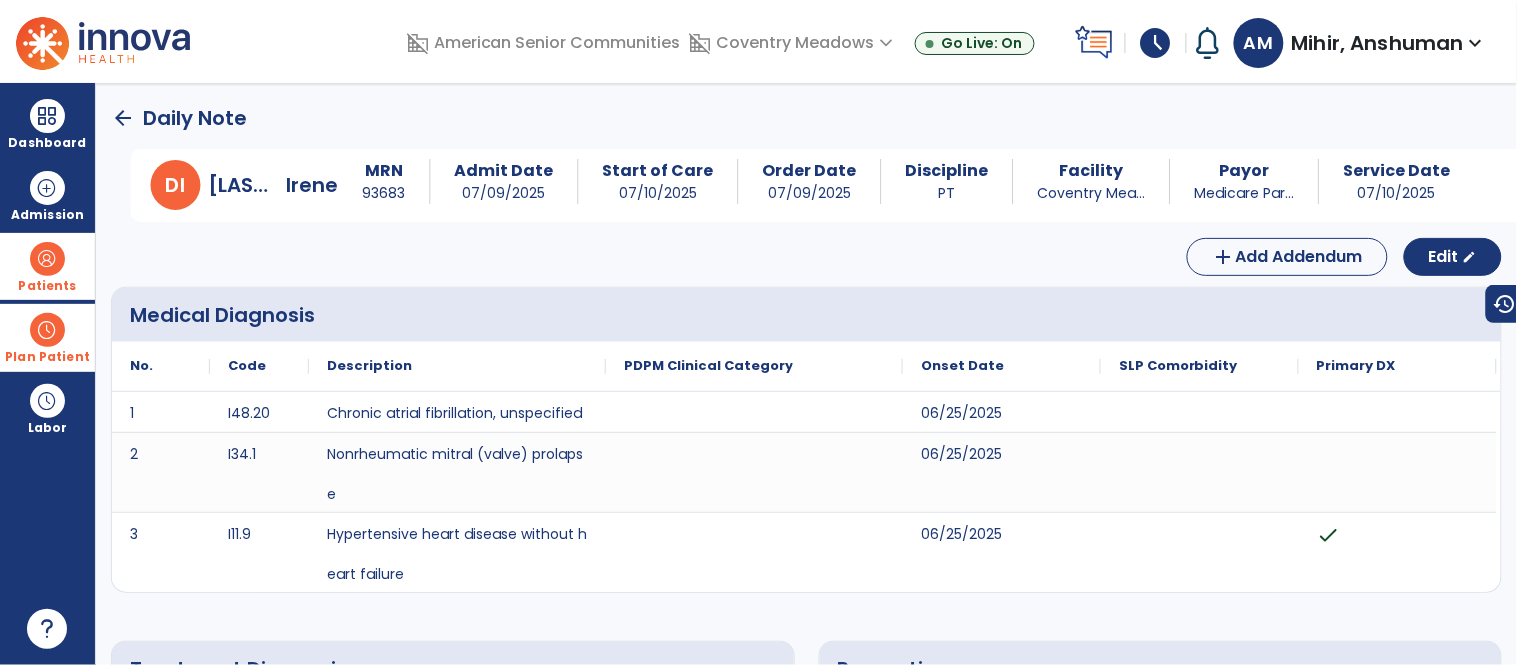 click on "Edit  edit" 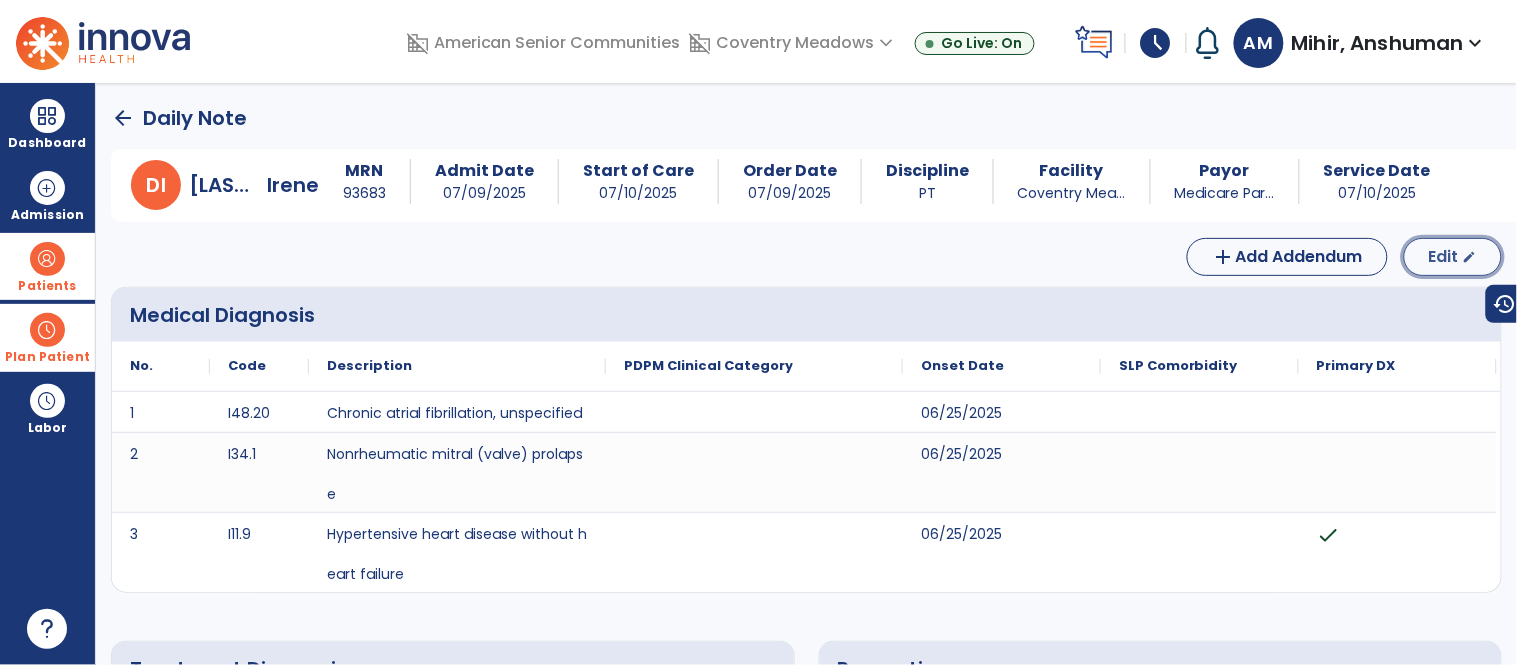 click on "Edit" 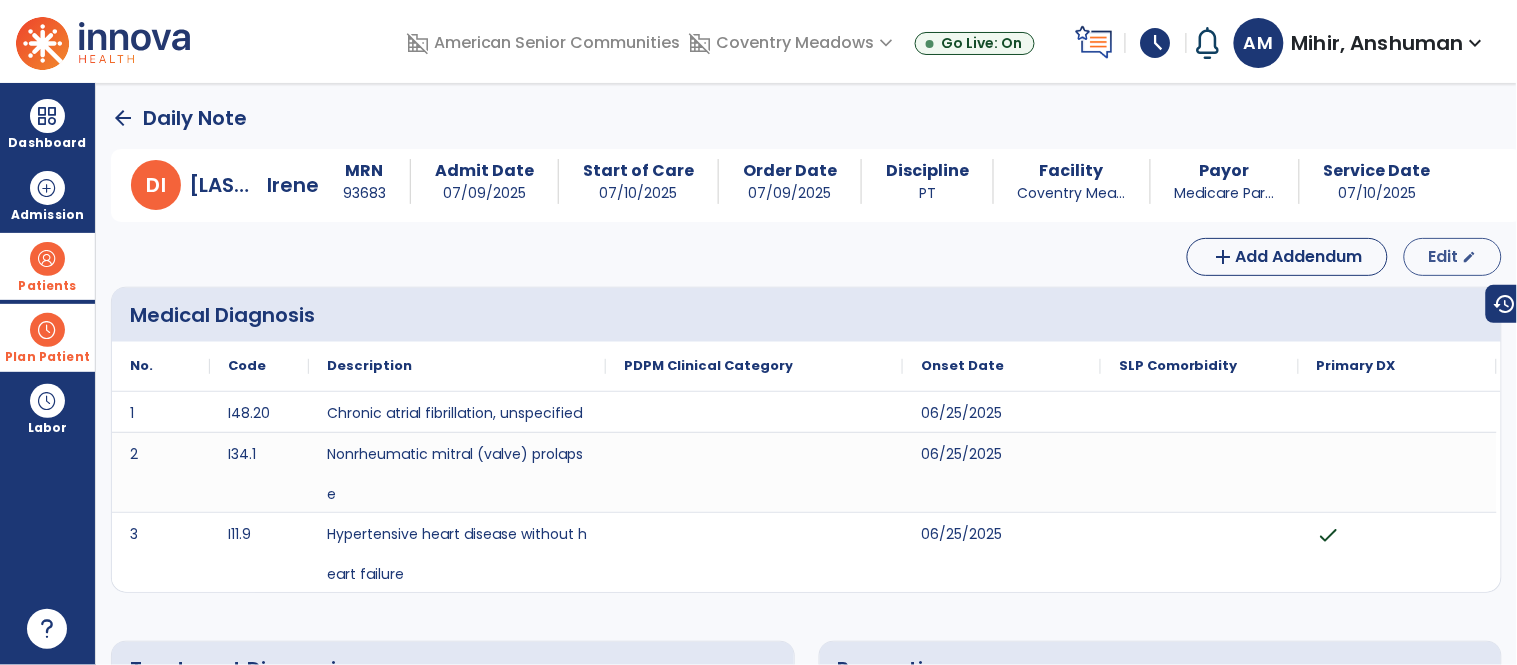 select on "*" 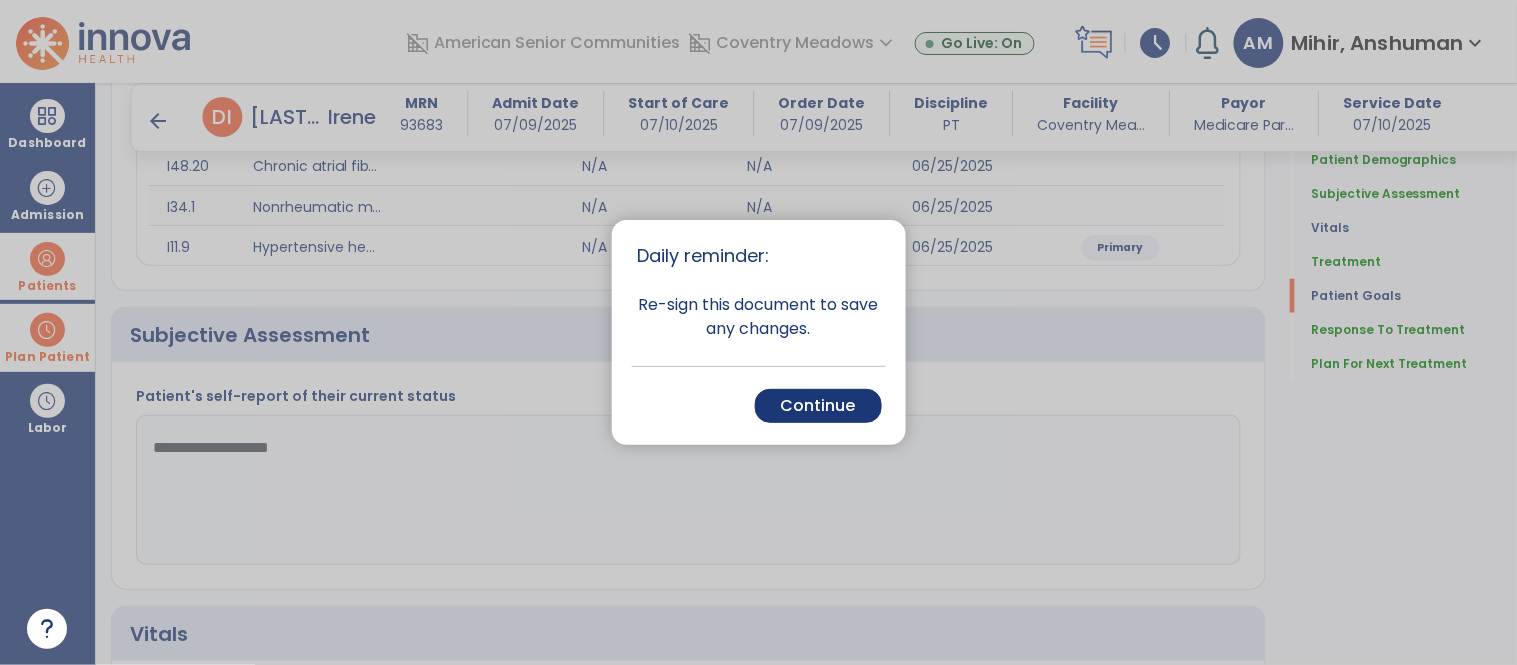 scroll, scrollTop: 1560, scrollLeft: 0, axis: vertical 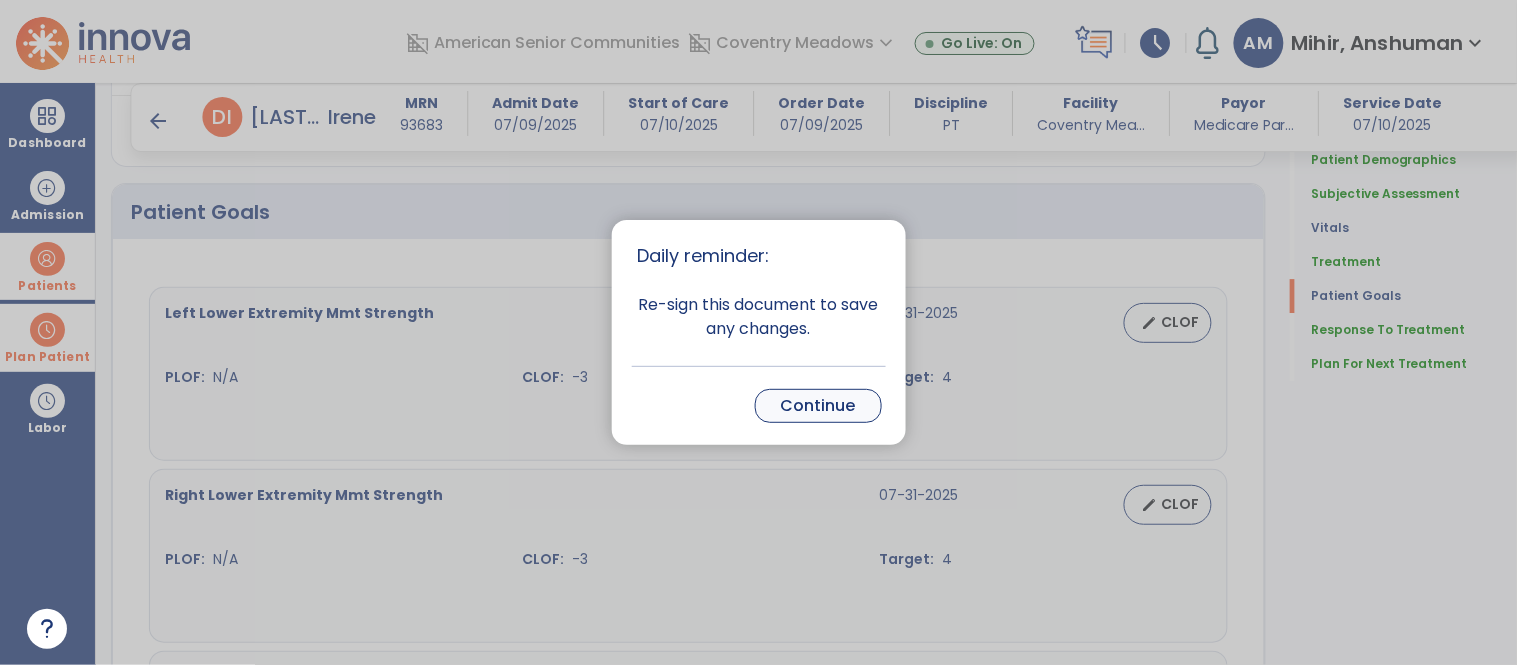 click on "Continue" at bounding box center [818, 406] 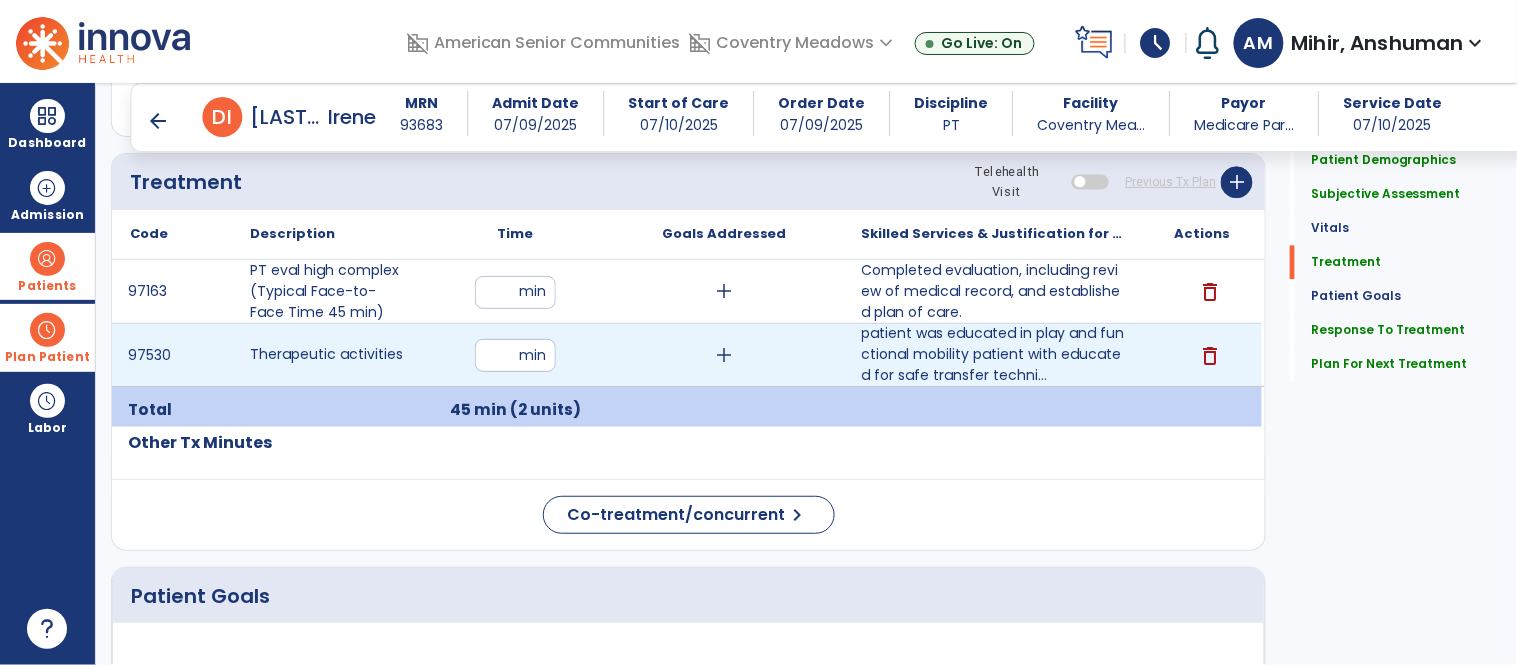 scroll, scrollTop: 1175, scrollLeft: 0, axis: vertical 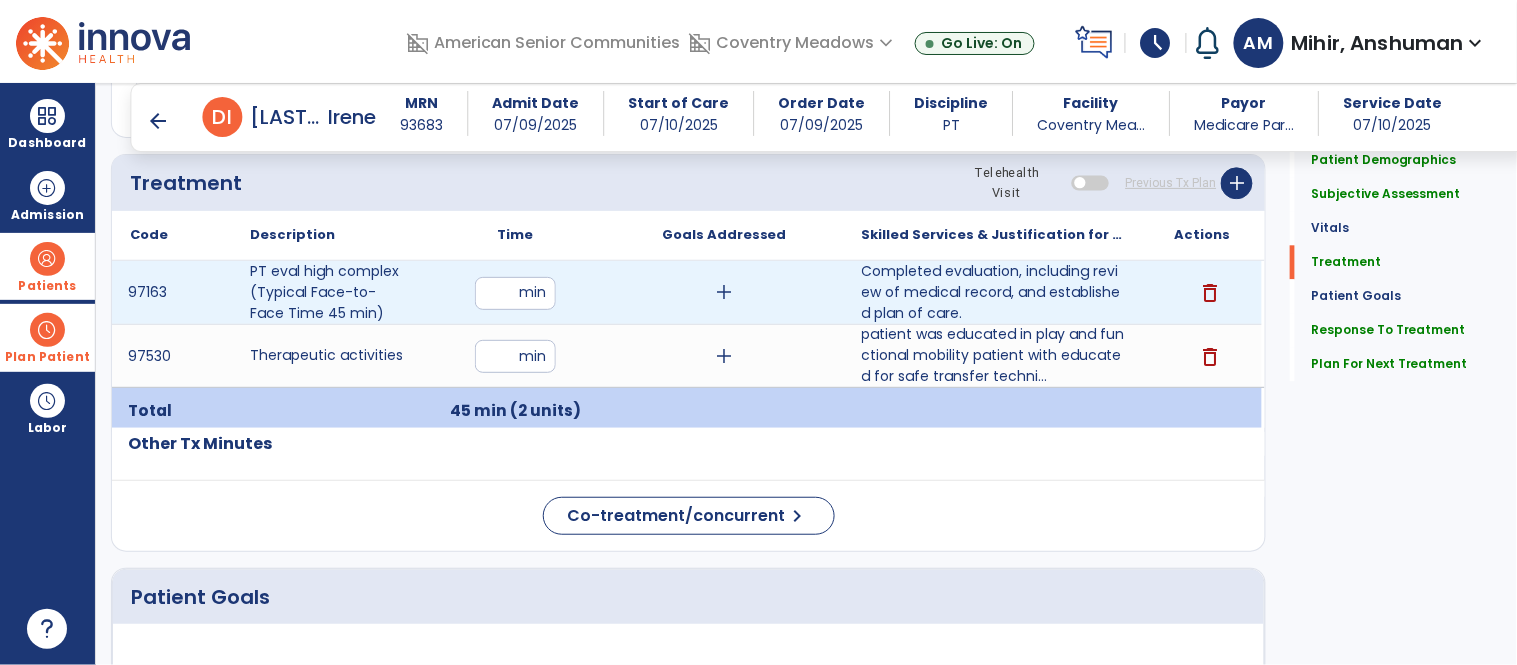 click on "**" at bounding box center [515, 293] 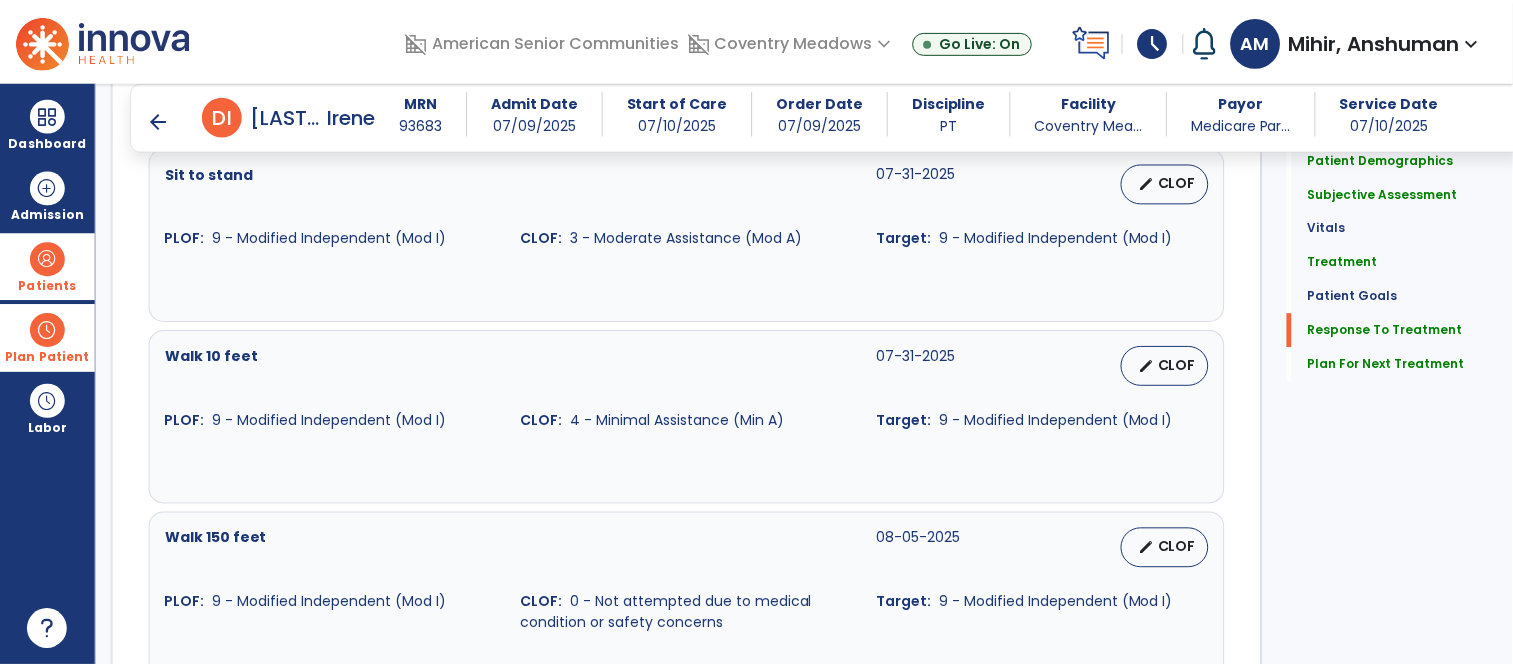 scroll, scrollTop: 3156, scrollLeft: 0, axis: vertical 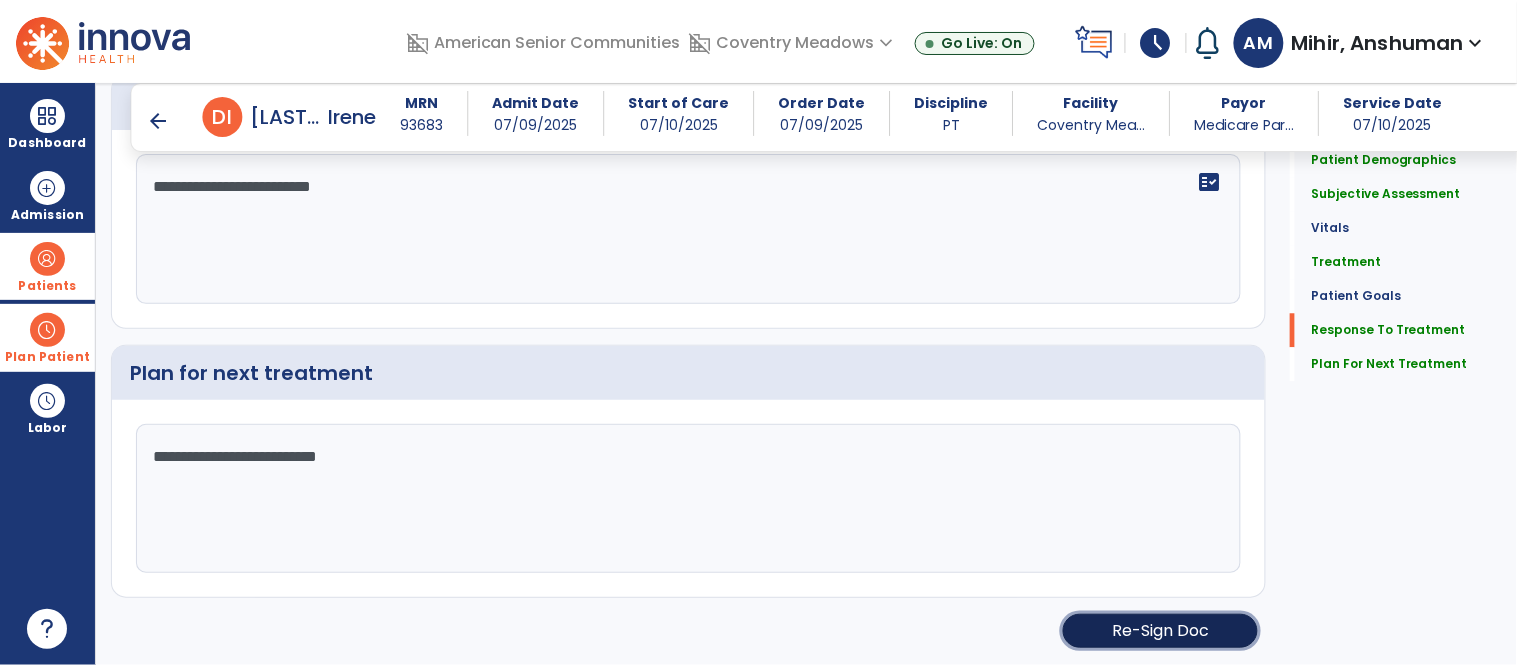 click on "Re-Sign Doc" 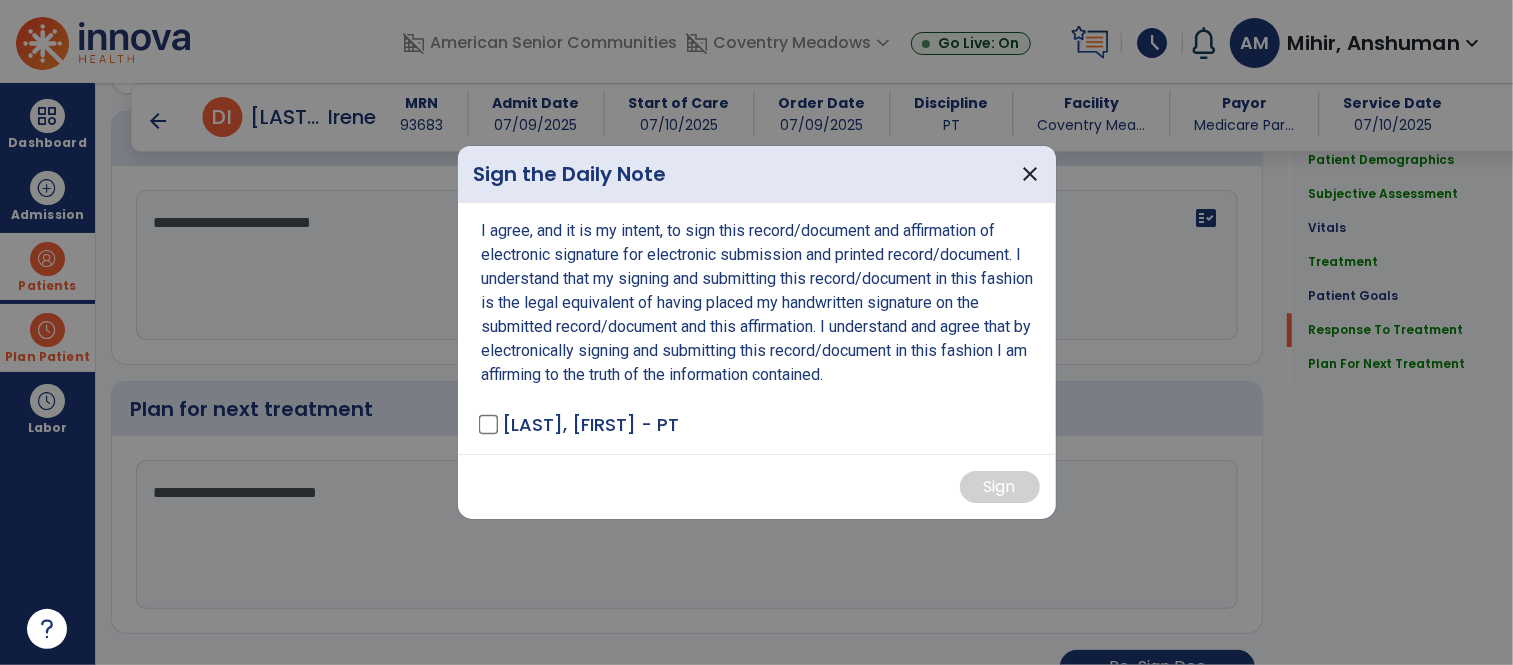 scroll, scrollTop: 3156, scrollLeft: 0, axis: vertical 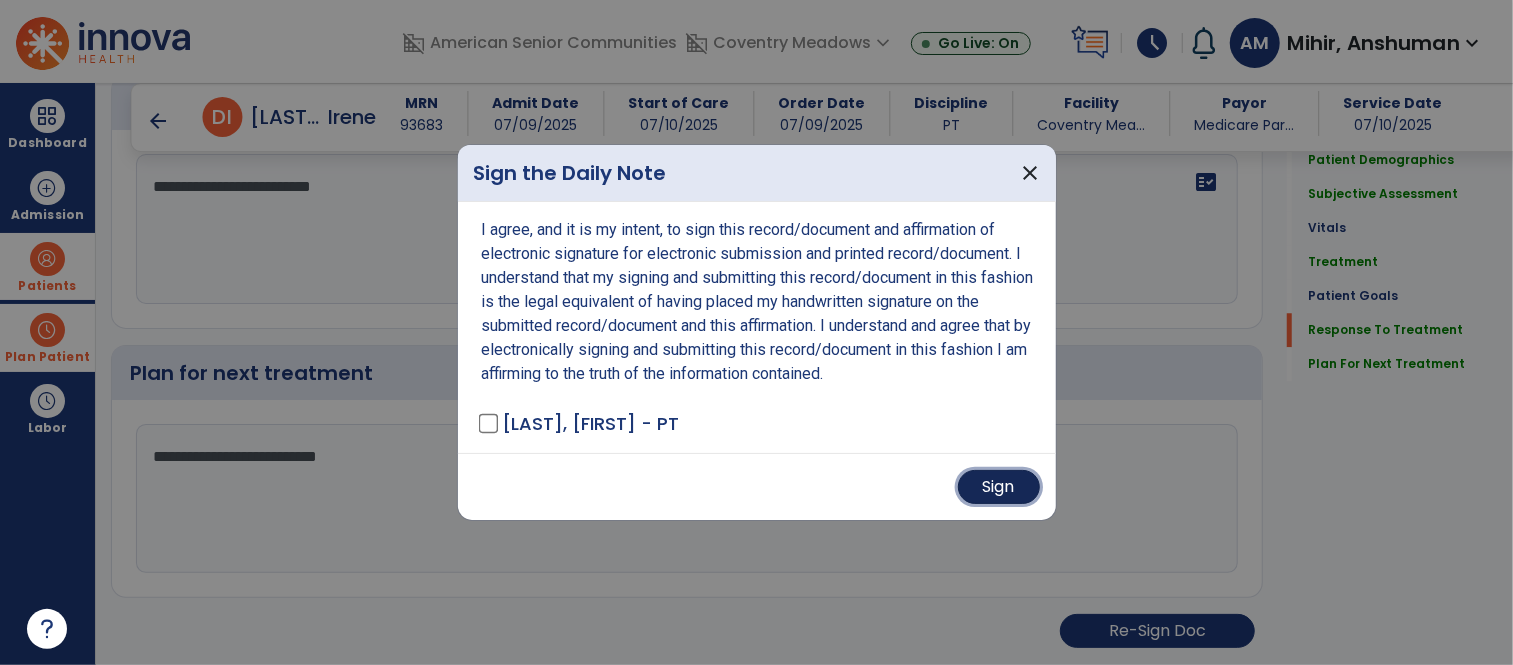click on "Sign" at bounding box center [999, 487] 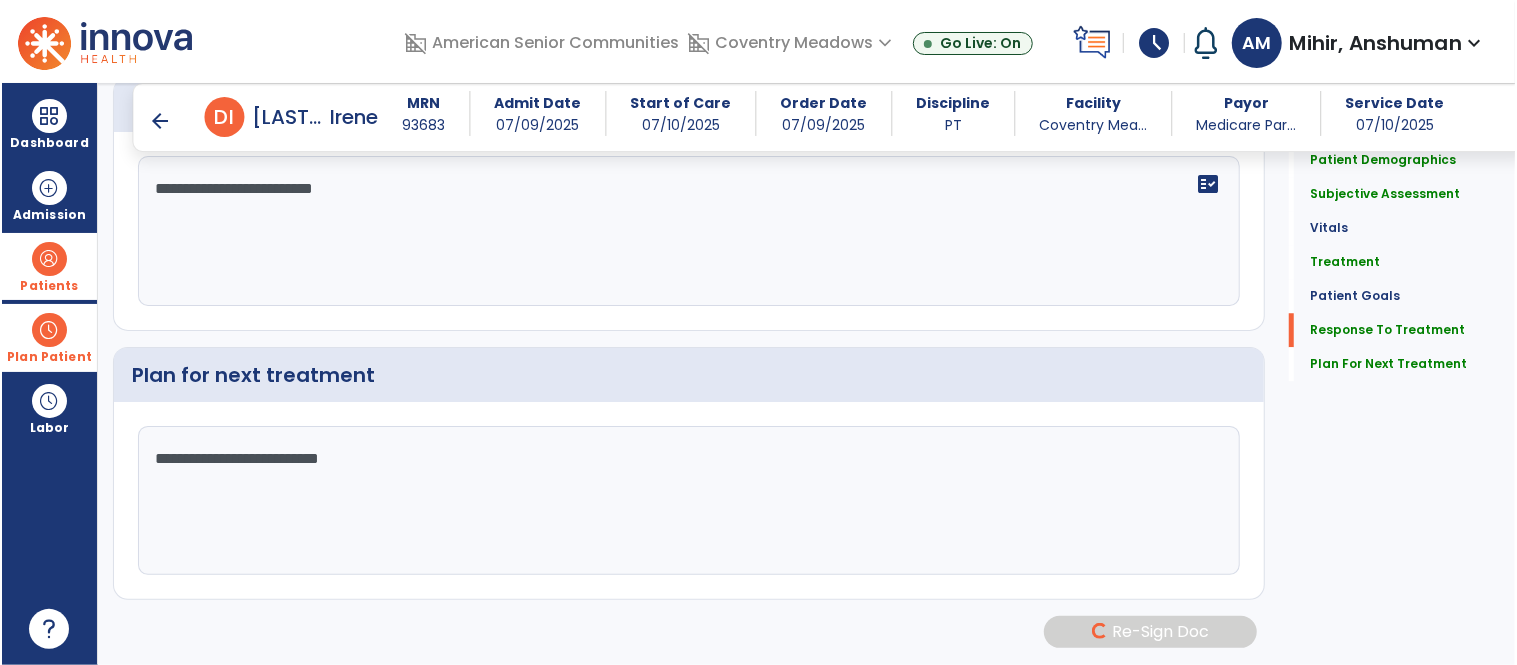 scroll, scrollTop: 3155, scrollLeft: 0, axis: vertical 